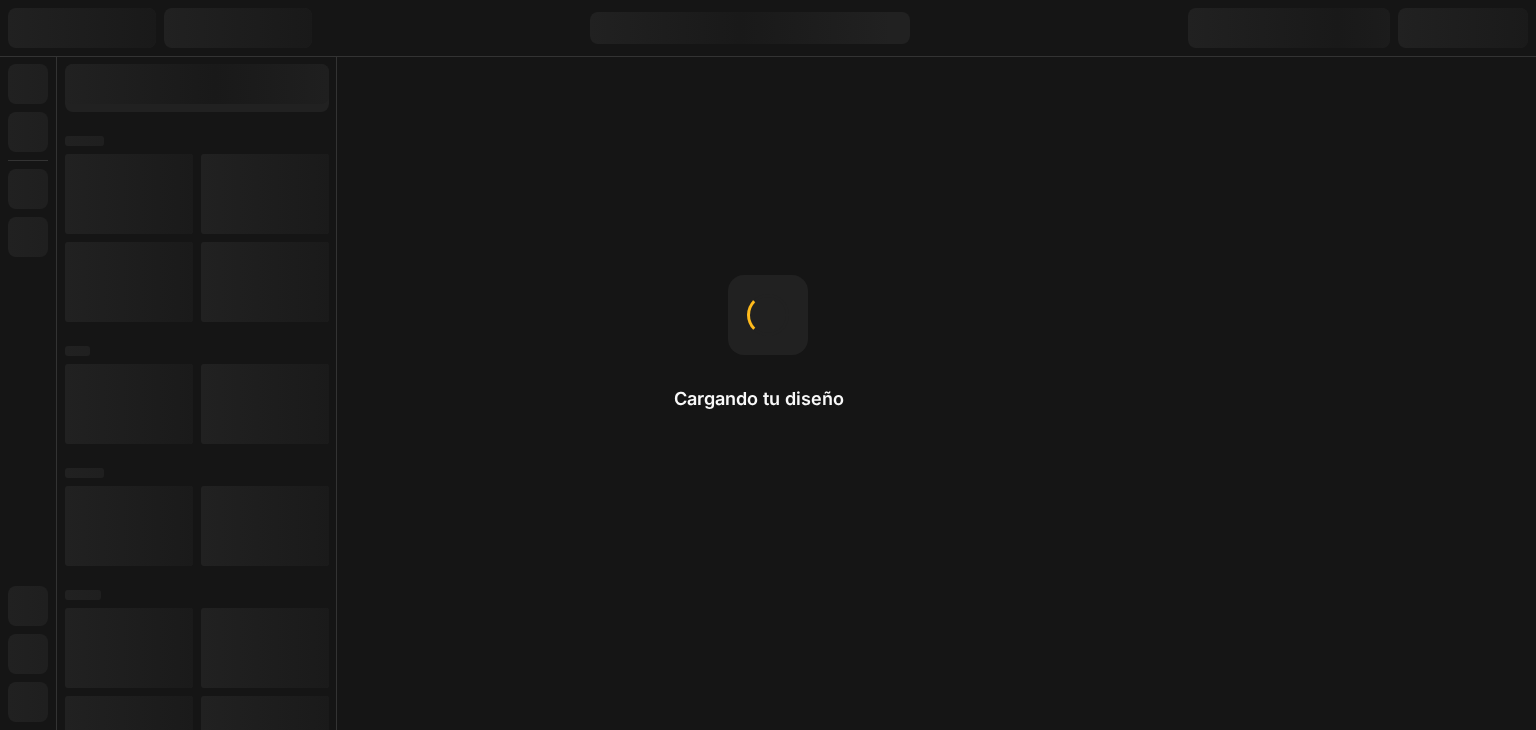 scroll, scrollTop: 0, scrollLeft: 0, axis: both 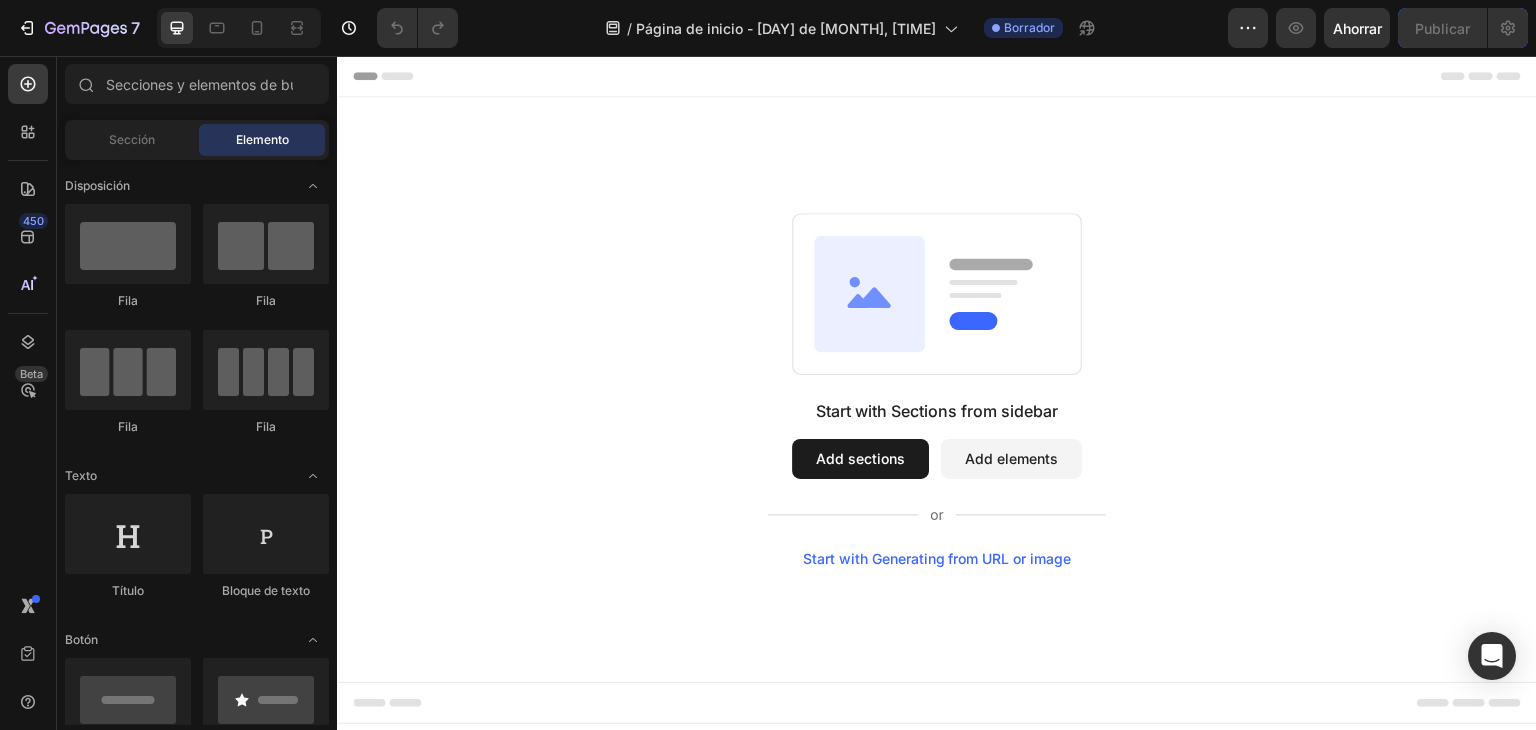 click on "Start with Sections from sidebar Add sections Add elements Start with Generating from URL or image" at bounding box center (937, 390) 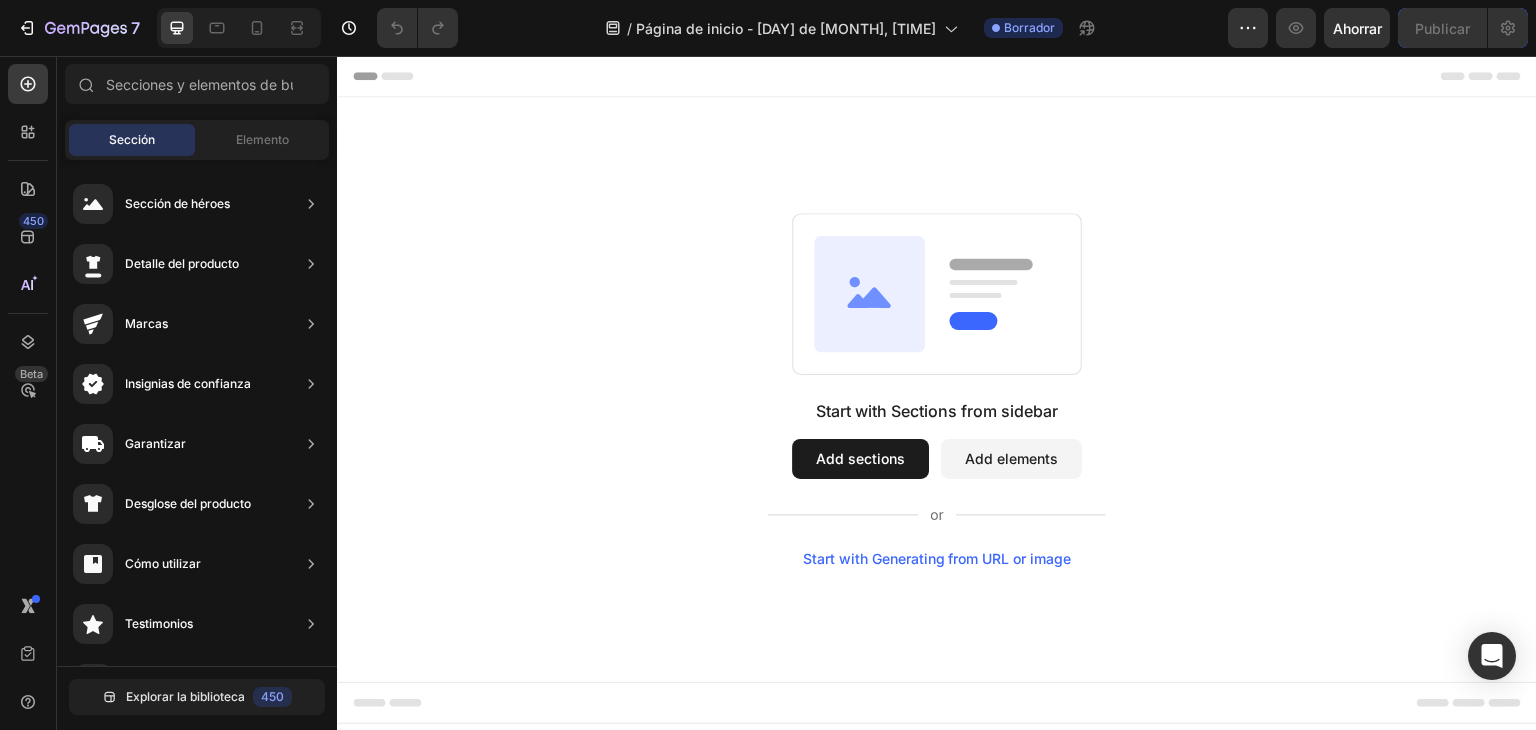 click on "Add elements" at bounding box center (1011, 459) 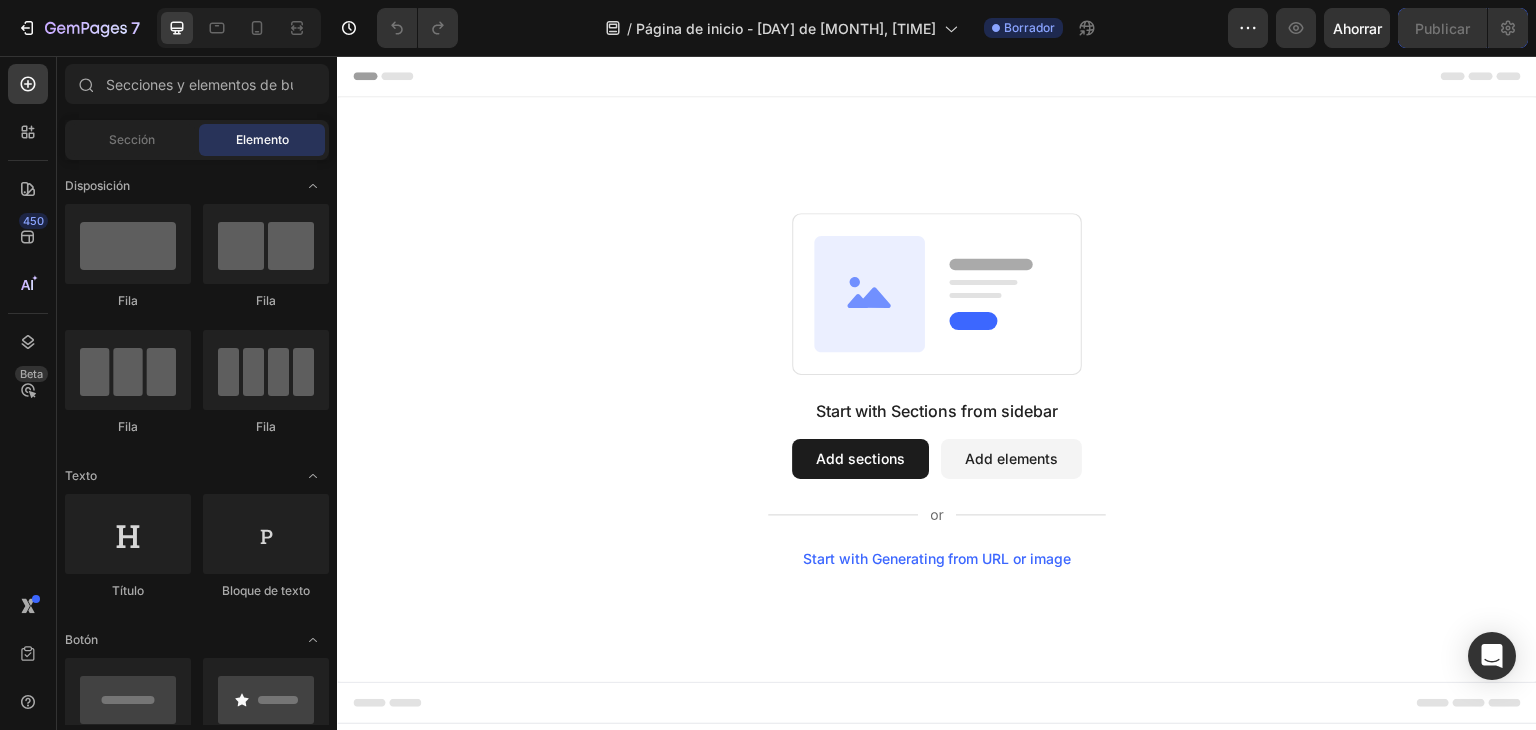 click on "Add sections" at bounding box center [860, 459] 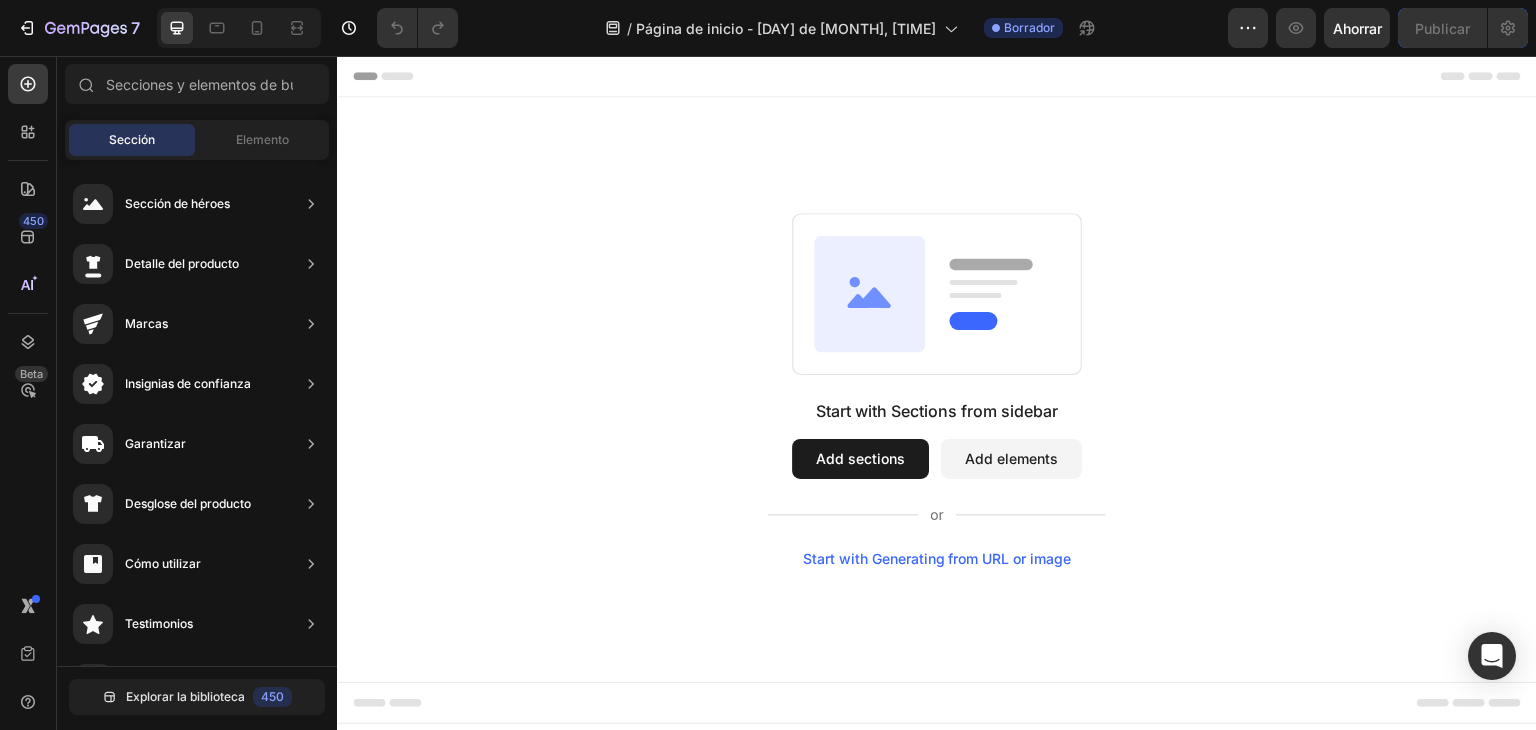 click on "Start with Generating from URL or image" at bounding box center (937, 559) 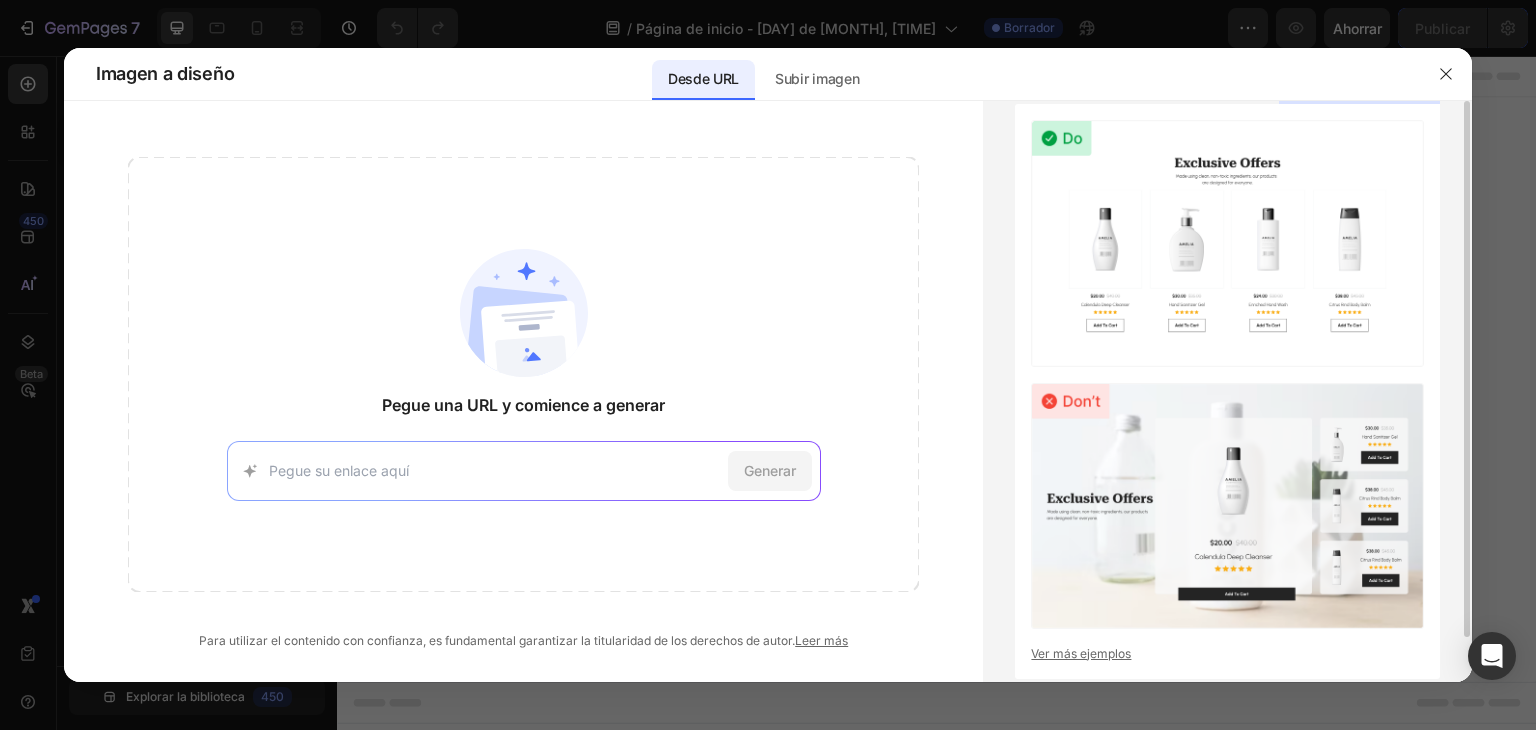 click at bounding box center [1227, 506] 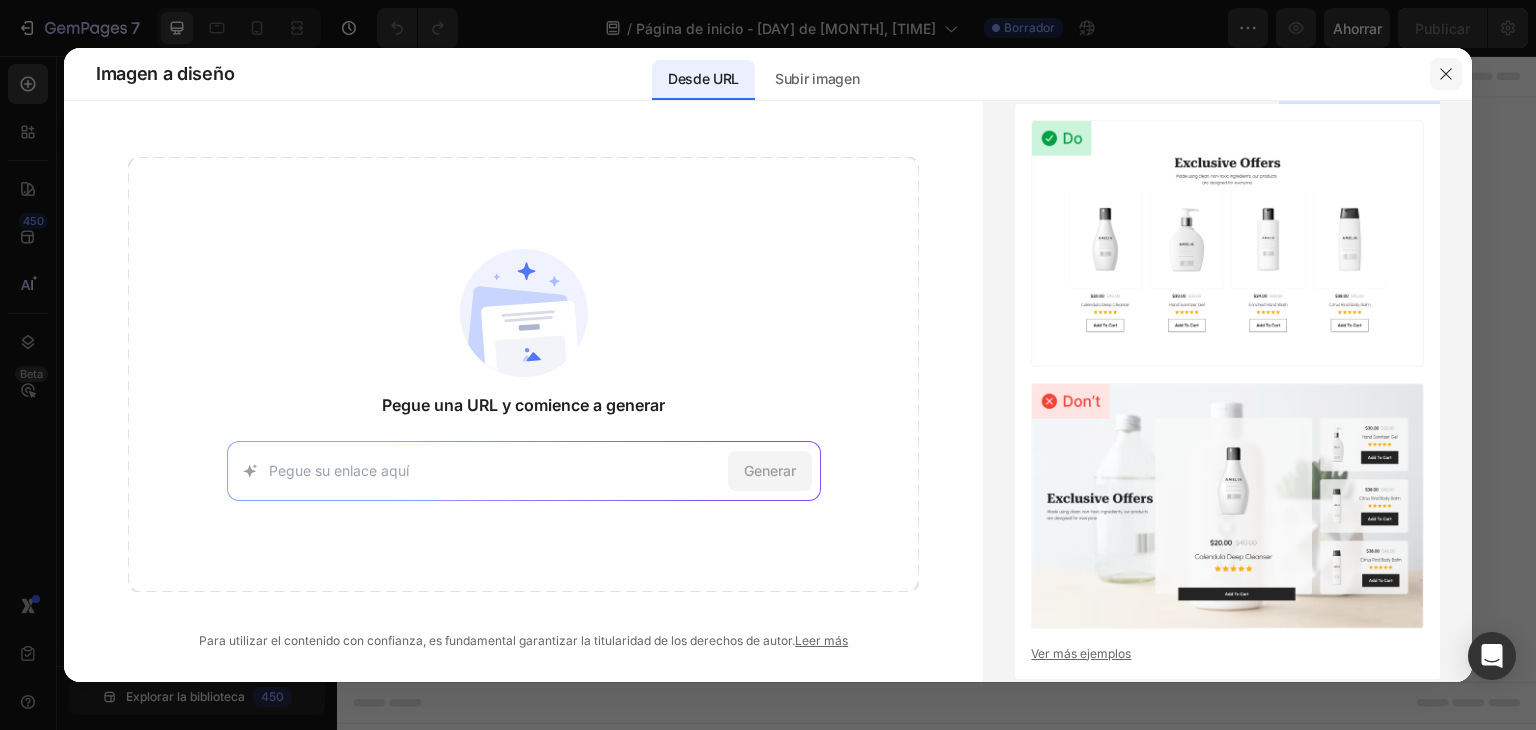 click 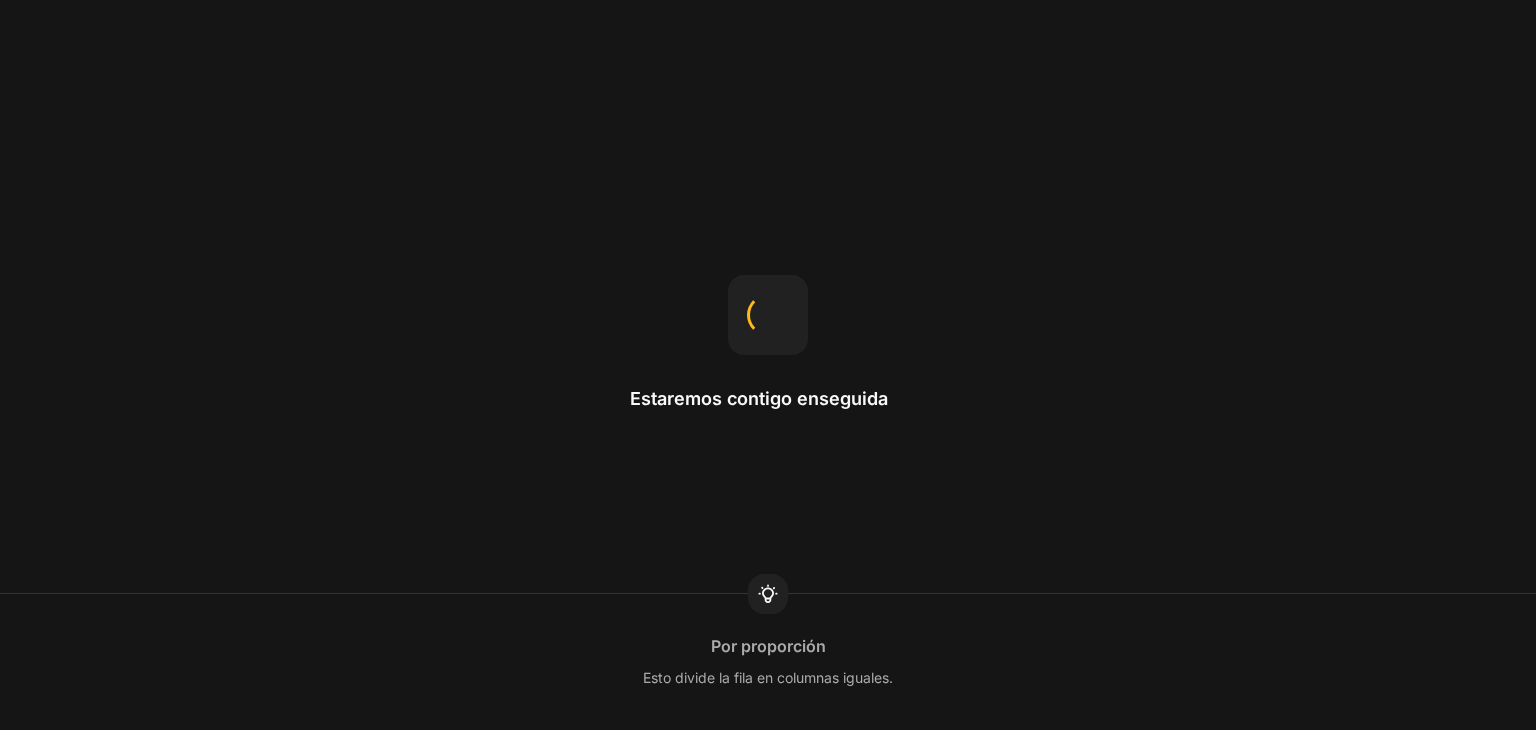 scroll, scrollTop: 0, scrollLeft: 0, axis: both 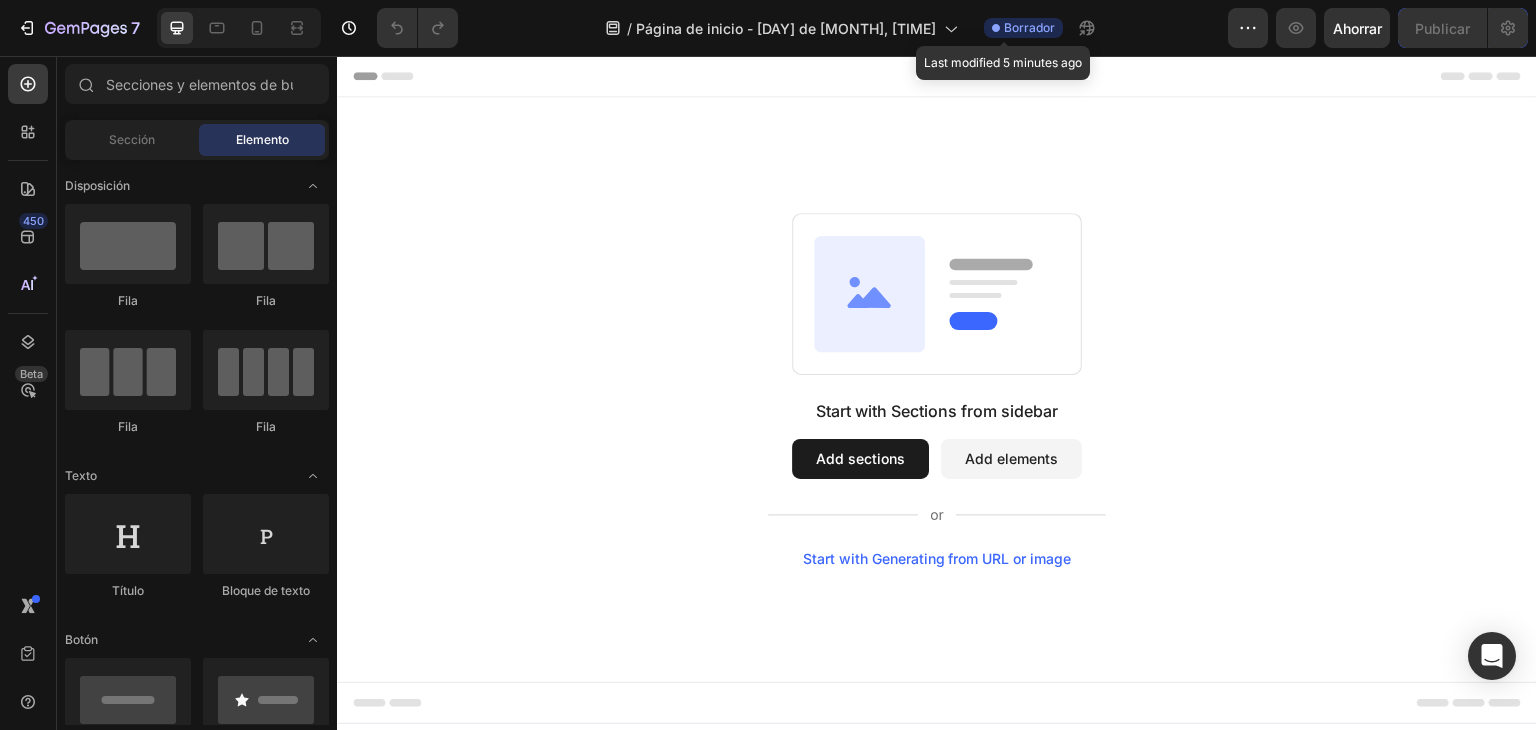 click on "Borrador" 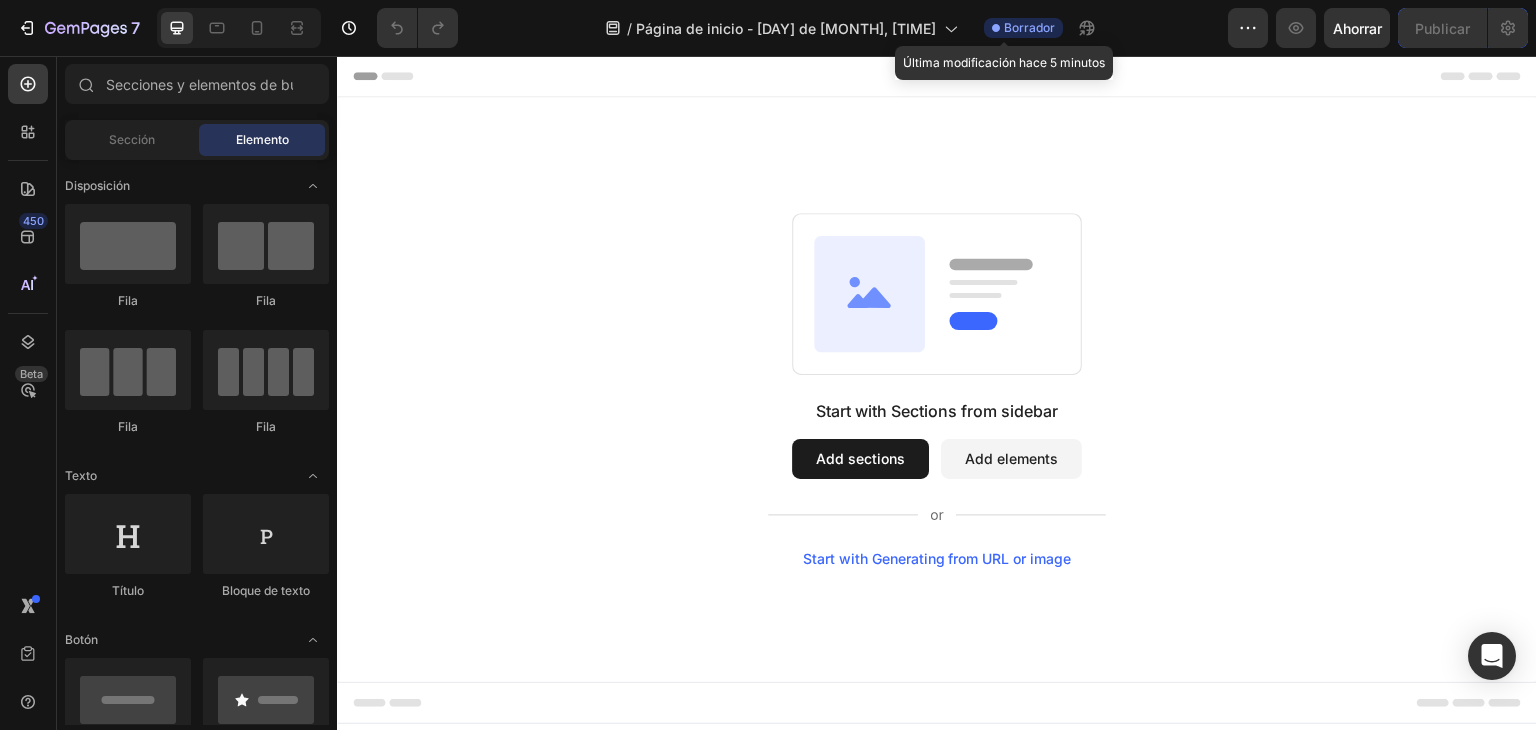 click on "Borrador" at bounding box center (1029, 27) 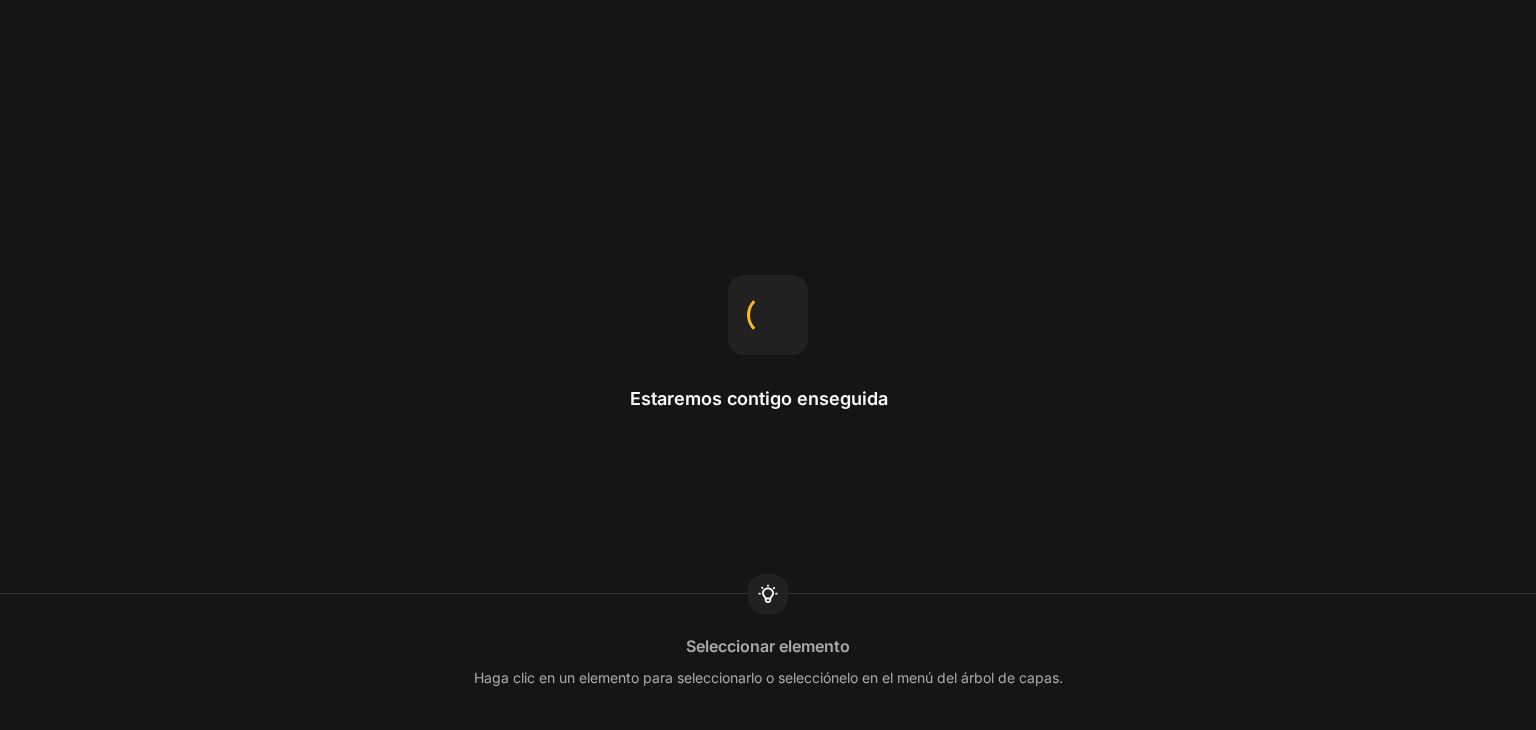 scroll, scrollTop: 0, scrollLeft: 0, axis: both 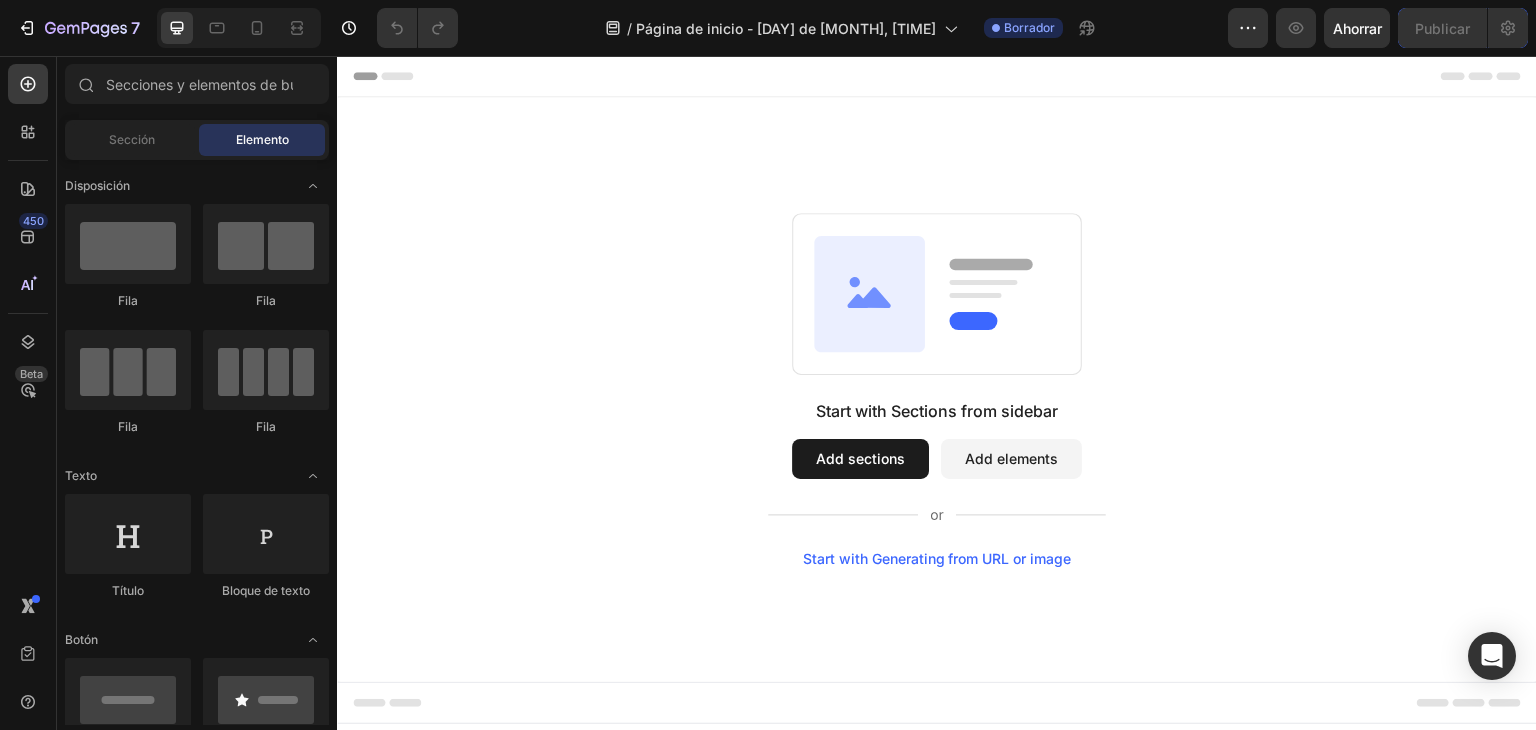 click on "Start with Sections from sidebar Add sections Add elements Start with Generating from URL or image" at bounding box center [937, 389] 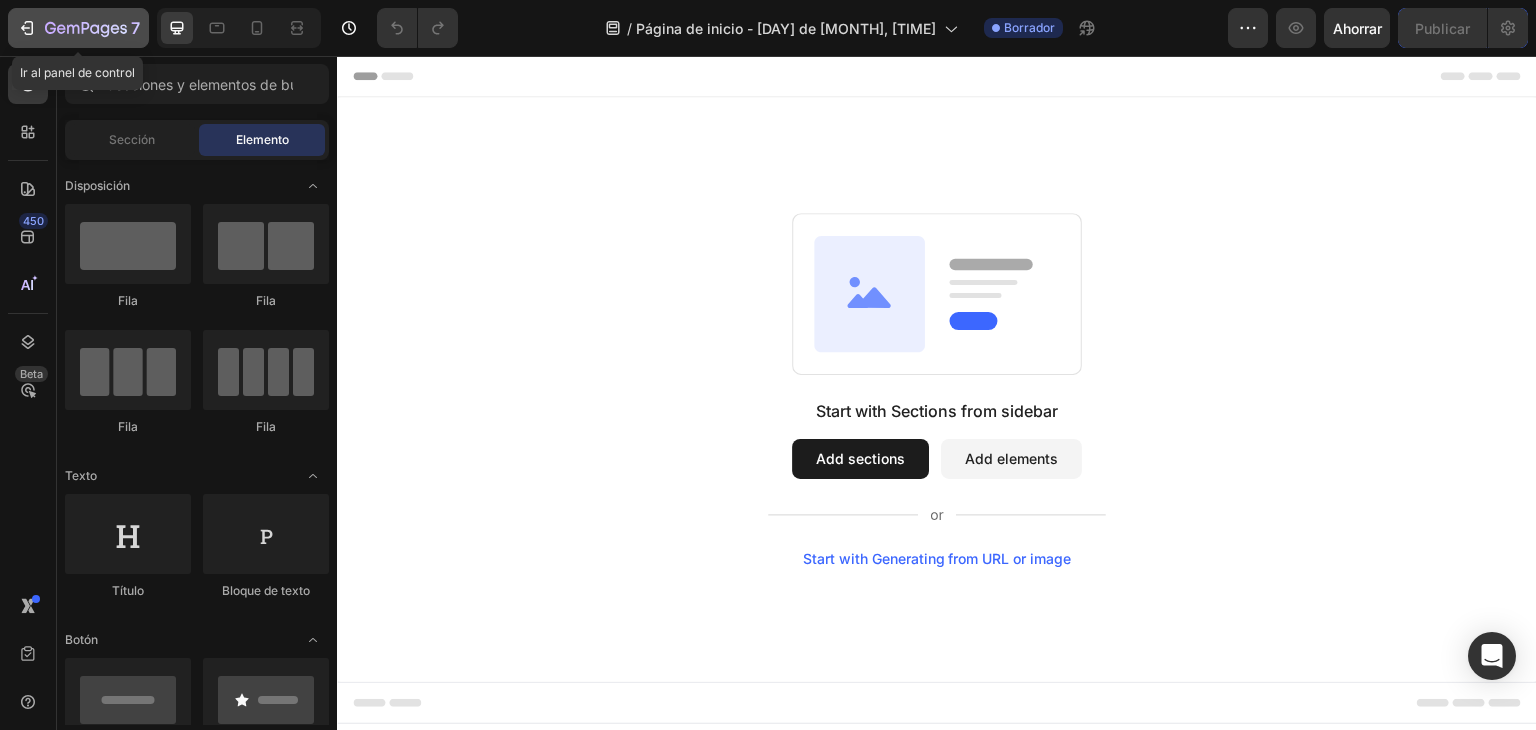 click on "7" 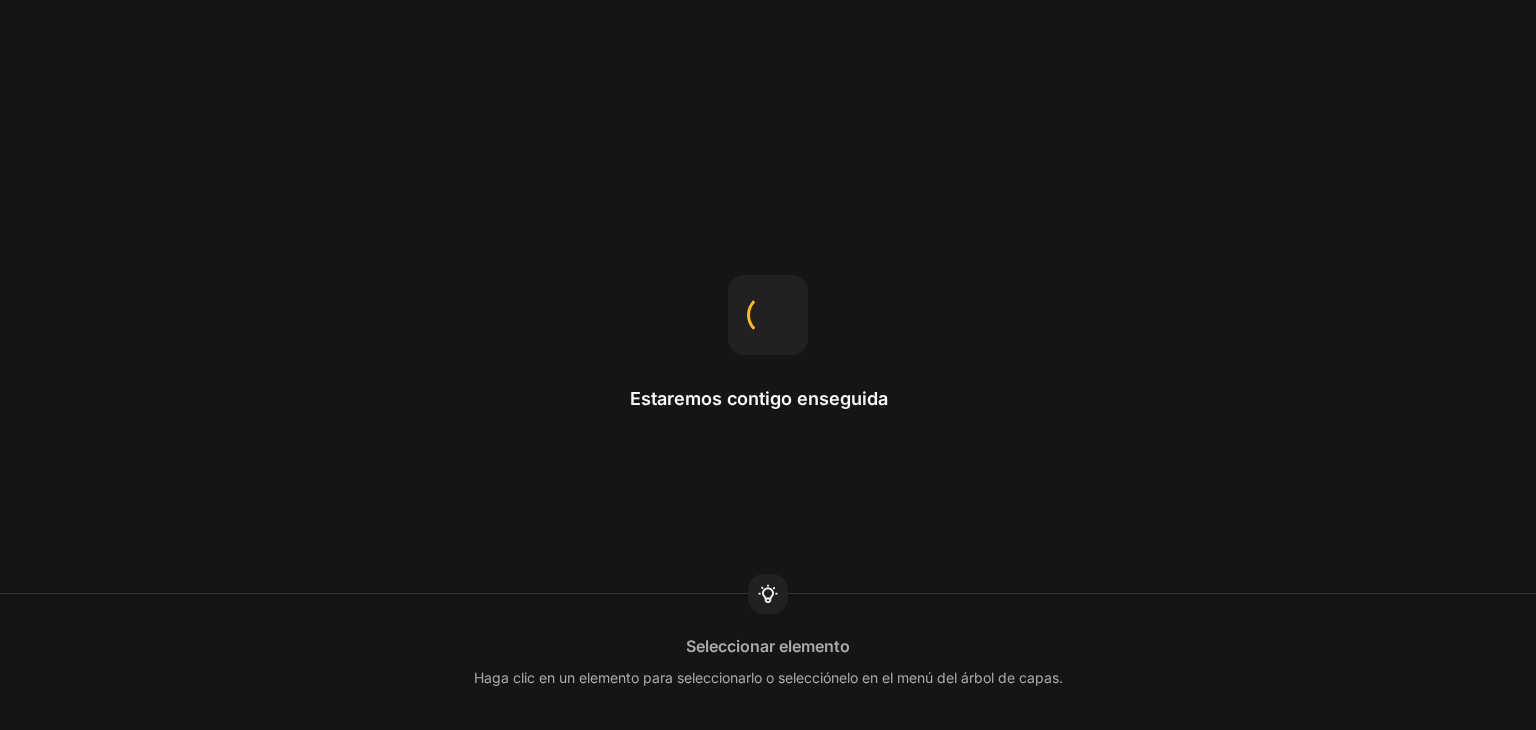 scroll, scrollTop: 0, scrollLeft: 0, axis: both 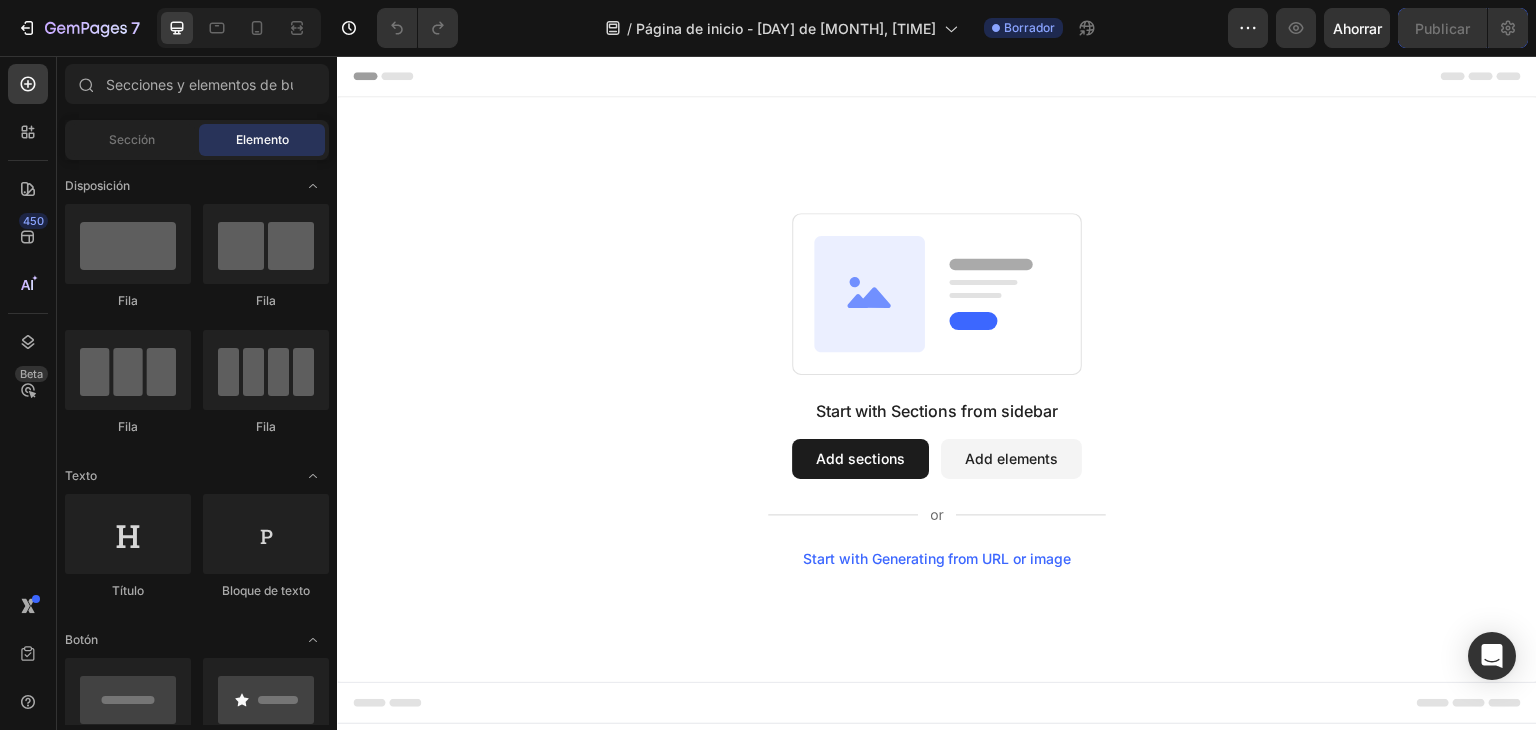 click on "Add sections" at bounding box center [860, 459] 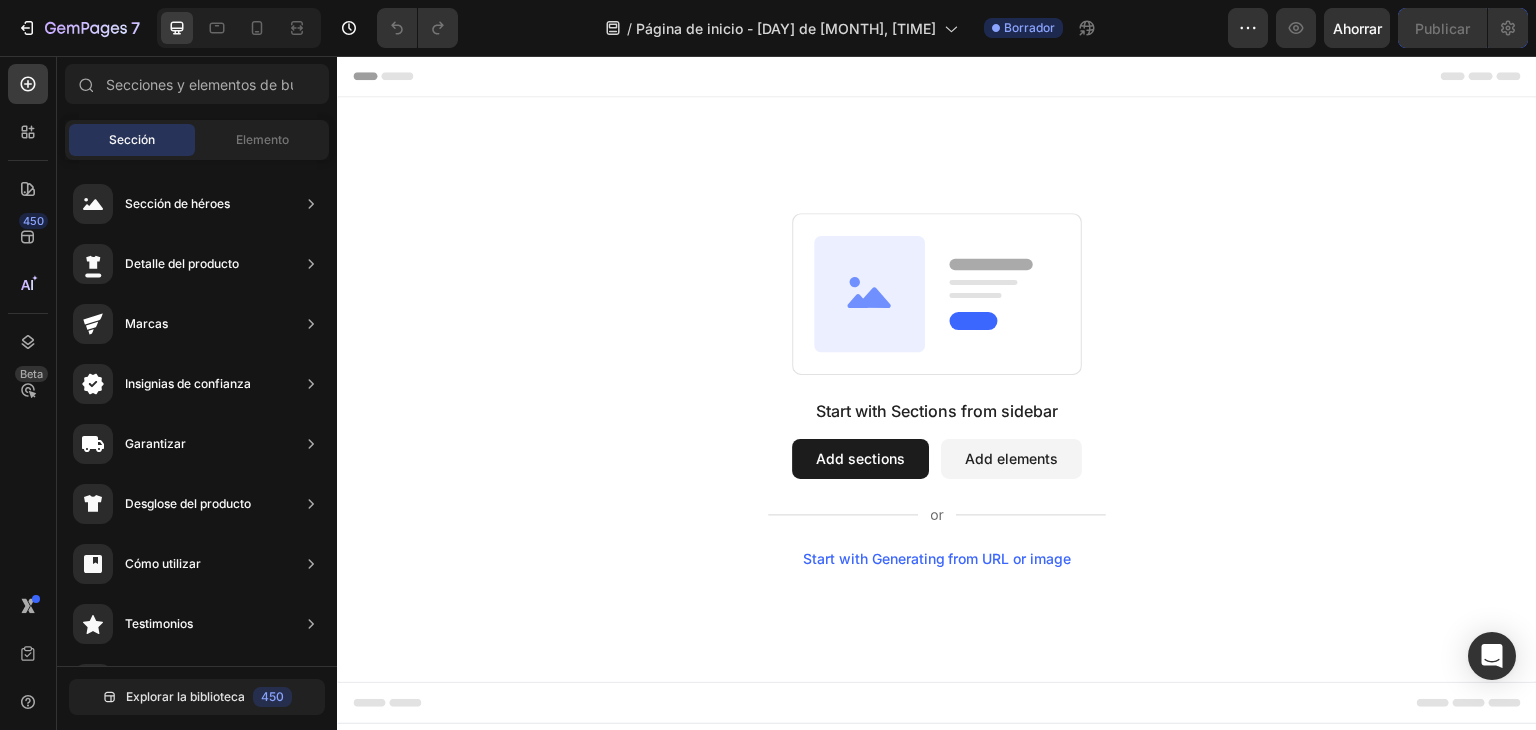 click on "Start with Sections from sidebar Add sections Add elements Start with Generating from URL or image" at bounding box center [937, 483] 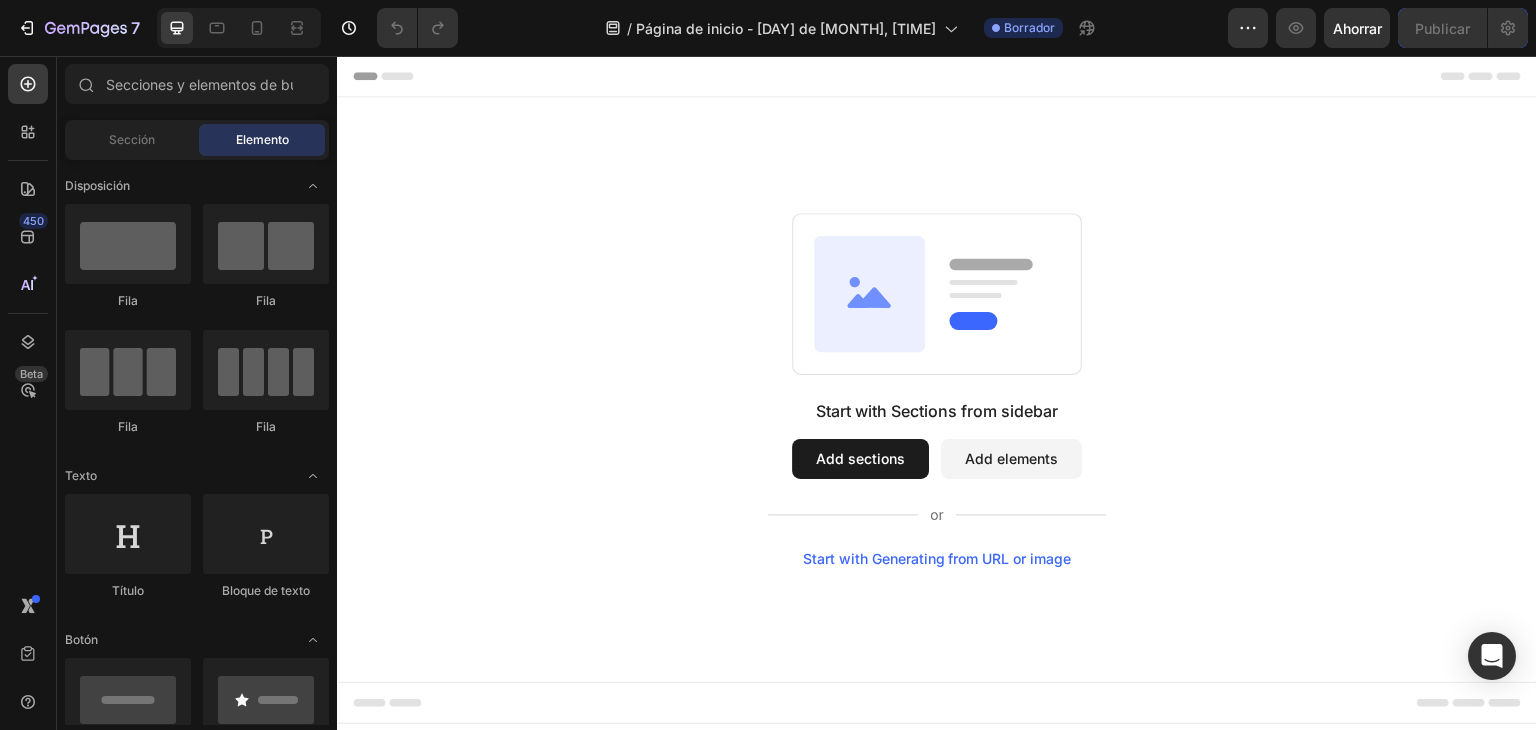 click on "Add sections" at bounding box center (860, 459) 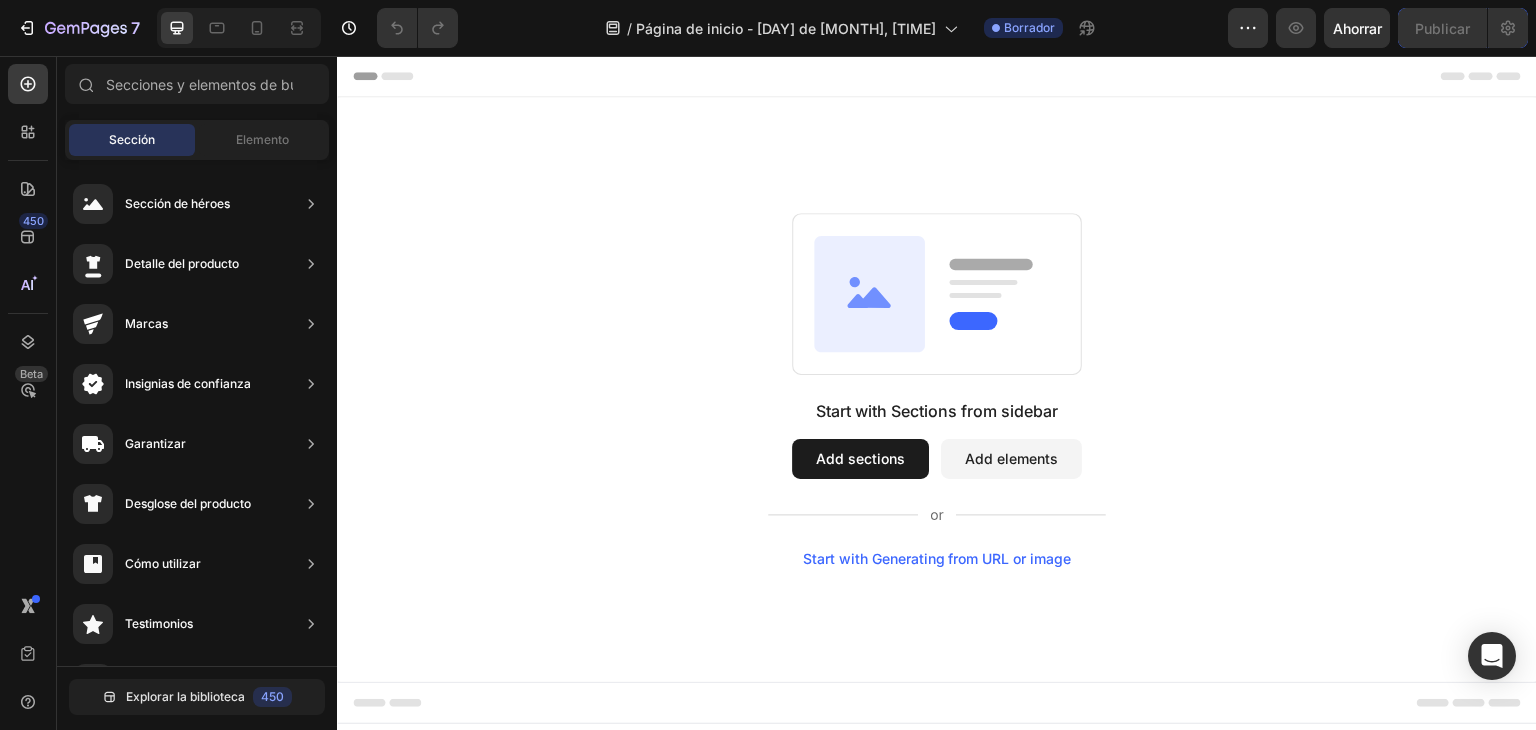 click on "Add sections" at bounding box center [860, 459] 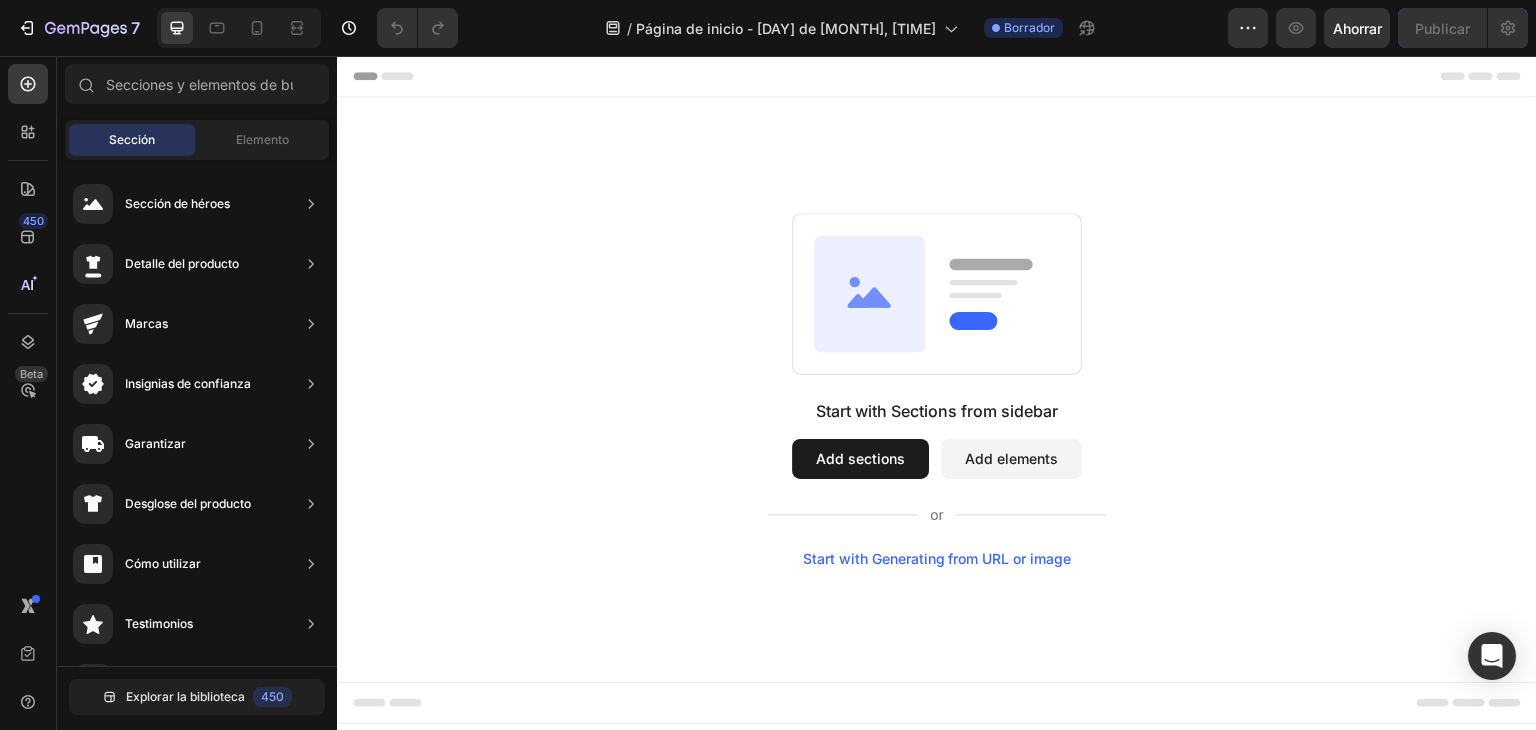 click on "Add sections" at bounding box center (860, 459) 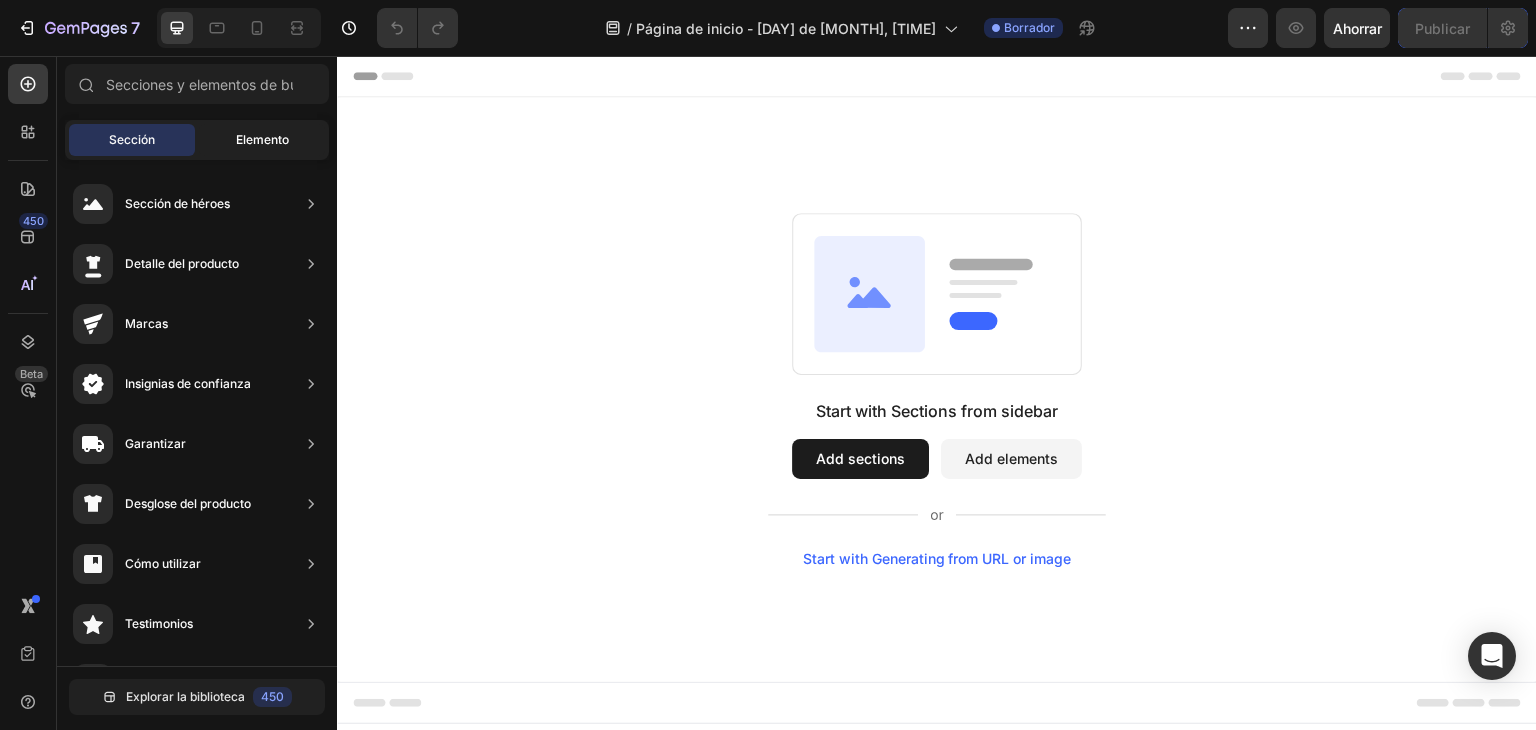 click on "Elemento" 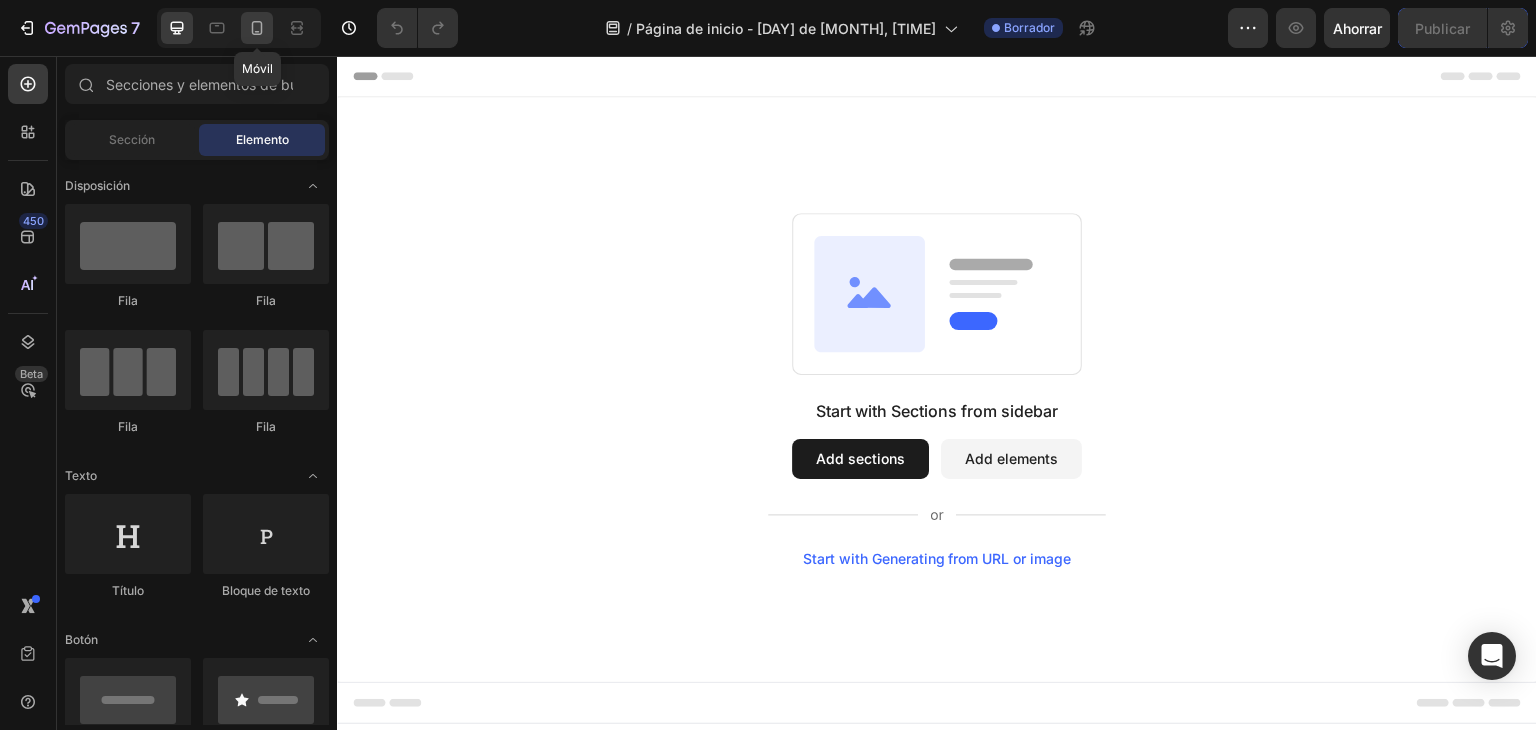 click 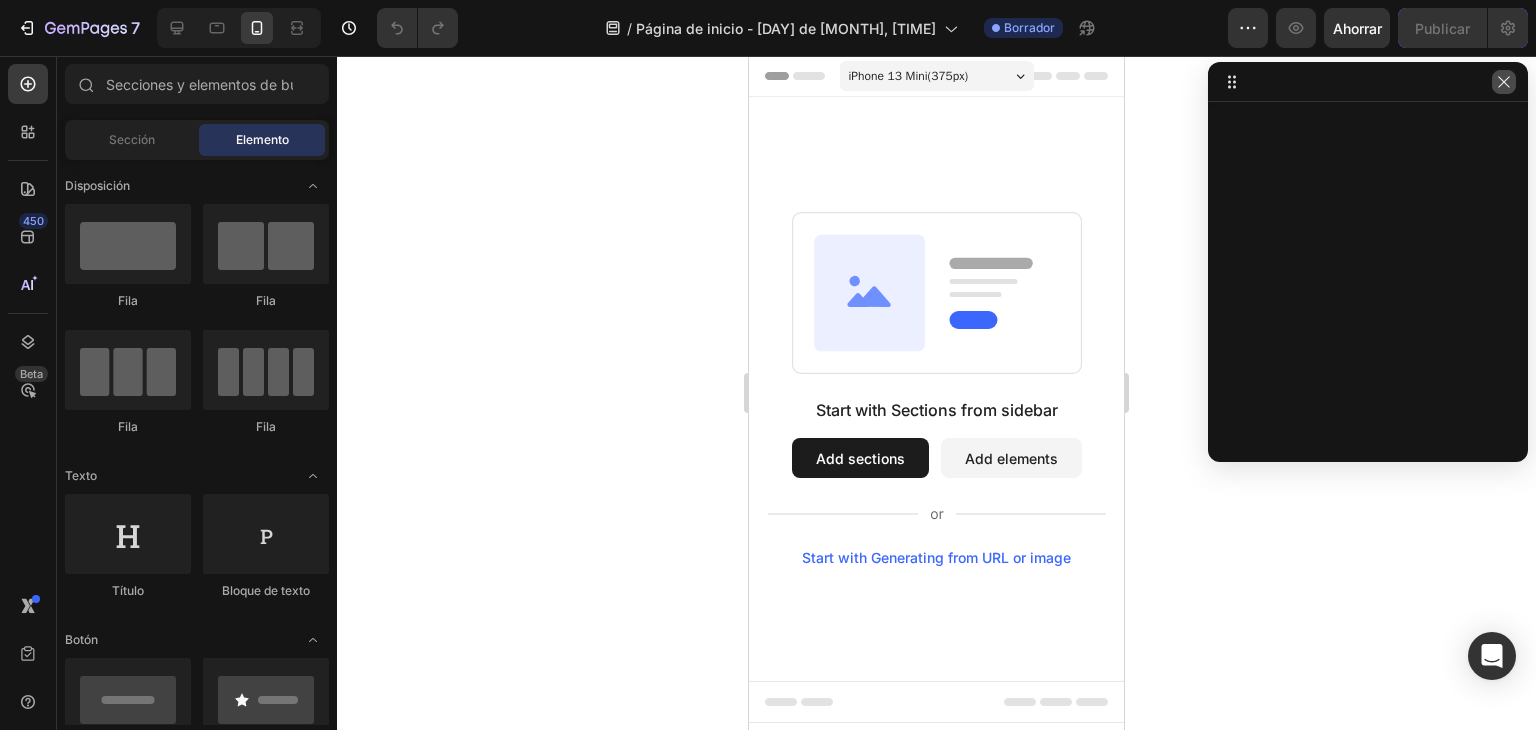 click 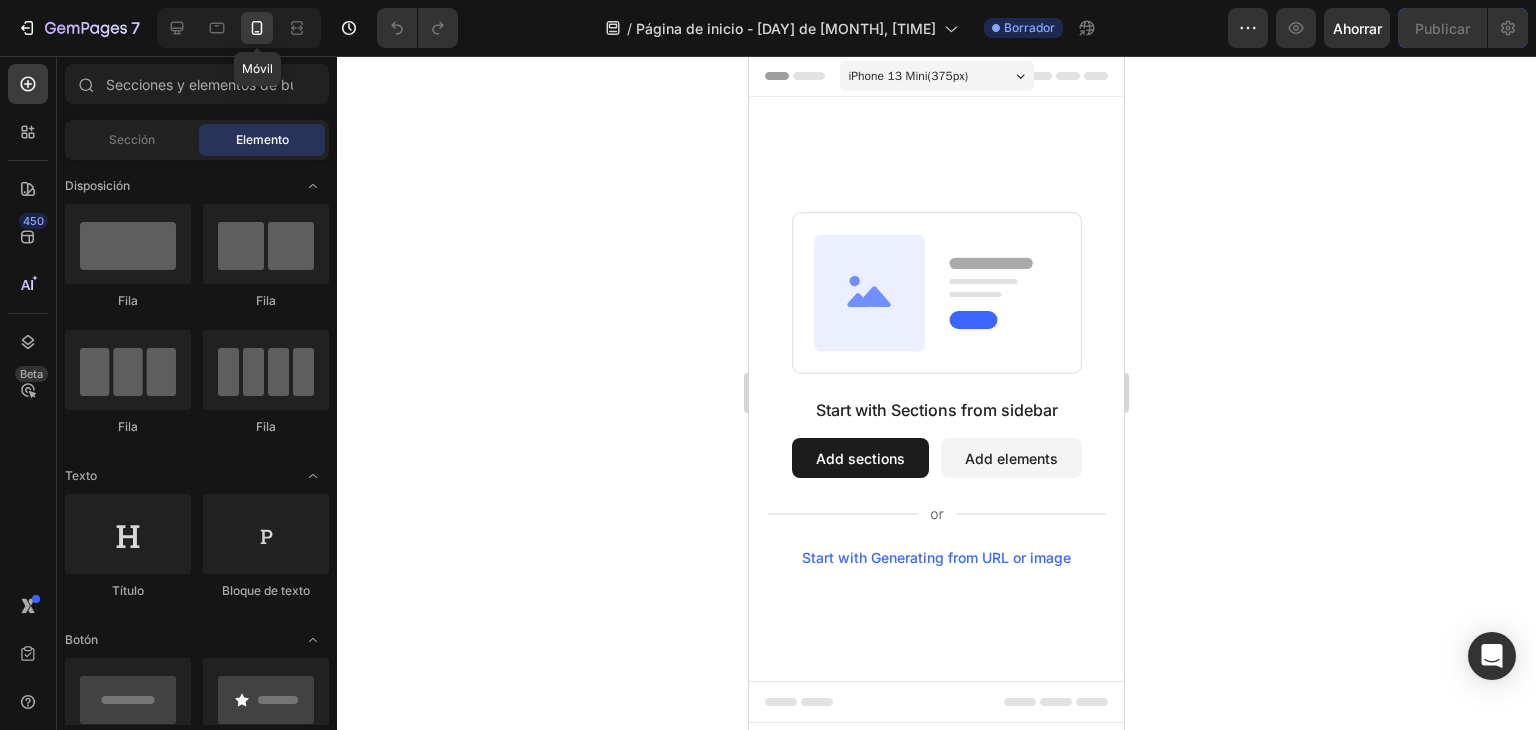 click 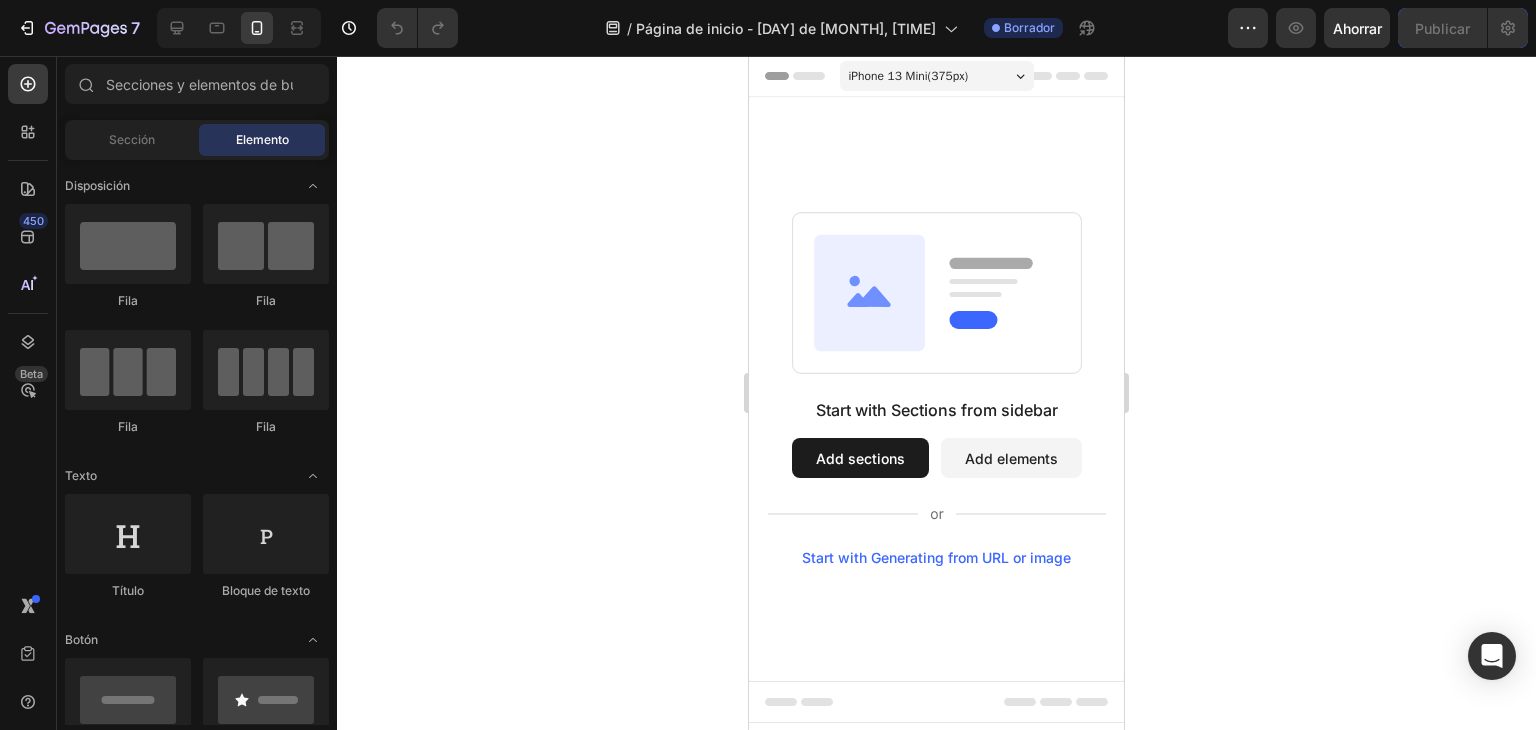 click on "Add elements" at bounding box center (1011, 458) 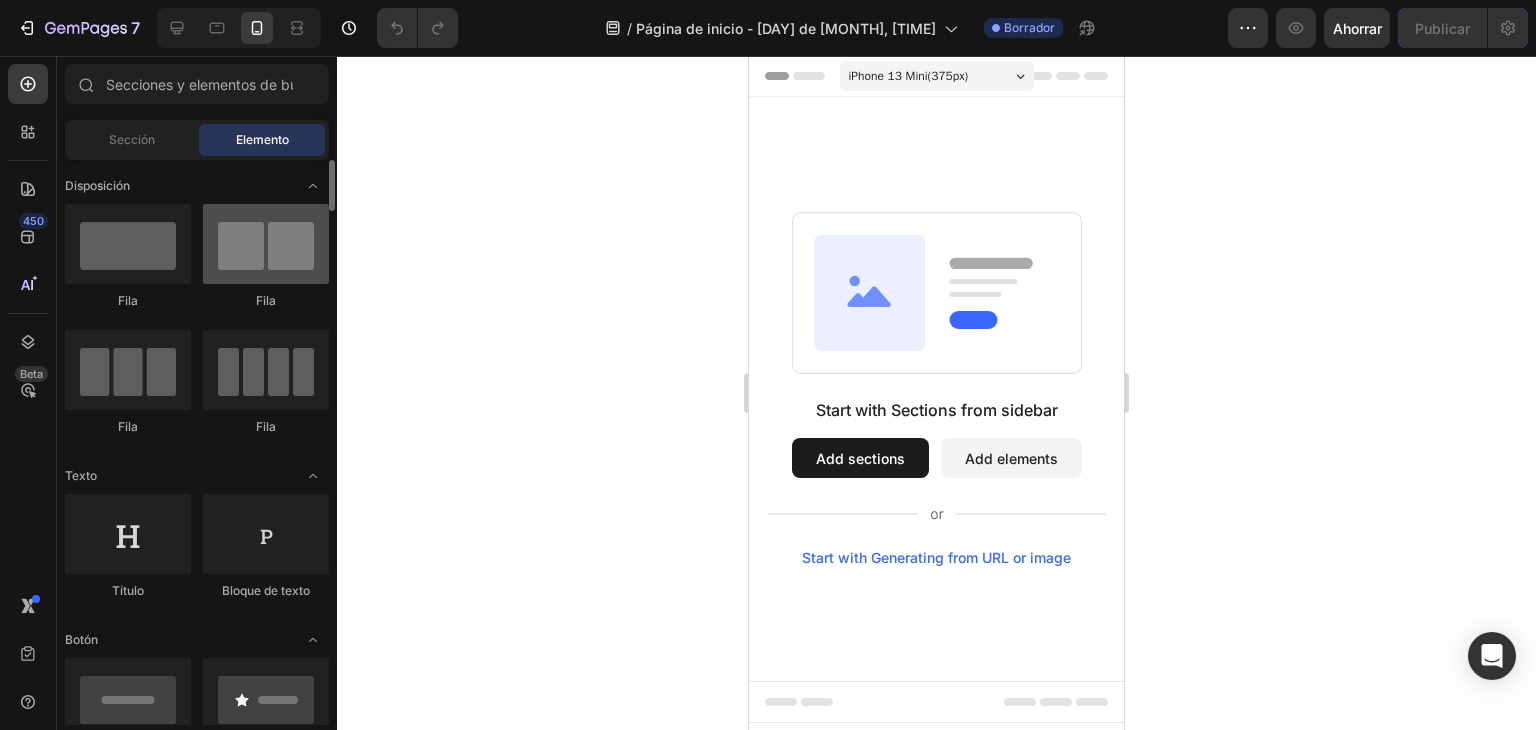 click at bounding box center (266, 244) 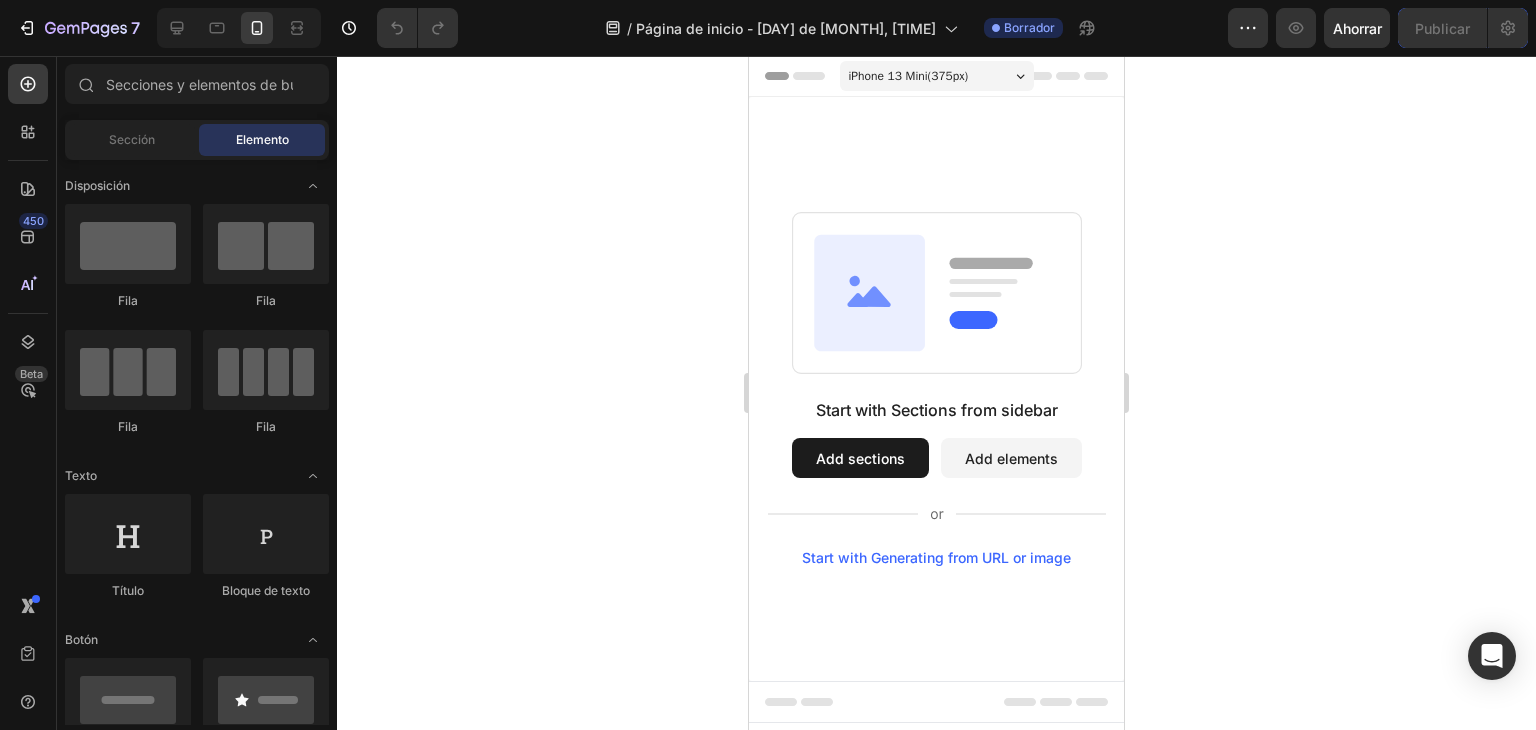 drag, startPoint x: 828, startPoint y: 386, endPoint x: 815, endPoint y: 385, distance: 13.038404 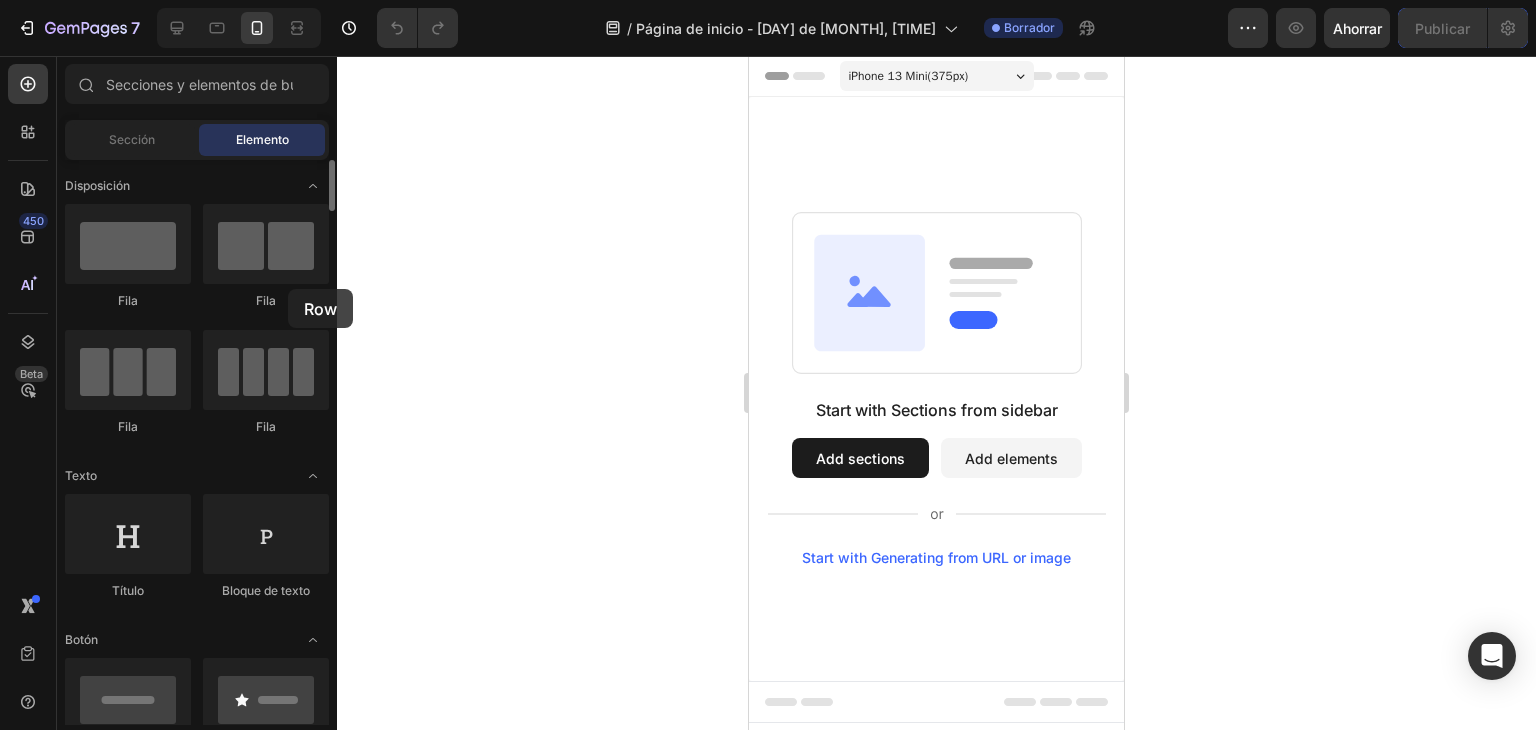 drag, startPoint x: 72, startPoint y: 247, endPoint x: 288, endPoint y: 289, distance: 220.04546 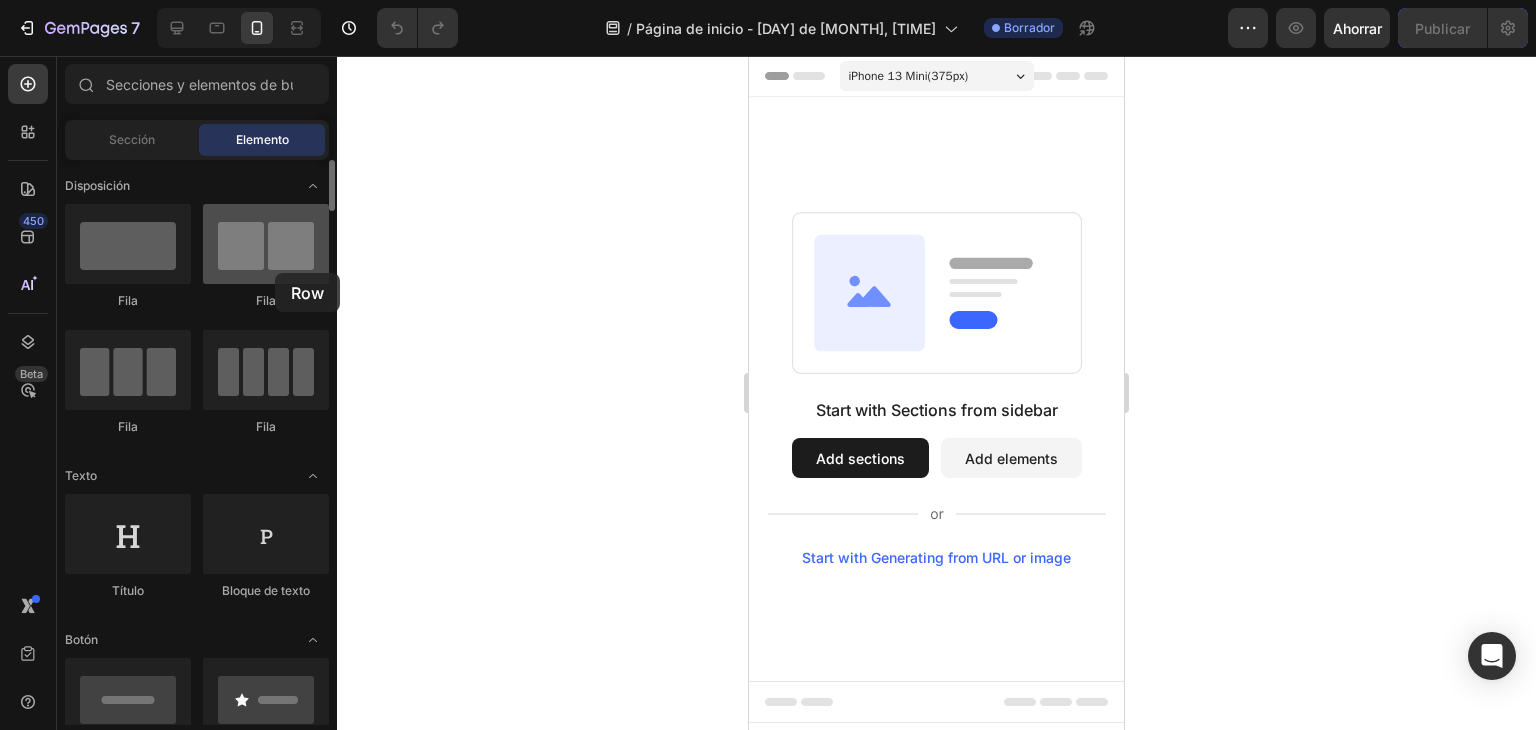 click at bounding box center (266, 244) 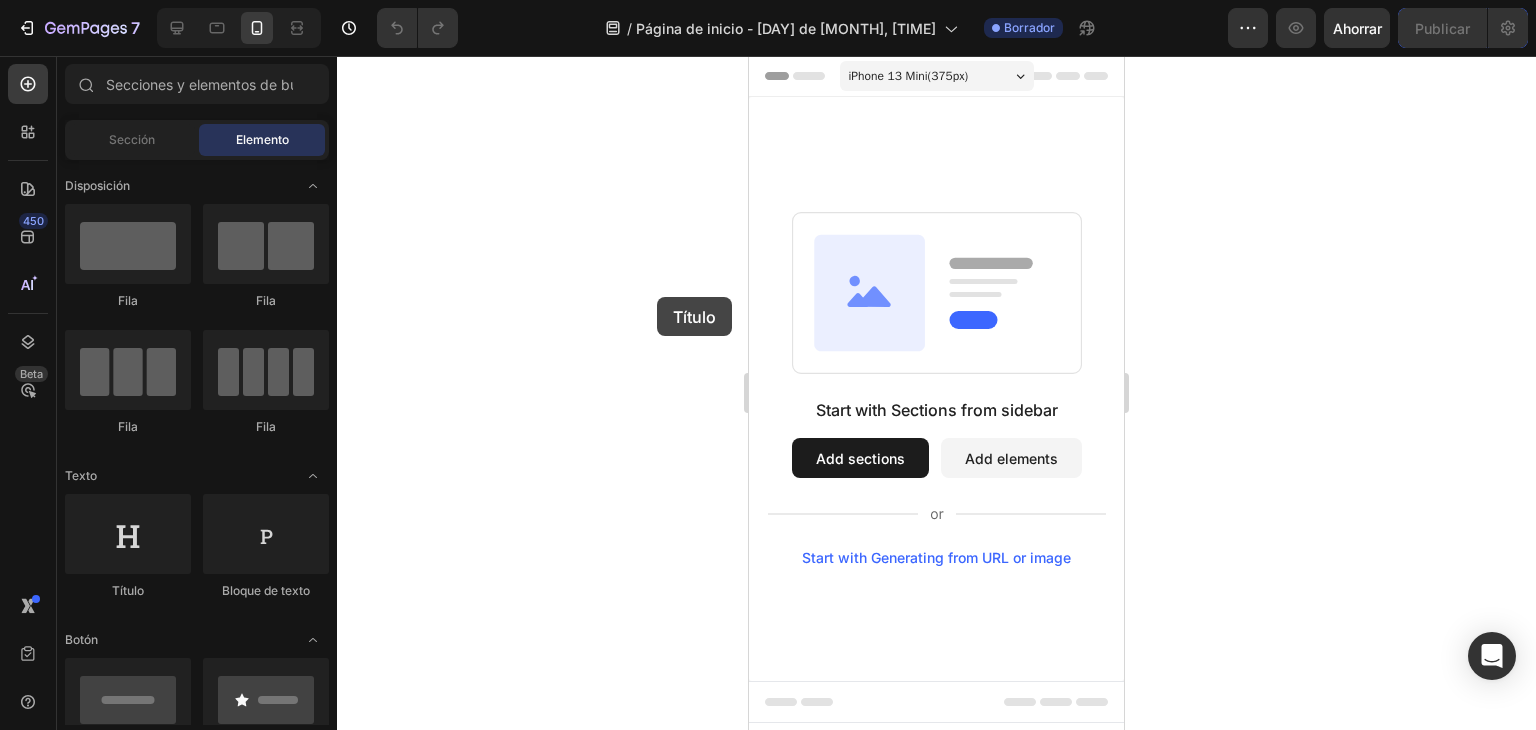 drag, startPoint x: 128, startPoint y: 519, endPoint x: 663, endPoint y: 295, distance: 580.00085 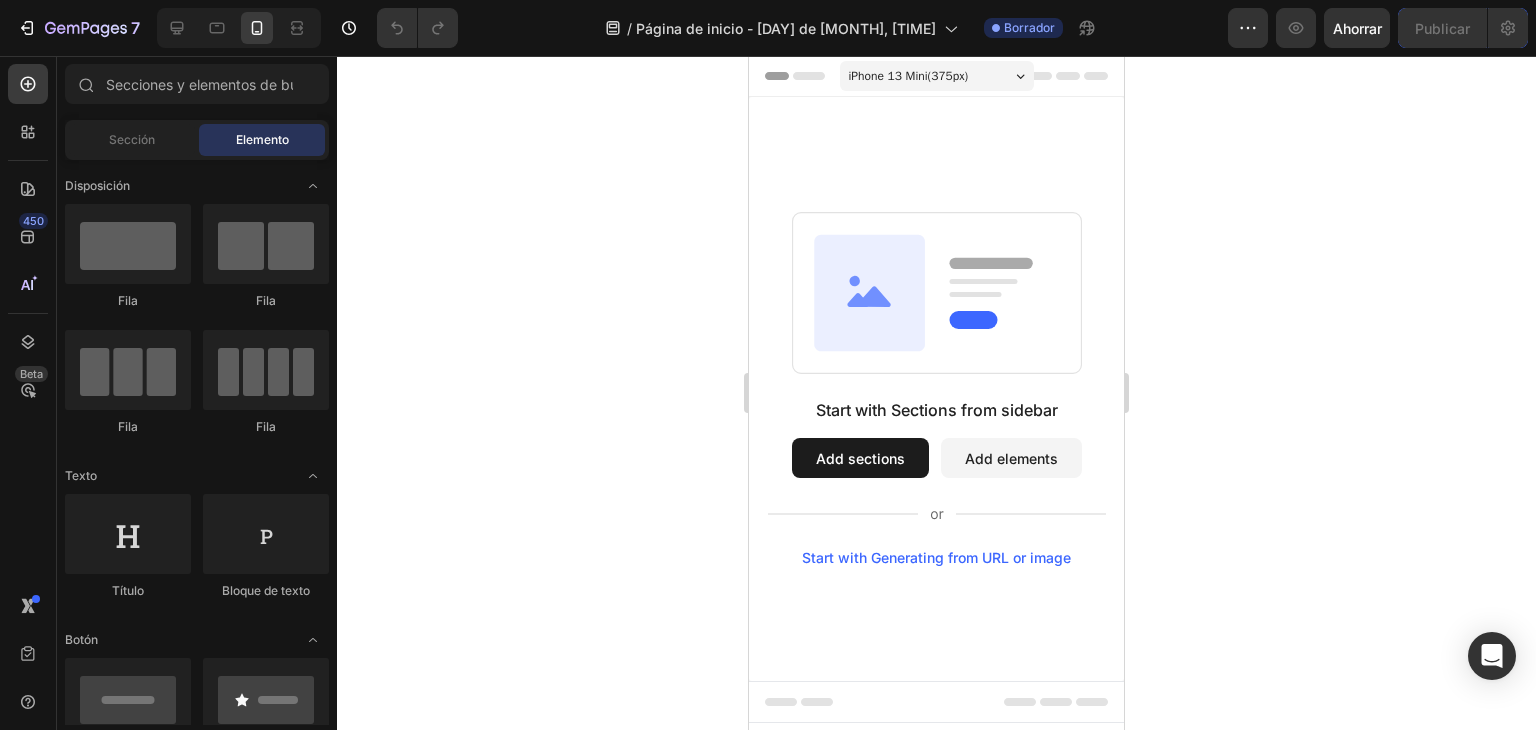 click 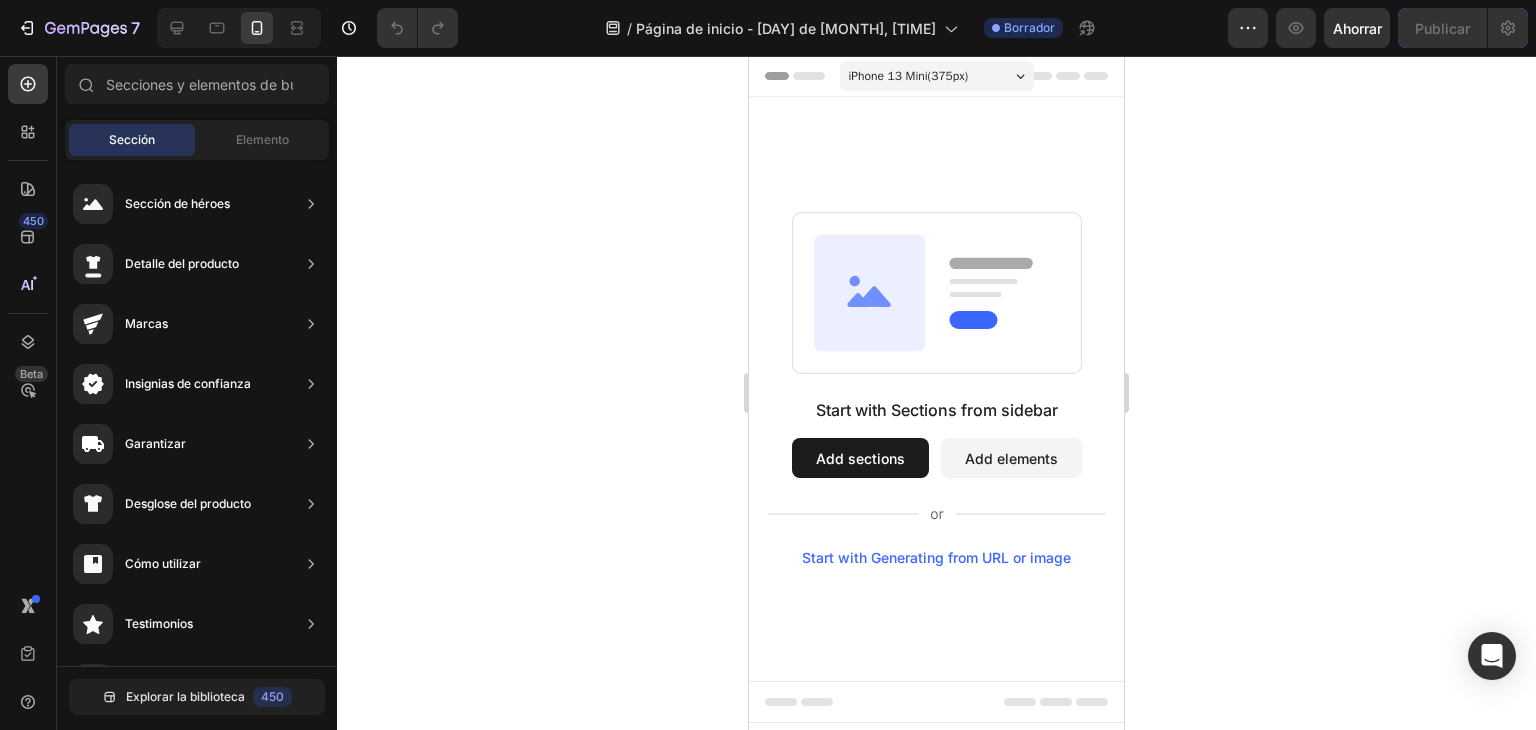 drag, startPoint x: 109, startPoint y: 397, endPoint x: 656, endPoint y: 425, distance: 547.7162 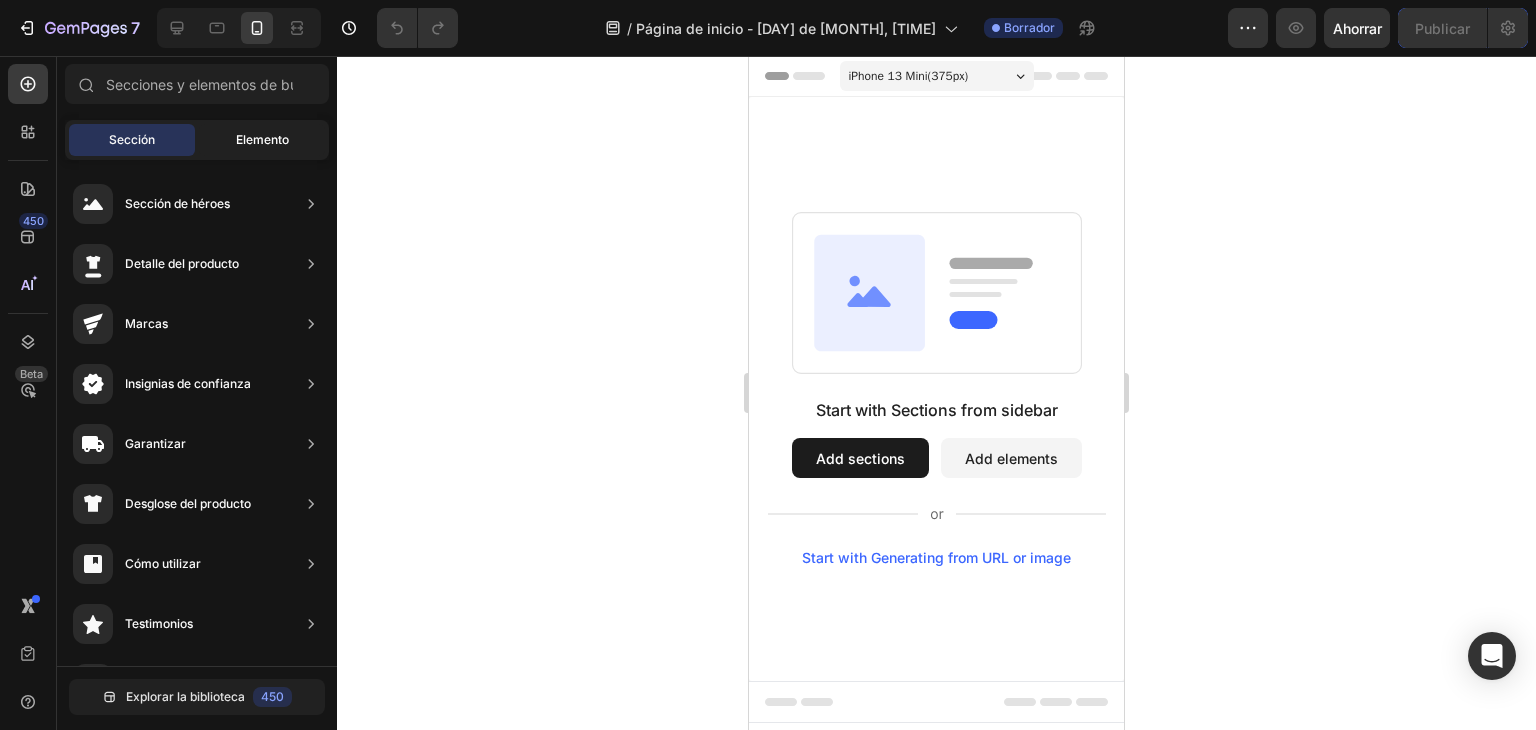 click on "Elemento" at bounding box center [262, 139] 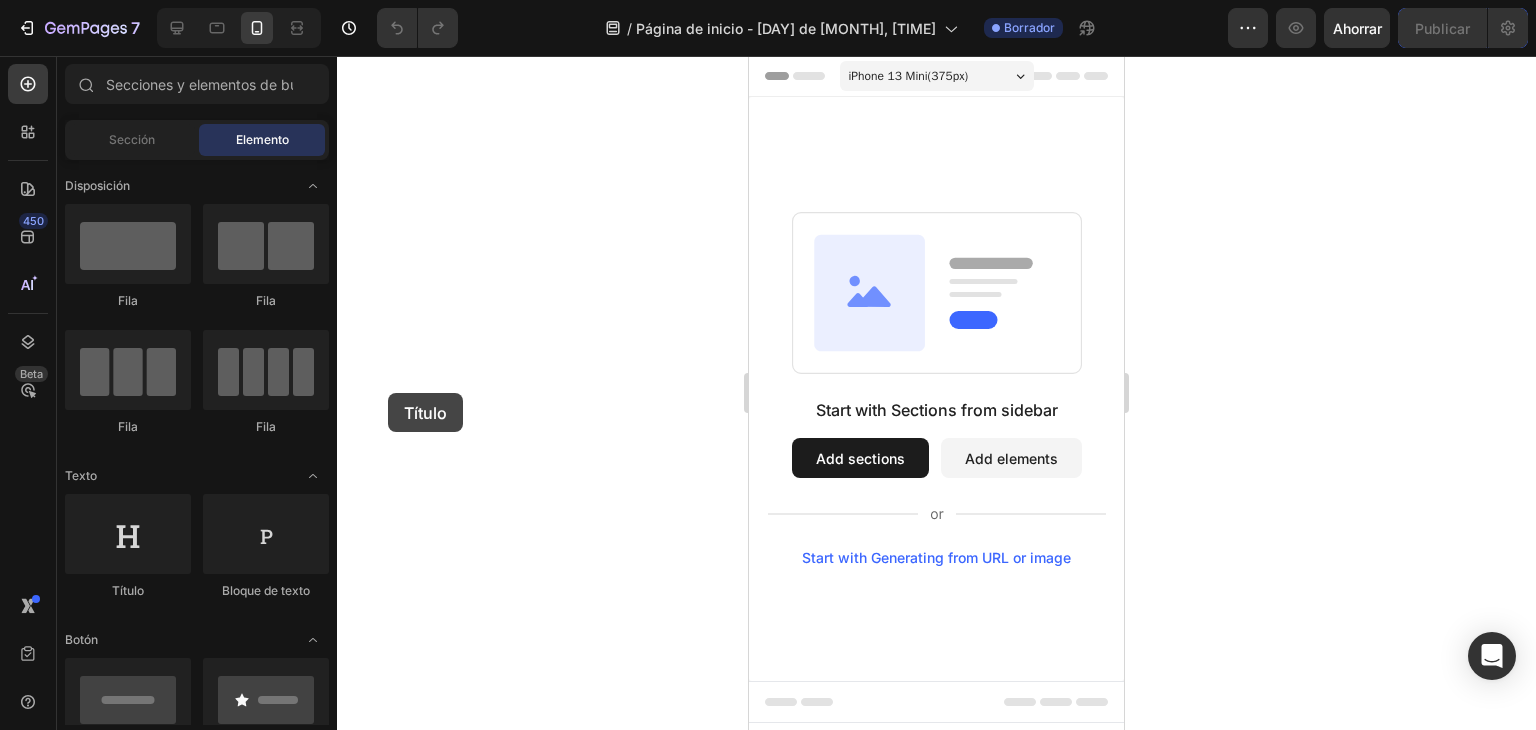 drag, startPoint x: 149, startPoint y: 513, endPoint x: 477, endPoint y: 349, distance: 366.71515 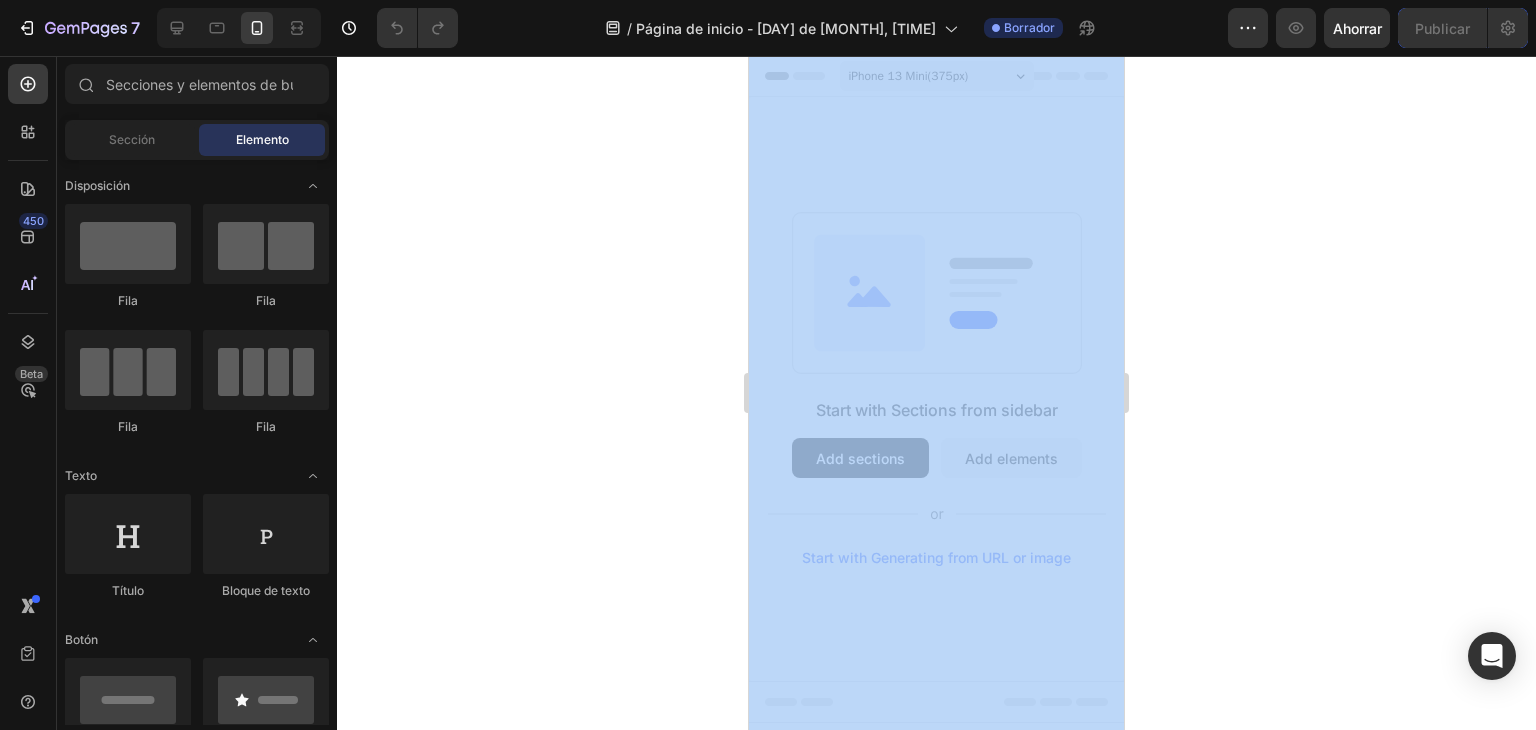 drag, startPoint x: 1226, startPoint y: 405, endPoint x: 825, endPoint y: 152, distance: 474.14133 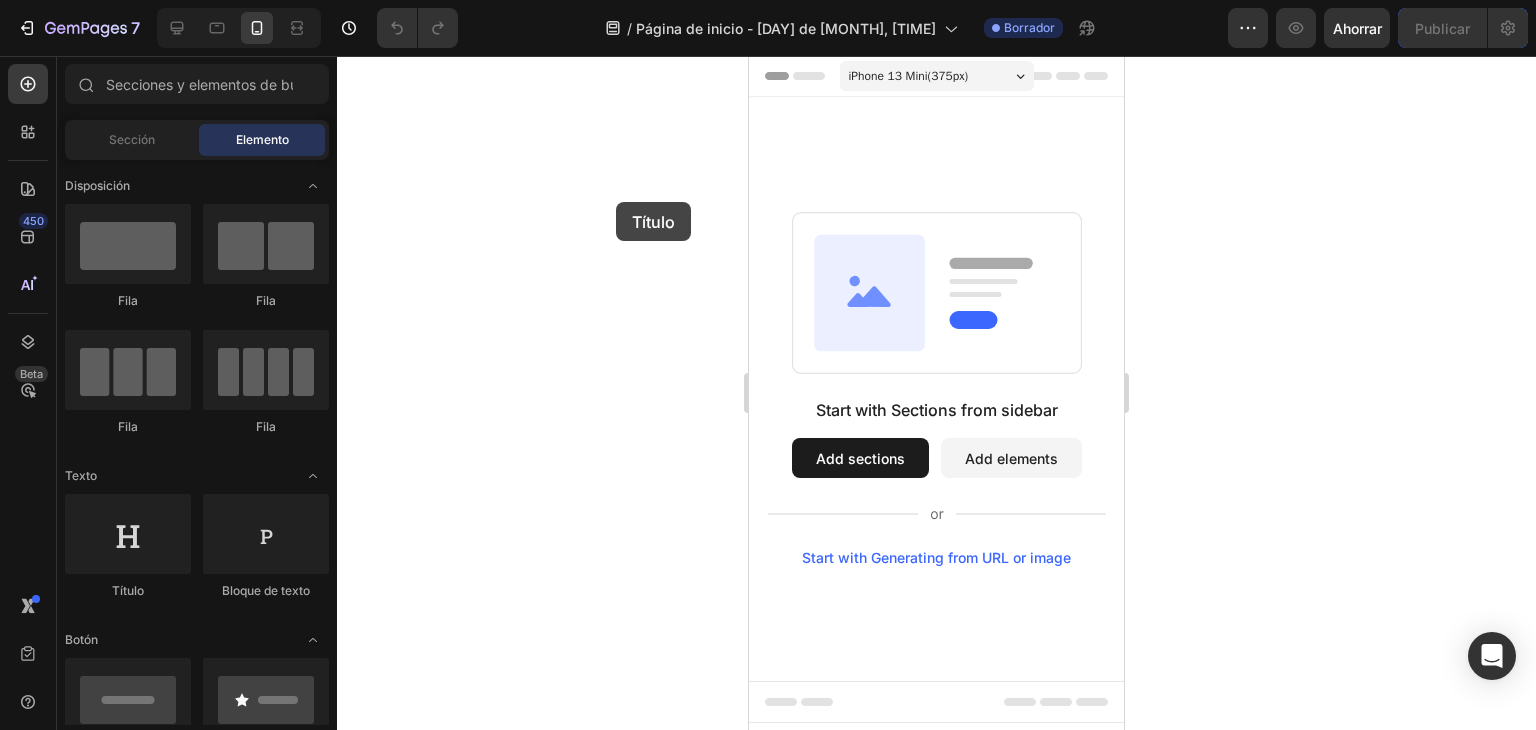 drag, startPoint x: 137, startPoint y: 577, endPoint x: 681, endPoint y: 157, distance: 687.267 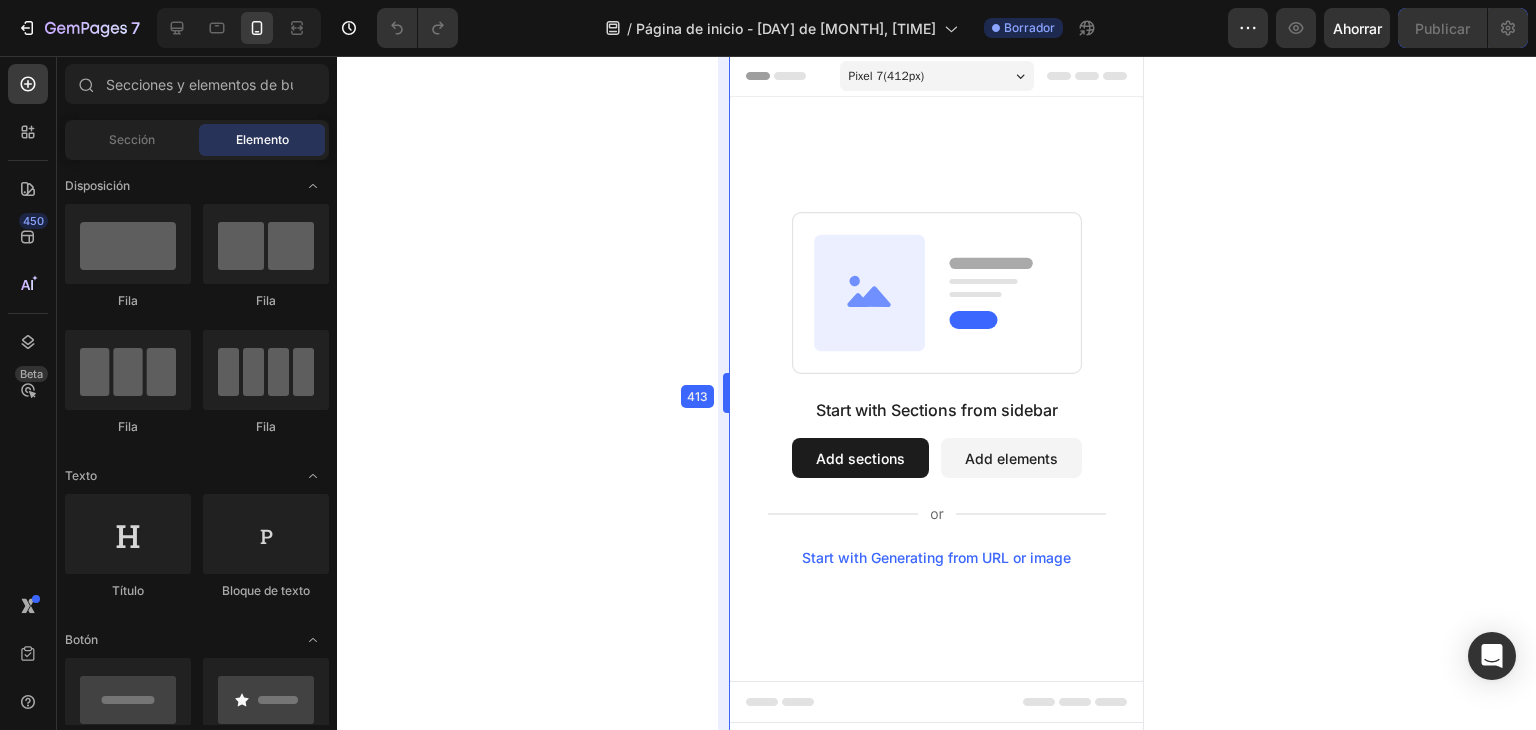 drag, startPoint x: 746, startPoint y: 397, endPoint x: 709, endPoint y: 502, distance: 111.32835 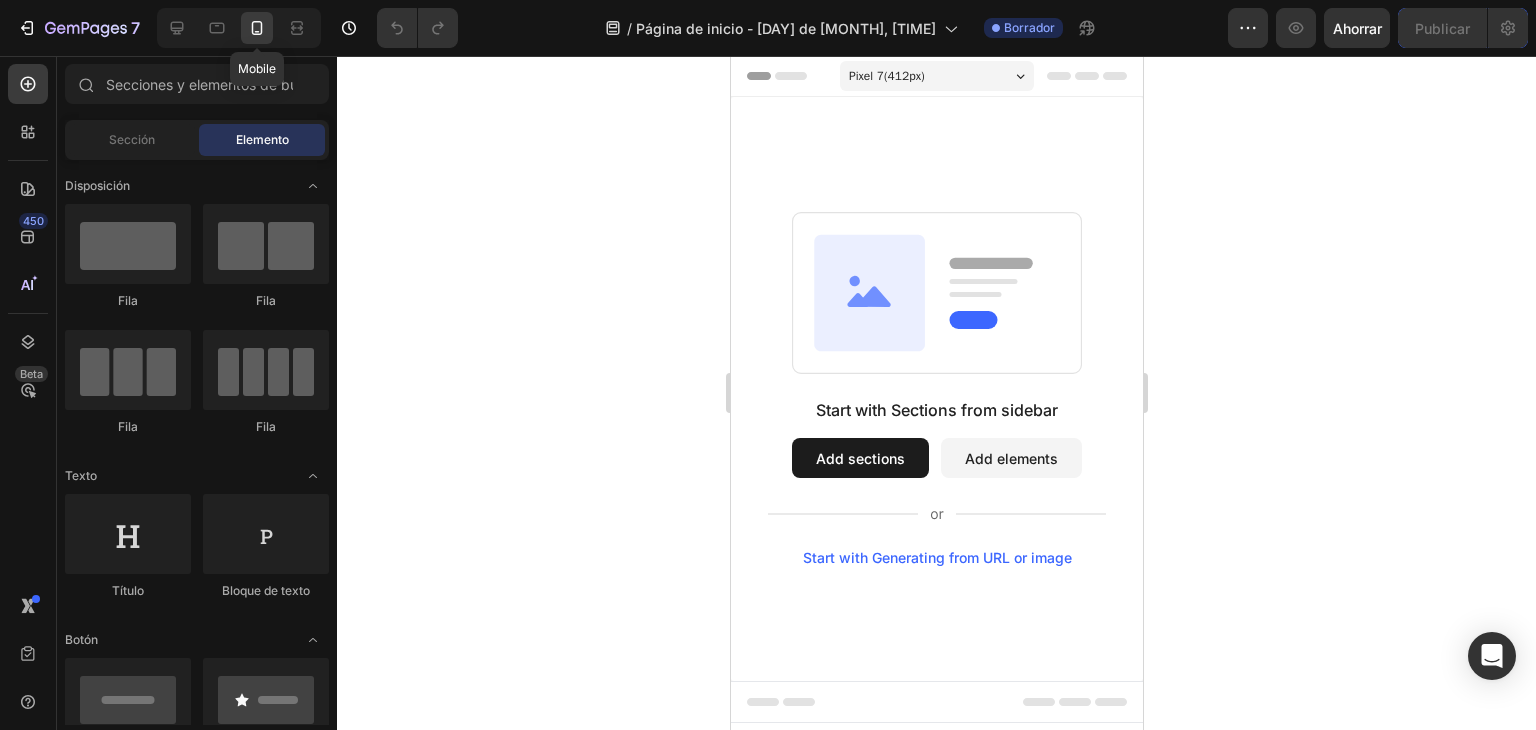 click 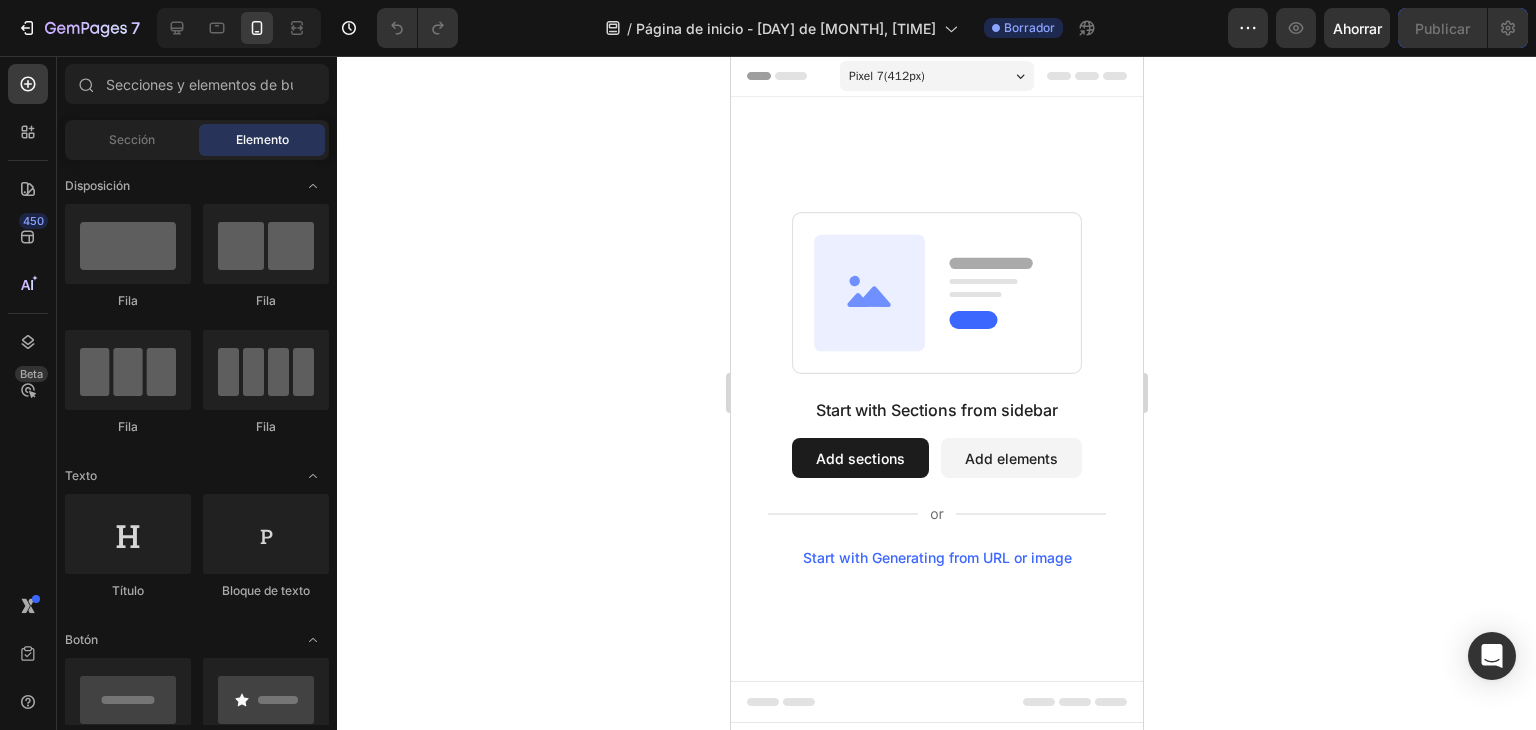 drag, startPoint x: 761, startPoint y: 293, endPoint x: 909, endPoint y: 81, distance: 258.5498 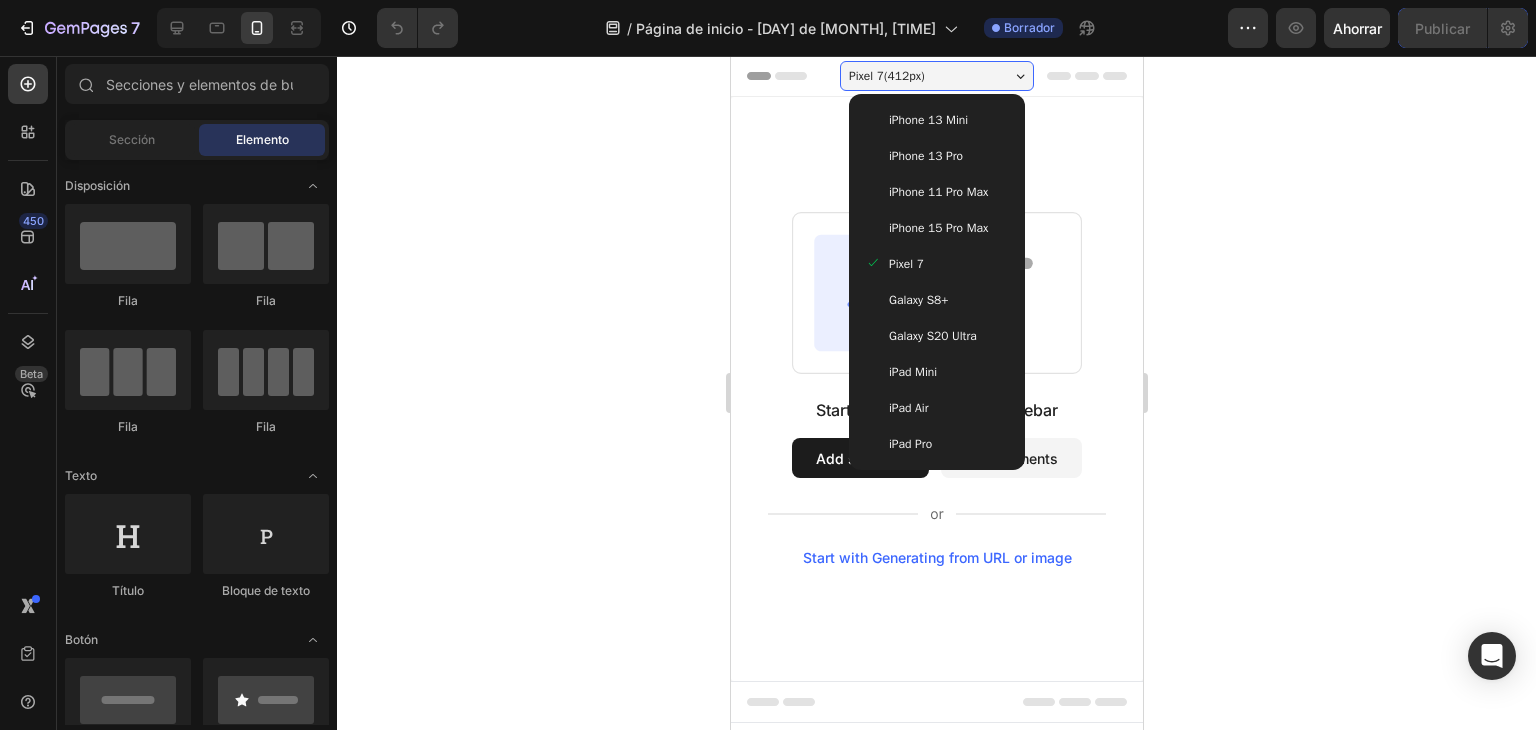 click on "iPhone 13 Mini iPhone 13 Pro iPhone 11 Pro Max iPhone 15 Pro Max Pixel 7 Galaxy S8+ Galaxy S20 Ultra iPad Mini iPad Air iPad Pro" at bounding box center (936, 282) 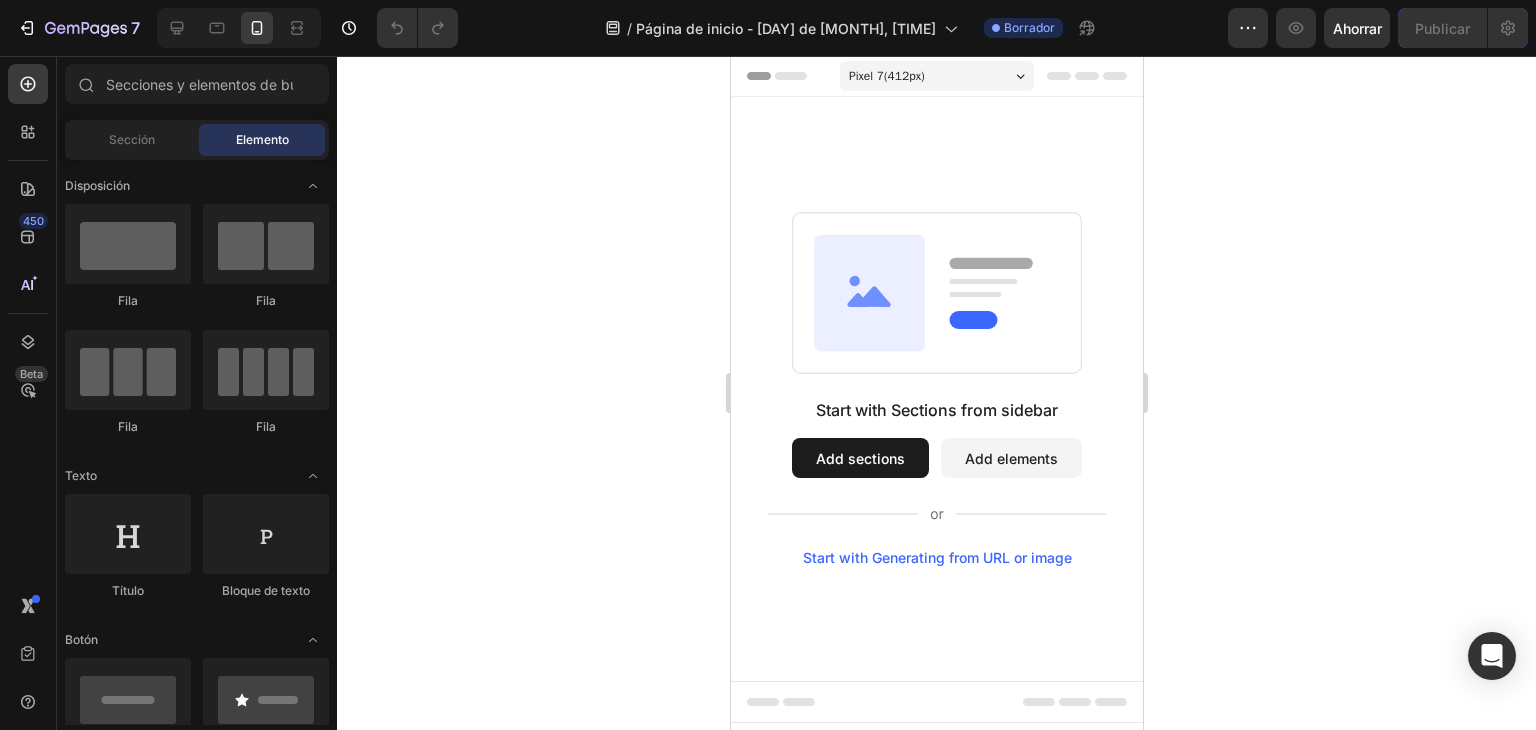 click 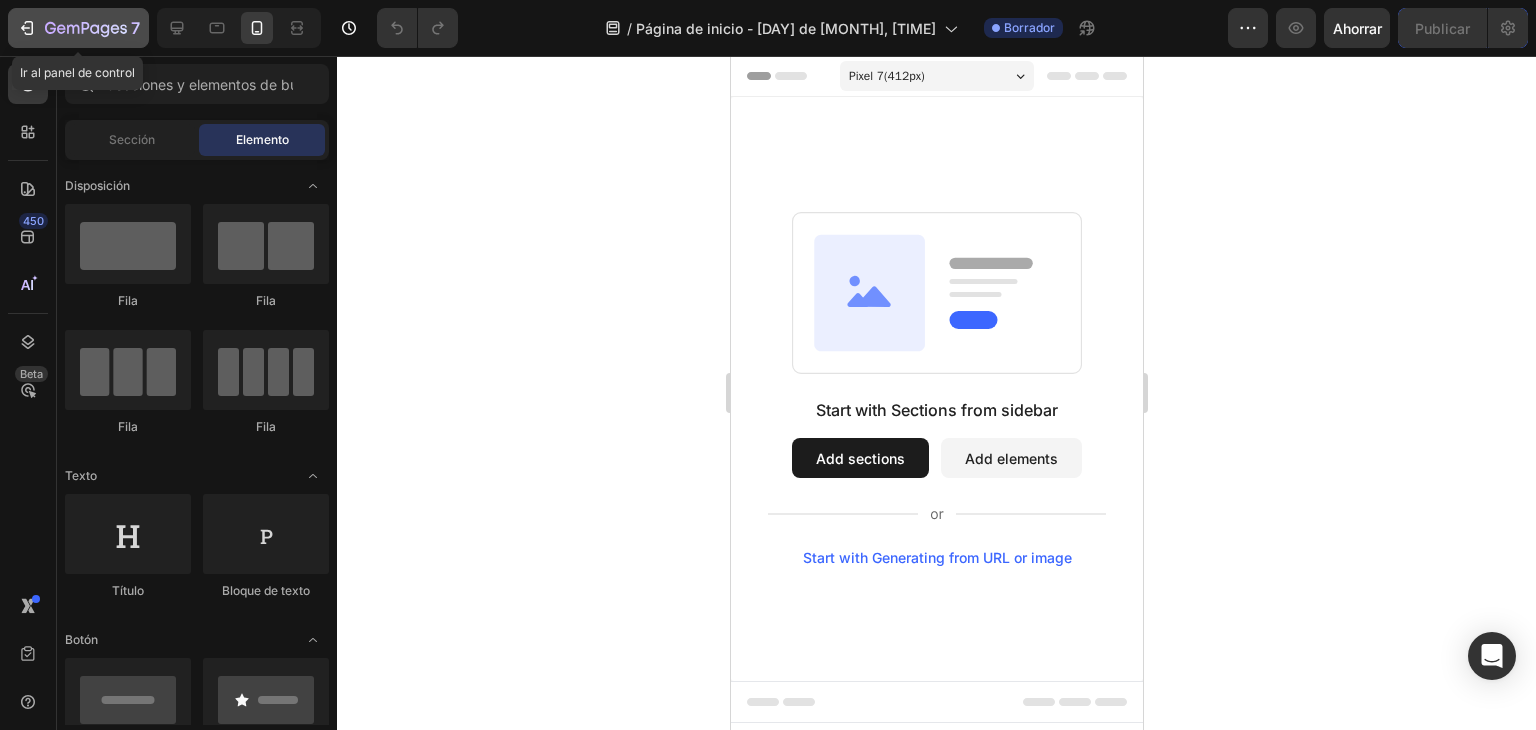 click 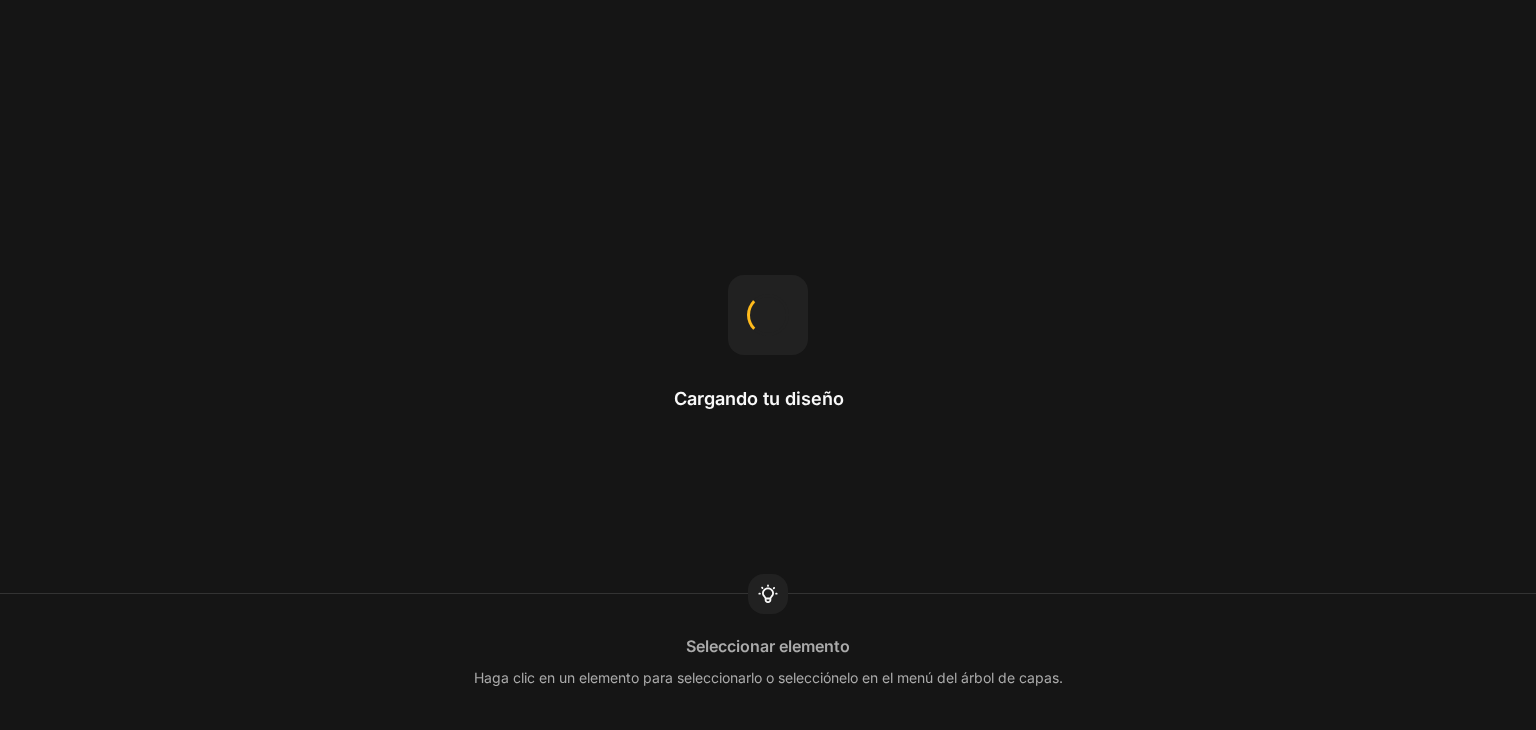scroll, scrollTop: 0, scrollLeft: 0, axis: both 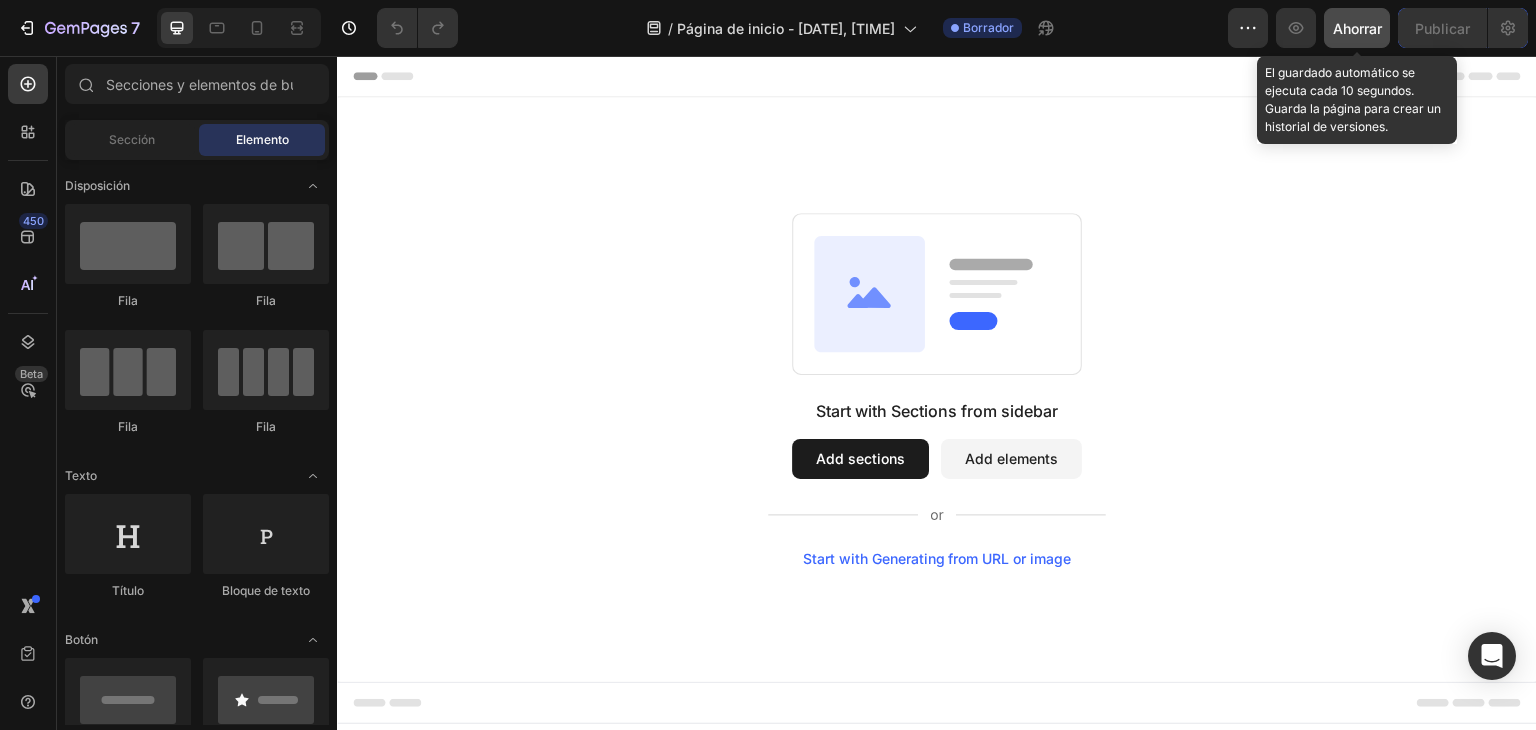 click on "Ahorrar" at bounding box center (1357, 28) 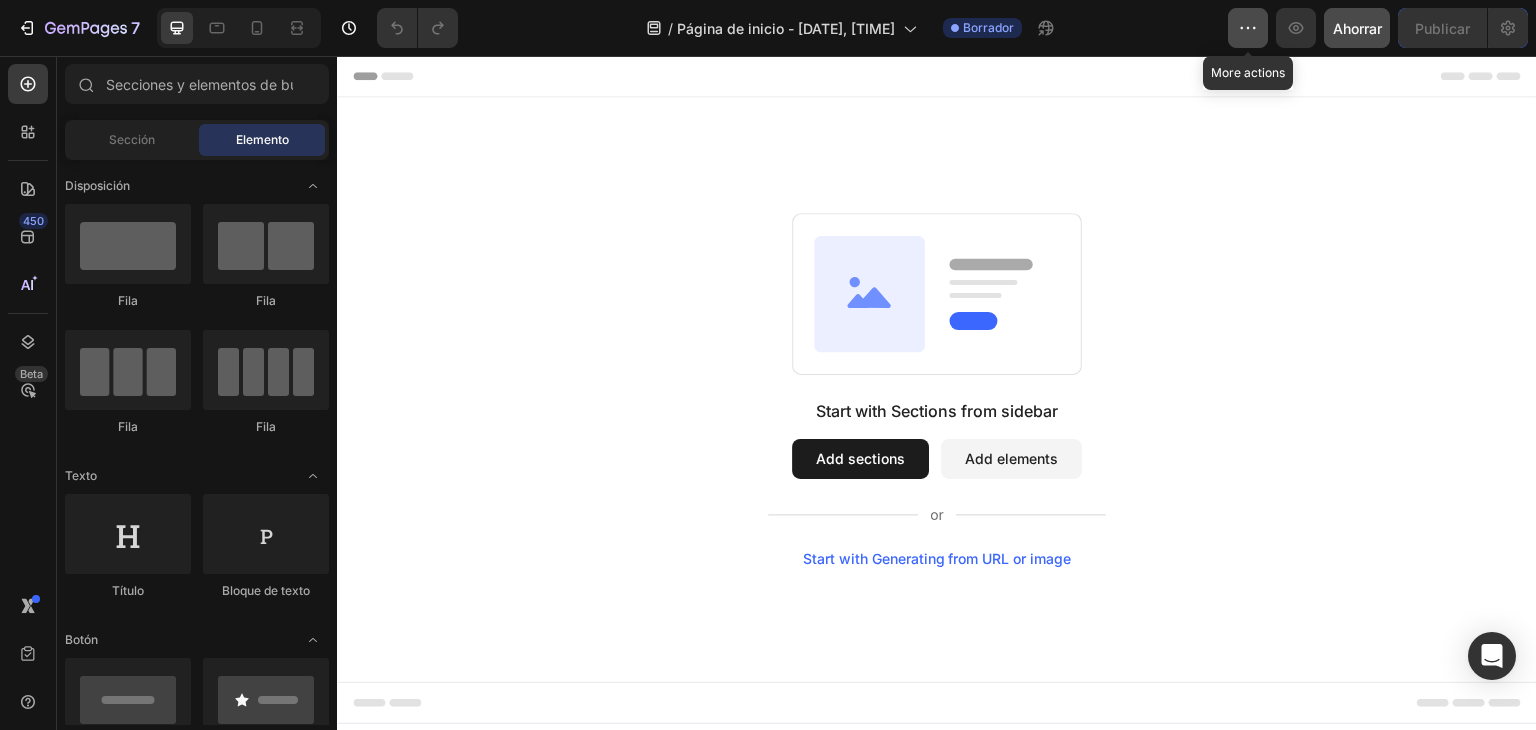 click 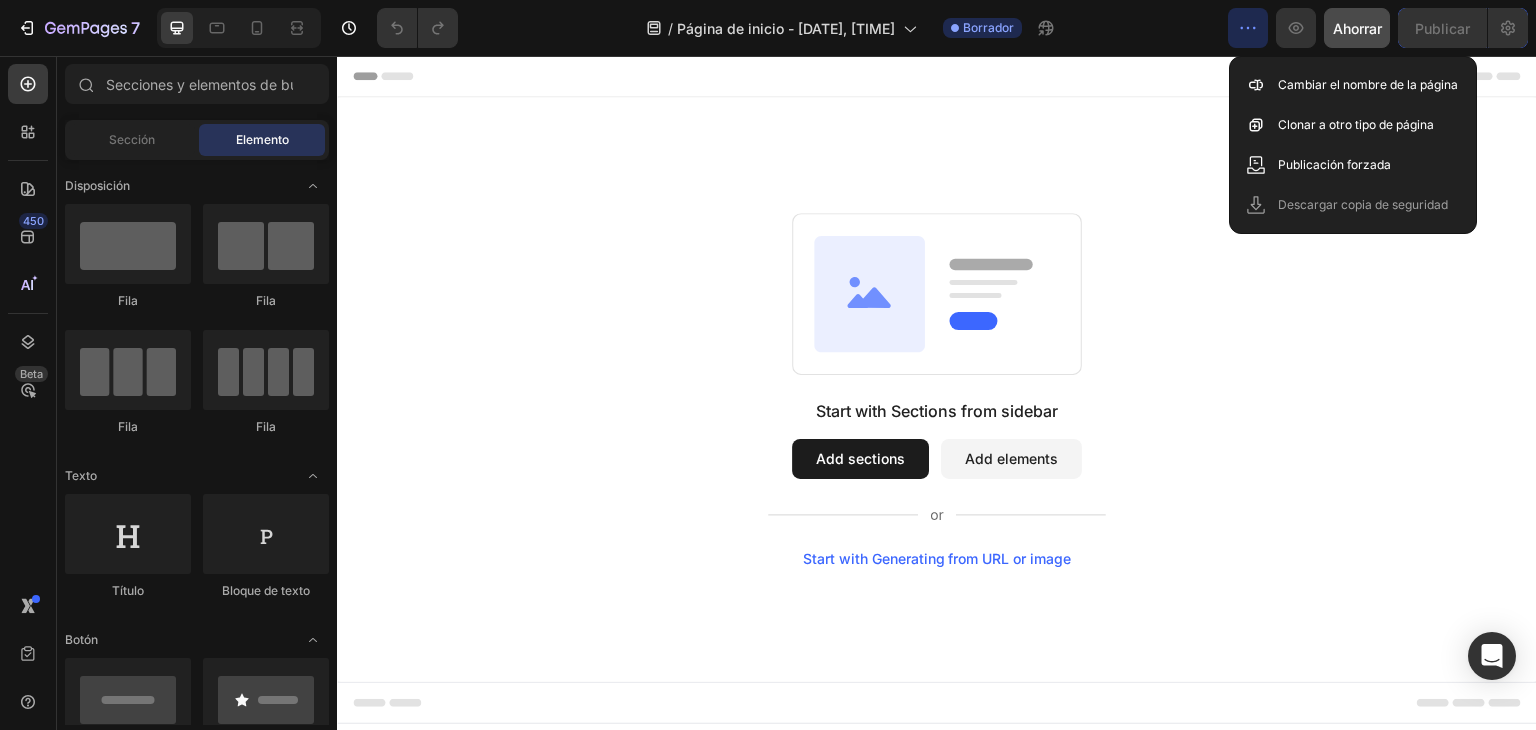 click on "Start with Sections from sidebar Add sections Add elements Start with Generating from URL or image" at bounding box center [937, 389] 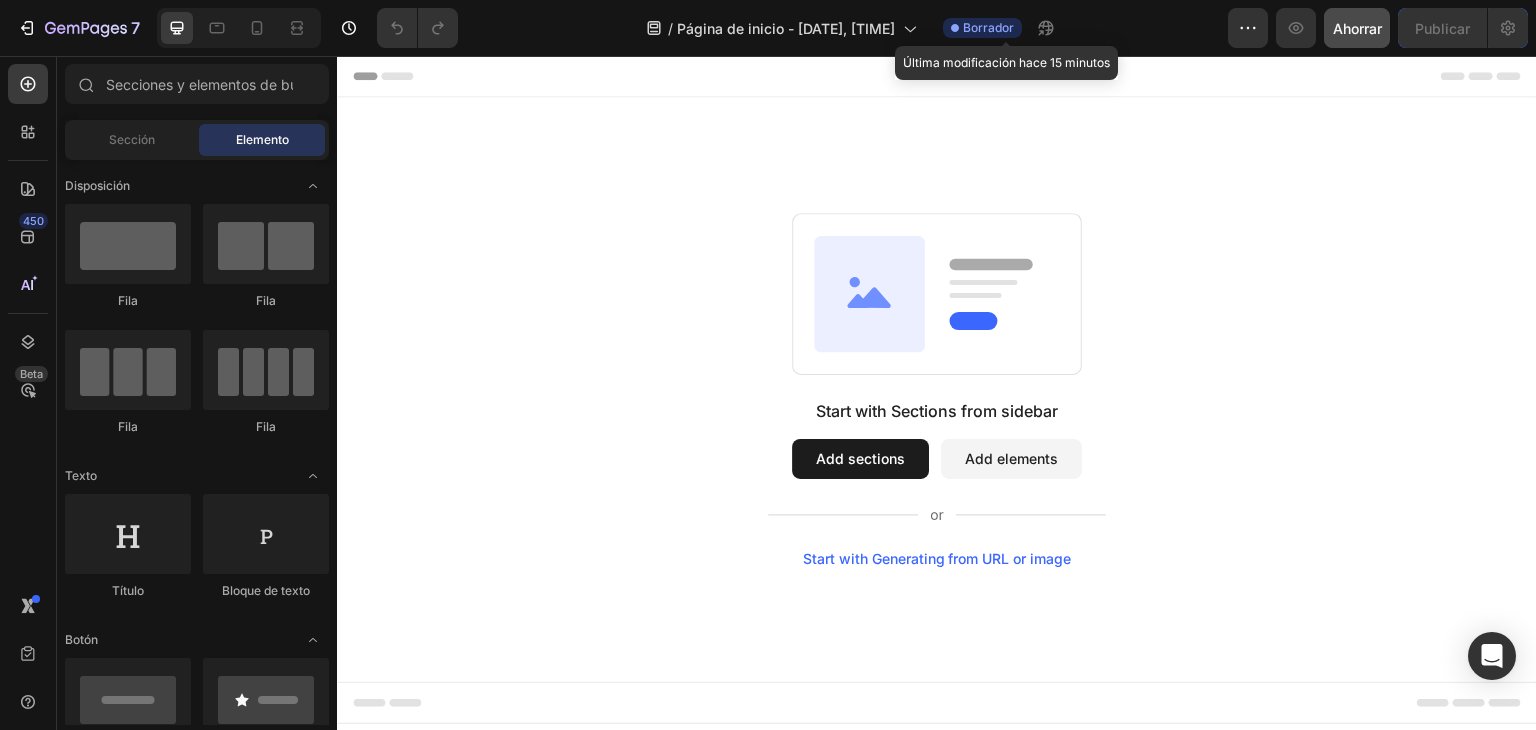 click on "Borrador" at bounding box center [988, 27] 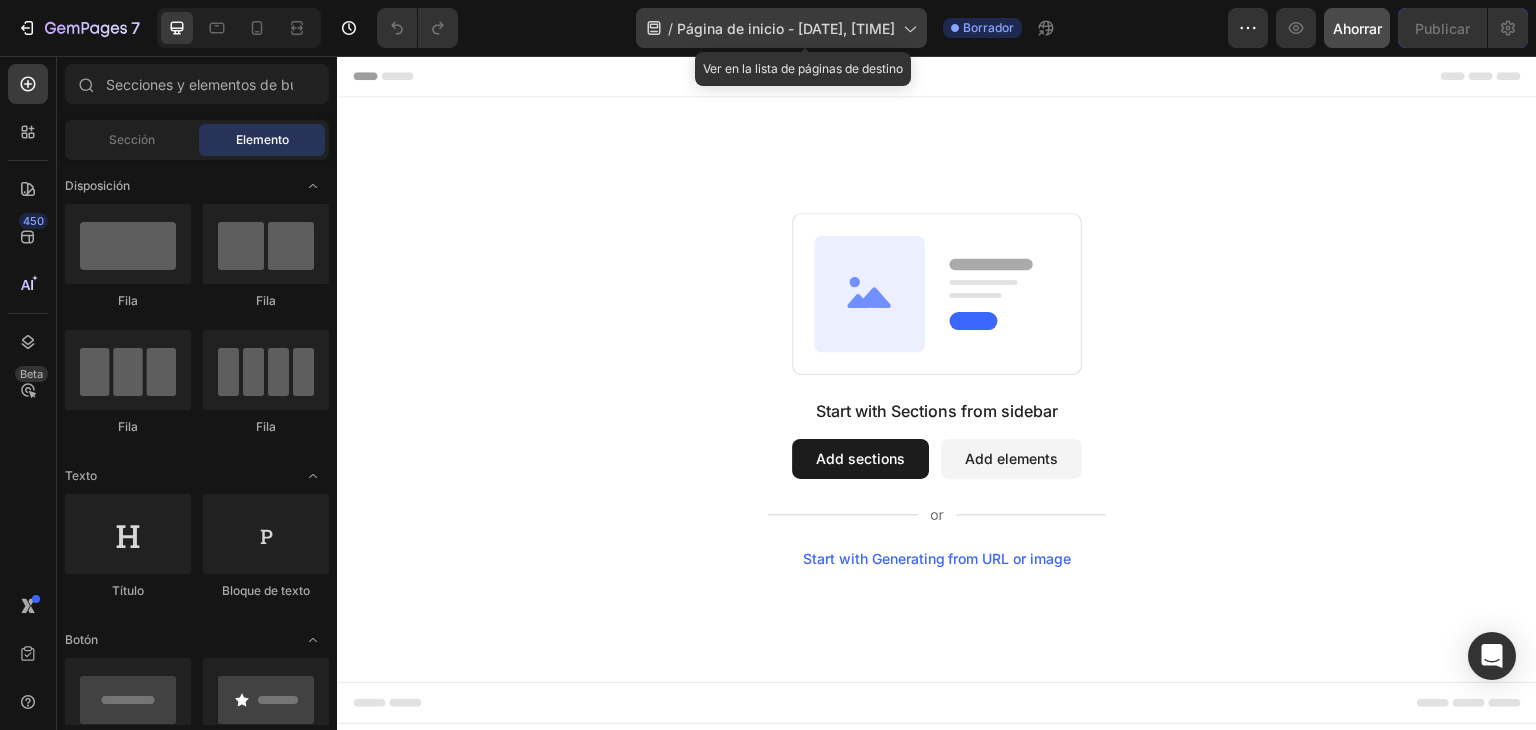click on "/ Página de inicio - 3 de agosto, 10:38:44" 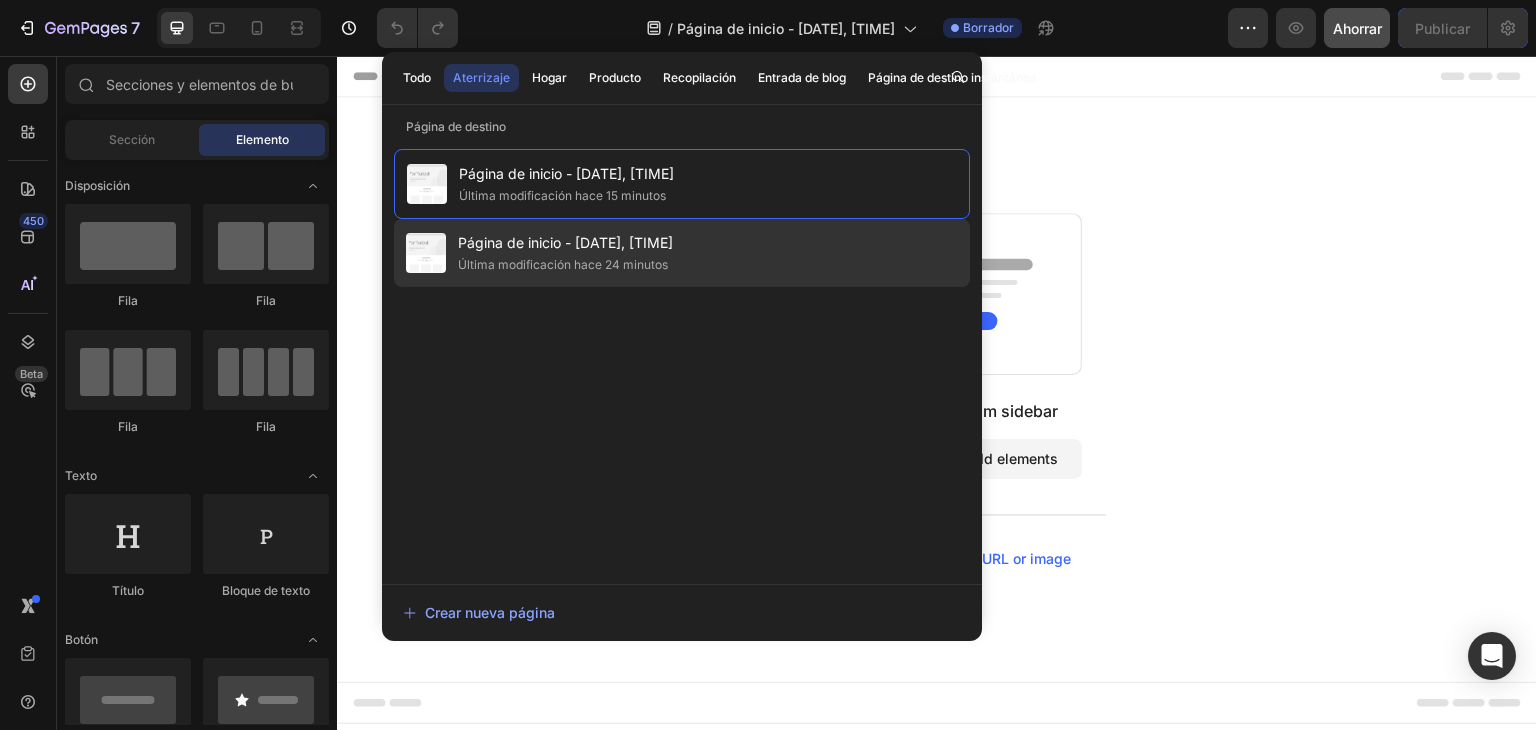 click on "Página de inicio - 3 de agosto, 10:17:34 Última modificación hace 24 minutos" 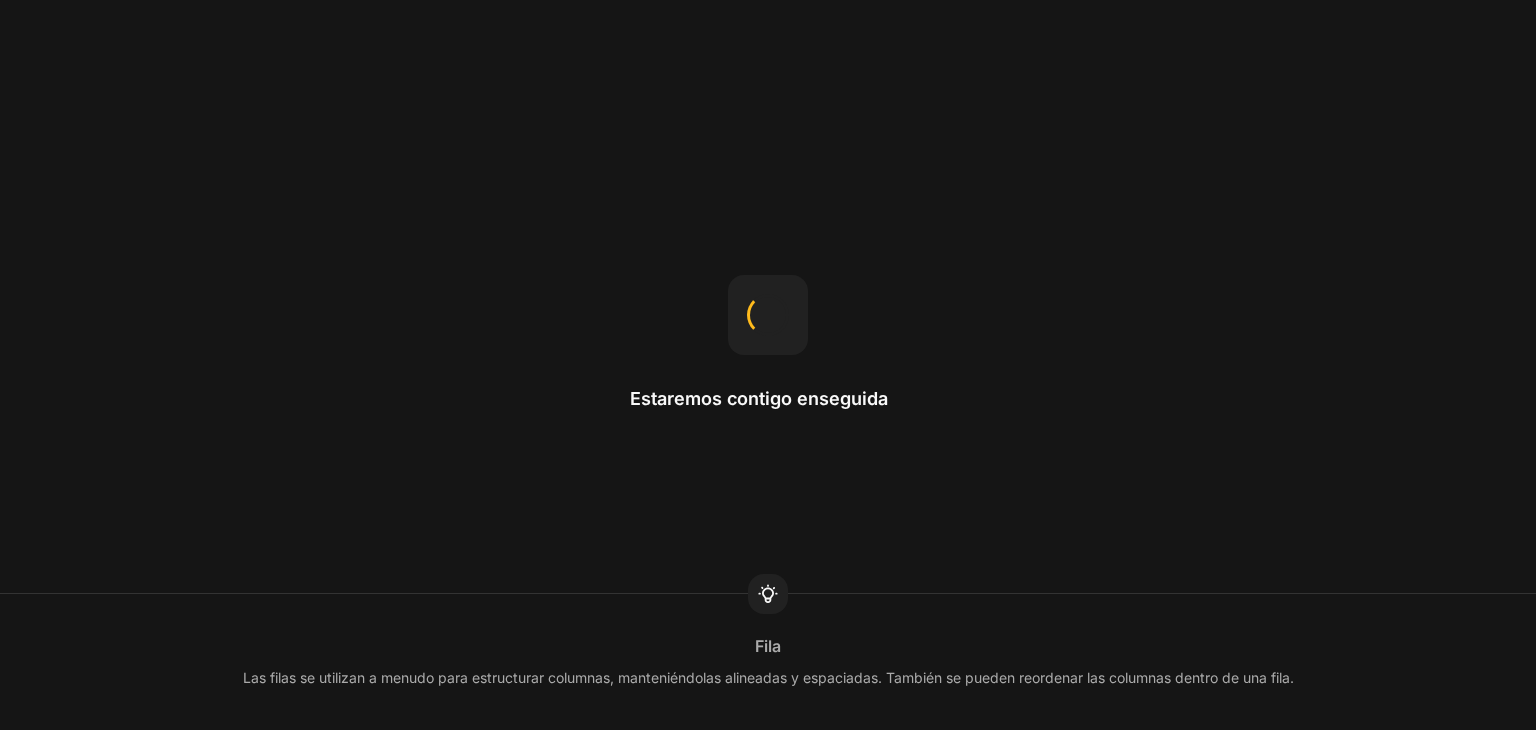 scroll, scrollTop: 0, scrollLeft: 0, axis: both 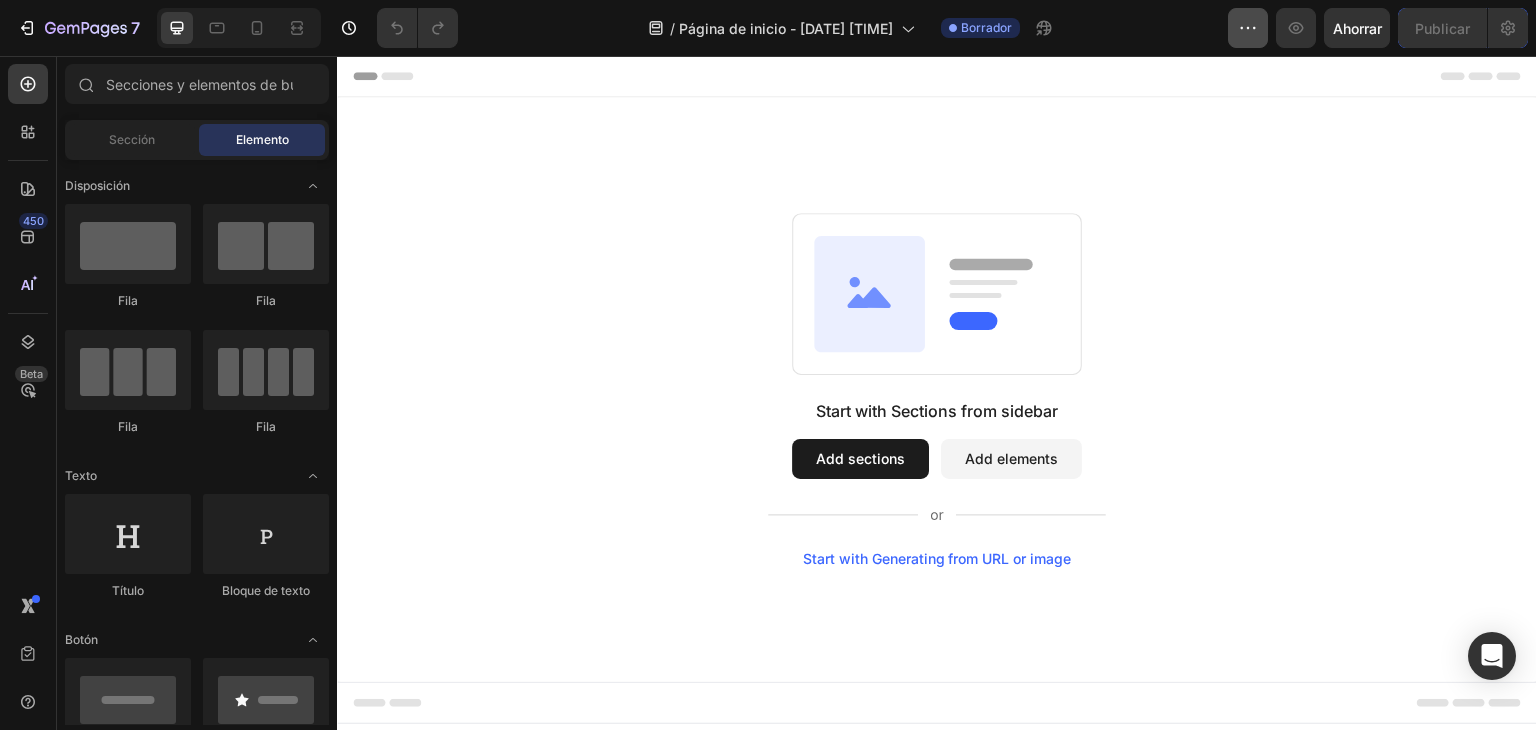 drag, startPoint x: 1375, startPoint y: 34, endPoint x: 1260, endPoint y: 42, distance: 115.27792 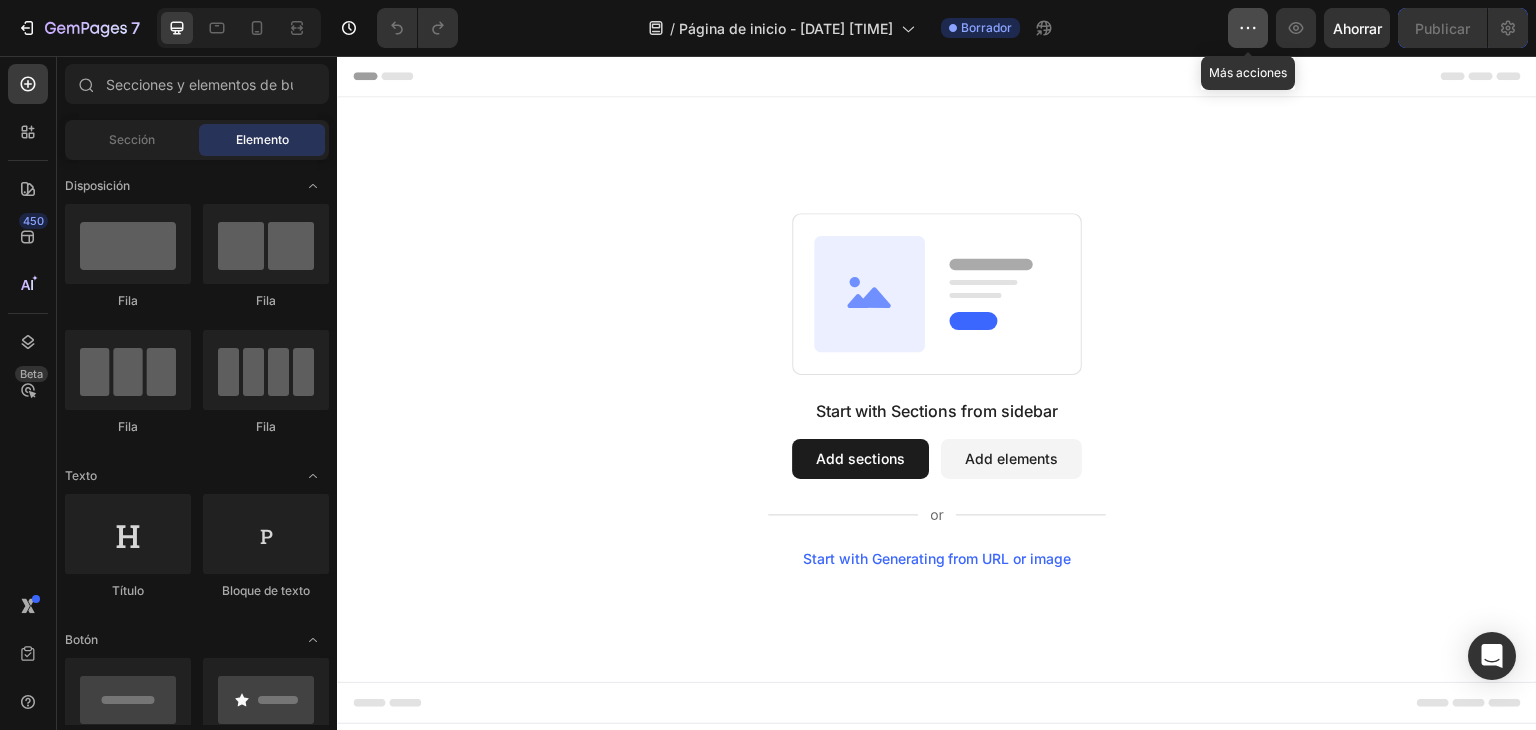 click 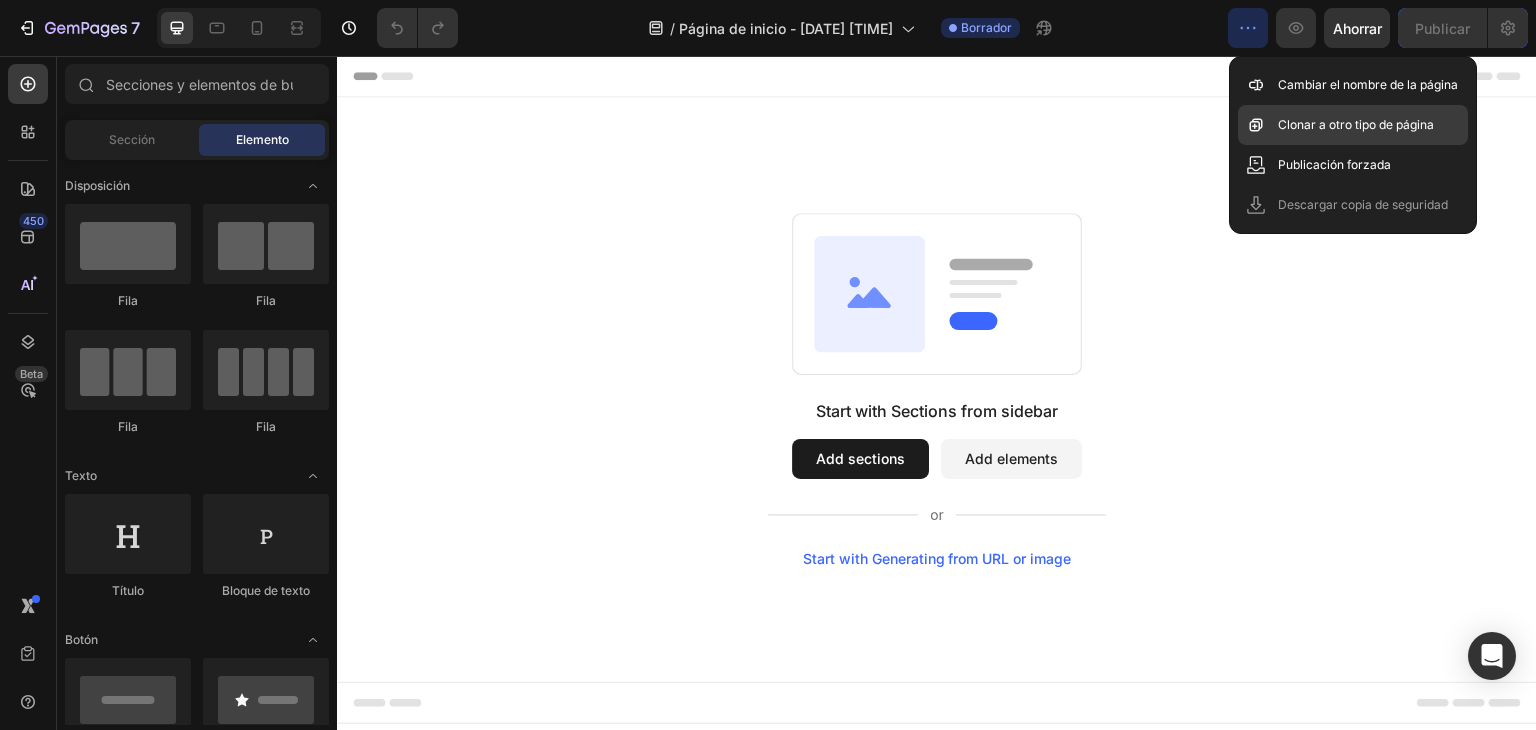 click on "Clonar a otro tipo de página" at bounding box center [1356, 124] 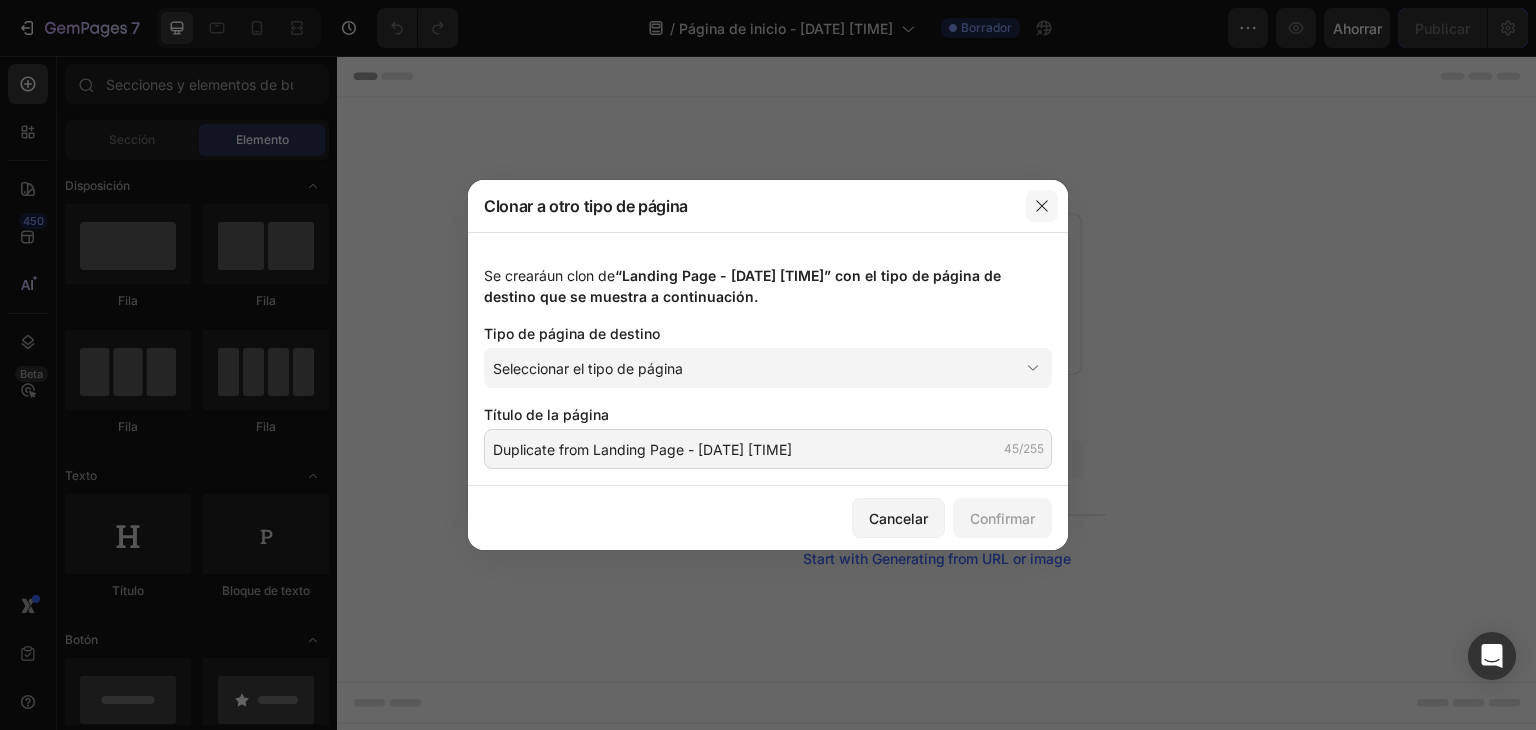 click 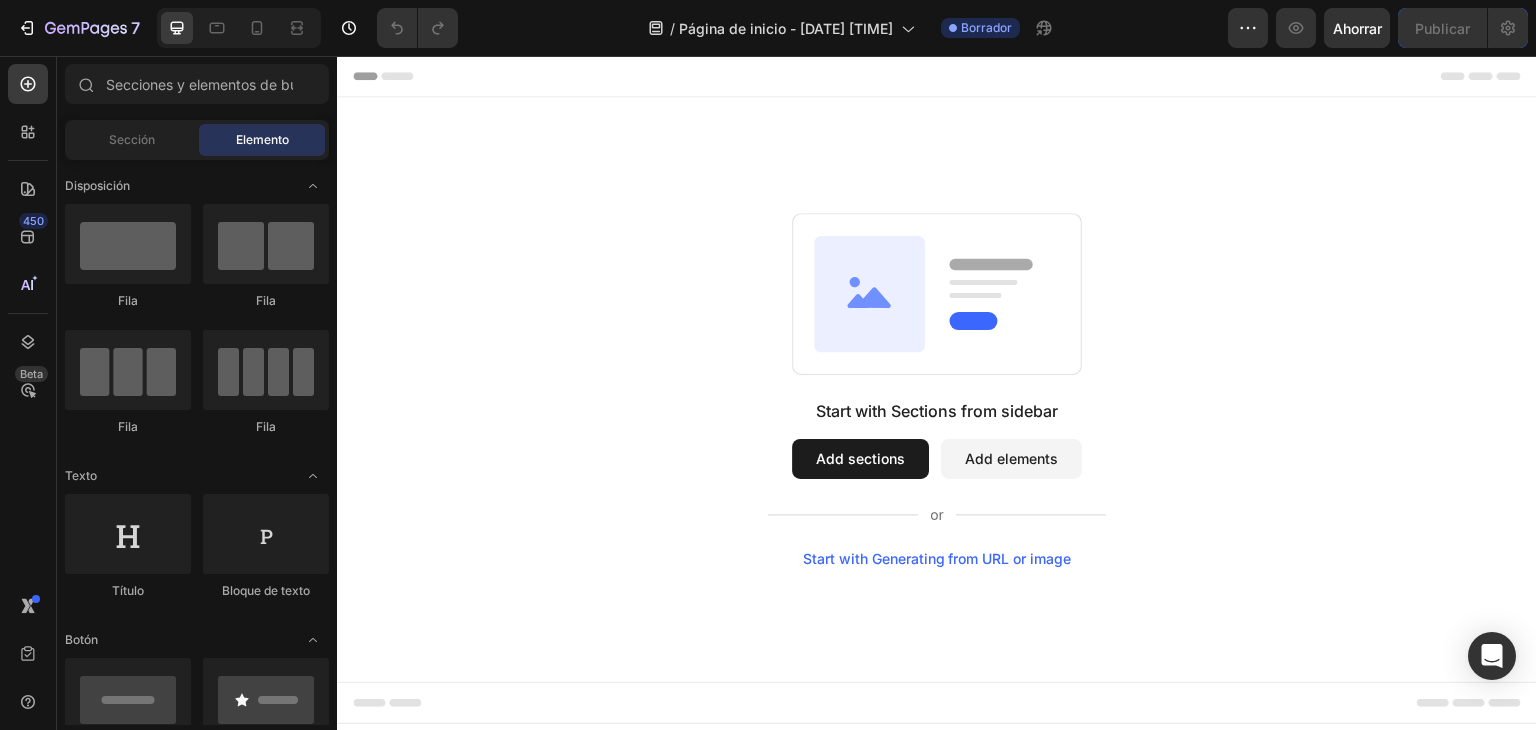 click on "Add sections" at bounding box center (860, 459) 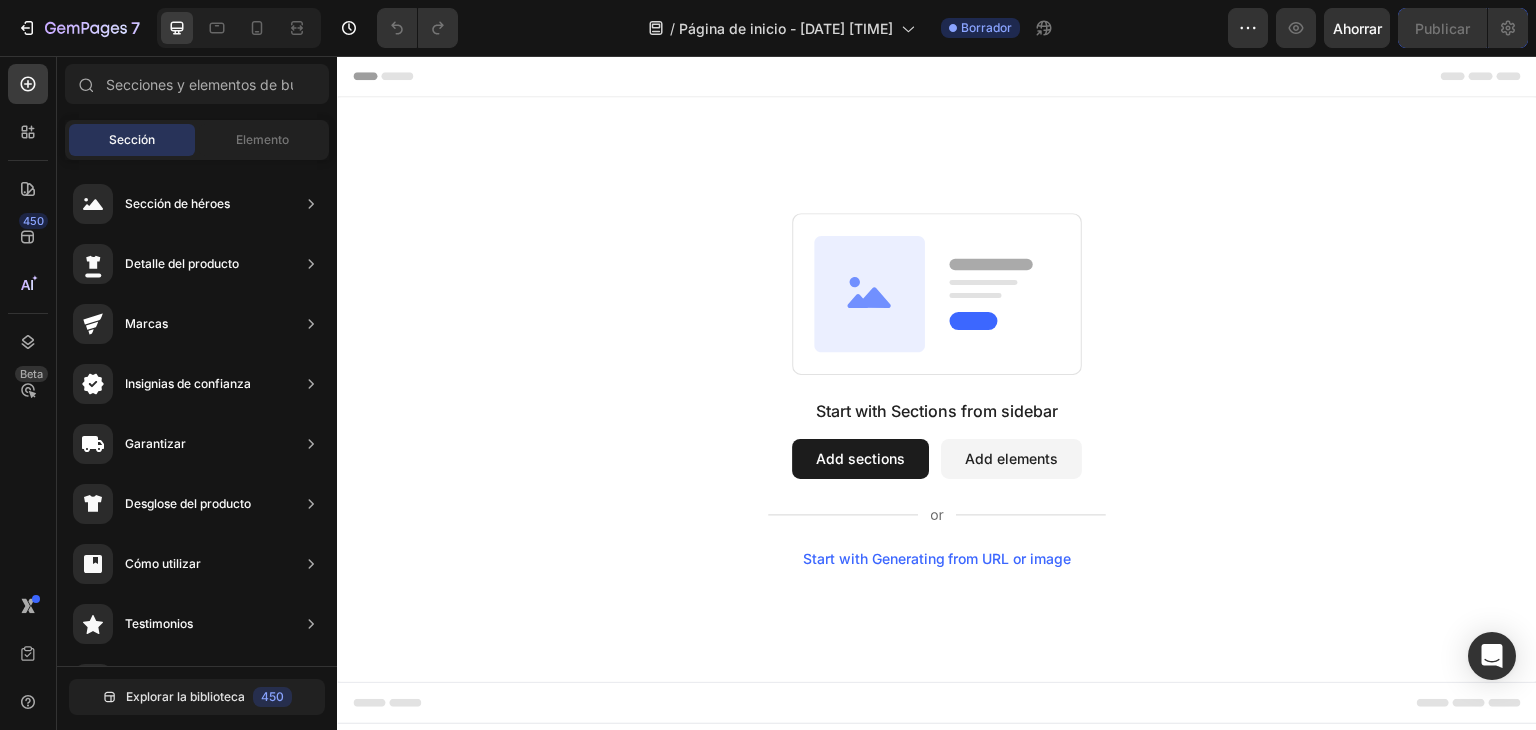 click 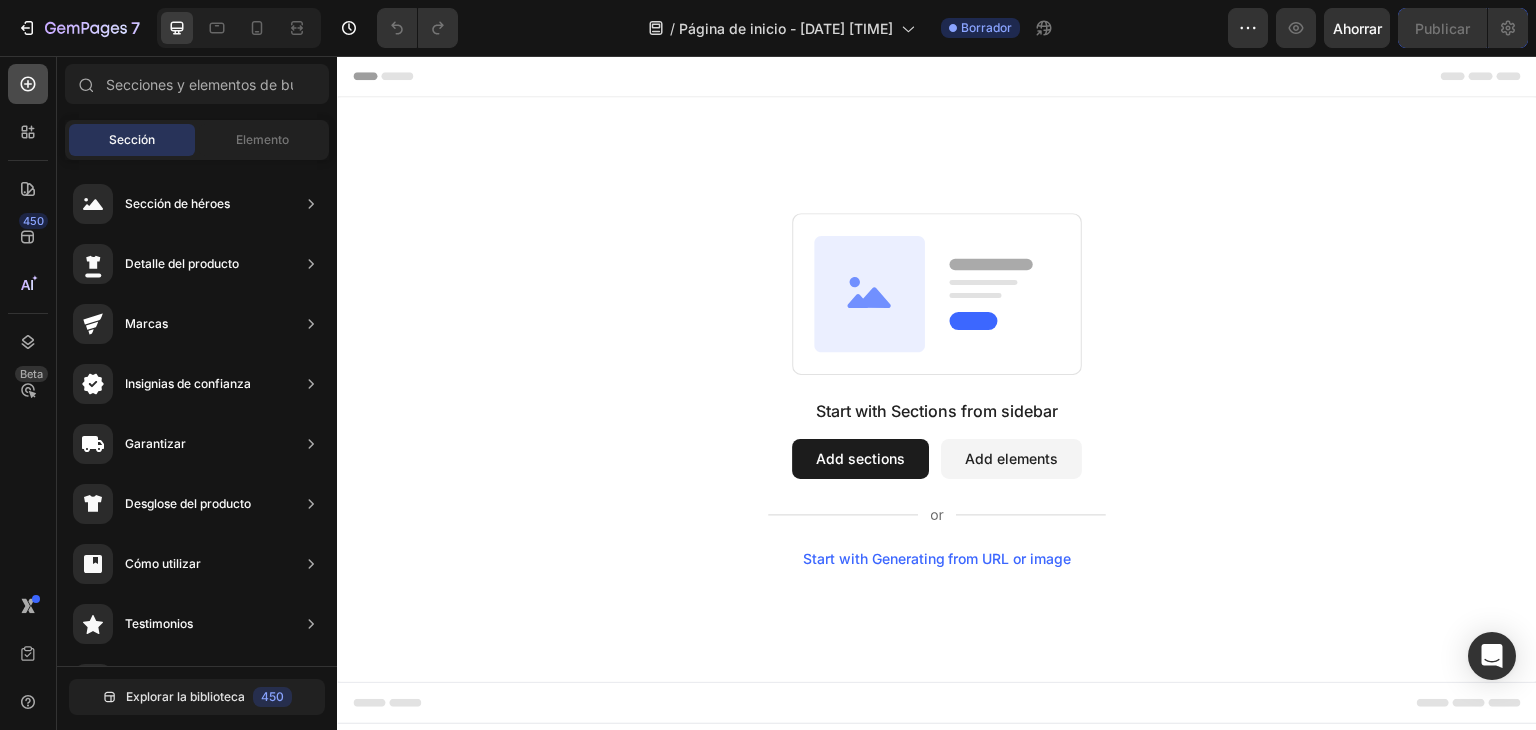 click 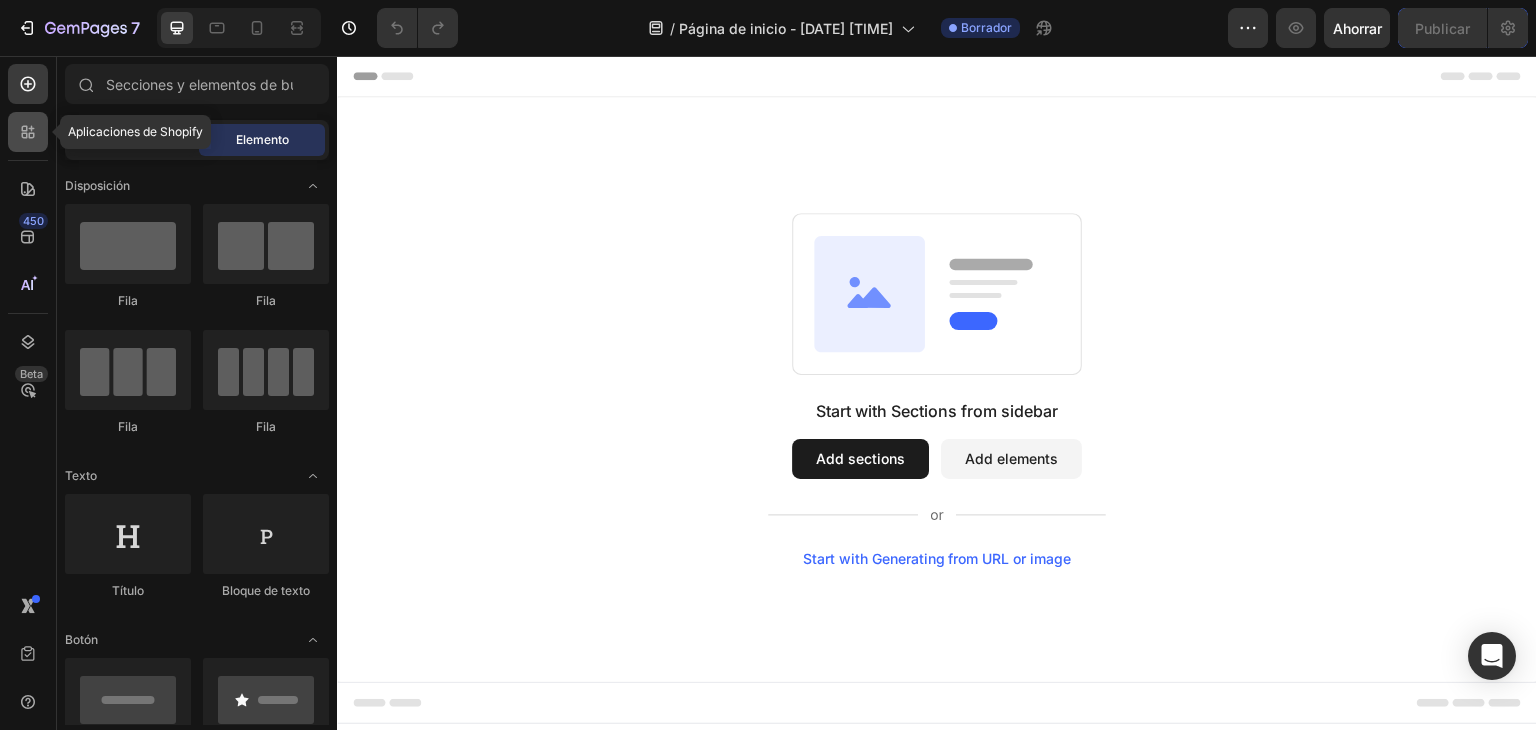 click 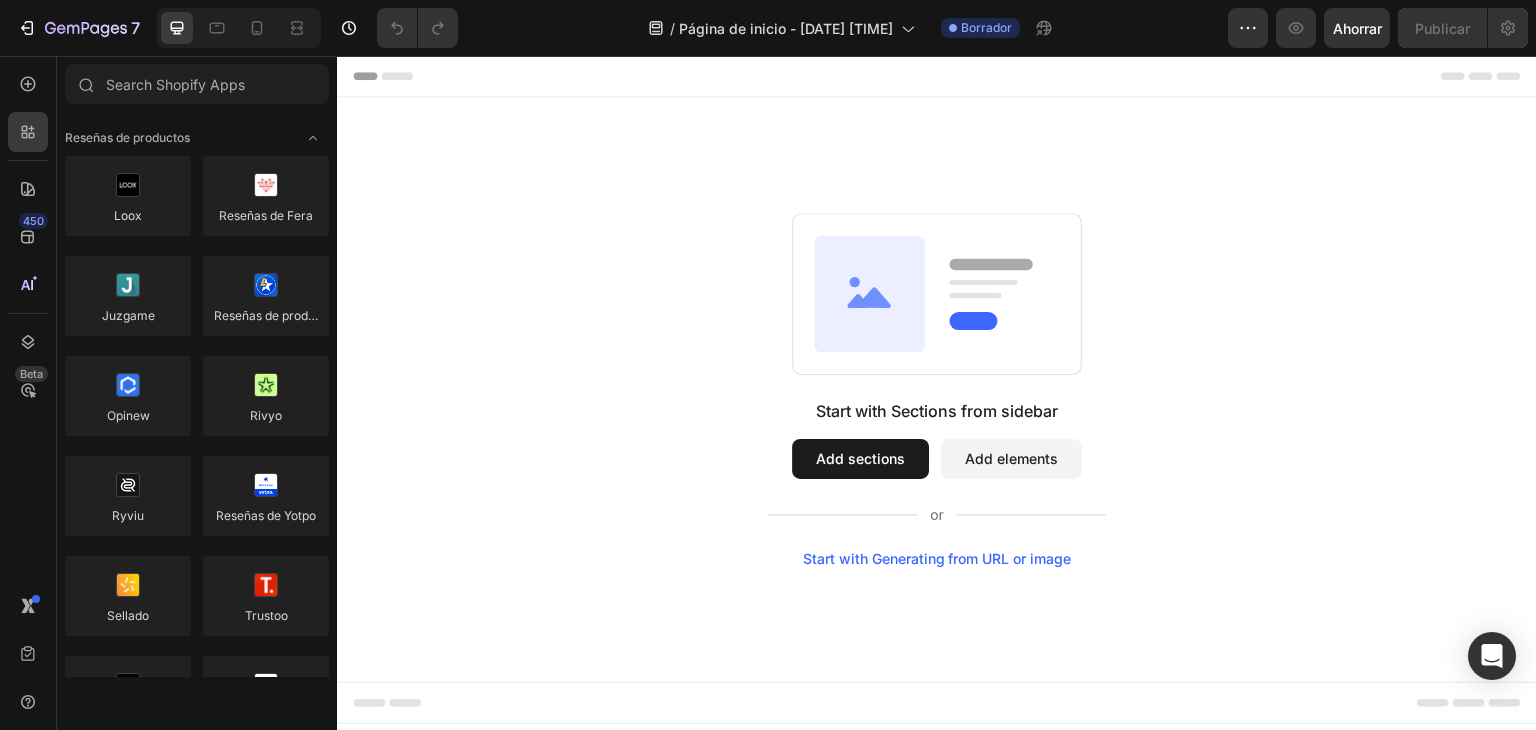 click on "Start with Sections from sidebar Add sections Add elements Start with Generating from URL or image" at bounding box center (937, 389) 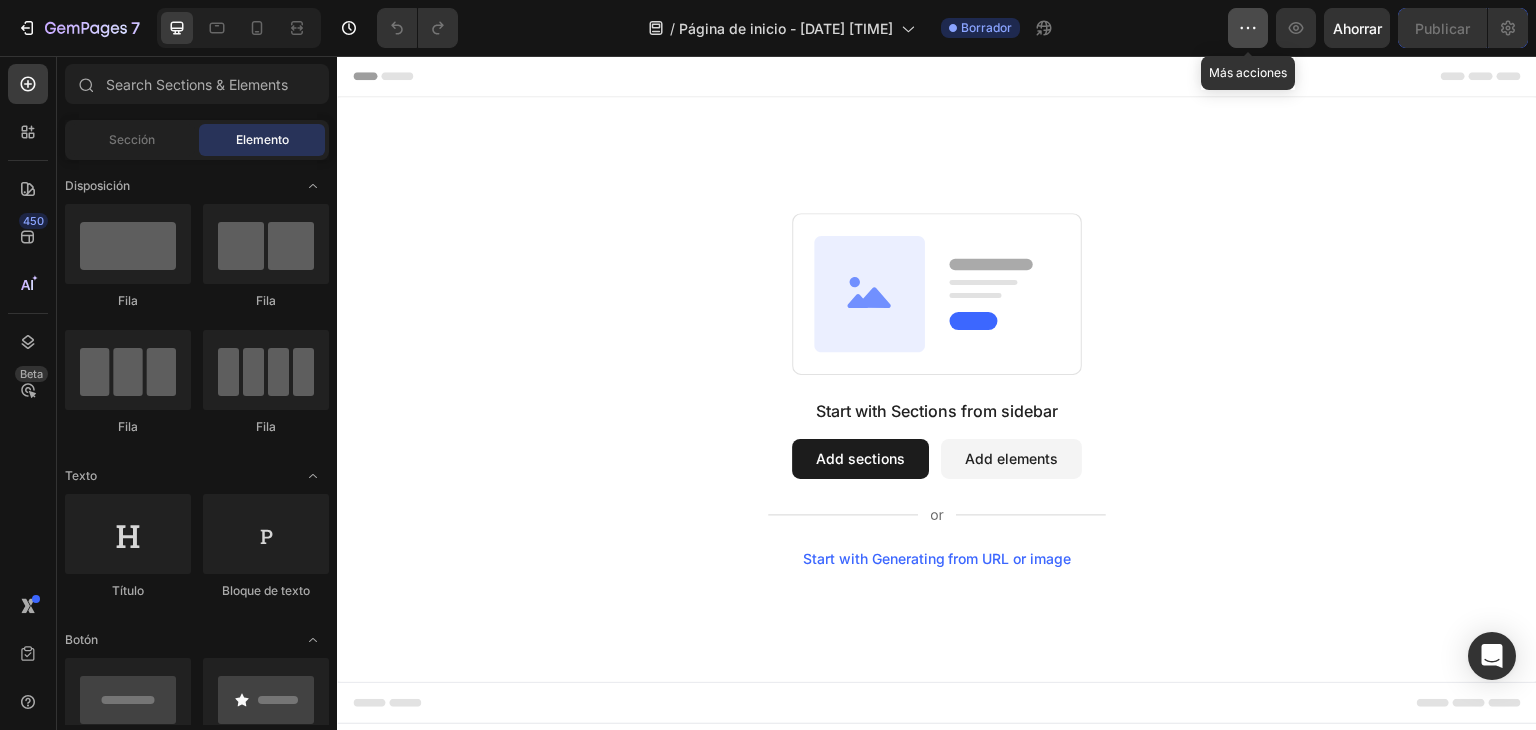 click 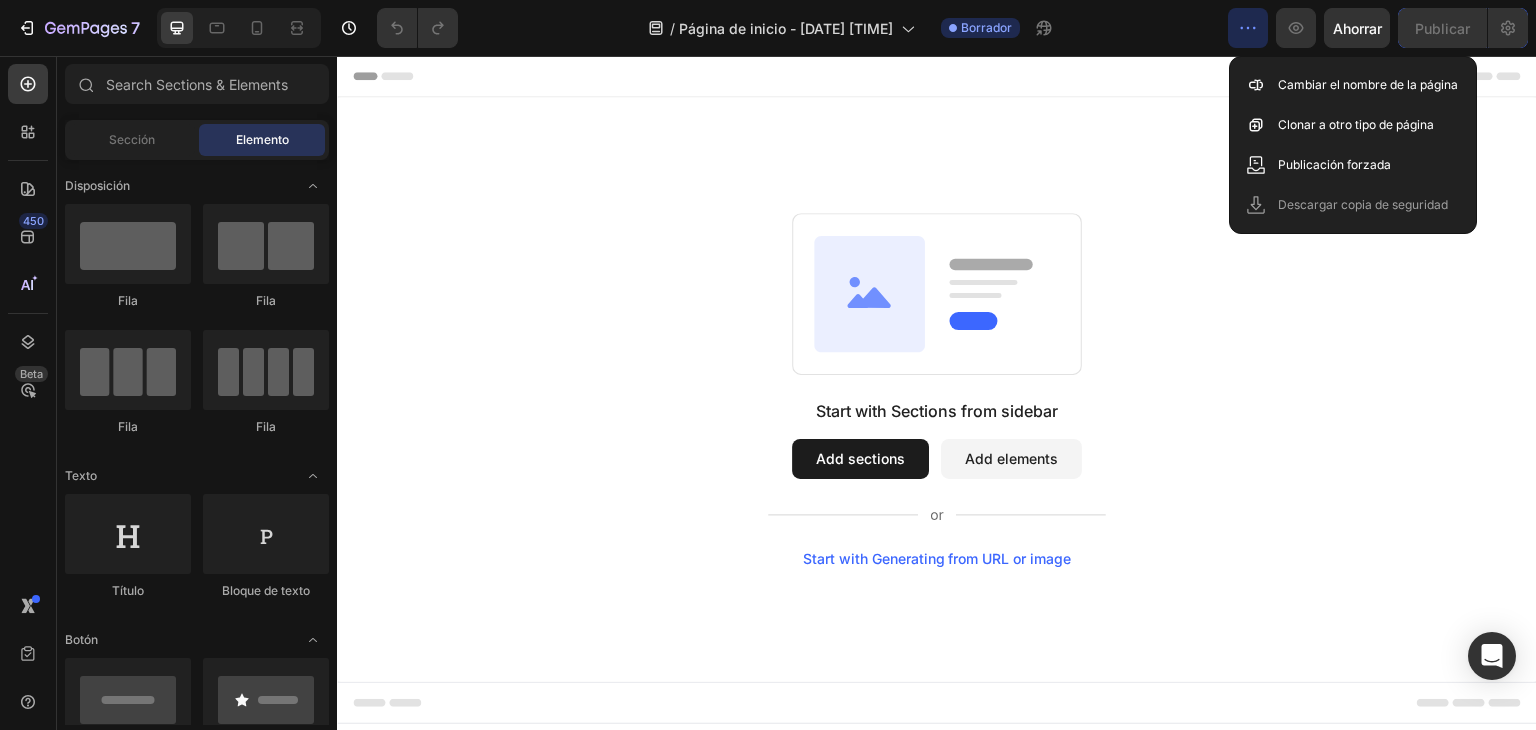click on "Start with Sections from sidebar Add sections Add elements Start with Generating from URL or image" at bounding box center [937, 483] 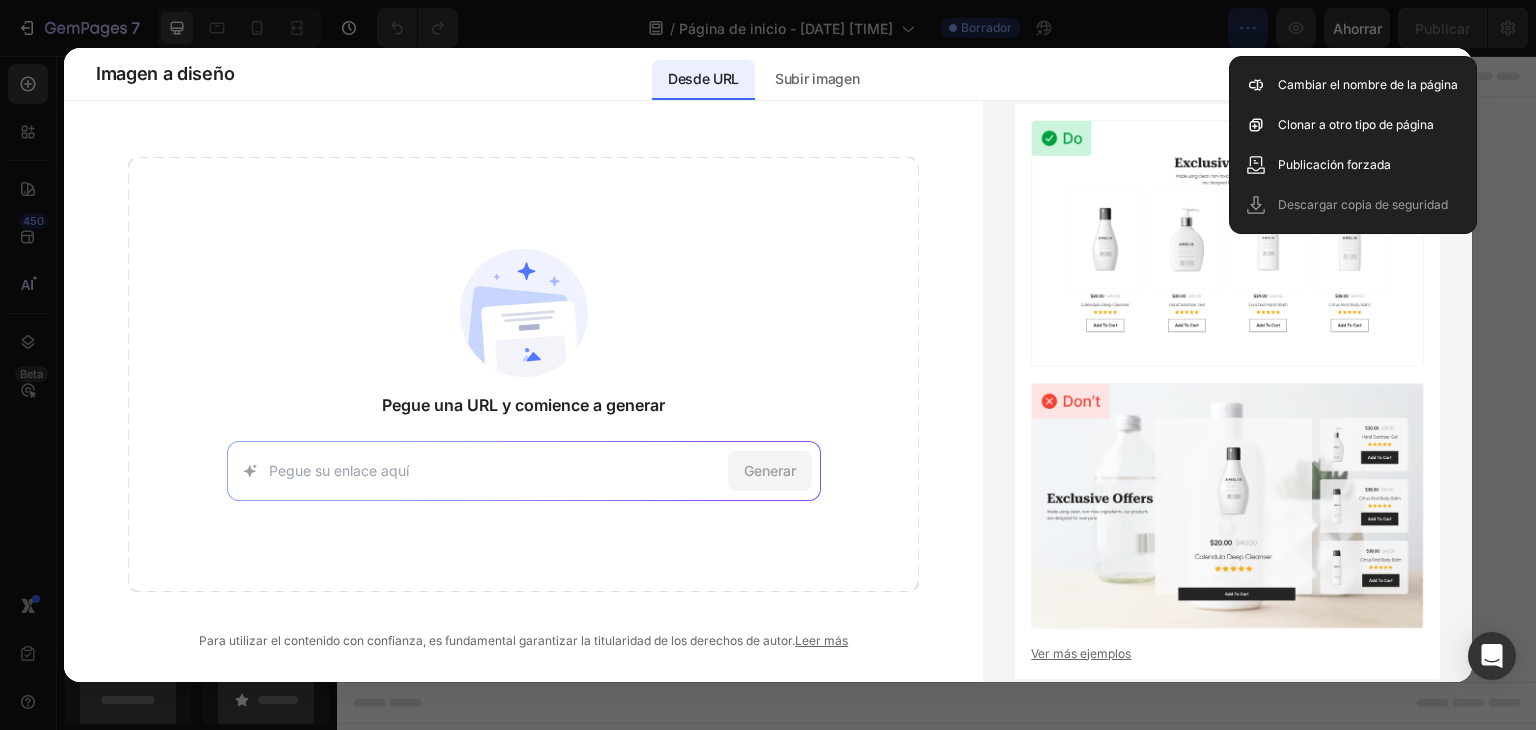 click at bounding box center (768, 365) 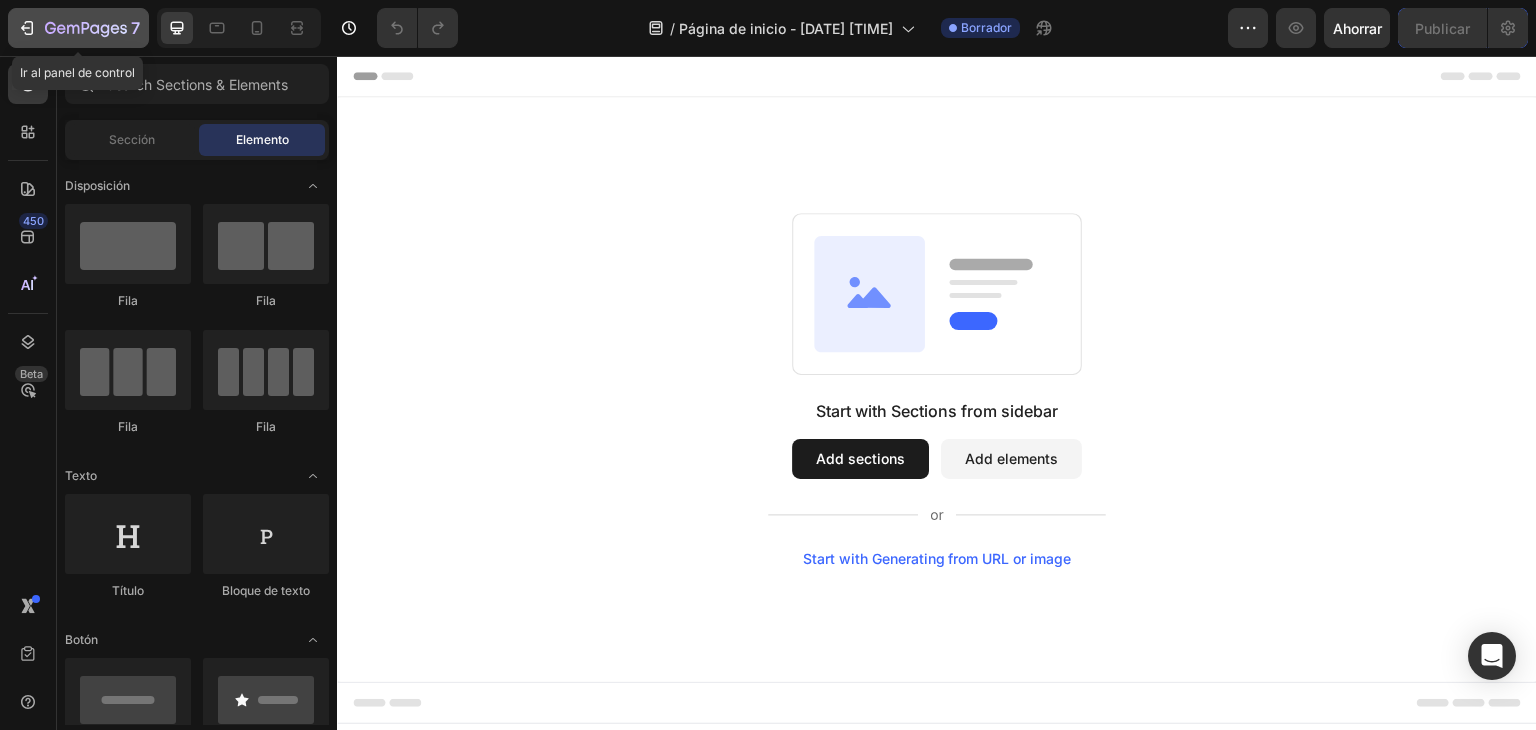 click on "7" 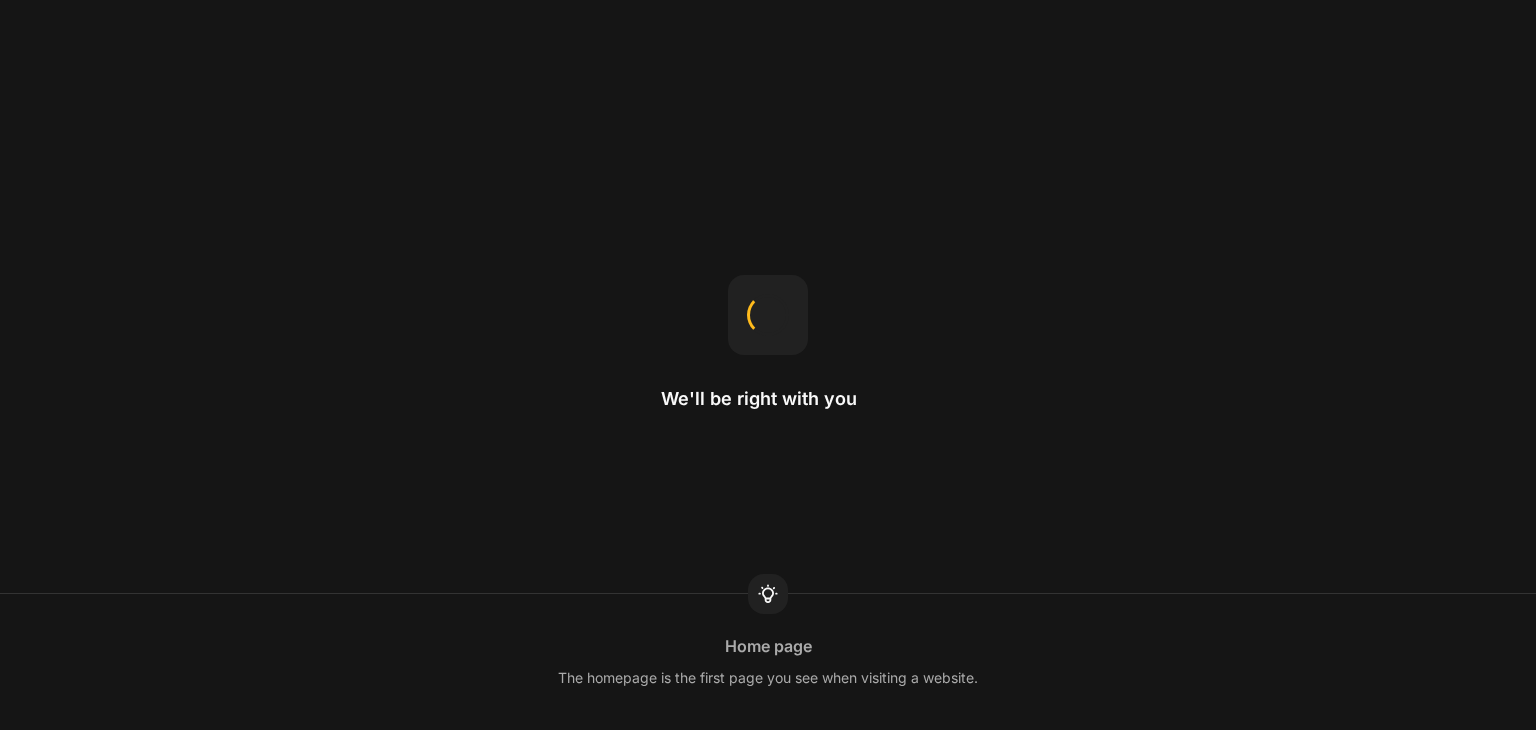 scroll, scrollTop: 0, scrollLeft: 0, axis: both 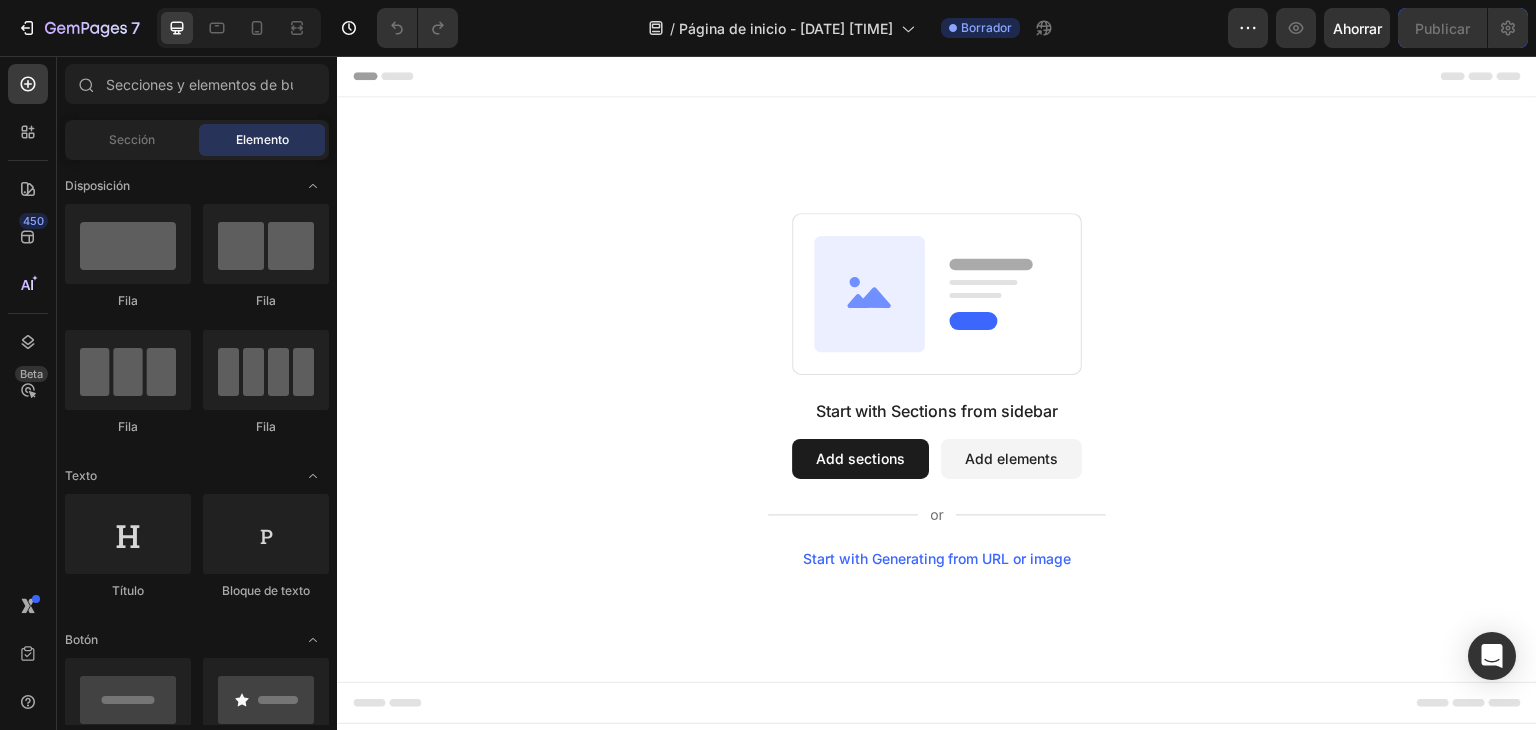 drag, startPoint x: 1097, startPoint y: 232, endPoint x: 1106, endPoint y: 226, distance: 10.816654 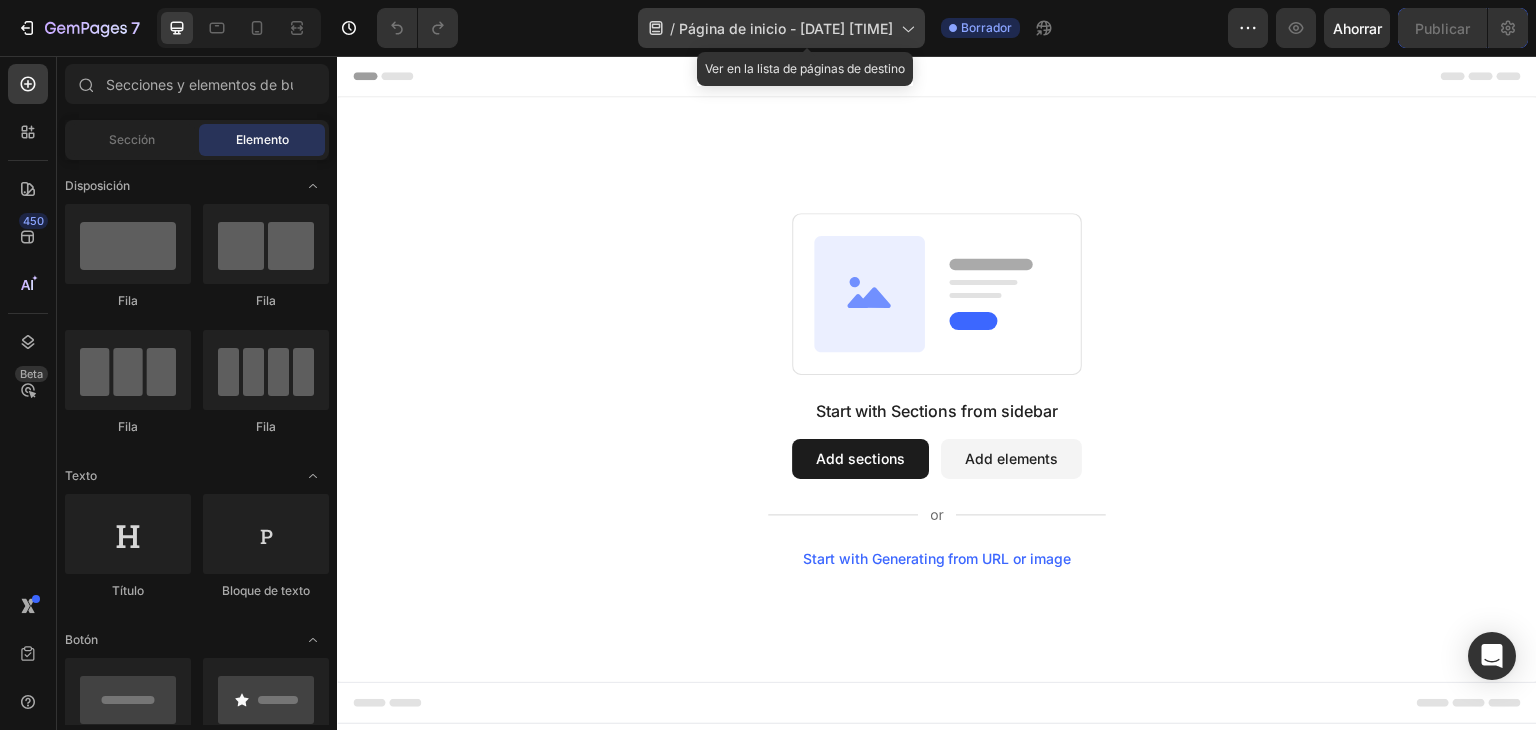 click 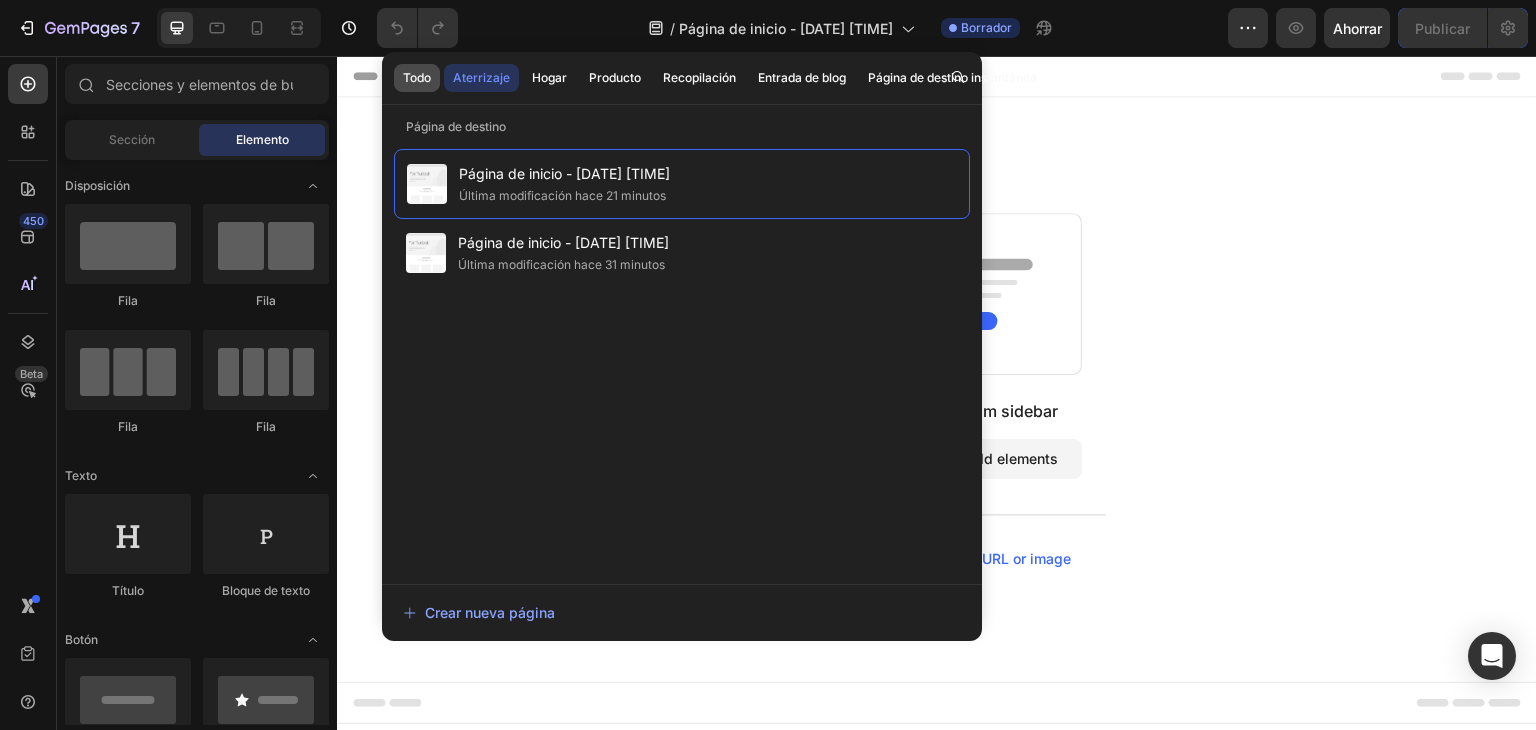click on "Todo" at bounding box center [417, 77] 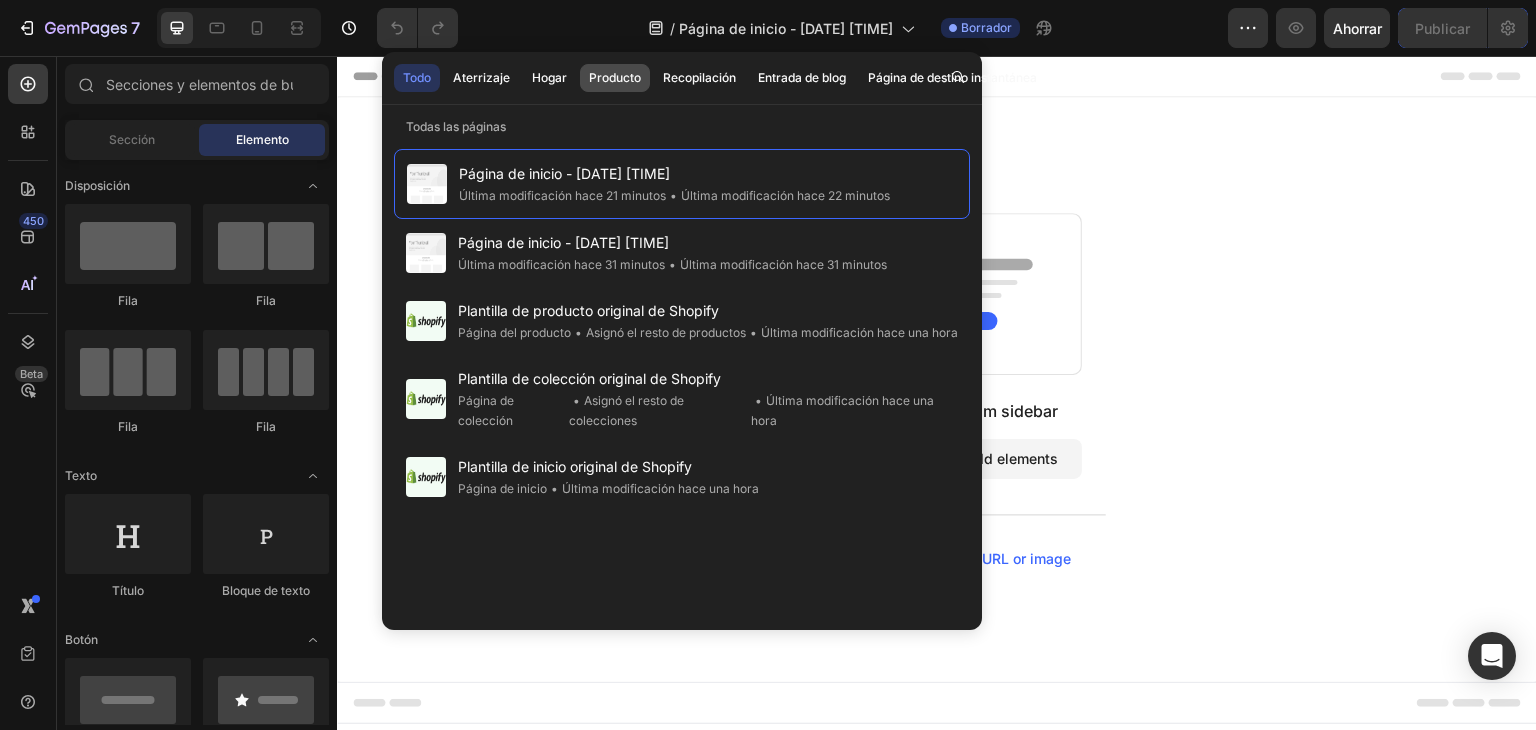 click on "Producto" 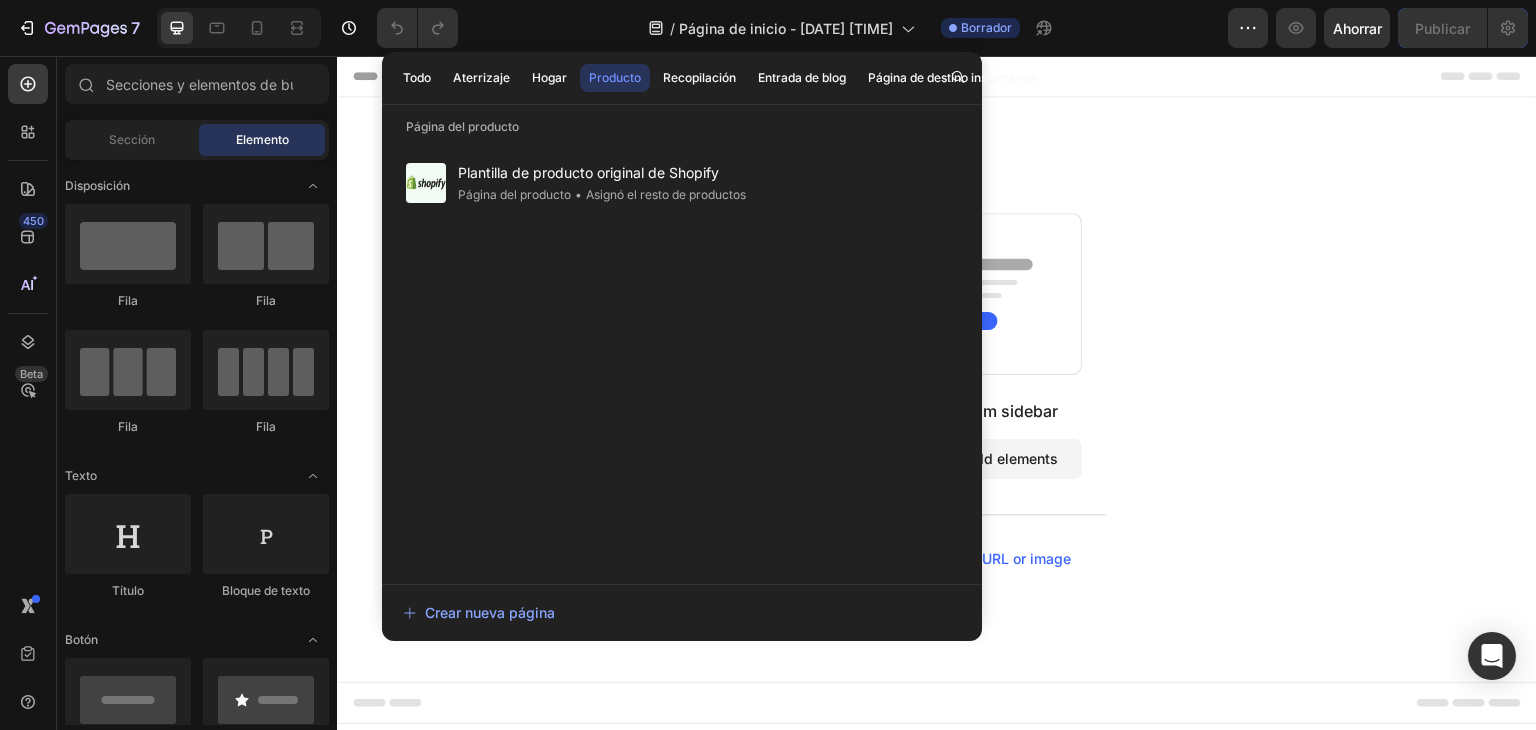 drag, startPoint x: 1173, startPoint y: 130, endPoint x: 1017, endPoint y: 152, distance: 157.54364 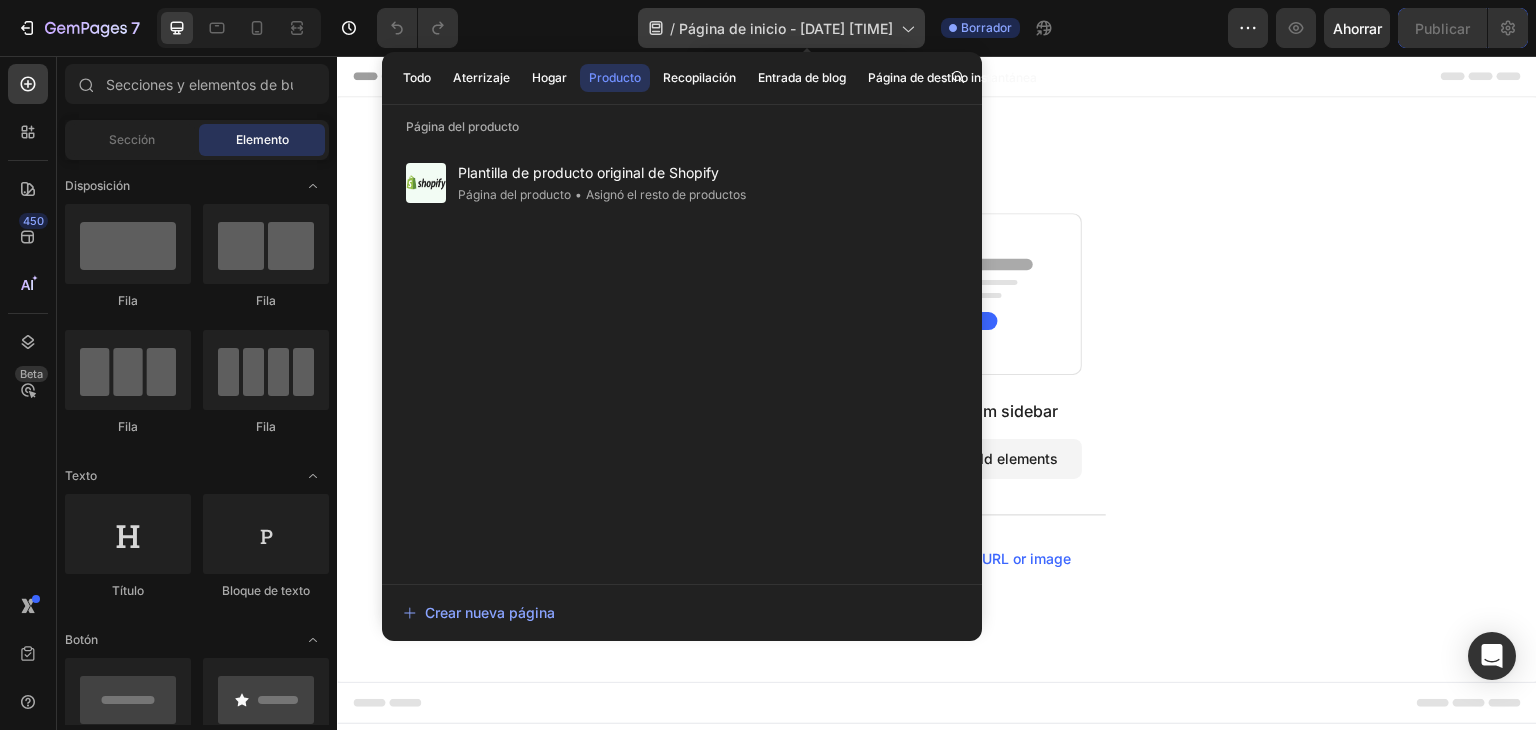 click 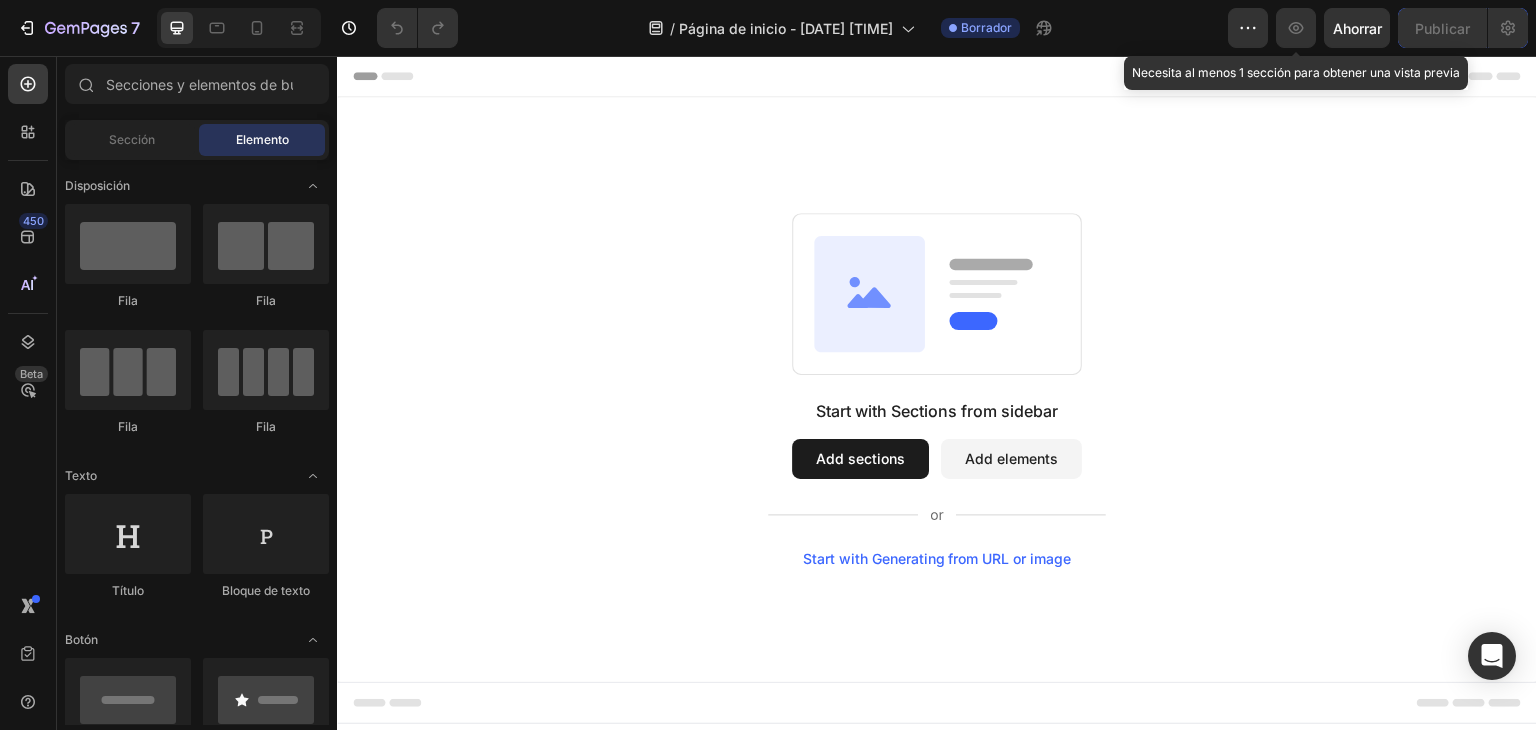 click 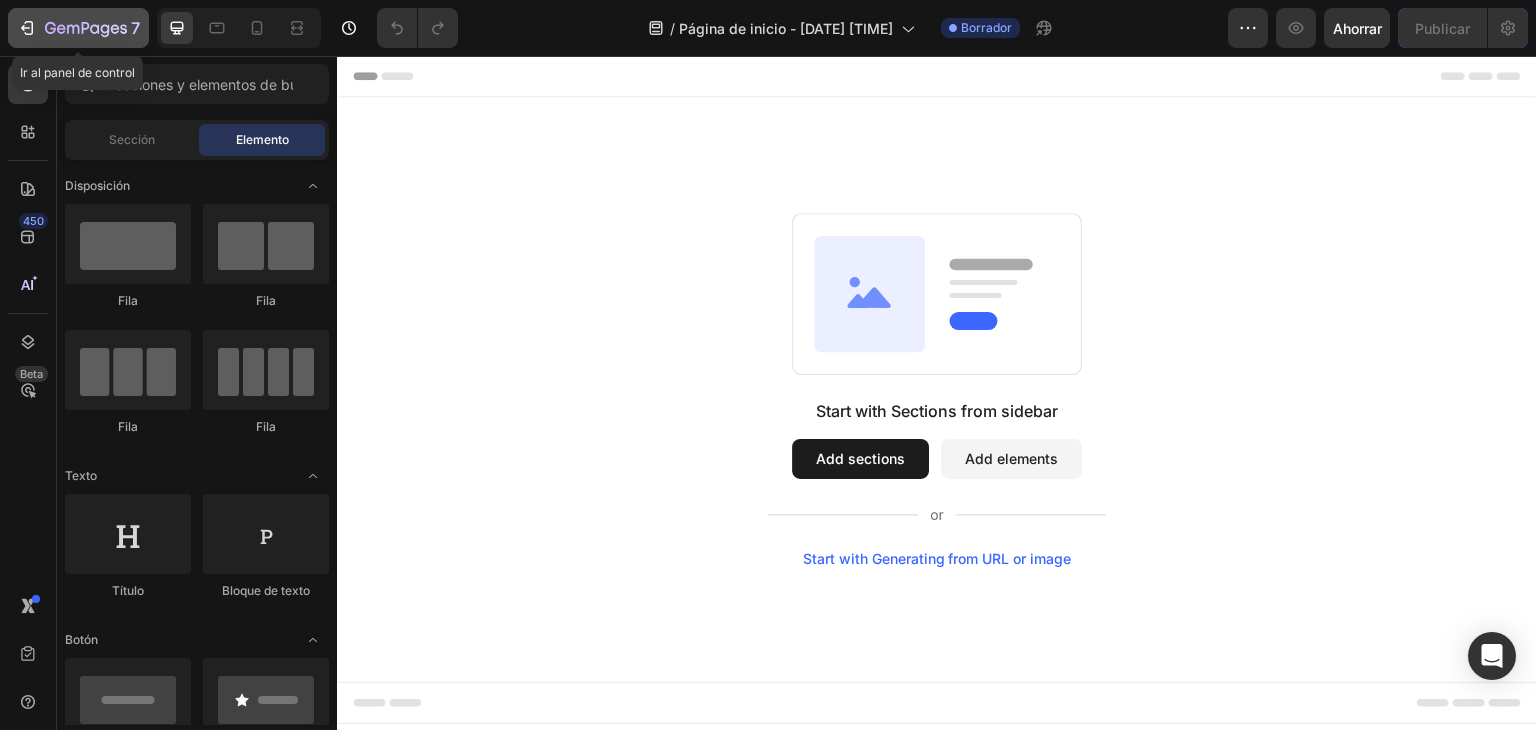click 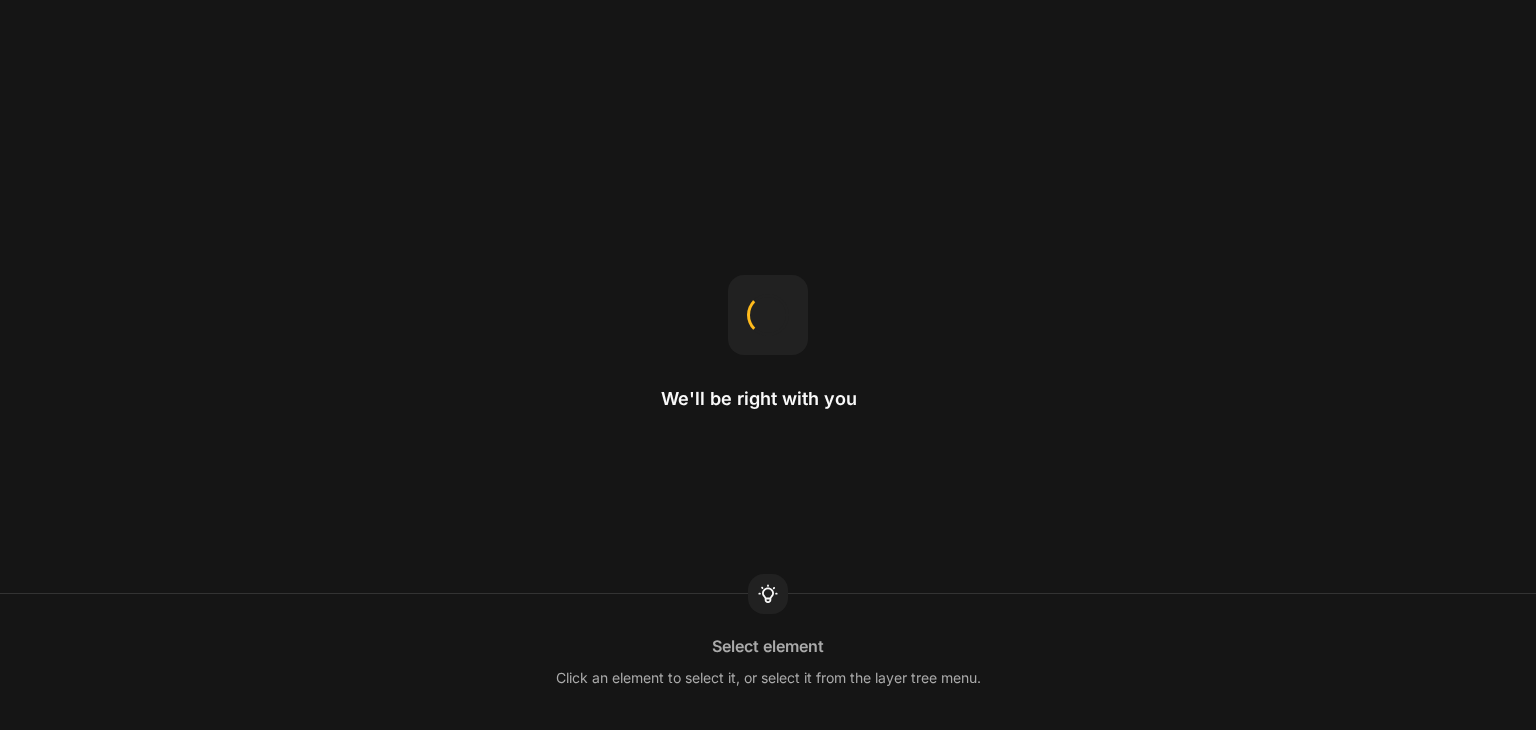 scroll, scrollTop: 0, scrollLeft: 0, axis: both 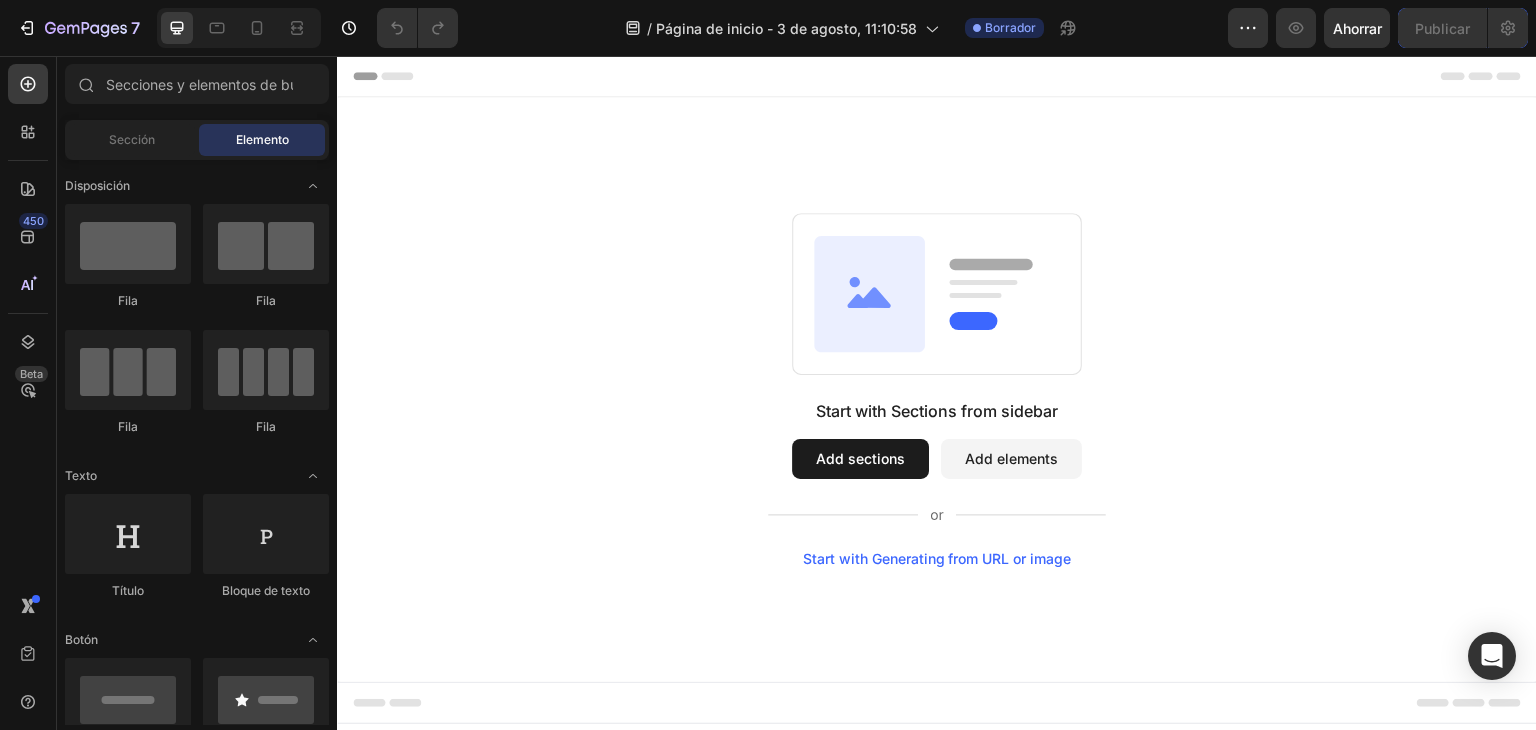click on "Start with Sections from sidebar Add sections Add elements Start with Generating from URL or image" at bounding box center (937, 390) 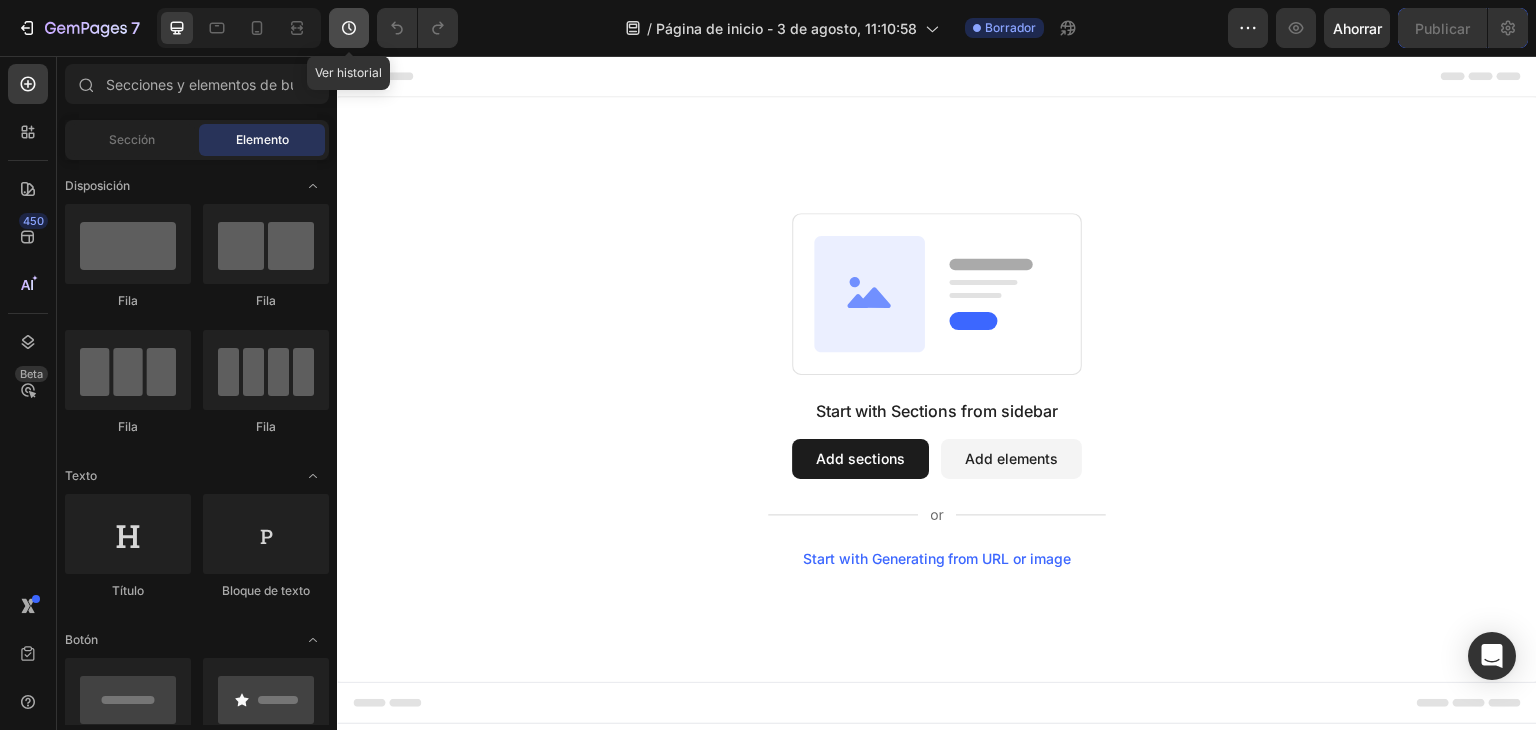 click 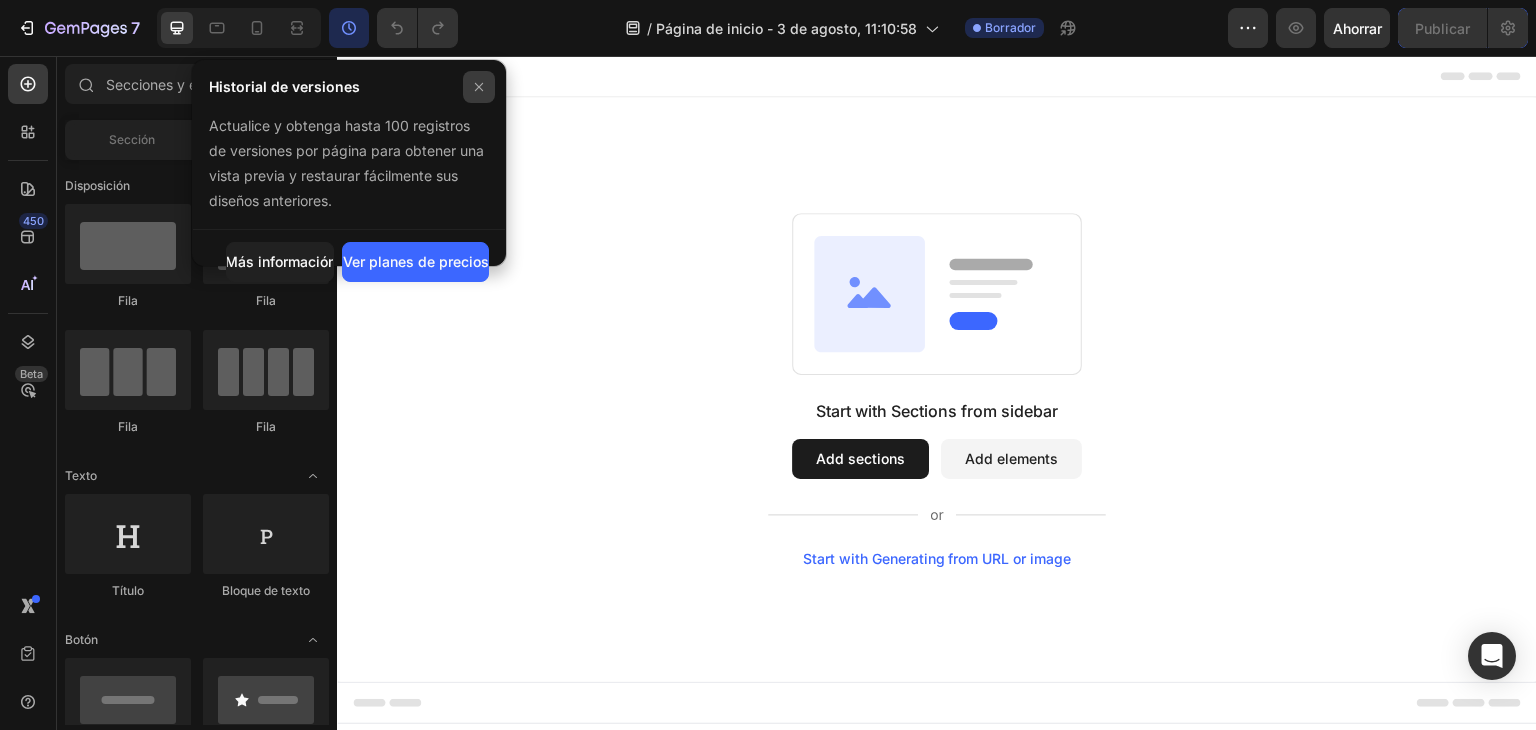 click at bounding box center [479, 87] 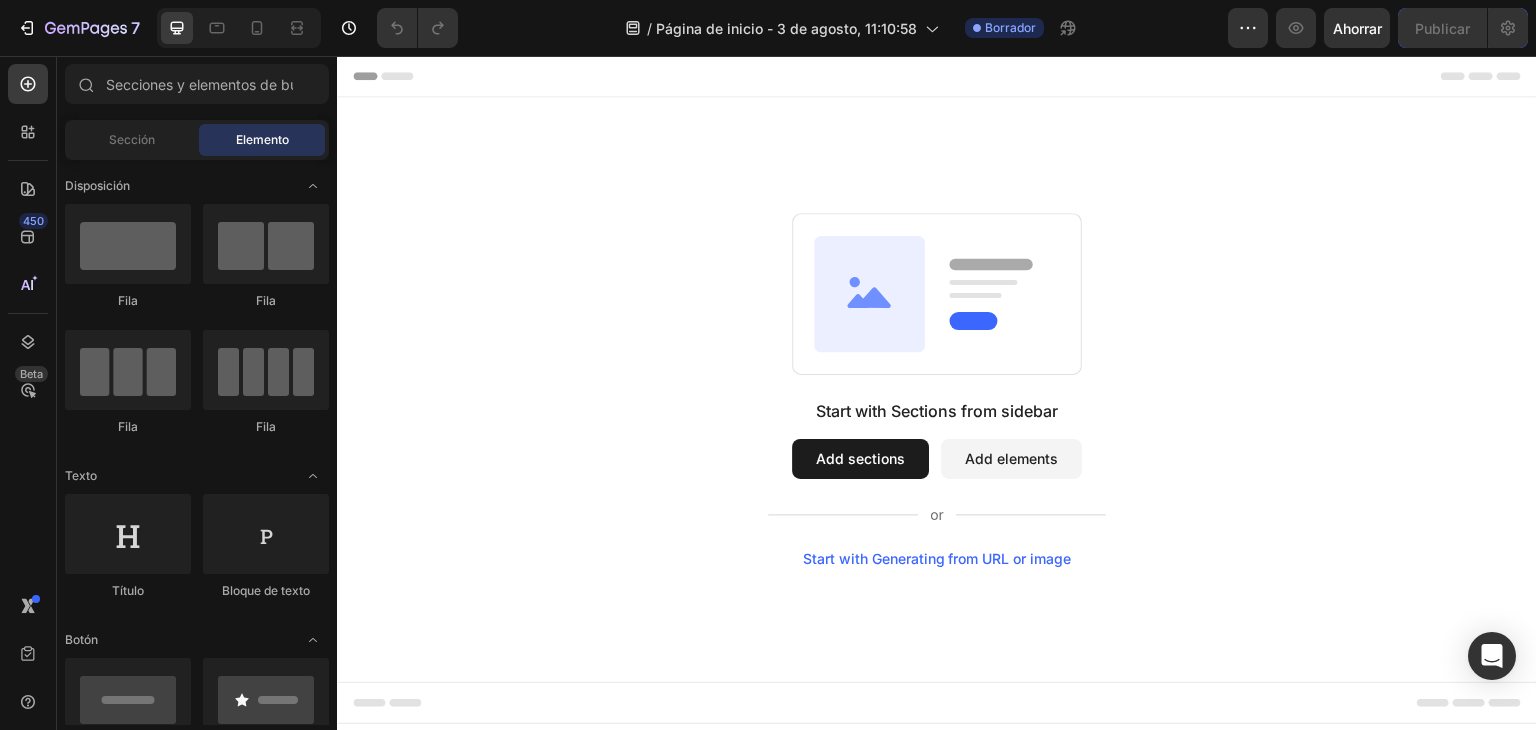 drag, startPoint x: 801, startPoint y: 137, endPoint x: 421, endPoint y: 62, distance: 387.3306 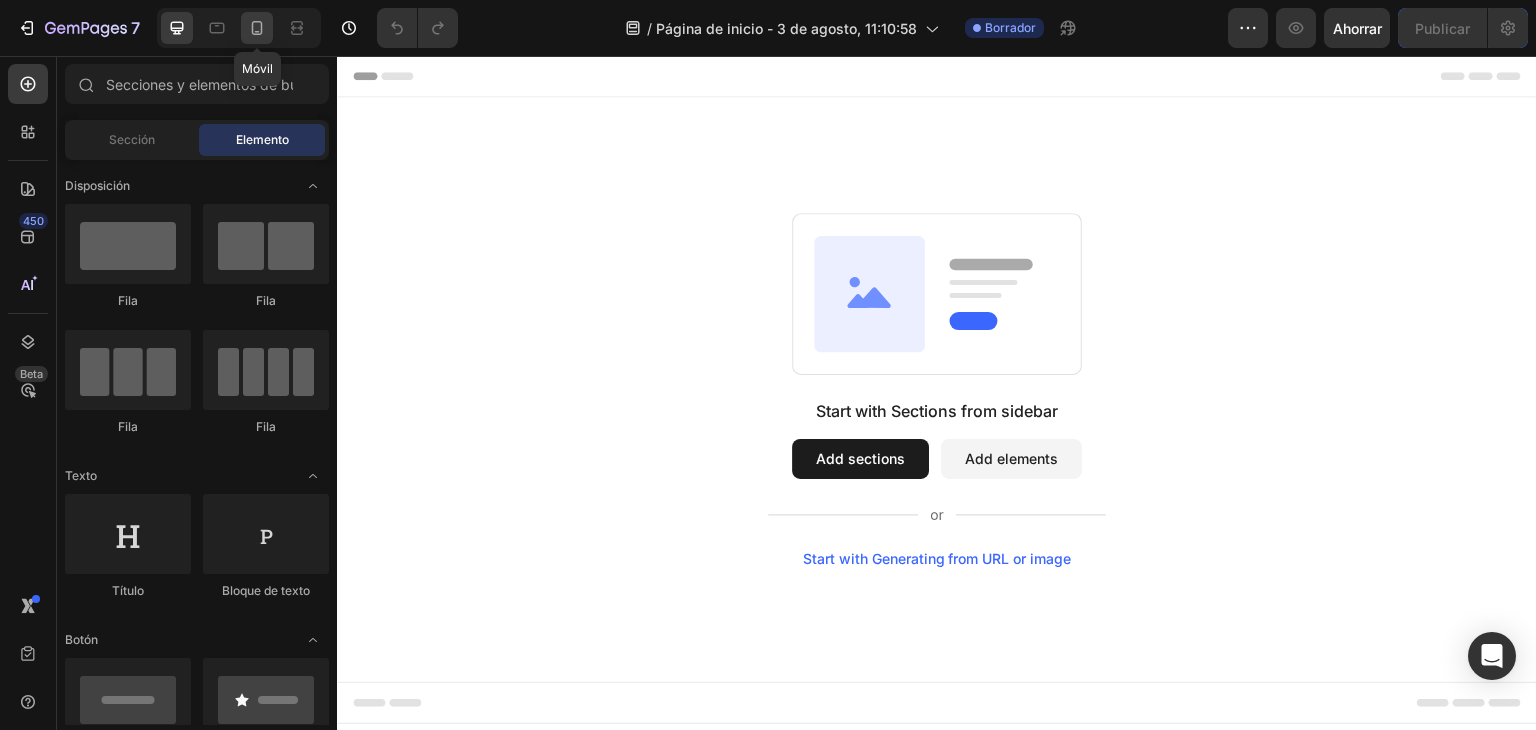 click 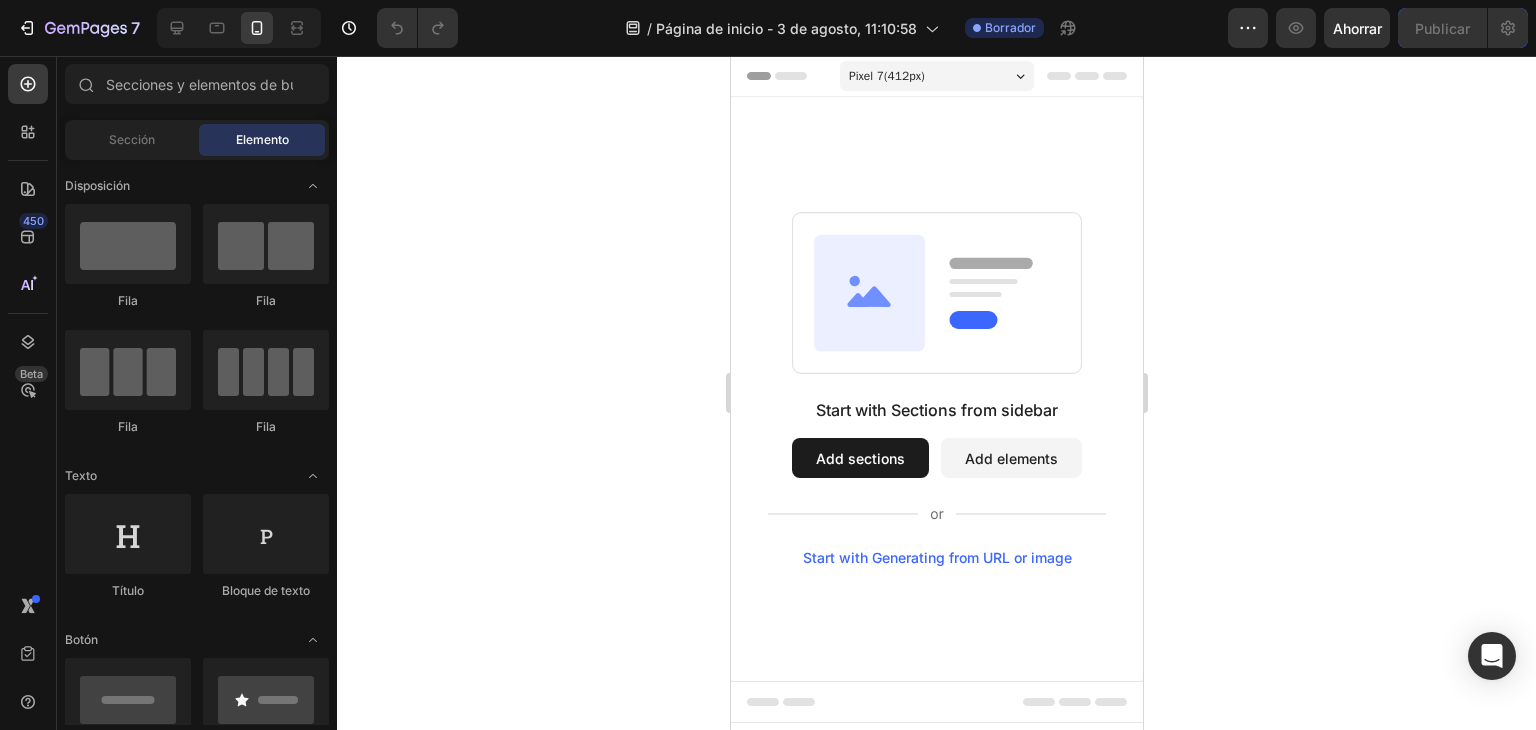 drag, startPoint x: 993, startPoint y: 540, endPoint x: 968, endPoint y: 361, distance: 180.73738 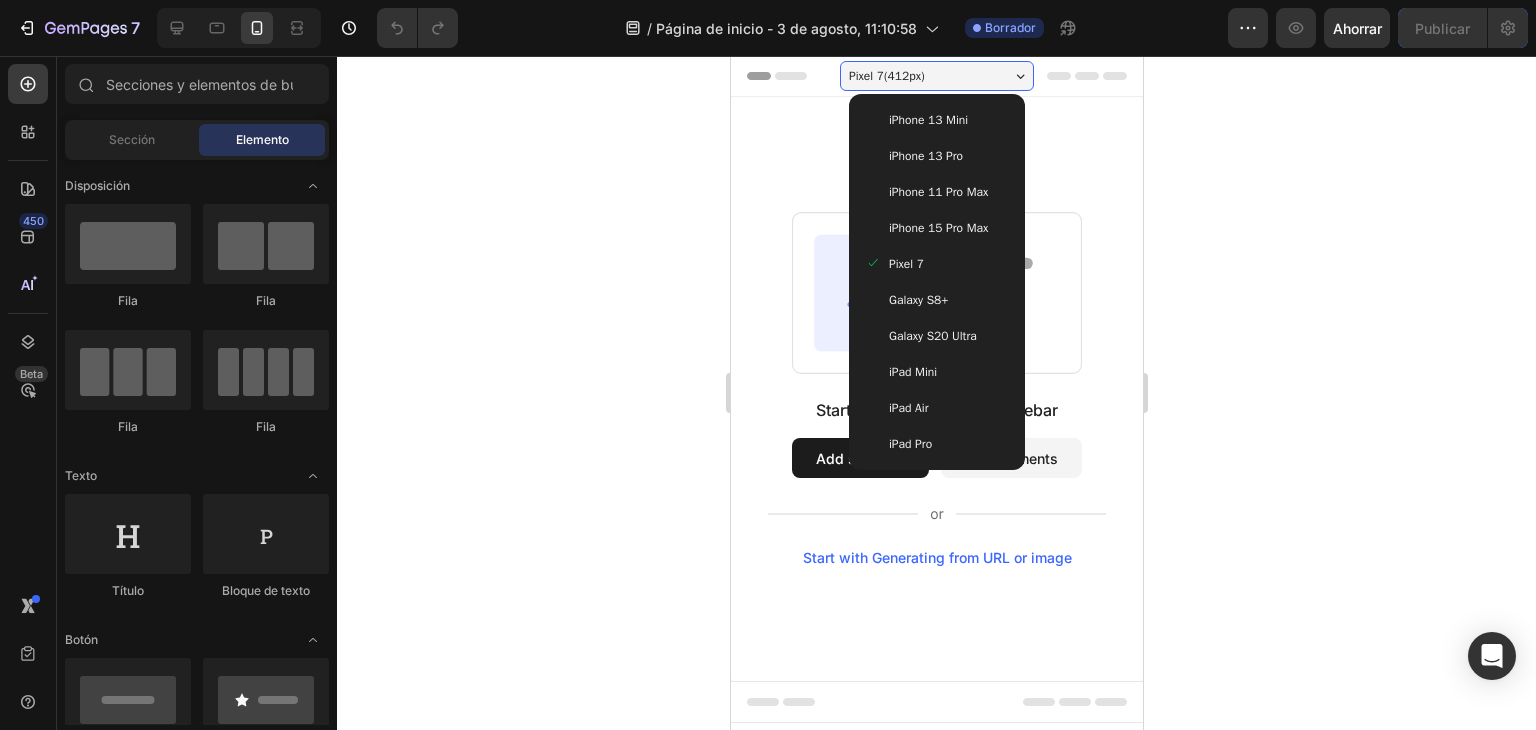 click 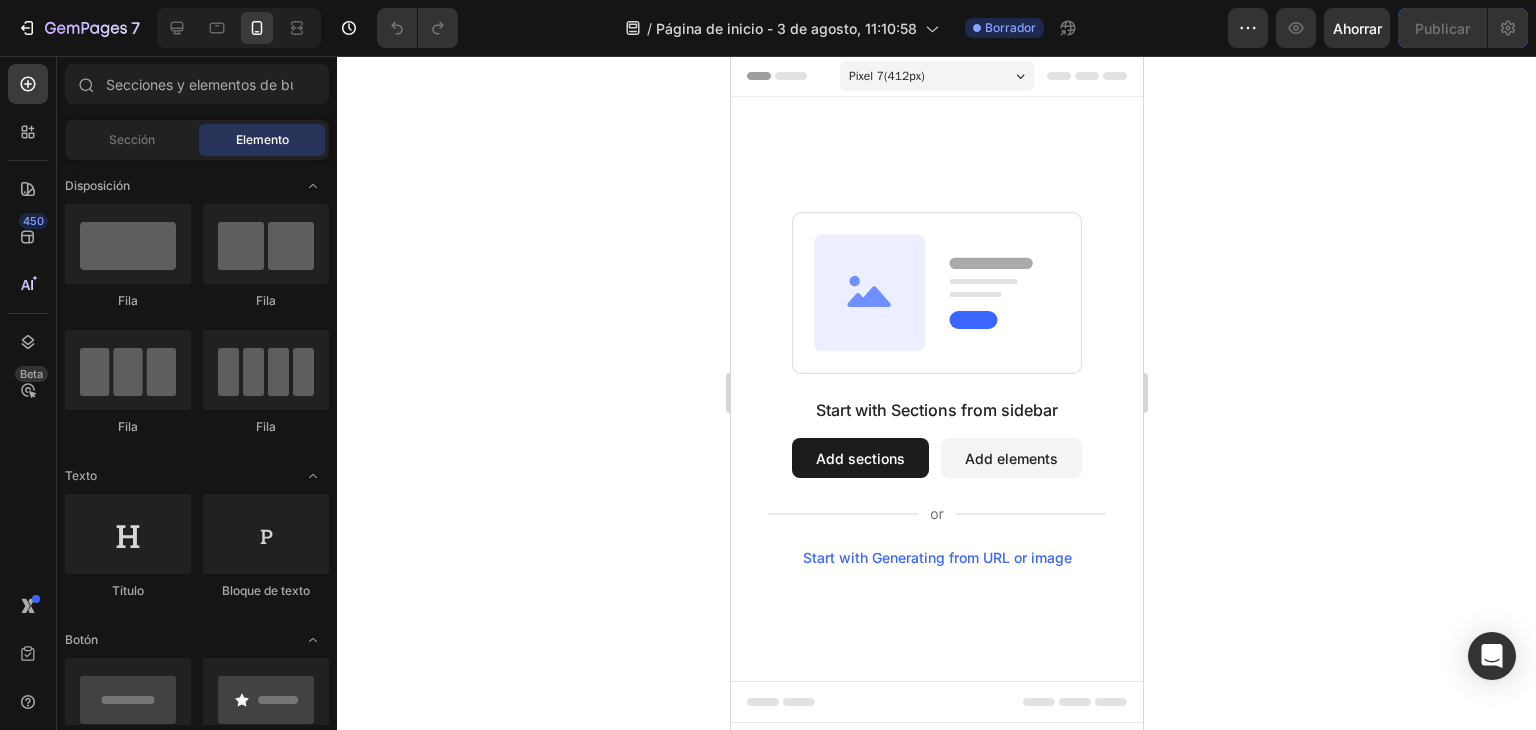 click on "Start with Sections from sidebar Add sections Add elements Start with Generating from URL or image" at bounding box center (936, 389) 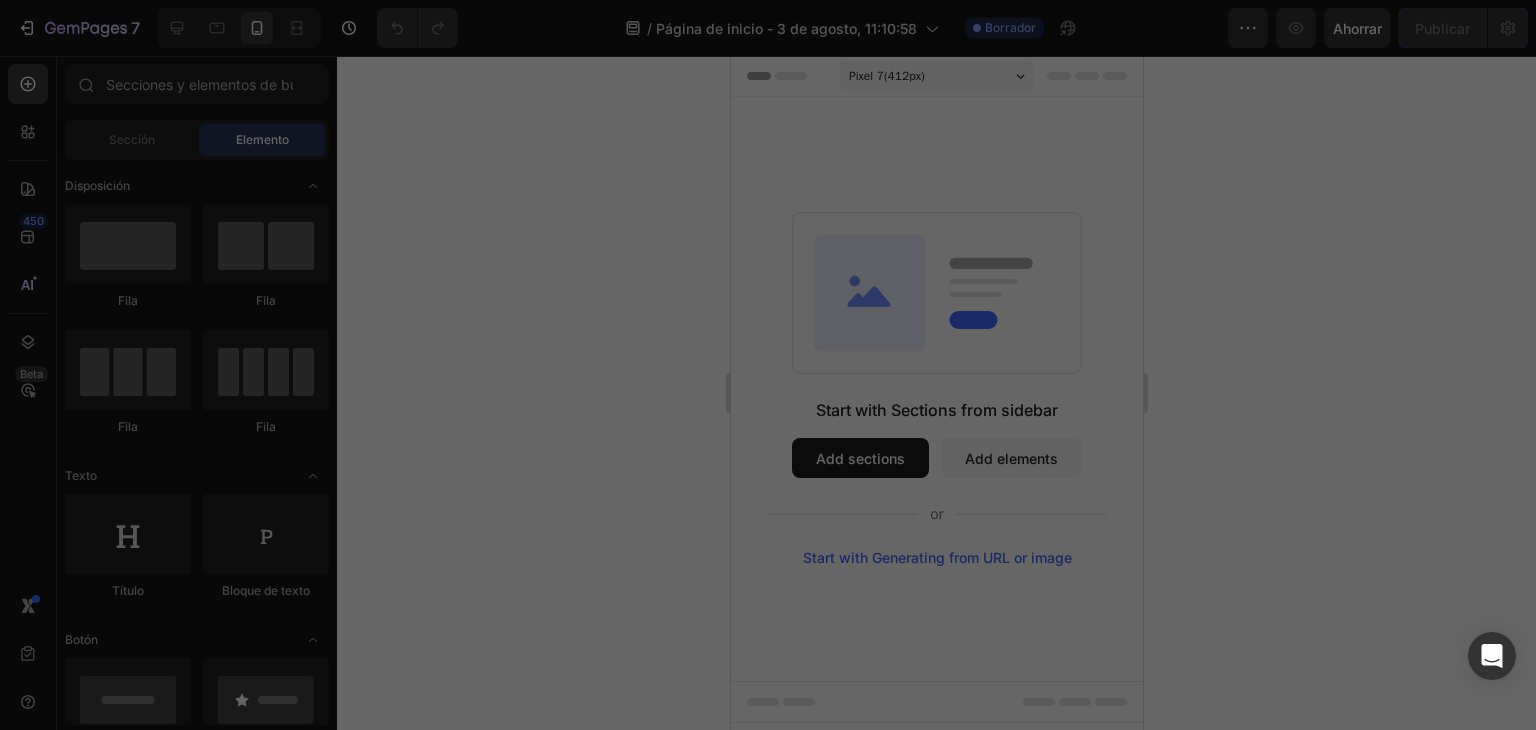 click on "Publish Settings" at bounding box center [742, 62] 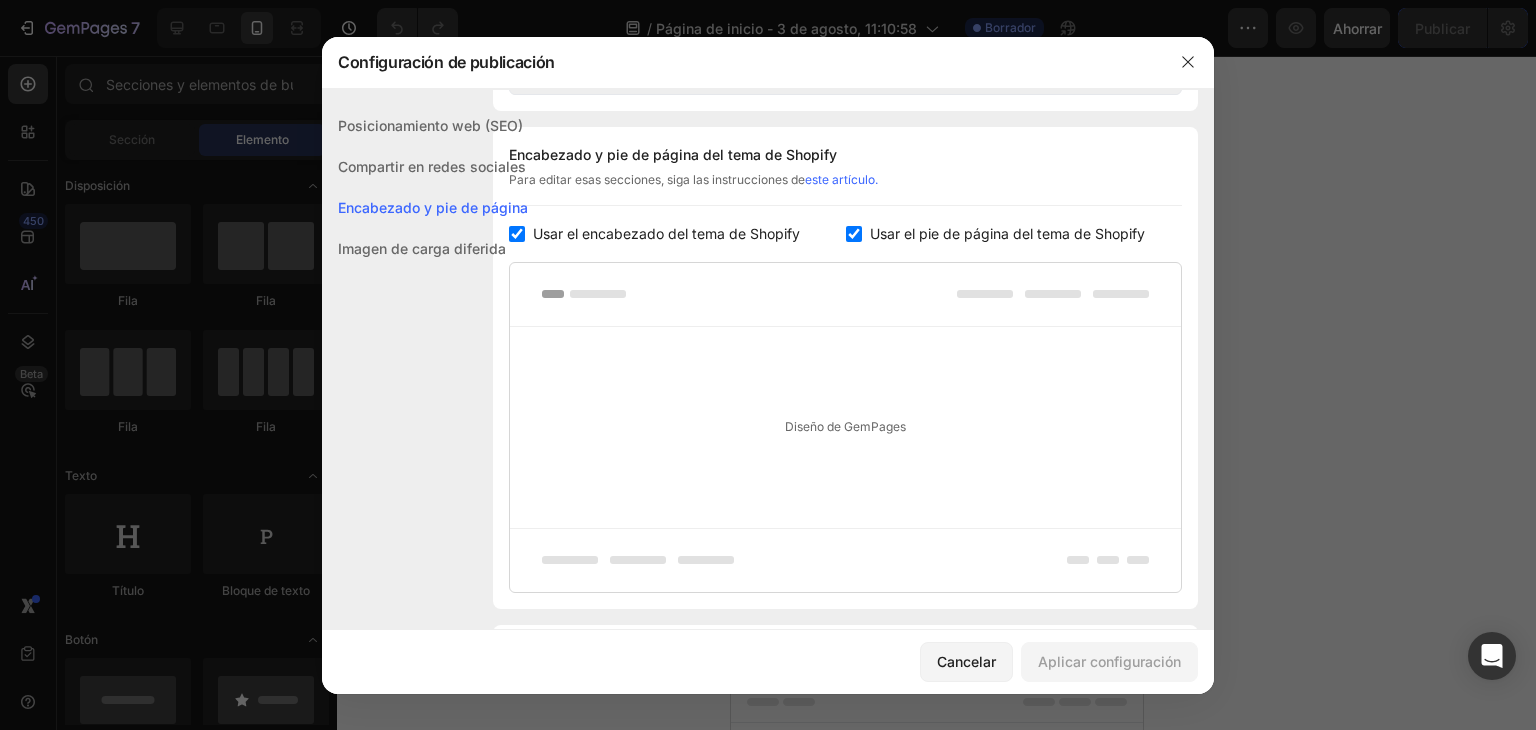 scroll, scrollTop: 936, scrollLeft: 0, axis: vertical 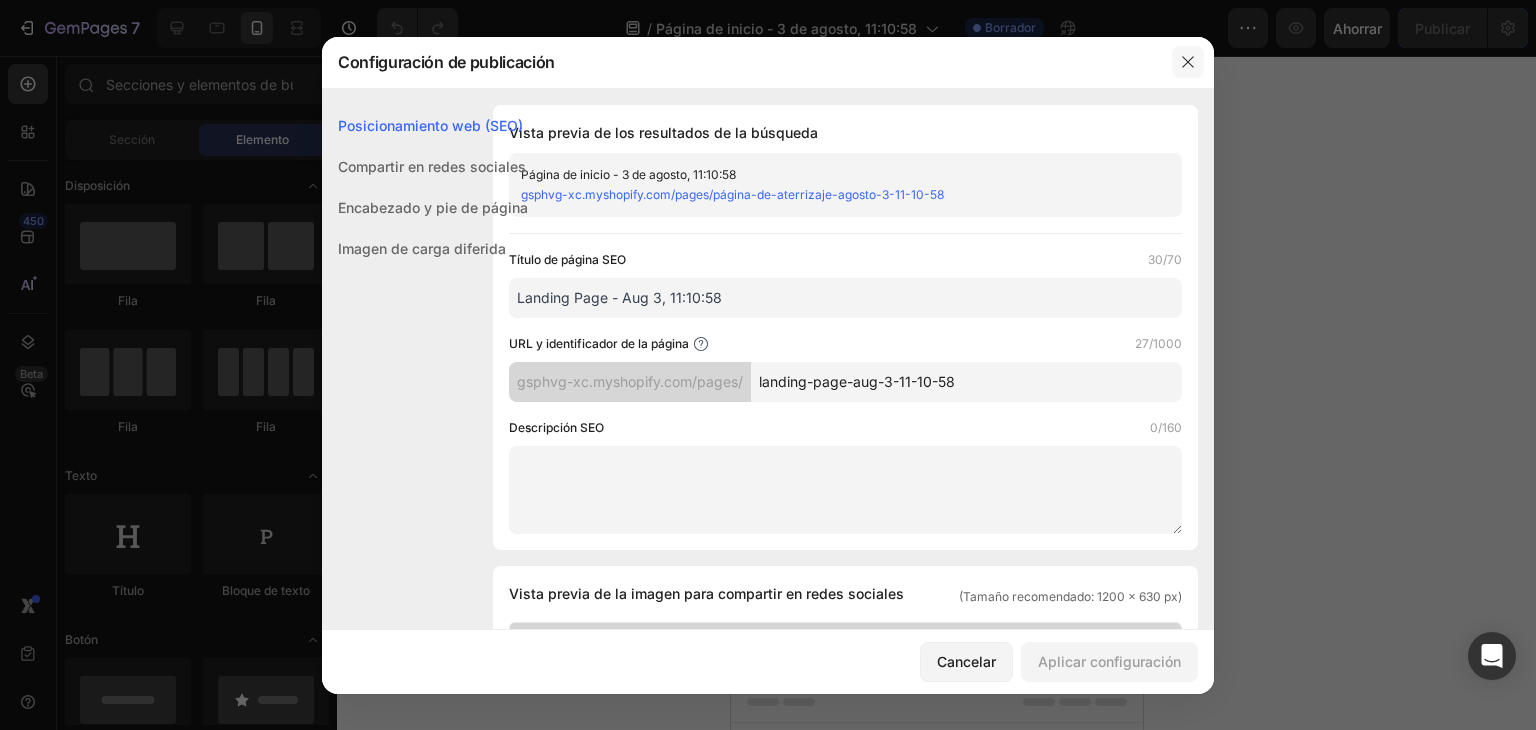 click at bounding box center [1188, 62] 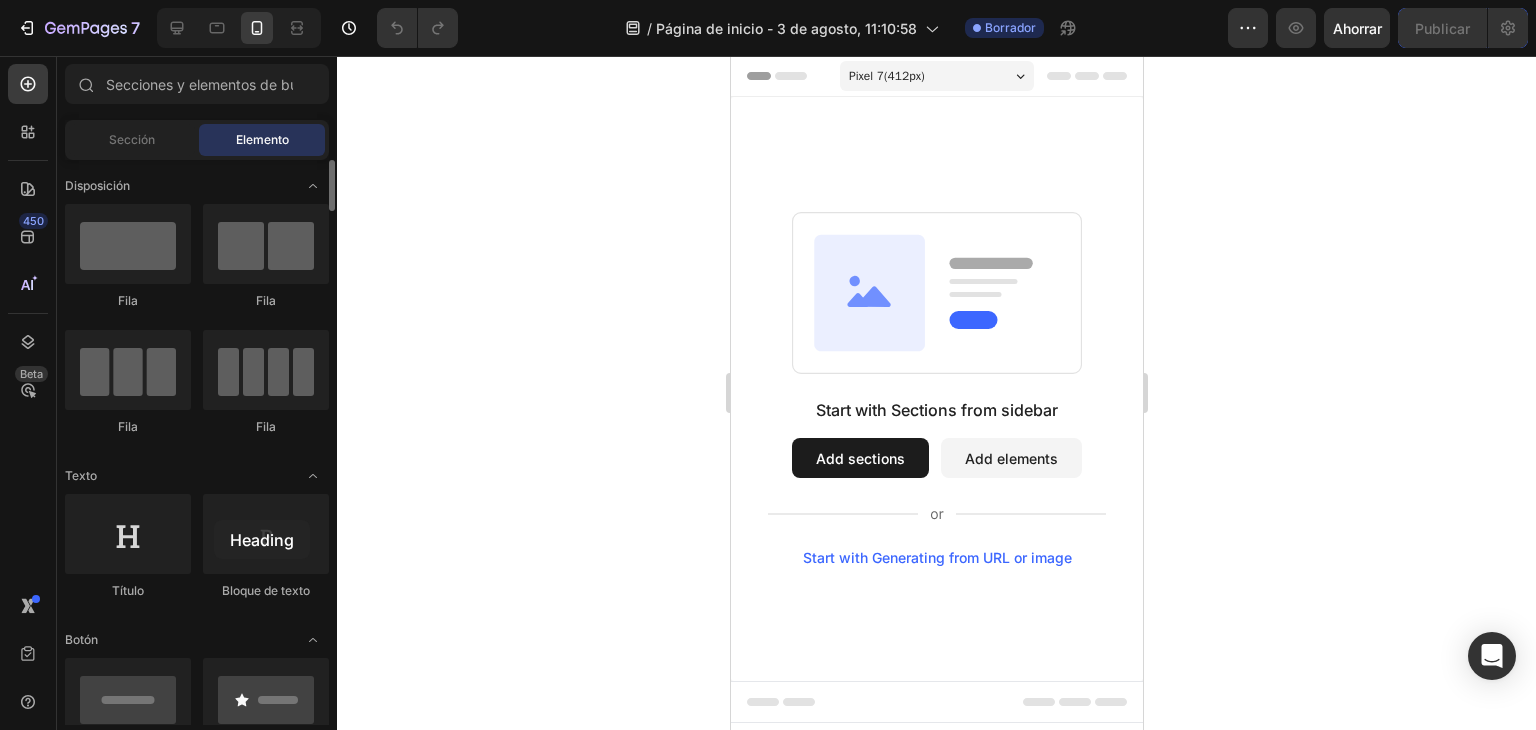 drag, startPoint x: 141, startPoint y: 561, endPoint x: 320, endPoint y: 445, distance: 213.30026 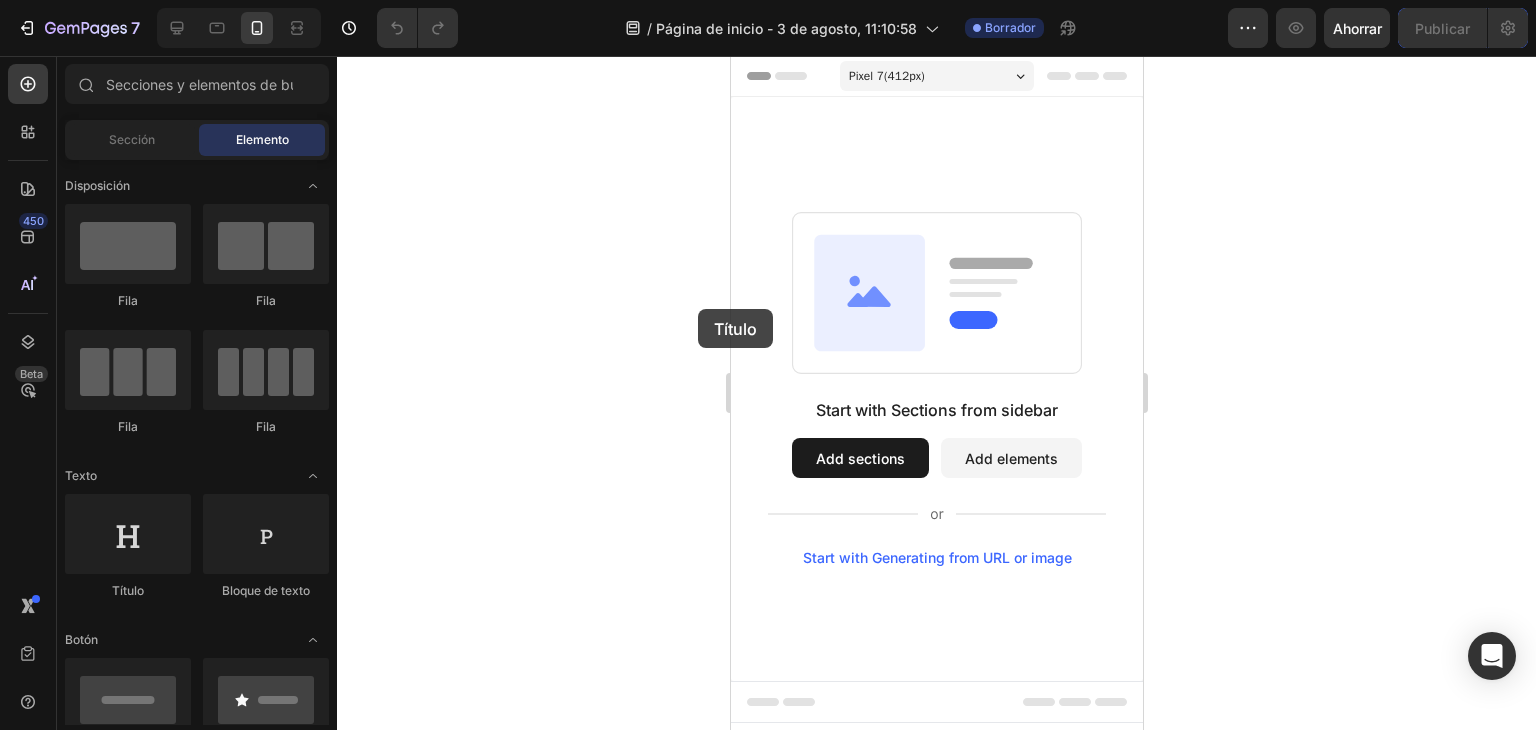 drag, startPoint x: 870, startPoint y: 580, endPoint x: 777, endPoint y: 263, distance: 330.3604 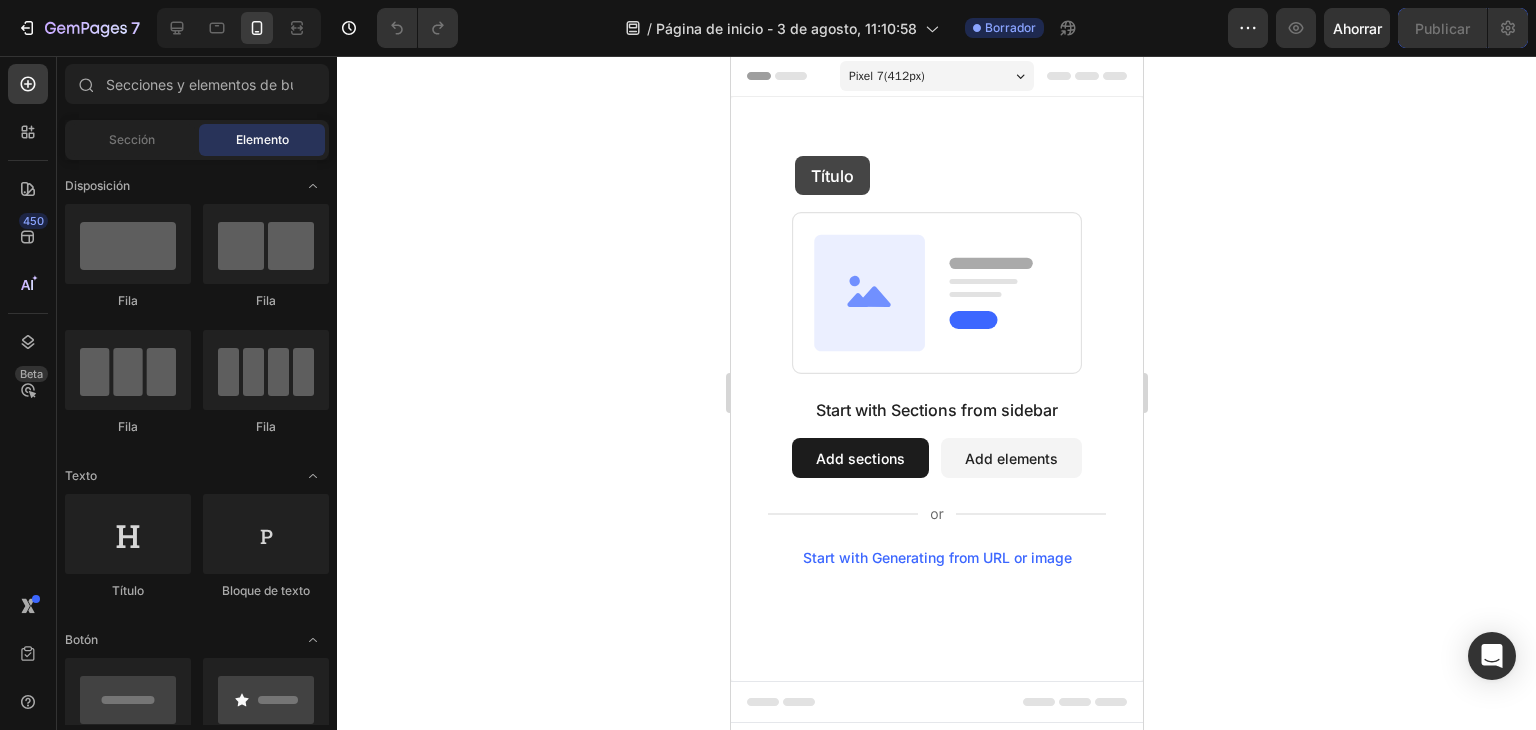 drag, startPoint x: 901, startPoint y: 590, endPoint x: 805, endPoint y: 152, distance: 448.39716 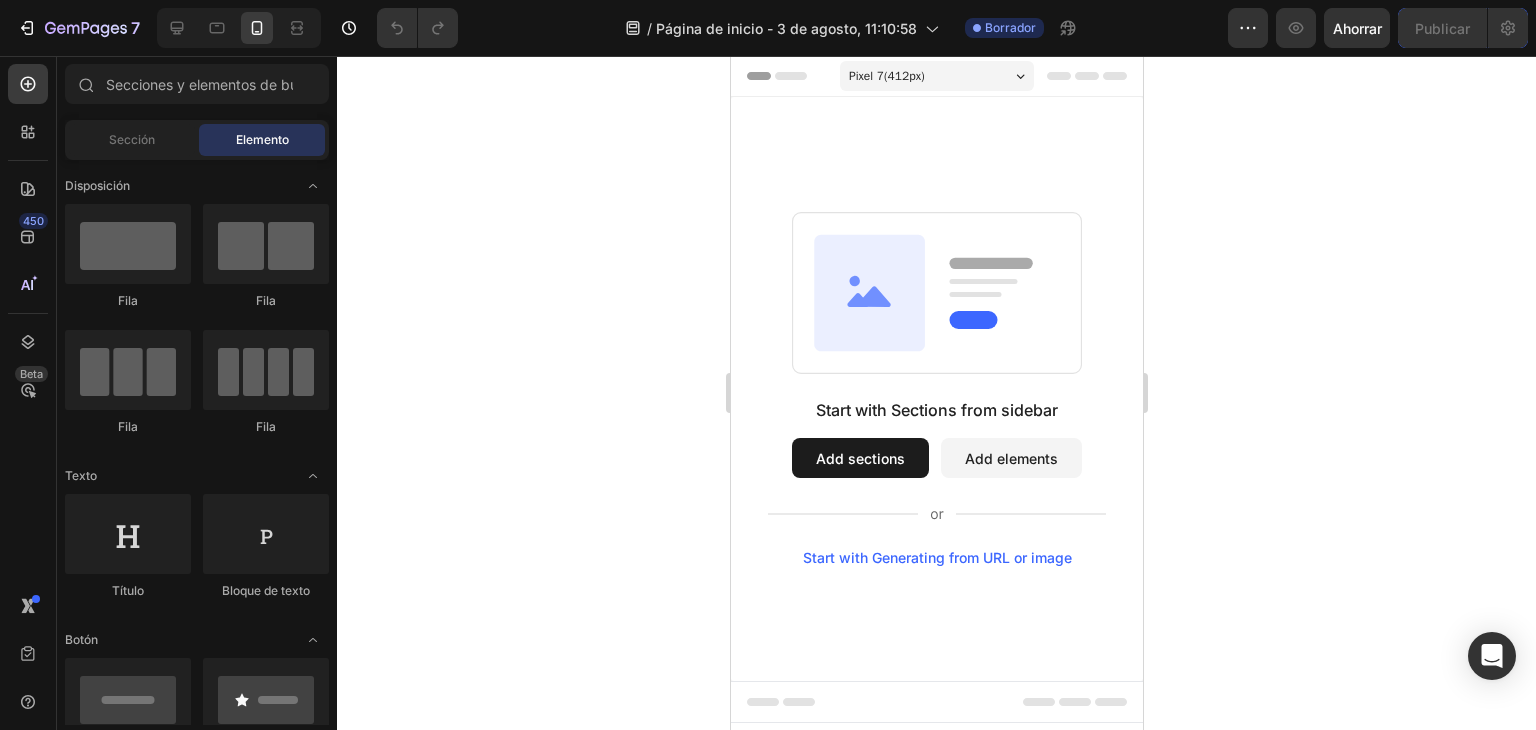 click on "Add elements" at bounding box center (1010, 458) 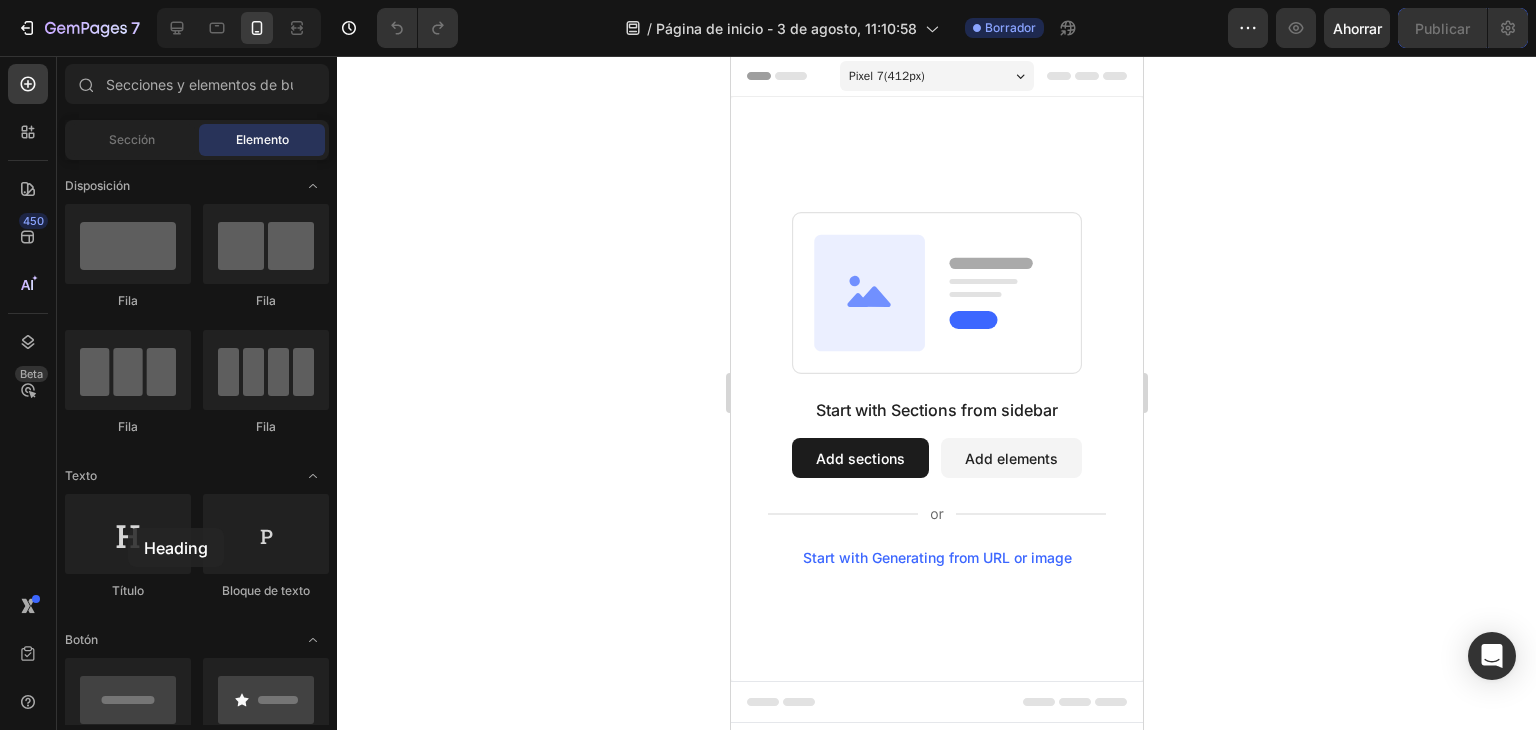 drag, startPoint x: 128, startPoint y: 528, endPoint x: 559, endPoint y: 259, distance: 508.0571 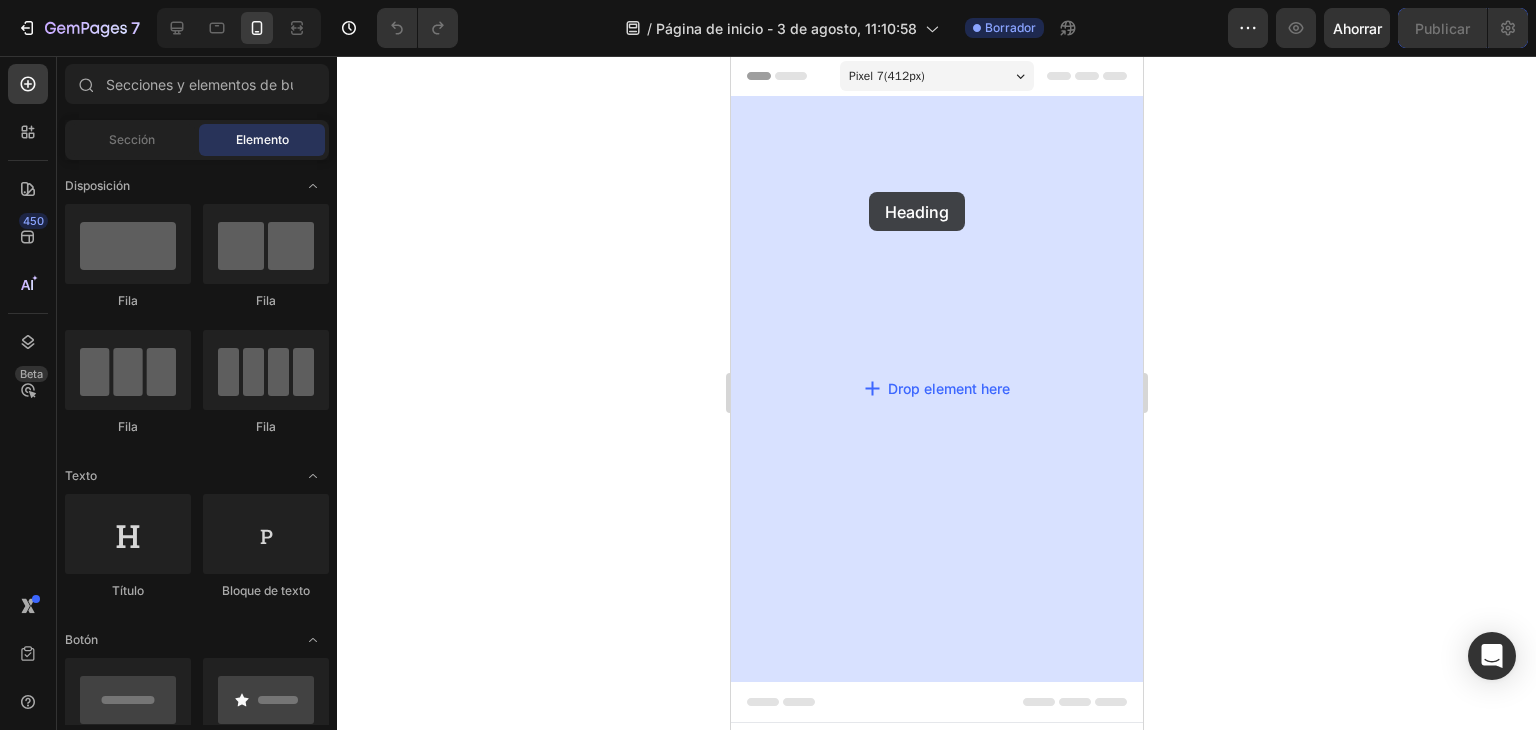 drag, startPoint x: 886, startPoint y: 581, endPoint x: 874, endPoint y: 185, distance: 396.18176 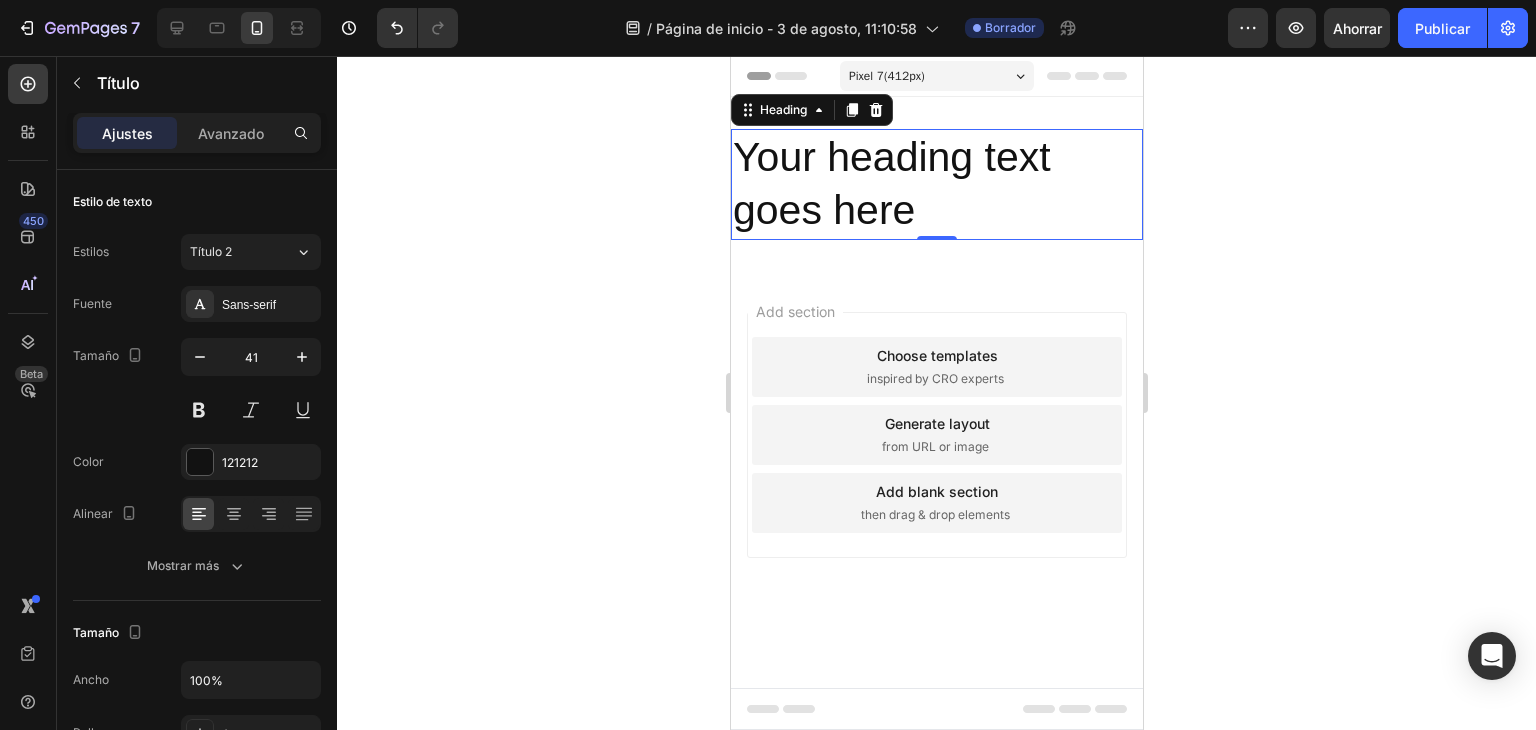 click on "Your heading text goes here" at bounding box center (936, 184) 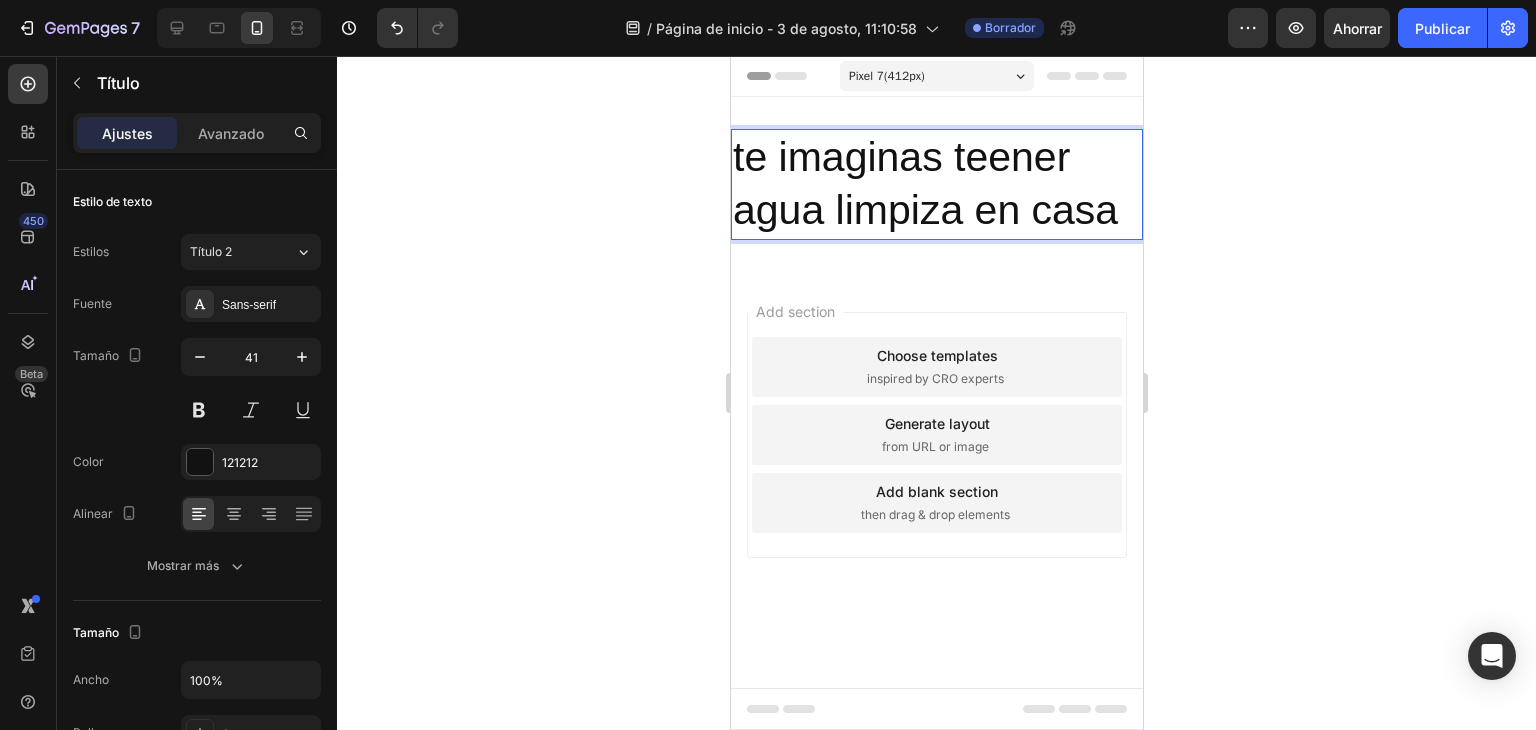 click on "te imaginas teener agua limpiza en casa" at bounding box center (936, 184) 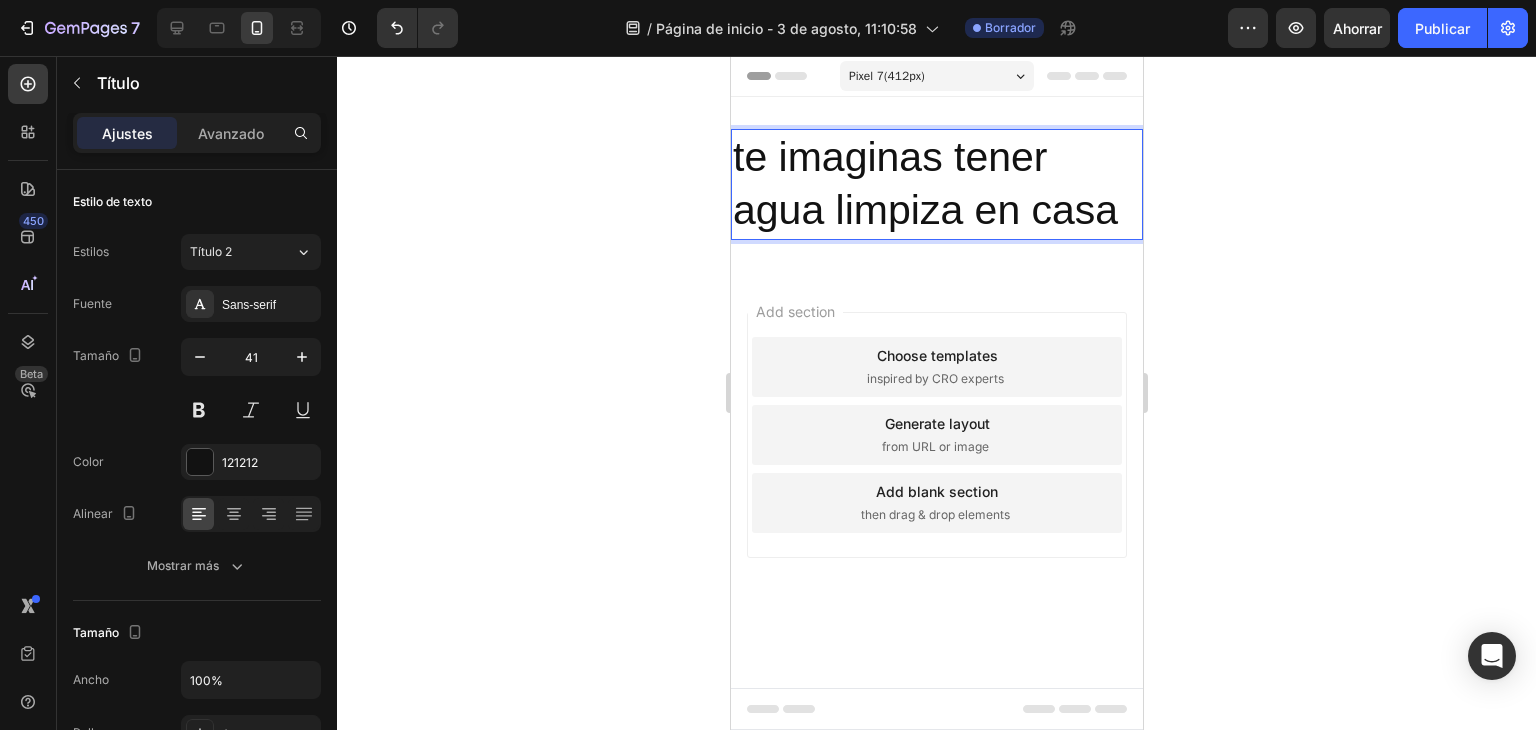 click on "te imaginas tener agua limpiza en casa" at bounding box center [936, 184] 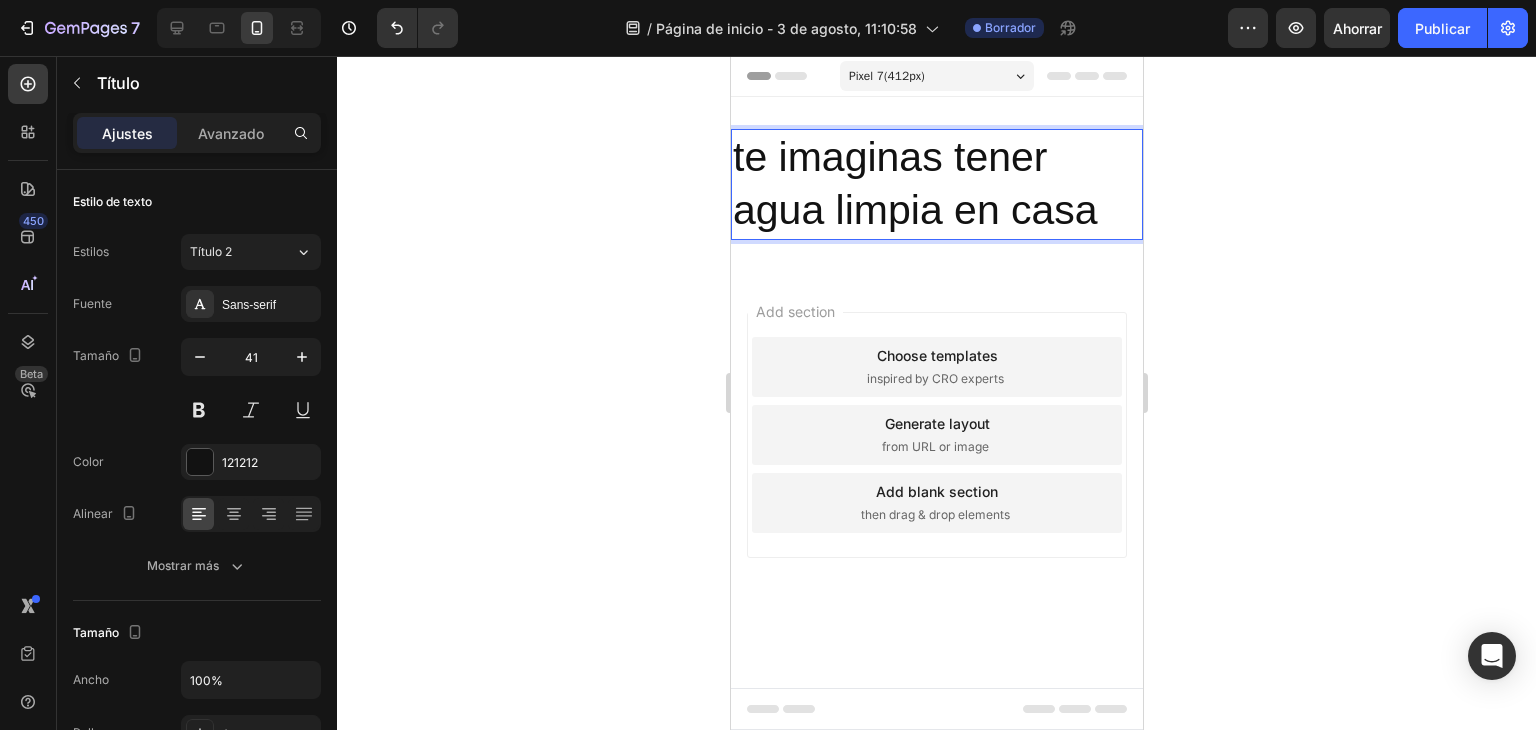 click on "te imaginas tener agua limpia en casa" at bounding box center [936, 184] 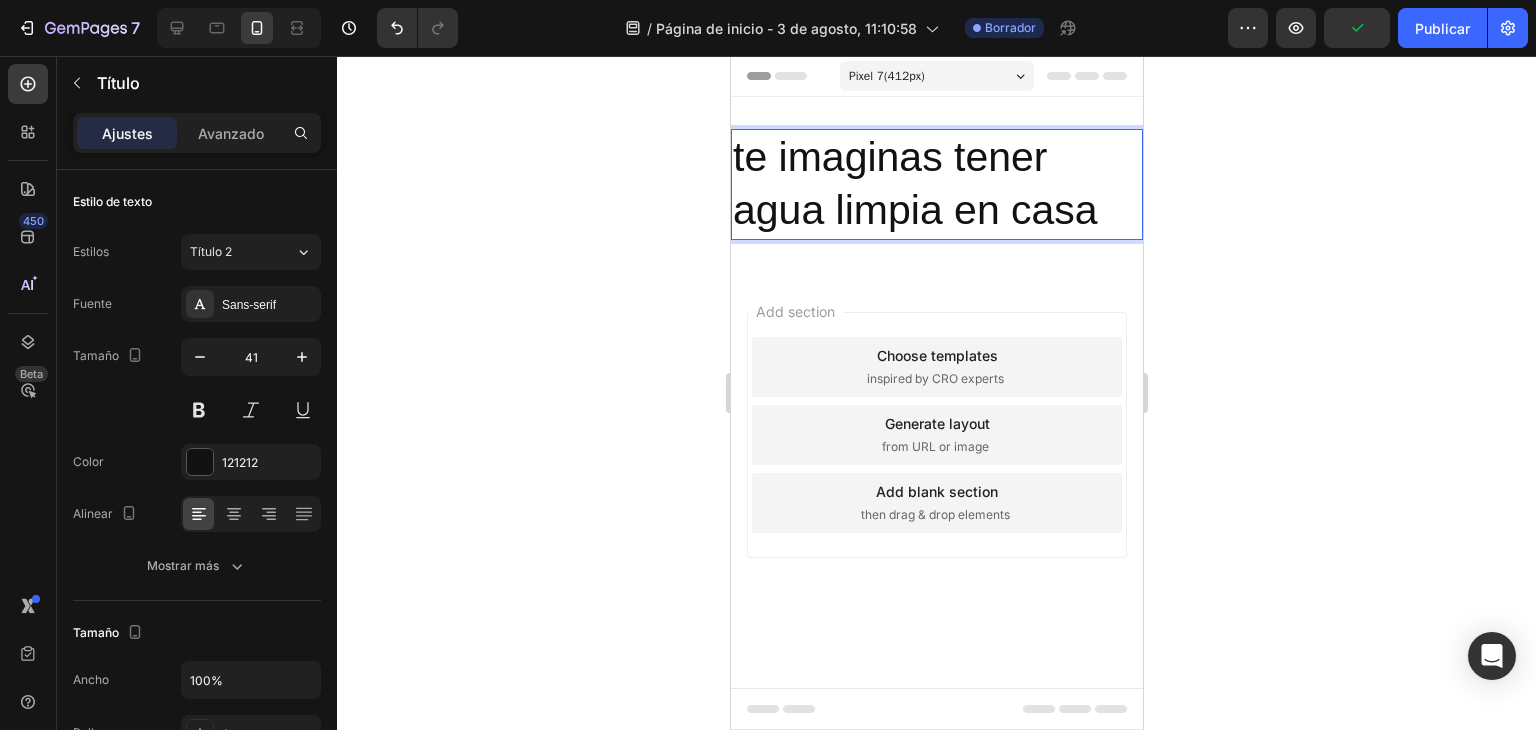 click on "te imaginas tener agua limpia en casa" at bounding box center [936, 184] 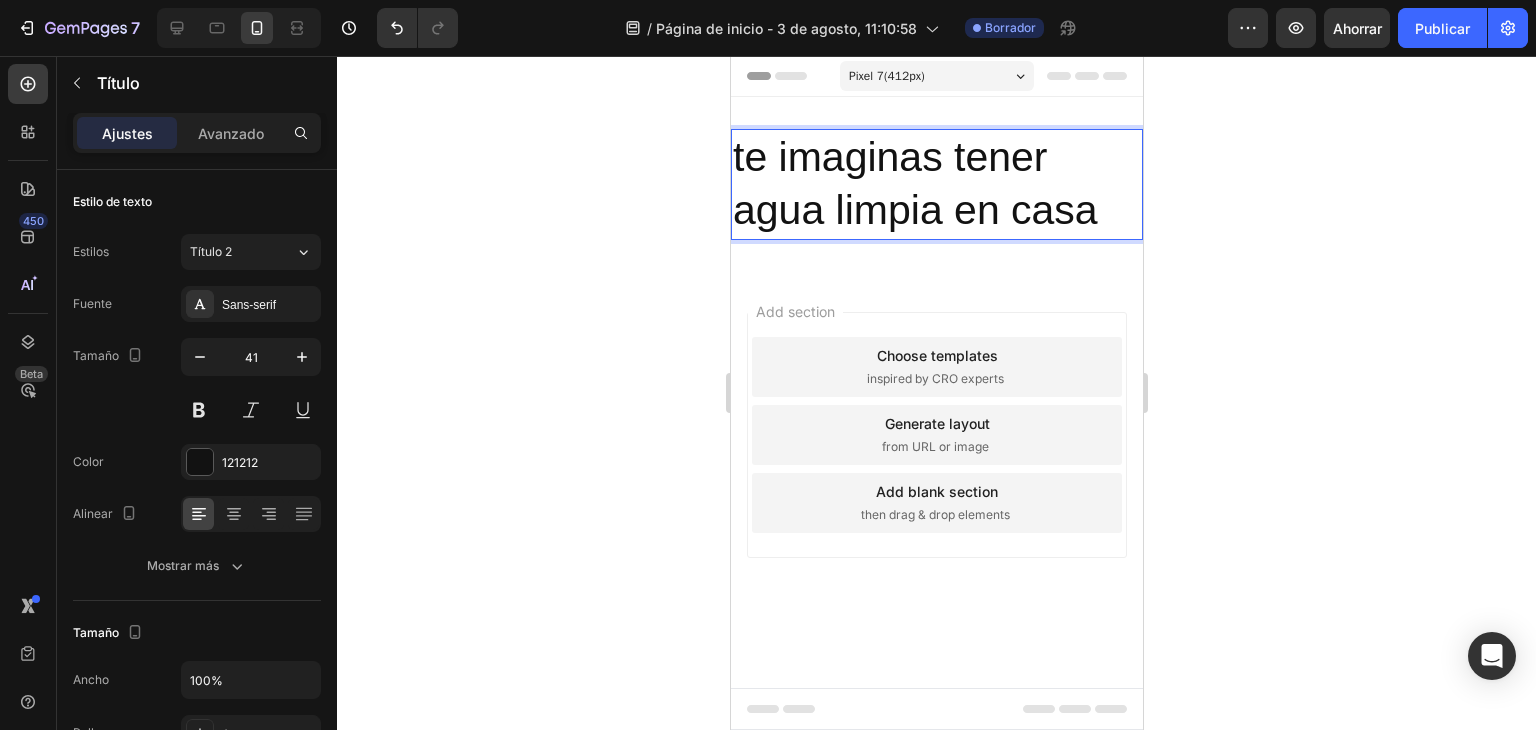 click on "te imaginas tener agua limpia en casa" at bounding box center (936, 184) 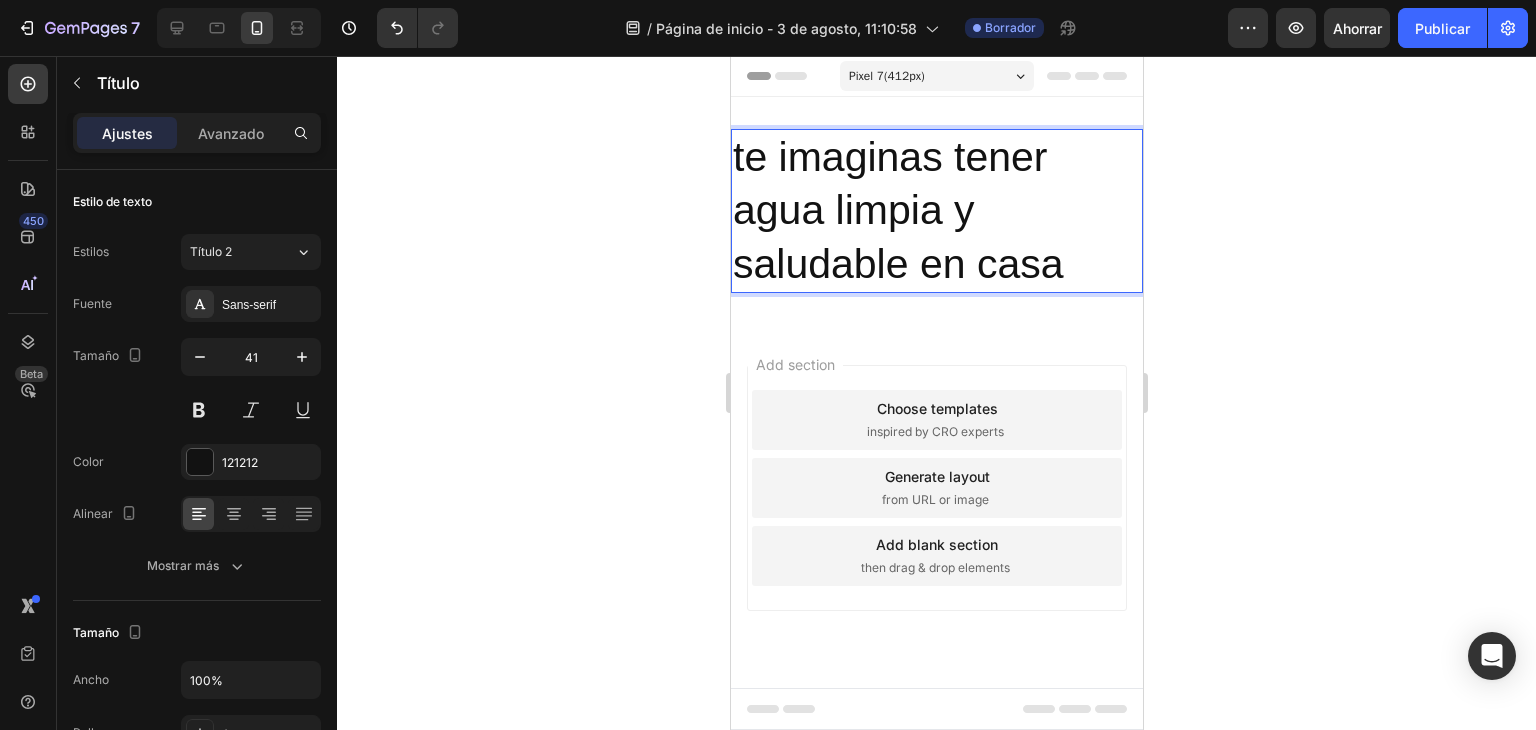 click on "te imaginas tener agua limpia y saludable en casa" at bounding box center [936, 211] 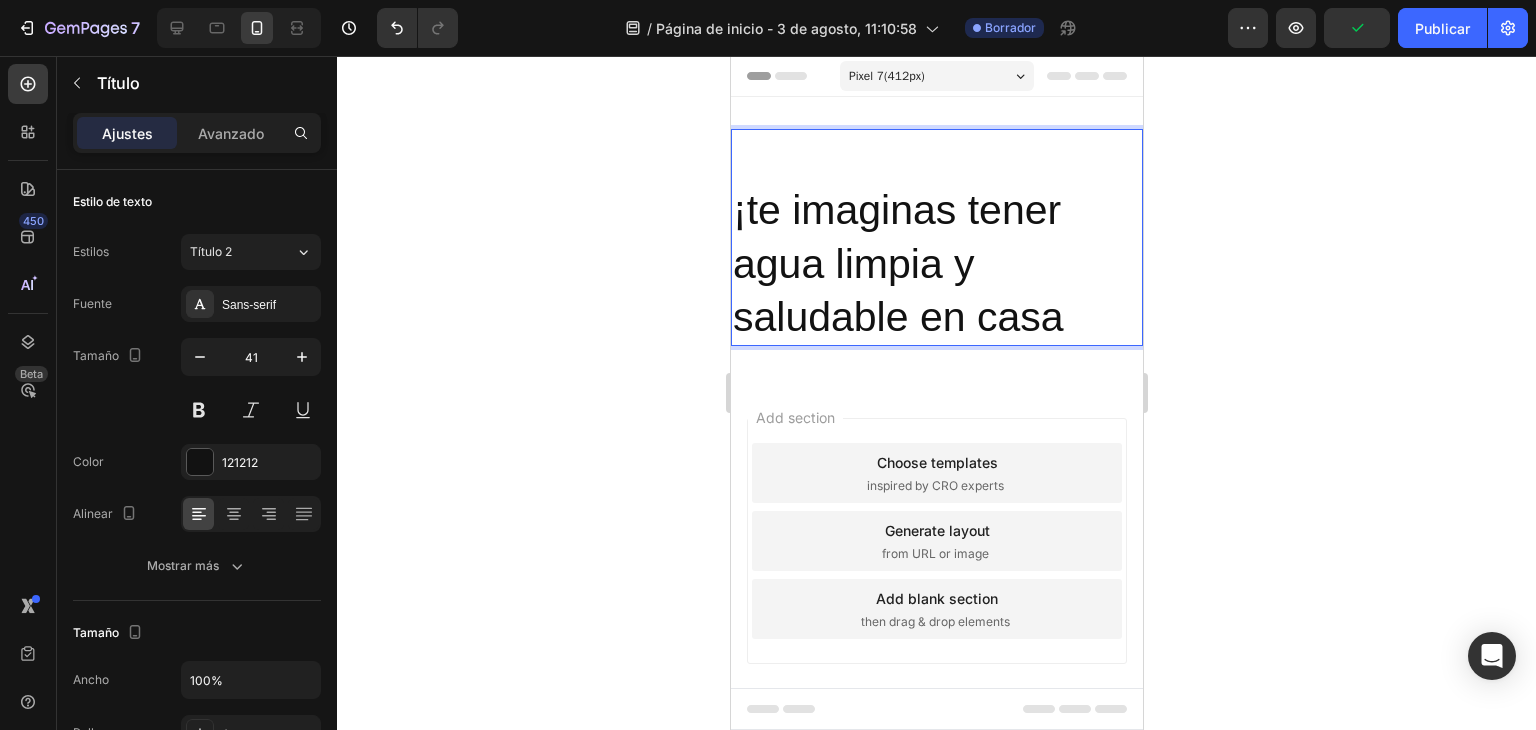click on "¡te imaginas tener agua limpia y saludable en casa" at bounding box center (936, 237) 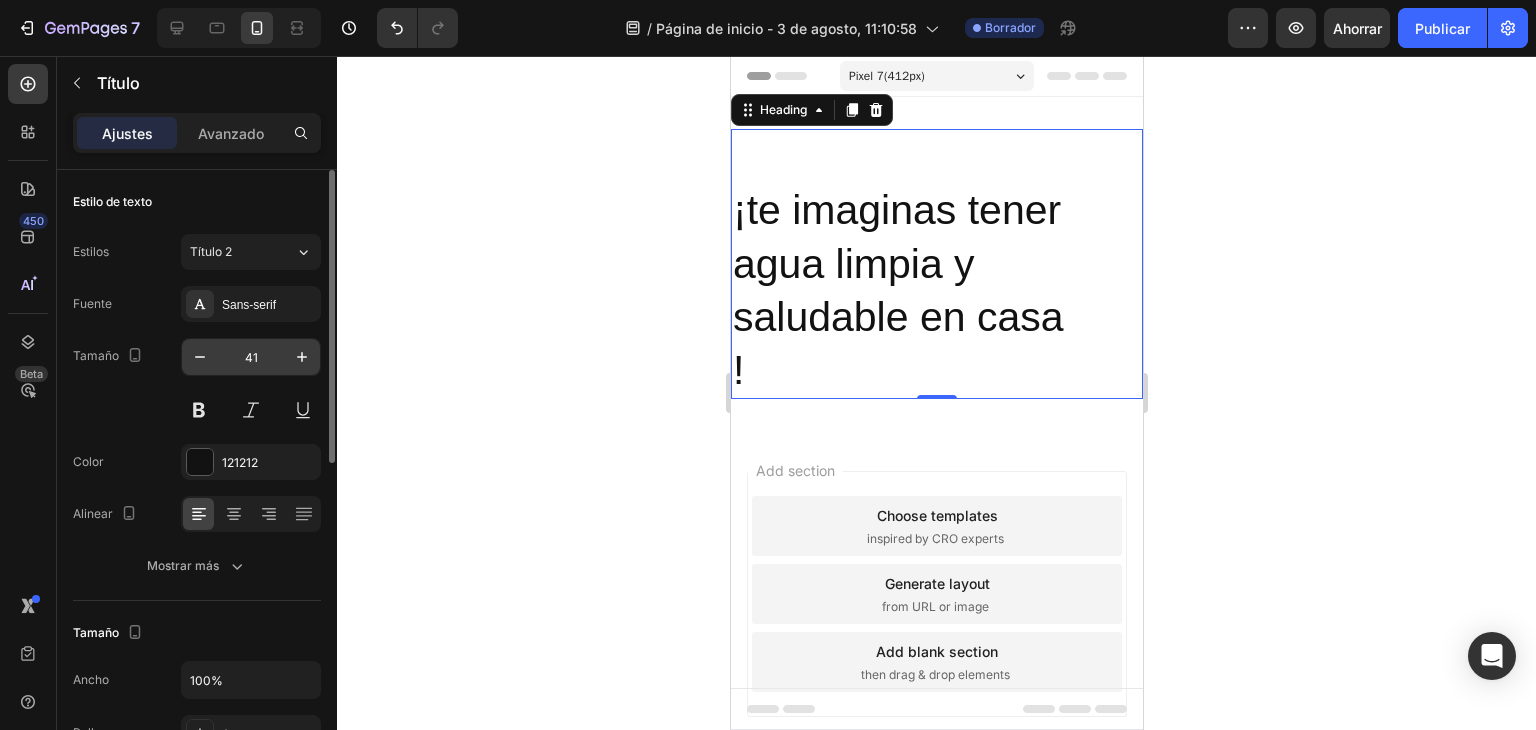 click on "41" at bounding box center (251, 357) 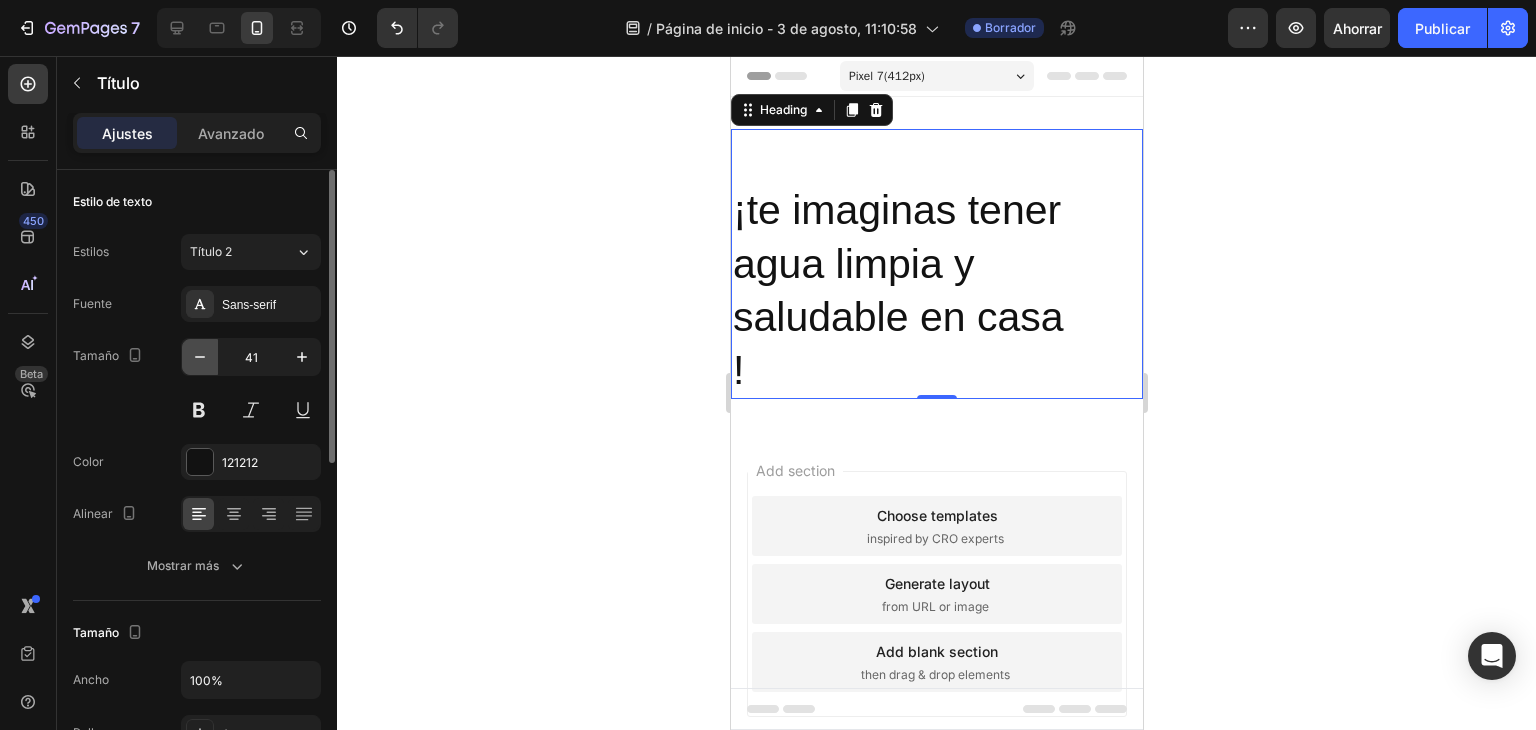 click 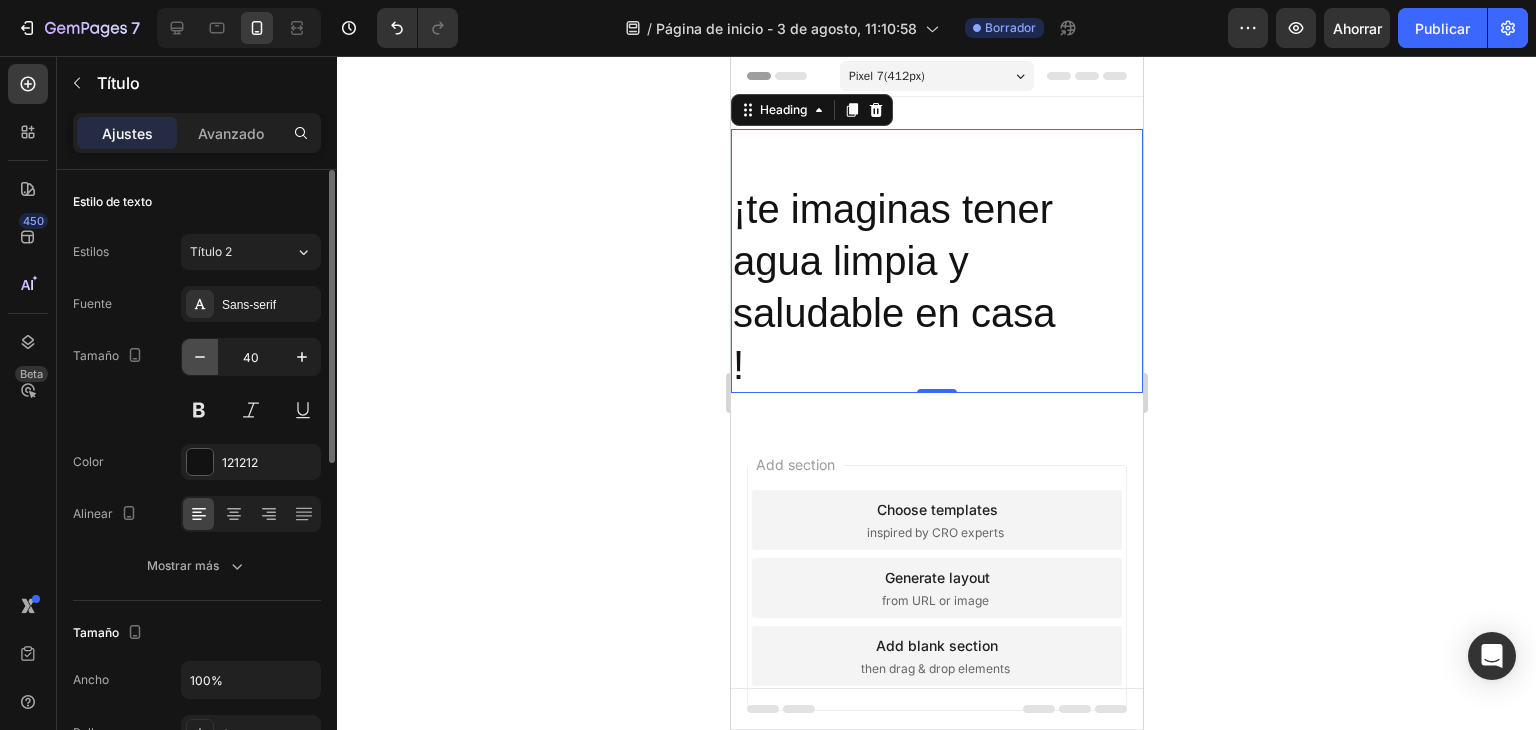 click 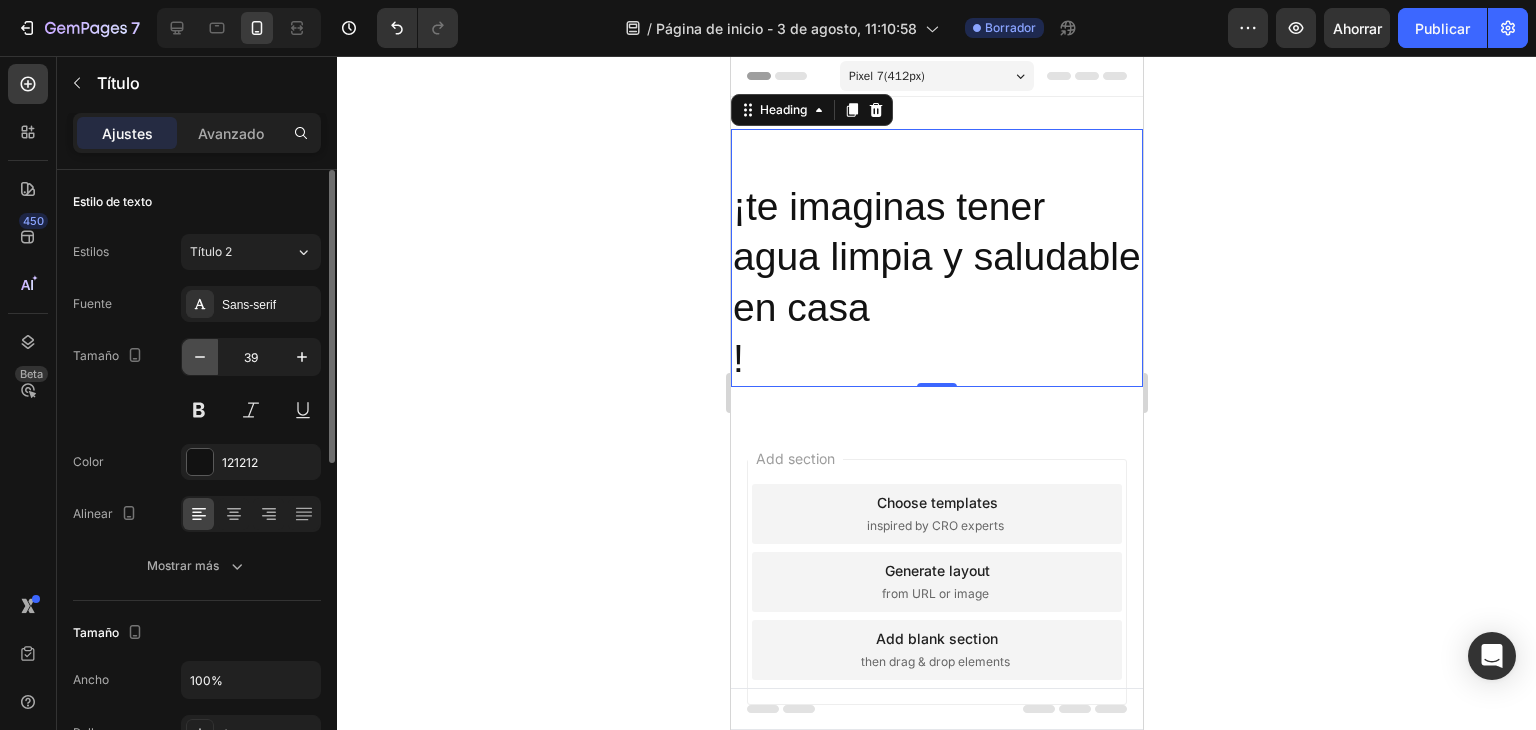 click 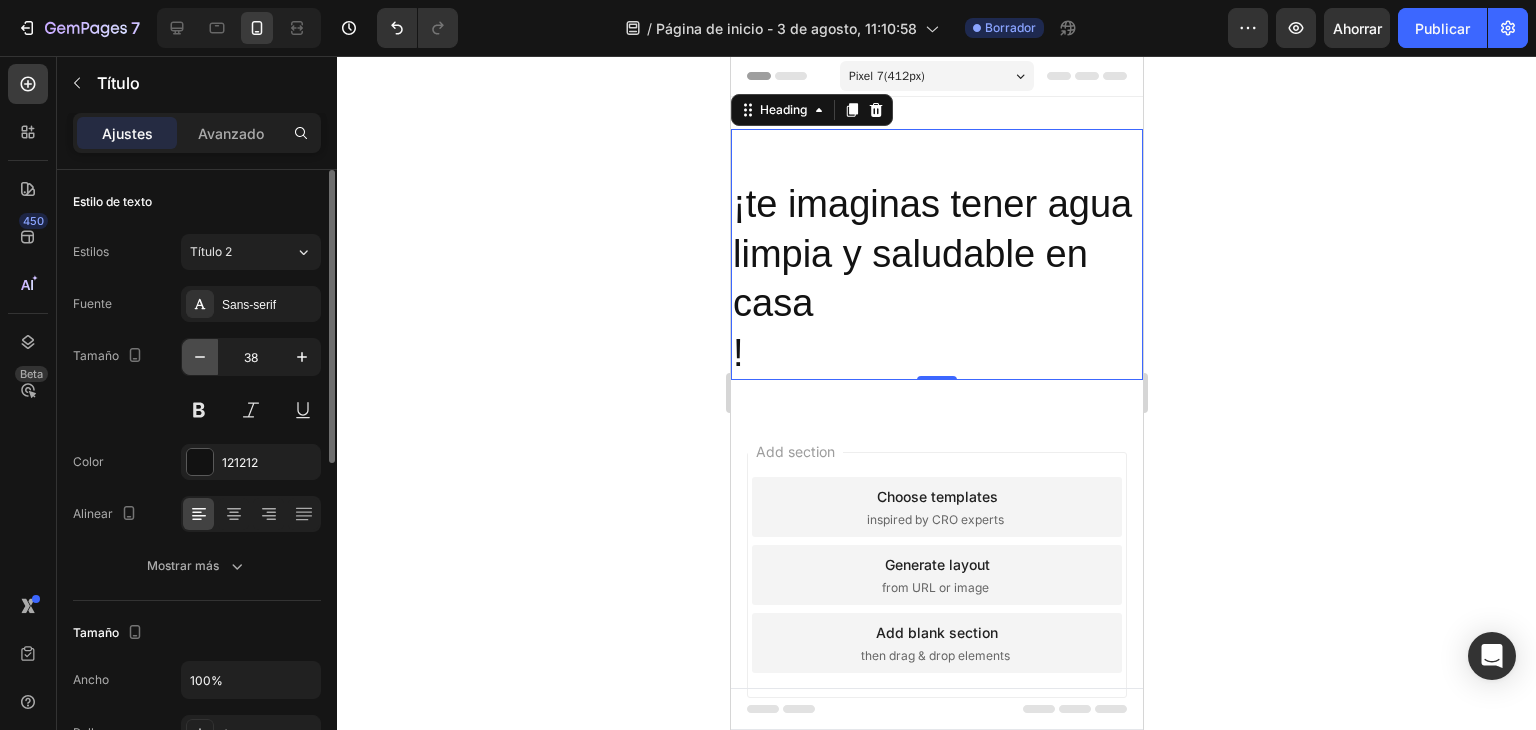 click 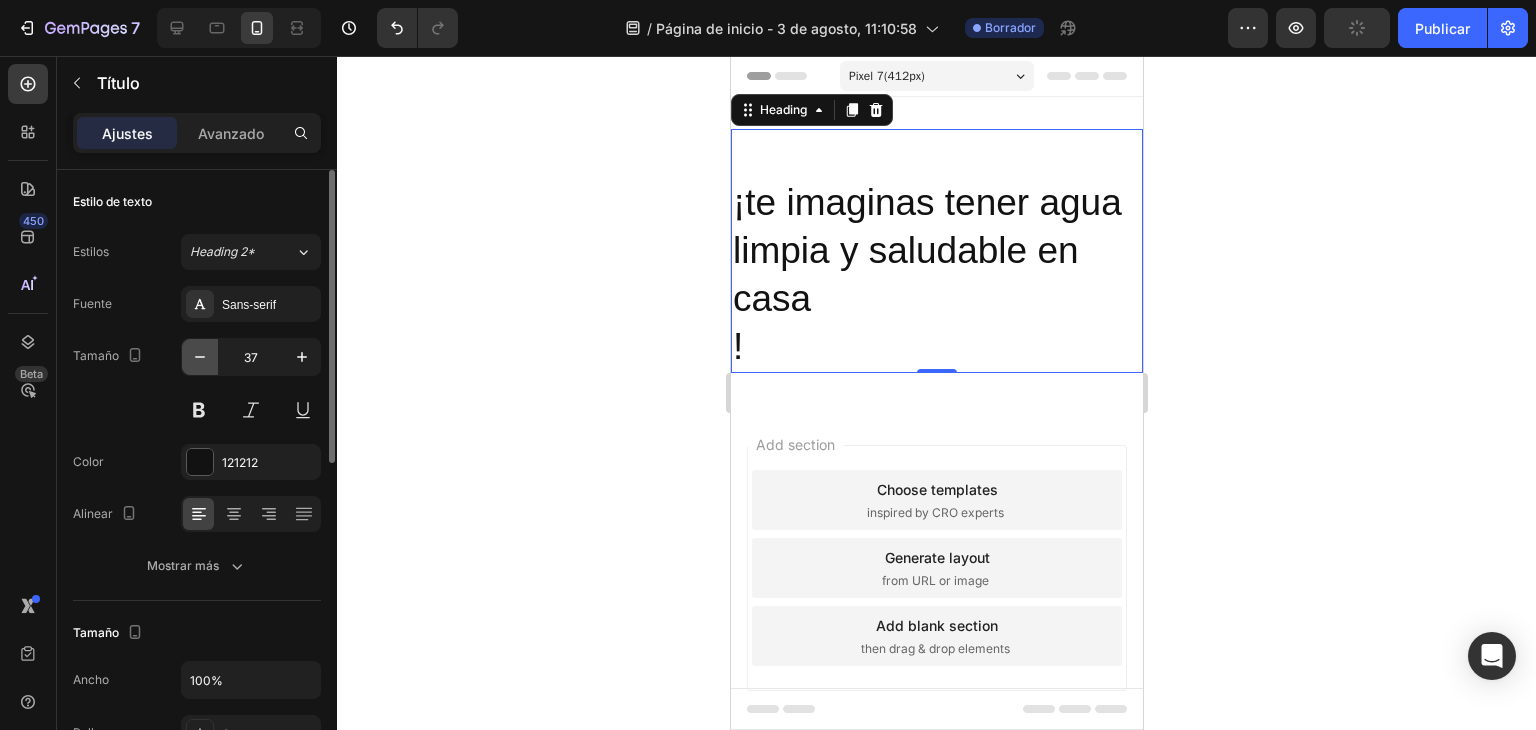click 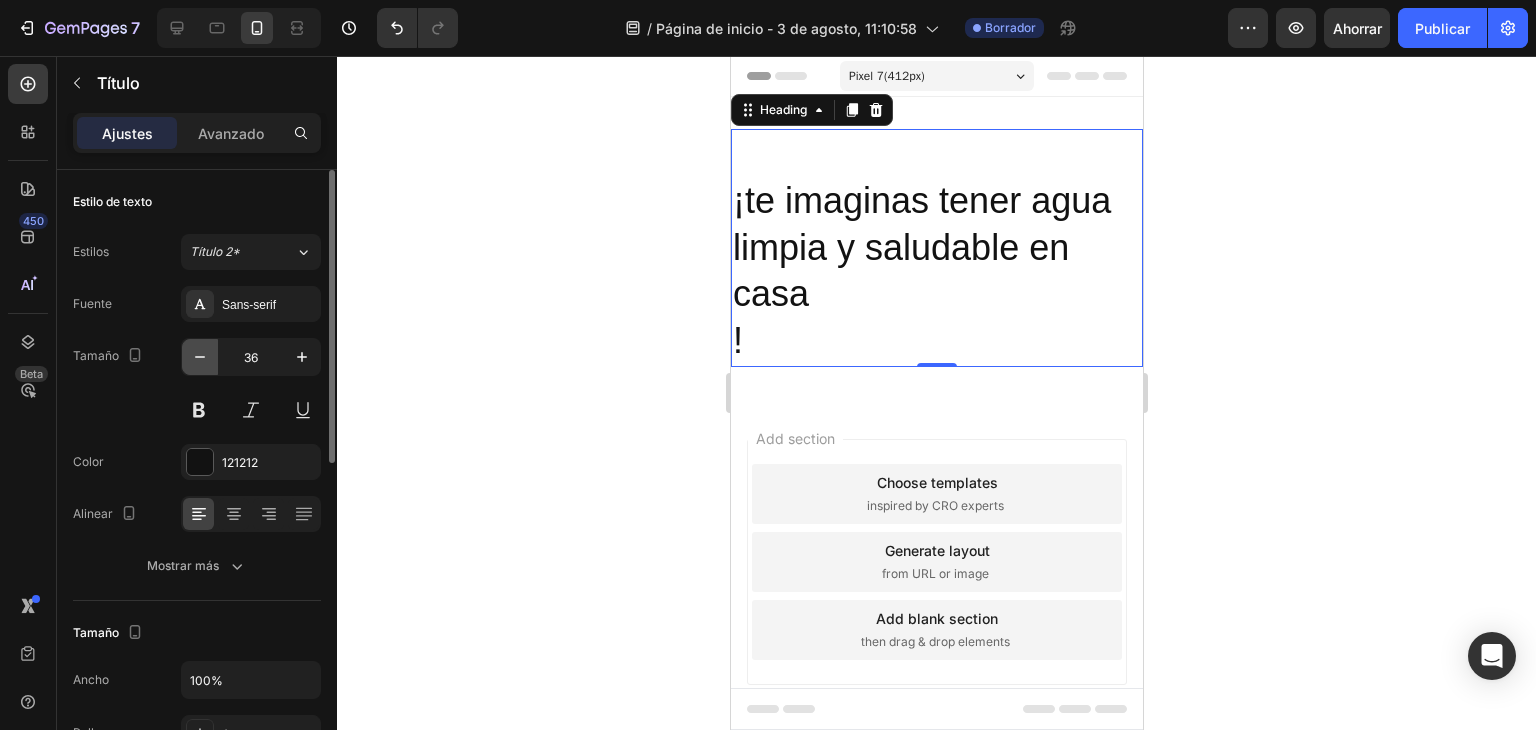 click 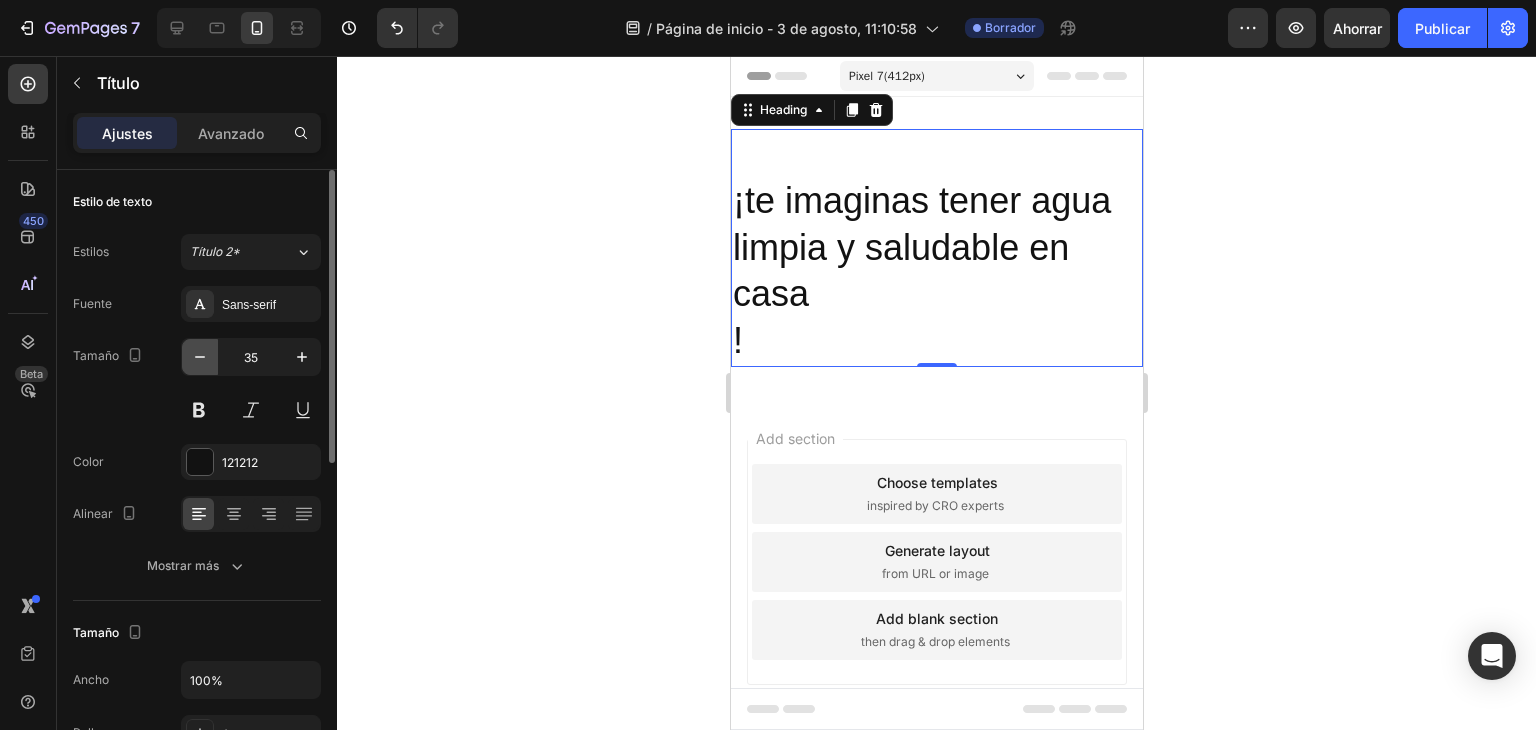 click 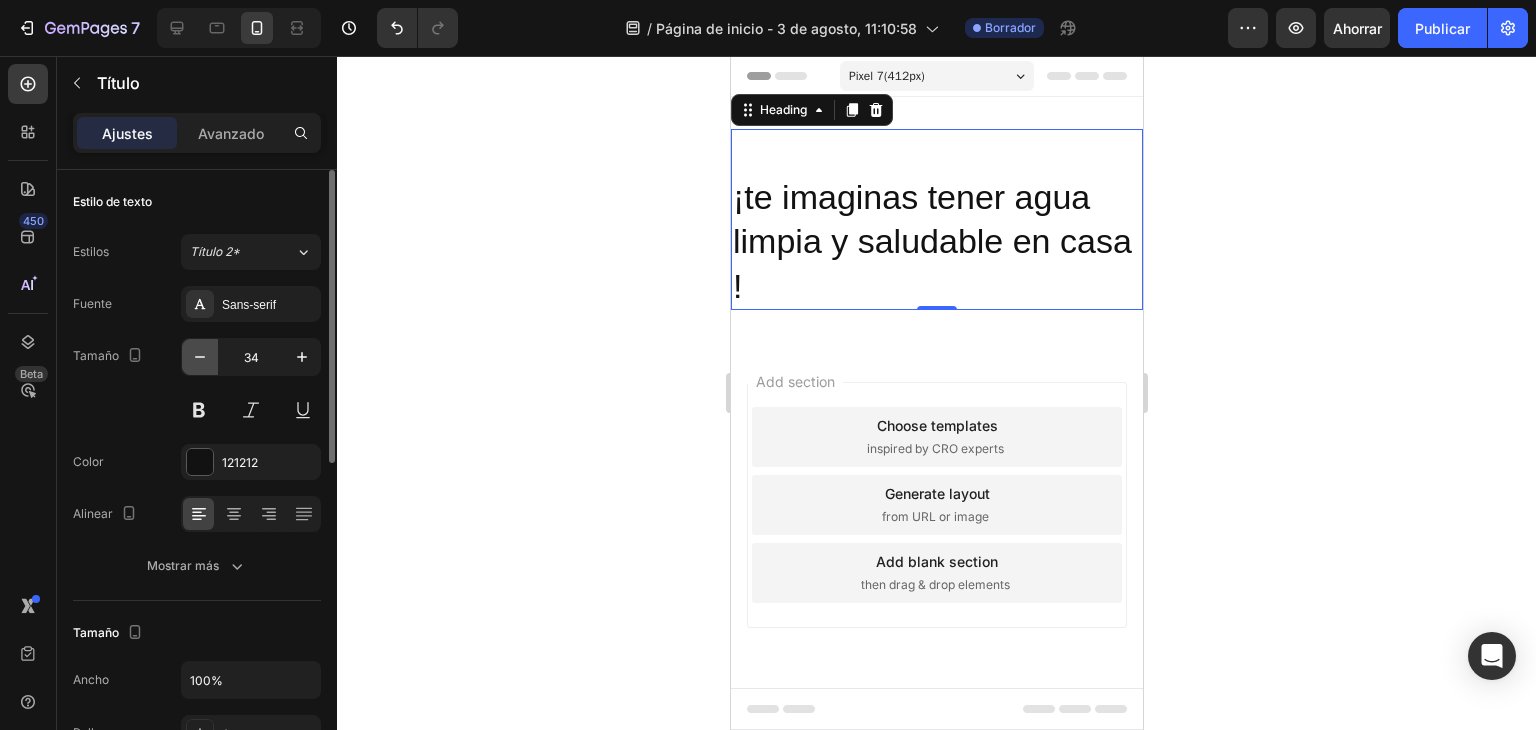 click 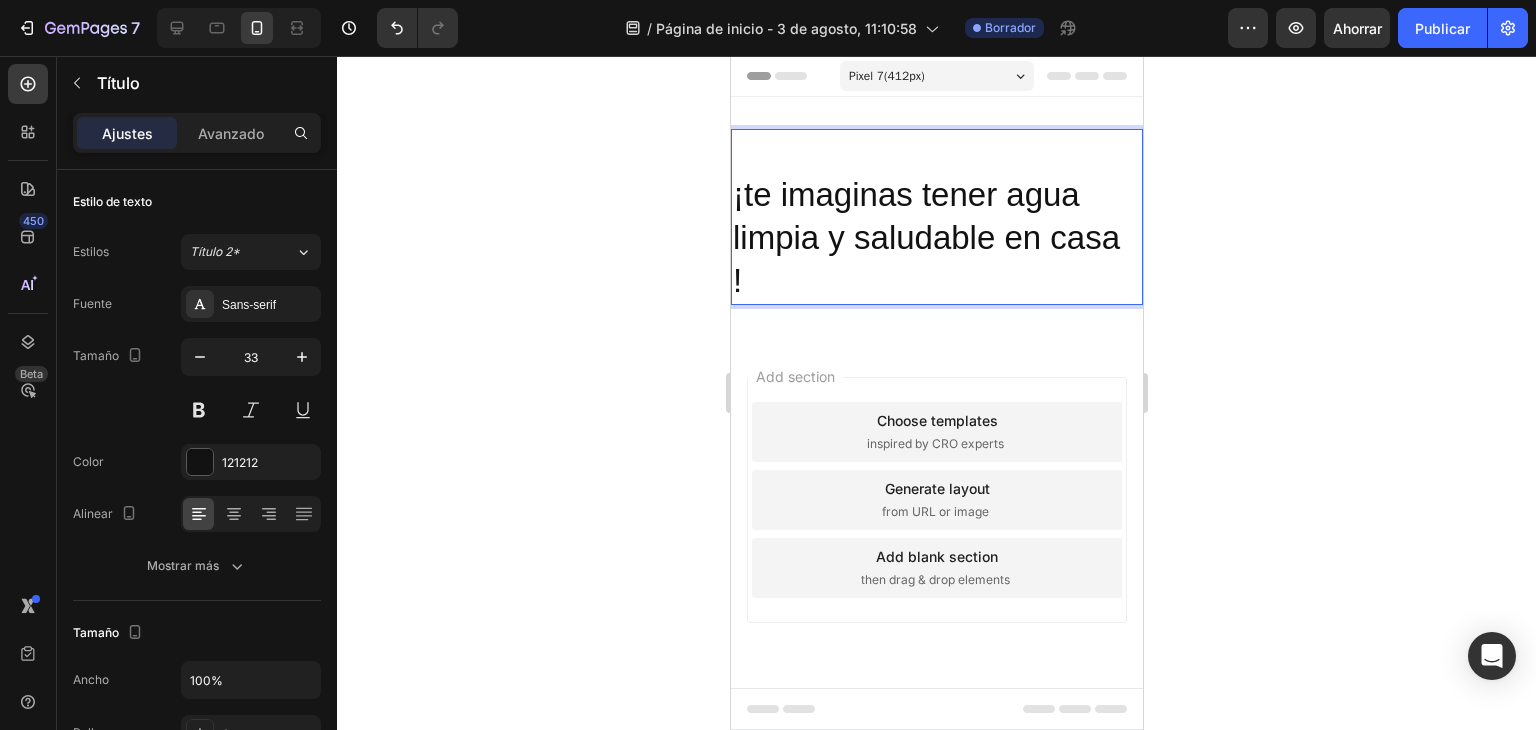 click on "⁠⁠⁠⁠⁠⁠⁠ ¡te imaginas tener agua limpia y saludable en casa !" at bounding box center [936, 217] 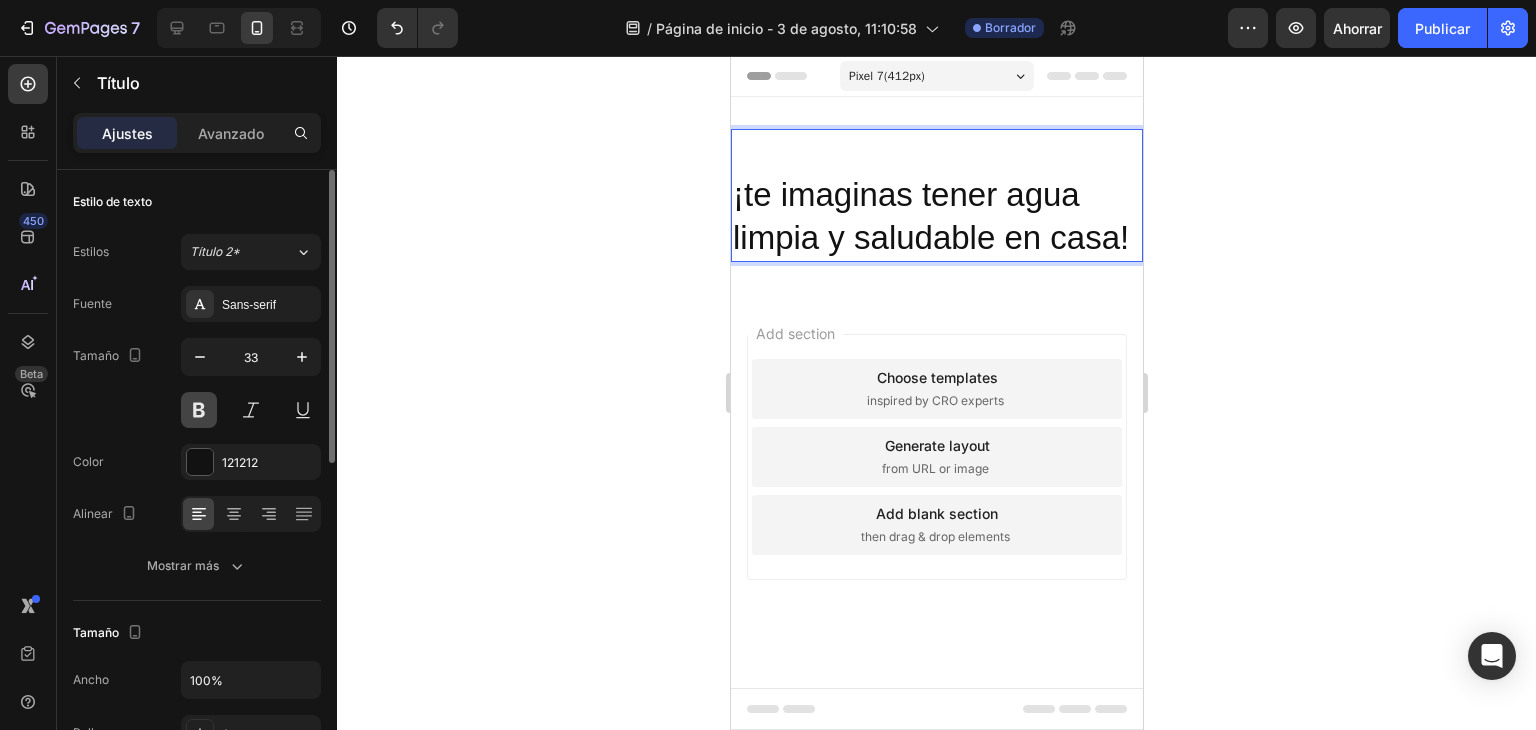 click at bounding box center (199, 410) 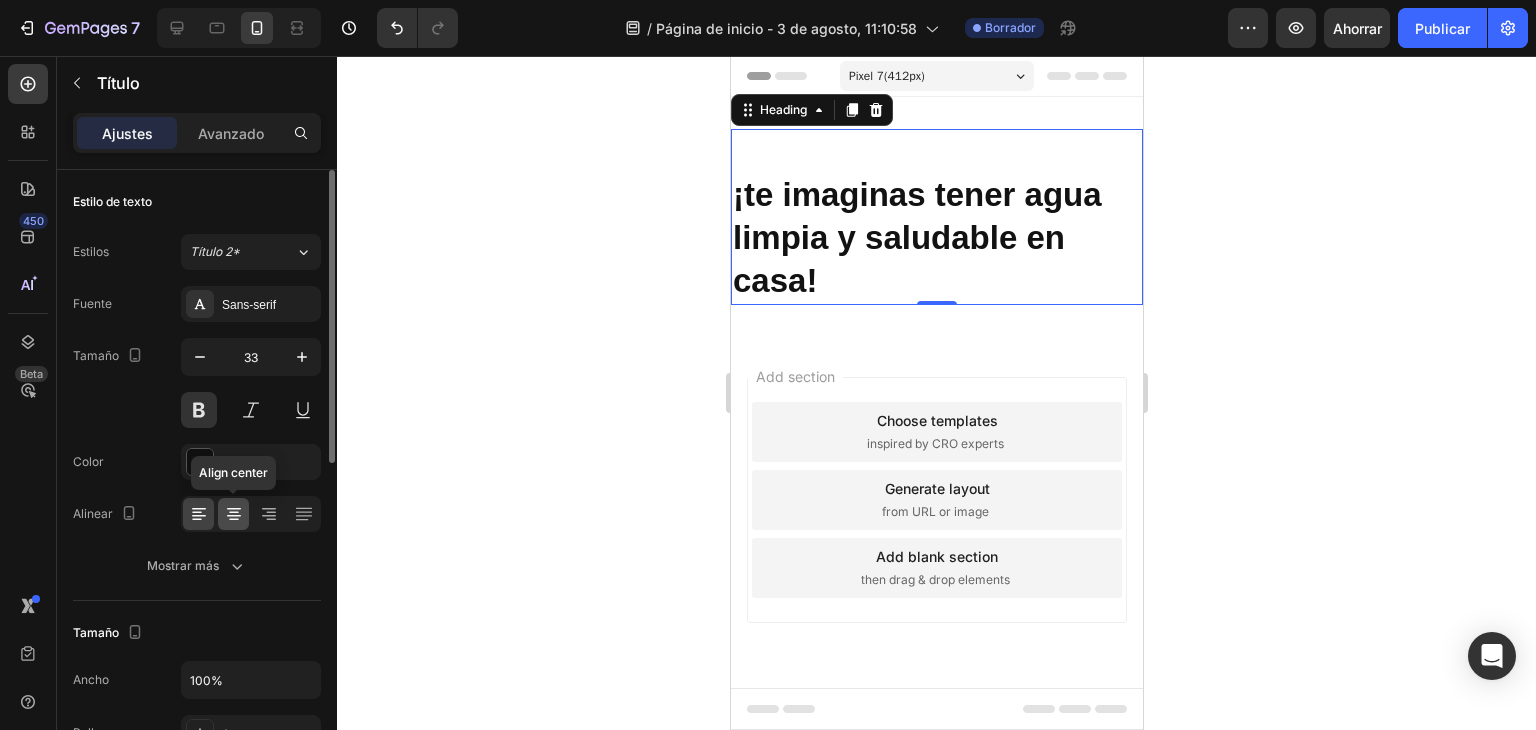 click 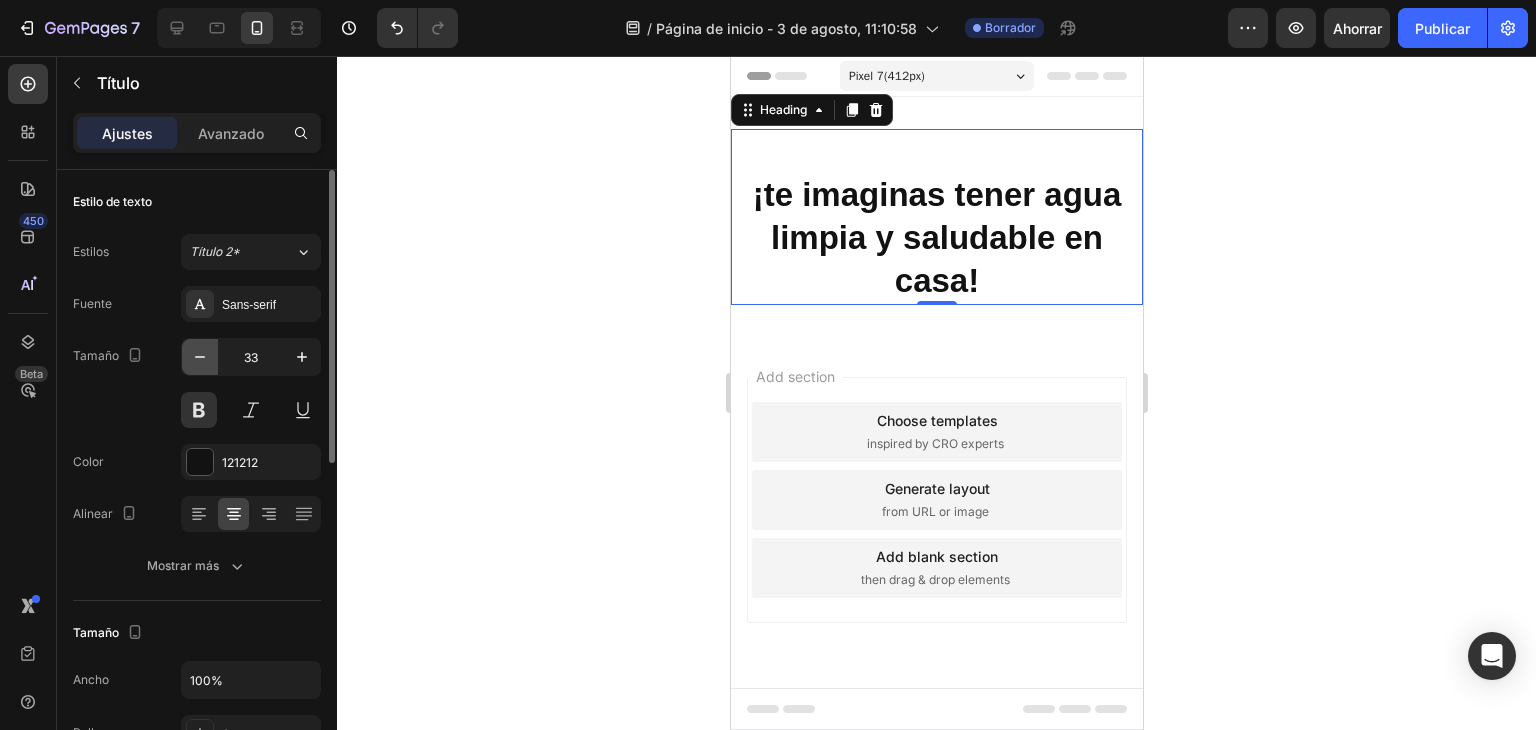 click at bounding box center (200, 357) 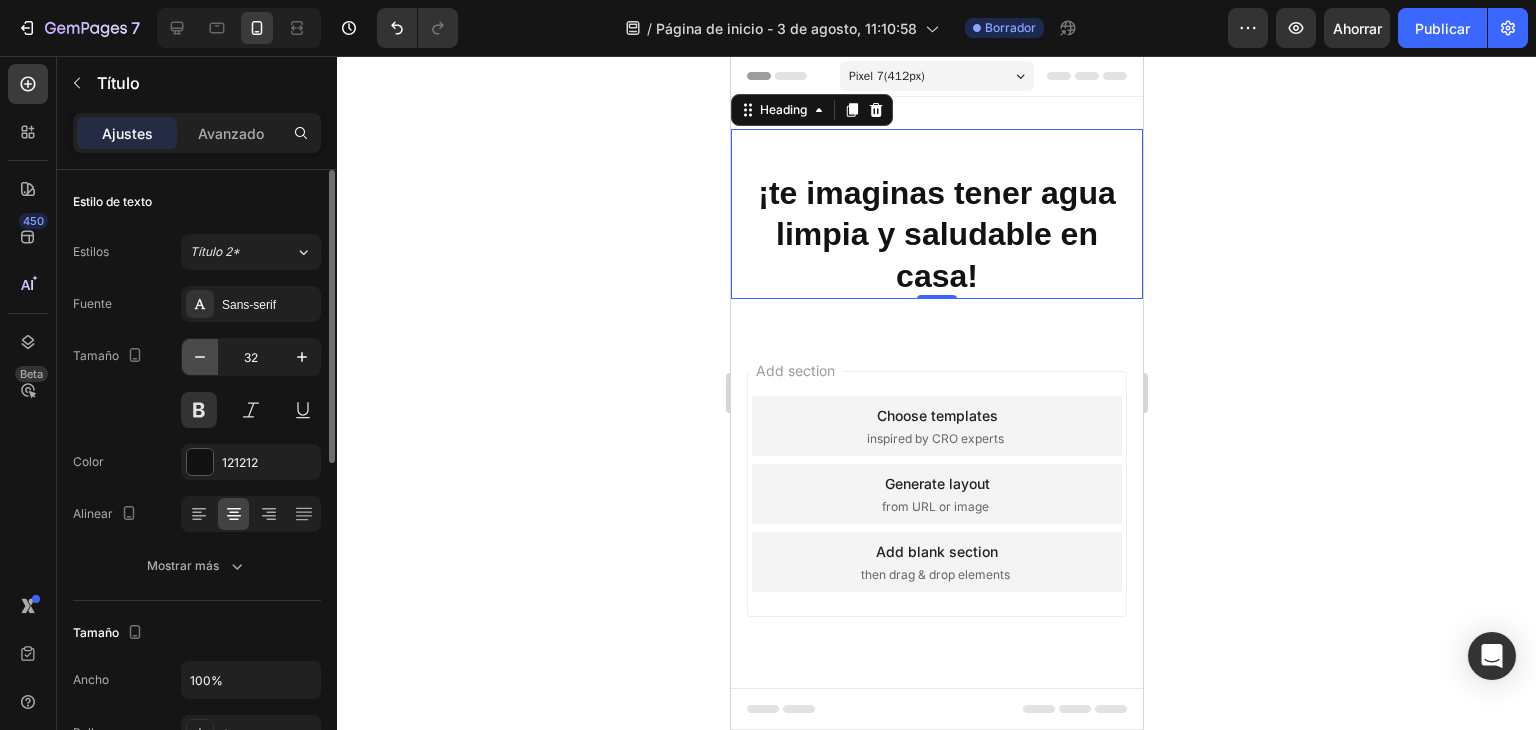click at bounding box center (200, 357) 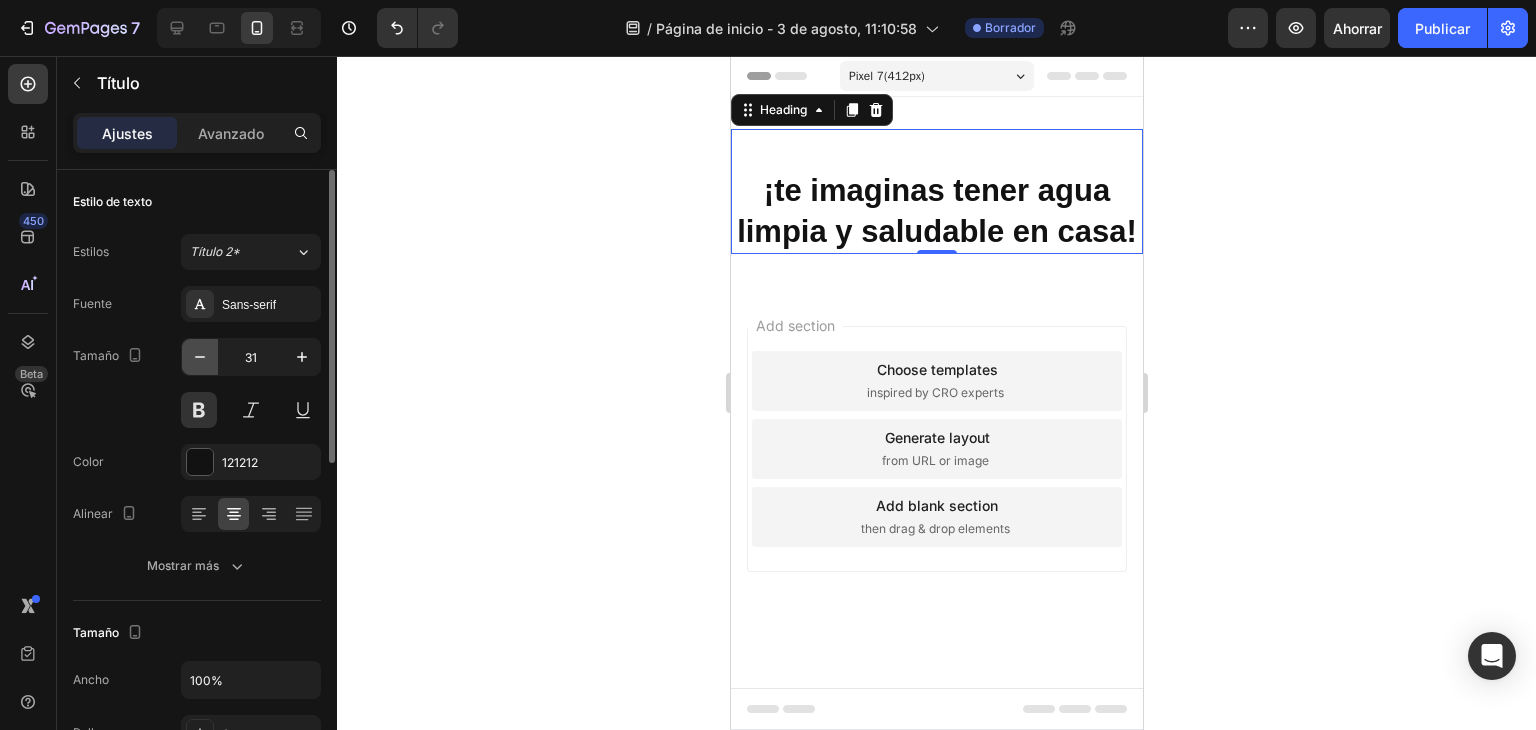 click at bounding box center (200, 357) 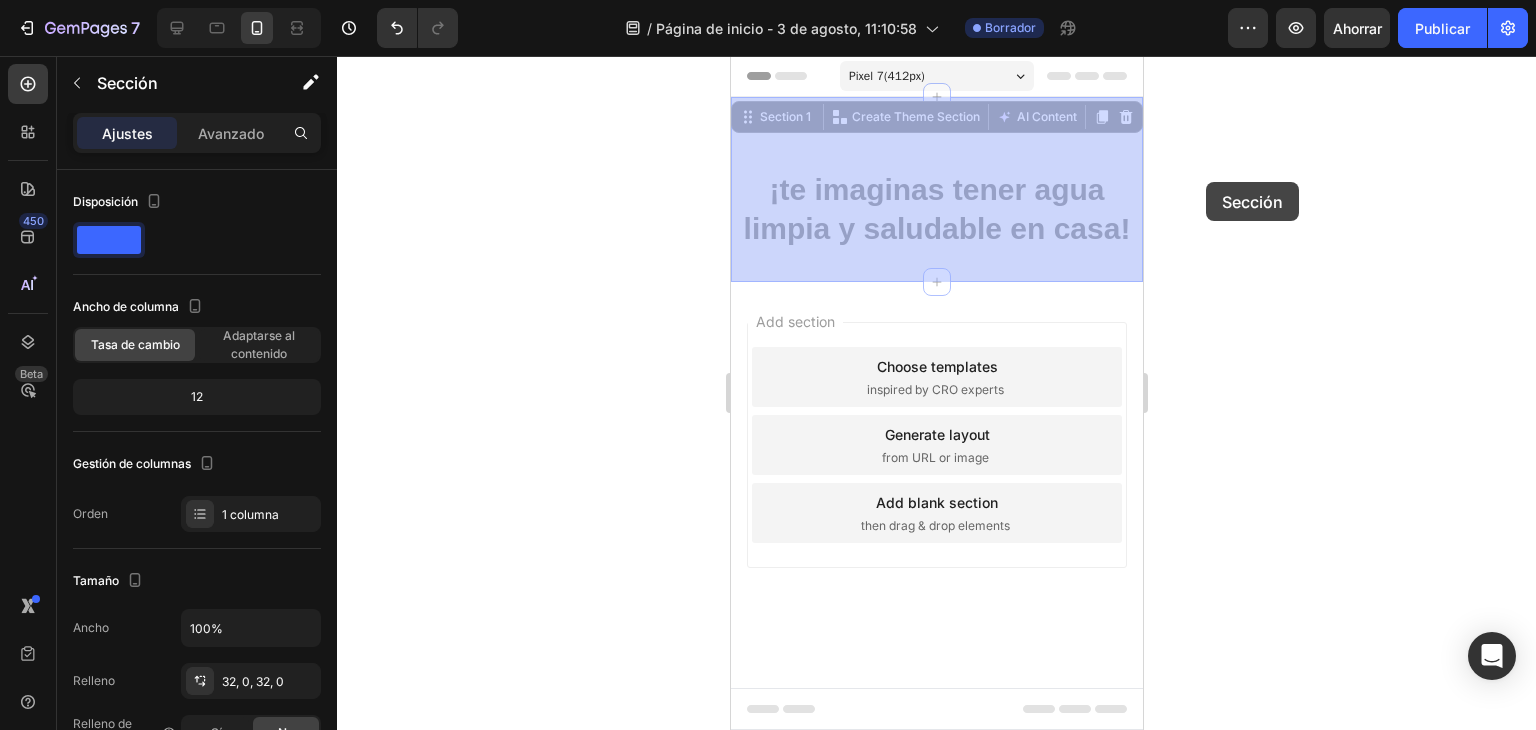 drag, startPoint x: 1096, startPoint y: 253, endPoint x: 1934, endPoint y: 238, distance: 838.1342 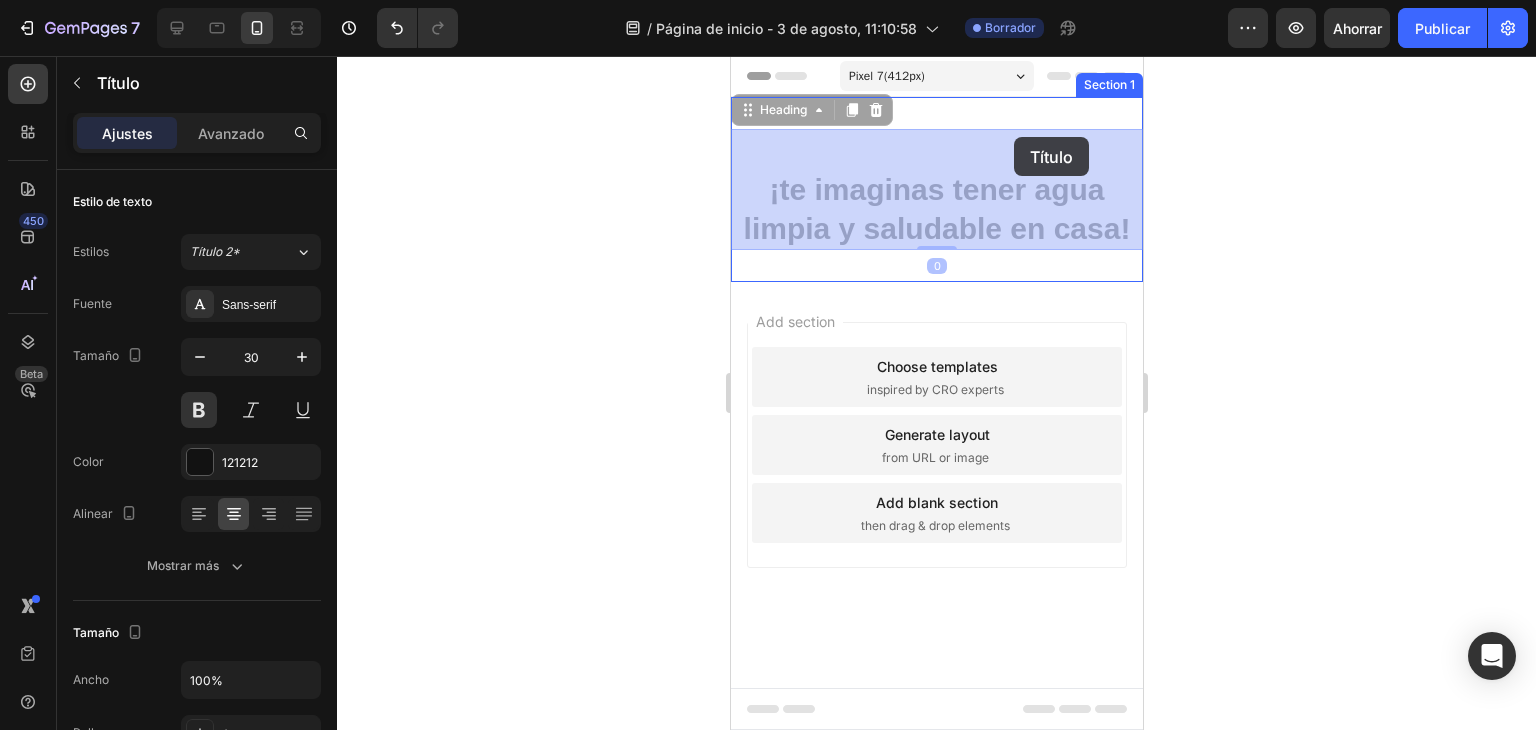 drag, startPoint x: 1026, startPoint y: 185, endPoint x: 1013, endPoint y: 137, distance: 49.729267 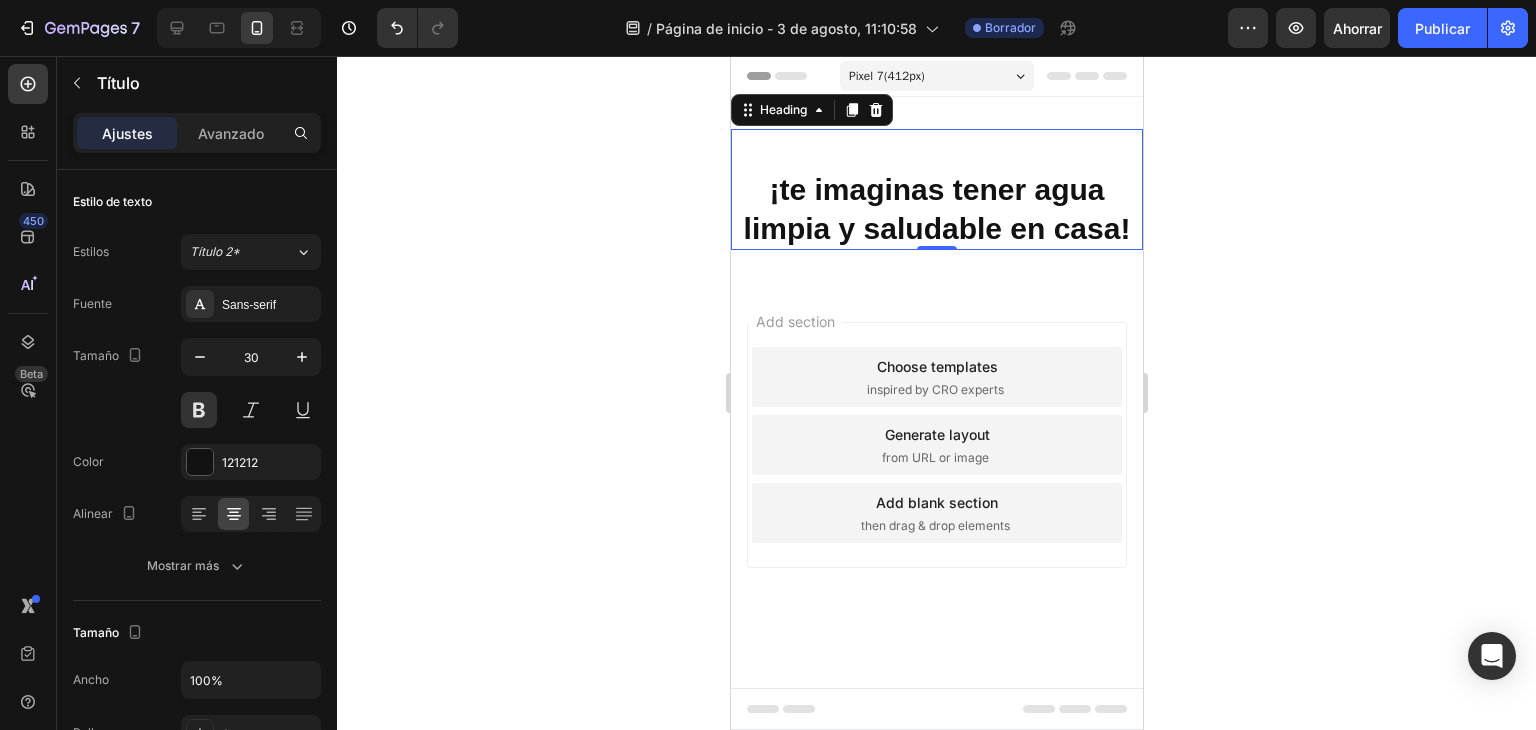 click on "¡te imaginas tener agua limpia y saludable en casa!" at bounding box center (936, 189) 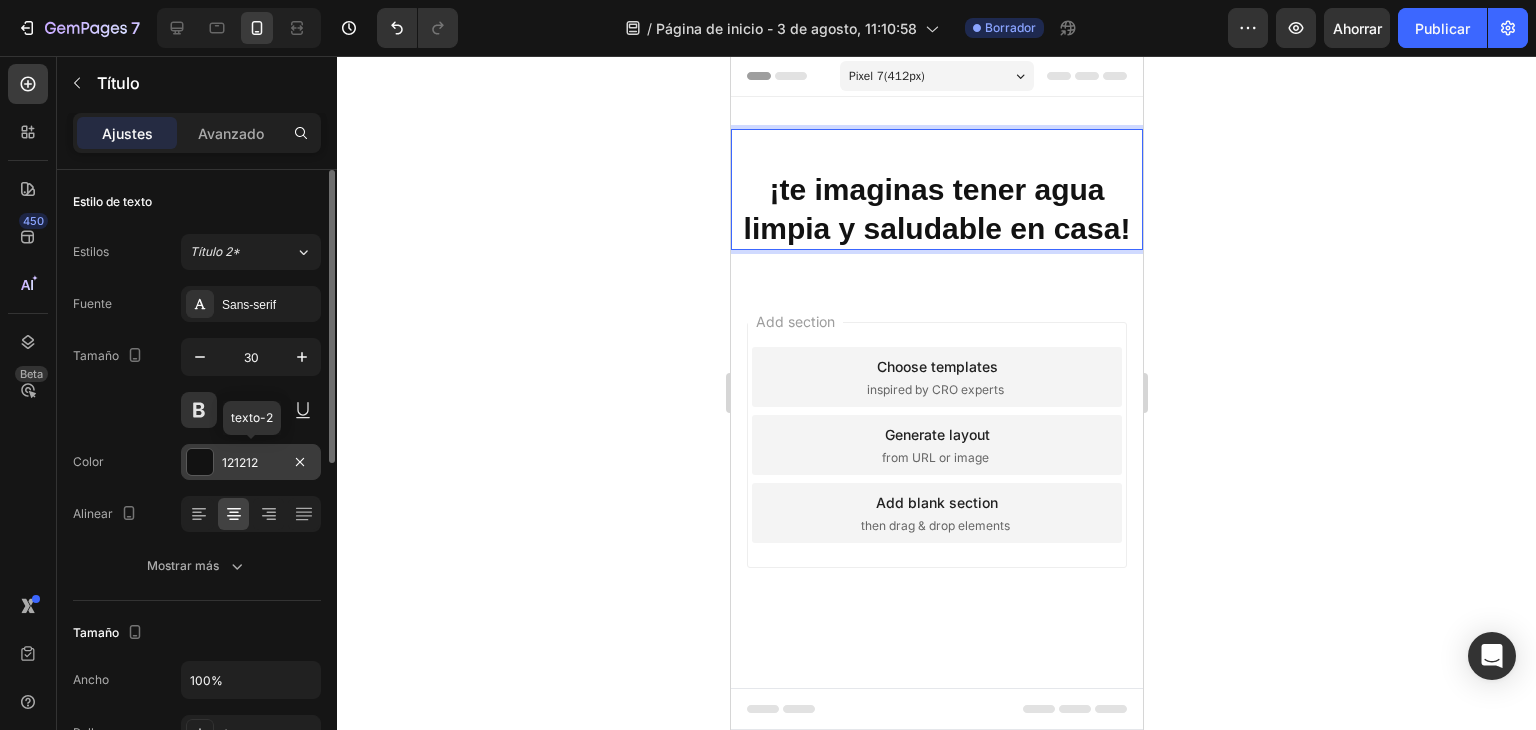 click at bounding box center [200, 462] 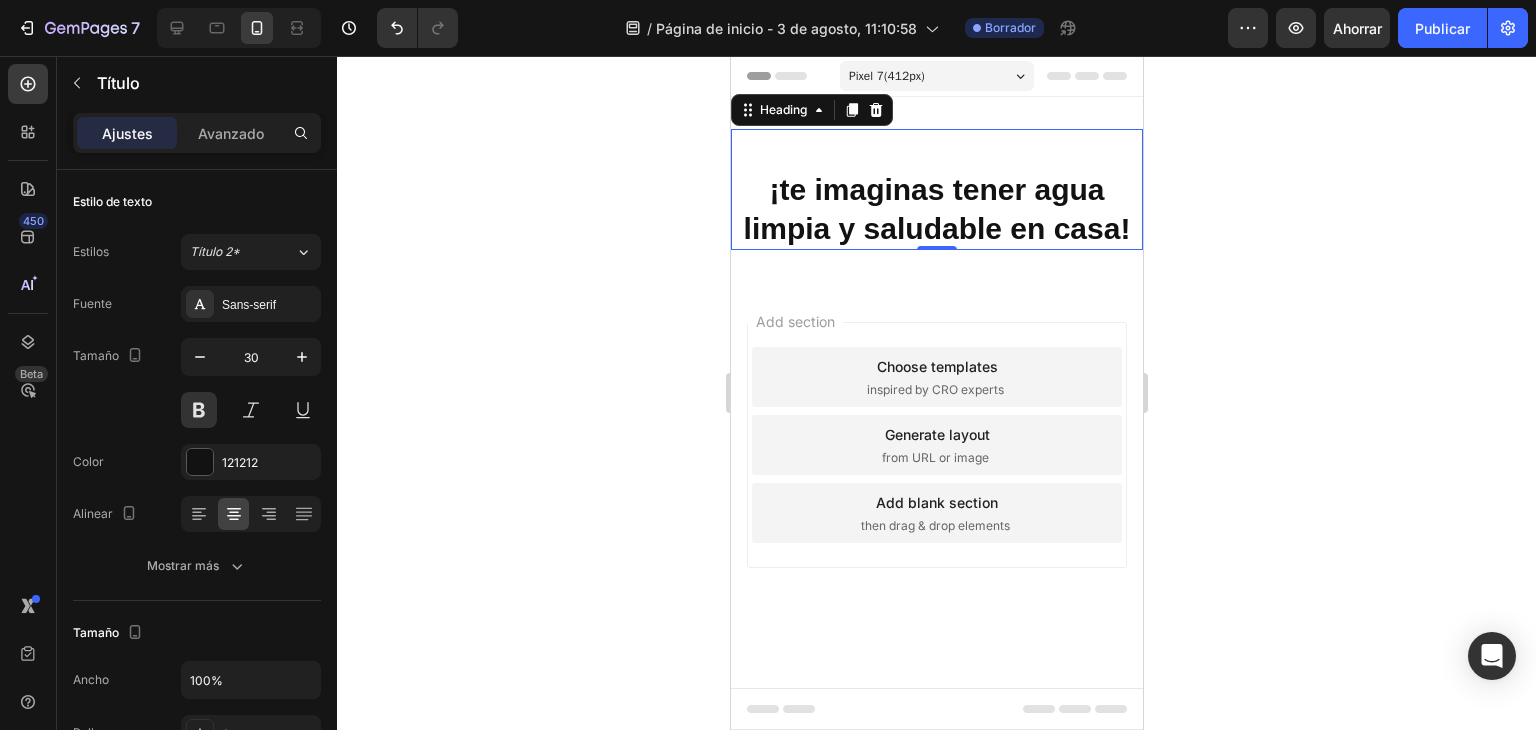 drag, startPoint x: 516, startPoint y: 594, endPoint x: 482, endPoint y: 406, distance: 191.04973 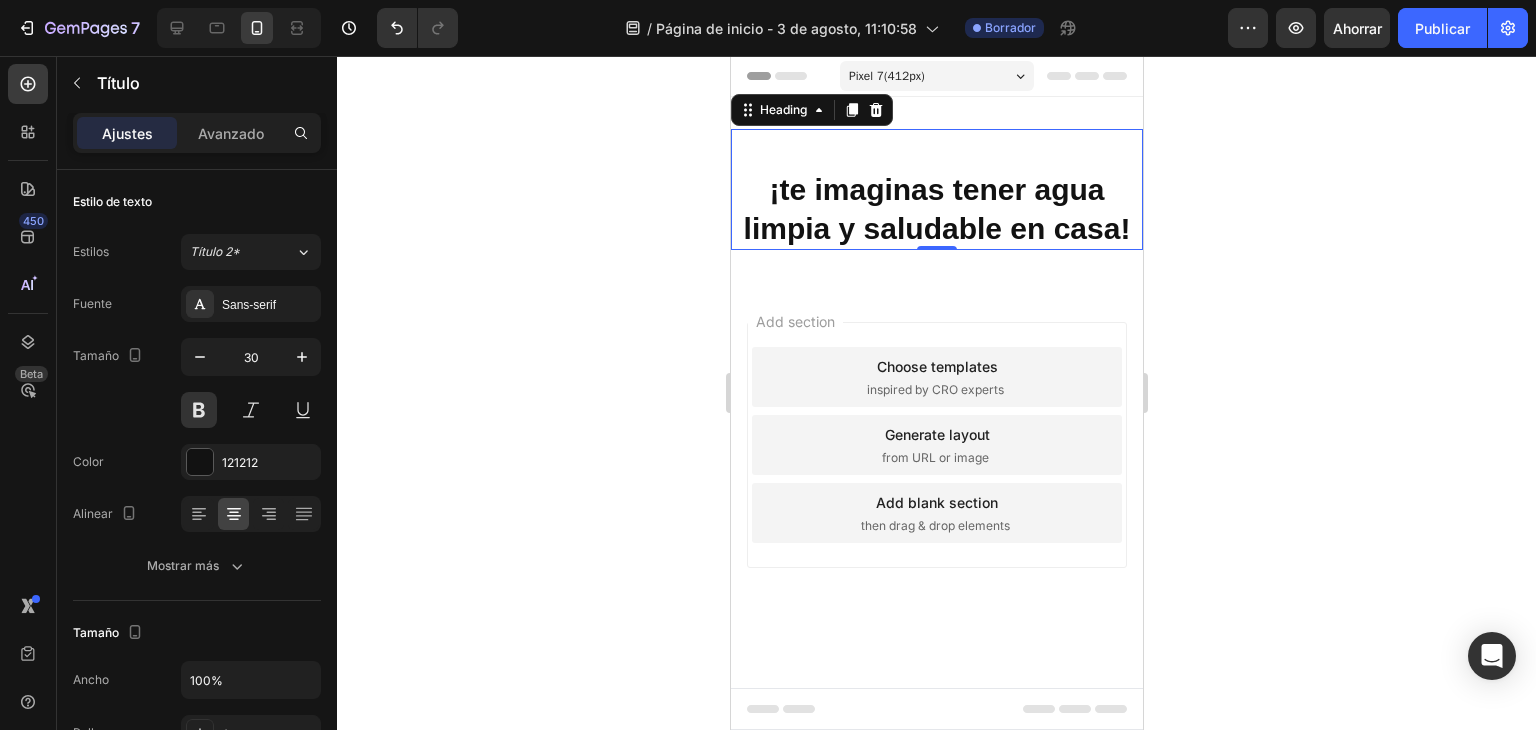 click 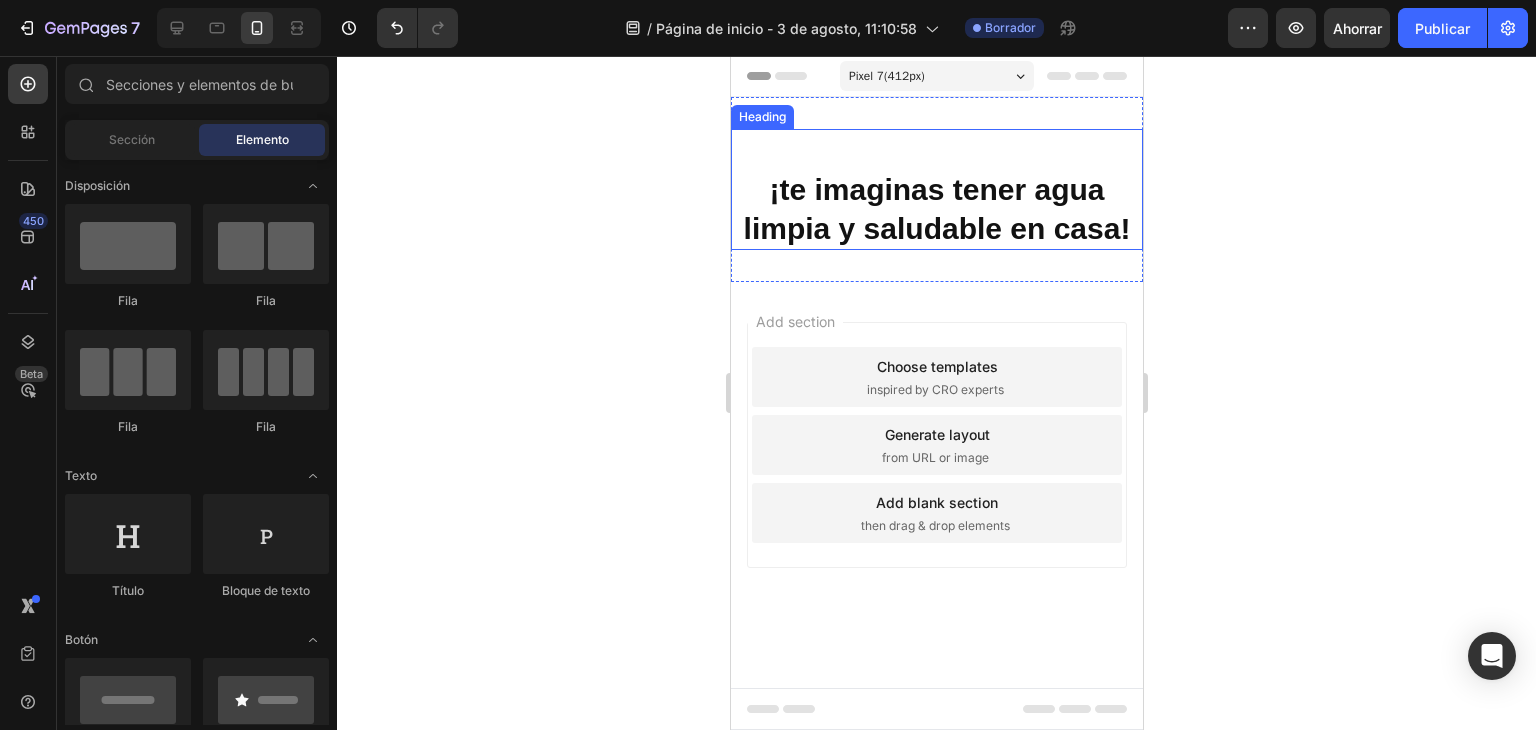 click on "⁠⁠⁠⁠⁠⁠⁠ ¡te imaginas tener agua limpia y saludable en casa!" at bounding box center (936, 189) 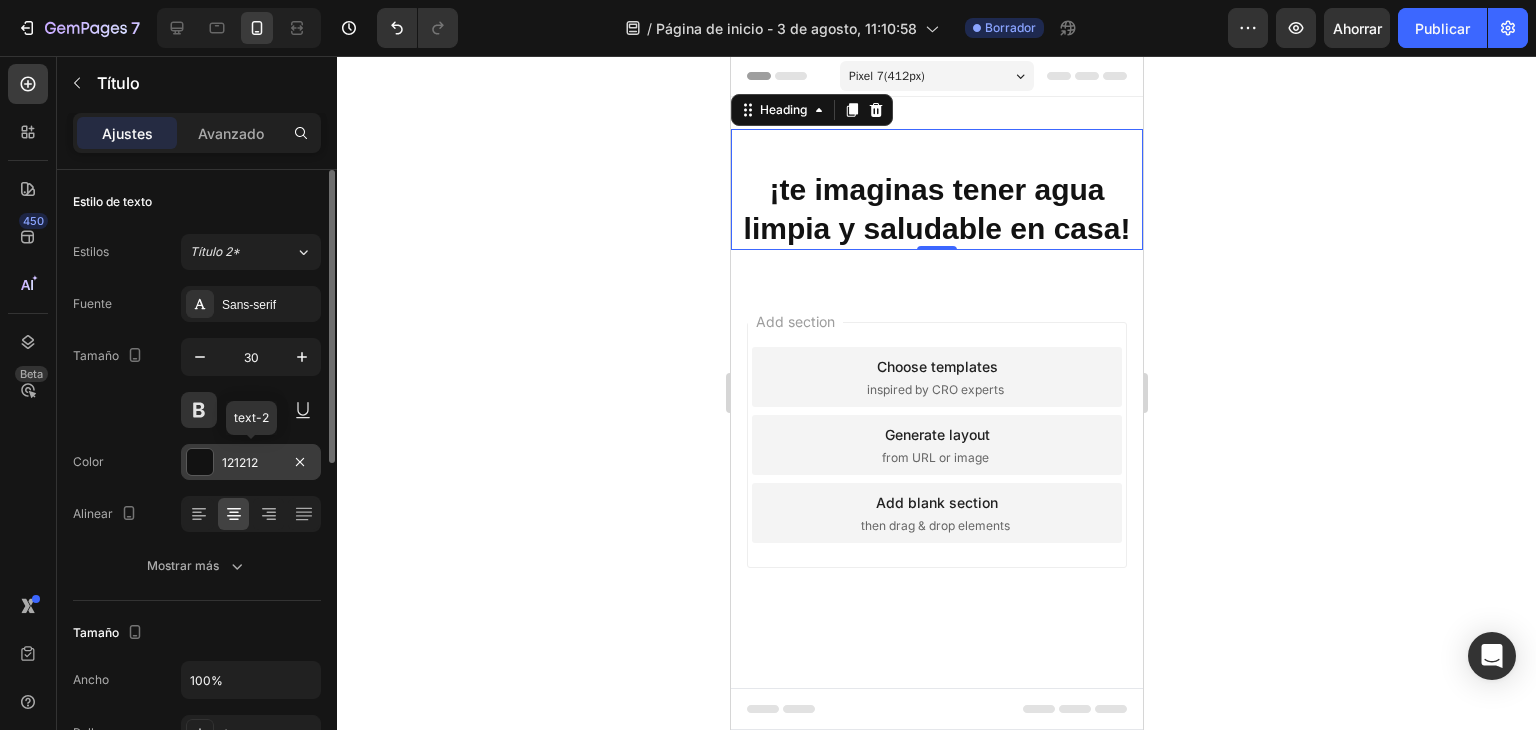 click at bounding box center (200, 462) 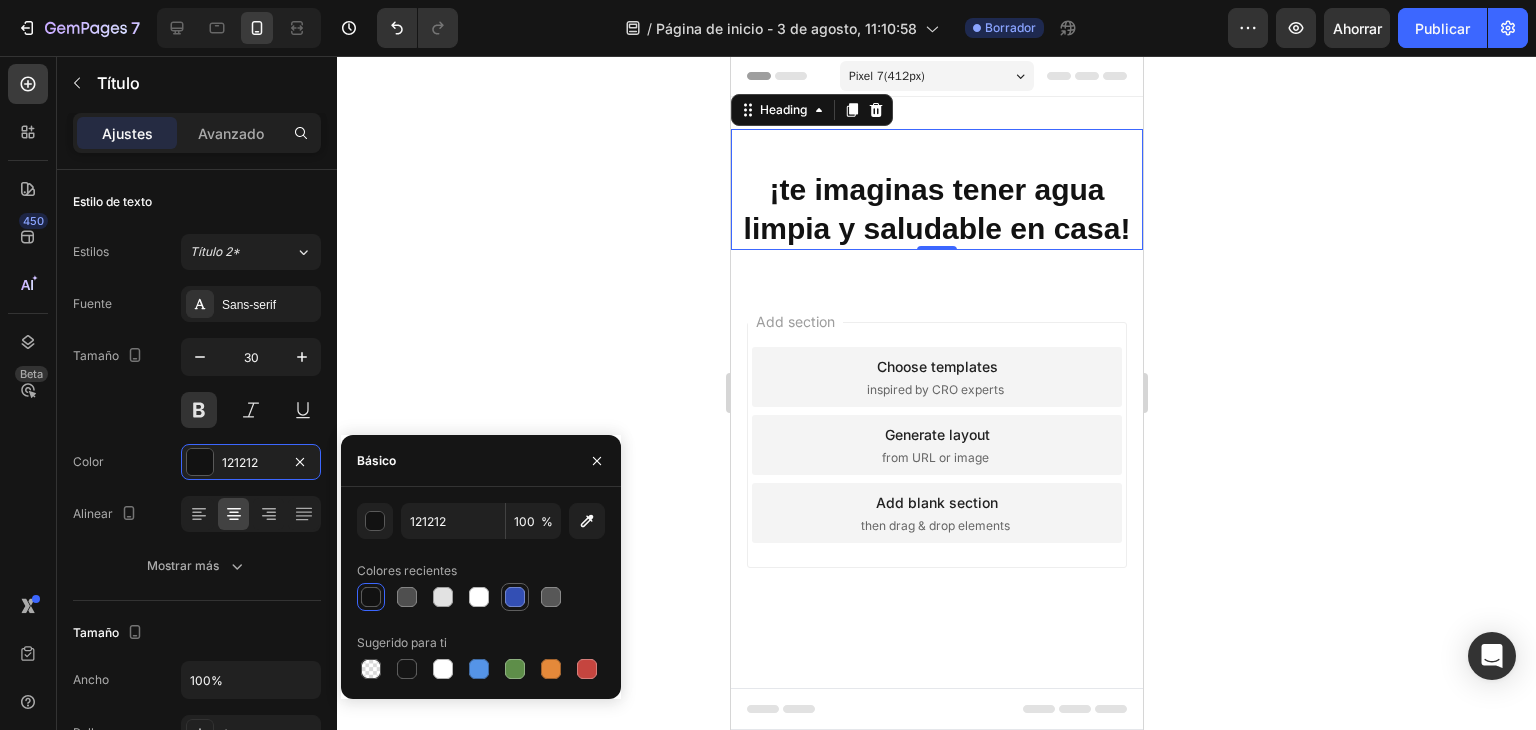 click at bounding box center [515, 597] 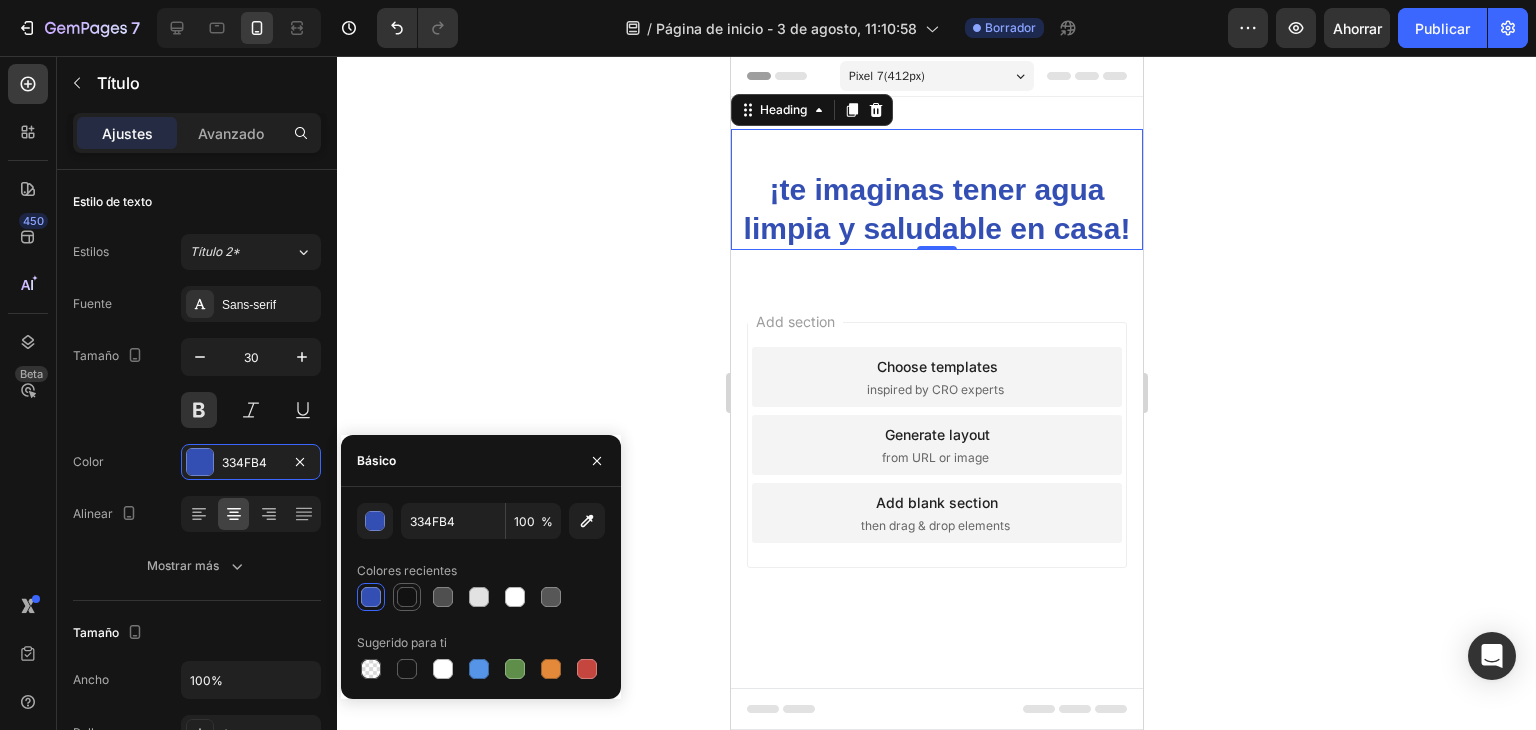 click at bounding box center (407, 597) 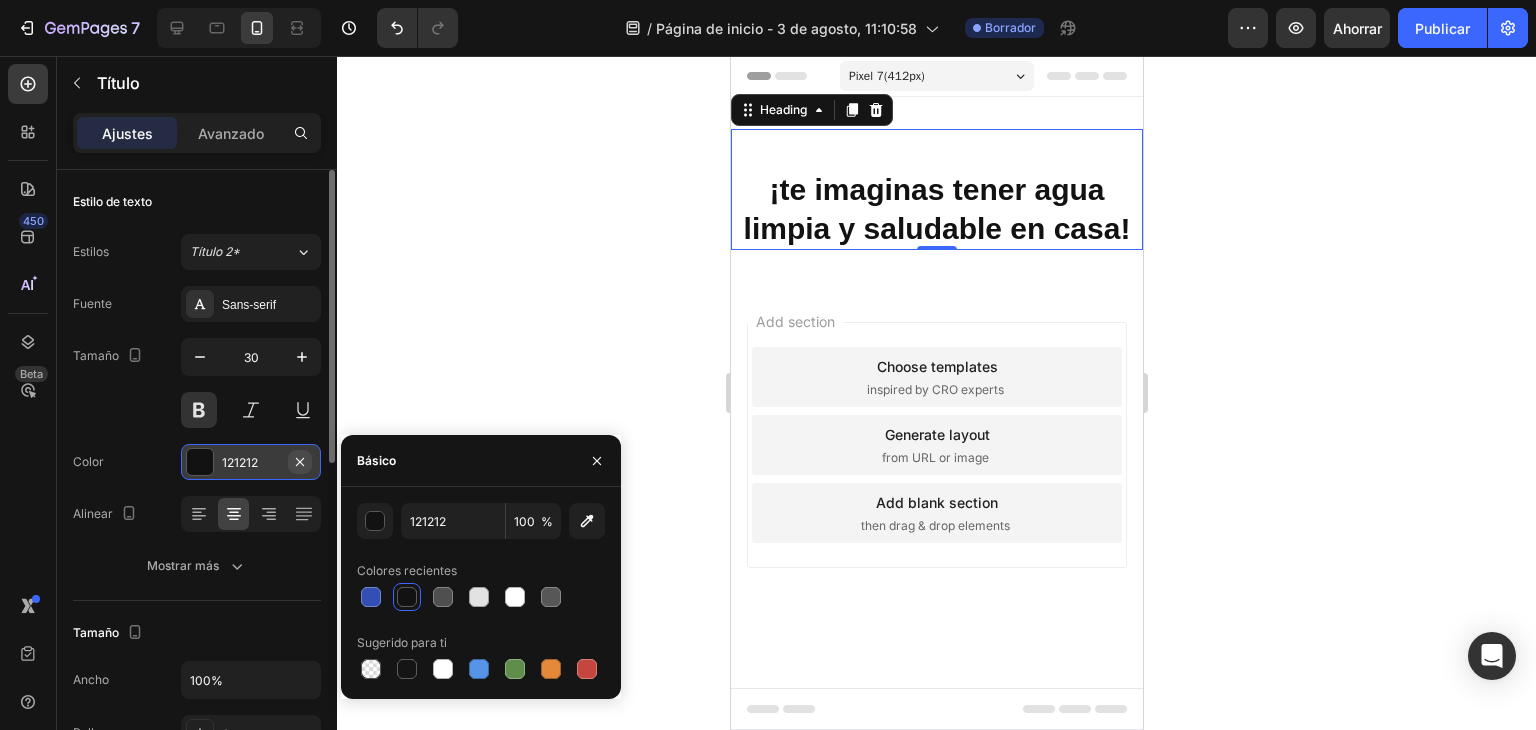 click 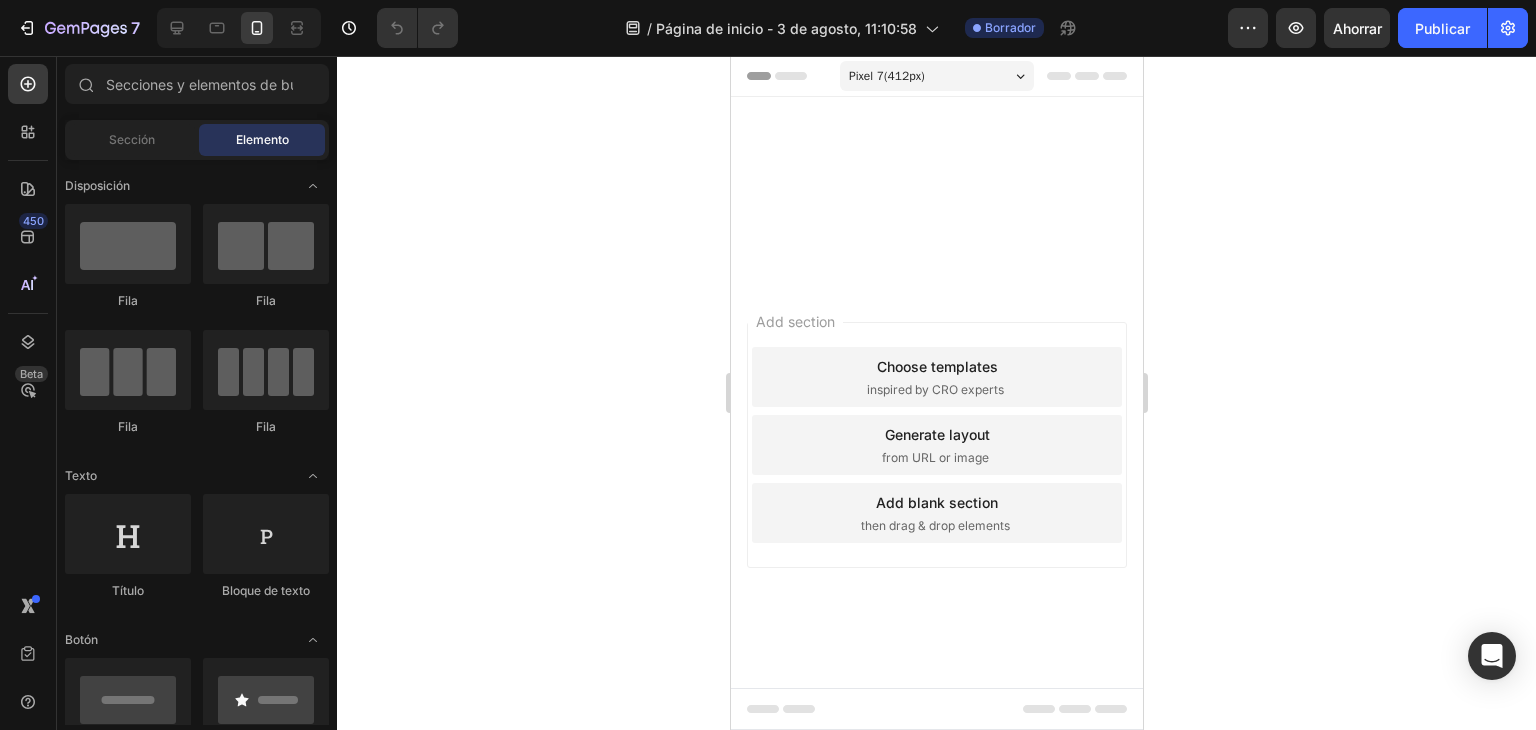 scroll, scrollTop: 0, scrollLeft: 0, axis: both 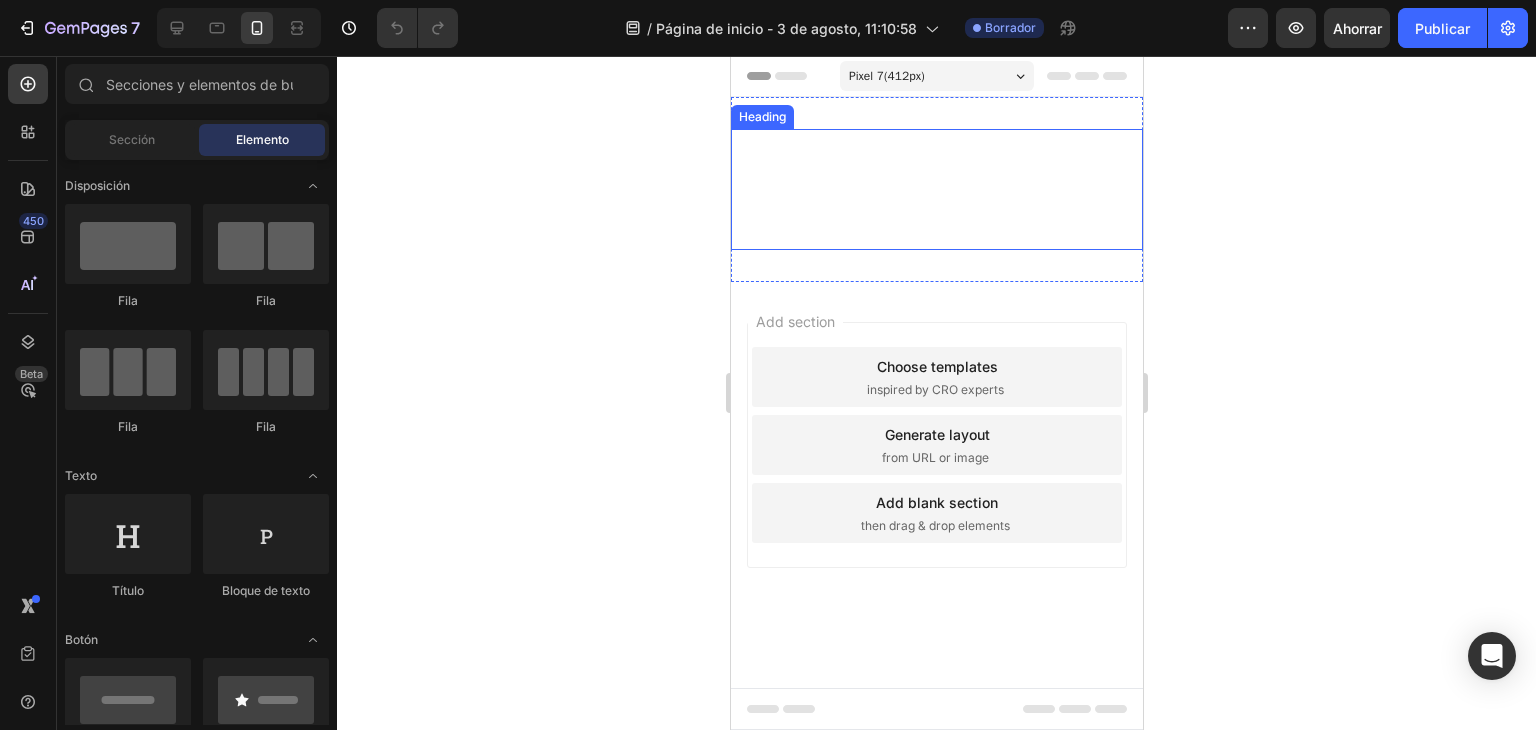 click on "¡te imaginas tener agua limpia y saludable en casa!" at bounding box center (936, 189) 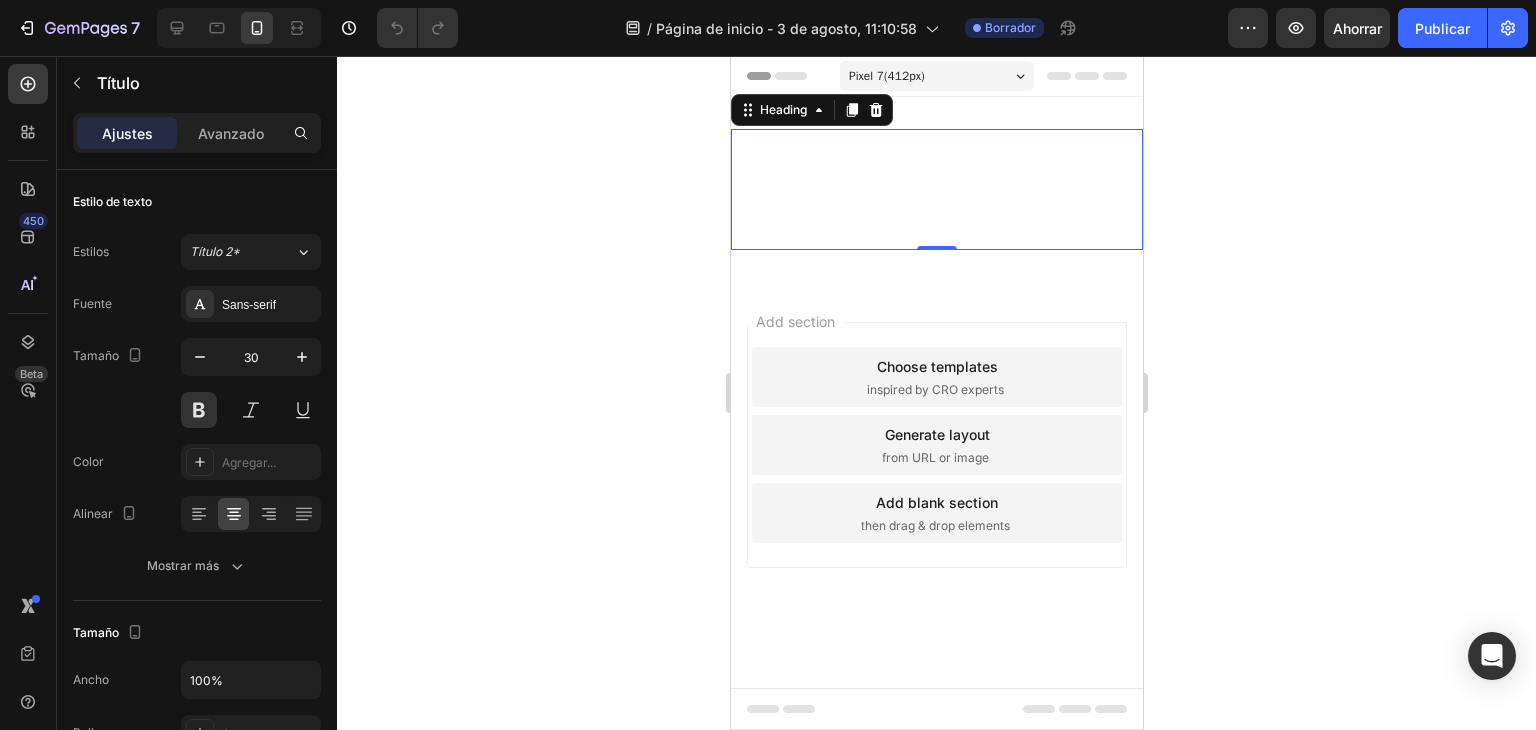 click on "¡te imaginas tener agua limpia y saludable en casa!" at bounding box center [936, 189] 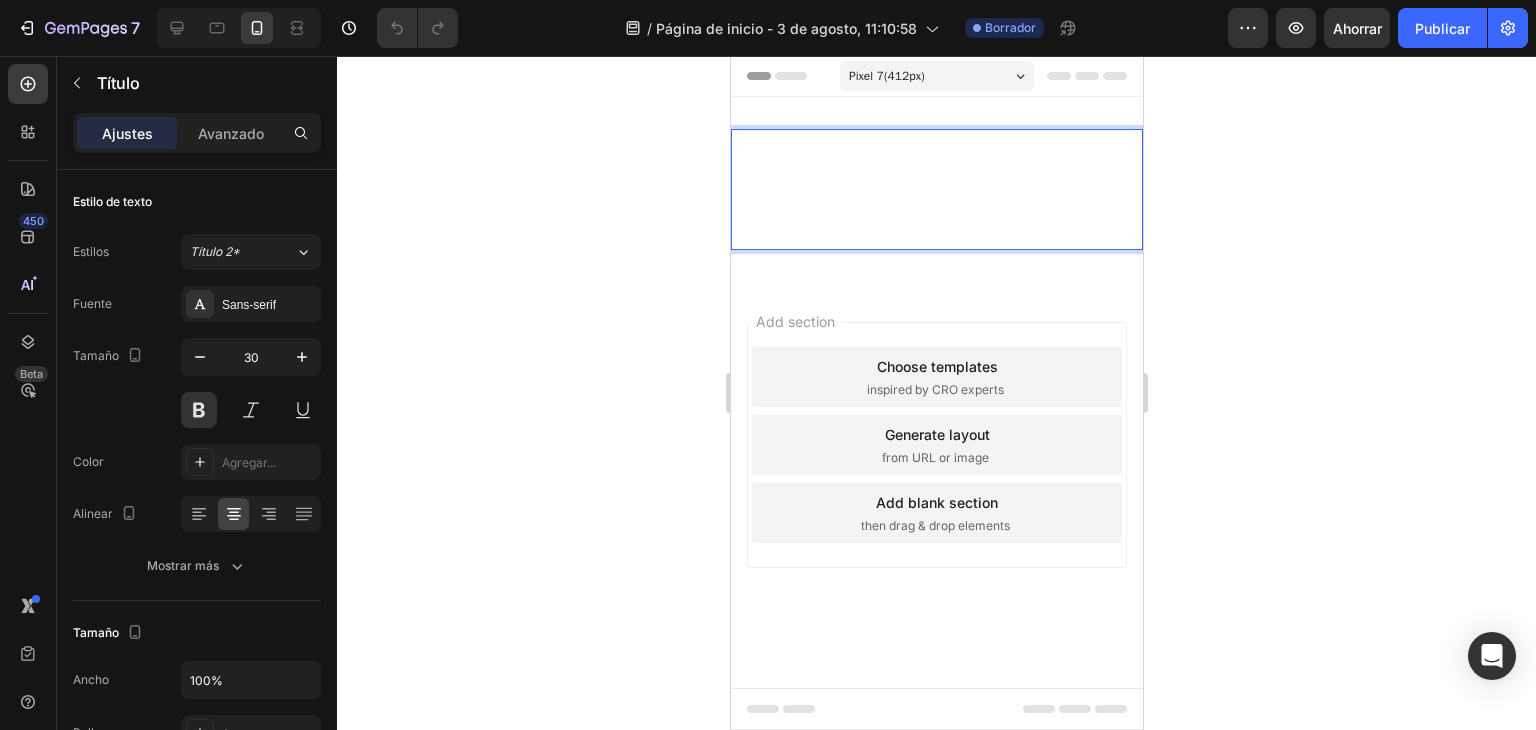 click on "¡te imaginas tener agua limpia y saludable en casa!" at bounding box center (936, 189) 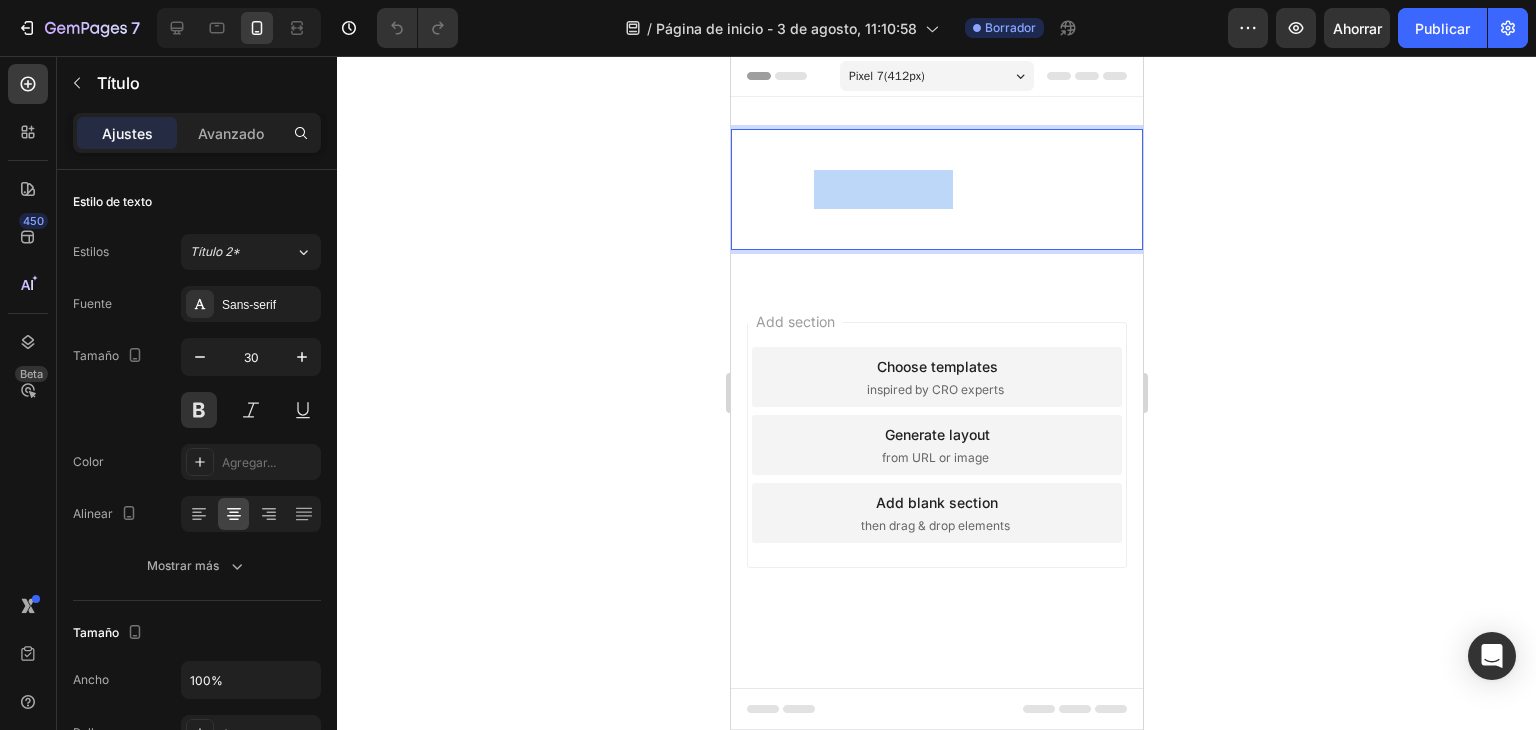 click on "¡te imaginas tener agua limpia y saludable en casa!" at bounding box center (936, 189) 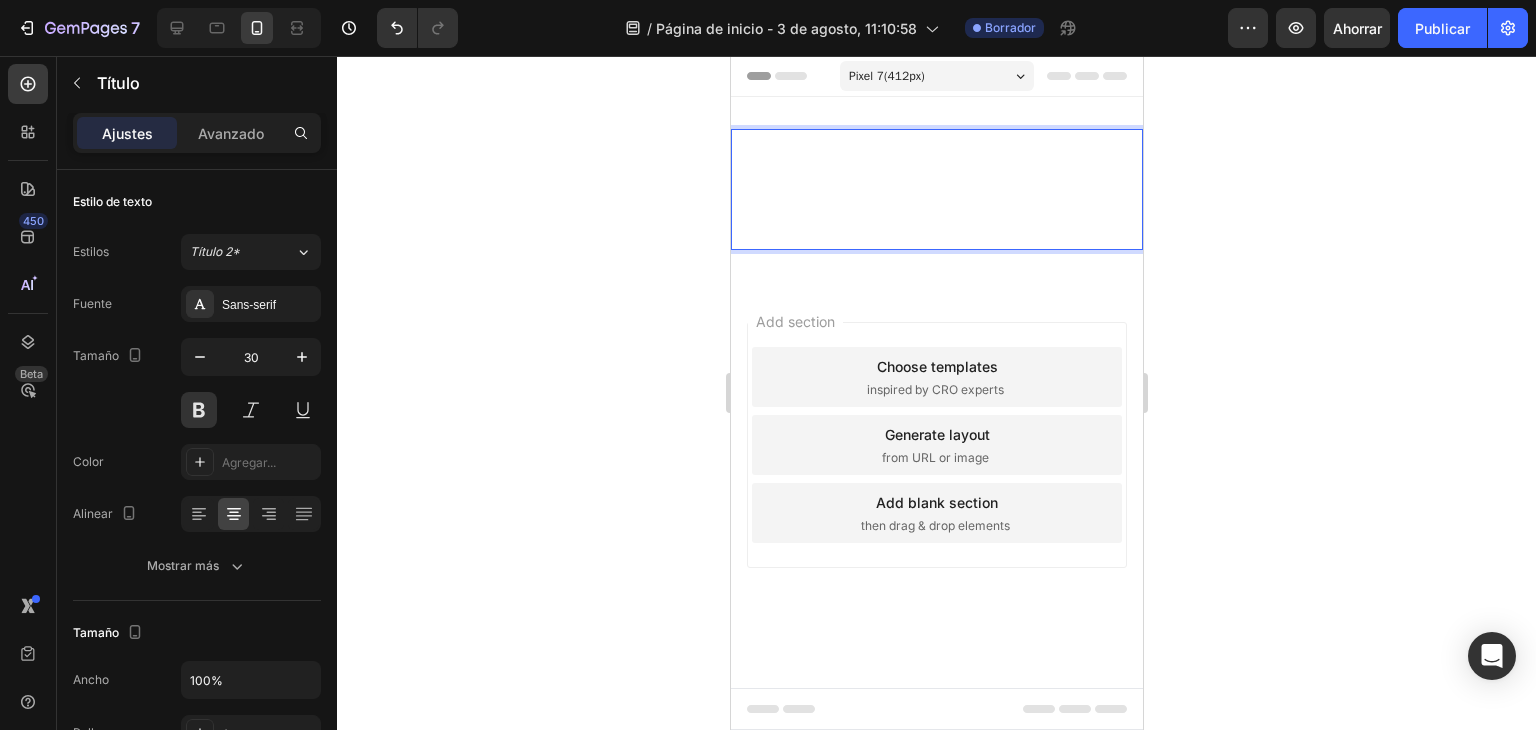 click on "¡te eytttener agua limpia y saludable en casa!" at bounding box center [936, 189] 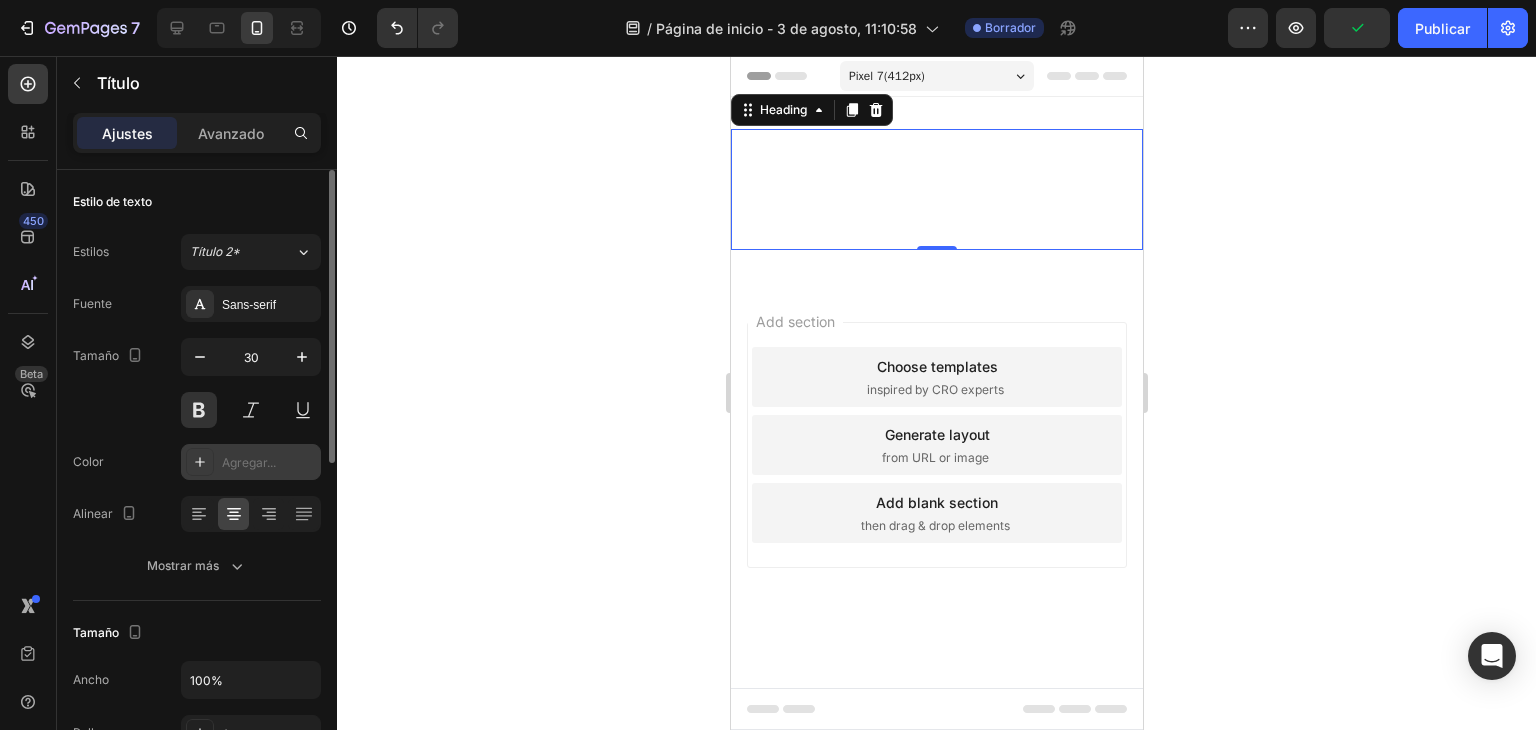 click 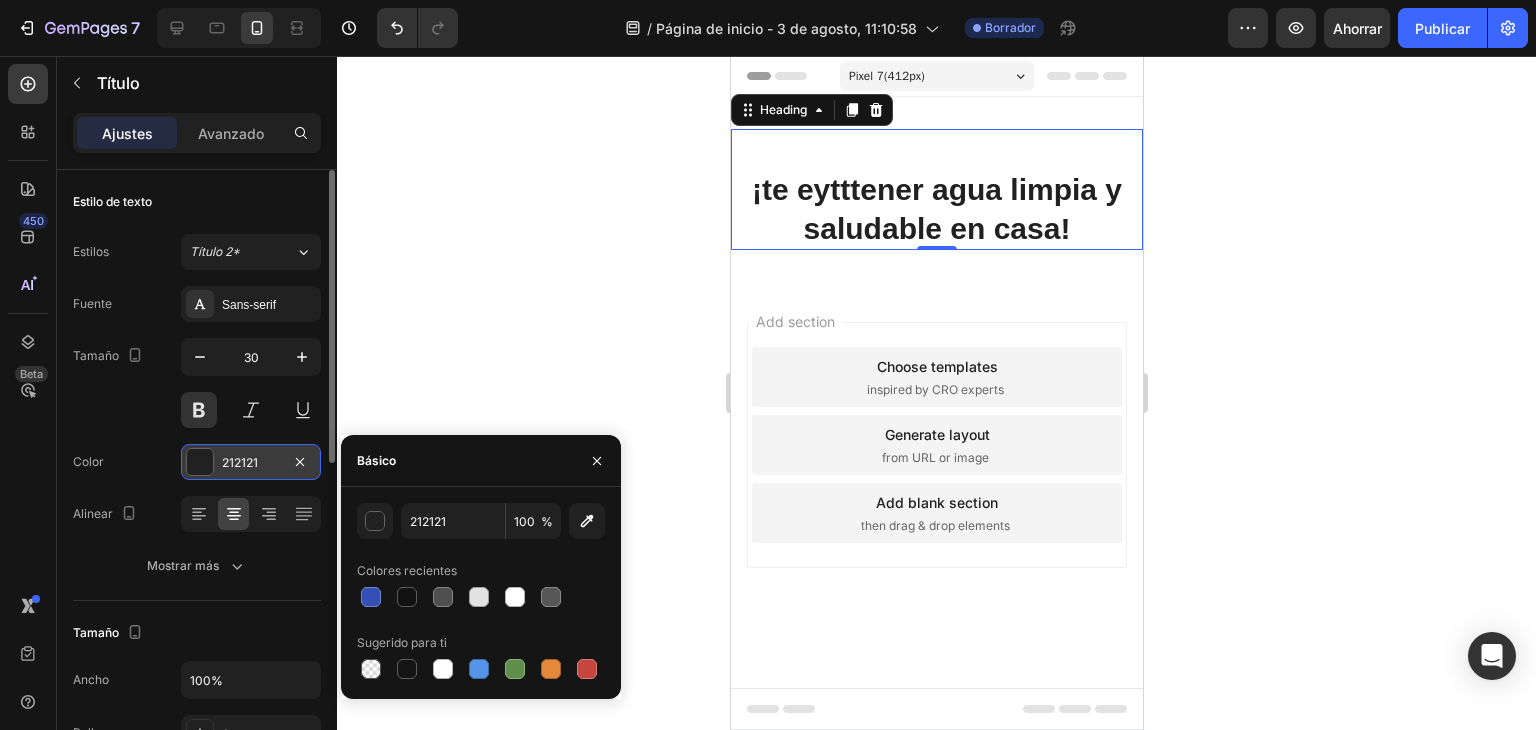 click on "⁠⁠⁠⁠⁠⁠⁠ ¡te eytttener agua limpia y saludable en casa!" at bounding box center (936, 189) 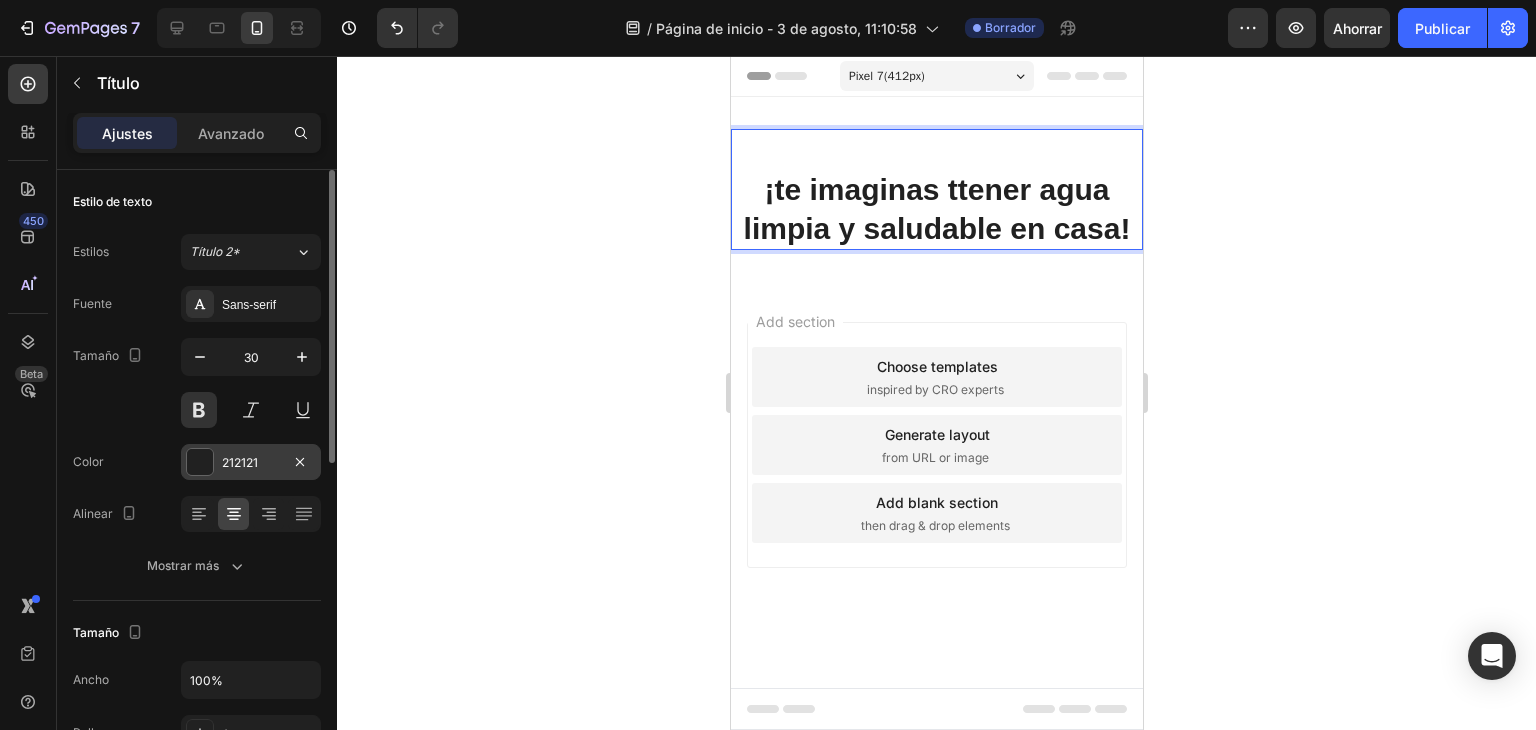 click on "¡te imaginas ttener agua limpia y saludable en casa!" at bounding box center (936, 189) 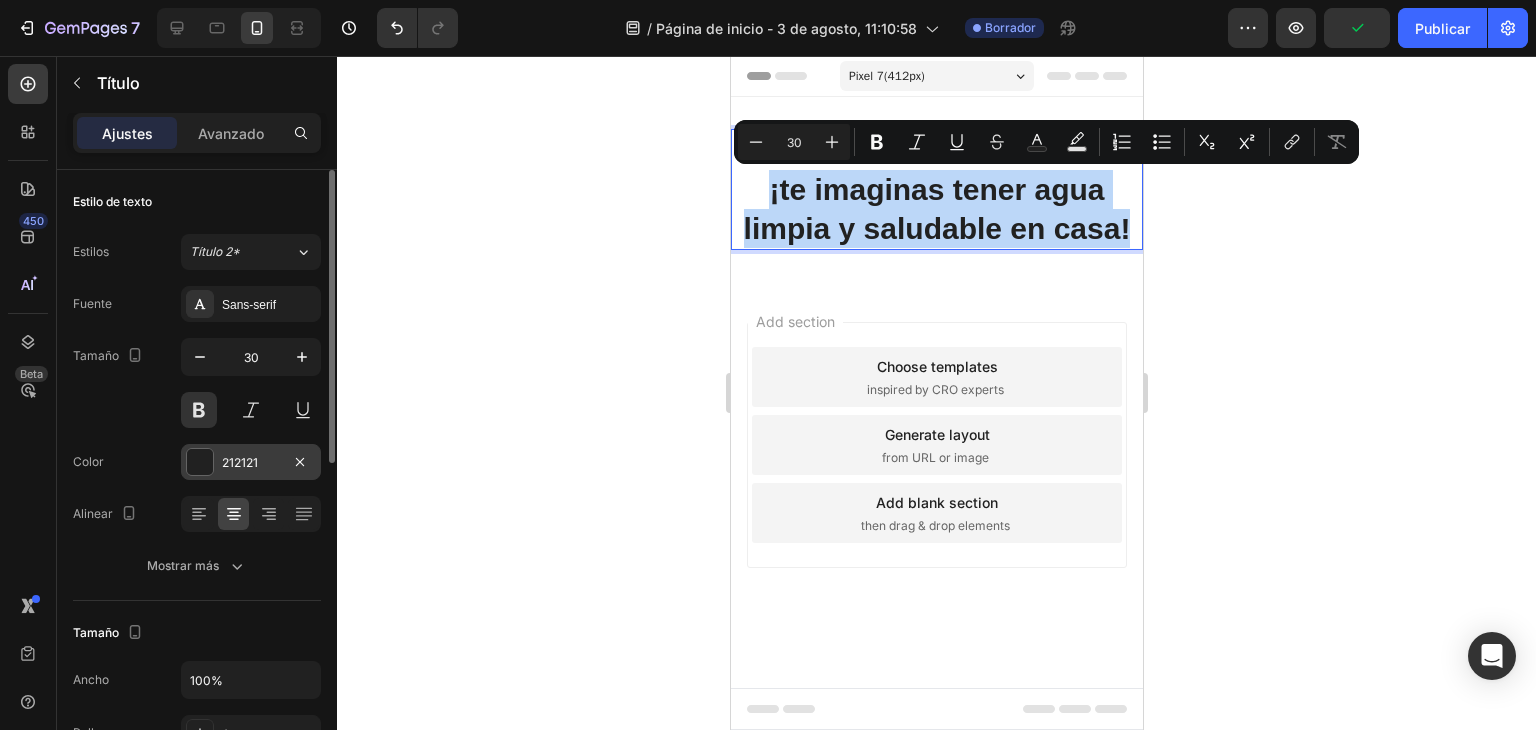 drag, startPoint x: 761, startPoint y: 183, endPoint x: 1136, endPoint y: 243, distance: 379.76965 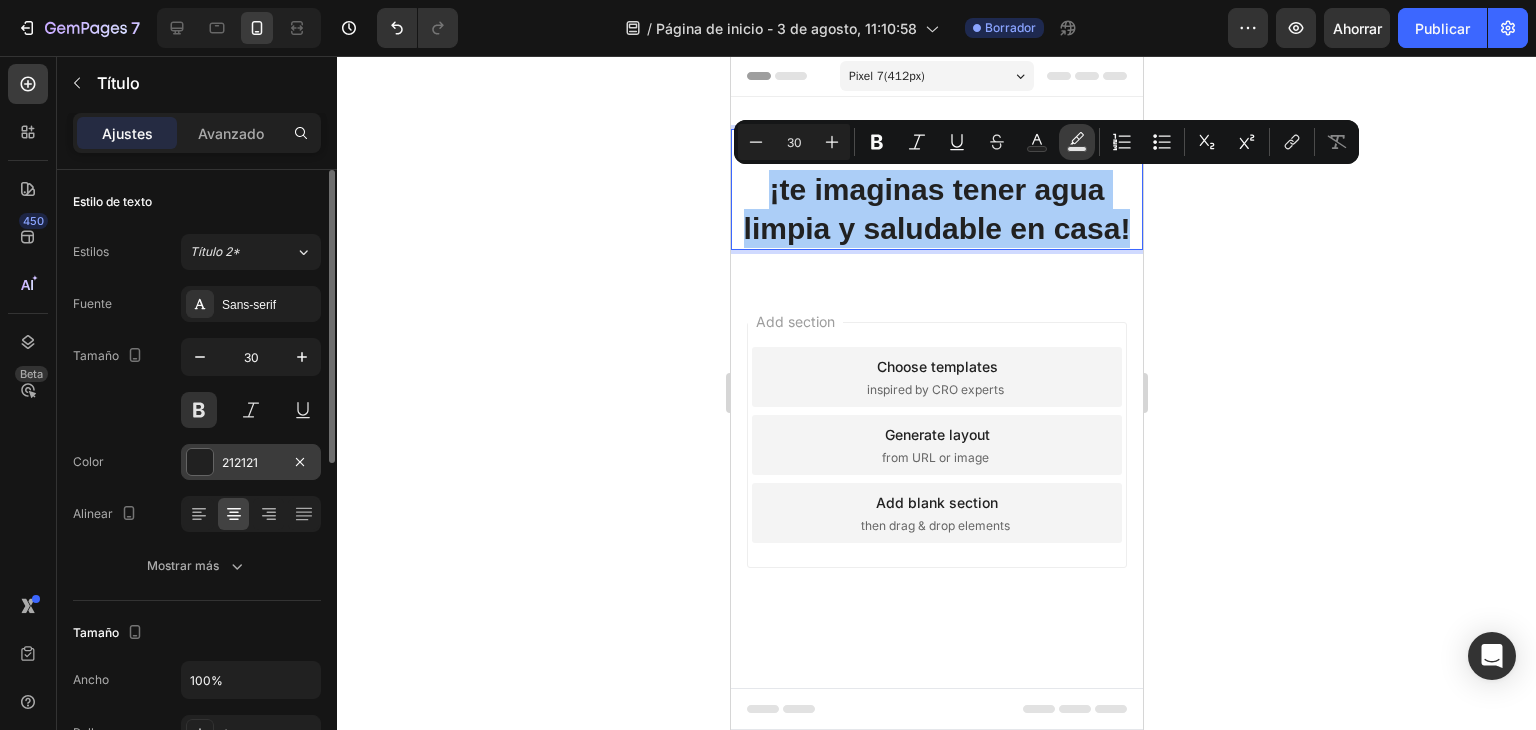 click 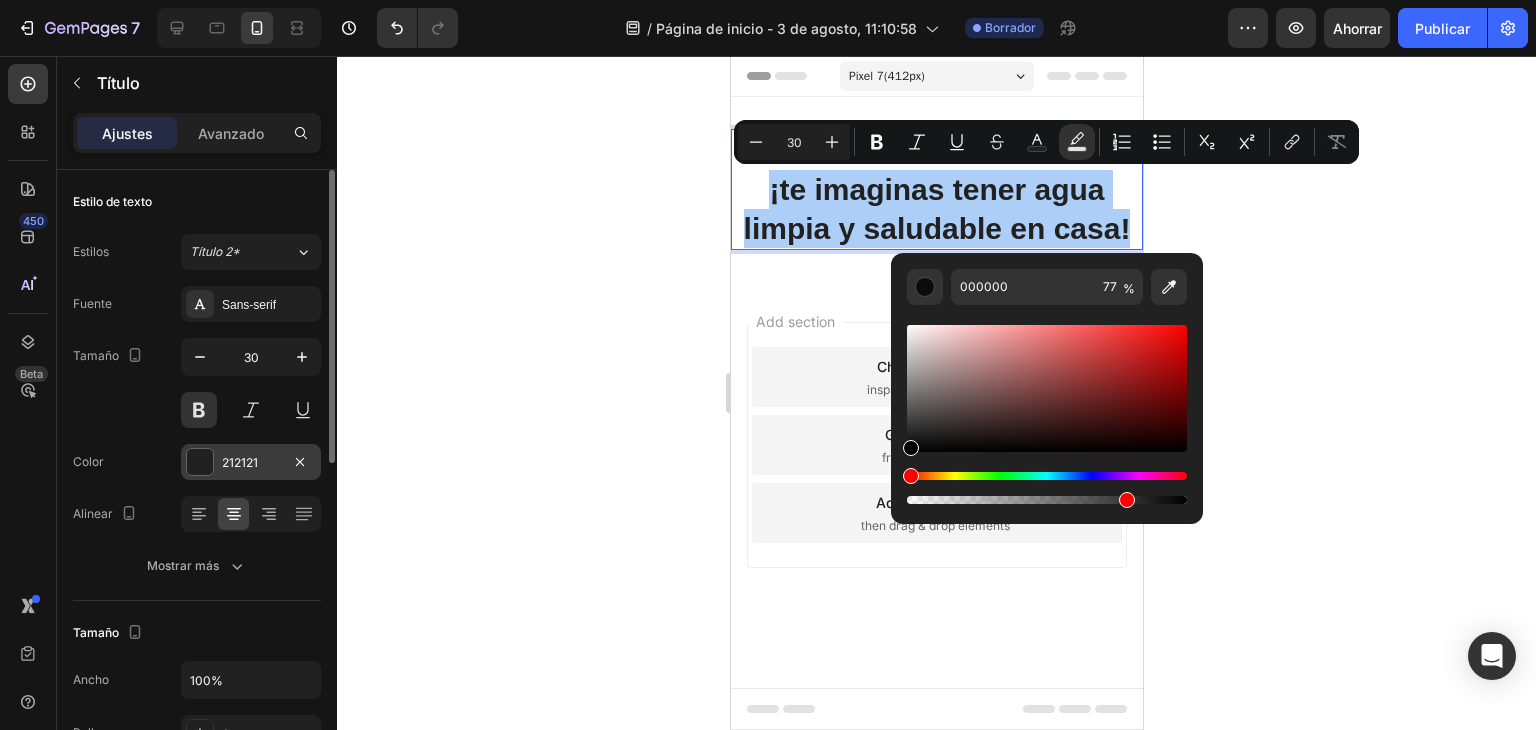 click at bounding box center (1047, 388) 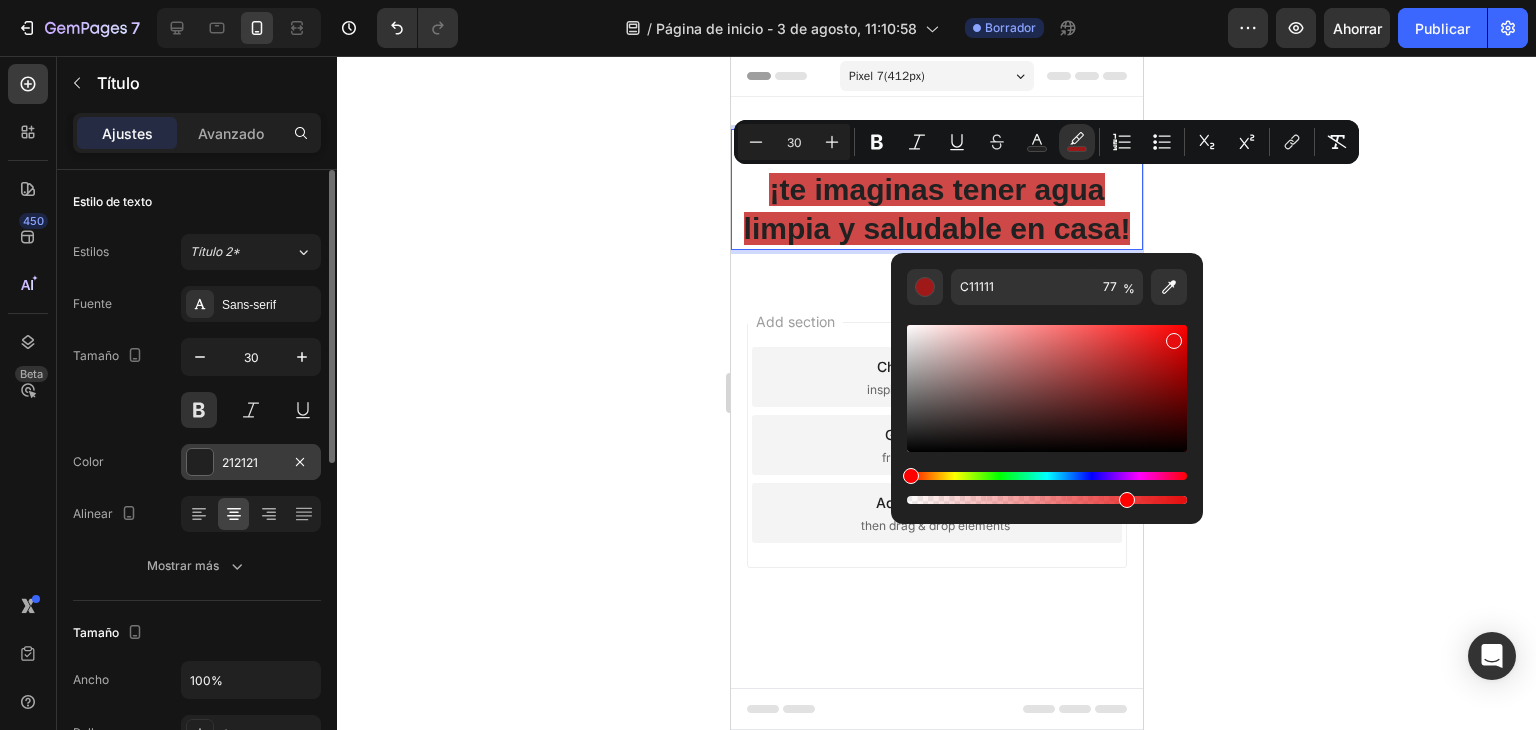 type on "E50D0D" 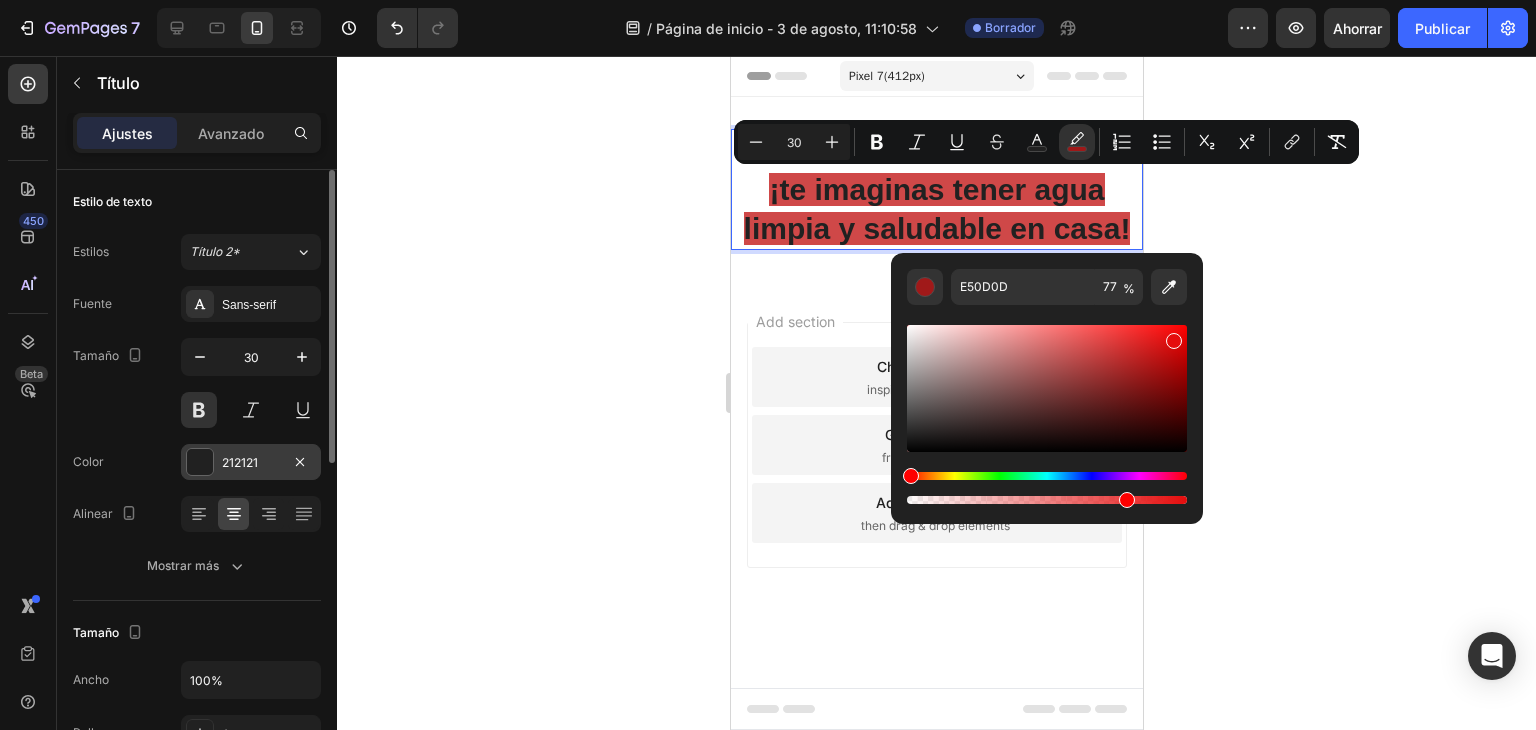 click at bounding box center (1047, 388) 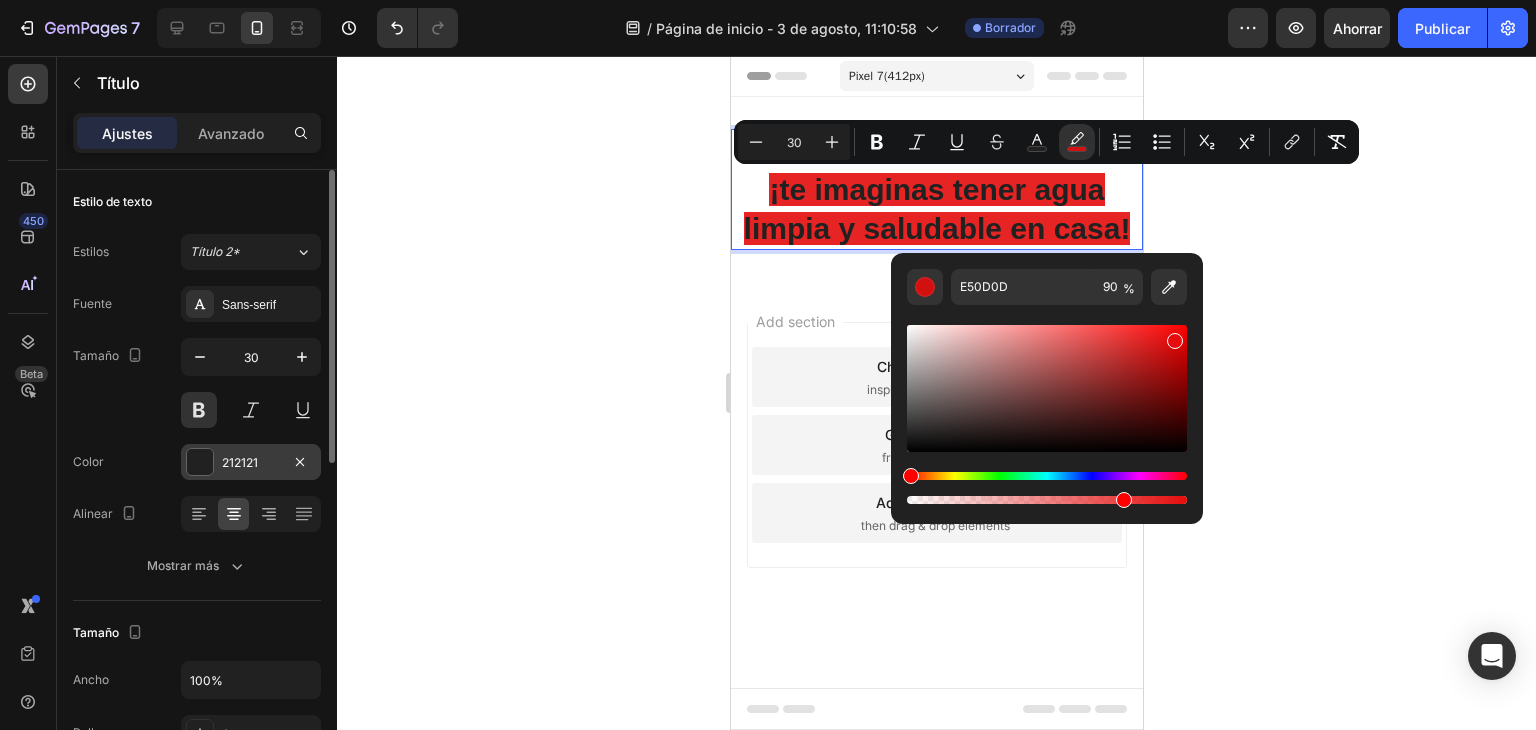 type on "76" 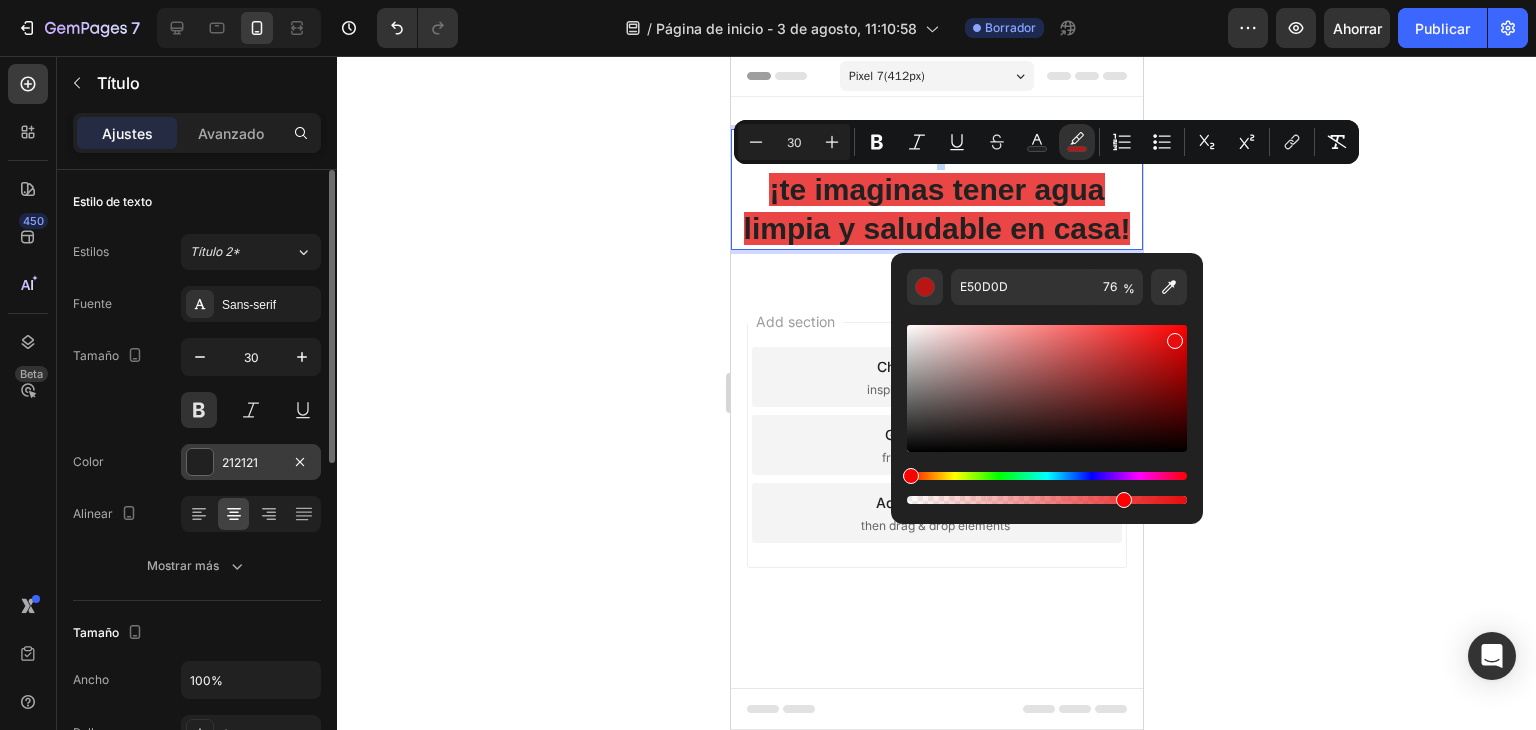 drag, startPoint x: 1120, startPoint y: 497, endPoint x: 1119, endPoint y: 514, distance: 17.029387 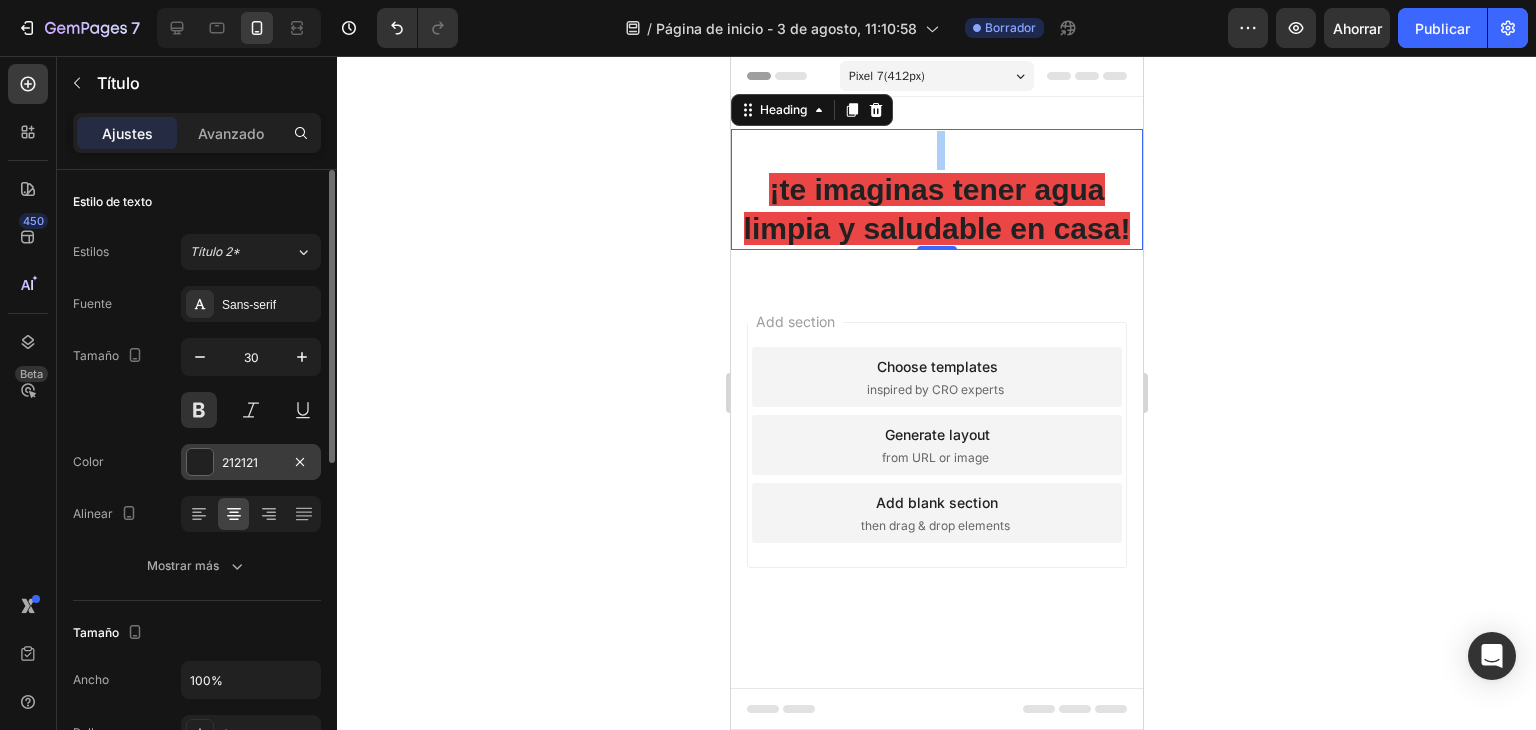 drag, startPoint x: 1844, startPoint y: 563, endPoint x: 1071, endPoint y: 504, distance: 775.24835 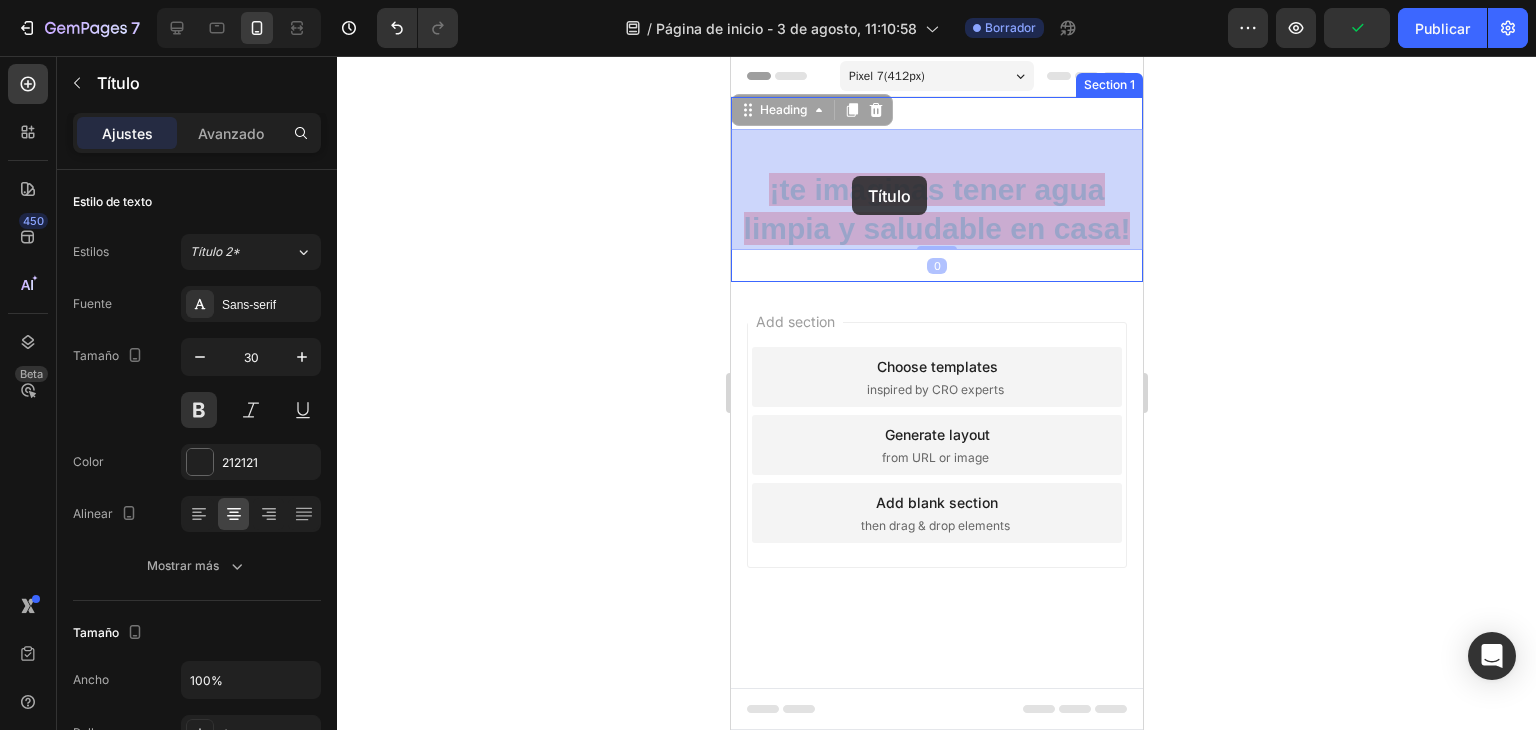 drag, startPoint x: 772, startPoint y: 177, endPoint x: 845, endPoint y: 169, distance: 73.43705 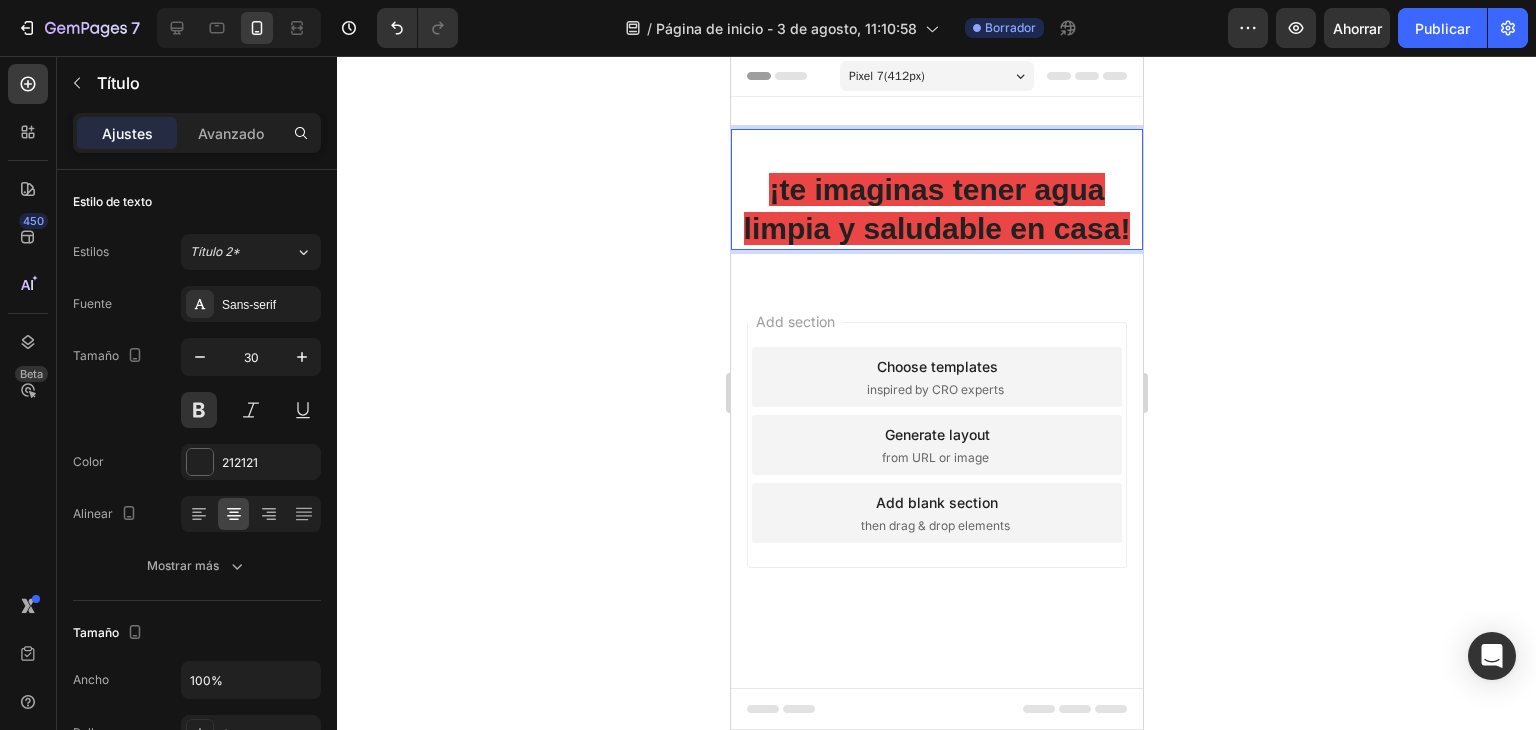 drag, startPoint x: 771, startPoint y: 184, endPoint x: 899, endPoint y: 189, distance: 128.09763 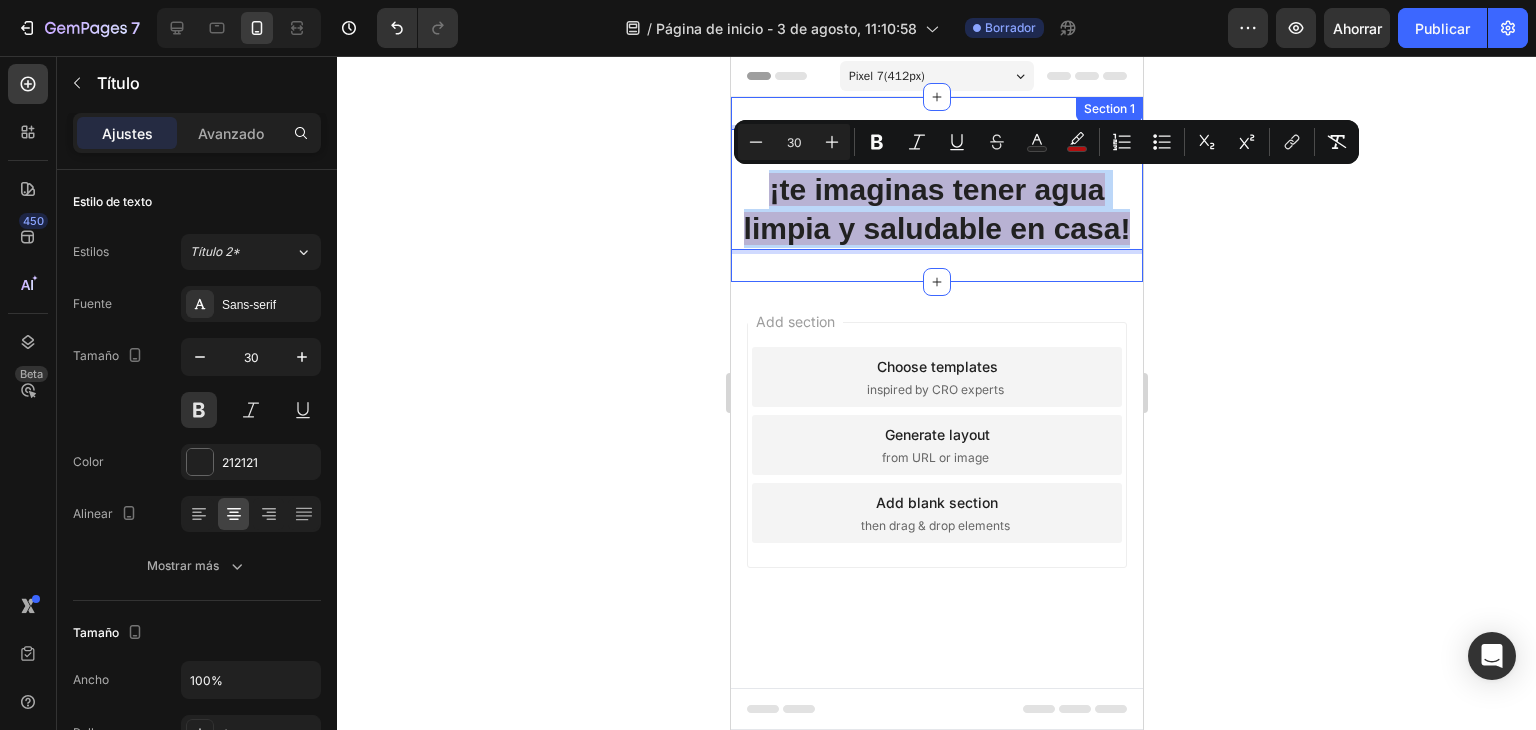 drag, startPoint x: 771, startPoint y: 186, endPoint x: 1145, endPoint y: 225, distance: 376.02792 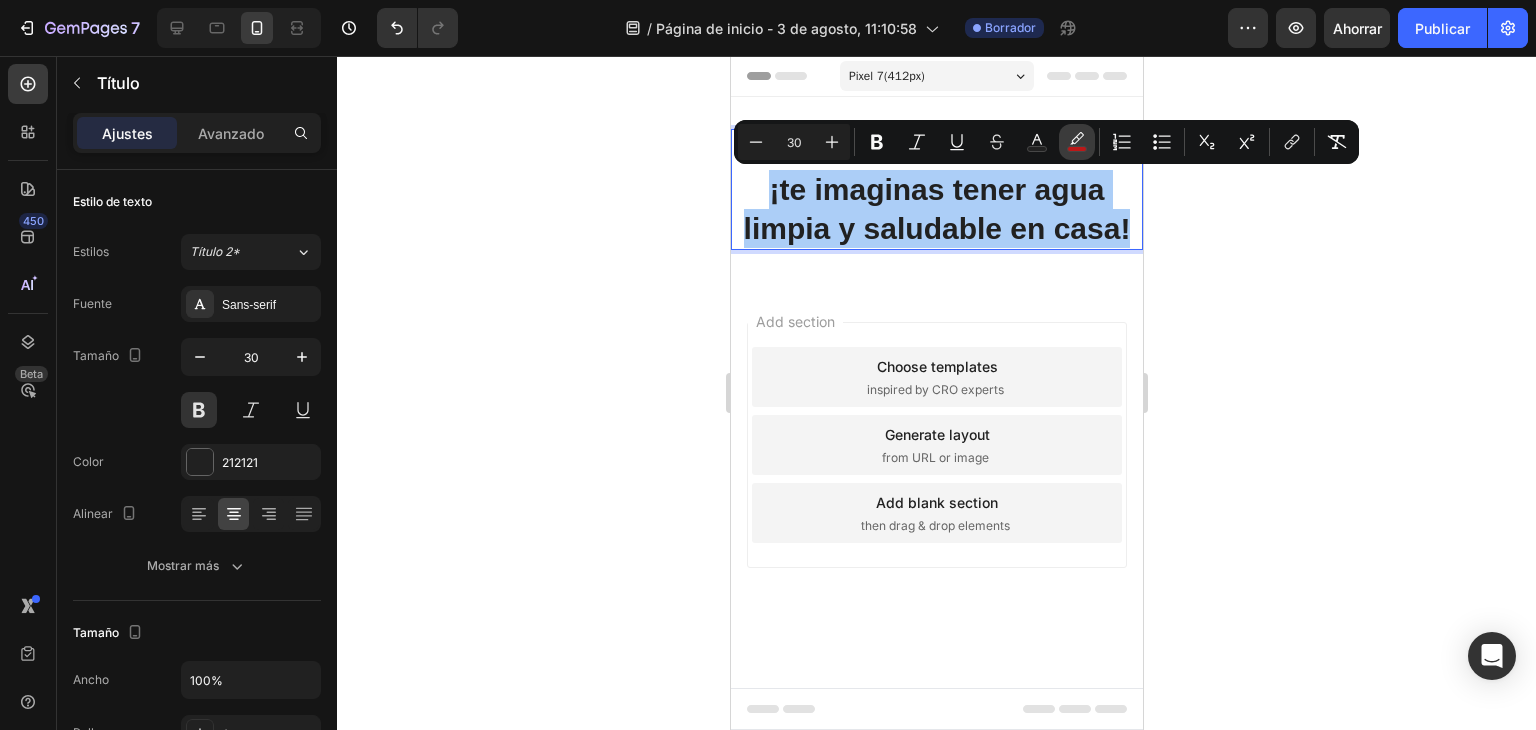 click 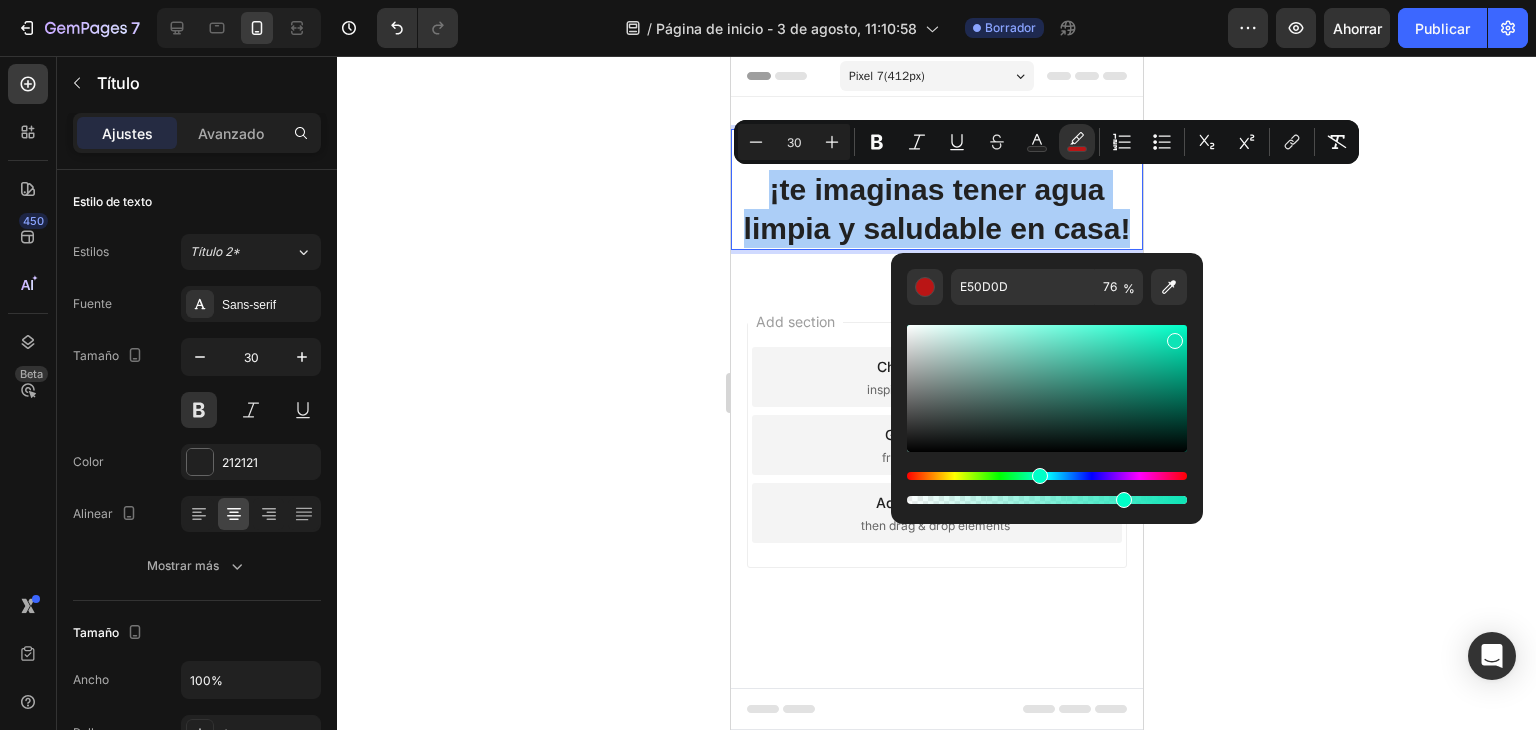 click at bounding box center [1047, 476] 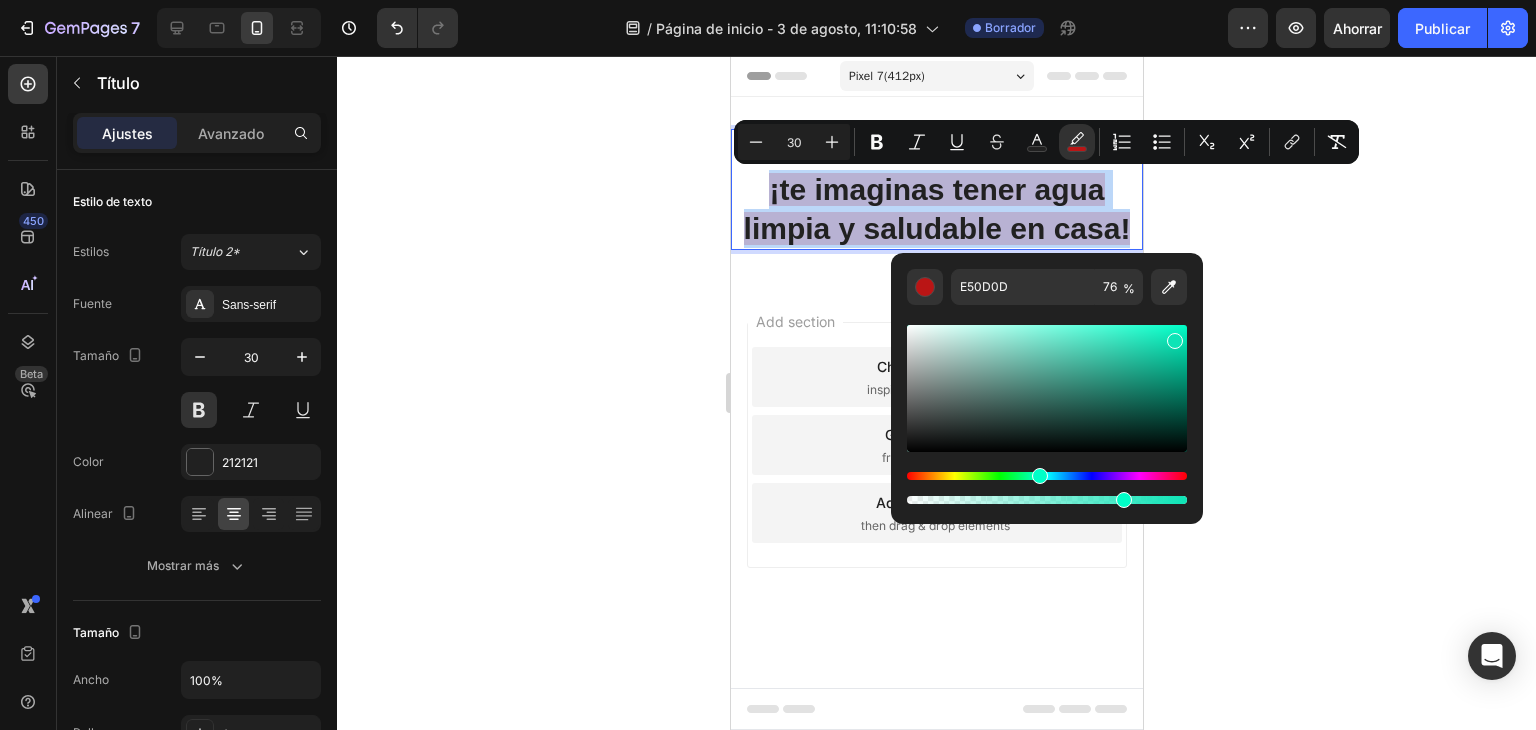 type on "0DE4B6" 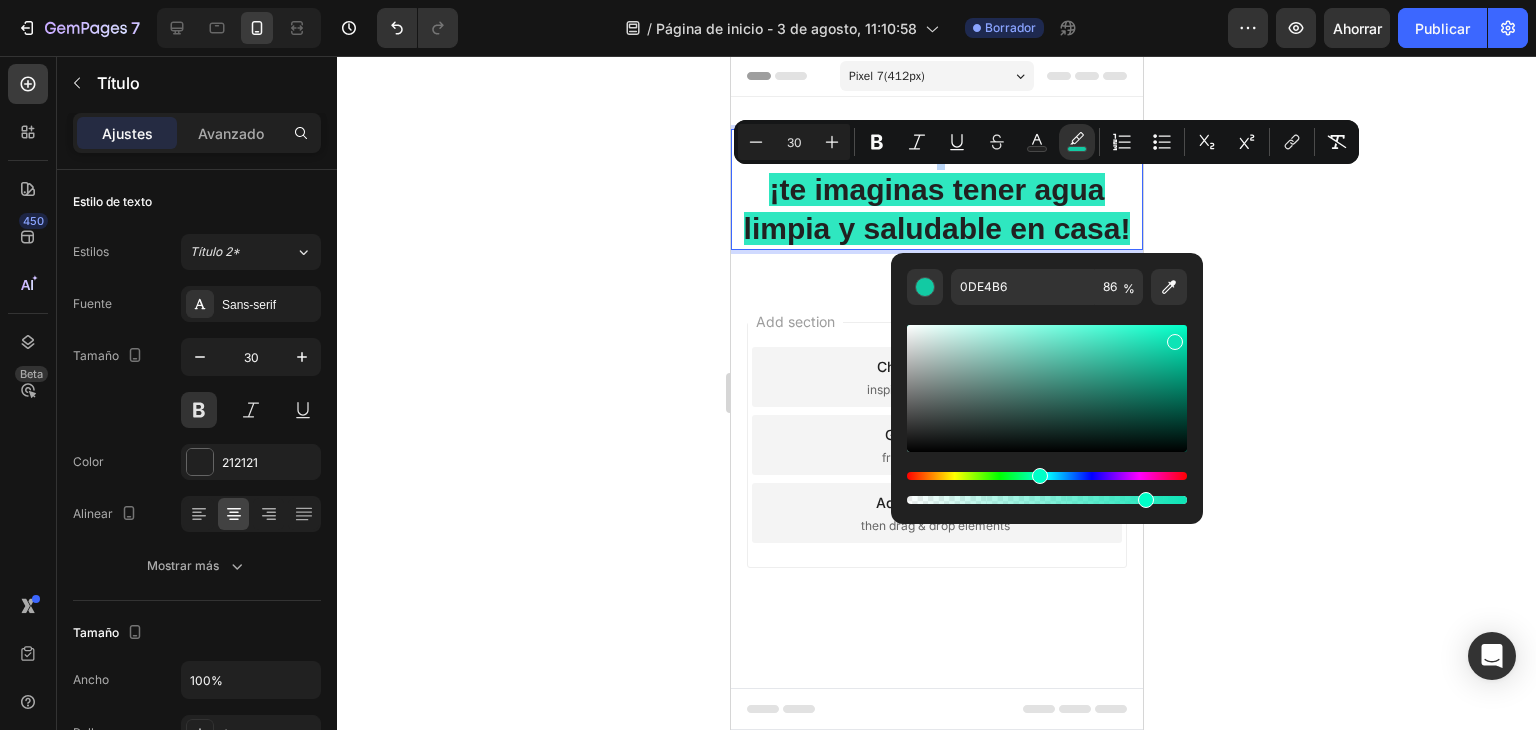 type on "84" 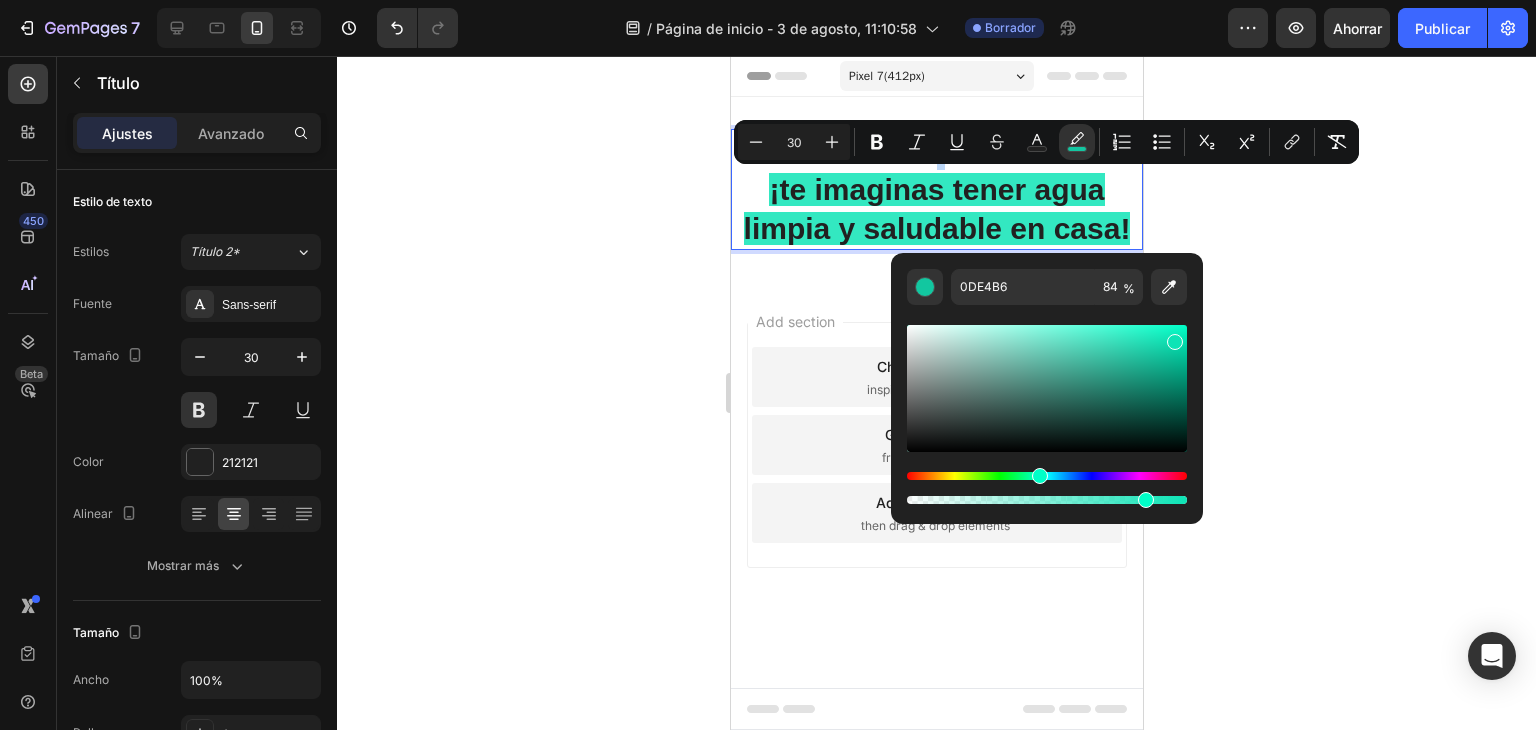 drag, startPoint x: 1121, startPoint y: 498, endPoint x: 1143, endPoint y: 507, distance: 23.769728 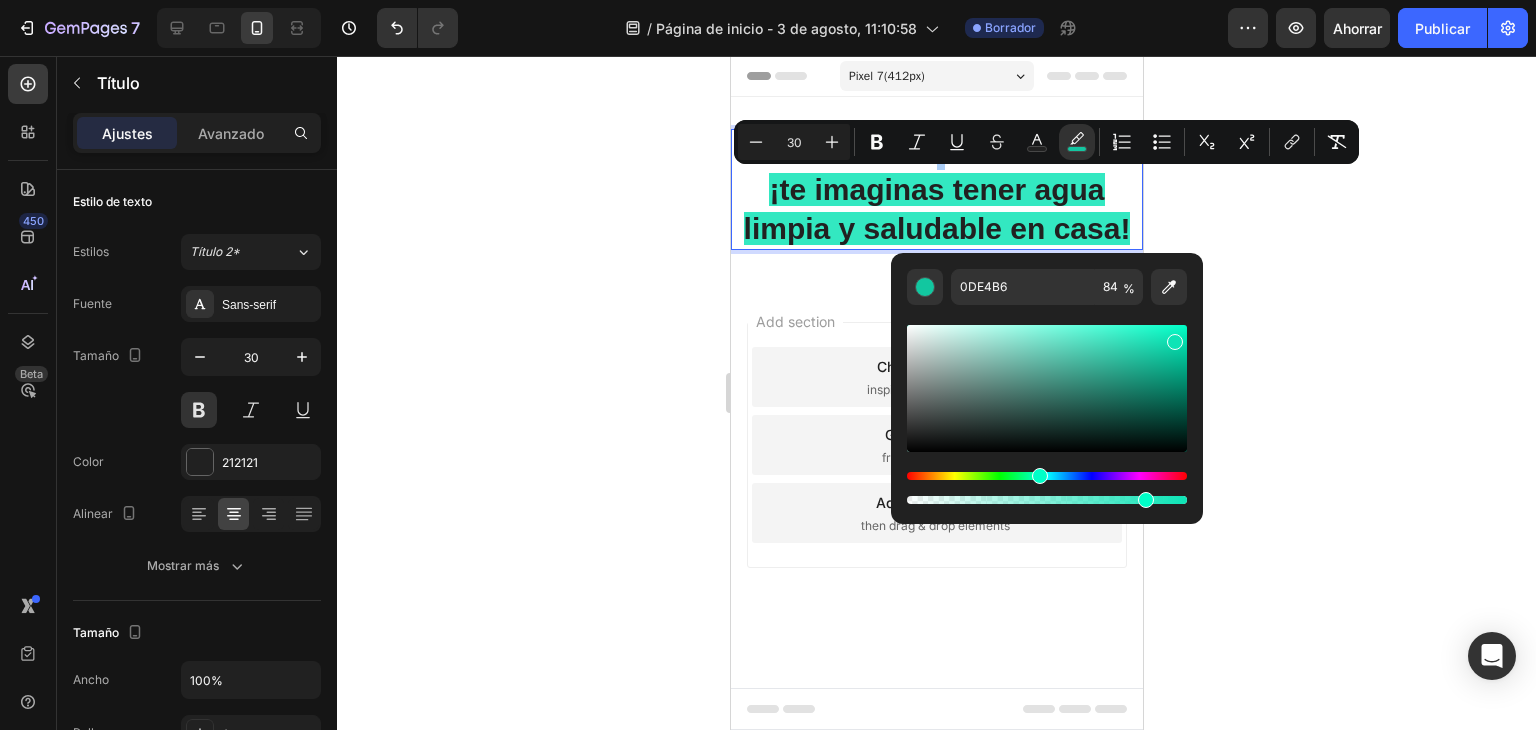 click 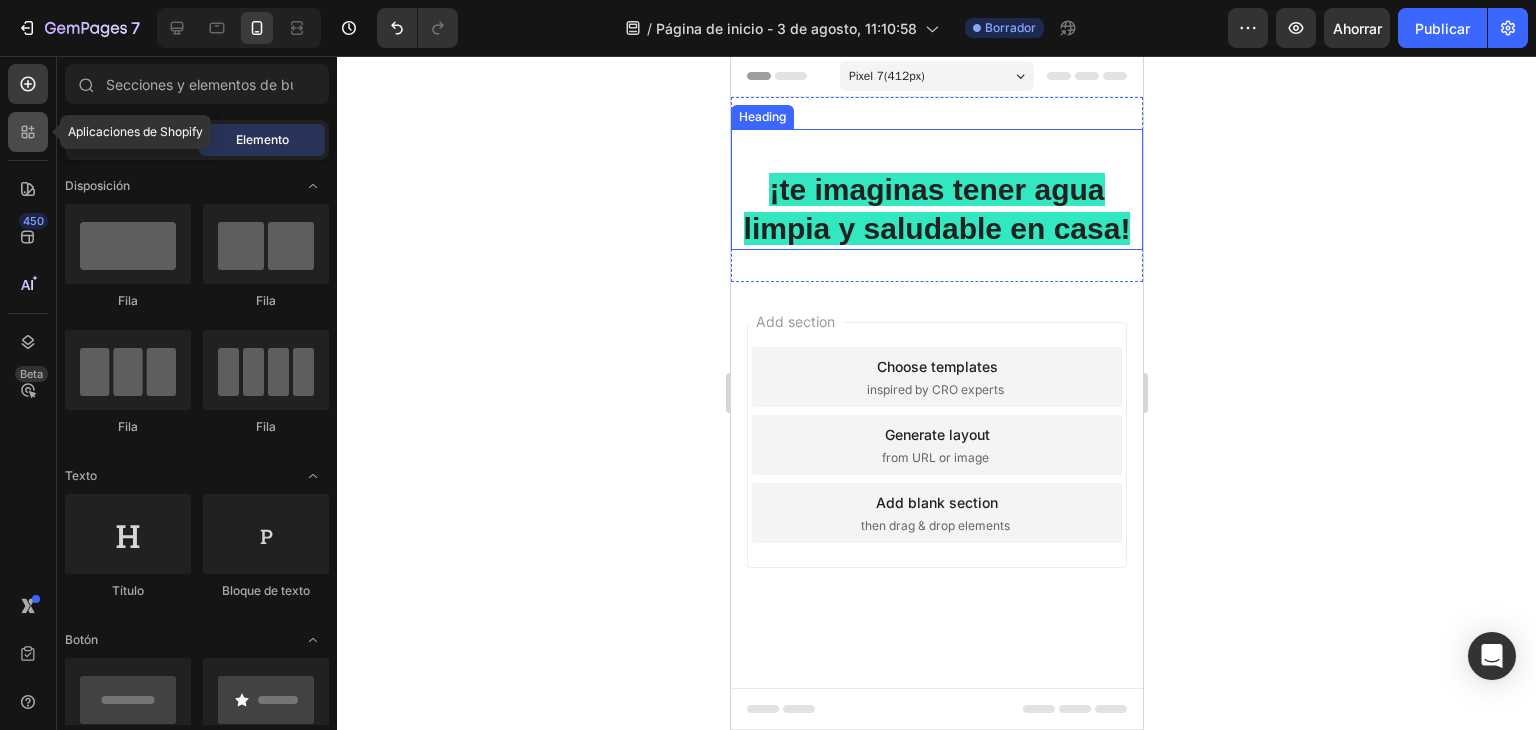 click 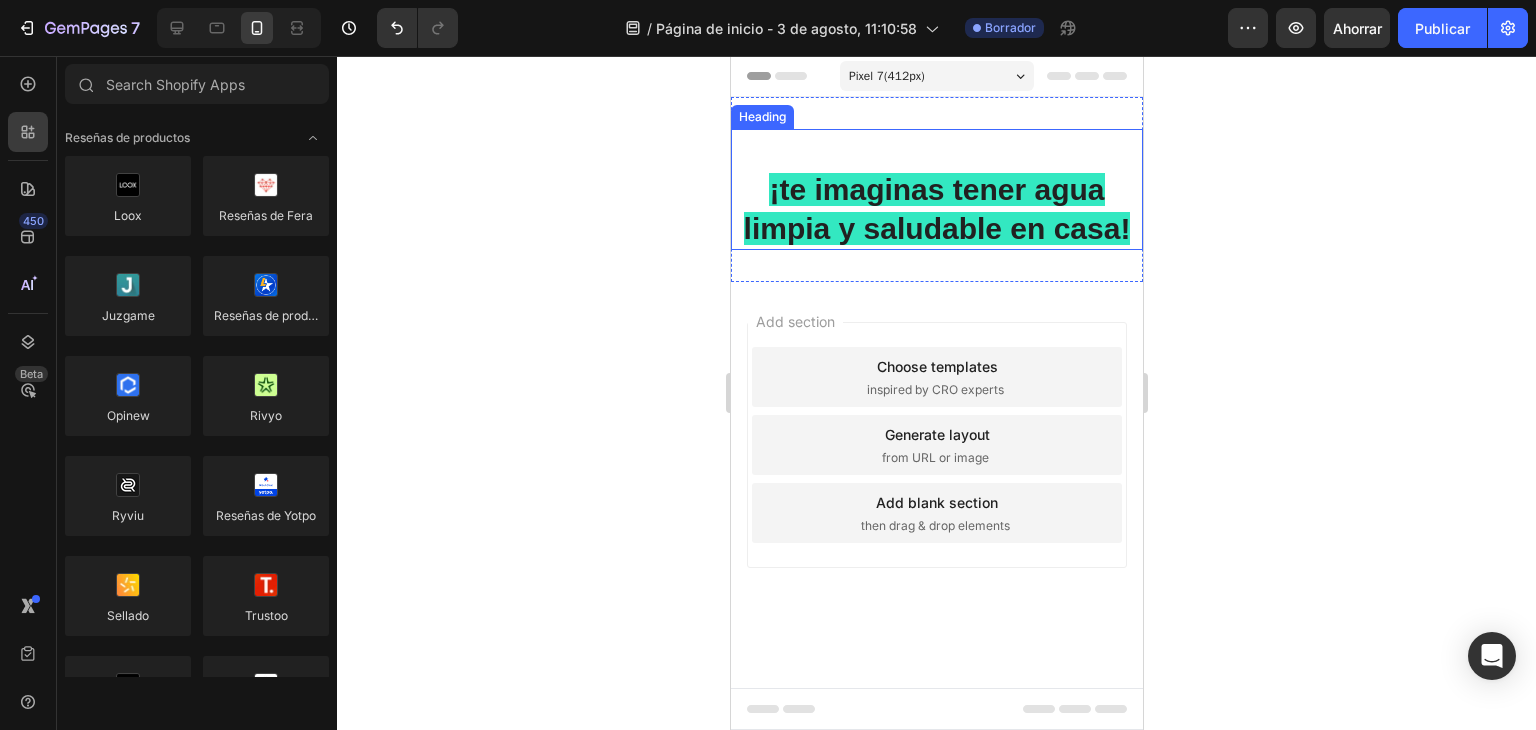 click 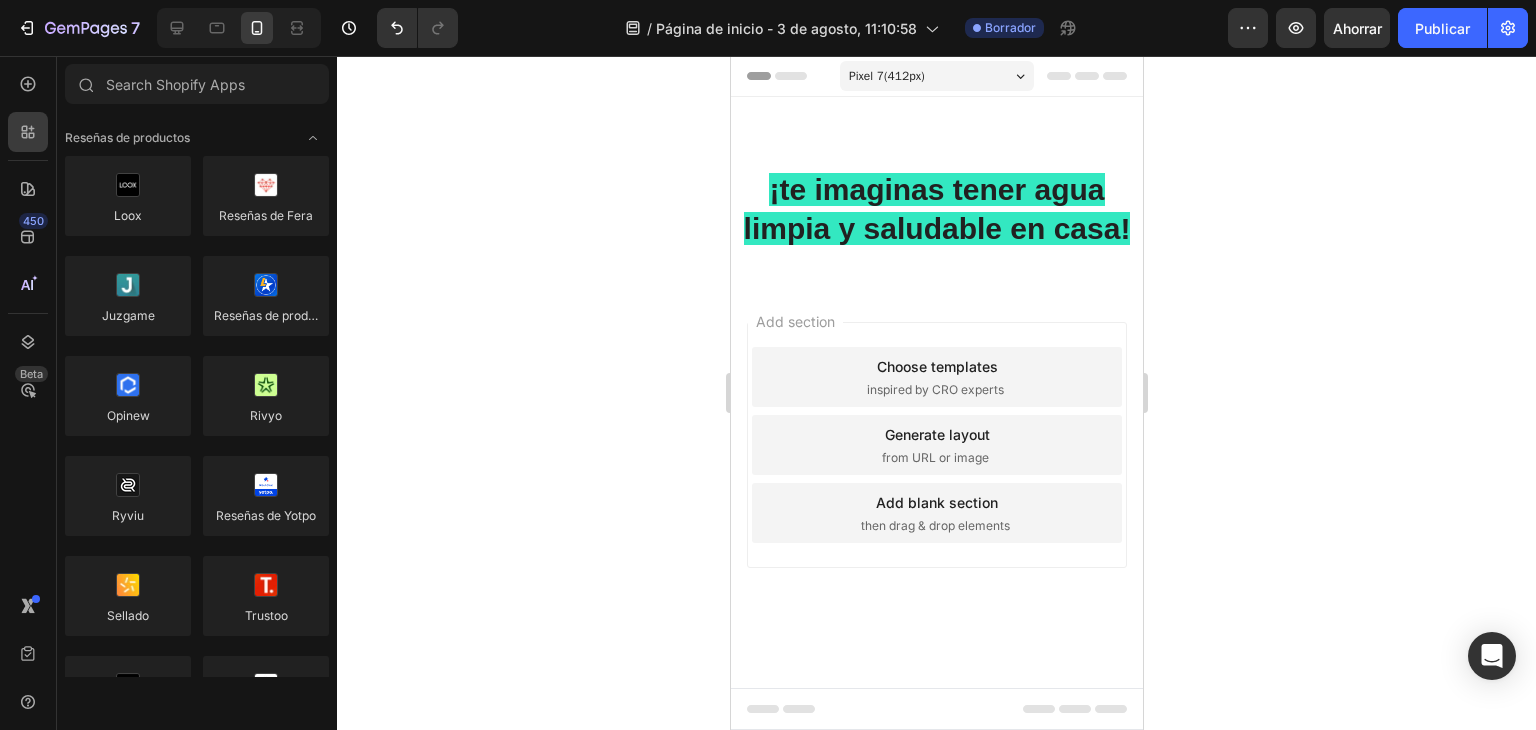 click on "Add section Choose templates inspired by CRO experts Generate layout from URL or image Add blank section then drag & drop elements" at bounding box center (936, 473) 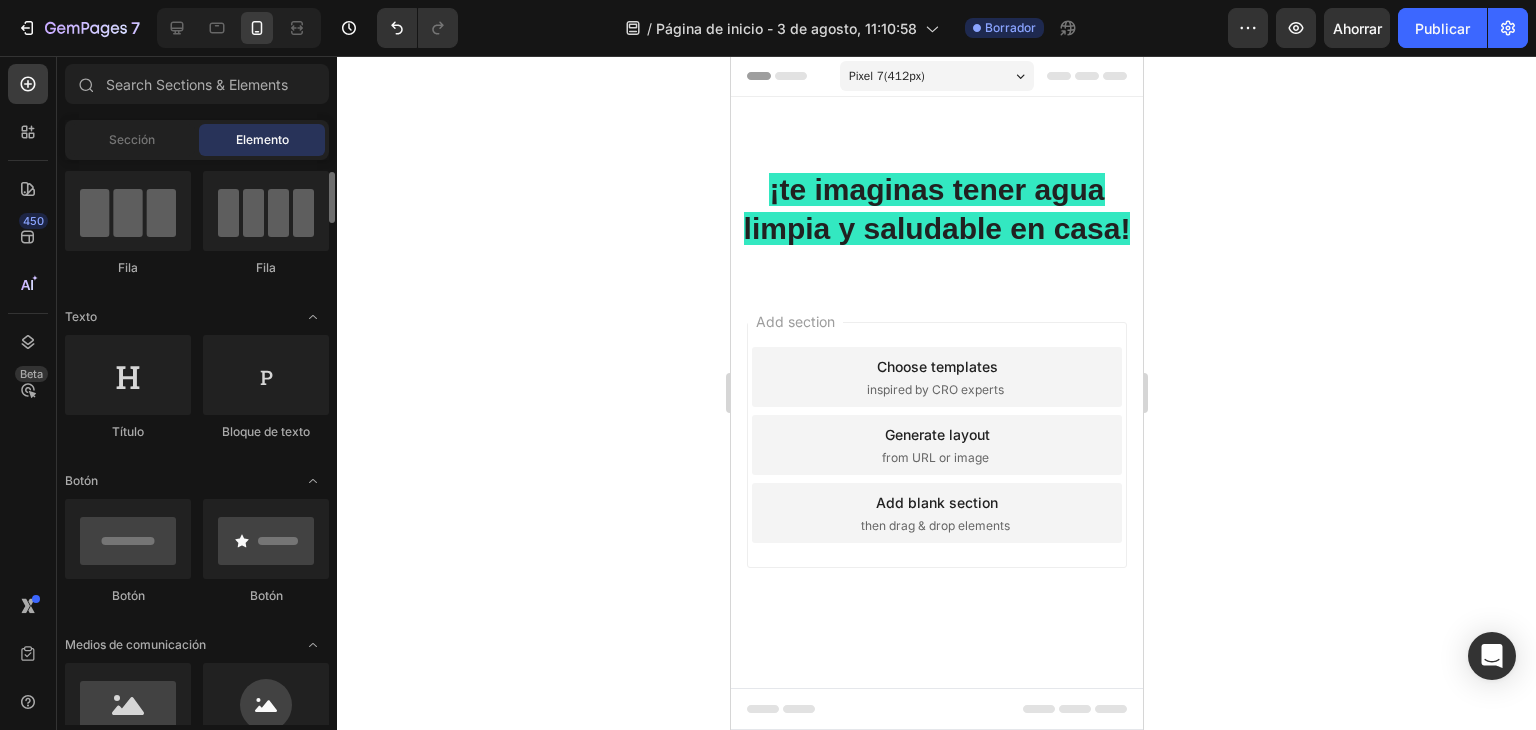 scroll, scrollTop: 161, scrollLeft: 0, axis: vertical 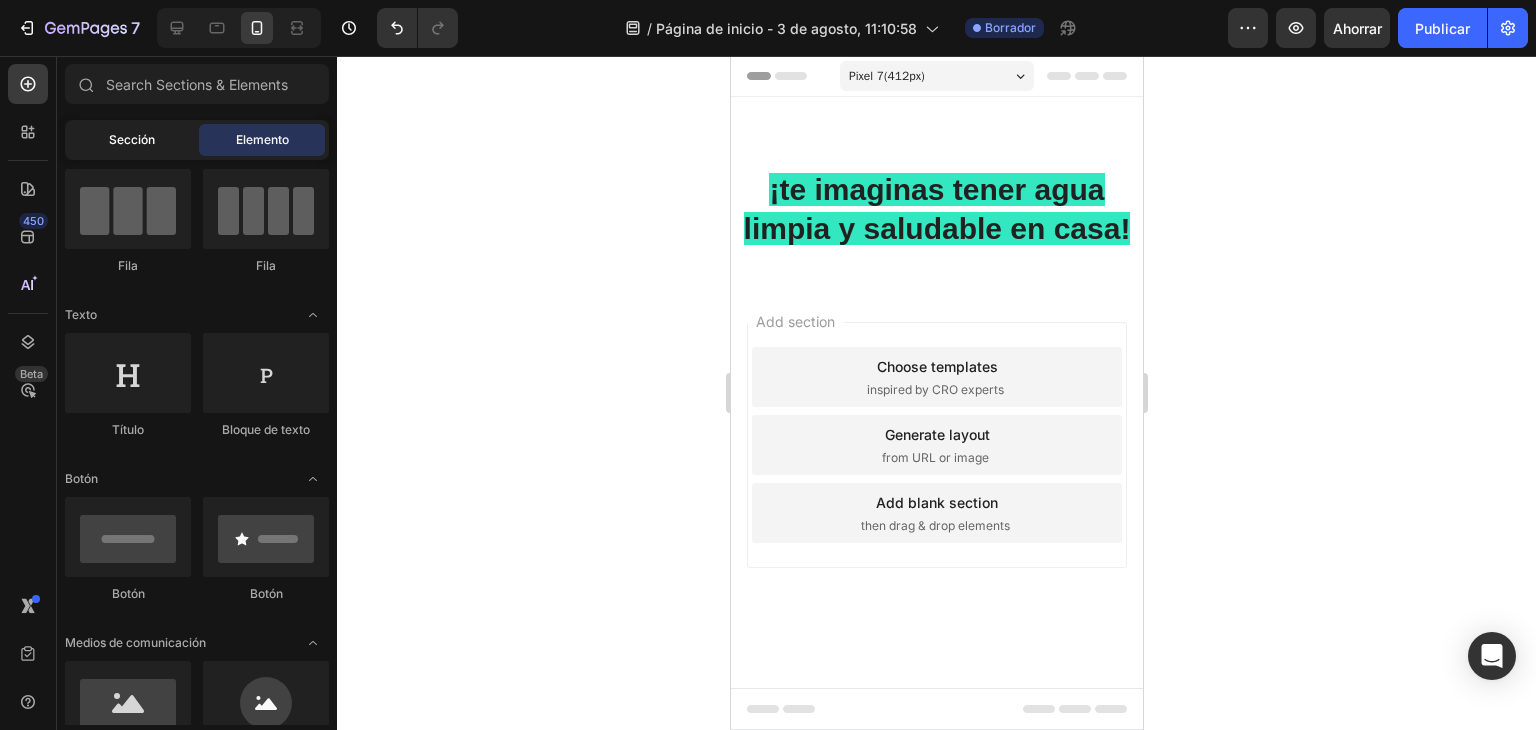 click on "Sección" at bounding box center [132, 140] 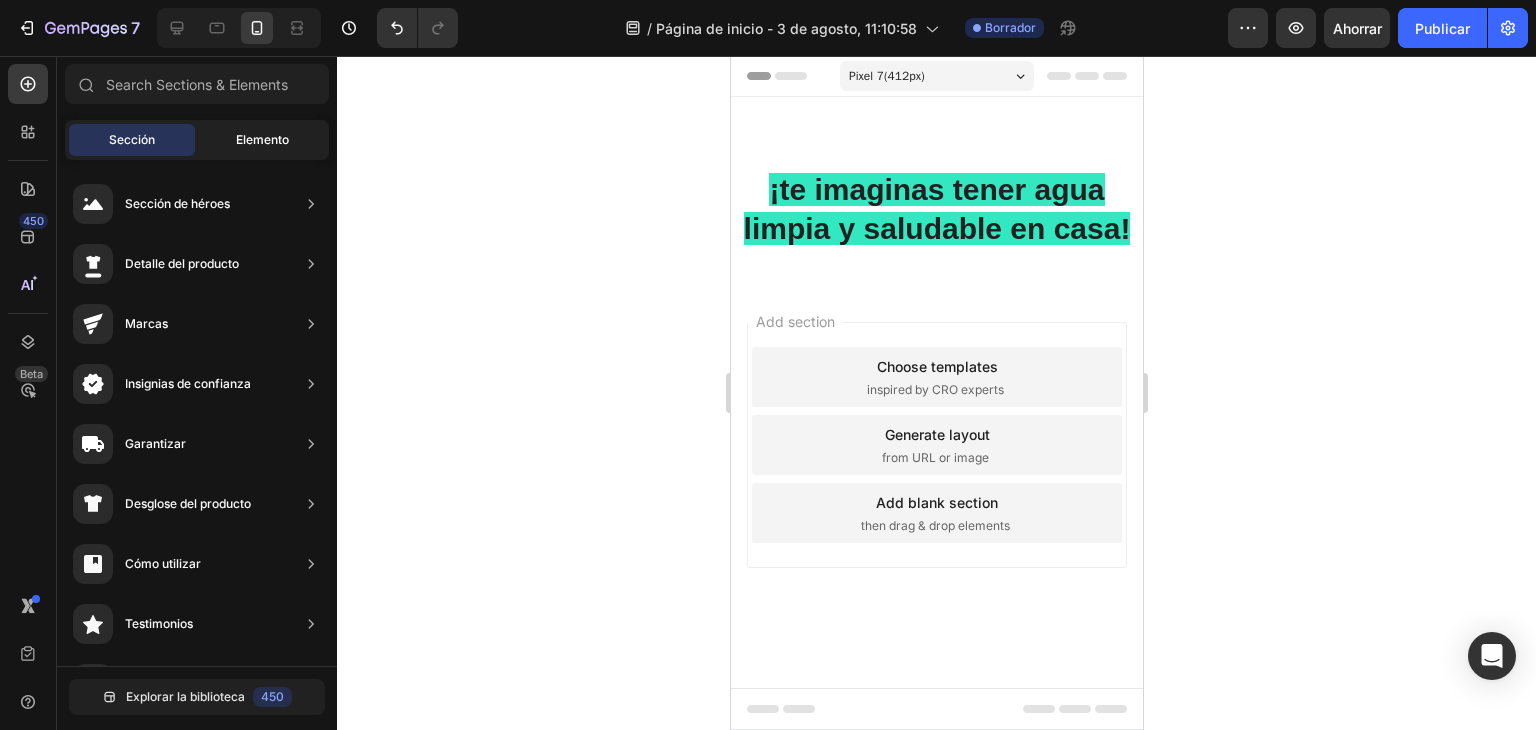 click on "Elemento" at bounding box center (262, 139) 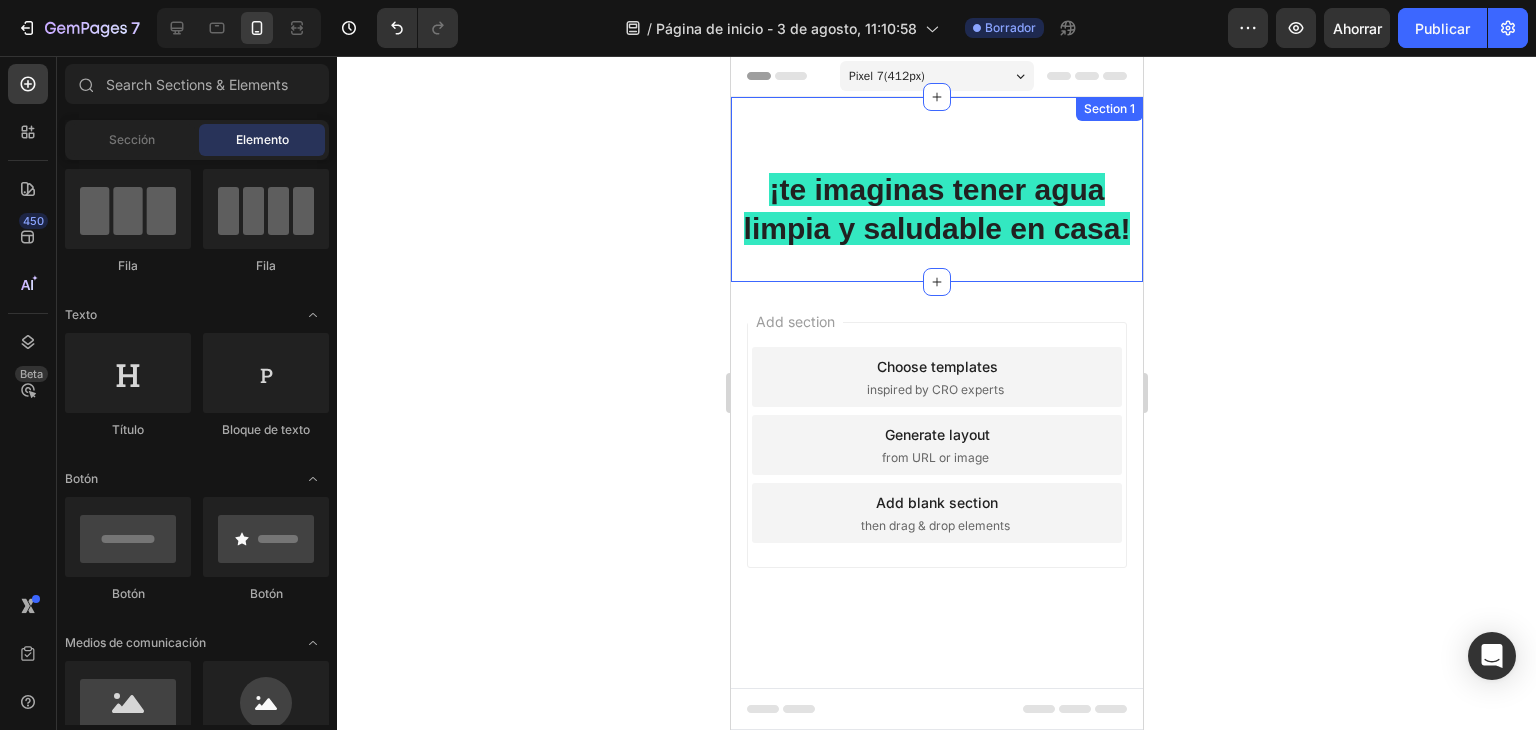 click on "⁠⁠⁠⁠⁠⁠⁠ ¡te imaginas tener agua limpia y saludable en casa! Heading Section 1" at bounding box center (936, 189) 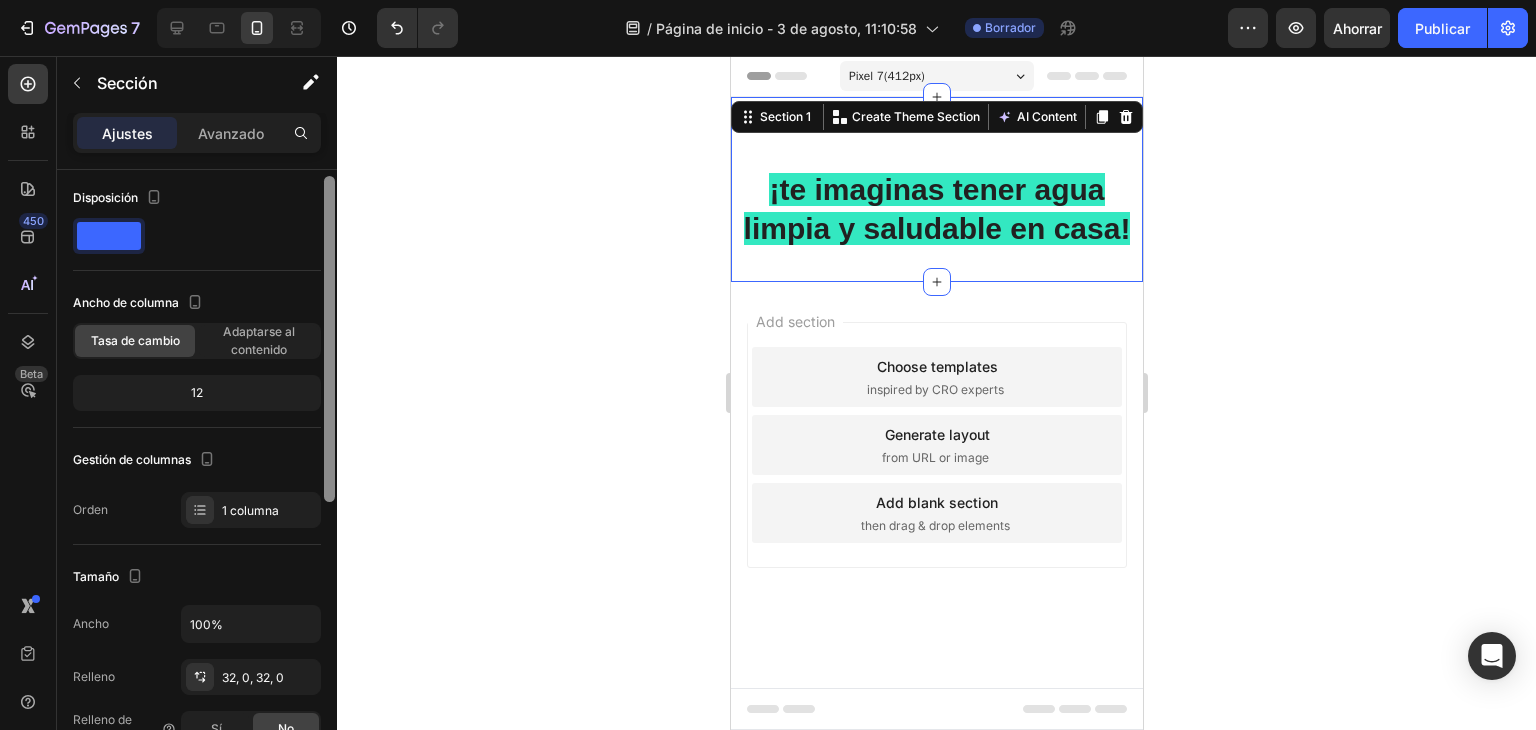 scroll, scrollTop: 0, scrollLeft: 0, axis: both 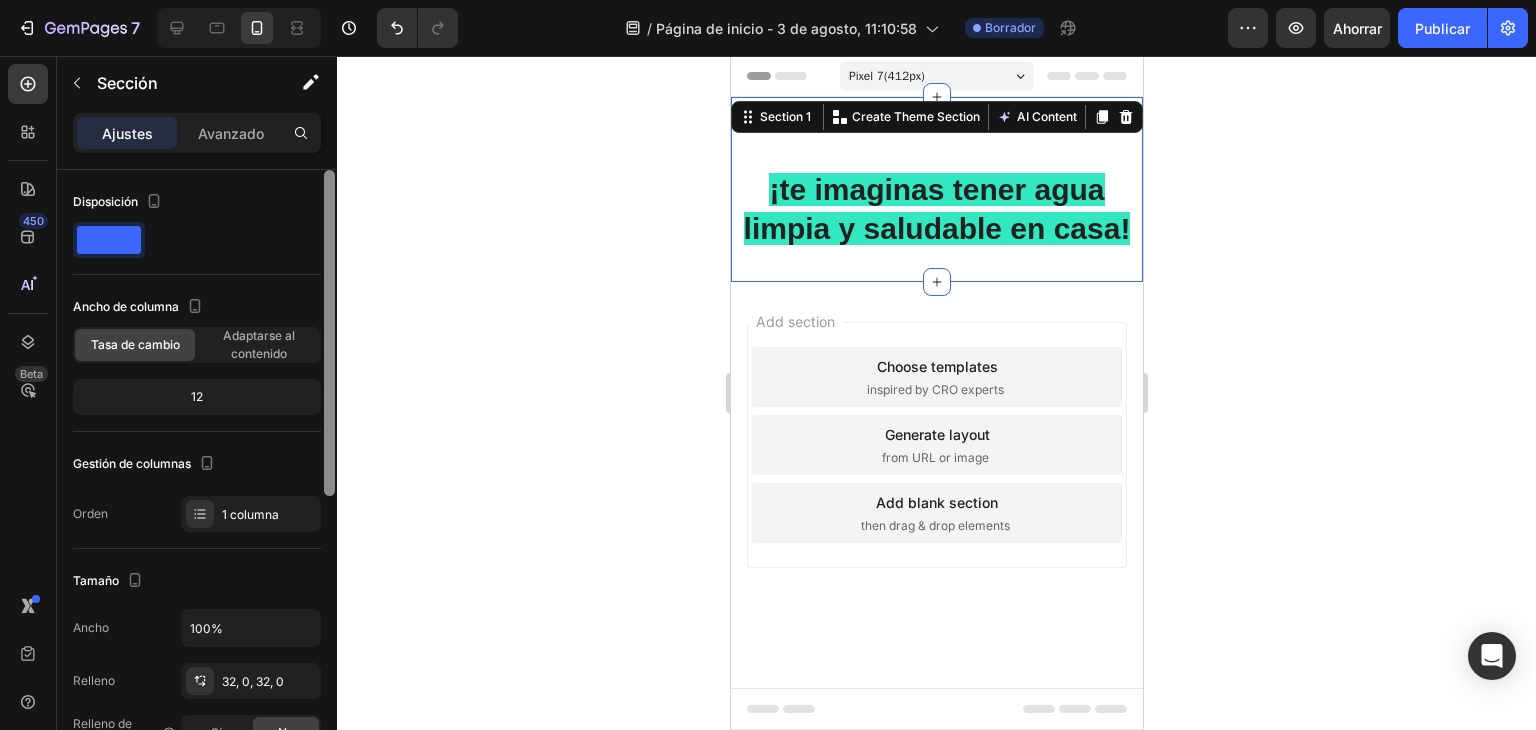 drag, startPoint x: 332, startPoint y: 411, endPoint x: 316, endPoint y: 377, distance: 37.576588 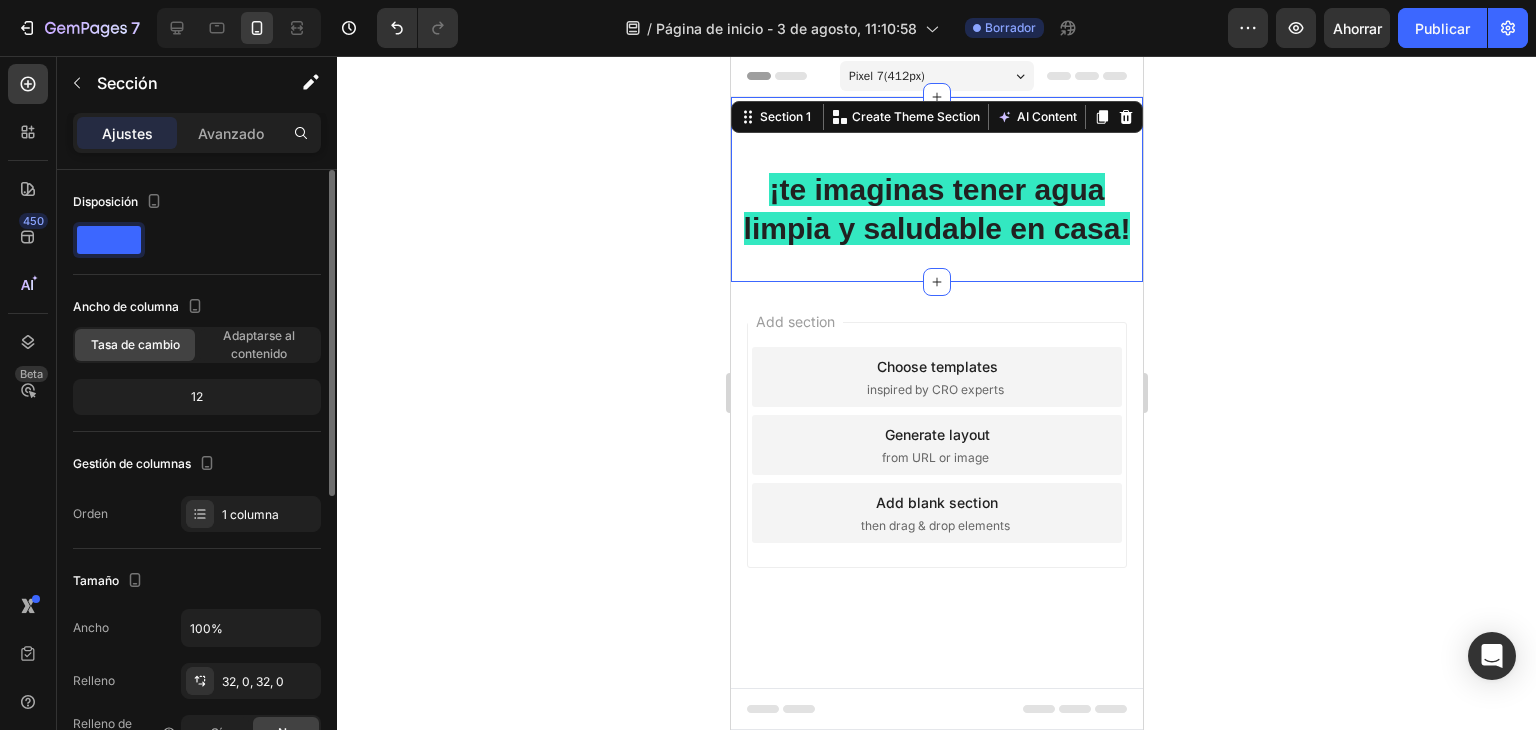 click on "12" 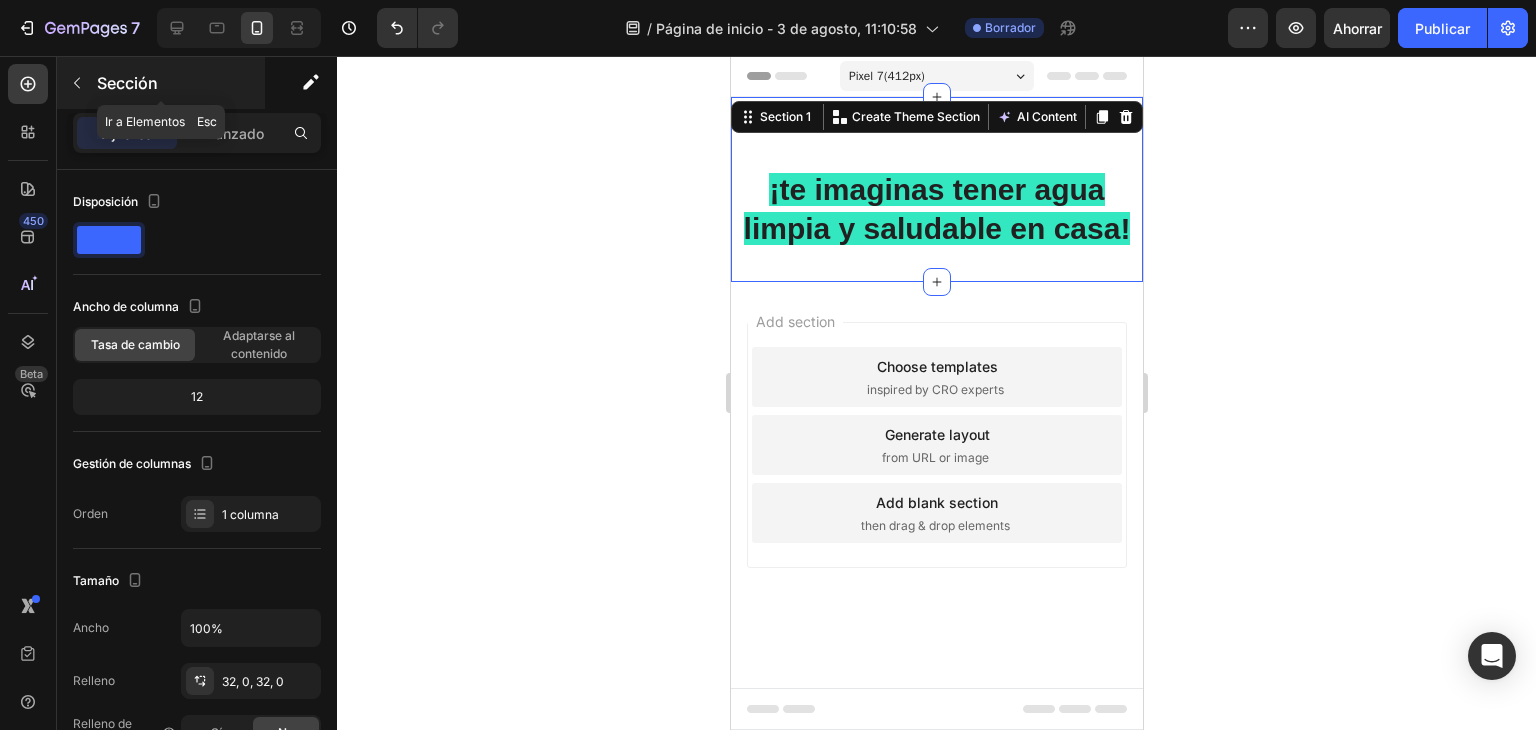 click 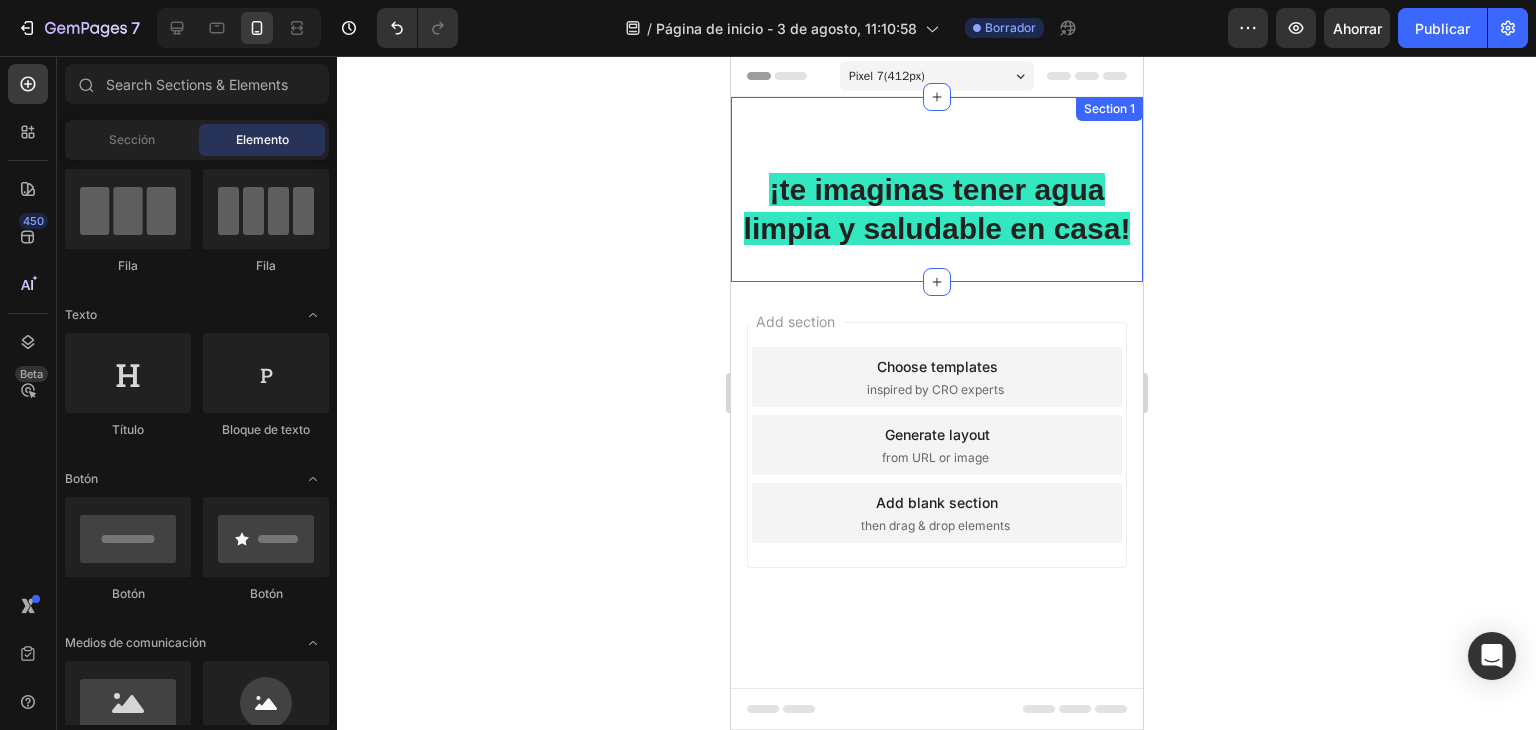 click on "¡te imaginas tener agua limpia y saludable en casa!" at bounding box center [936, 209] 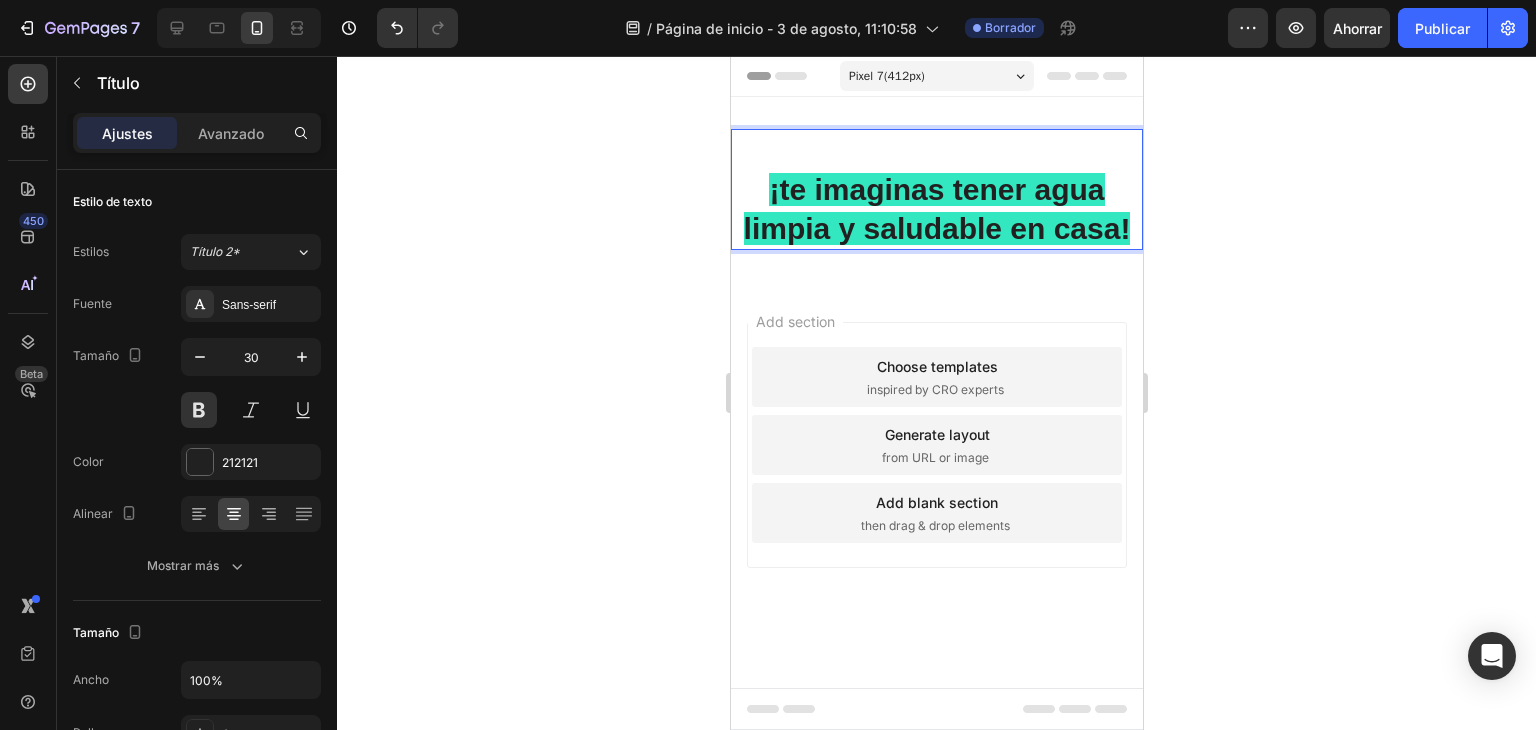 click on "¡te imaginas tener agua limpia y saludable en casa!" at bounding box center (936, 209) 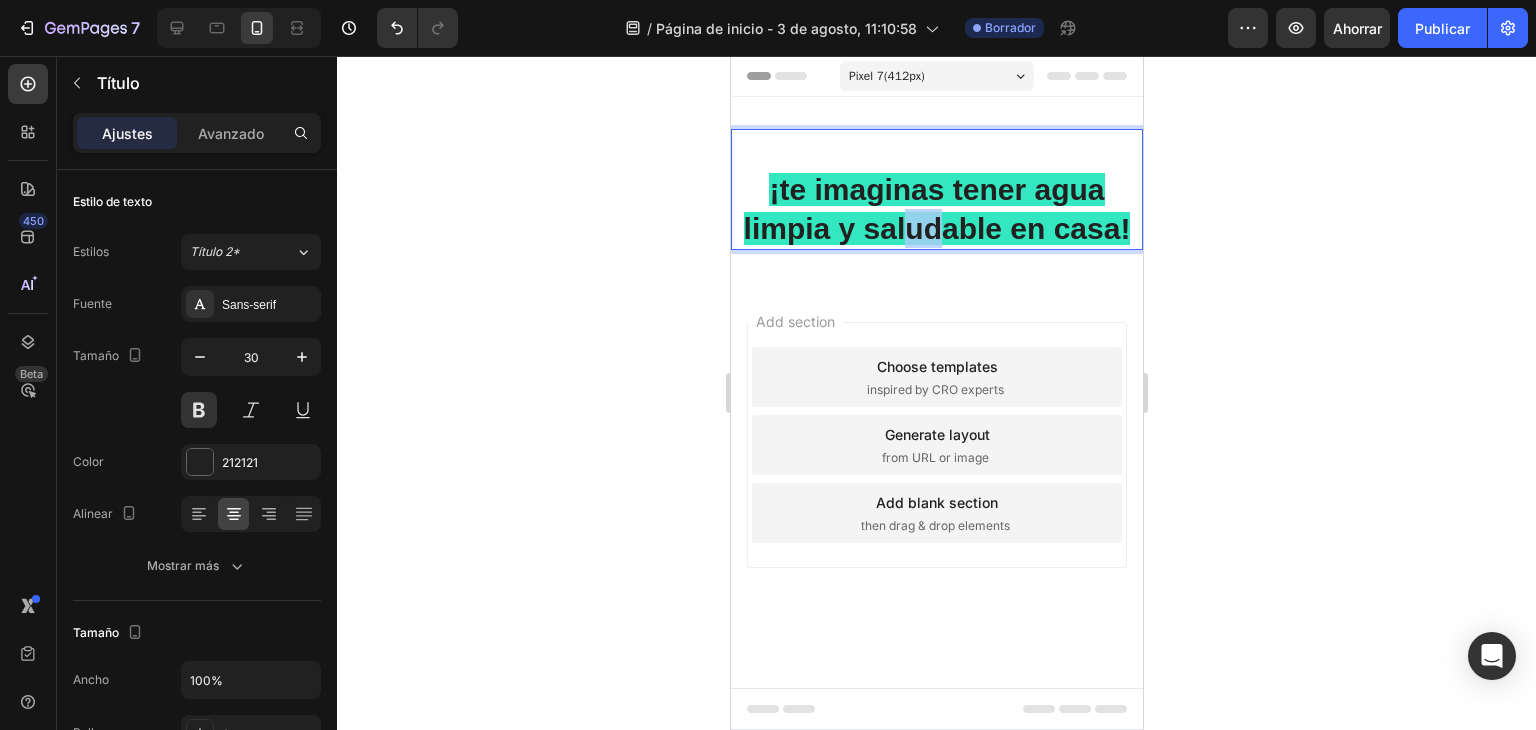 drag, startPoint x: 938, startPoint y: 249, endPoint x: 899, endPoint y: 307, distance: 69.89278 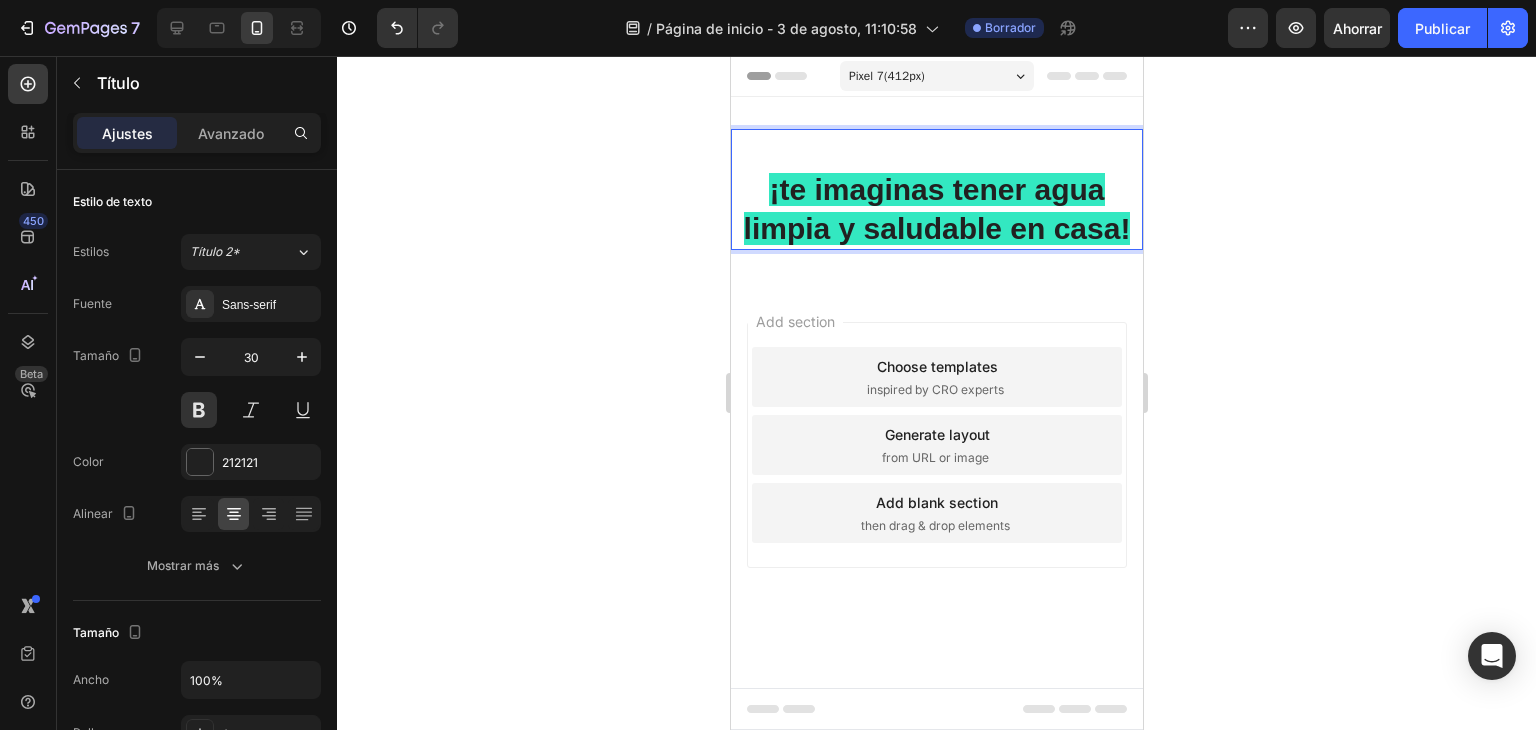 click on "¡te imaginas tener agua limpia y saludable en casa!" at bounding box center (936, 189) 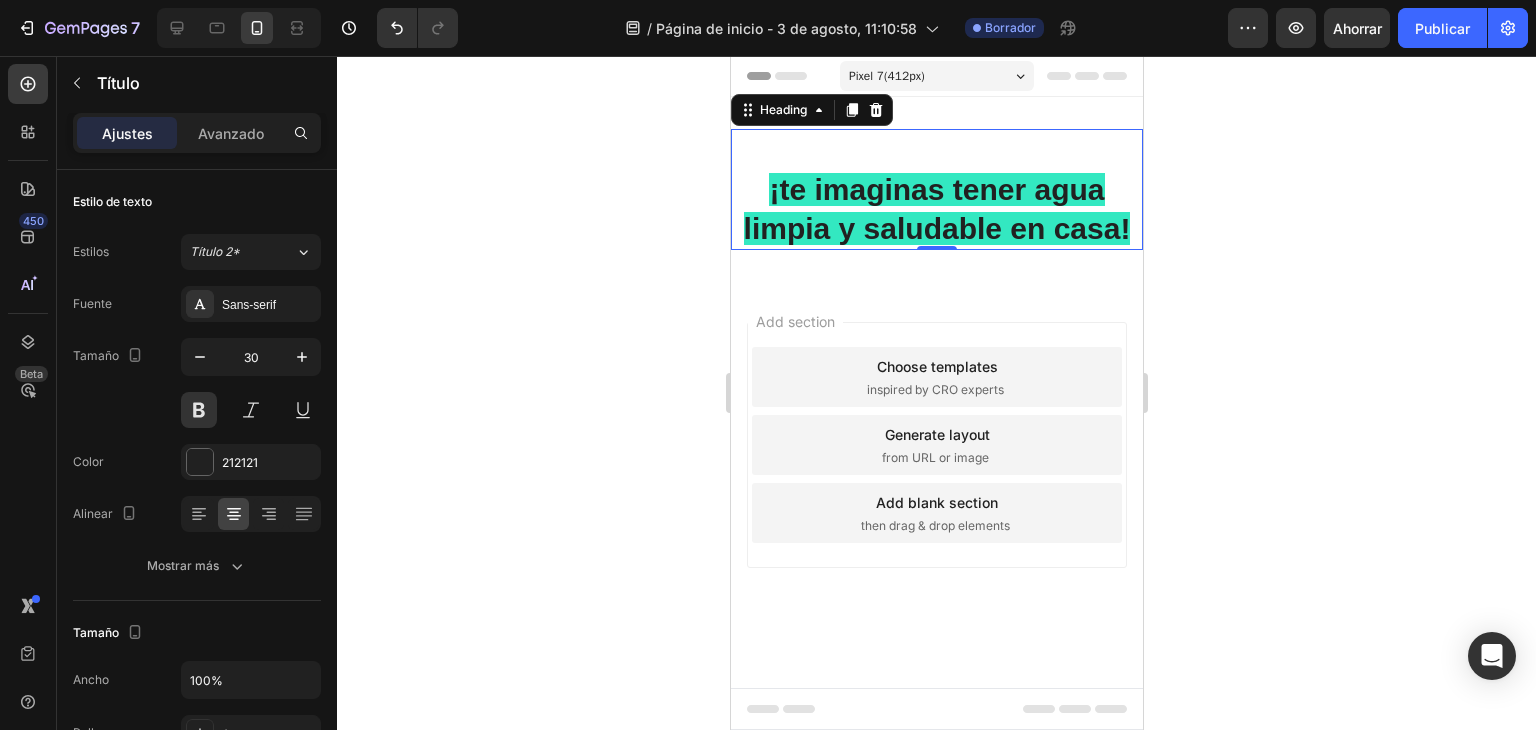 click 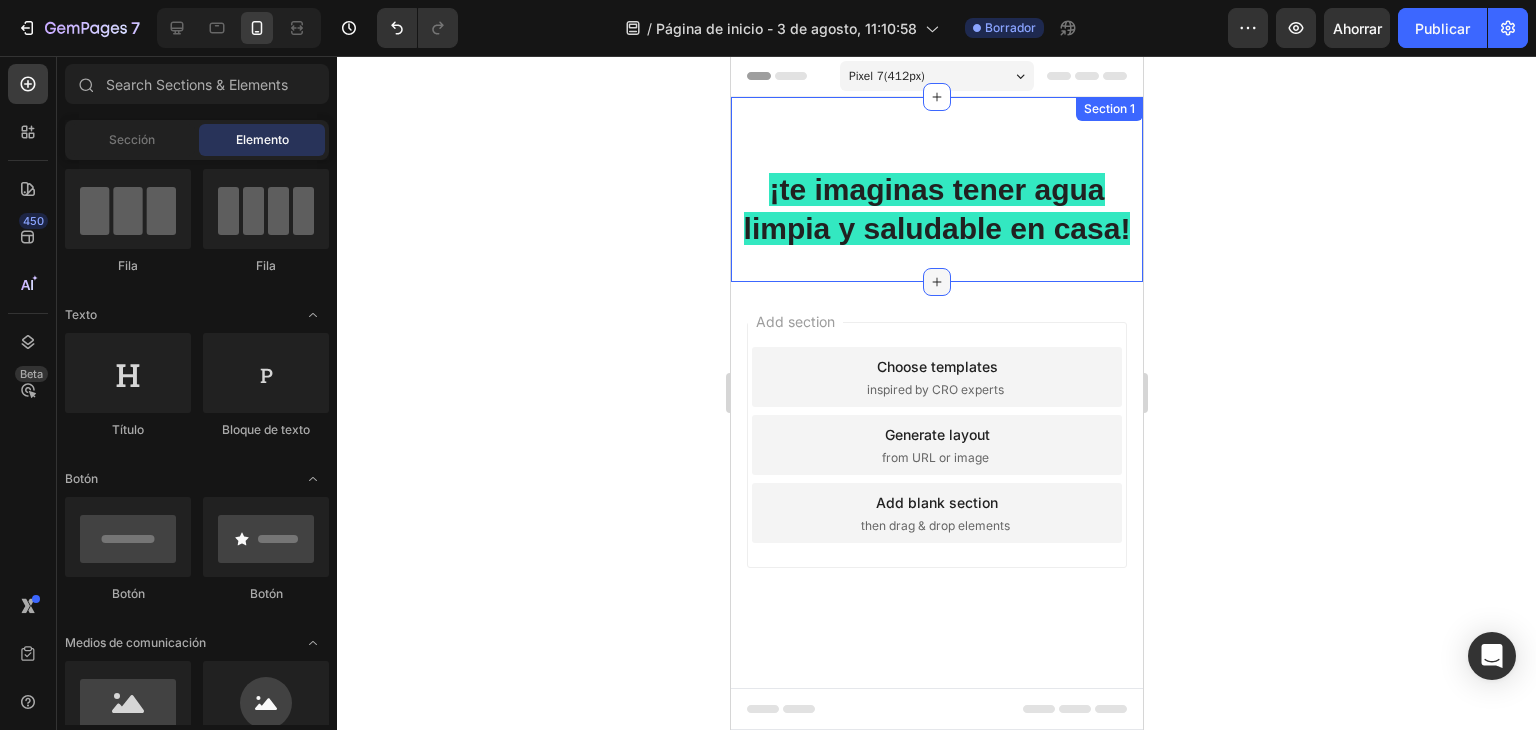 click at bounding box center (936, 282) 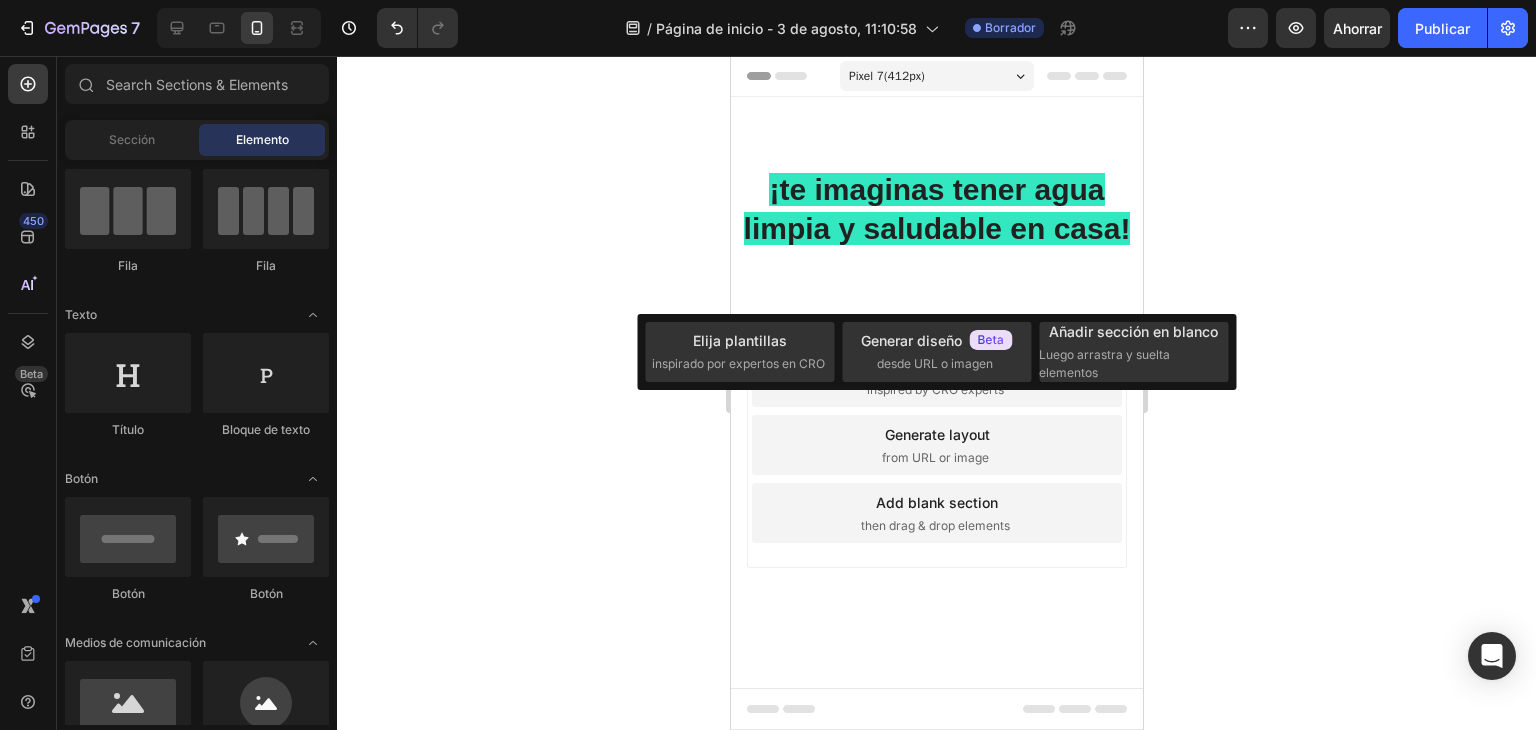 click 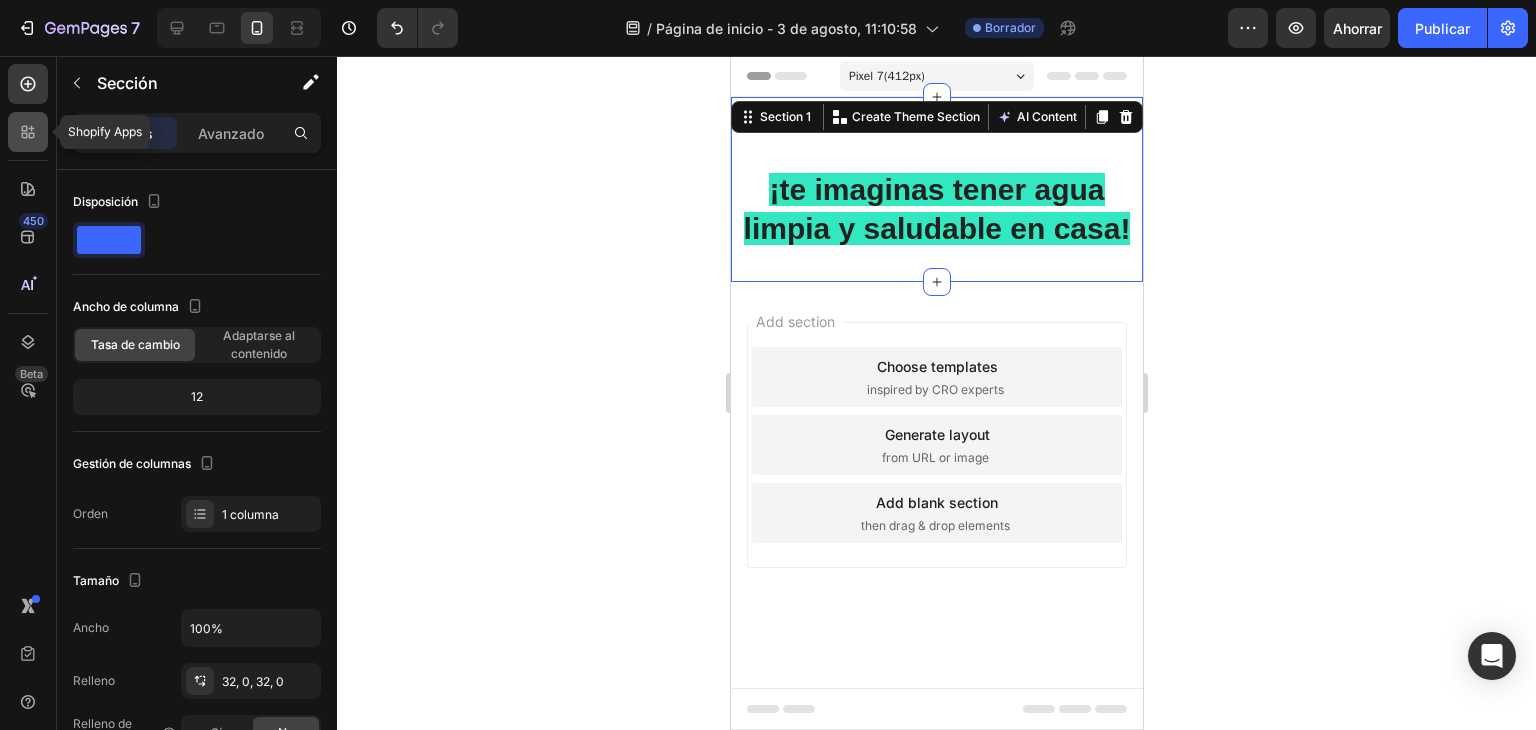 click 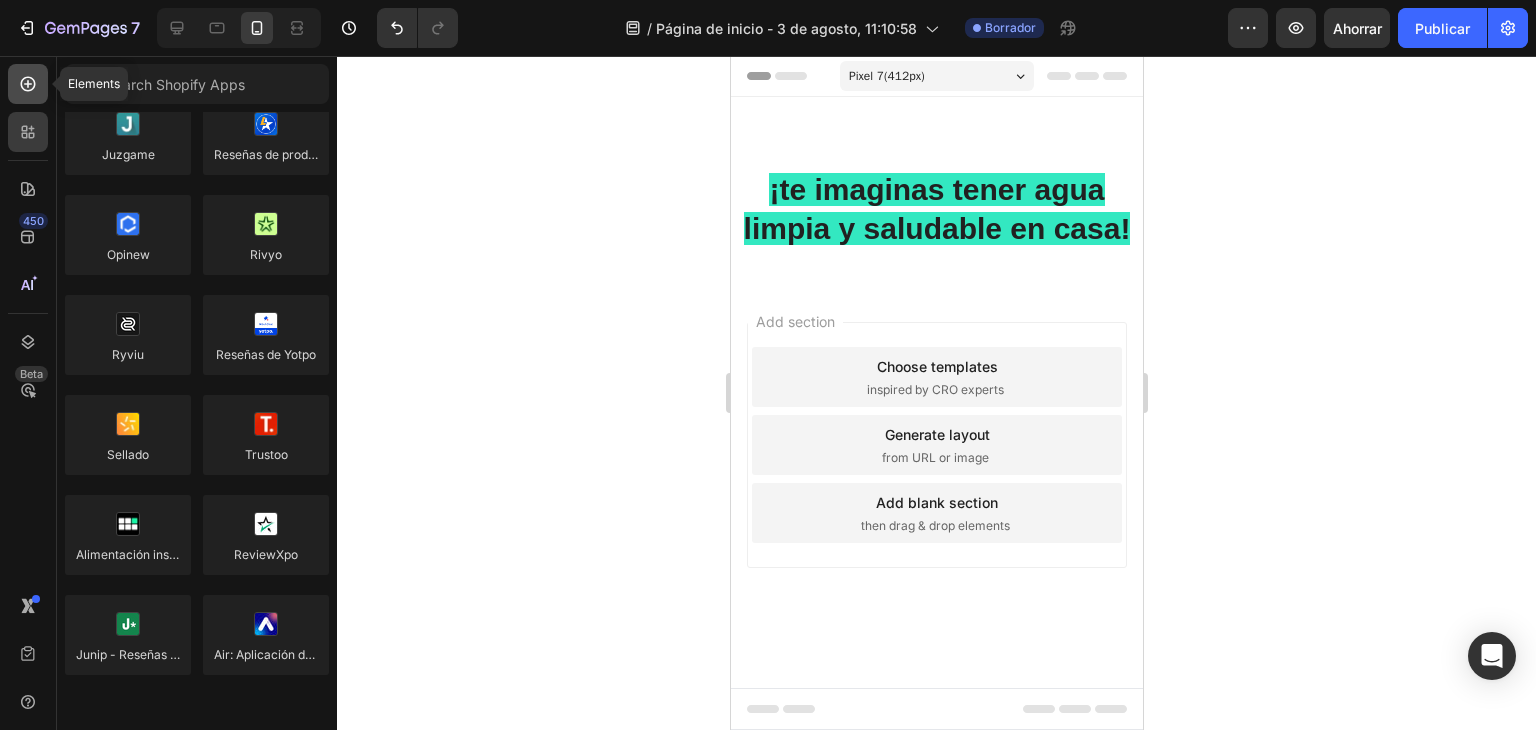 click 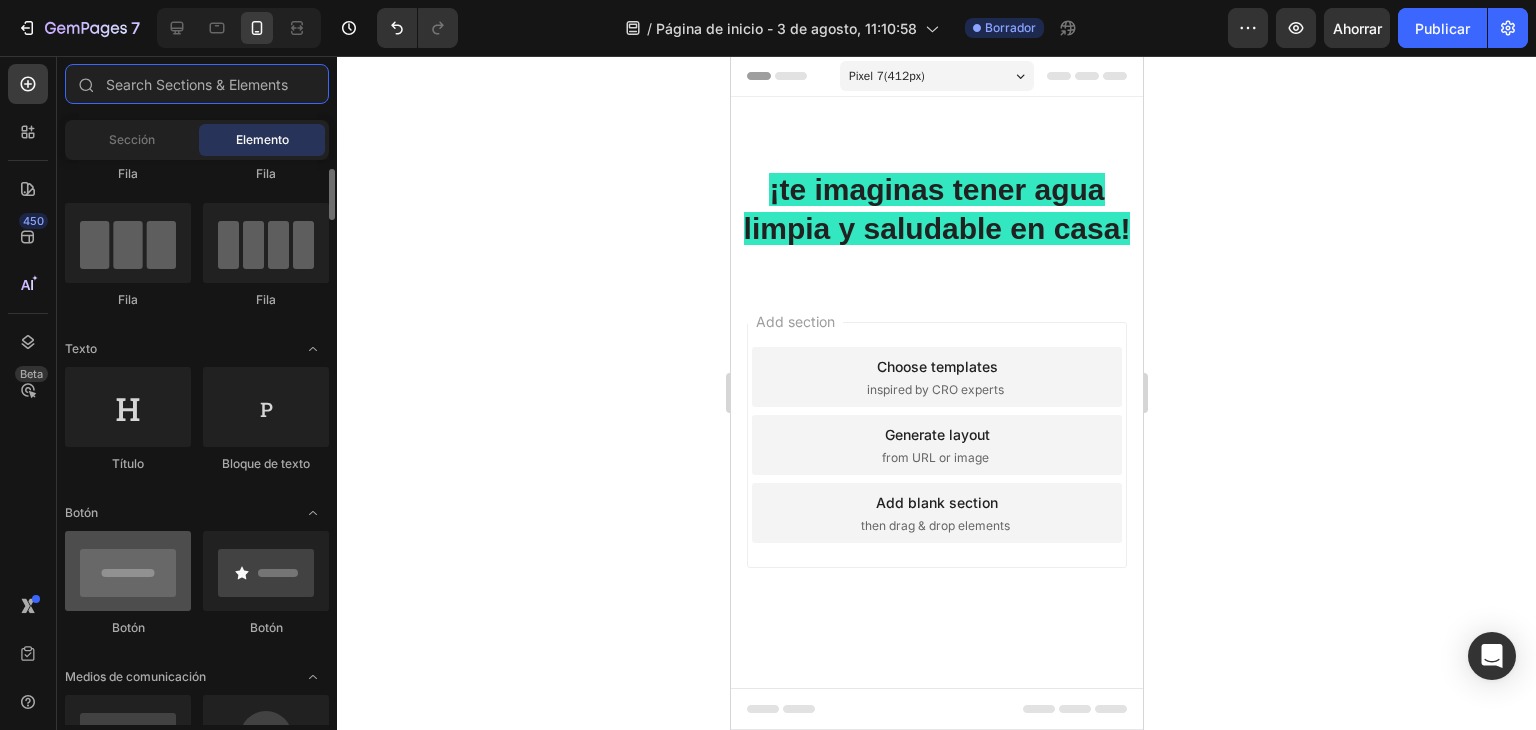scroll, scrollTop: 125, scrollLeft: 0, axis: vertical 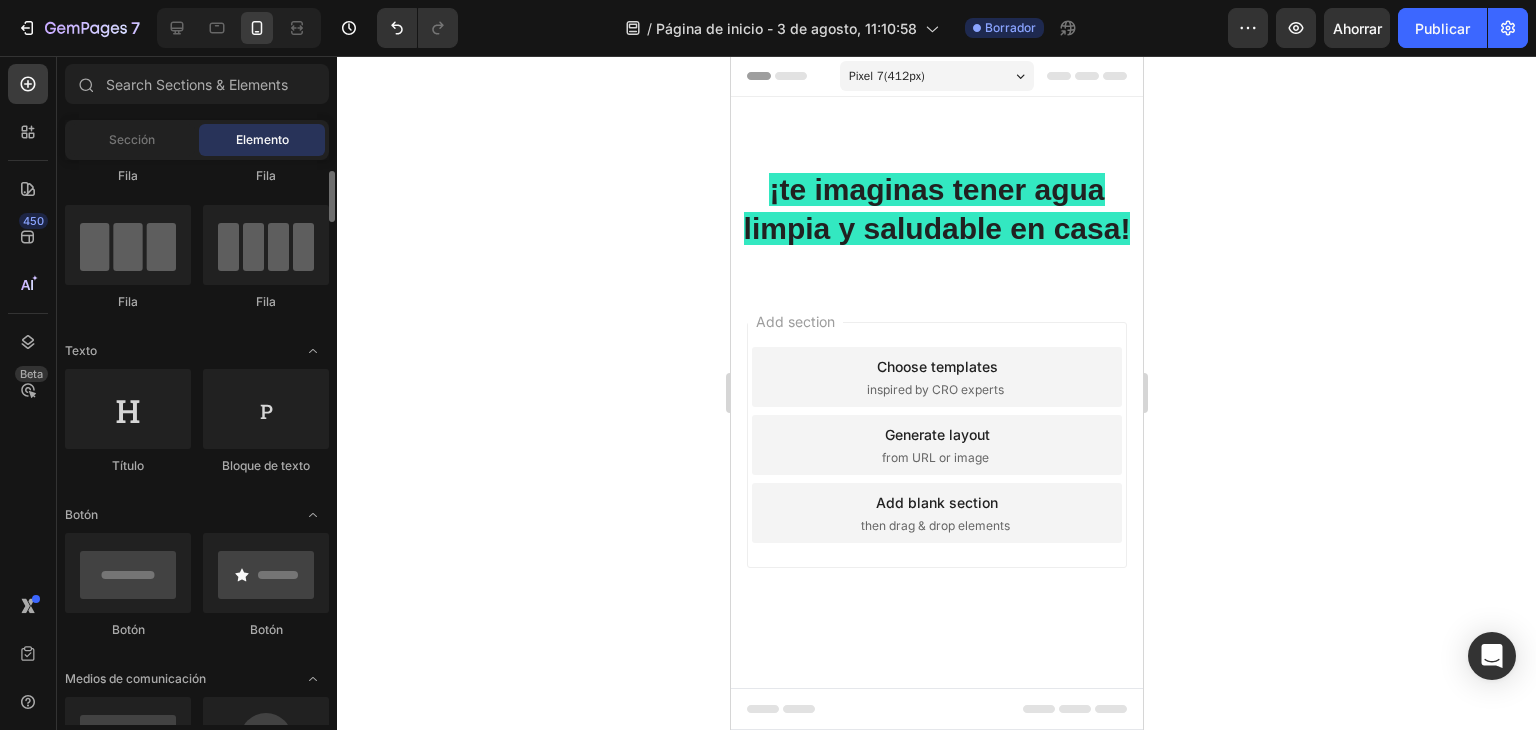 drag, startPoint x: 93, startPoint y: 505, endPoint x: 104, endPoint y: 627, distance: 122.494896 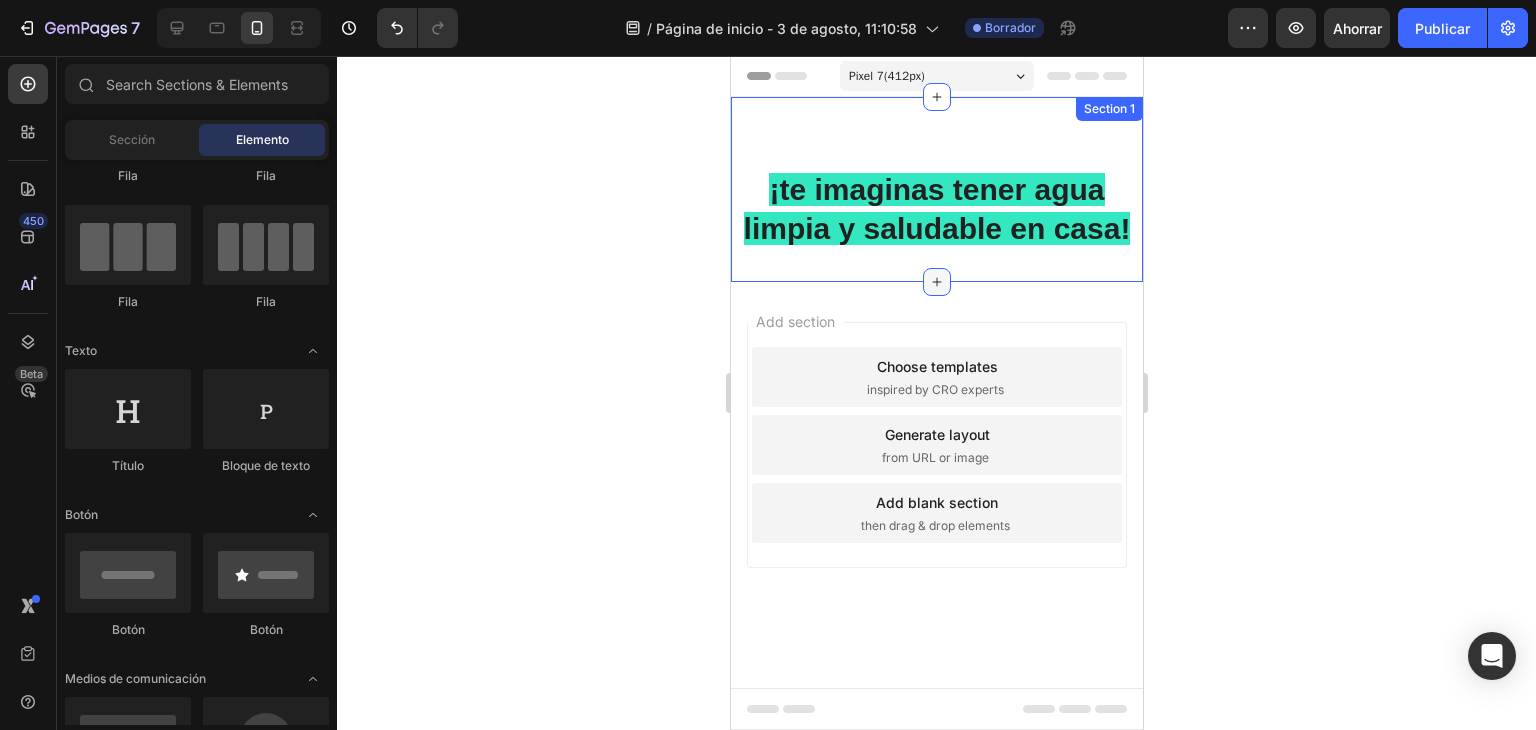 click at bounding box center [936, 282] 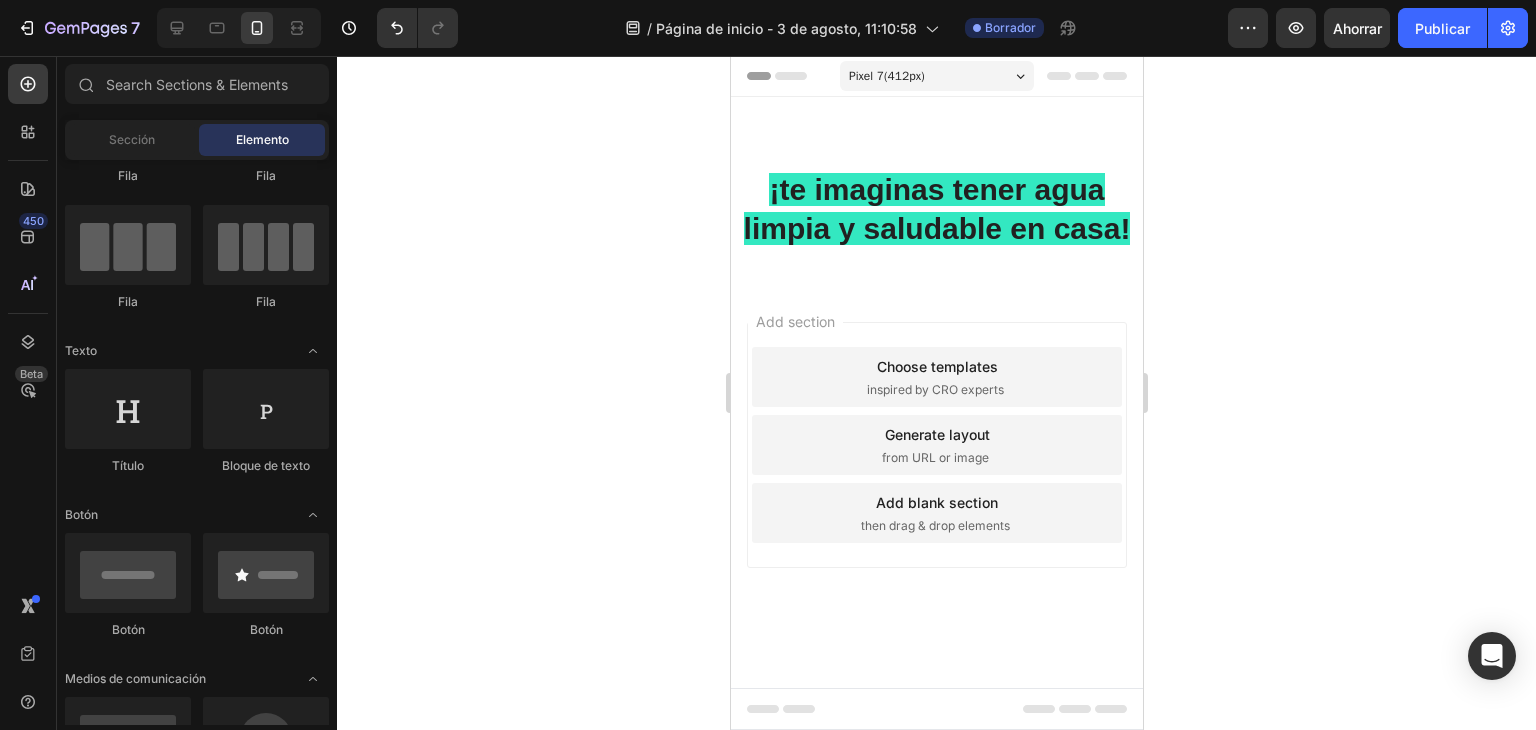 click 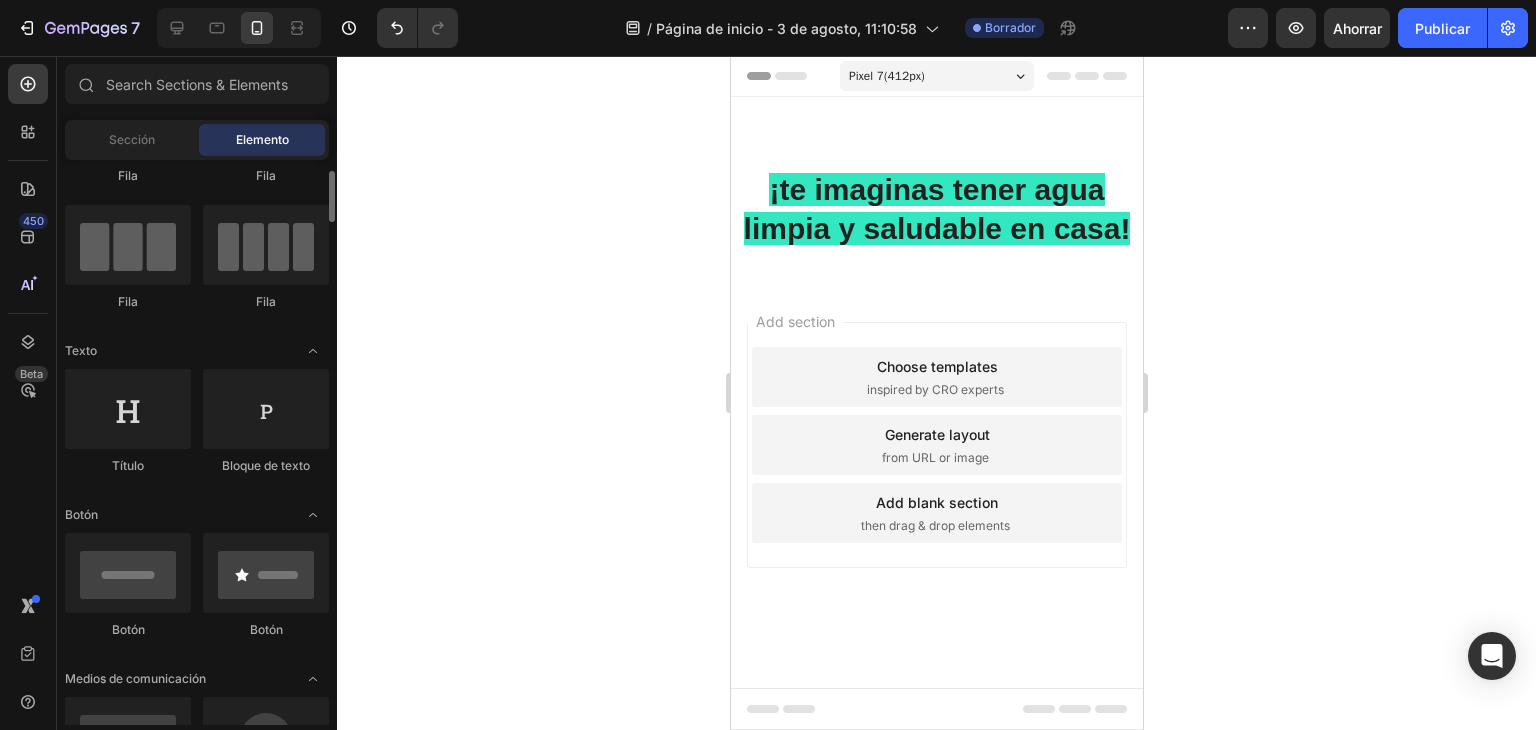 click on "Fila
Fila
Fila
Fila" 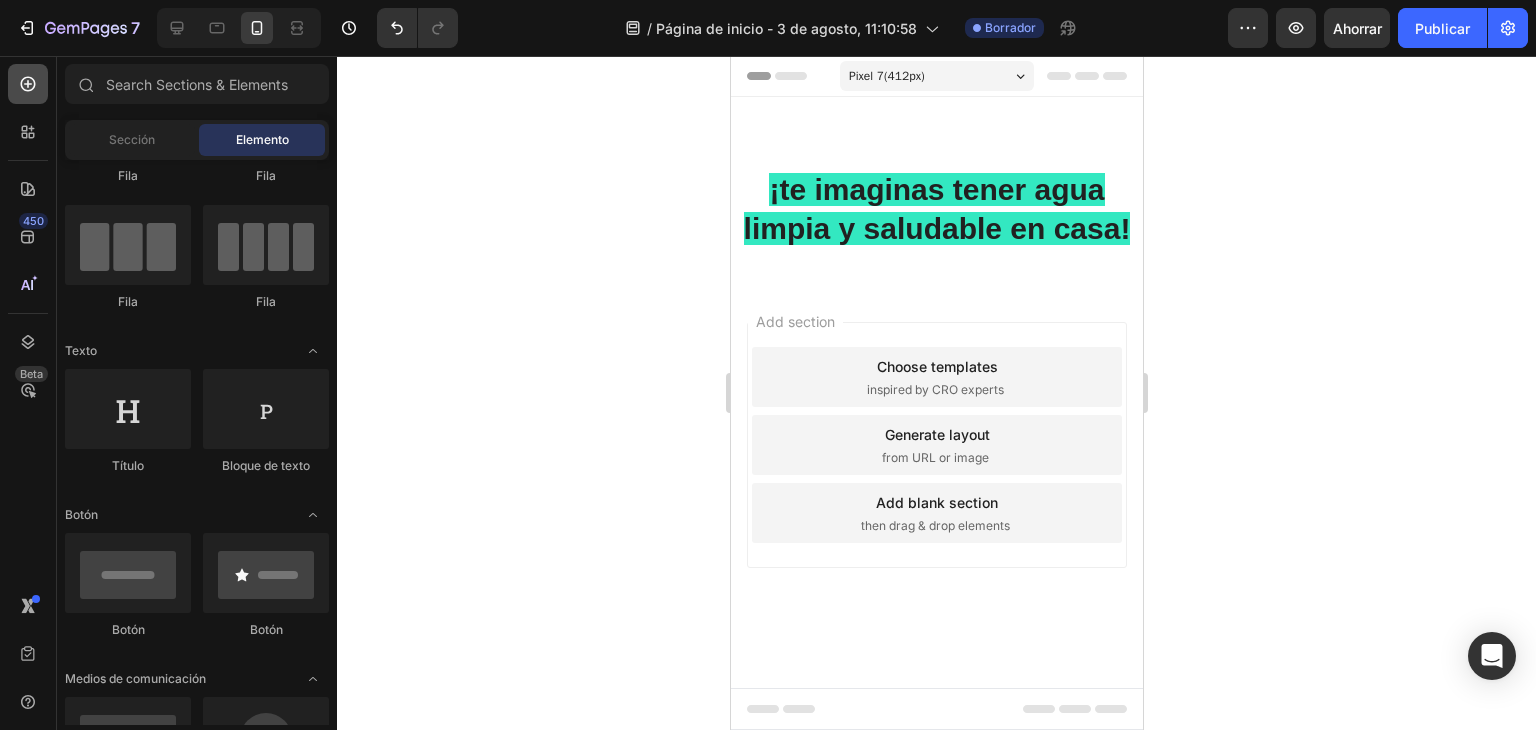 click 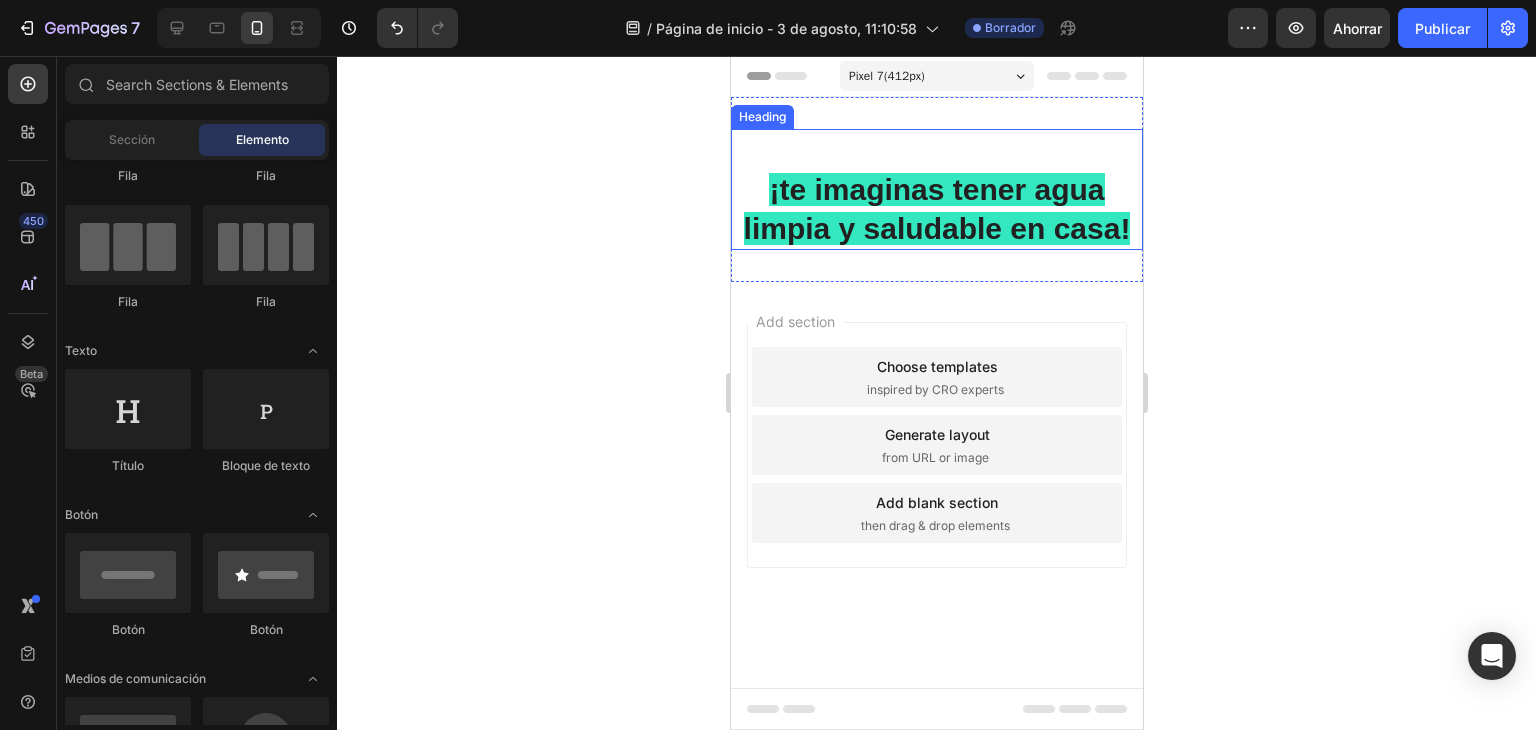 click on "¡te imaginas tener agua limpia y saludable en casa!" at bounding box center [936, 209] 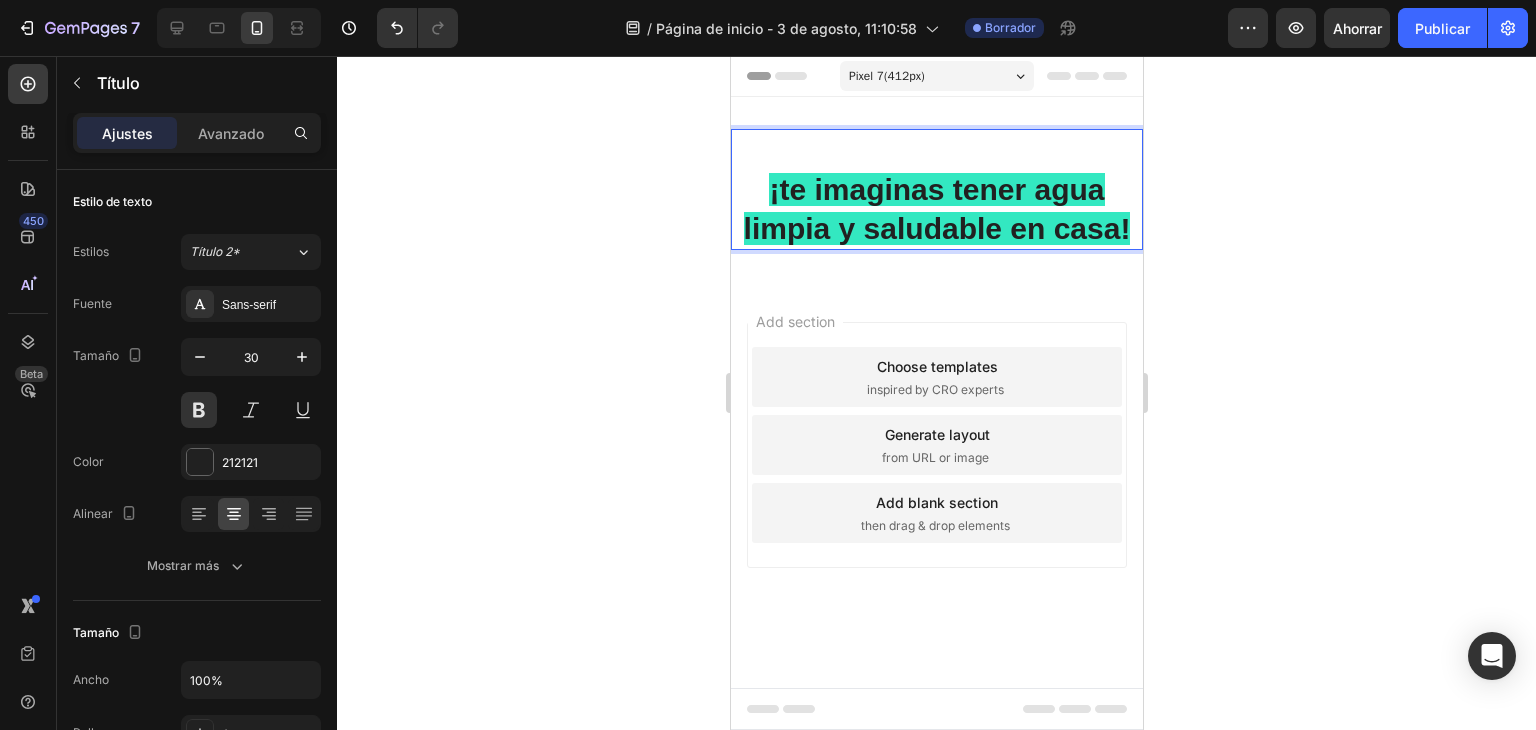click on "¡te imaginas tener agua limpia y saludable en casa!" at bounding box center (936, 209) 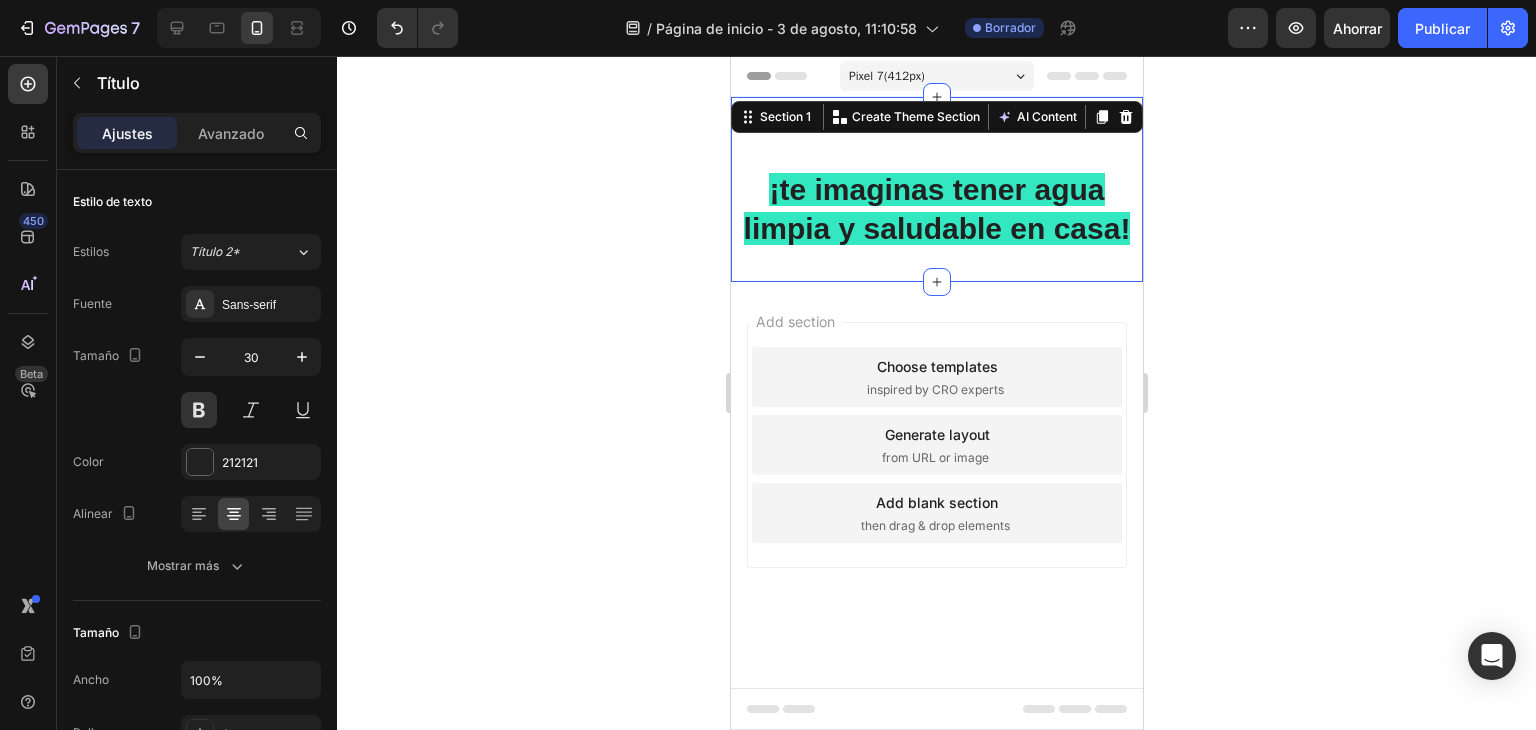 click on "⁠⁠⁠⁠⁠⁠⁠ ¡te imaginas tener agua limpia y saludable en casa! Heading Section 1   You can create reusable sections Create Theme Section AI Content Write with GemAI What would you like to describe here? Tone and Voice Persuasive Product GRIFO PURIFICADOR Show more Generate" at bounding box center (936, 189) 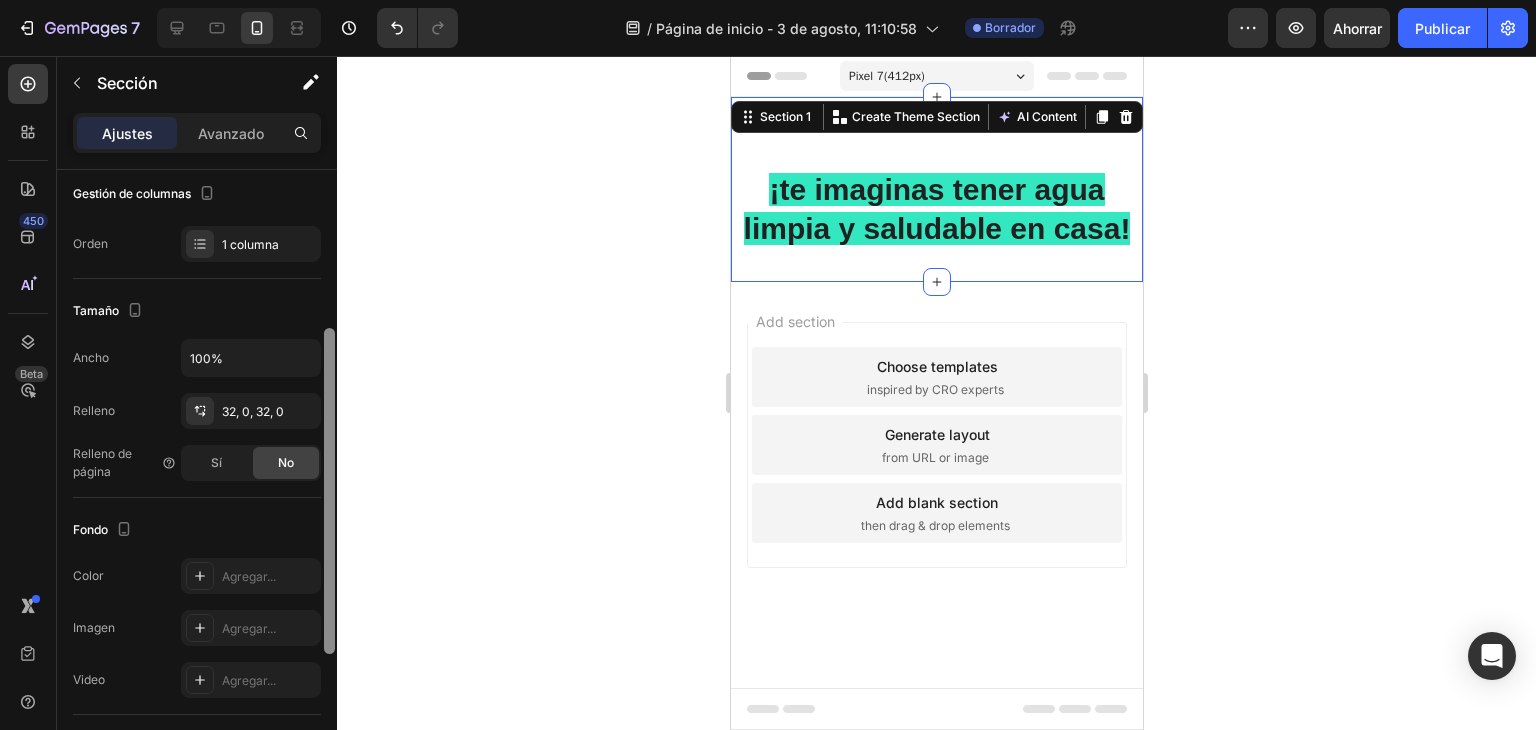 drag, startPoint x: 334, startPoint y: 401, endPoint x: 339, endPoint y: 530, distance: 129.09686 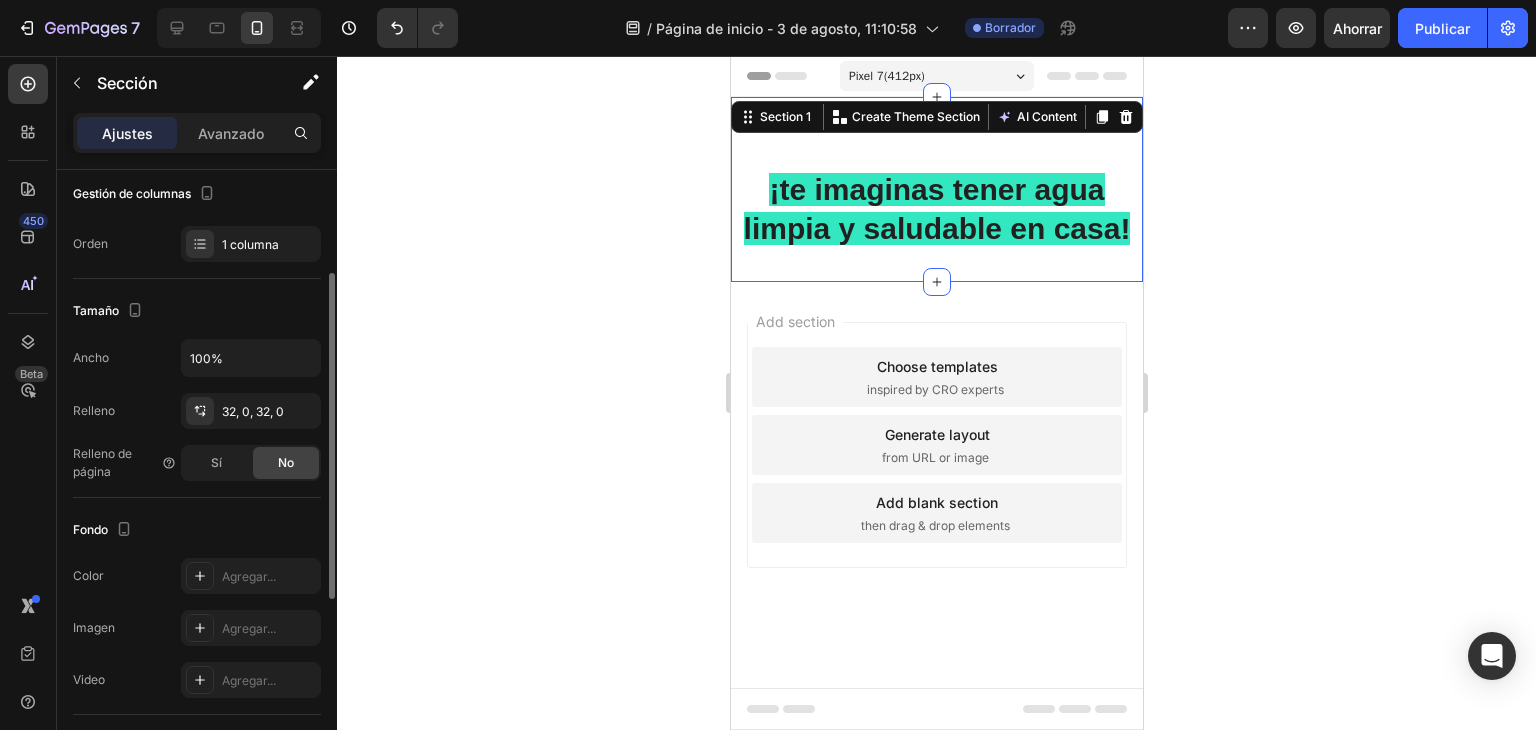 scroll, scrollTop: 244, scrollLeft: 0, axis: vertical 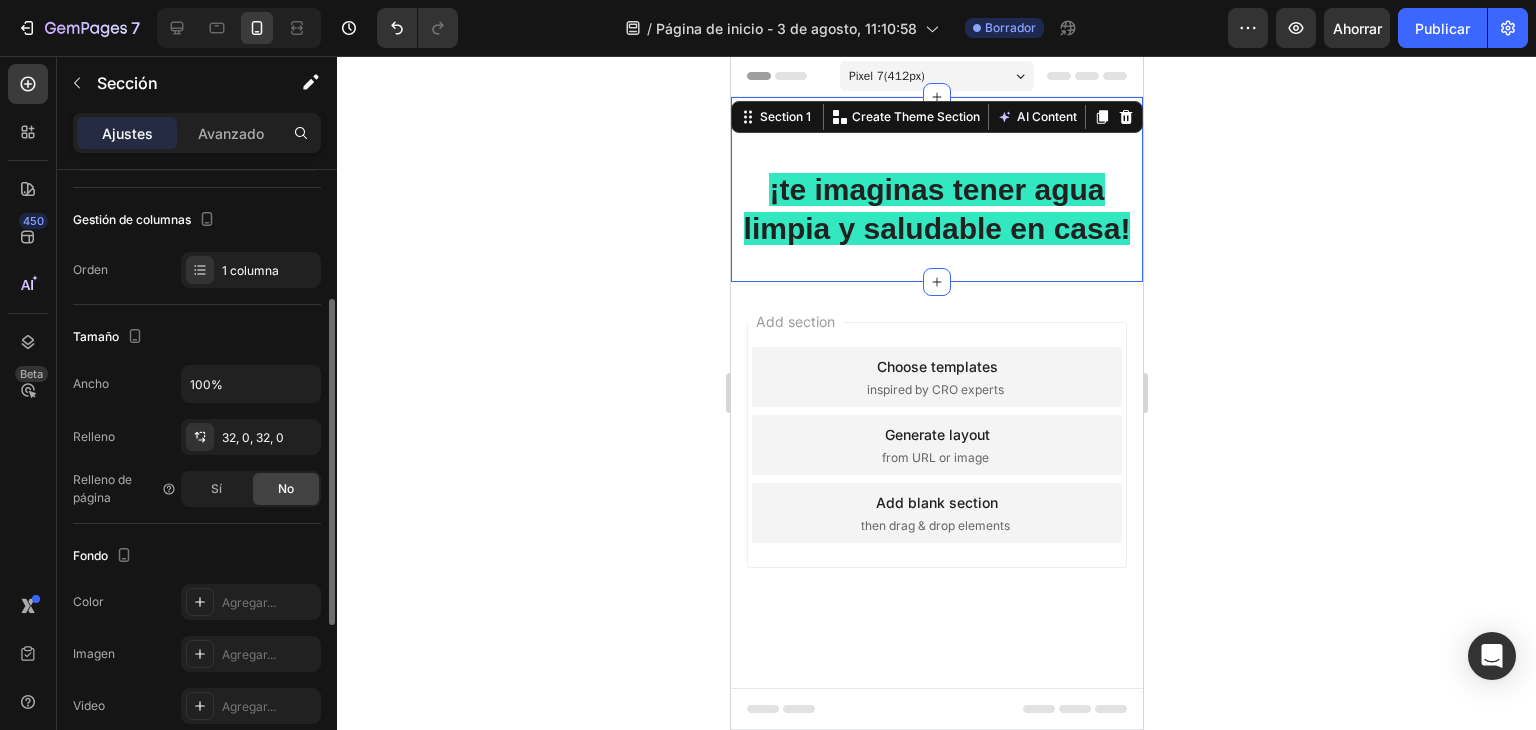 drag, startPoint x: 339, startPoint y: 530, endPoint x: 233, endPoint y: 560, distance: 110.16351 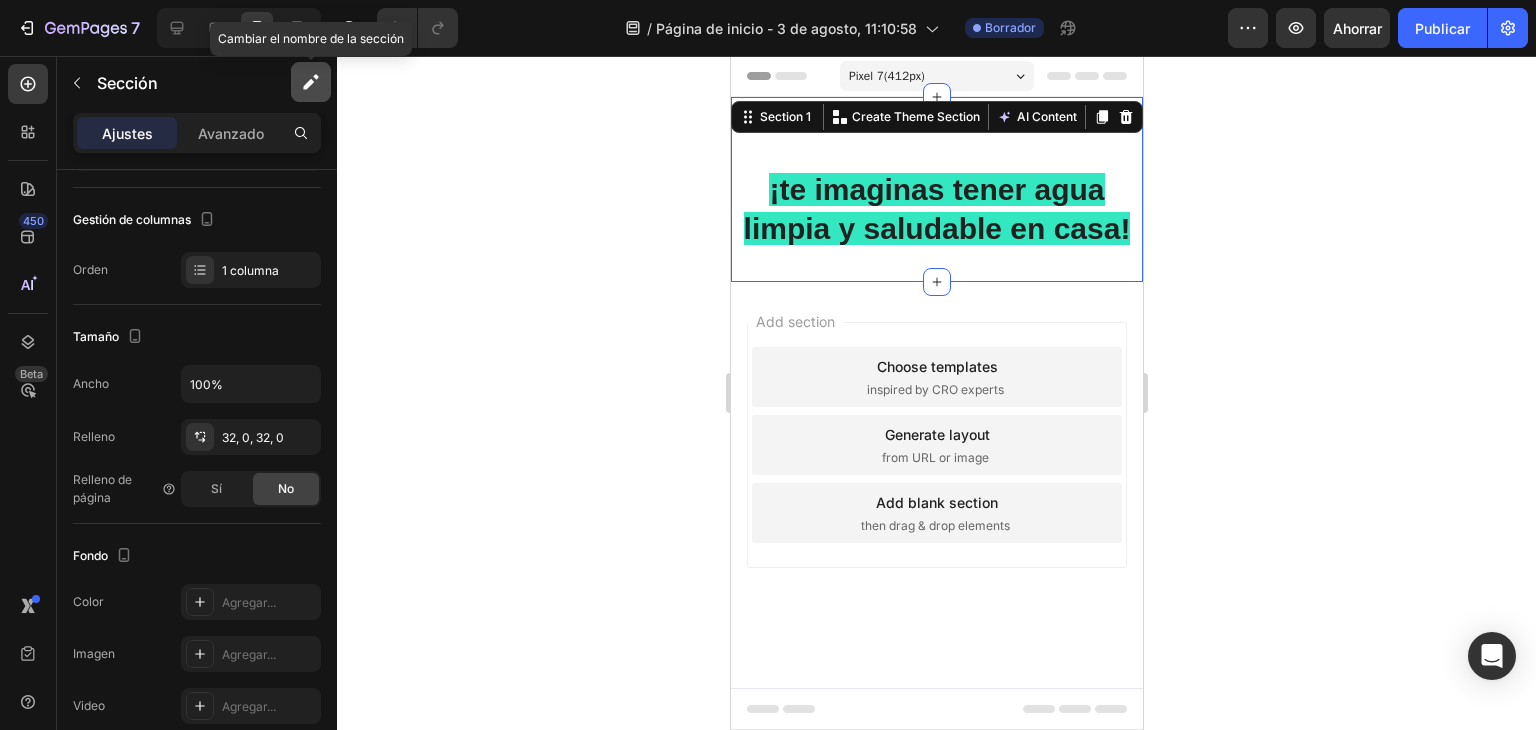 click at bounding box center [311, 82] 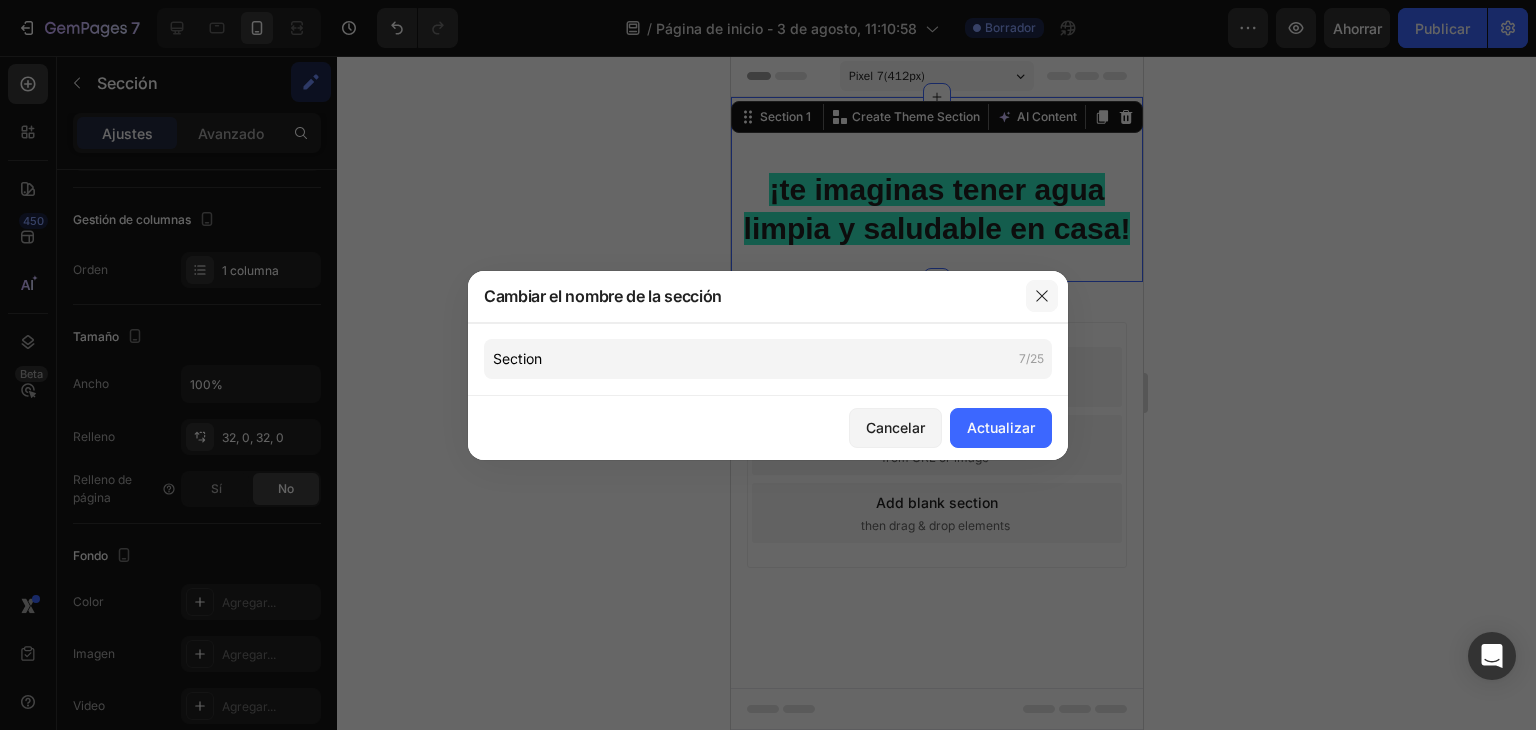 click 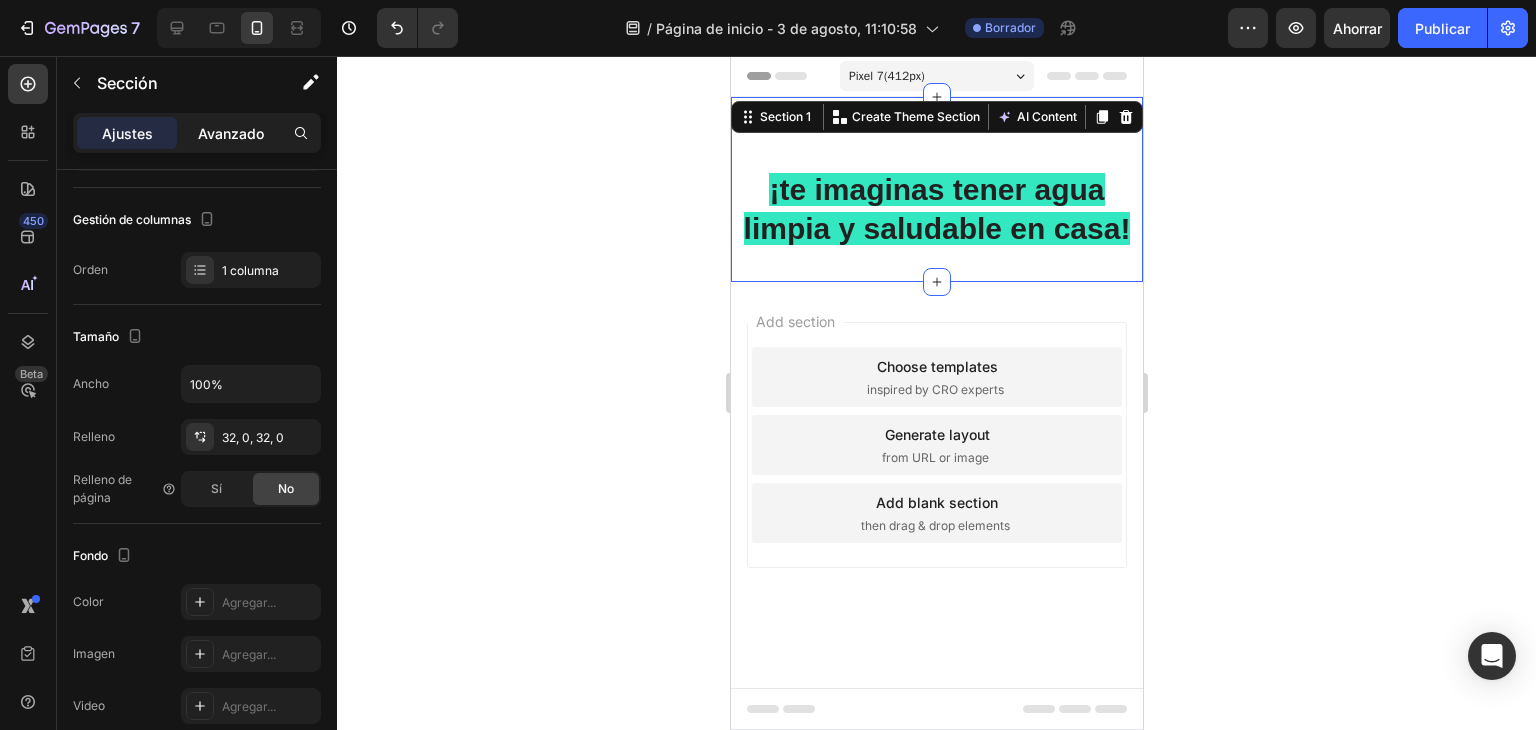 click on "Avanzado" at bounding box center [231, 133] 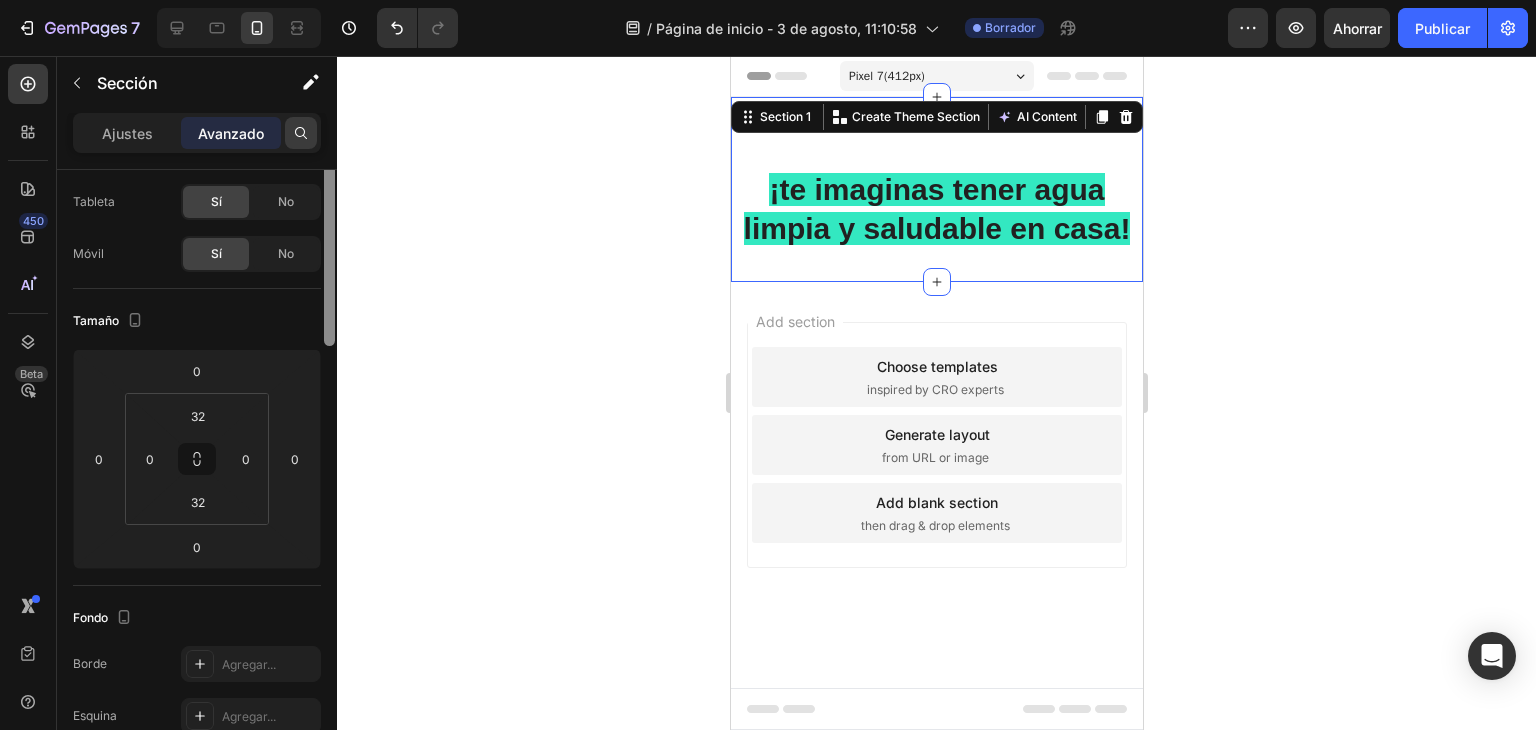 scroll, scrollTop: 0, scrollLeft: 0, axis: both 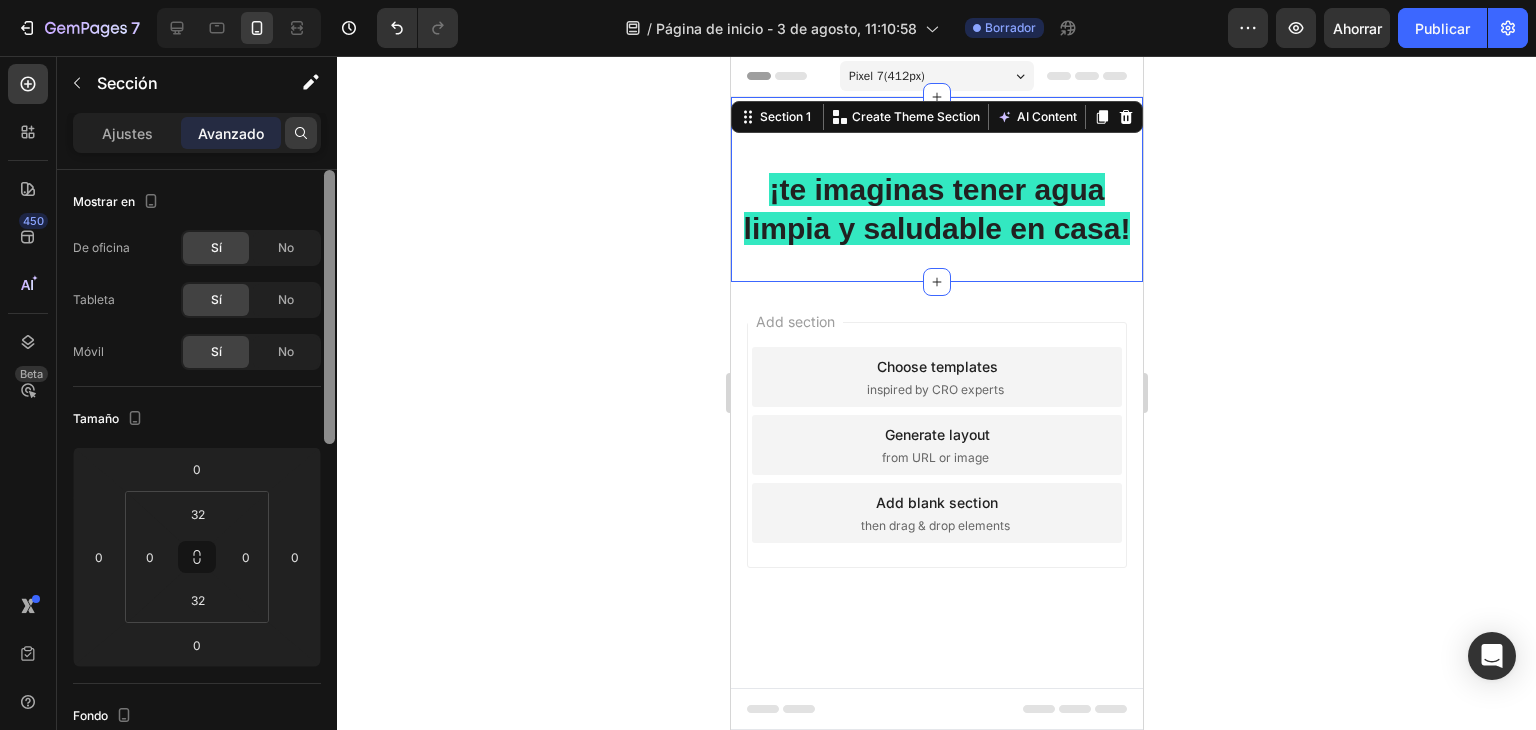 drag, startPoint x: 331, startPoint y: 315, endPoint x: 304, endPoint y: 123, distance: 193.88914 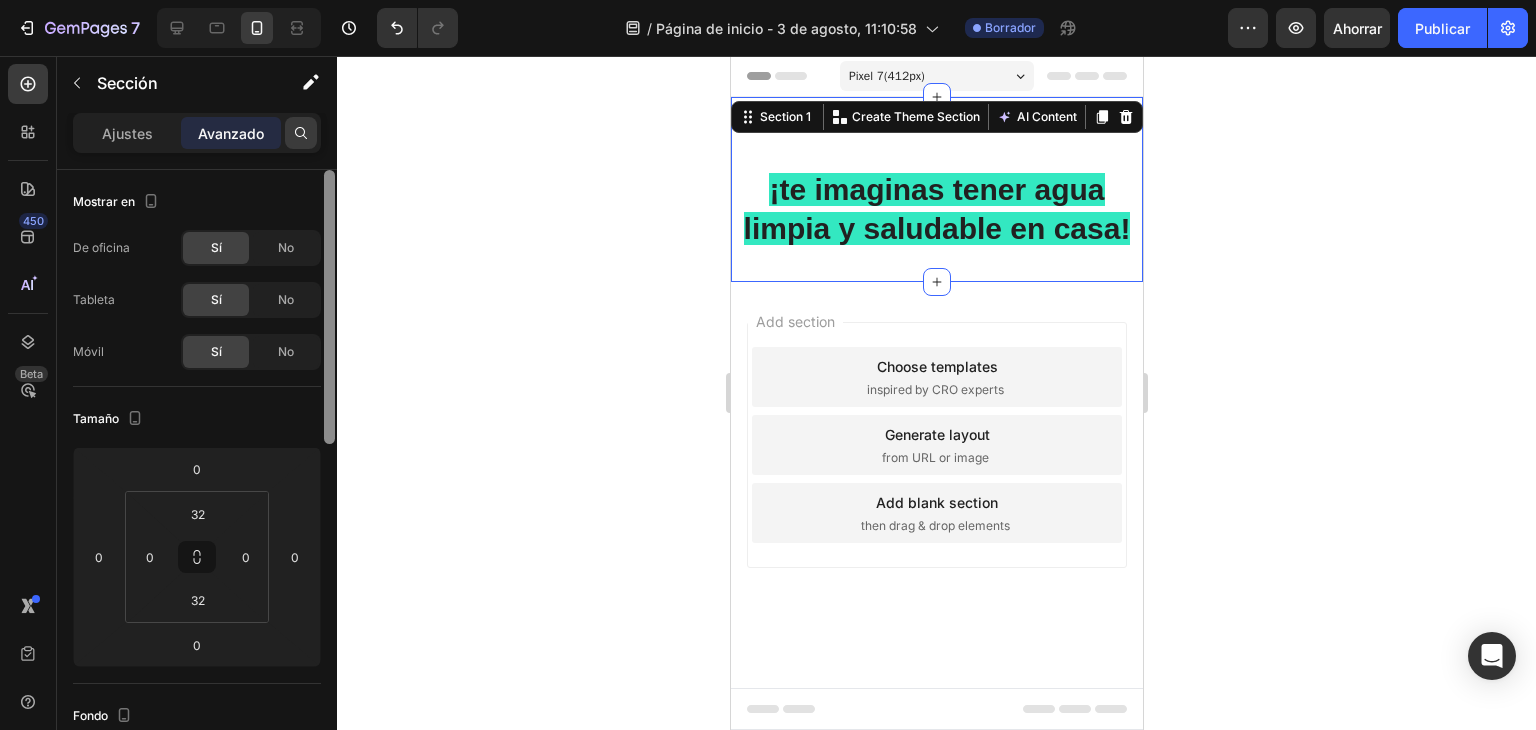 click on "Ajustes Avanzado Mostrar en De oficina Sí No Tableta Sí No Móvil Sí No Tamaño 0 0 0 0 32 0 32 0 Fondo Borde Agregar... Esquina Agregar... Sombra Agregar... Borde Estático Opacidad 100% Animación Actualizar al plan Build para desbloquear animación y otras funciones premium. Interacción Actualice al plan Optimize para desbloquear Interacción y otras funciones premium. Clase CSS Eliminar elemento" at bounding box center (197, 450) 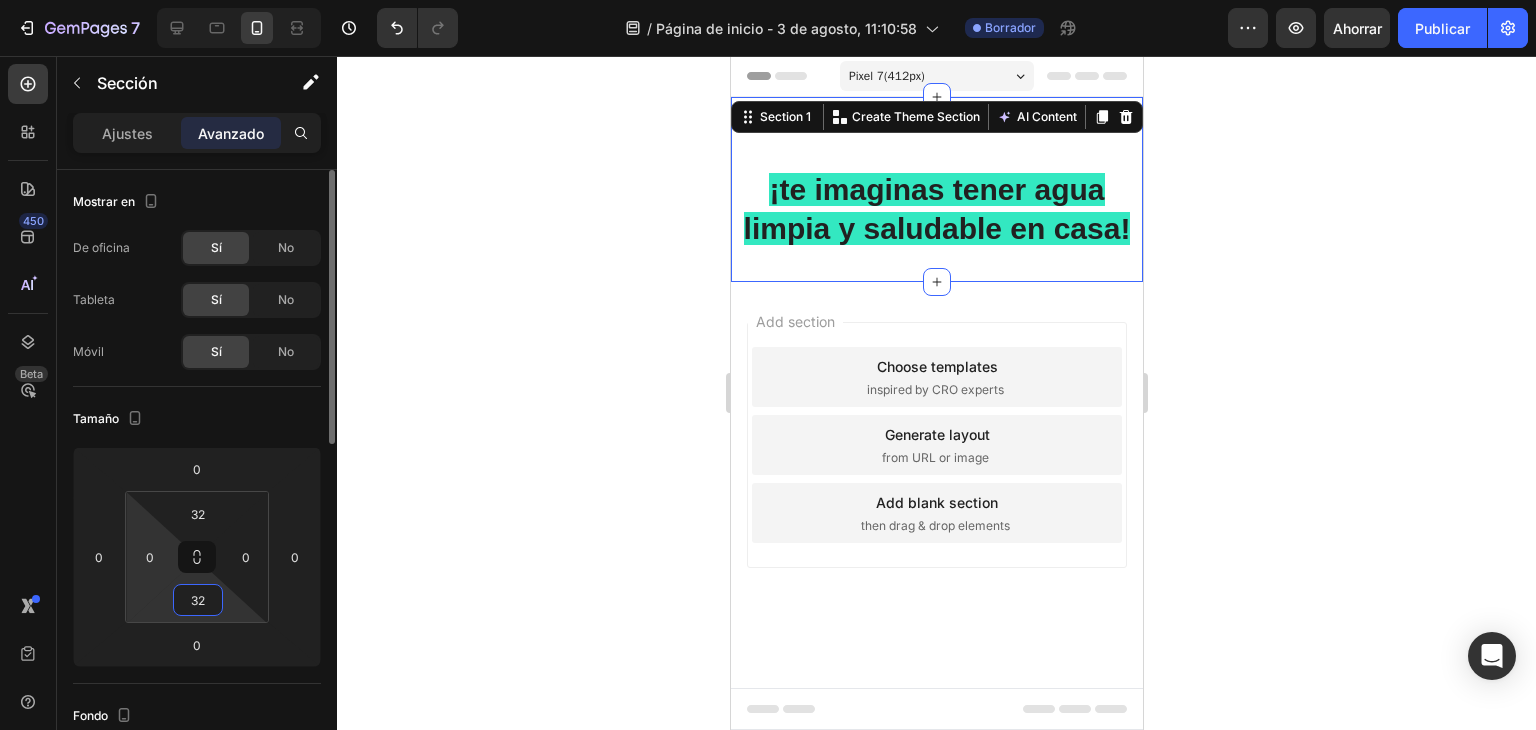 type on "2" 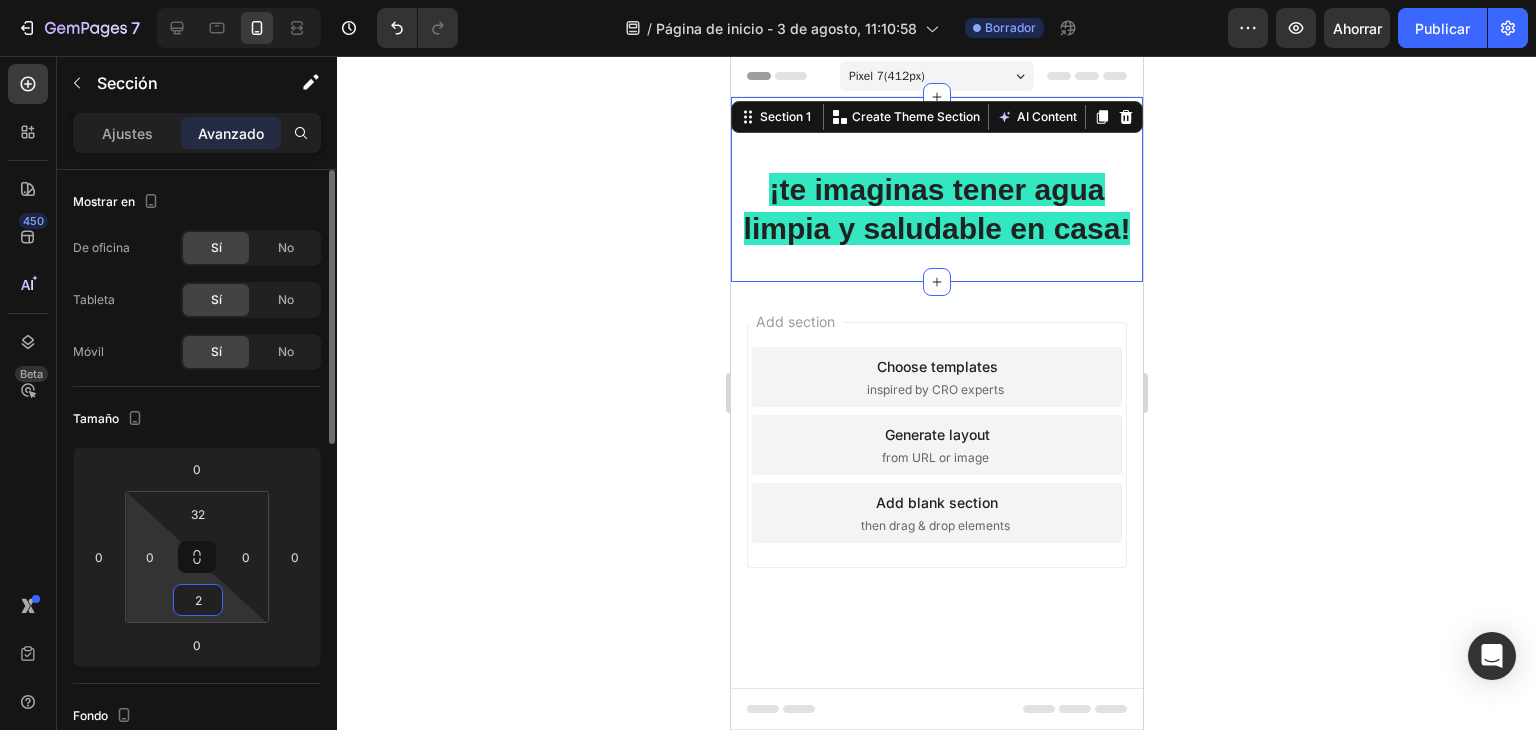 drag, startPoint x: 199, startPoint y: 594, endPoint x: 132, endPoint y: 581, distance: 68.24954 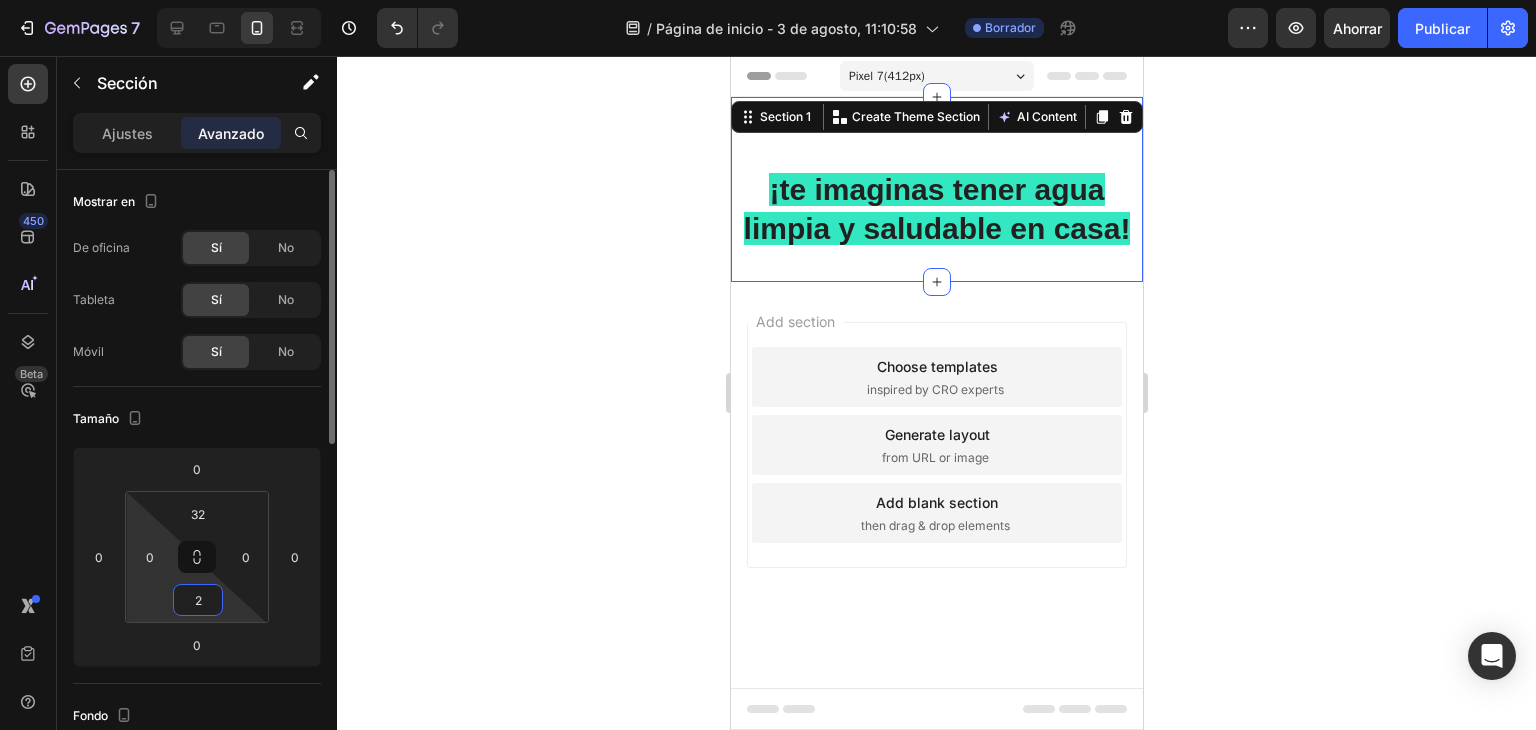 click on "7 / Página de inicio - 3 de [DATE], [TIME] Borrador Avance Ahorrar Publicar 450 Beta Secciones(18) Elementos(83) Sección Elemento Sección de héroes Detalle del producto Marcas Insignias de confianza Garantizar Desglose del producto Cómo utilizar Testimonios Comparar Manojo Preguntas frecuentes Prueba social Historia de la marca Lista de productos Recopilación Lista de blogs Contacto Sticky Añadir al carrito Pie de página personalizado Explorar la biblioteca 450 Disposición
Fila
Fila
Fila
Fila Texto
Título
Bloque de texto Botón
Botón
Botón Medios de comunicación
Imagen" at bounding box center [768, 0] 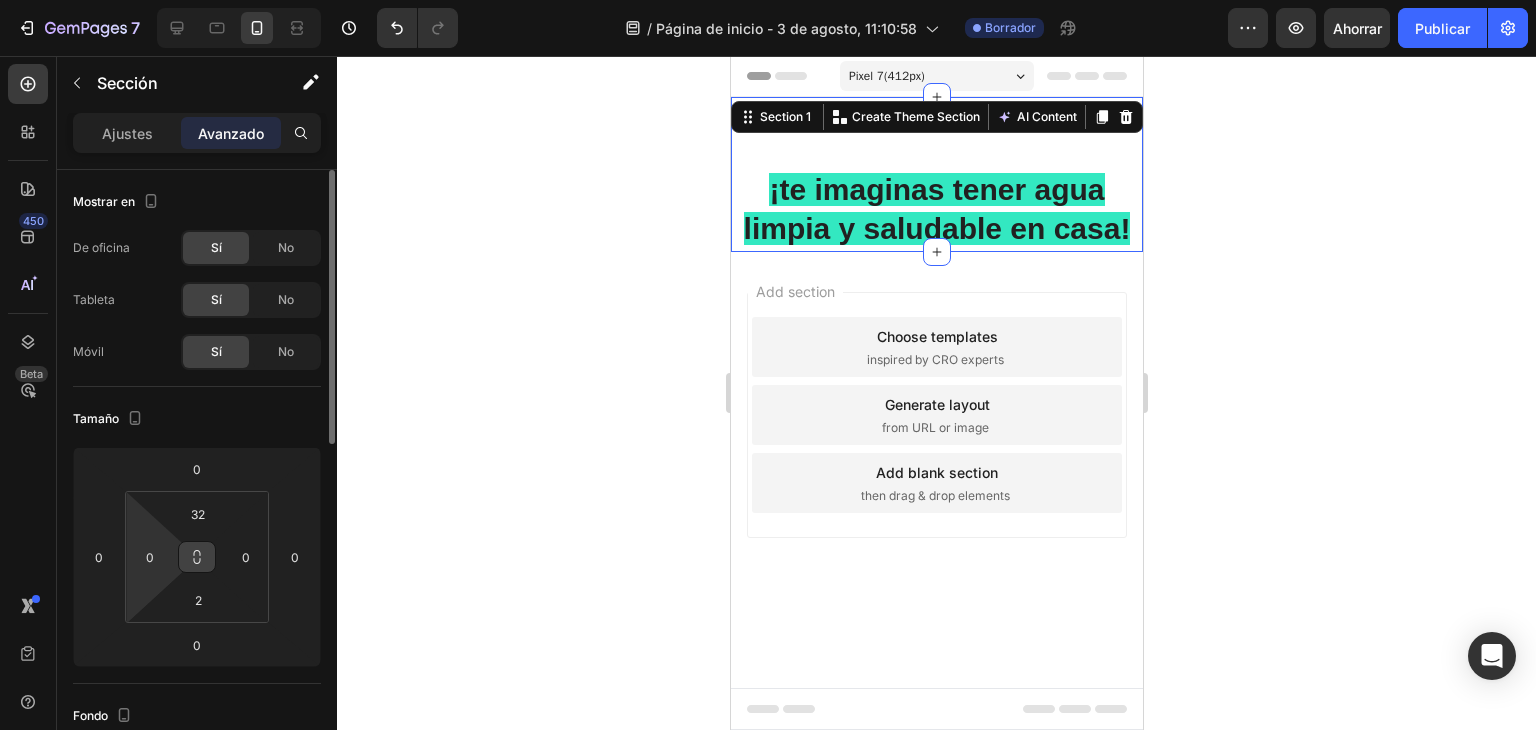 click 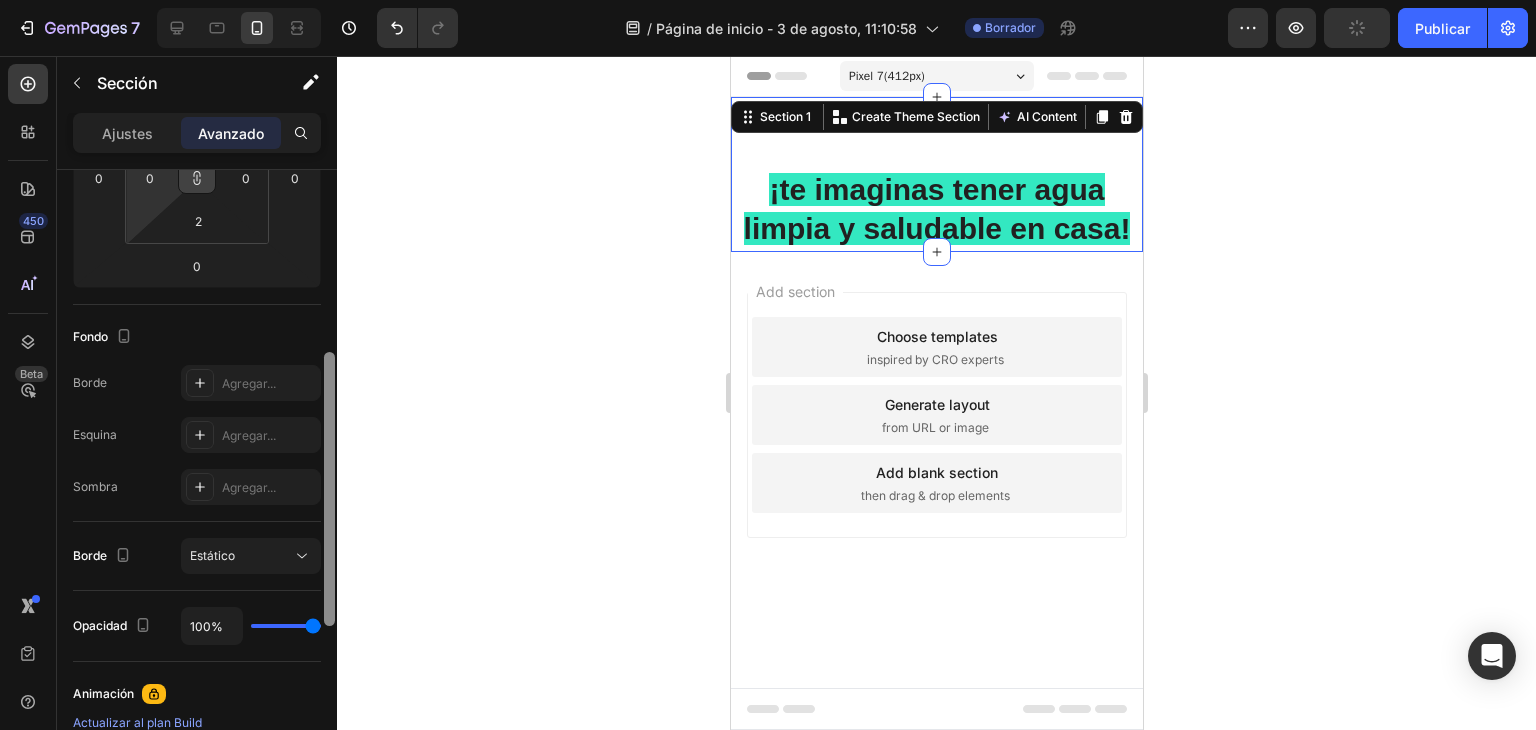 scroll, scrollTop: 388, scrollLeft: 0, axis: vertical 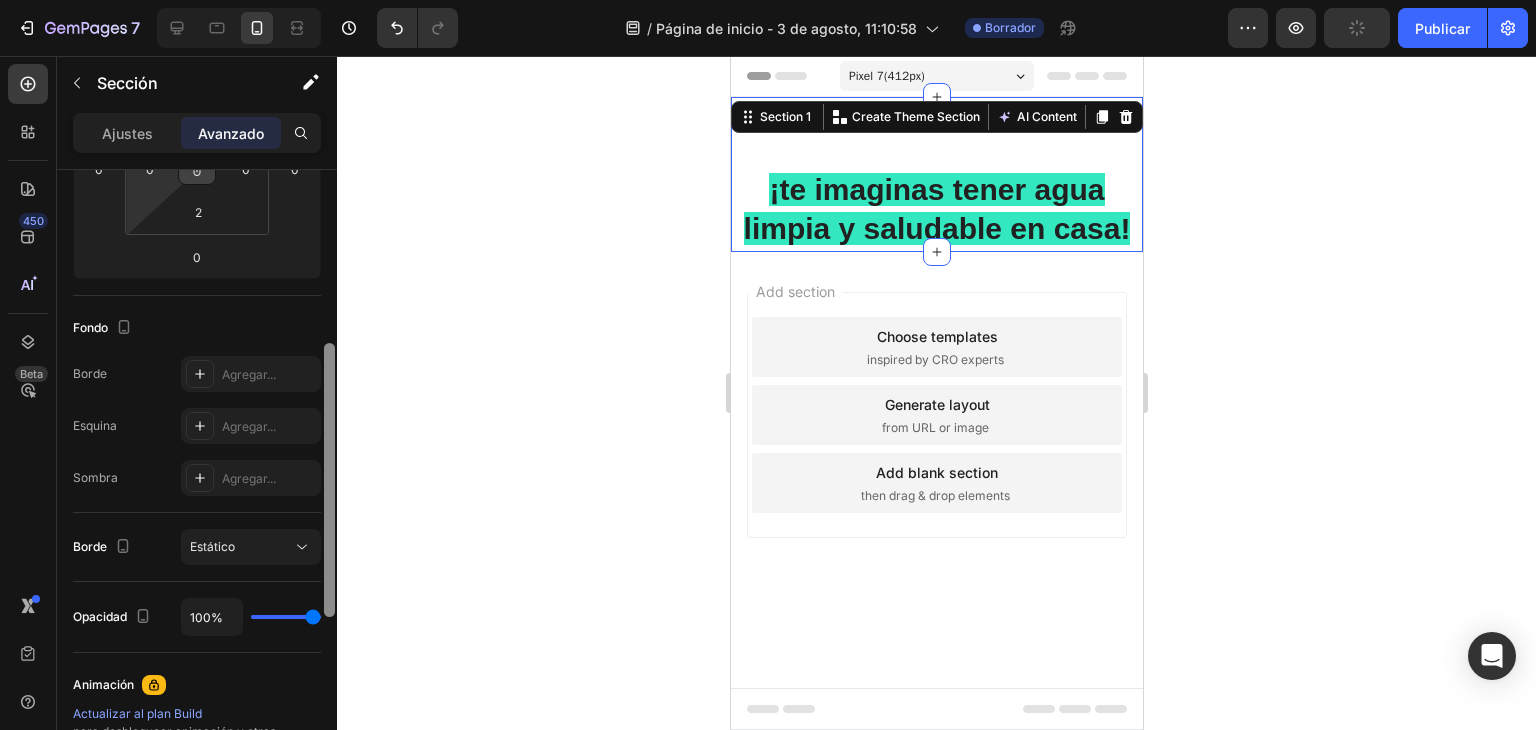 drag, startPoint x: 329, startPoint y: 411, endPoint x: 351, endPoint y: 584, distance: 174.39323 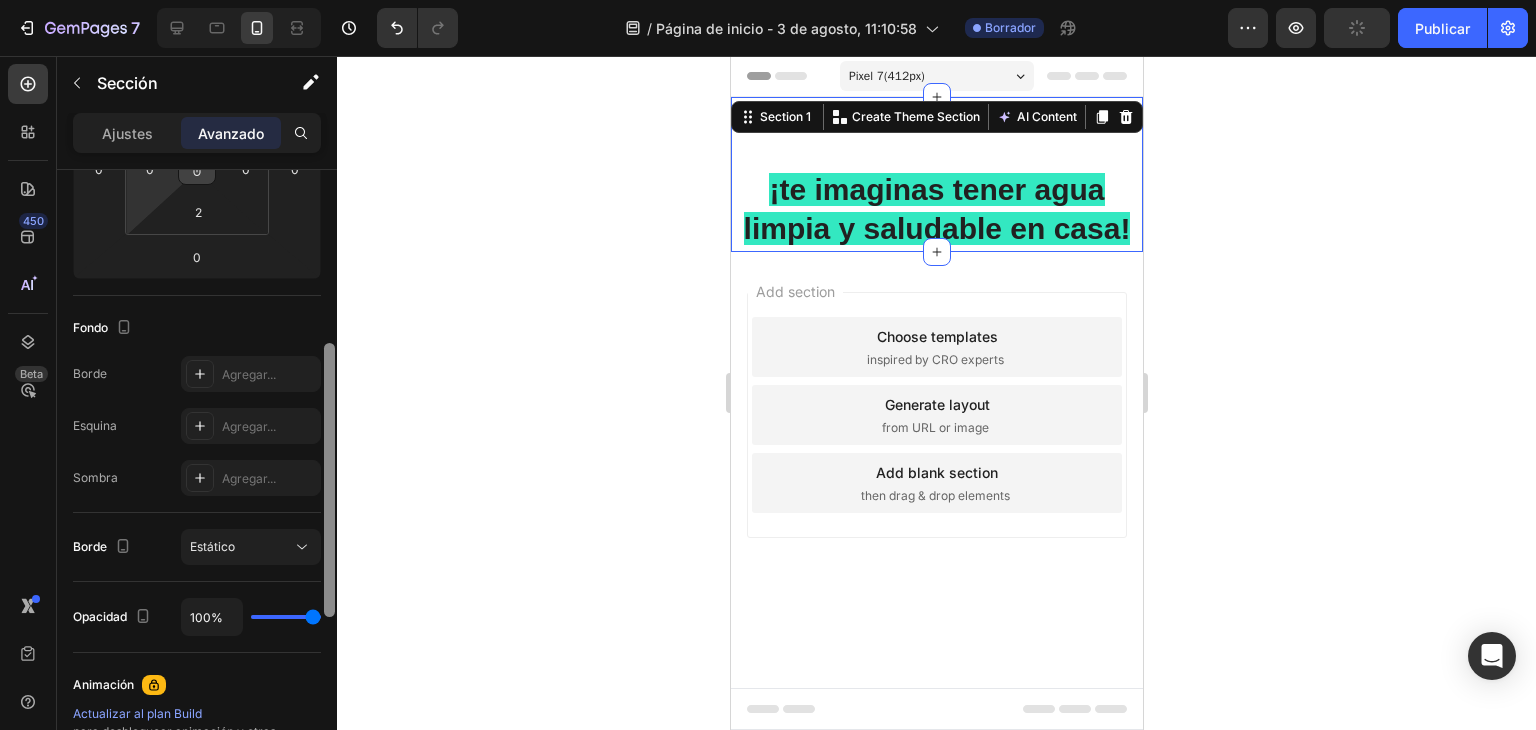 click on "[DATE], [TIME] Borrador Avance Publicar 450 Beta Secciones(18) Elementos(83) Sección Elemento Sección de héroes Detalle del producto Marcas Insignias de confianza Garantizar Desglose del producto Cómo utilizar Testimonios Comparar Manojo Preguntas frecuentes Prueba social Historia de la marca Lista de productos Recopilación Lista de blogs Contacto Sticky Añadir al carrito Pie de página personalizado Explorar la biblioteca 450 Disposición
Fila
Fila
Fila
Fila Texto
Título
Bloque de texto Botón
Botón
Botón Medios de comunicación
Imagen" 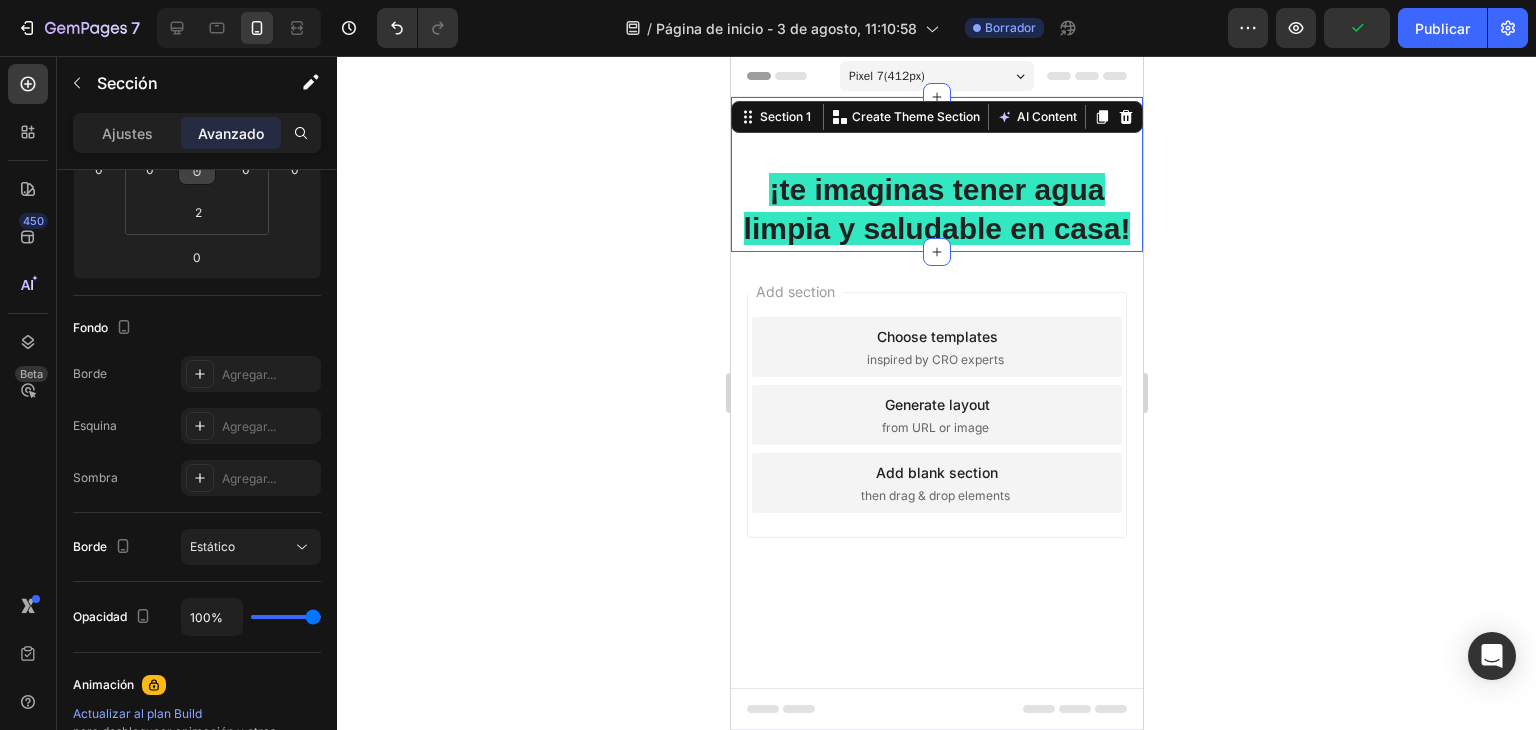 type on "52%" 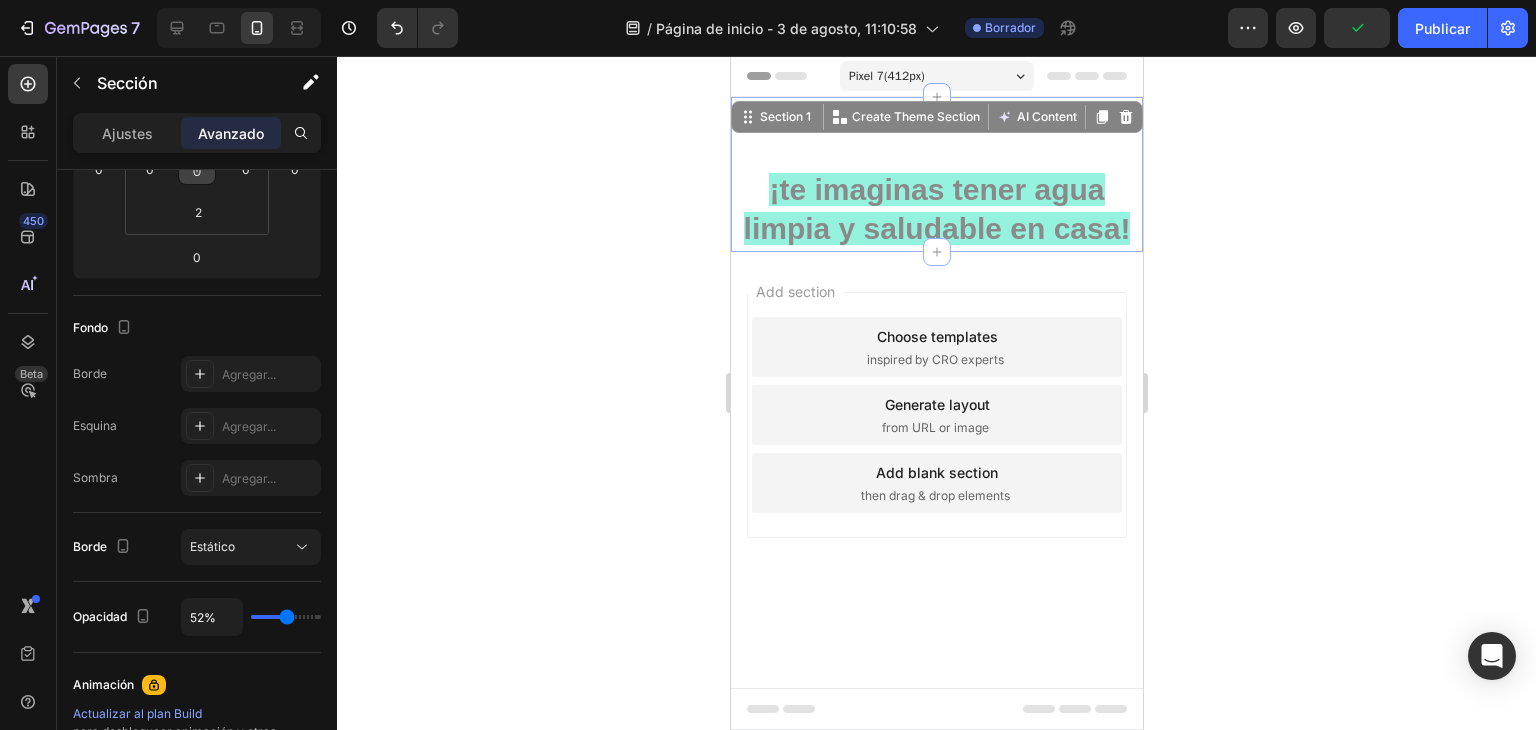 type on "52" 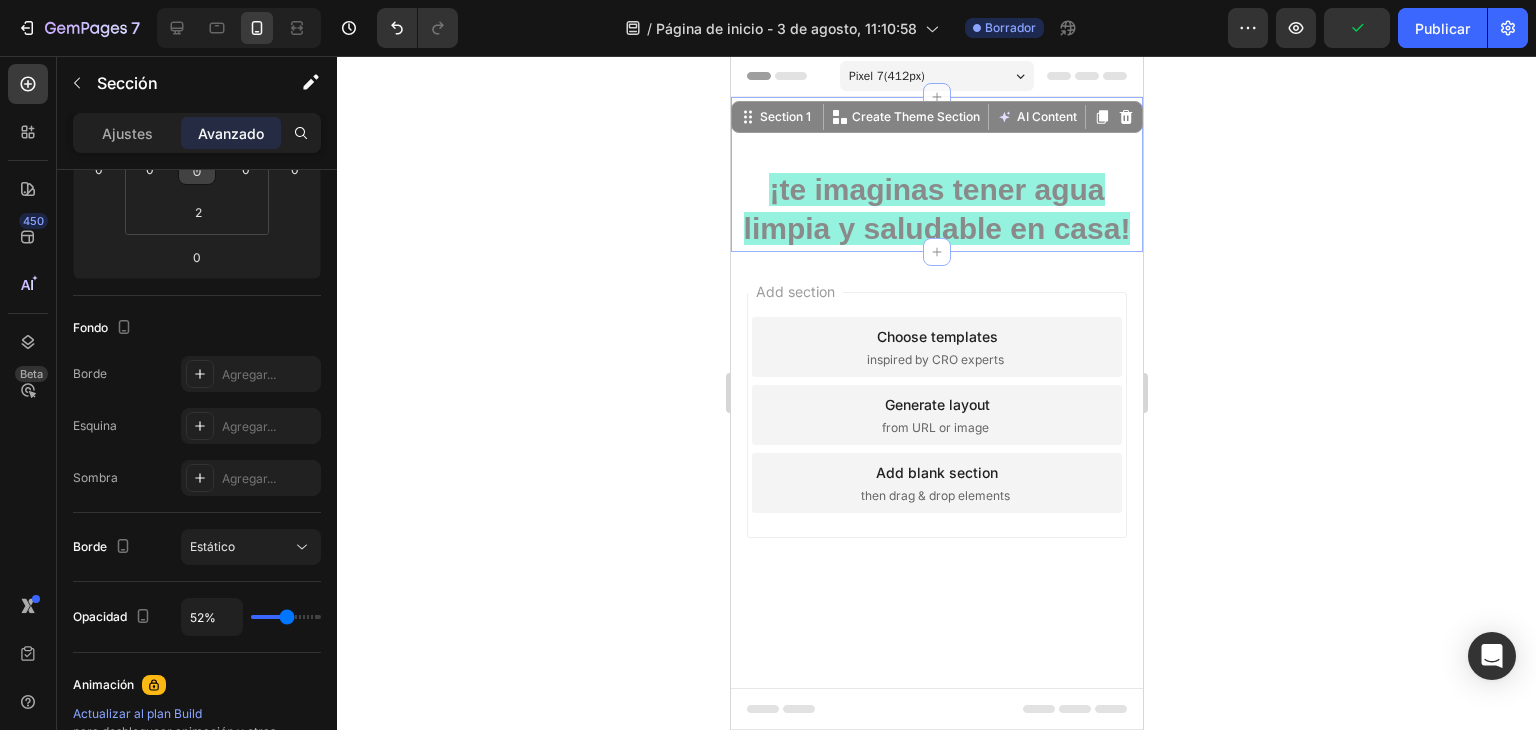 click at bounding box center (286, 617) 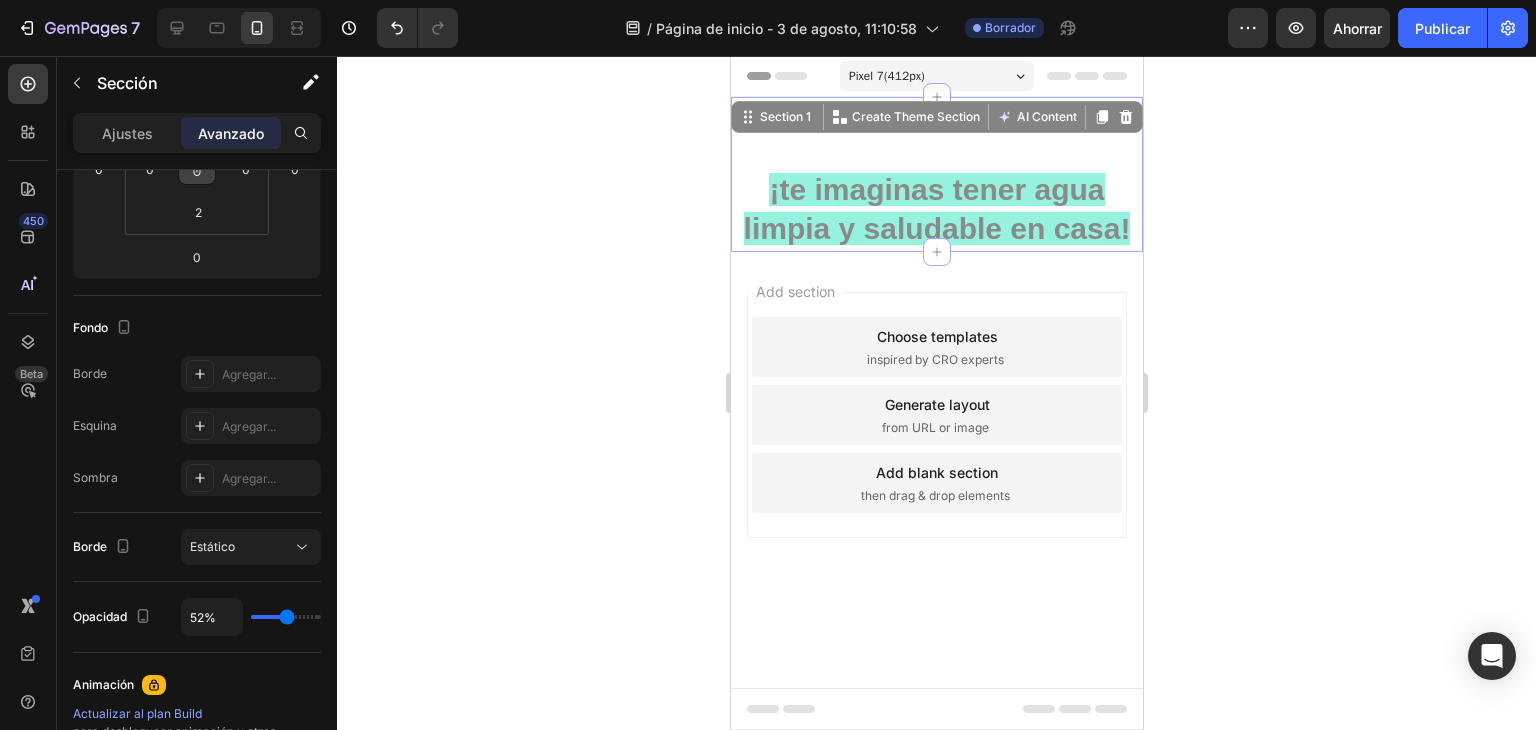 type on "15%" 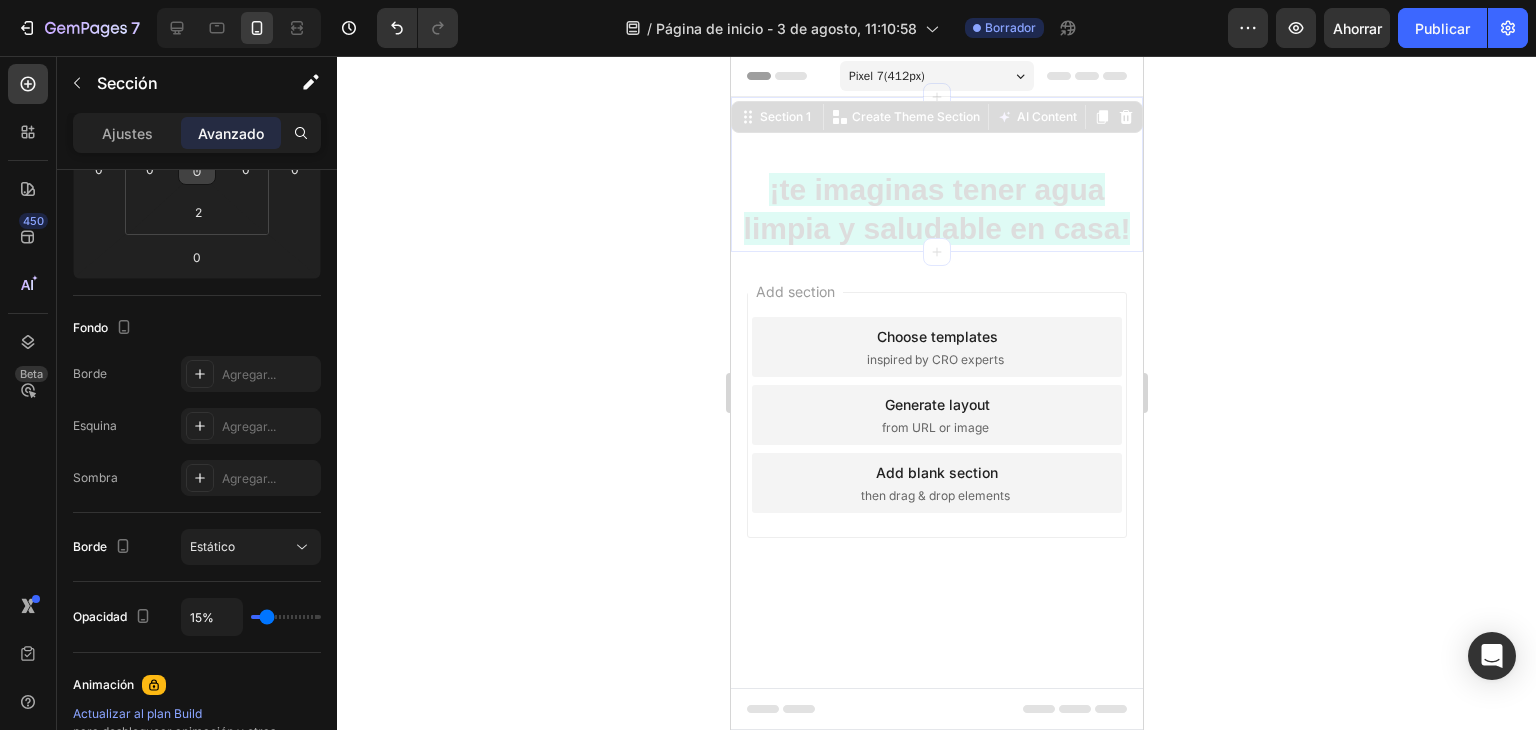 type on "15" 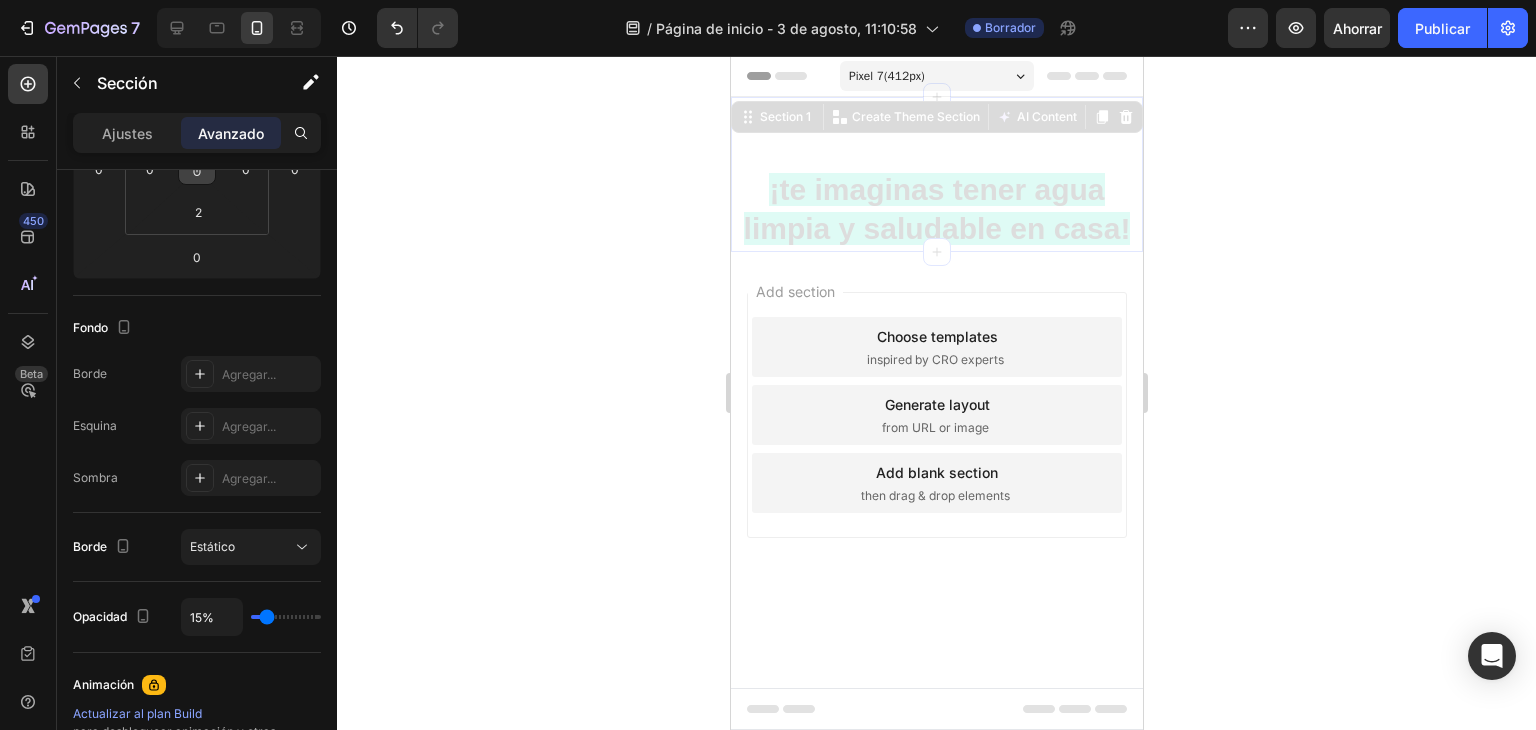 click at bounding box center (286, 617) 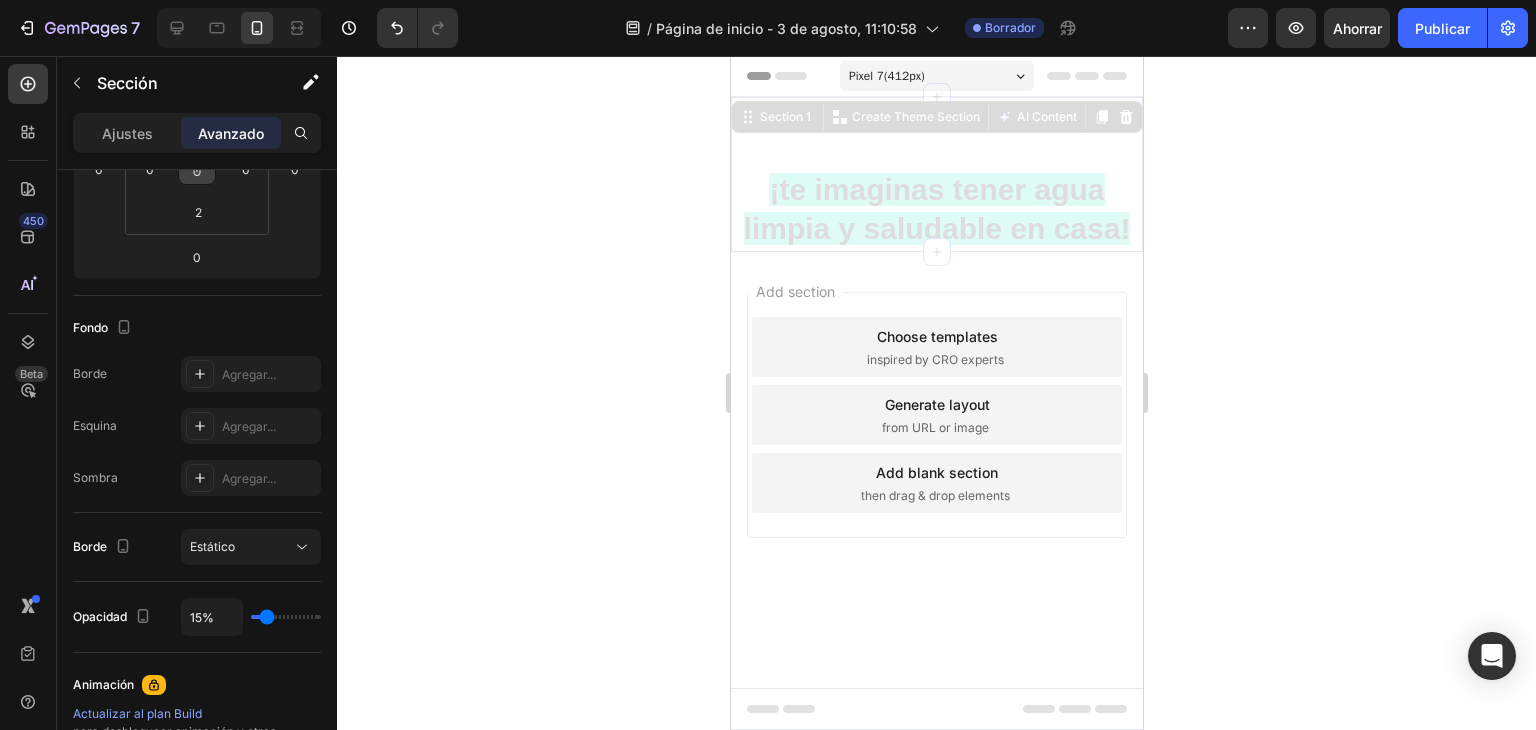 type on "100%" 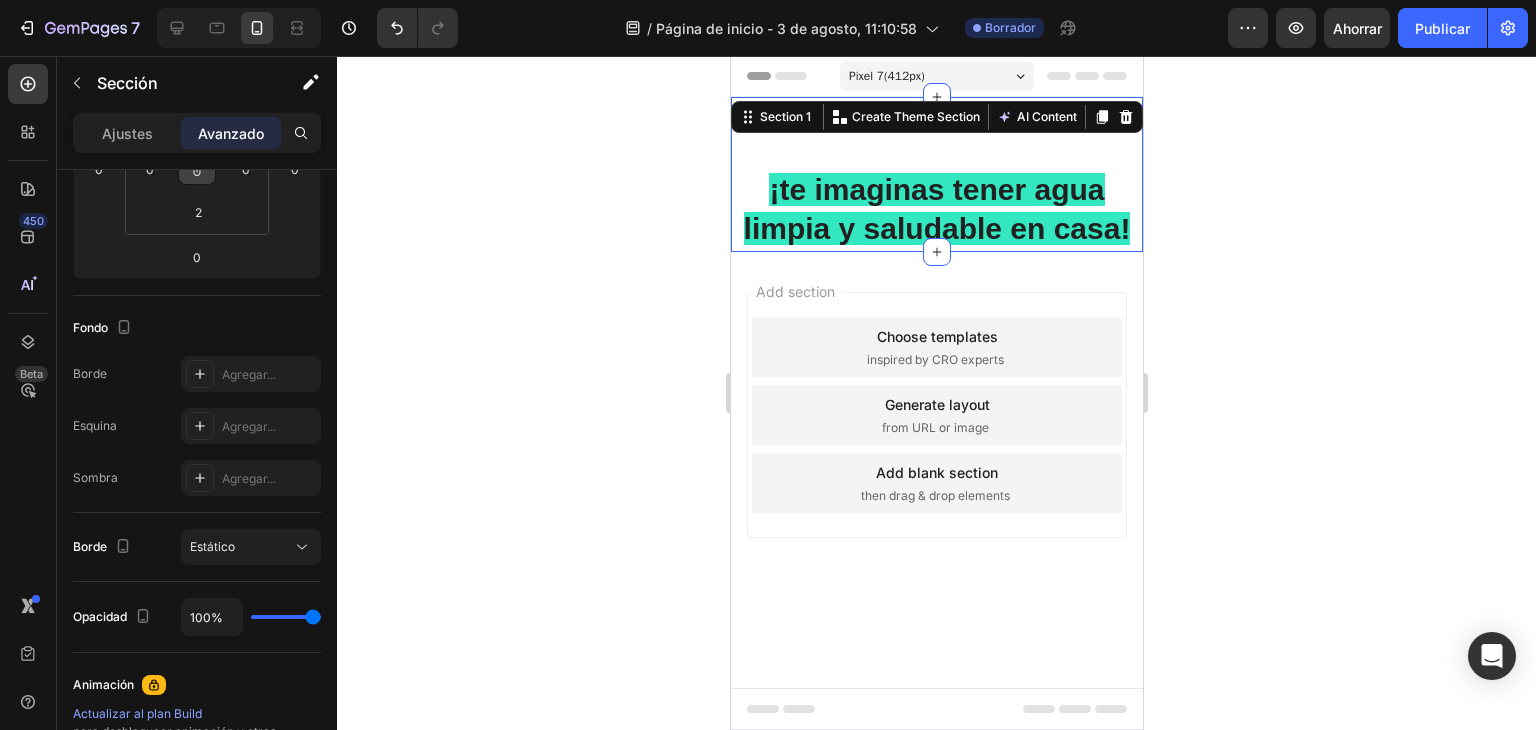 type on "100" 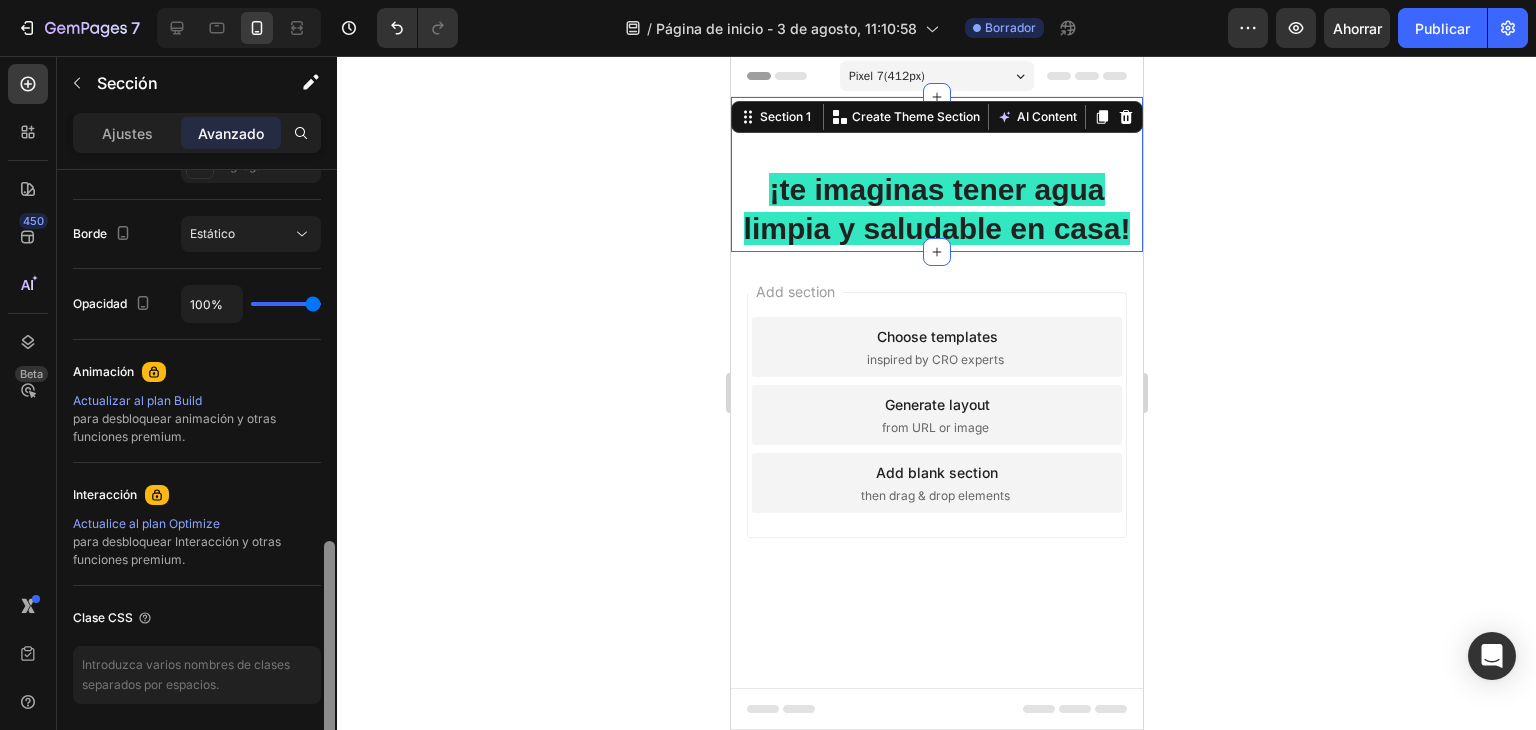 scroll, scrollTop: 769, scrollLeft: 0, axis: vertical 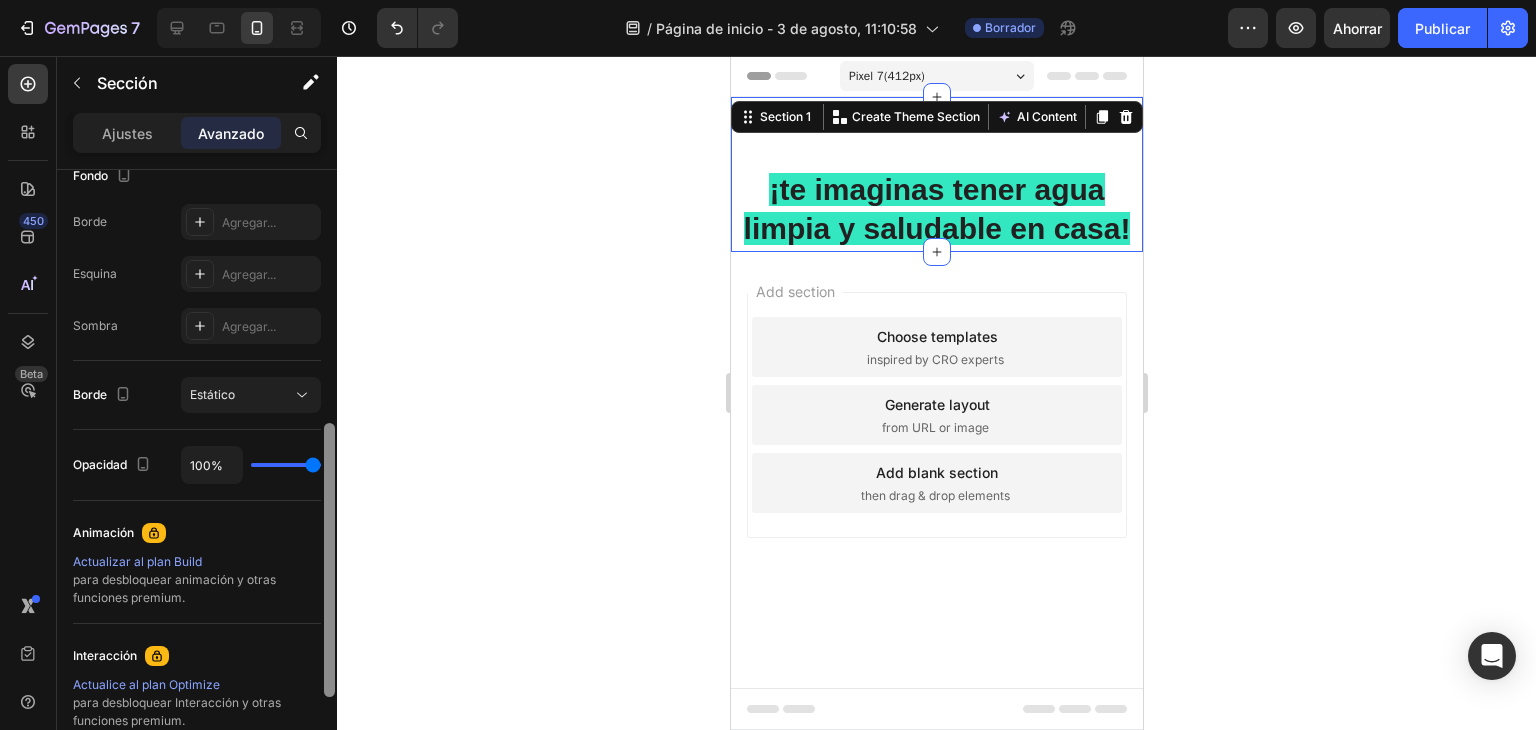 drag, startPoint x: 330, startPoint y: 419, endPoint x: 346, endPoint y: 482, distance: 65 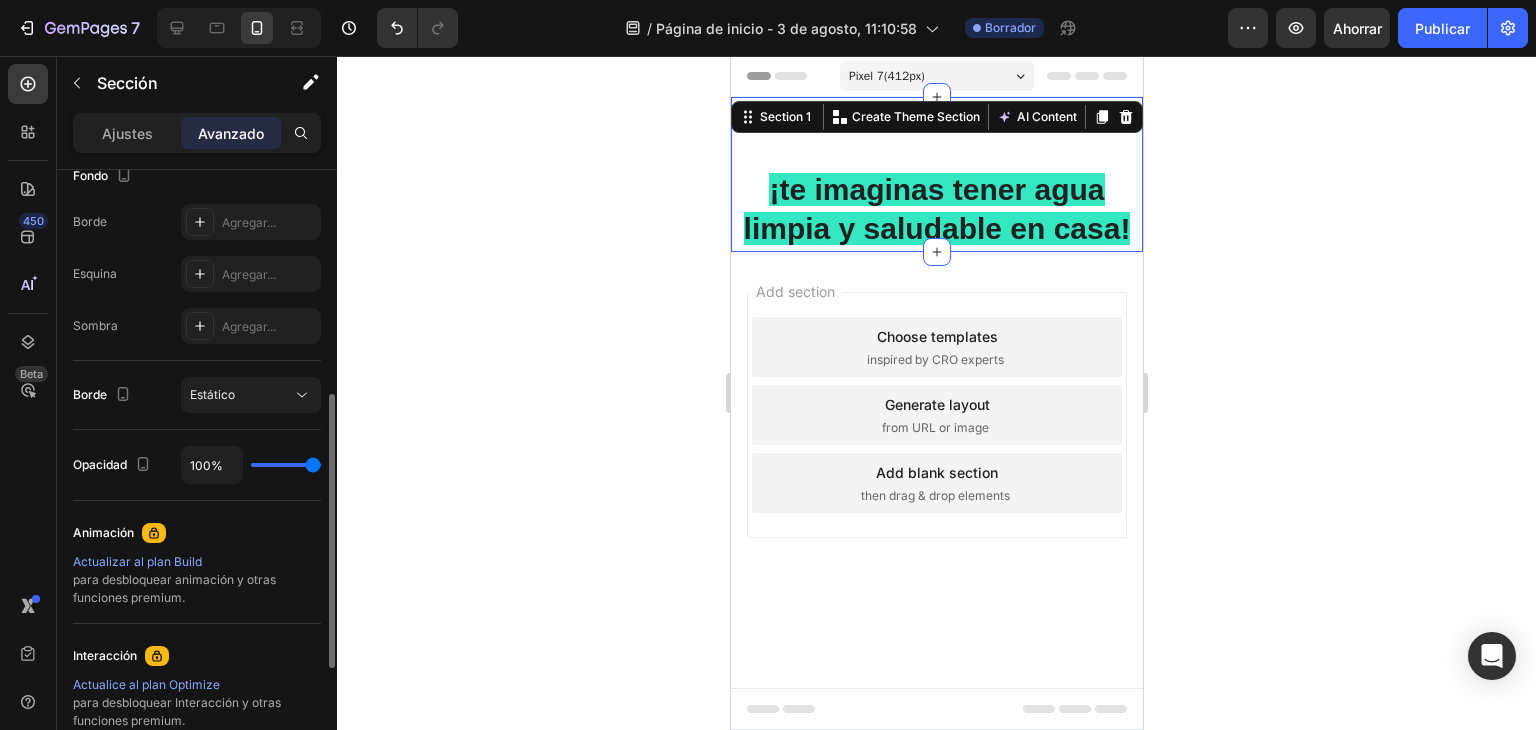 scroll, scrollTop: 529, scrollLeft: 0, axis: vertical 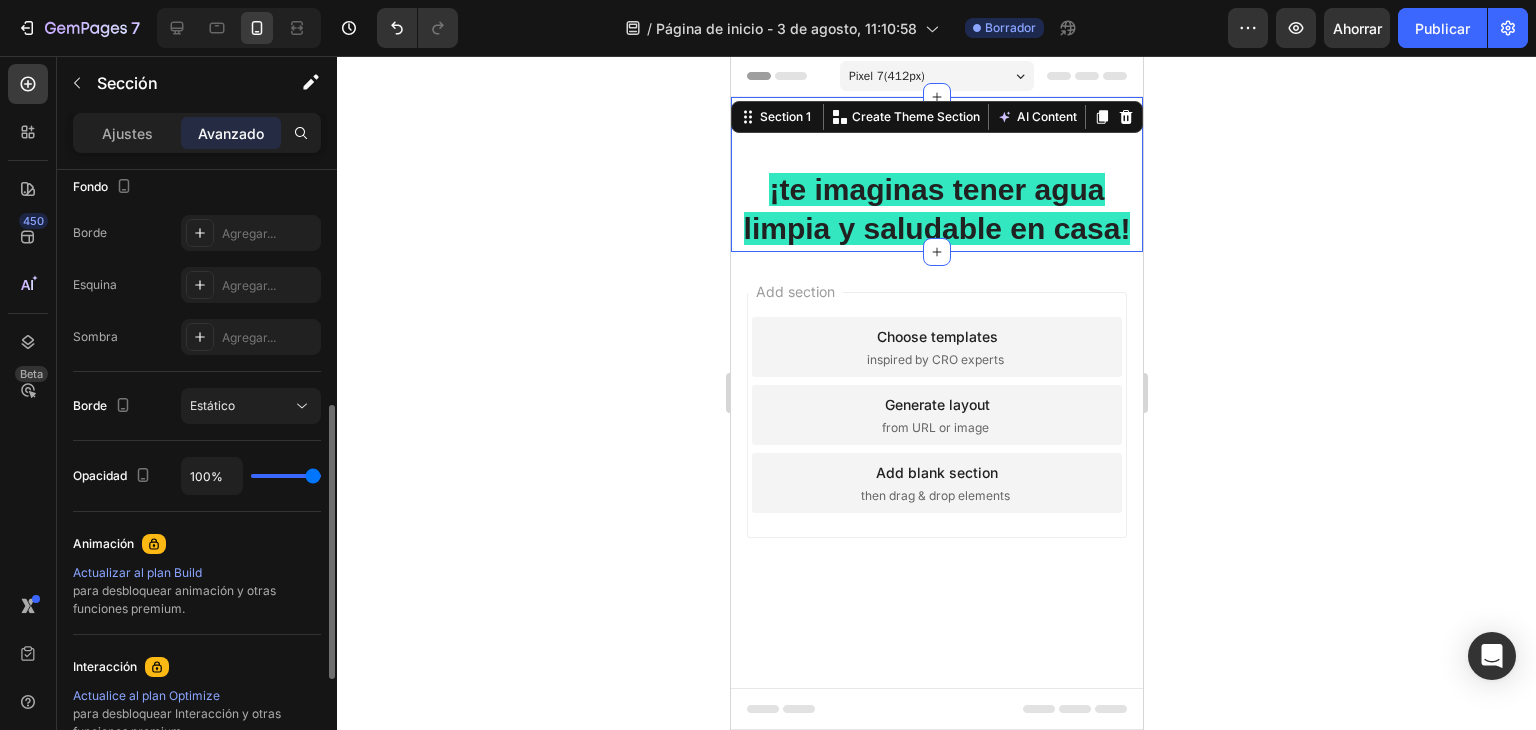 click on "Borde" at bounding box center [104, 406] 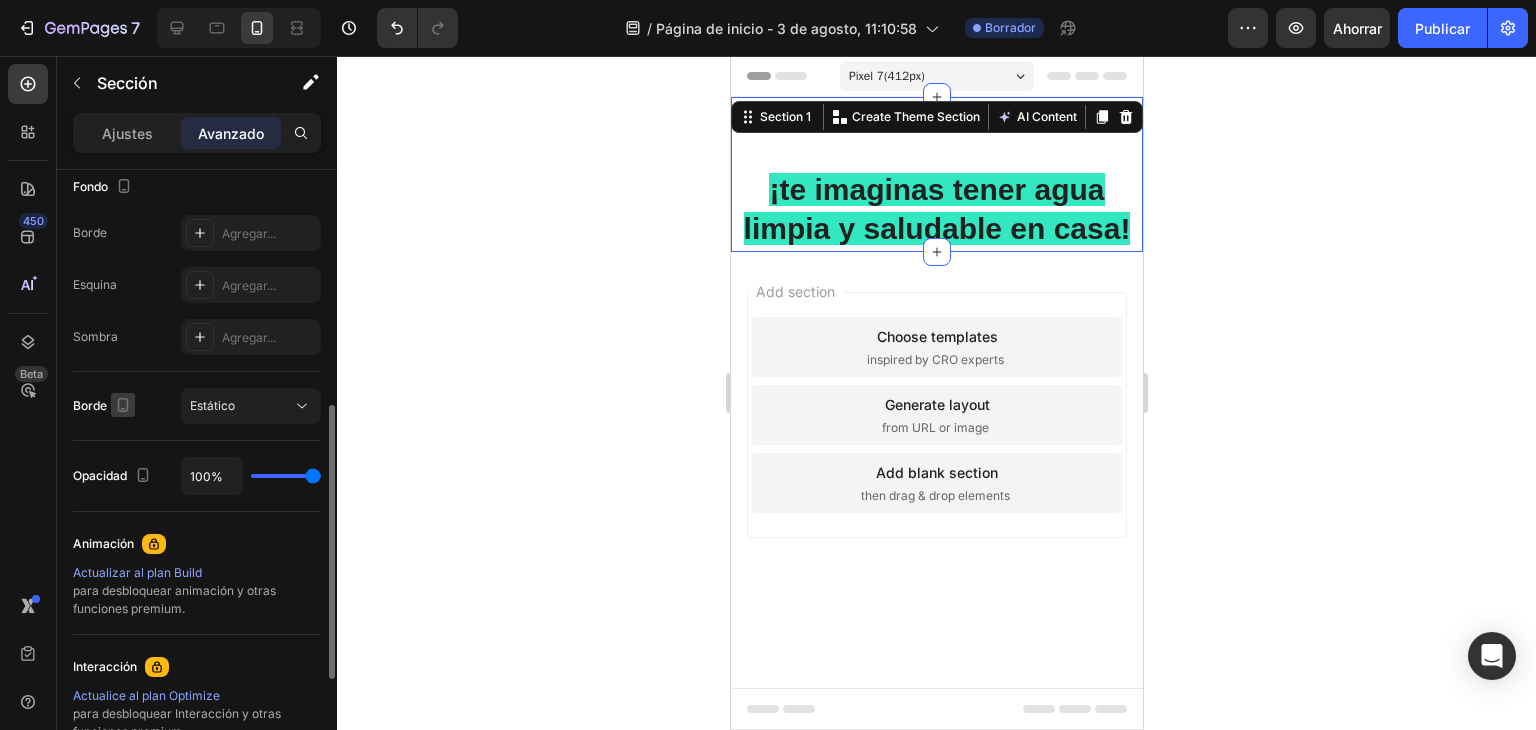 click 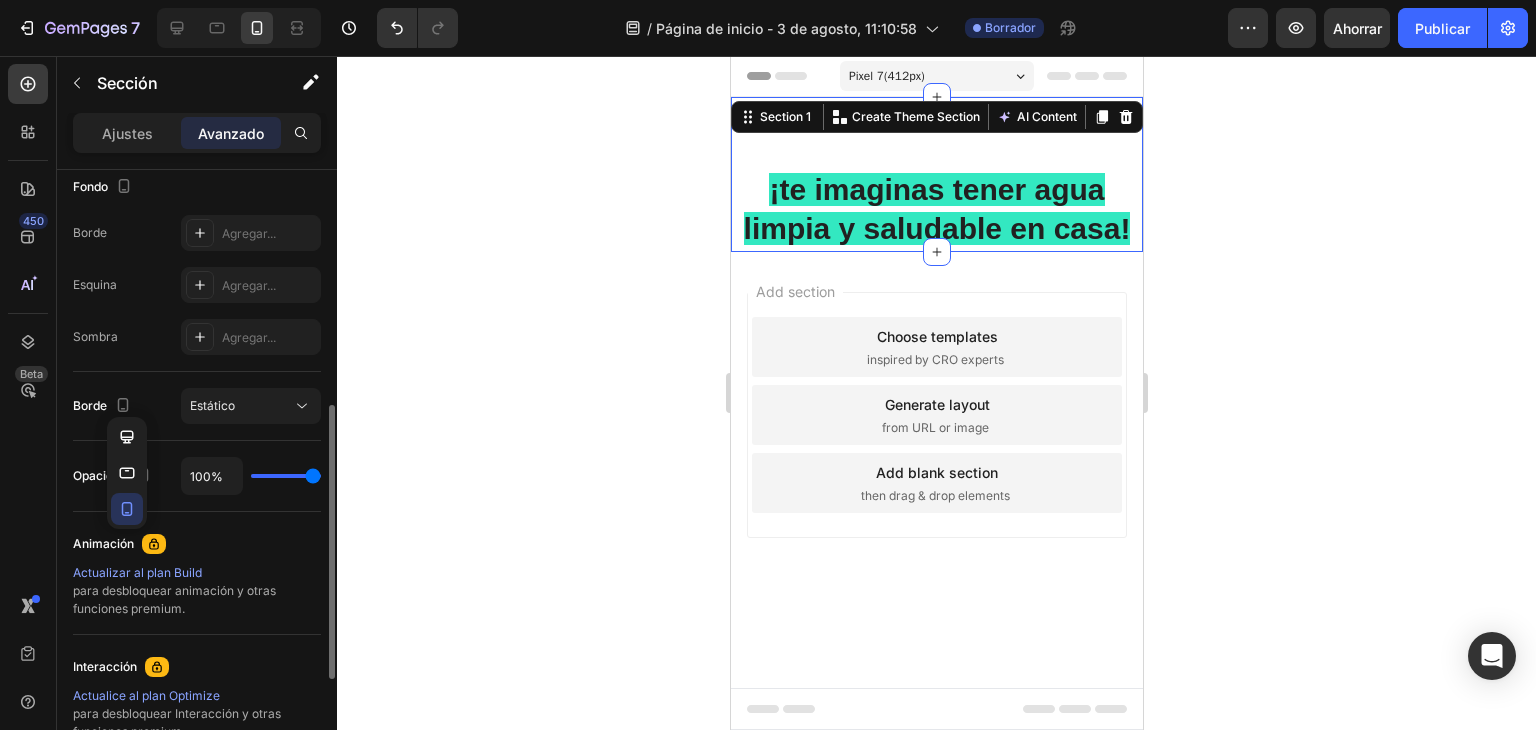 click on "Opacidad 100%" 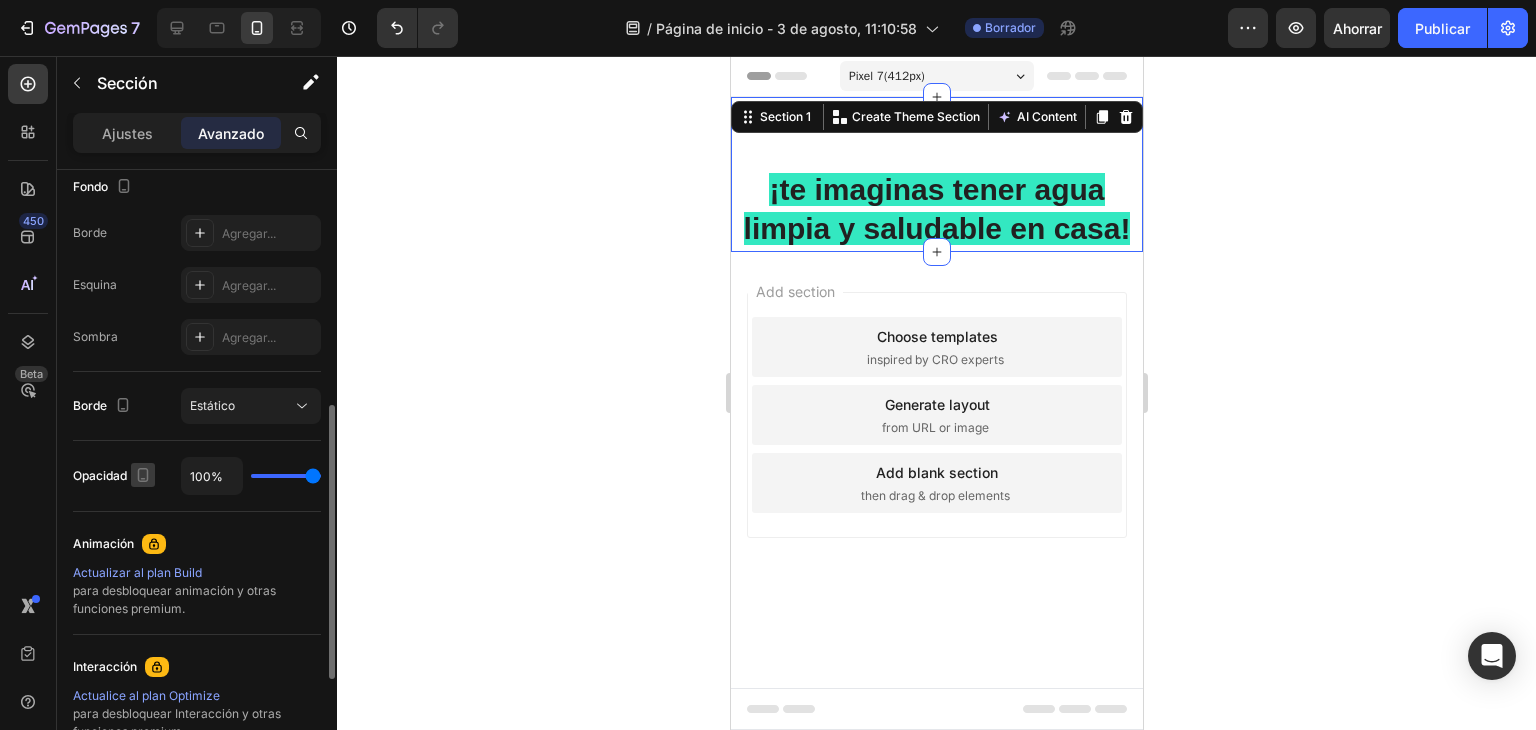 click at bounding box center (143, 475) 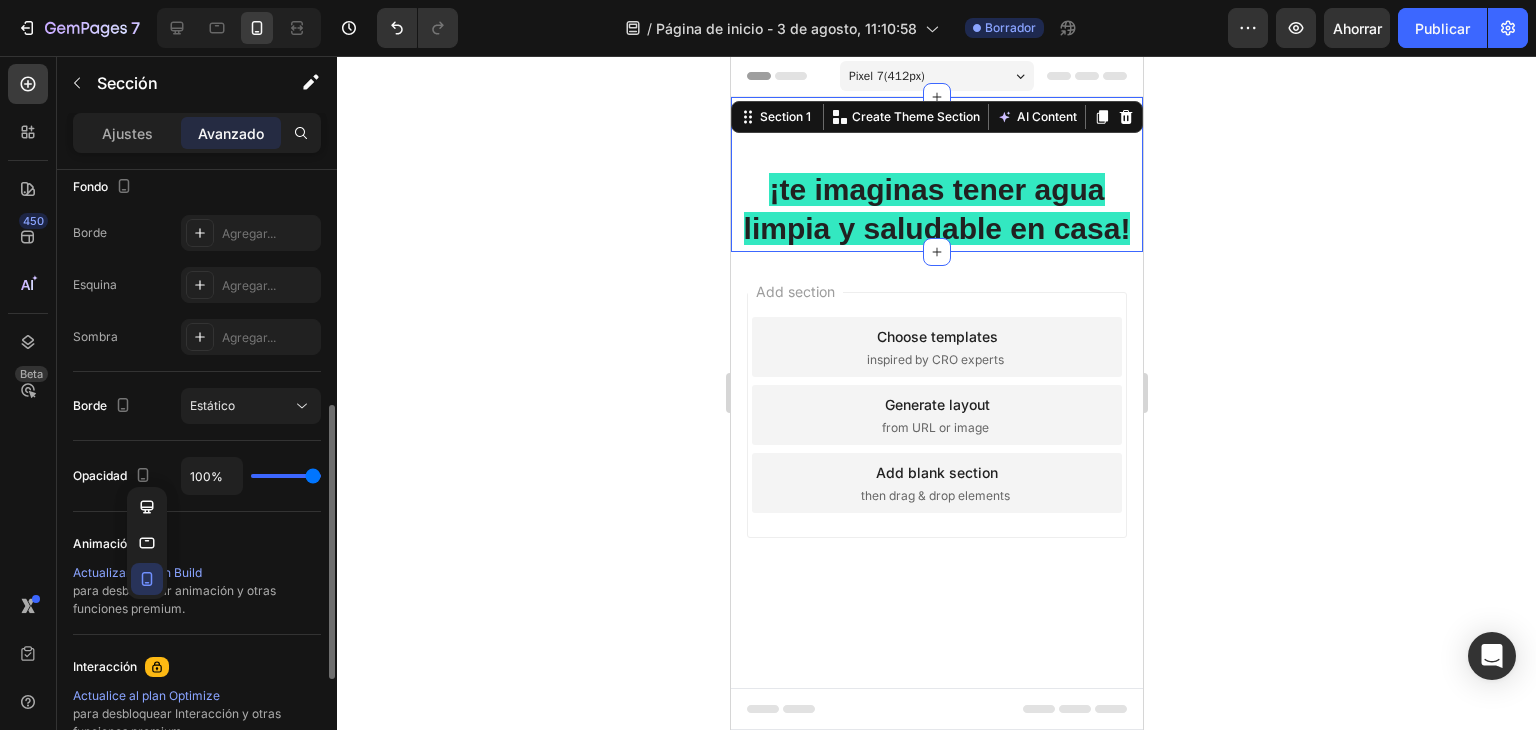click on "Animación Actualizar al plan Build para desbloquear animación y otras funciones premium." 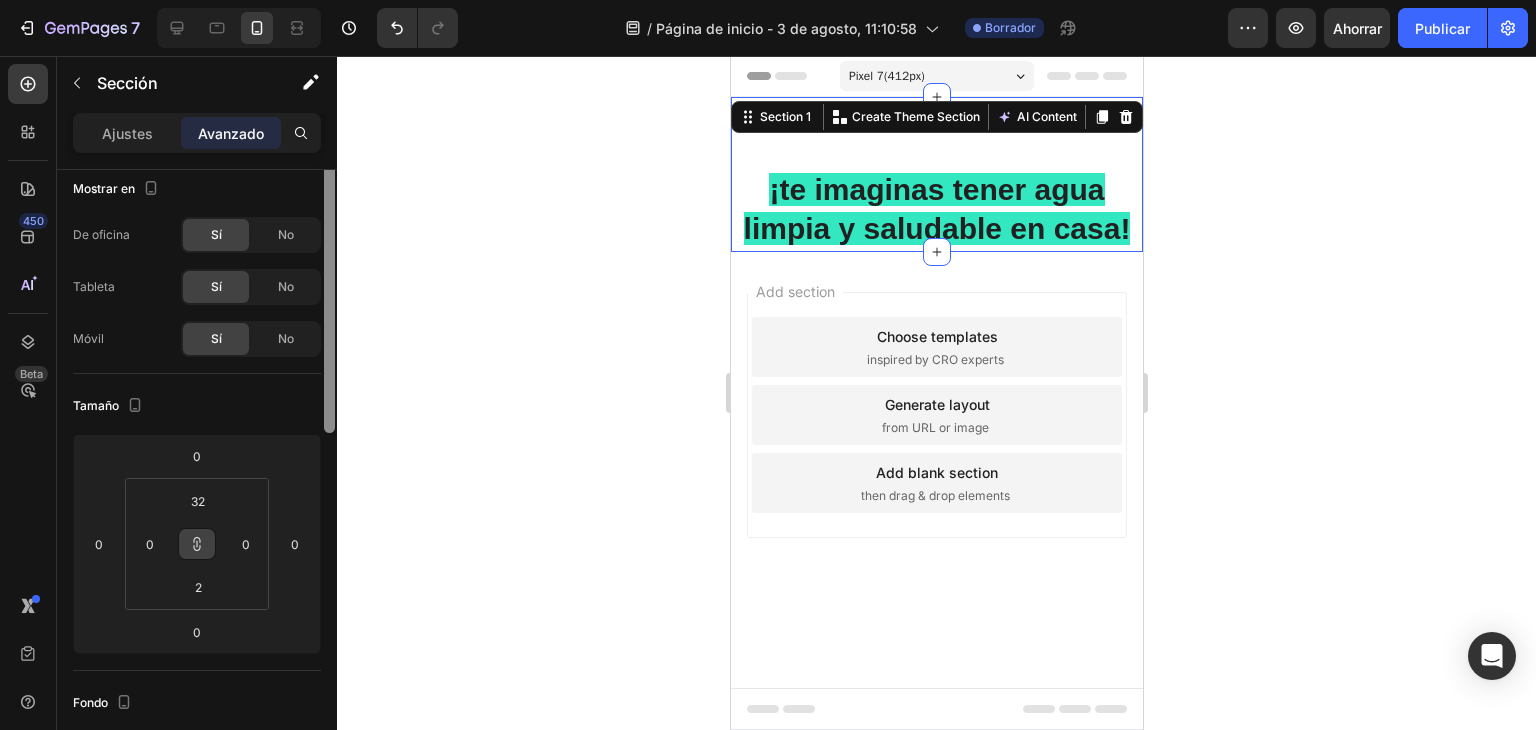 scroll, scrollTop: 0, scrollLeft: 0, axis: both 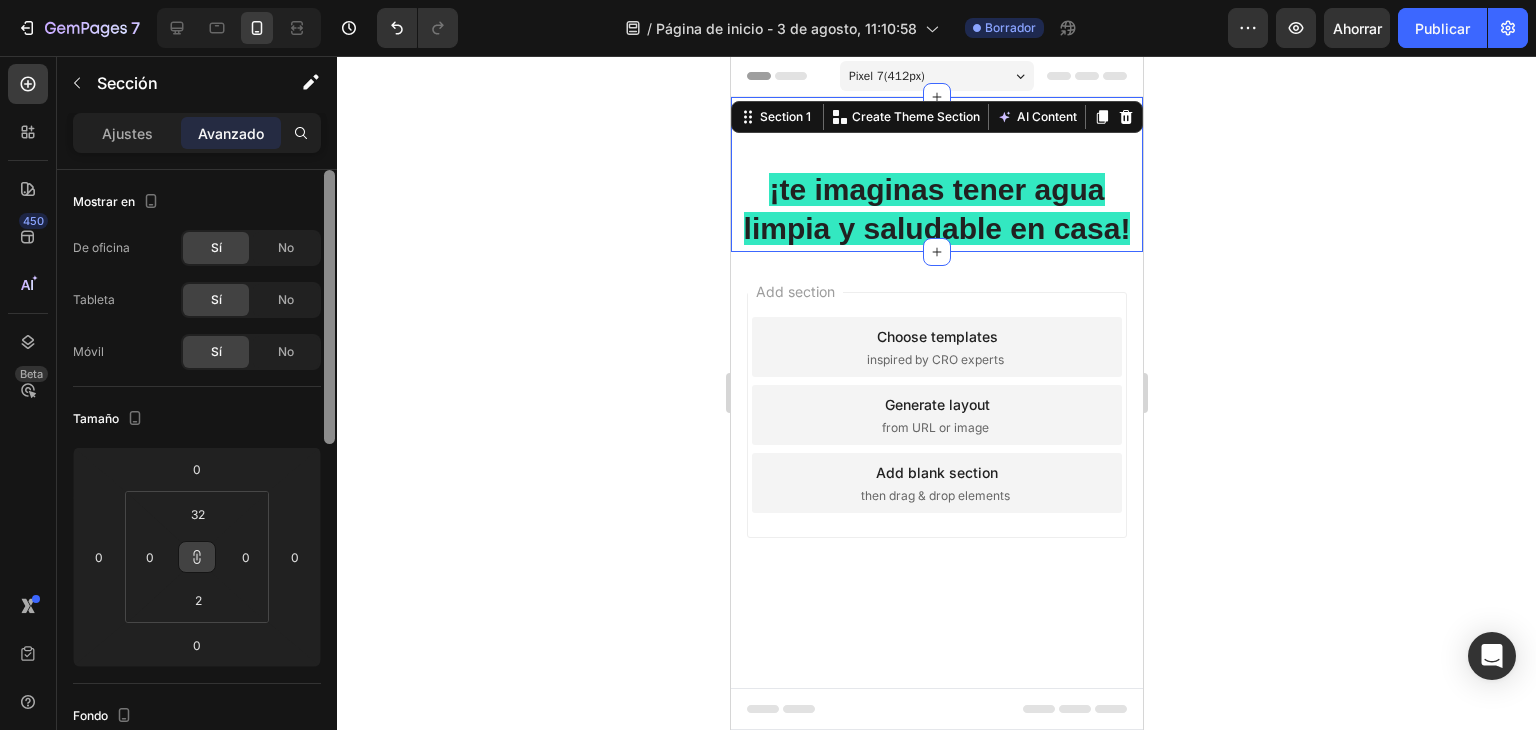 drag, startPoint x: 324, startPoint y: 420, endPoint x: 326, endPoint y: 167, distance: 253.0079 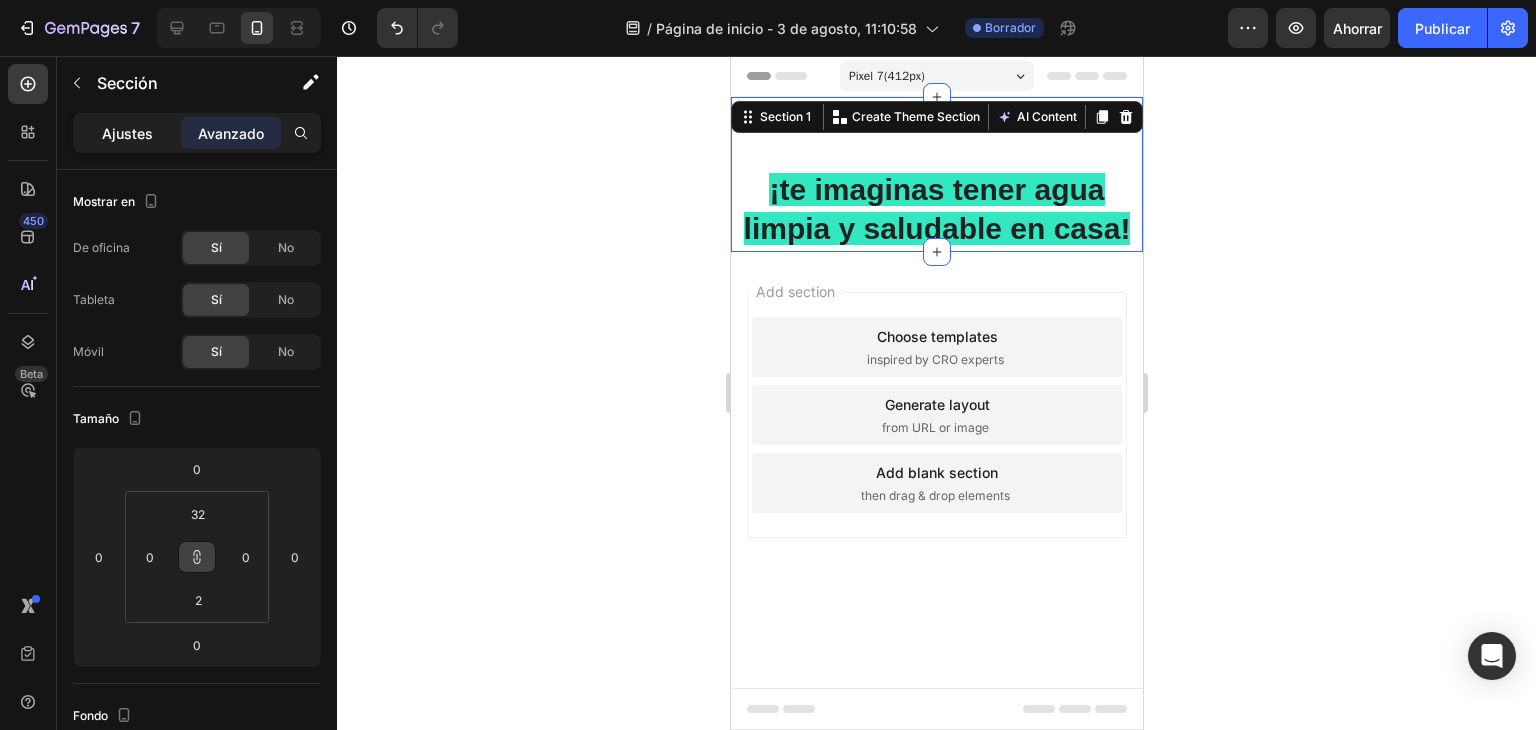 click on "Ajustes" at bounding box center (127, 133) 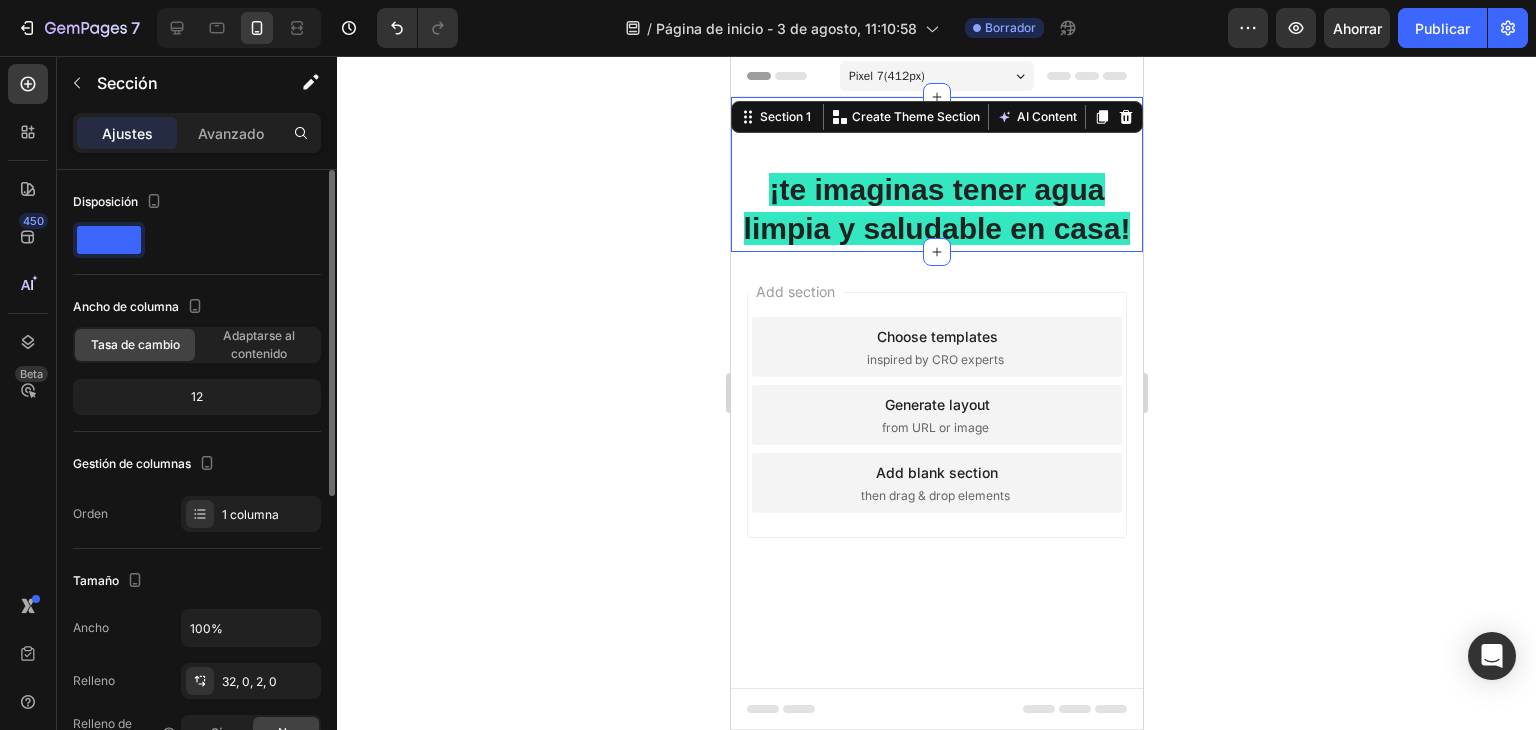 drag, startPoint x: 133, startPoint y: 238, endPoint x: 220, endPoint y: 237, distance: 87.005745 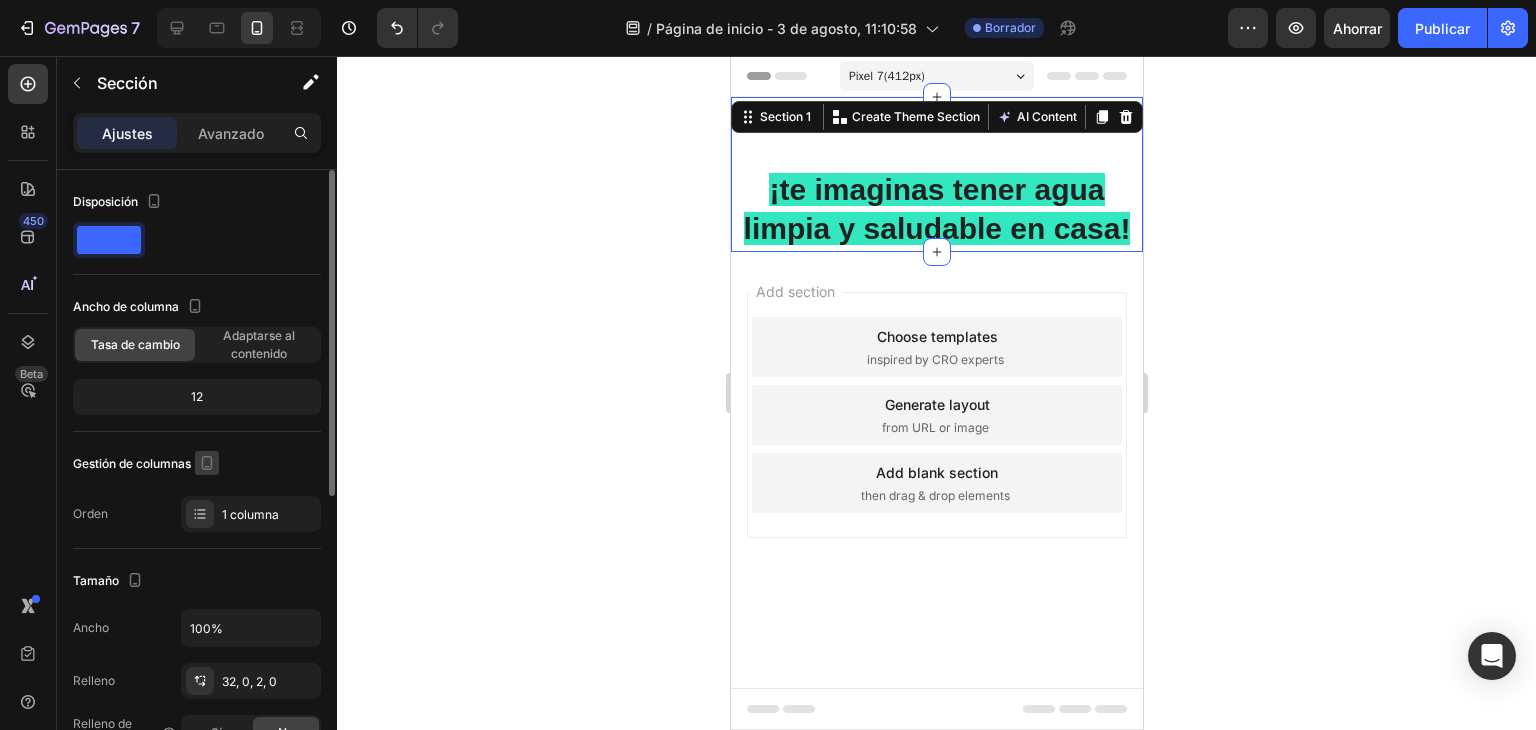 click 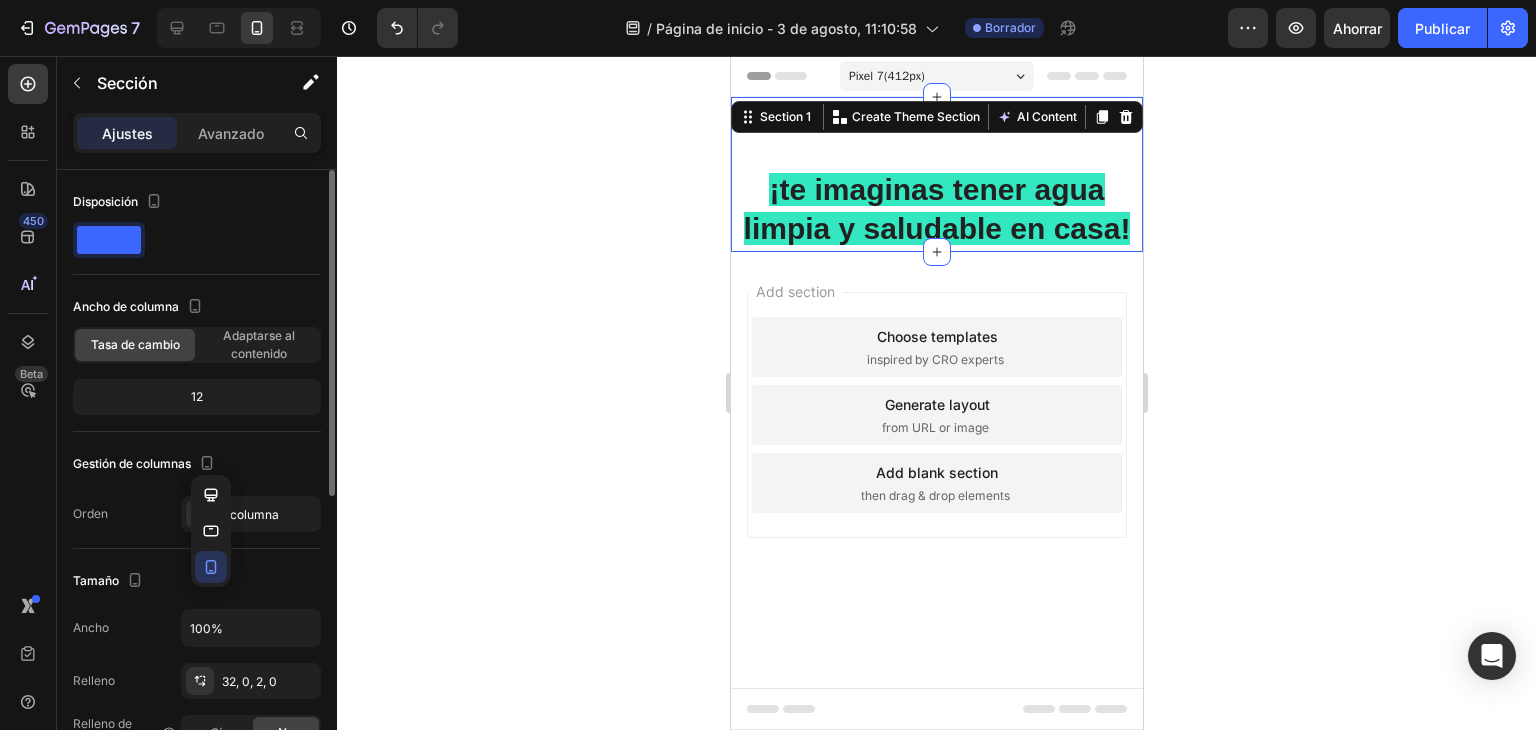 click on "12" at bounding box center [197, 397] 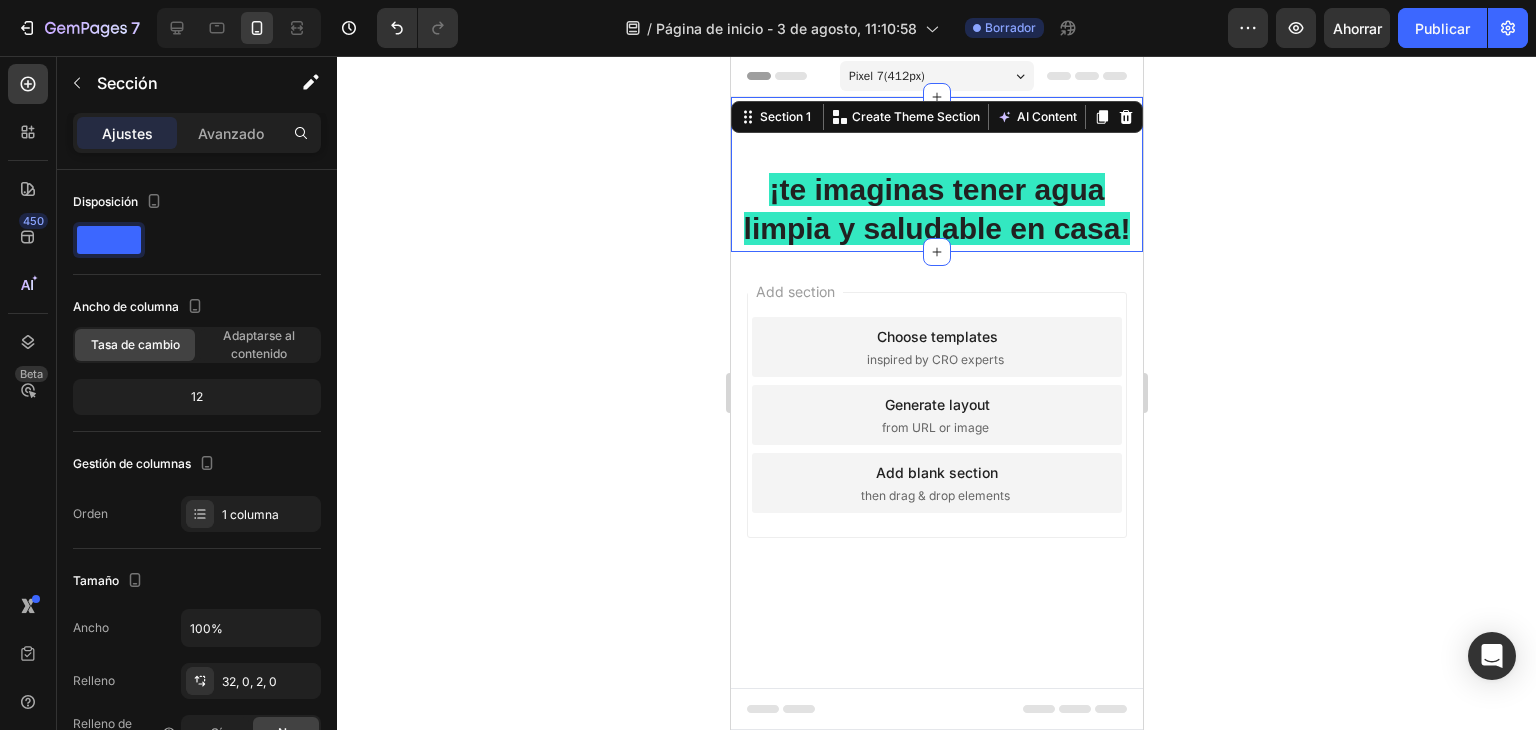 drag, startPoint x: 721, startPoint y: 569, endPoint x: 1228, endPoint y: 467, distance: 517.15857 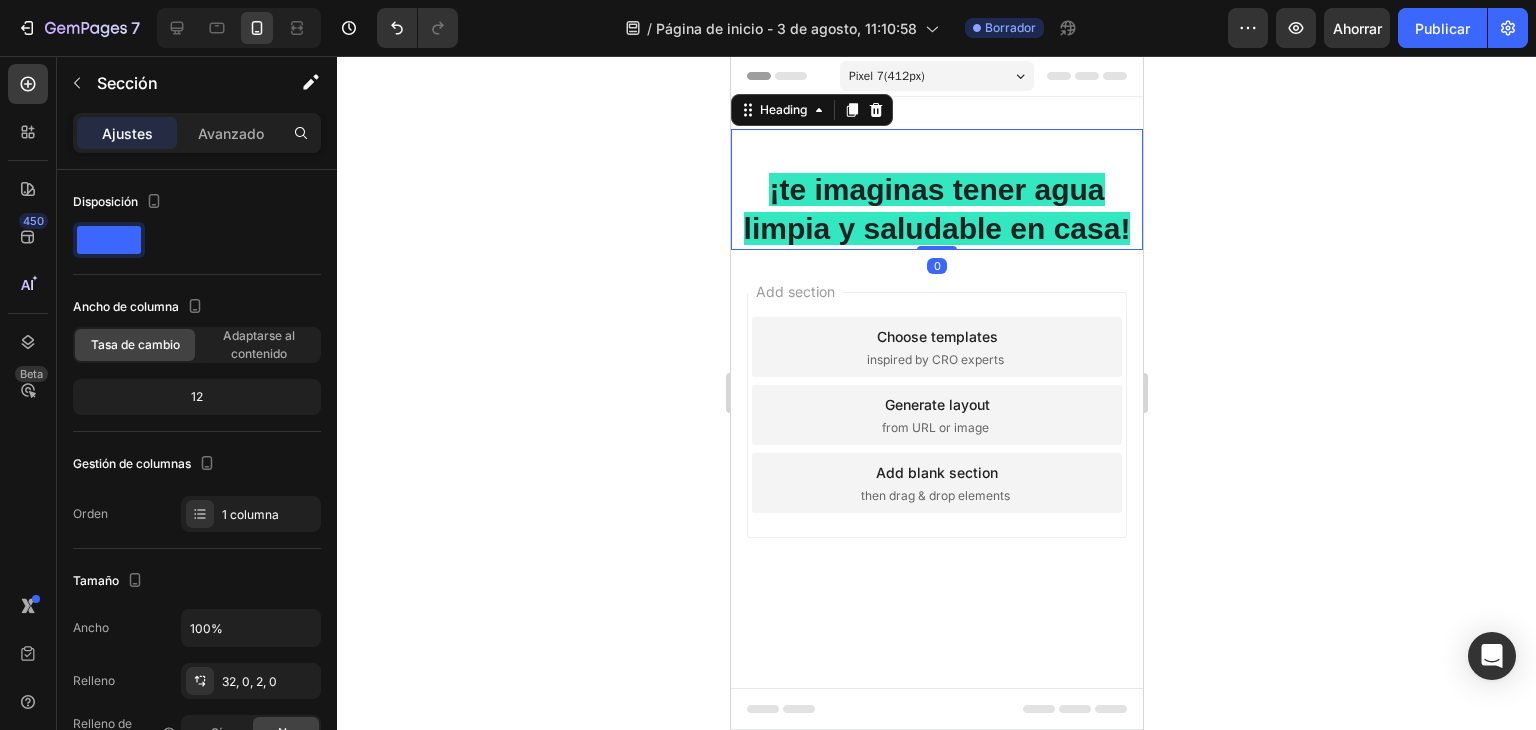 click on "¡te imaginas tener agua limpia y saludable en casa!" at bounding box center (936, 209) 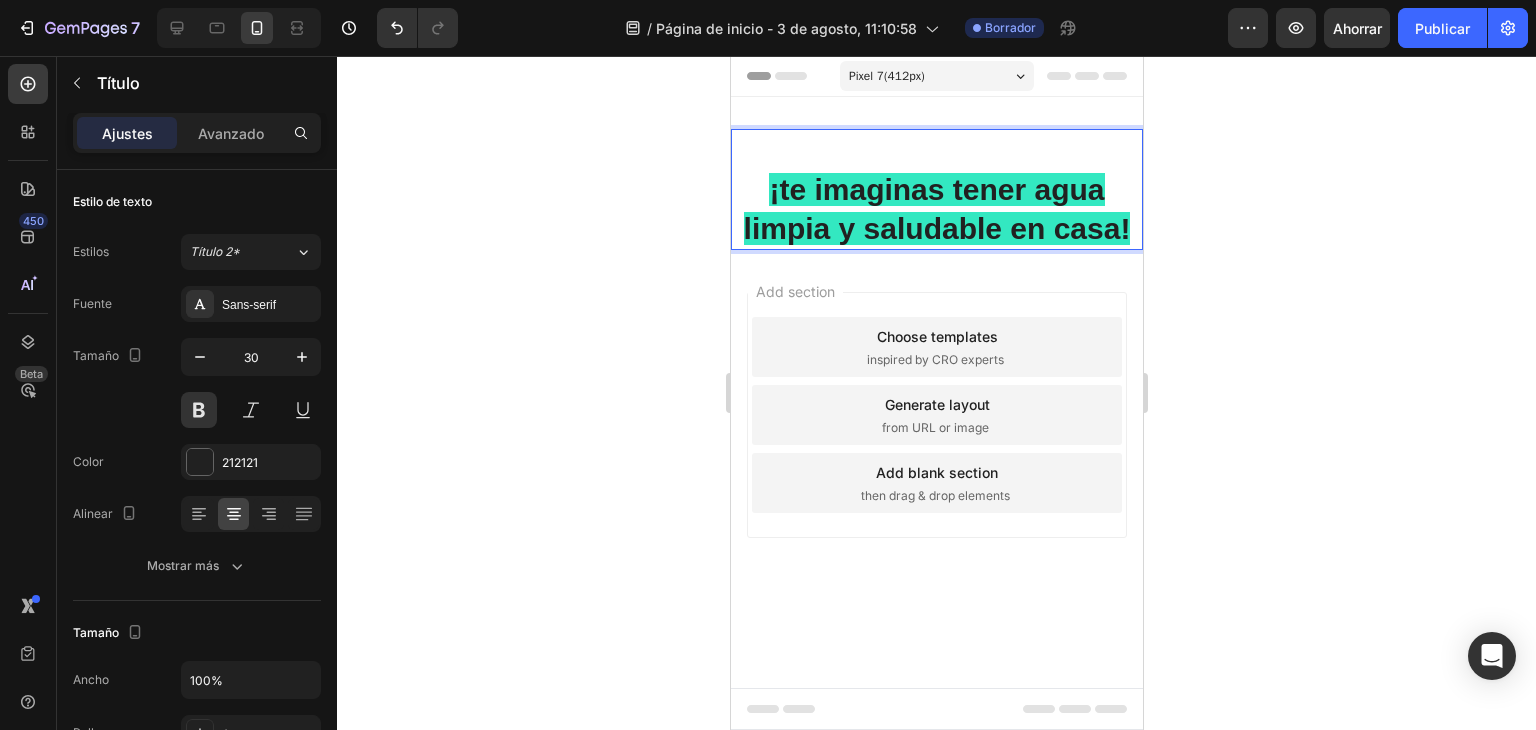 drag, startPoint x: 898, startPoint y: 193, endPoint x: 937, endPoint y: 93, distance: 107.33592 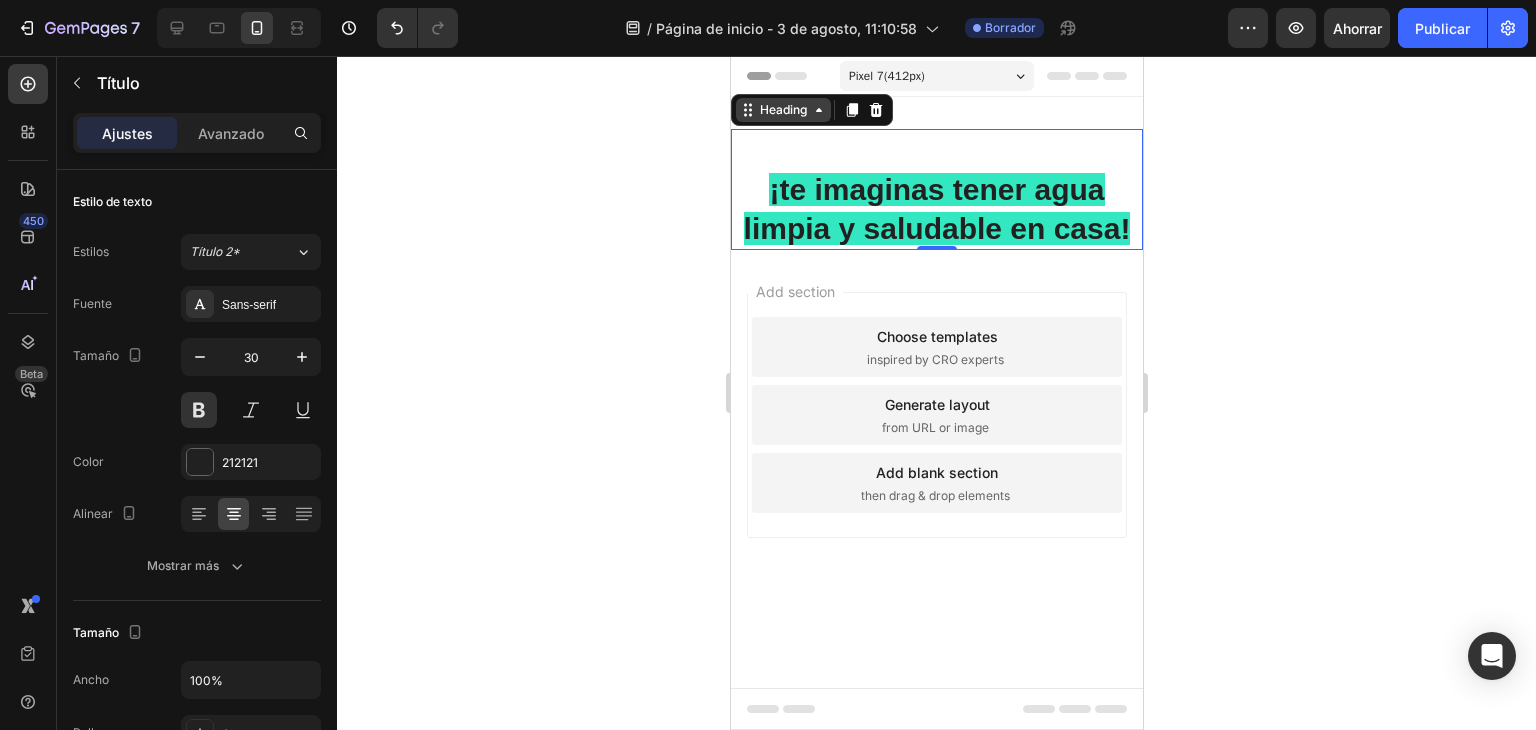 click on "Heading" at bounding box center [782, 110] 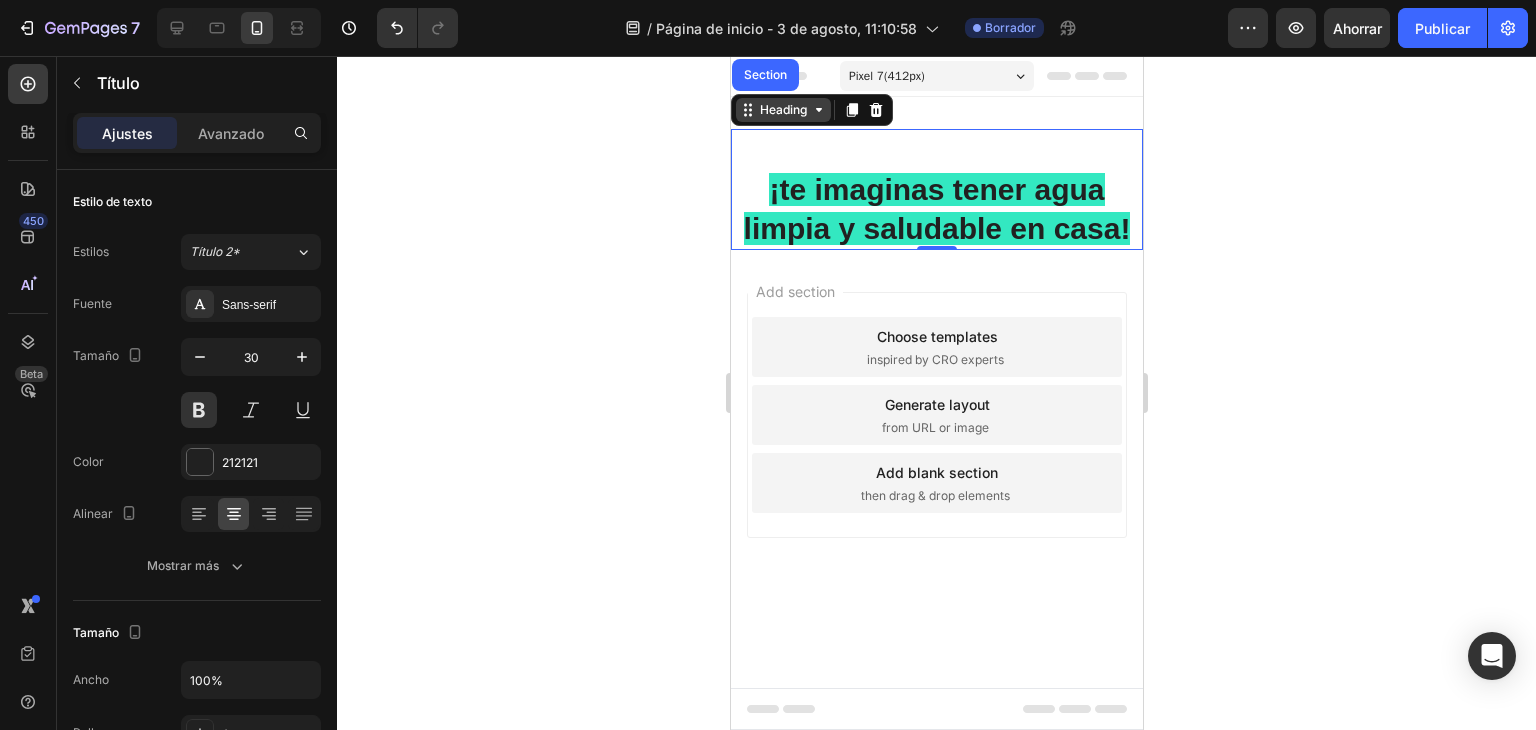click on "Heading" at bounding box center (782, 110) 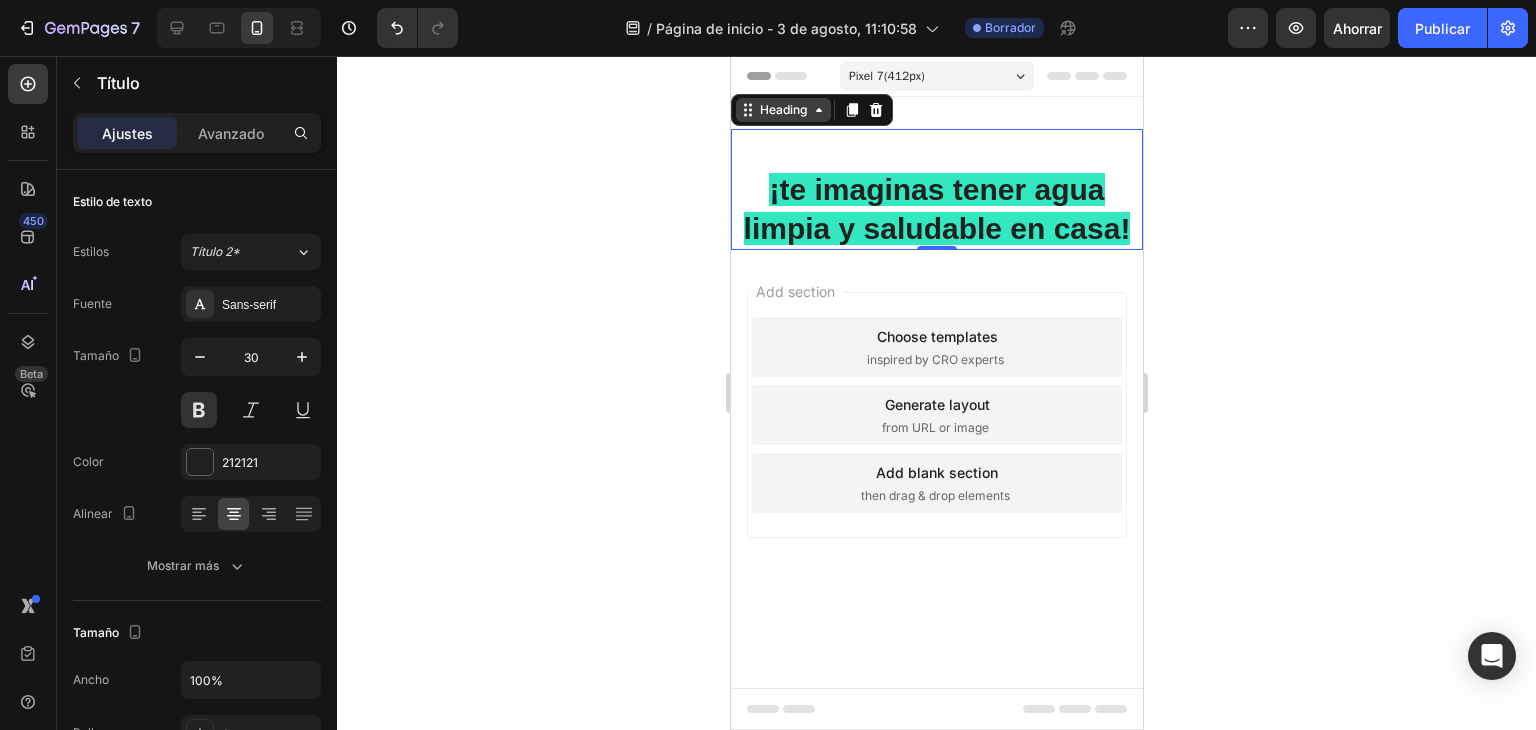 click 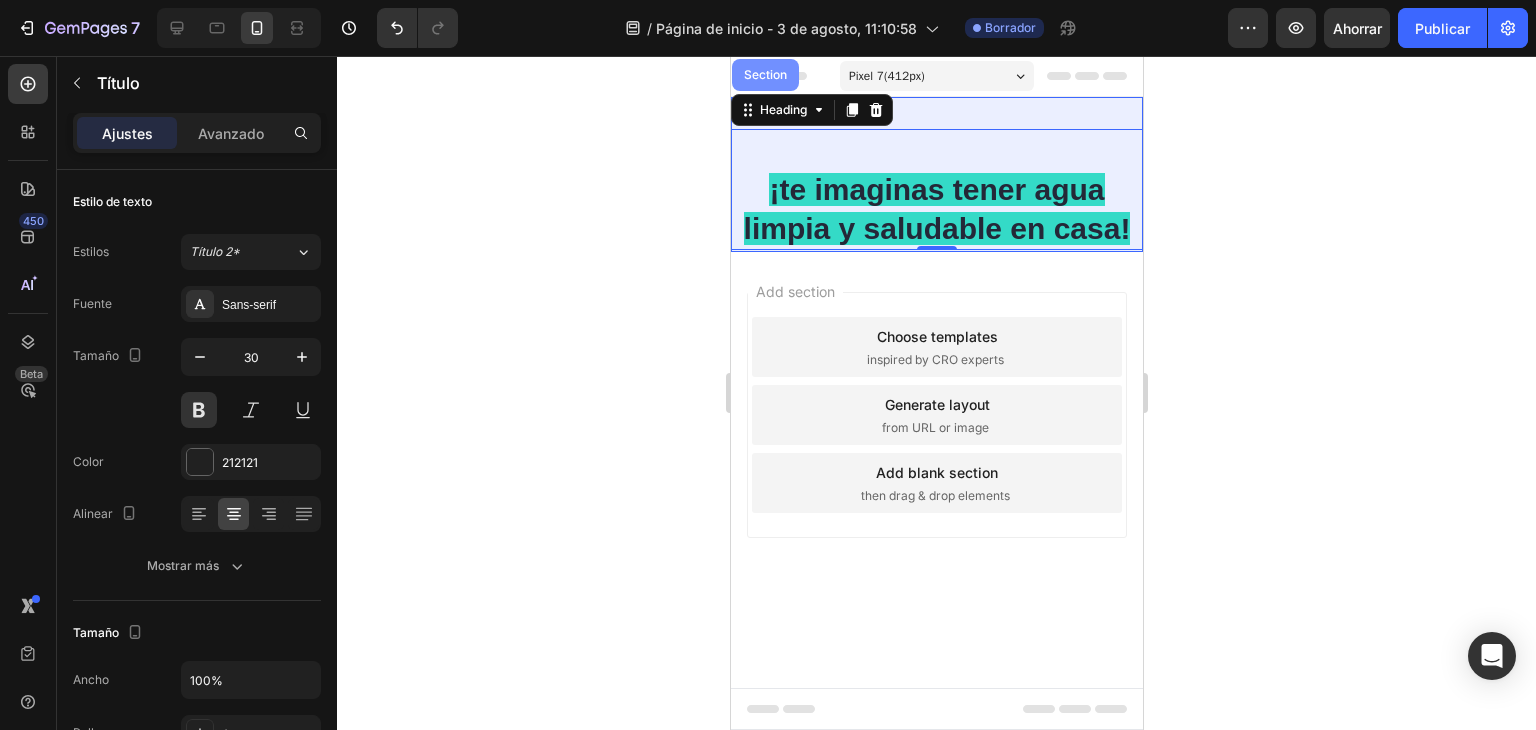 click on "Section" at bounding box center [764, 75] 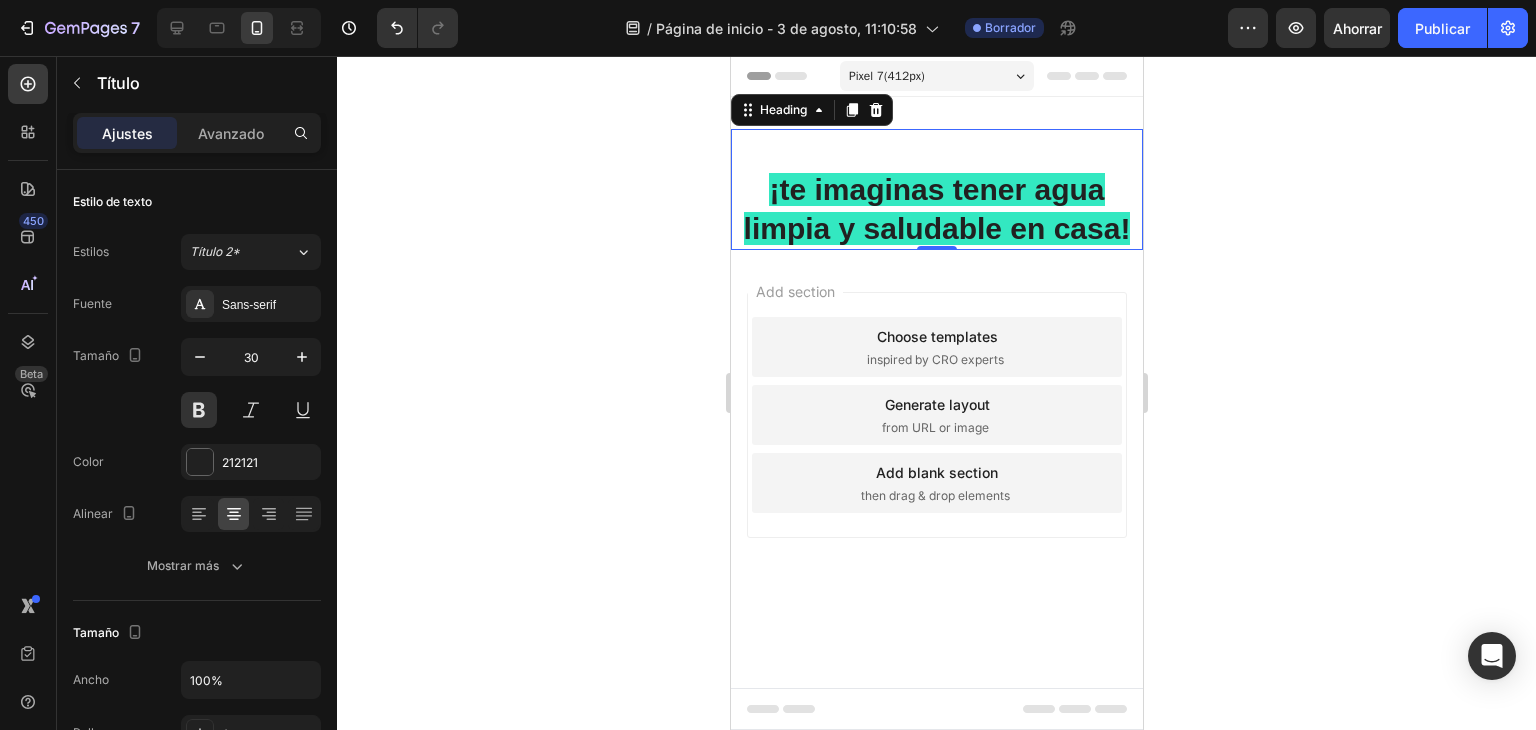 click 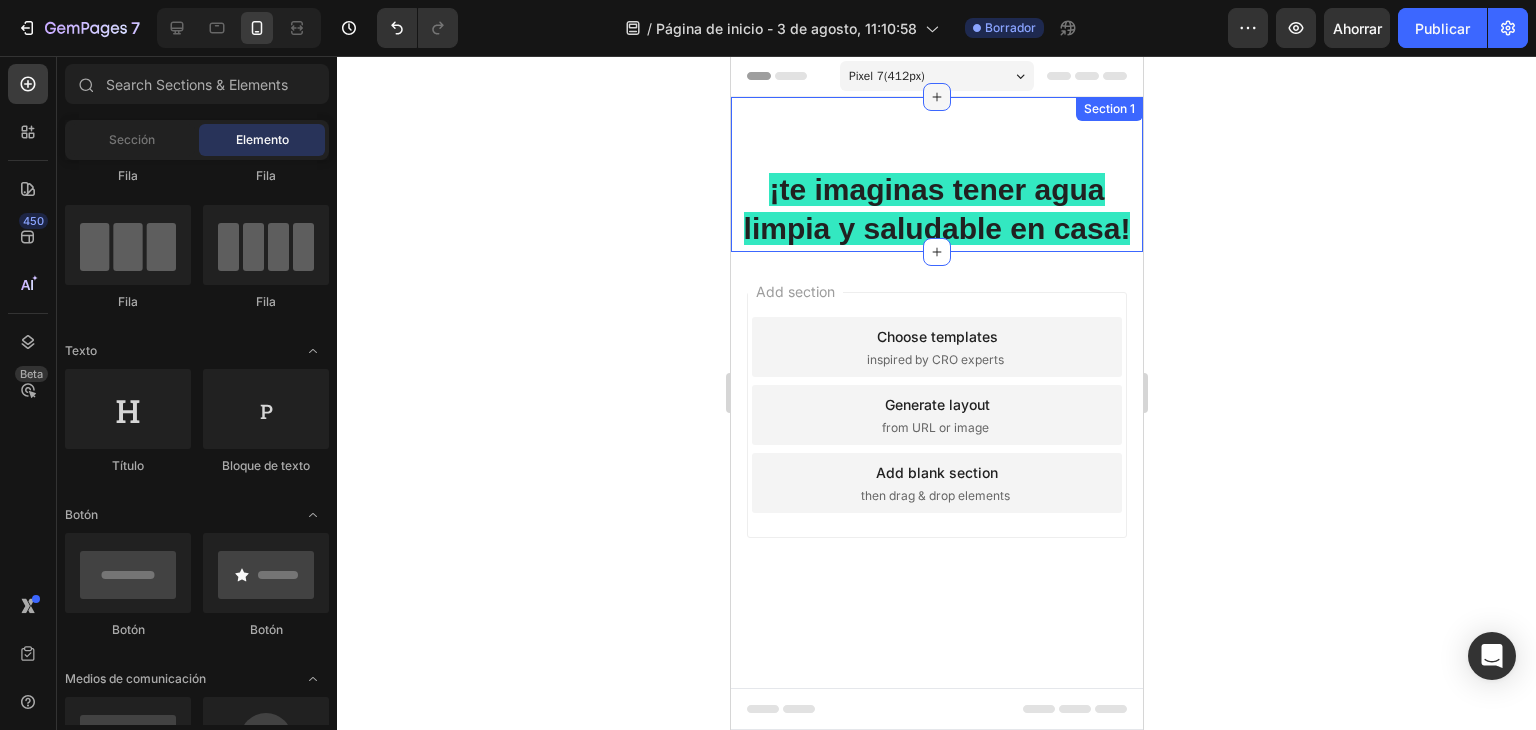 click 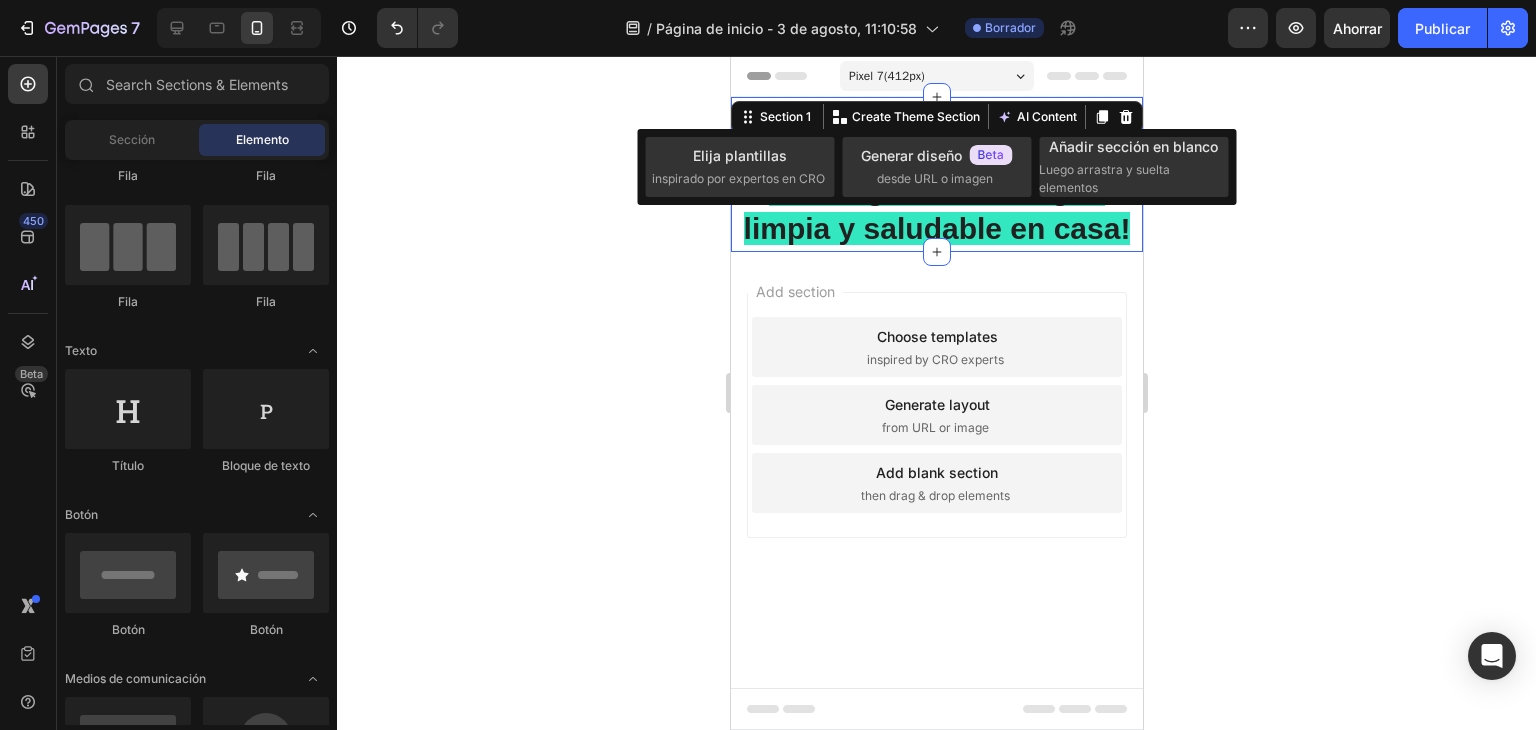 click on "⁠⁠⁠⁠⁠⁠⁠ ¡te imaginas tener agua limpia y saludable en casa! Heading Section 1   You can create reusable sections Create Theme Section AI Content Write with GemAI What would you like to describe here? Tone and Voice Persuasive Product serum de prueba game page Show more Generate" at bounding box center (936, 174) 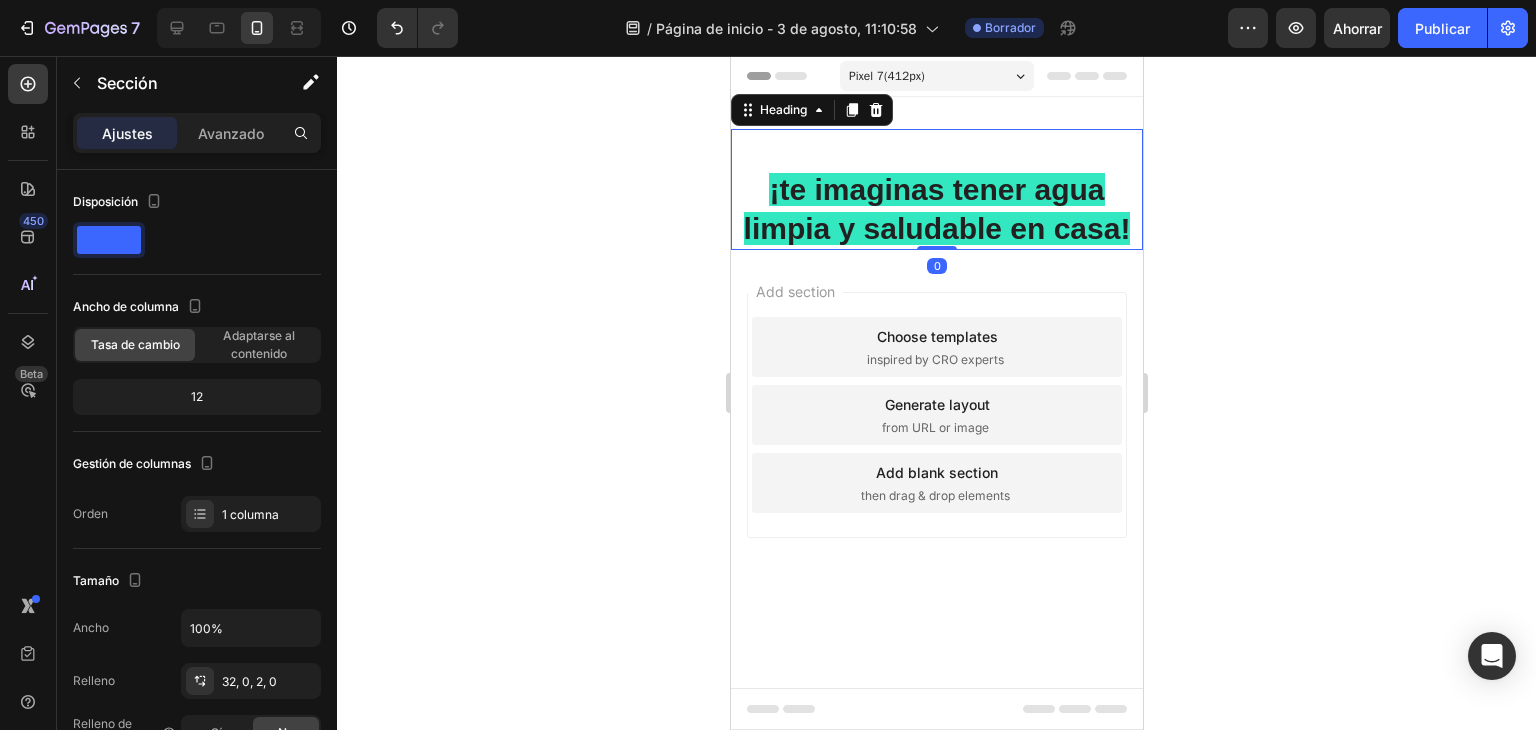 click on "¡te imaginas tener agua limpia y saludable en casa!" at bounding box center (936, 209) 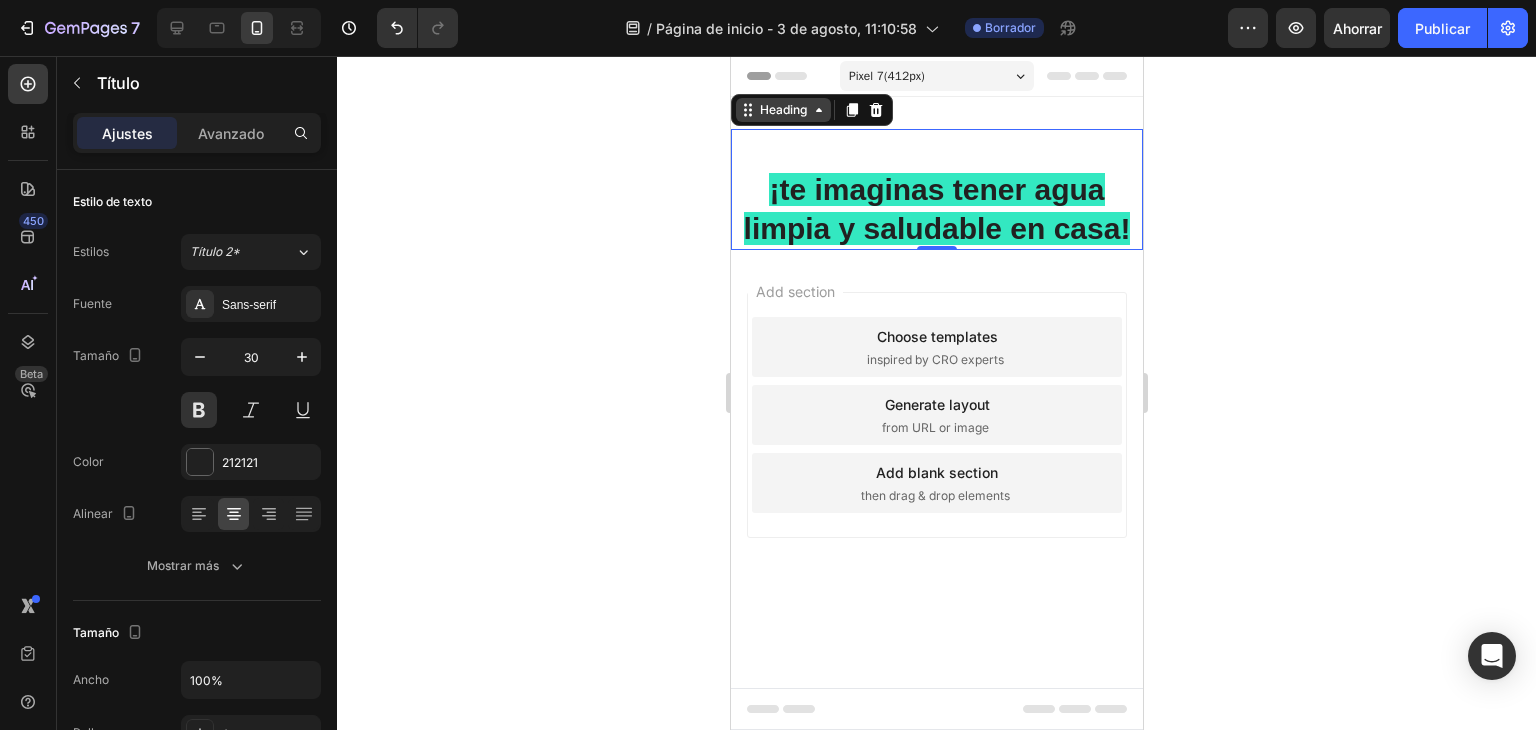 click 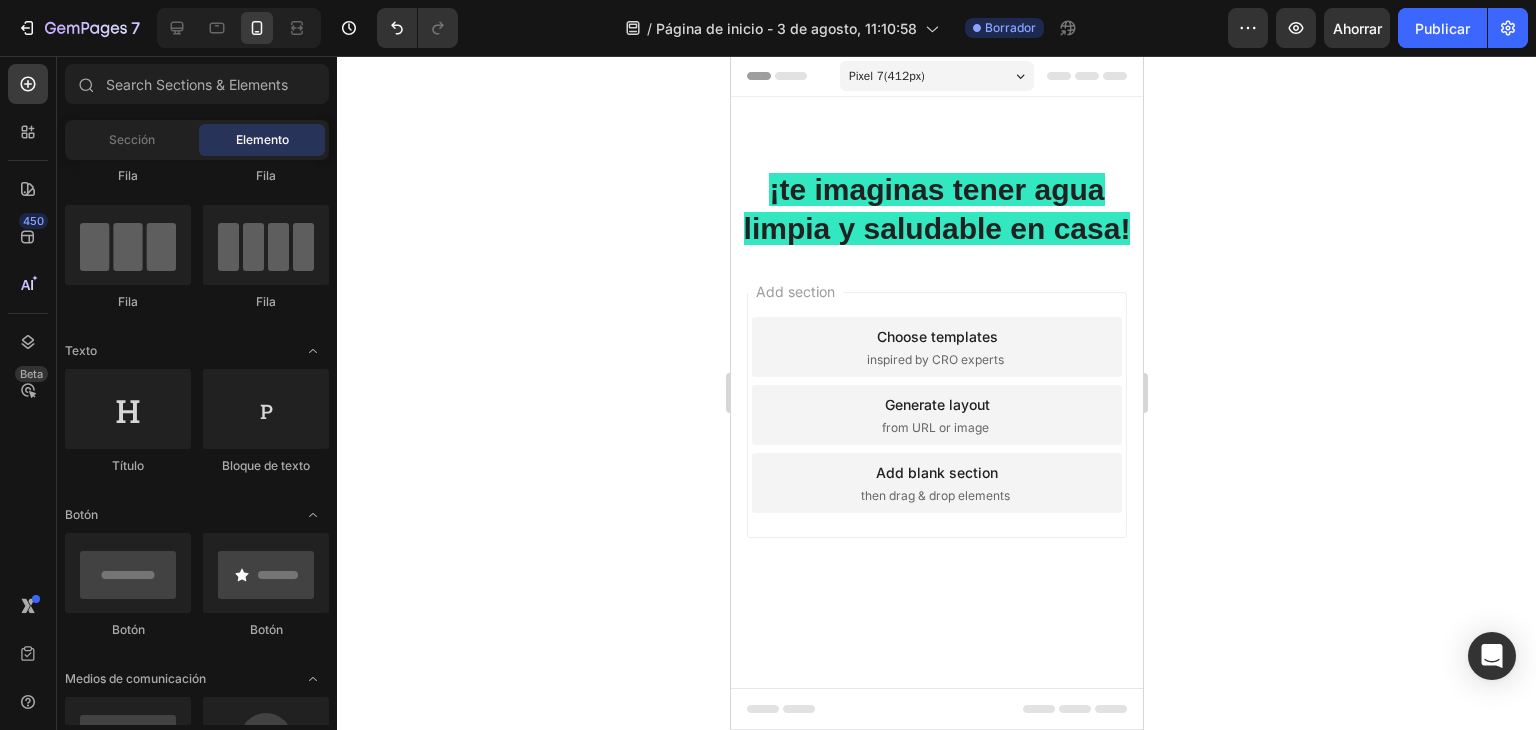 drag, startPoint x: 1395, startPoint y: 165, endPoint x: 817, endPoint y: 93, distance: 582.46716 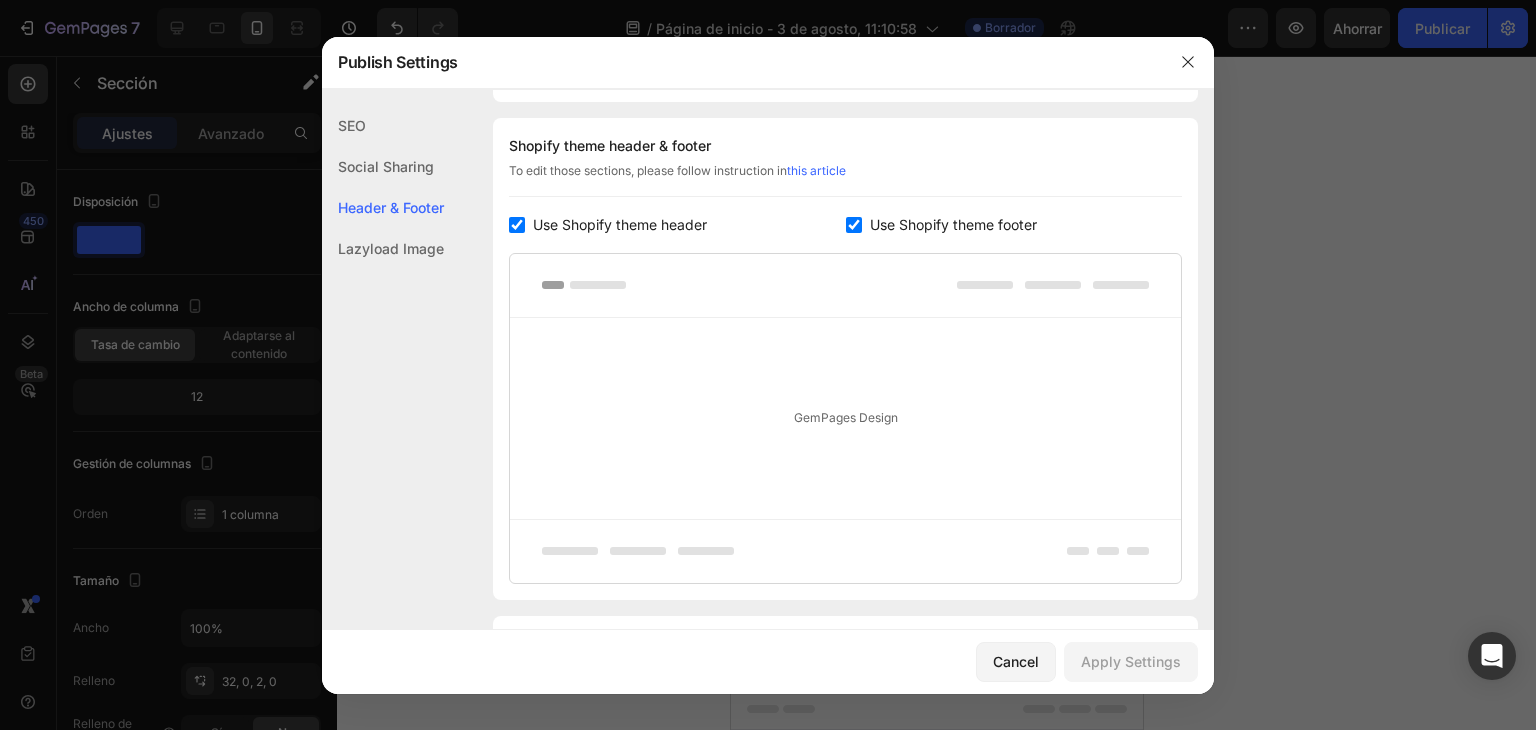 scroll, scrollTop: 936, scrollLeft: 0, axis: vertical 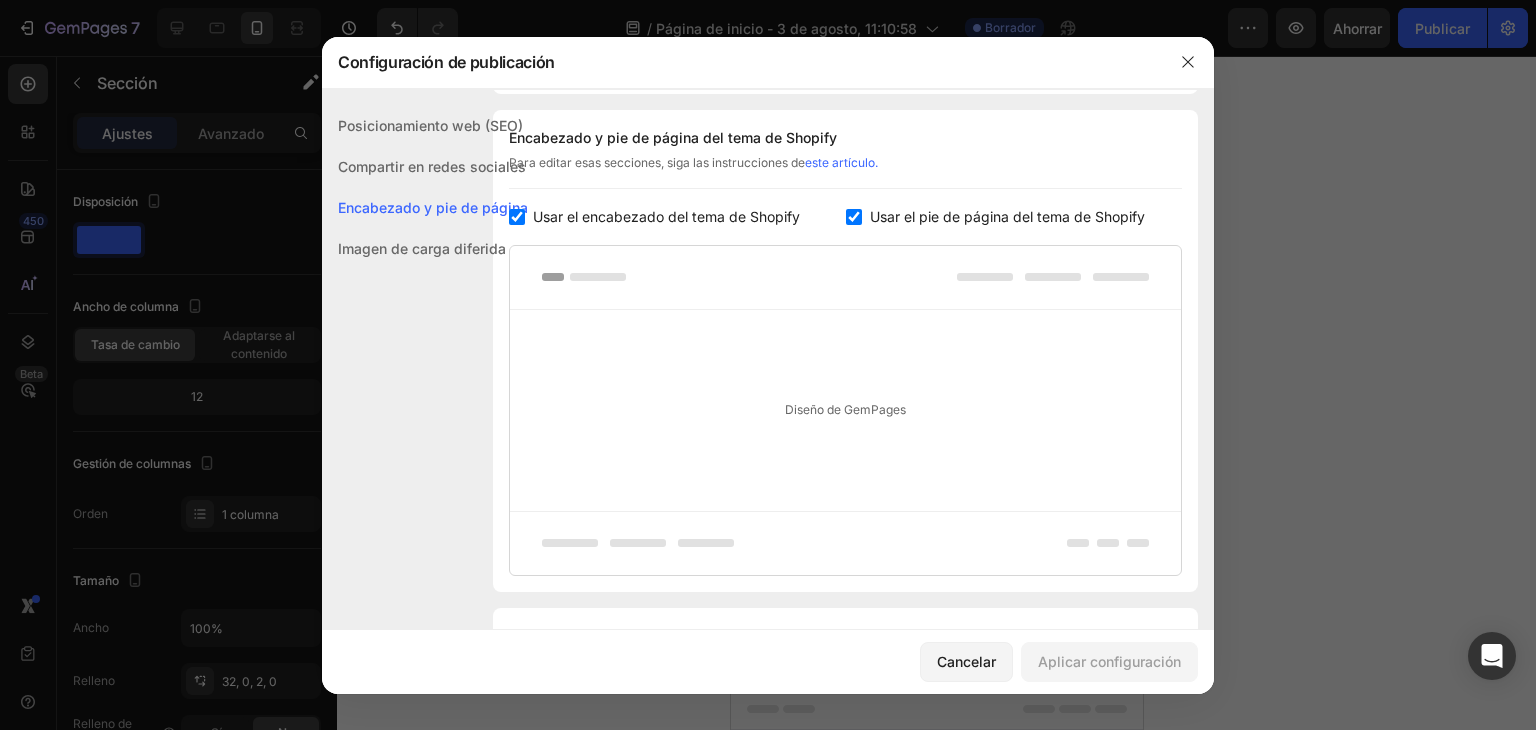 drag, startPoint x: 1210, startPoint y: 527, endPoint x: 1320, endPoint y: 416, distance: 156.2722 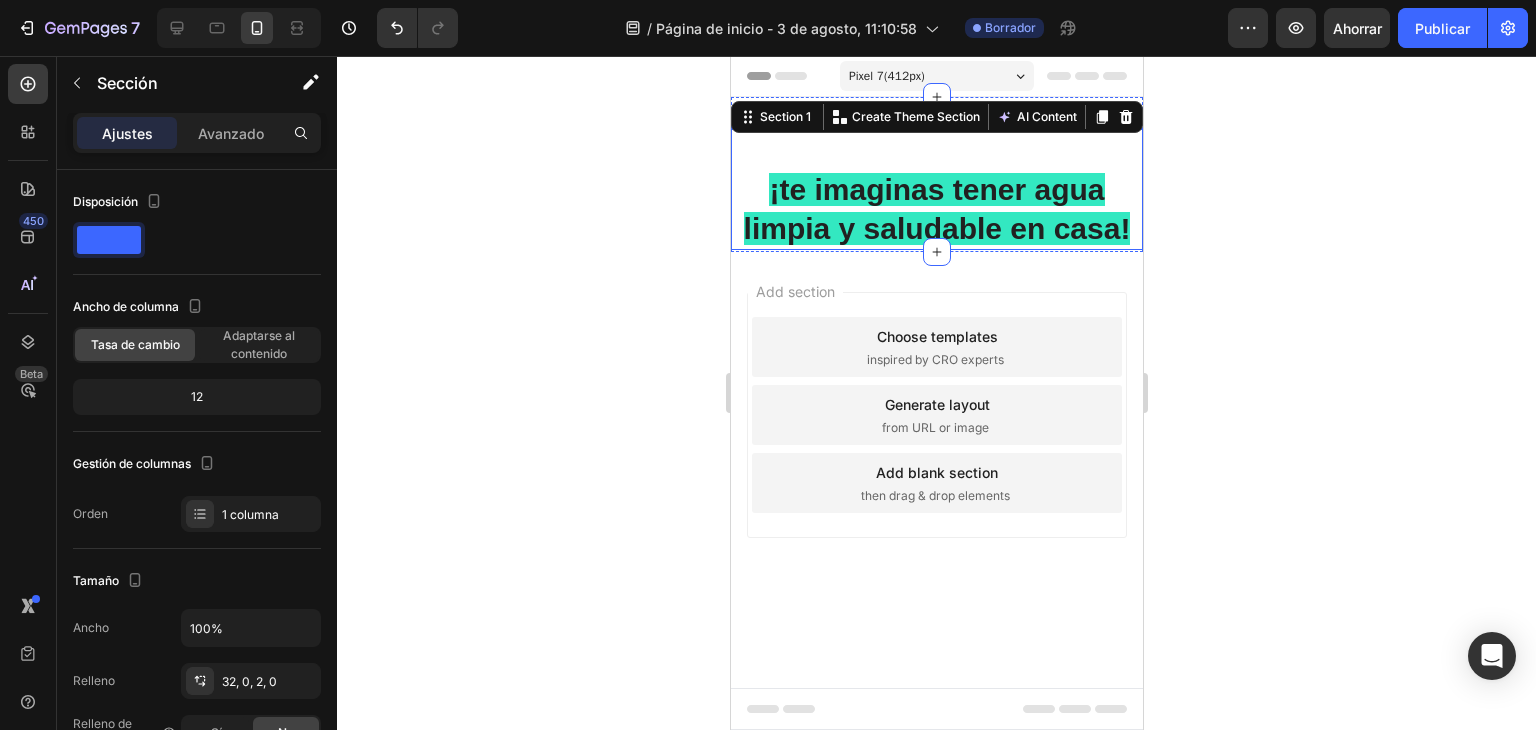 click on "⁠⁠⁠⁠⁠⁠⁠ ¡te imaginas tener agua limpia y saludable en casa!" at bounding box center [936, 189] 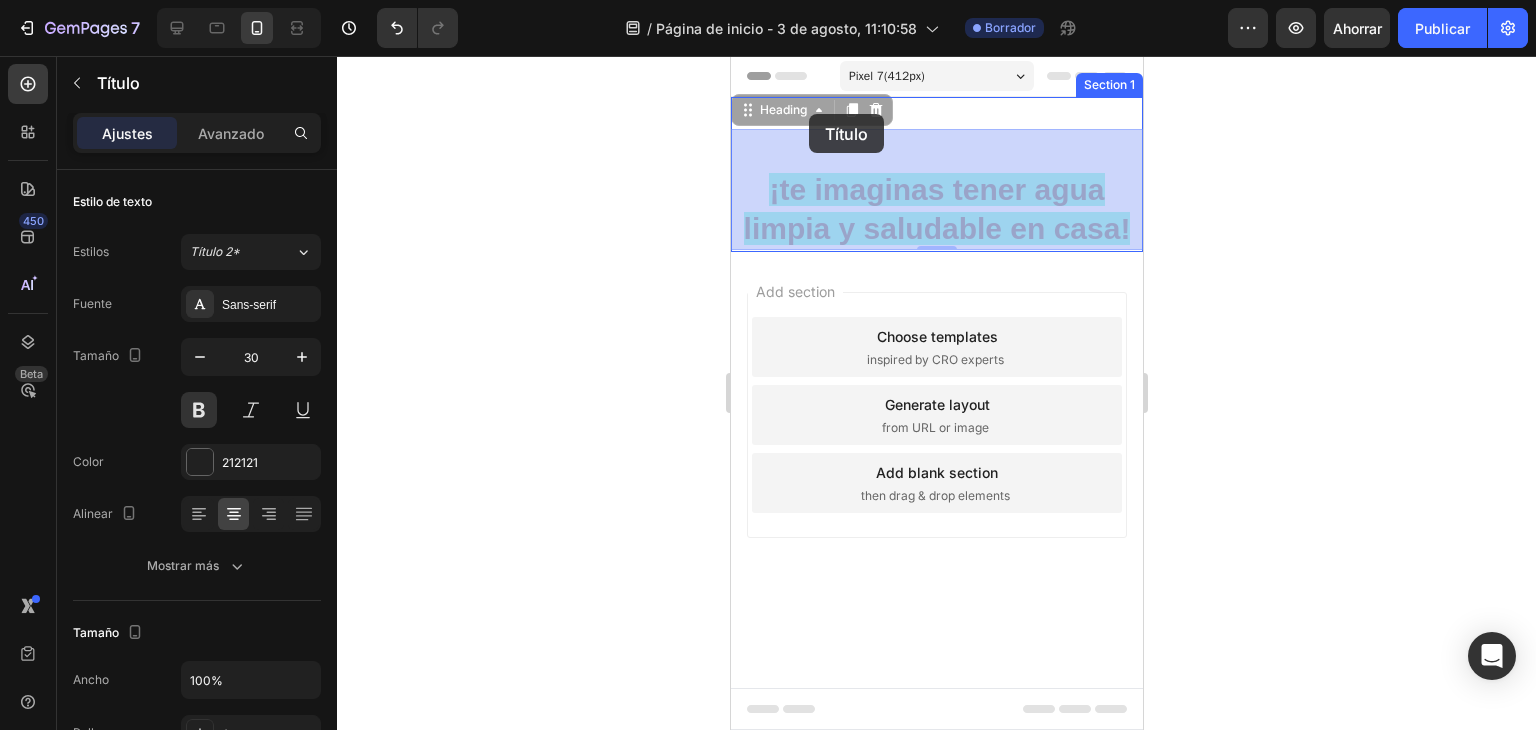 drag, startPoint x: 821, startPoint y: 115, endPoint x: 808, endPoint y: 114, distance: 13.038404 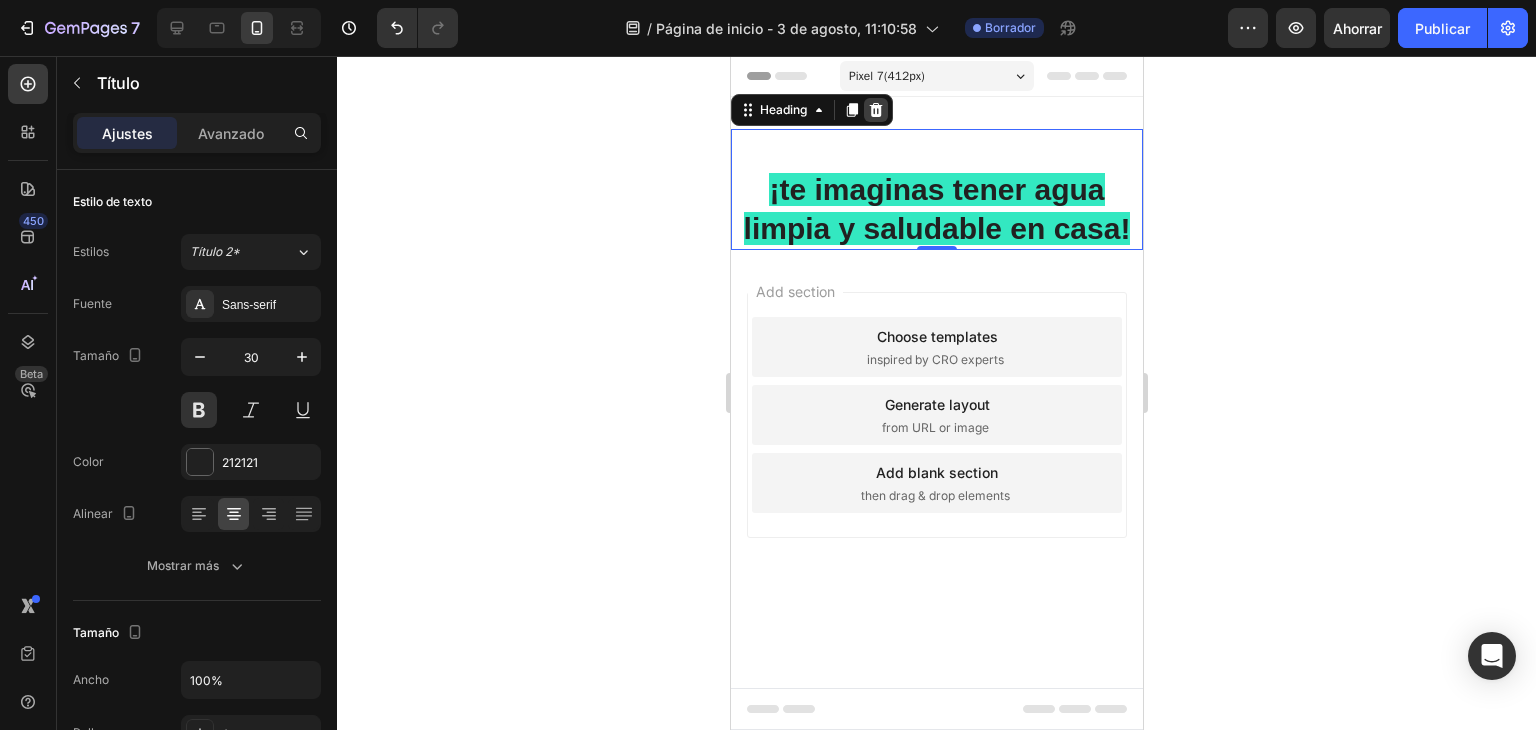 click 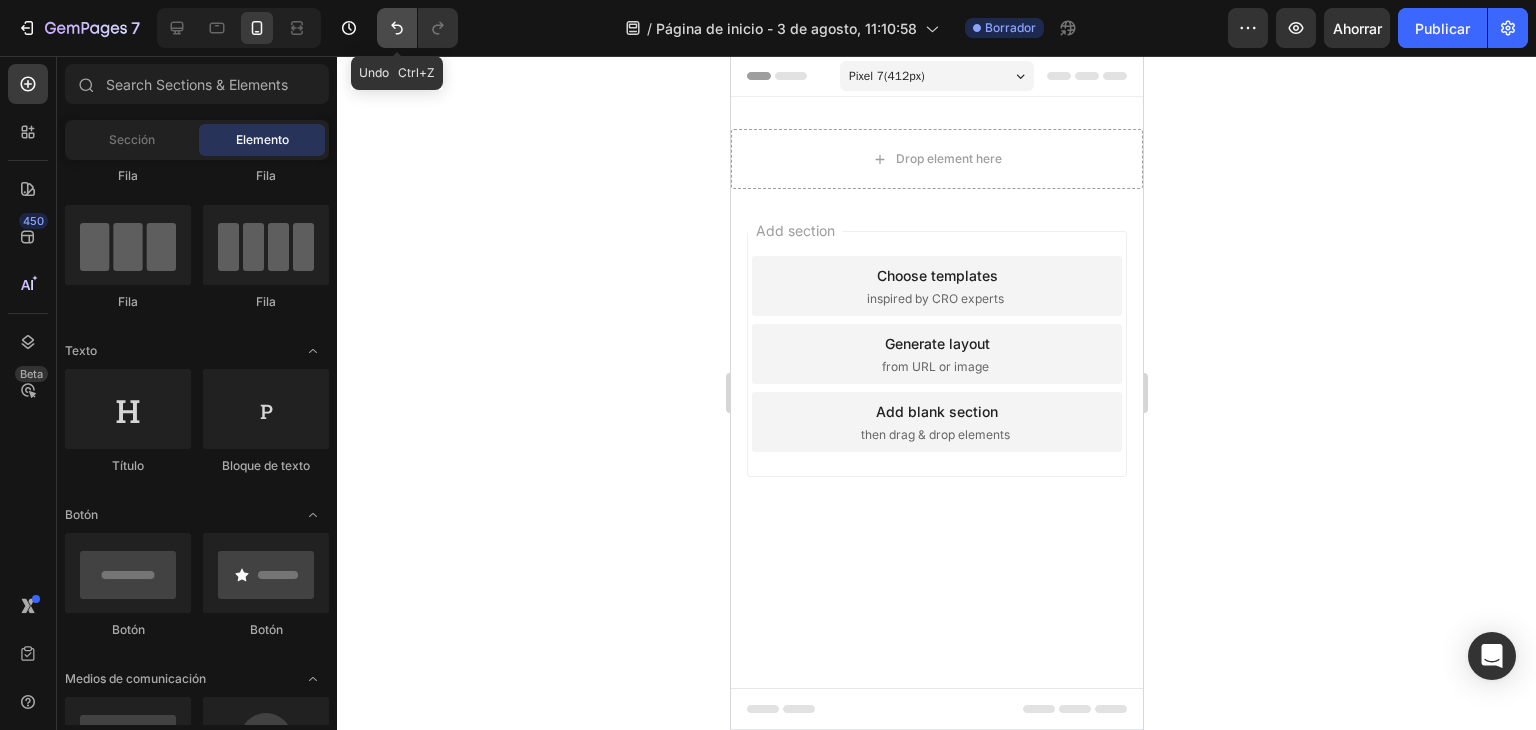 click 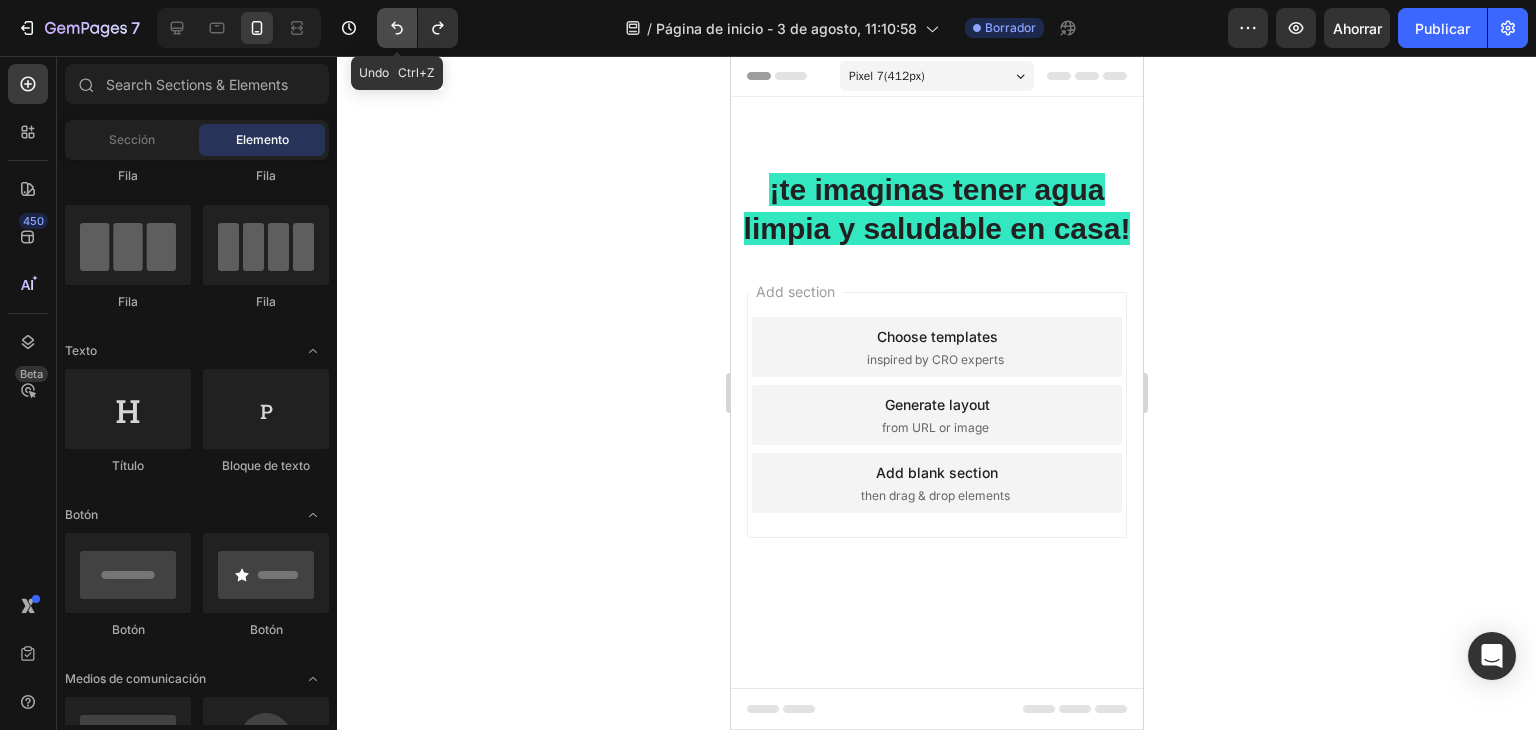 click 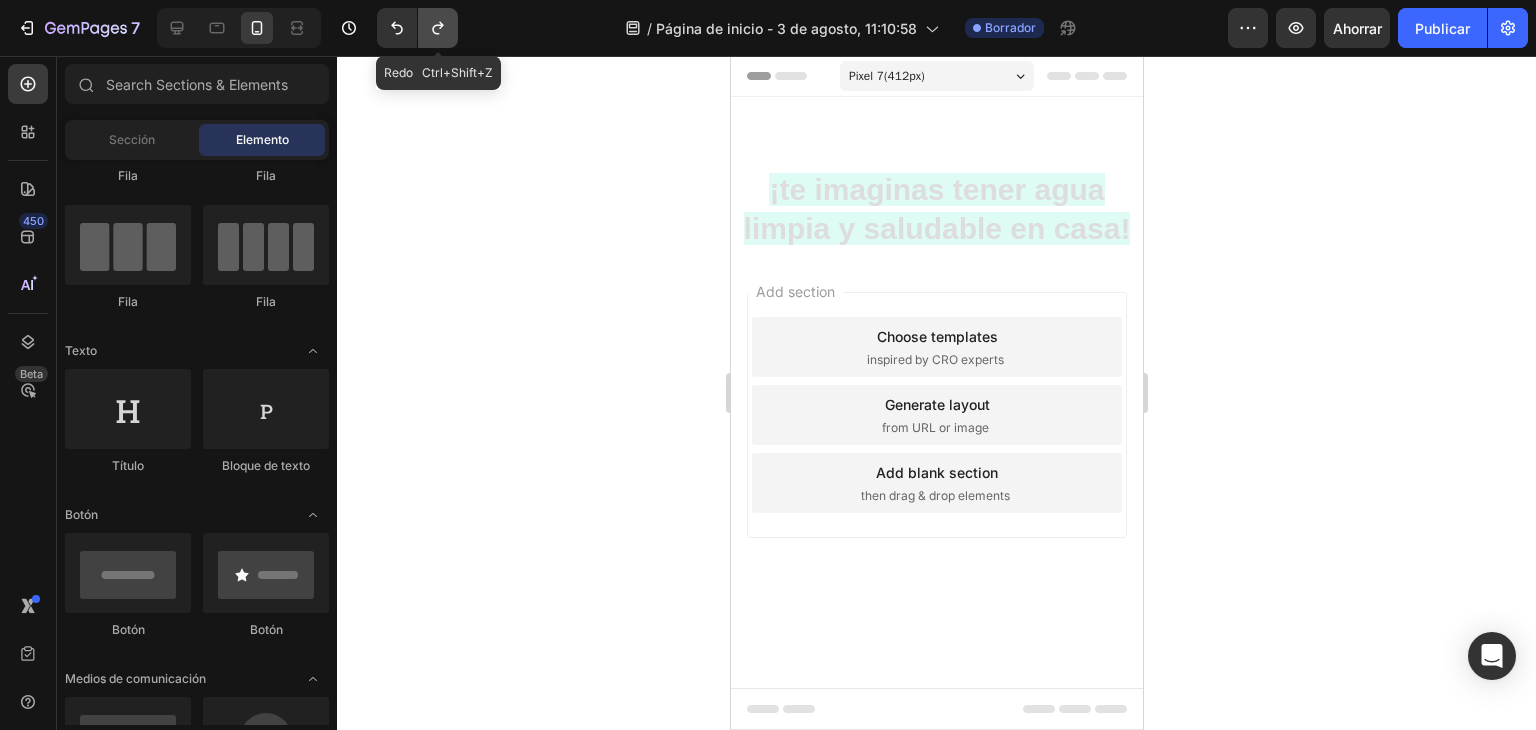click 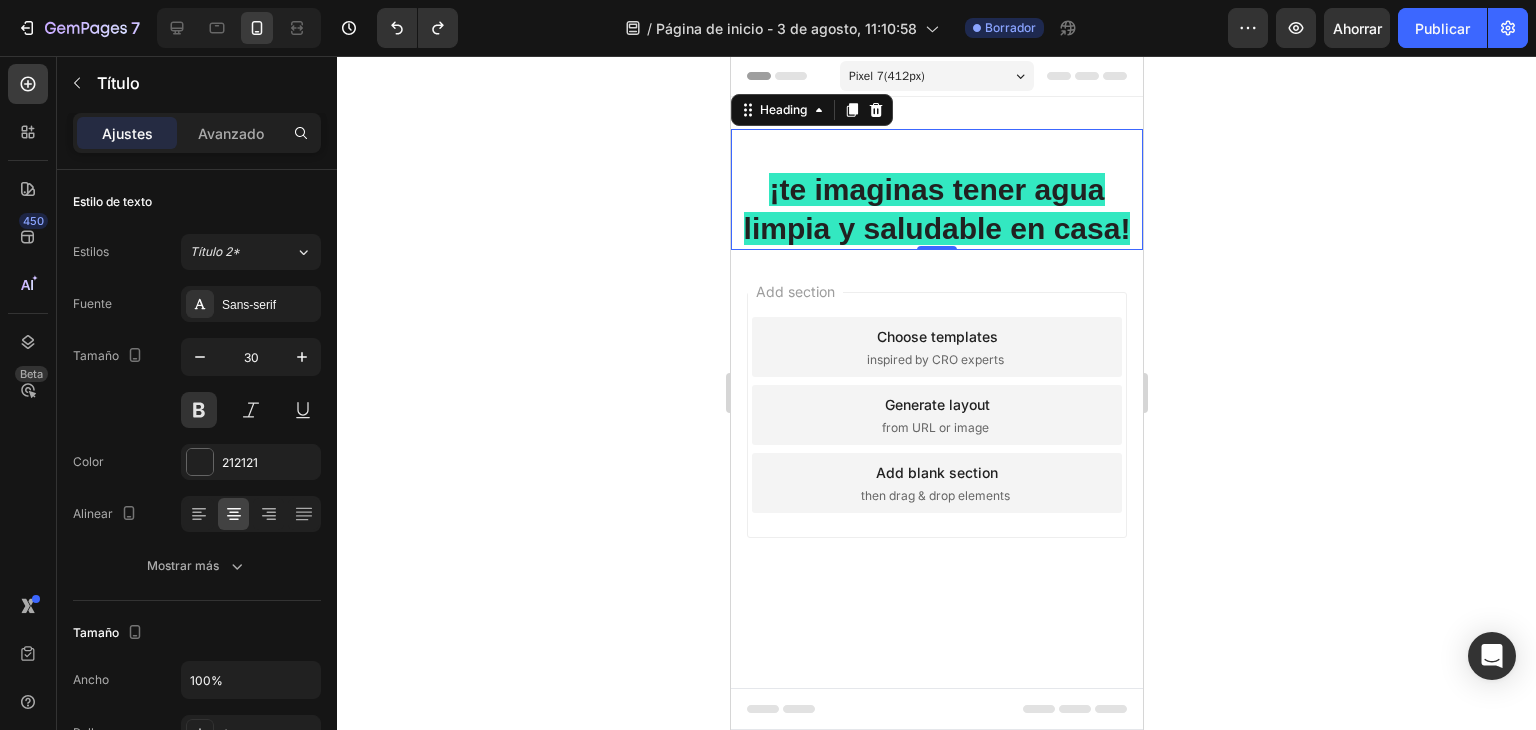 click 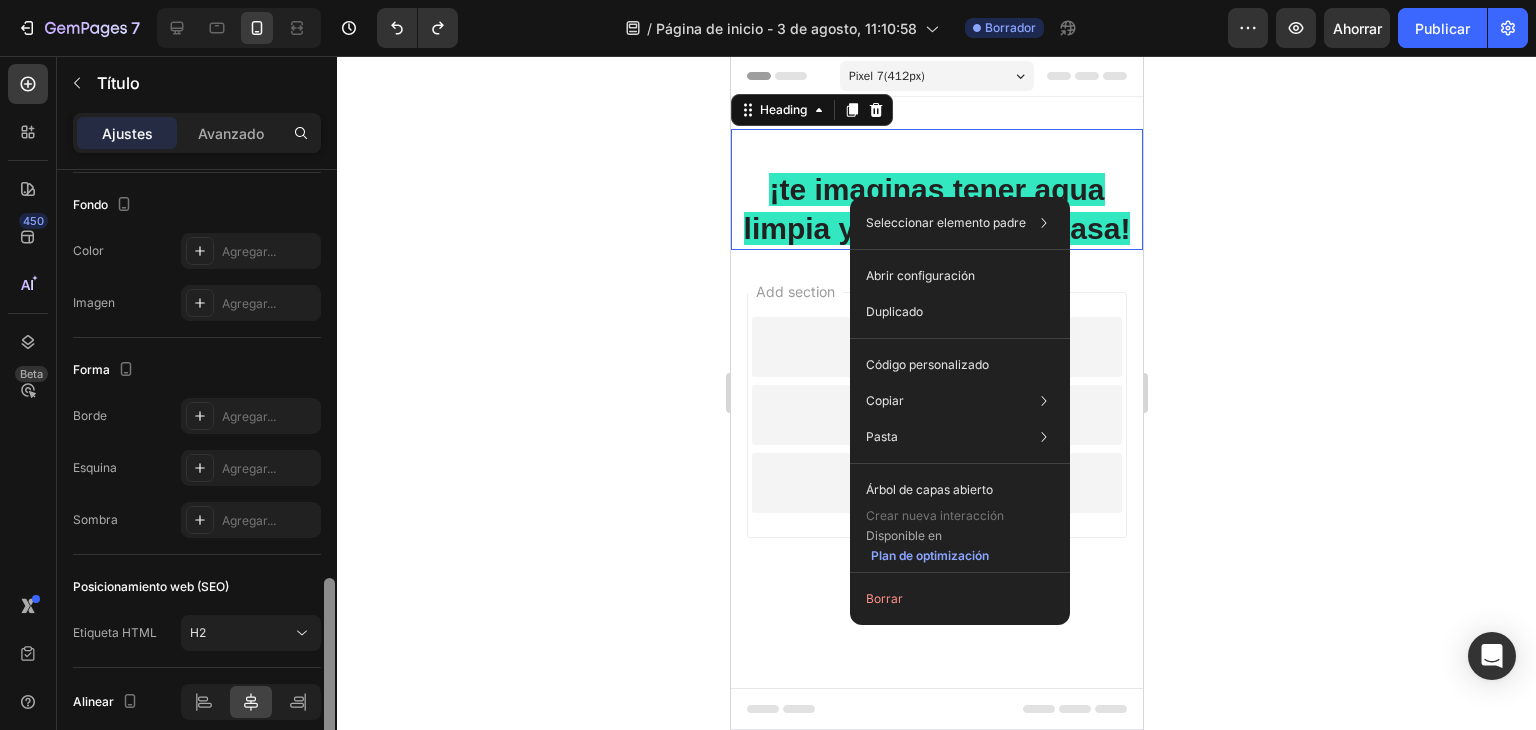 scroll, scrollTop: 679, scrollLeft: 0, axis: vertical 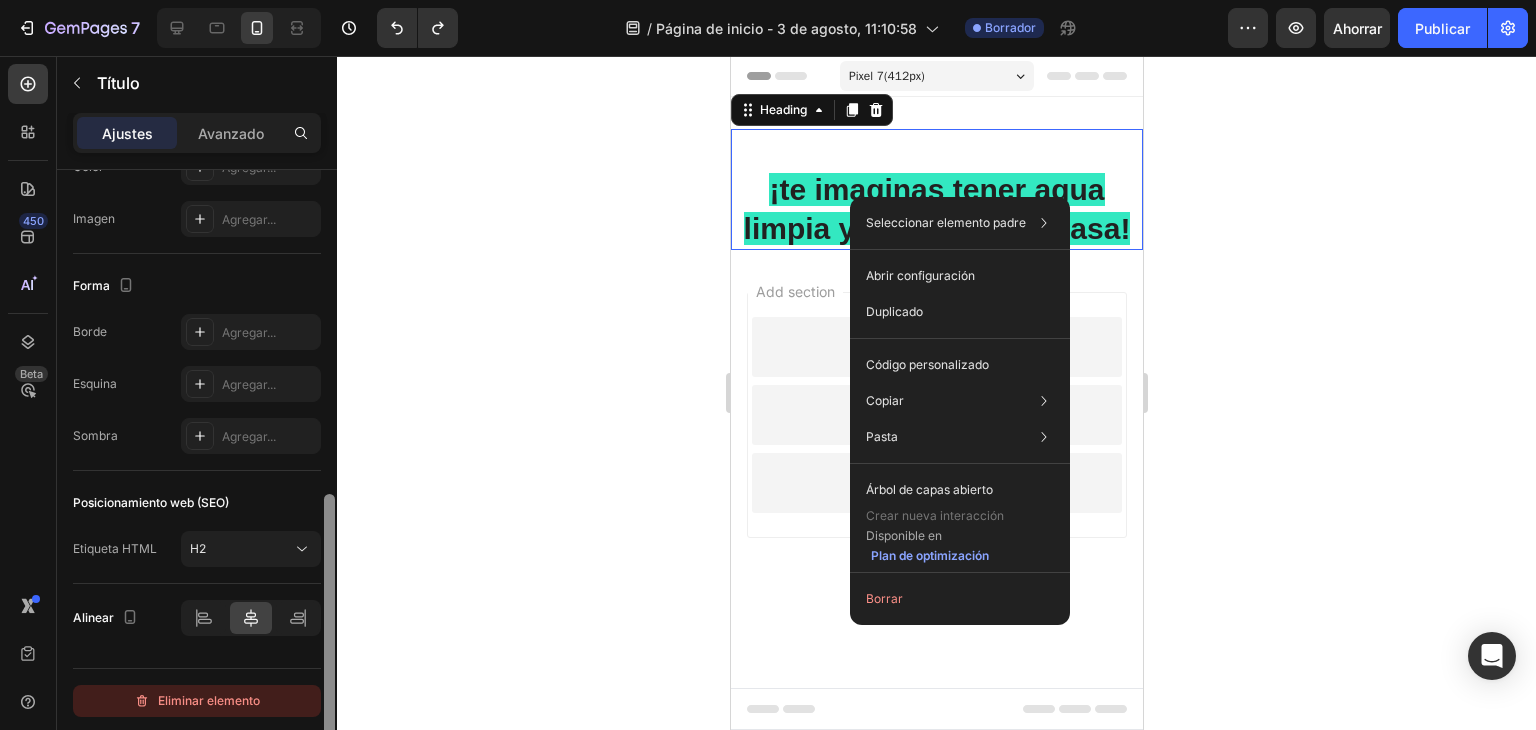 drag, startPoint x: 332, startPoint y: 352, endPoint x: 316, endPoint y: 701, distance: 349.36658 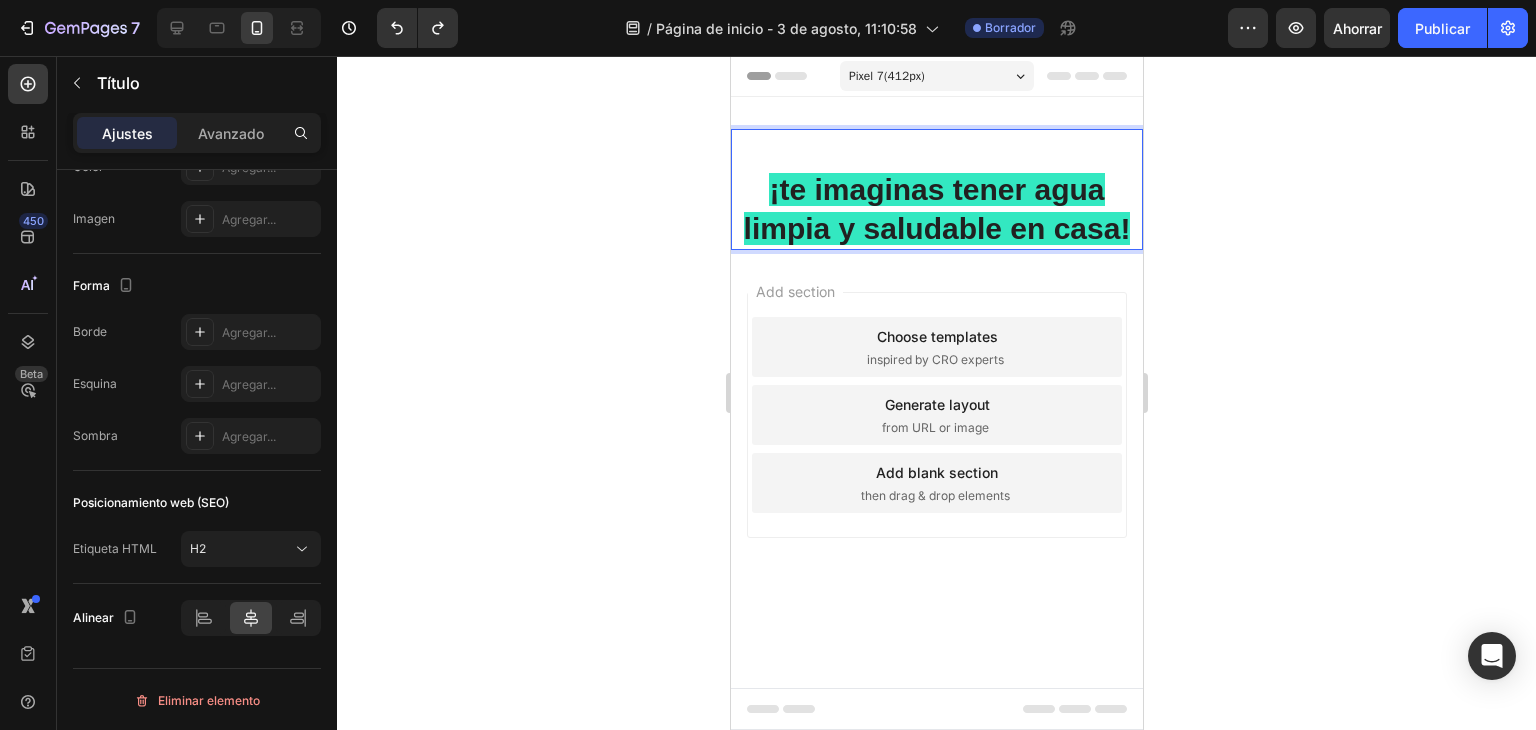 click 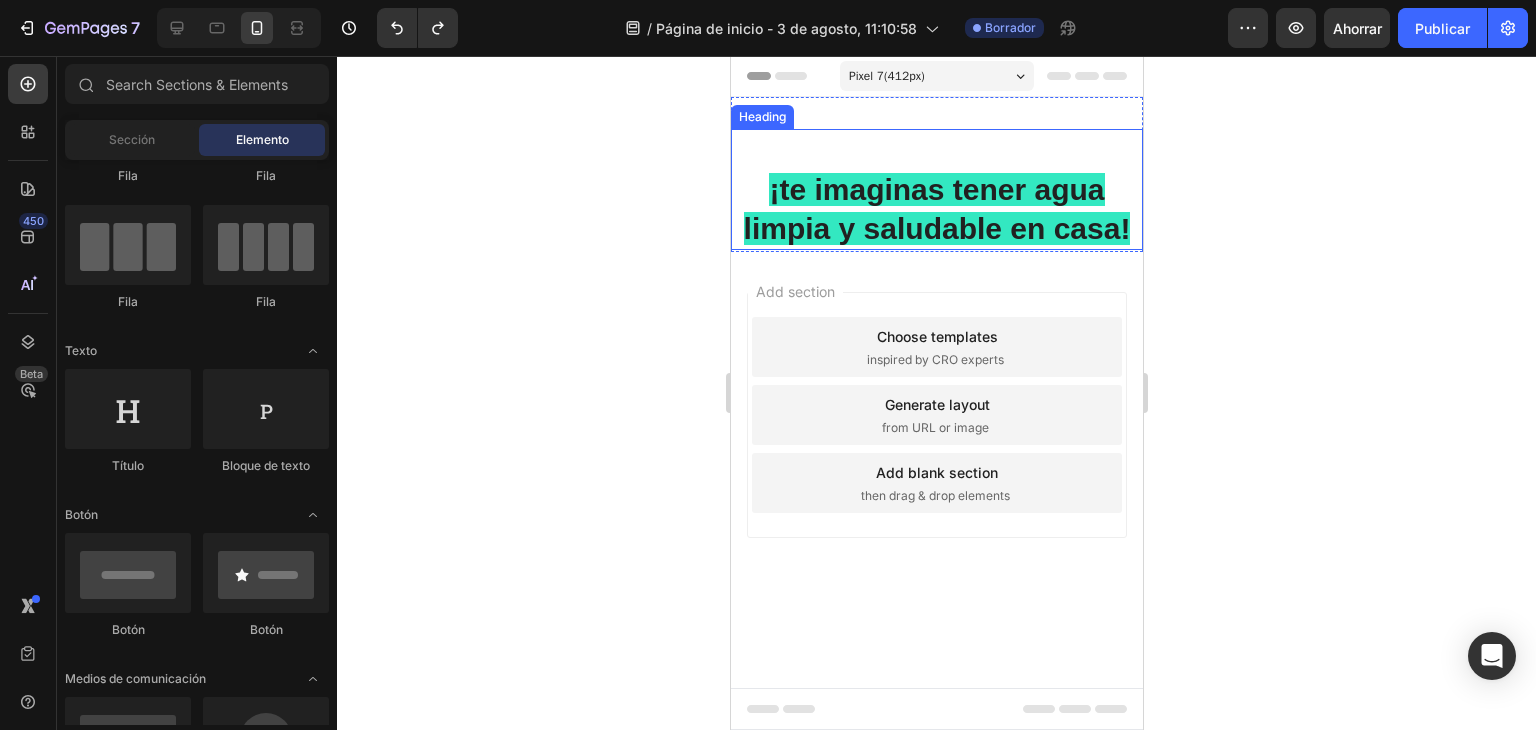 click on "¡te imaginas tener agua limpia y saludable en casa!" at bounding box center (936, 209) 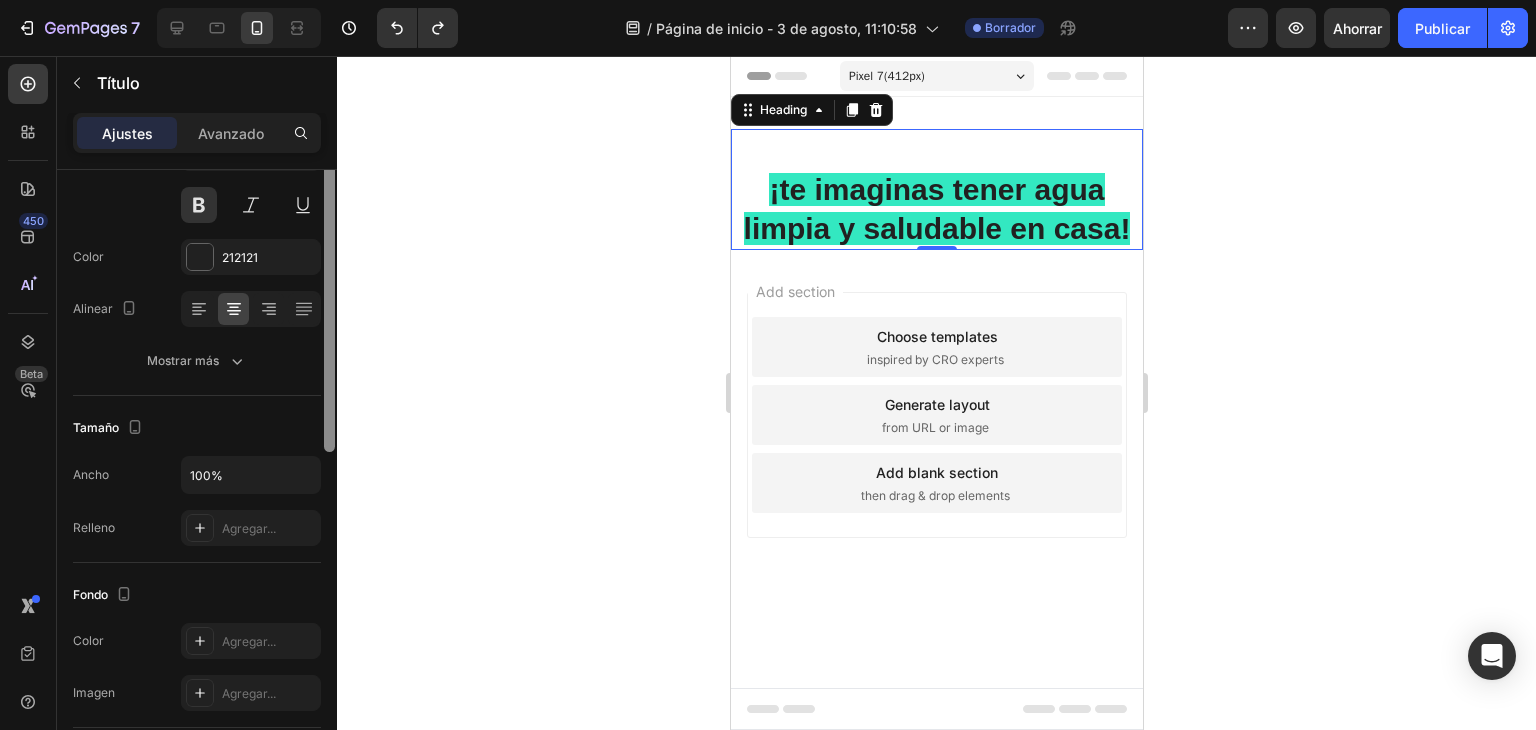 drag, startPoint x: 332, startPoint y: 265, endPoint x: 325, endPoint y: 384, distance: 119.2057 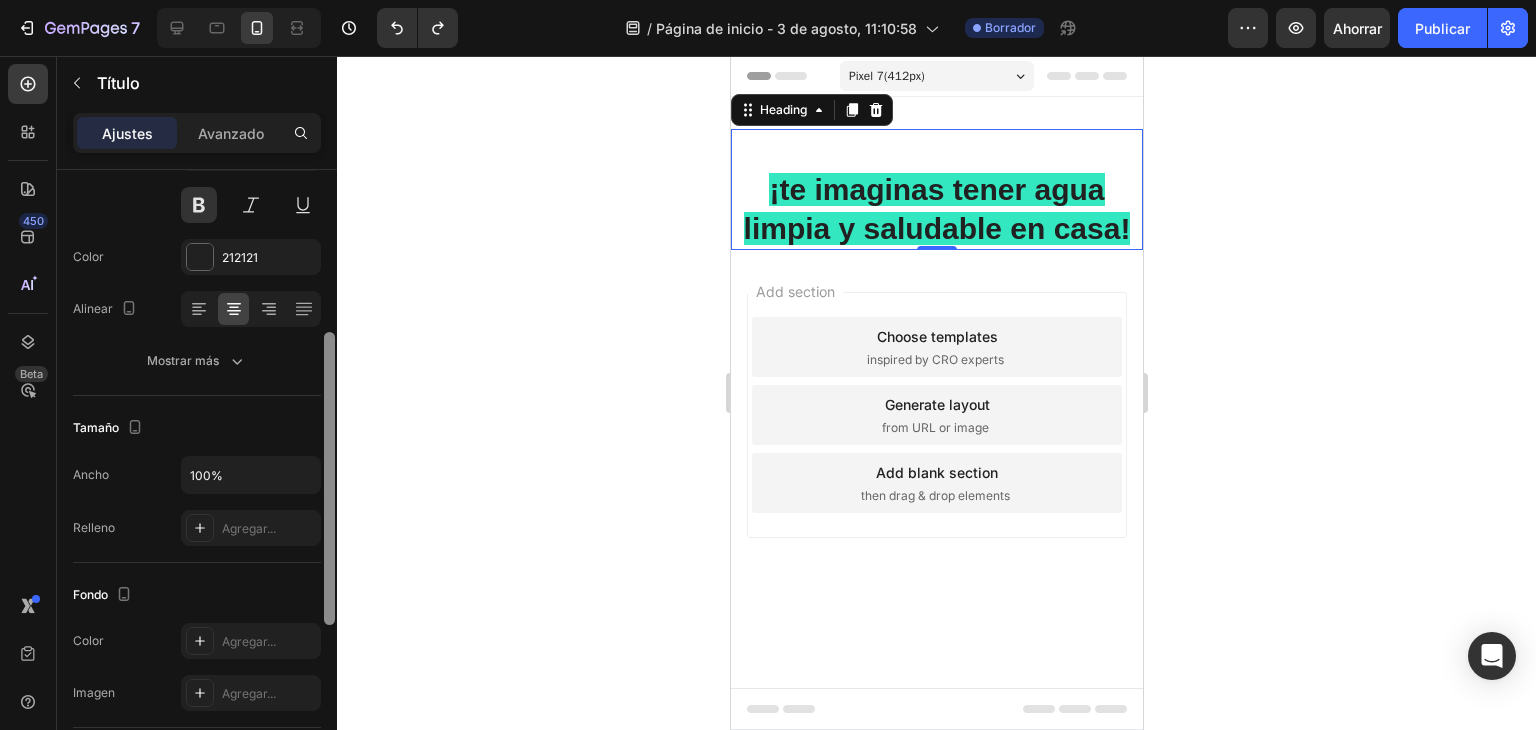 scroll, scrollTop: 249, scrollLeft: 0, axis: vertical 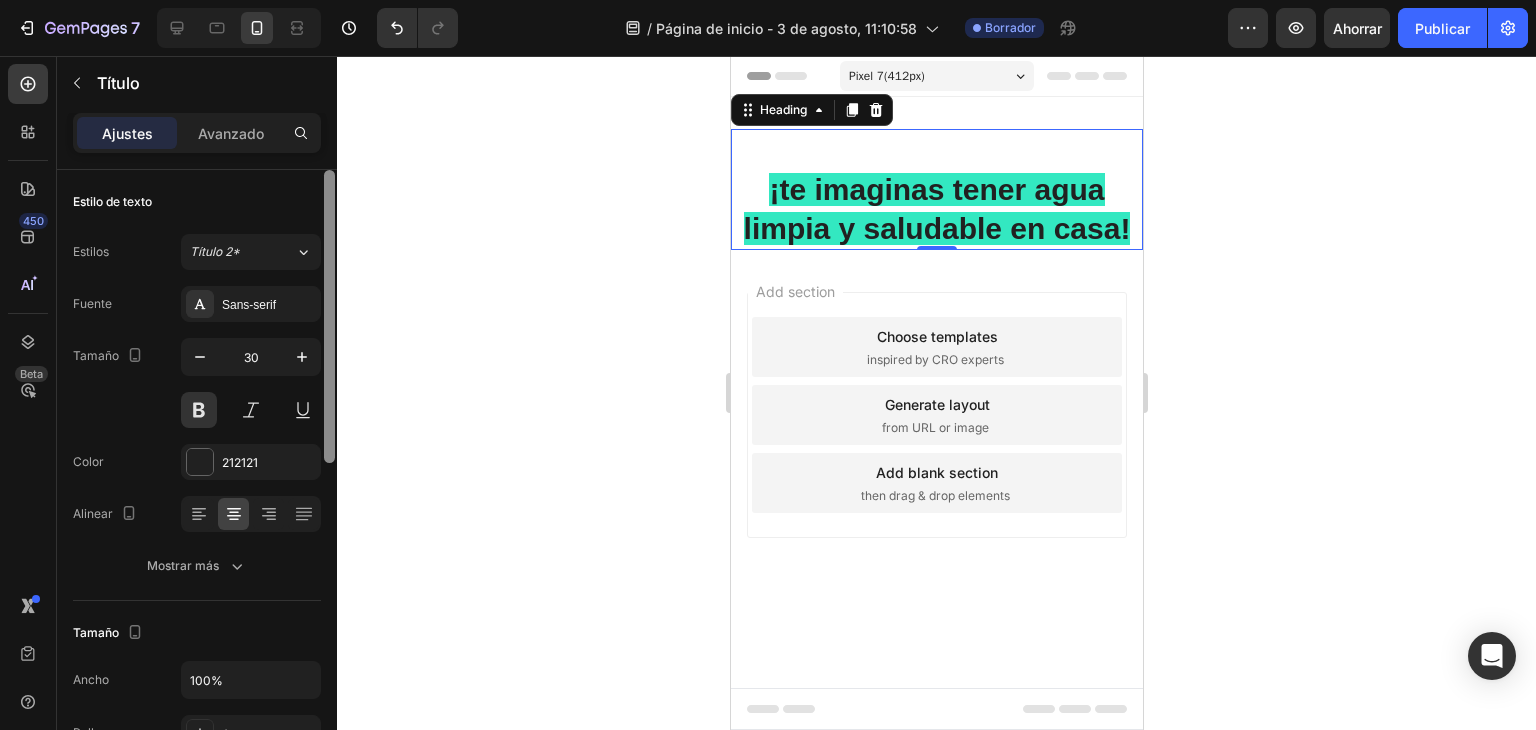 drag, startPoint x: 326, startPoint y: 344, endPoint x: 337, endPoint y: 192, distance: 152.3975 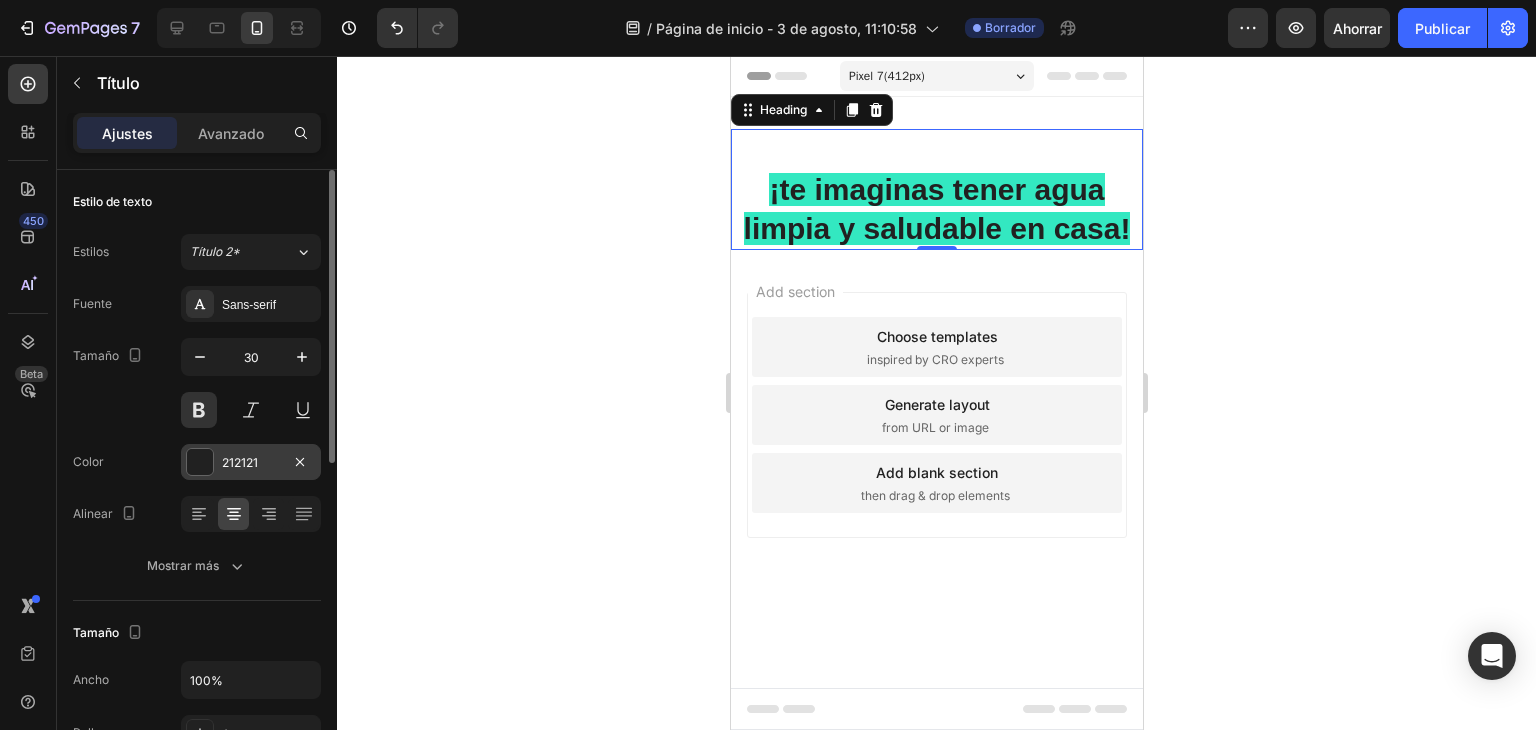 click at bounding box center [200, 462] 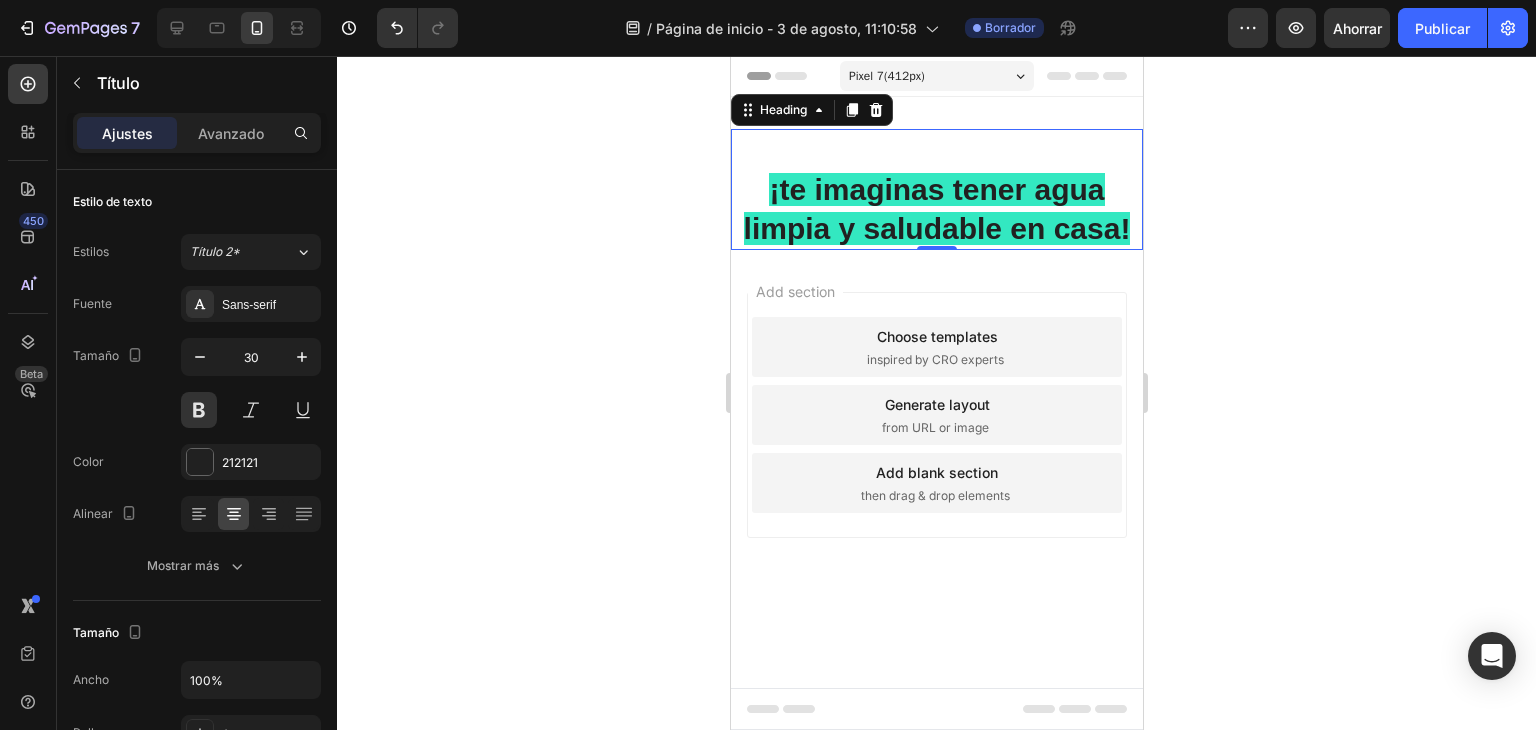 click 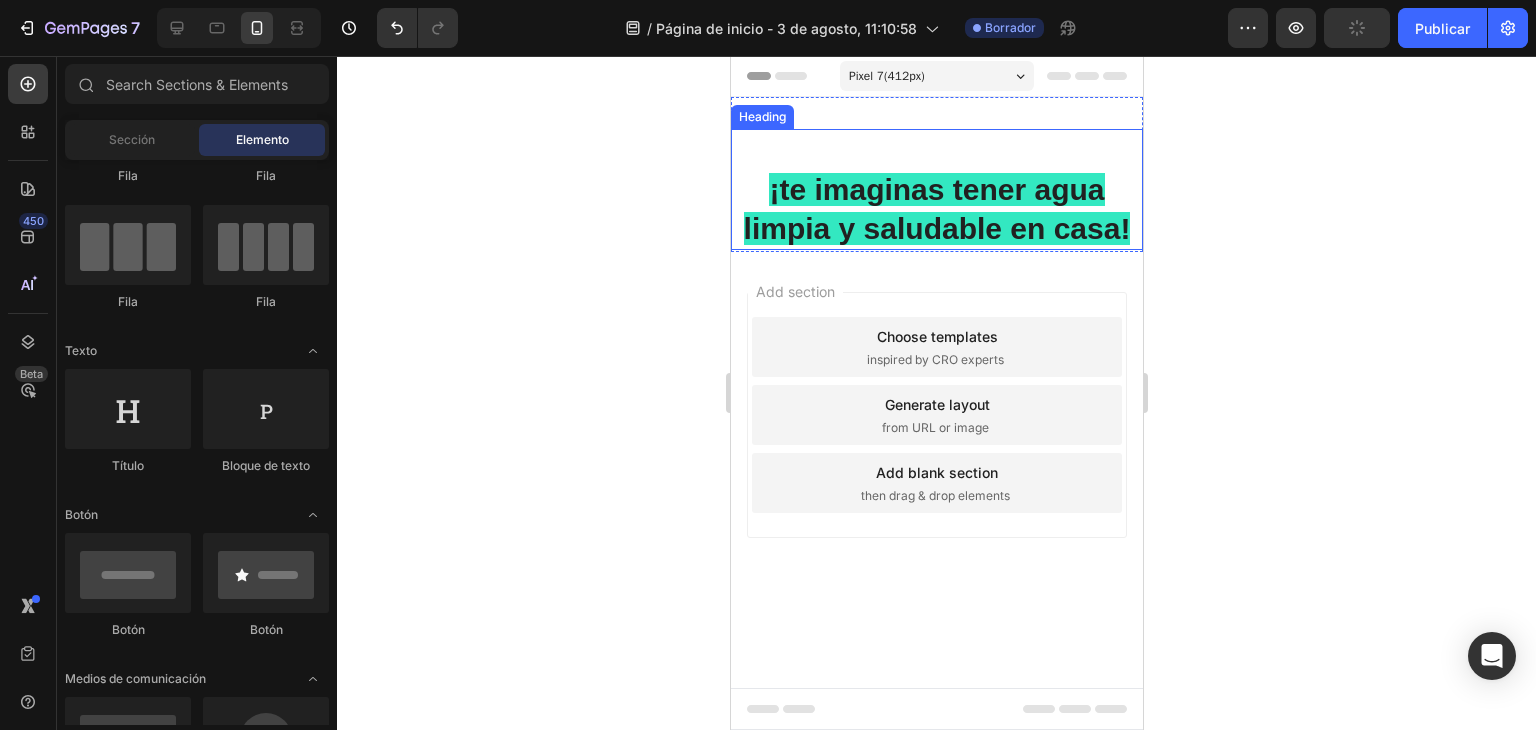 click on "¡te imaginas tener agua limpia y saludable en casa!" at bounding box center [936, 209] 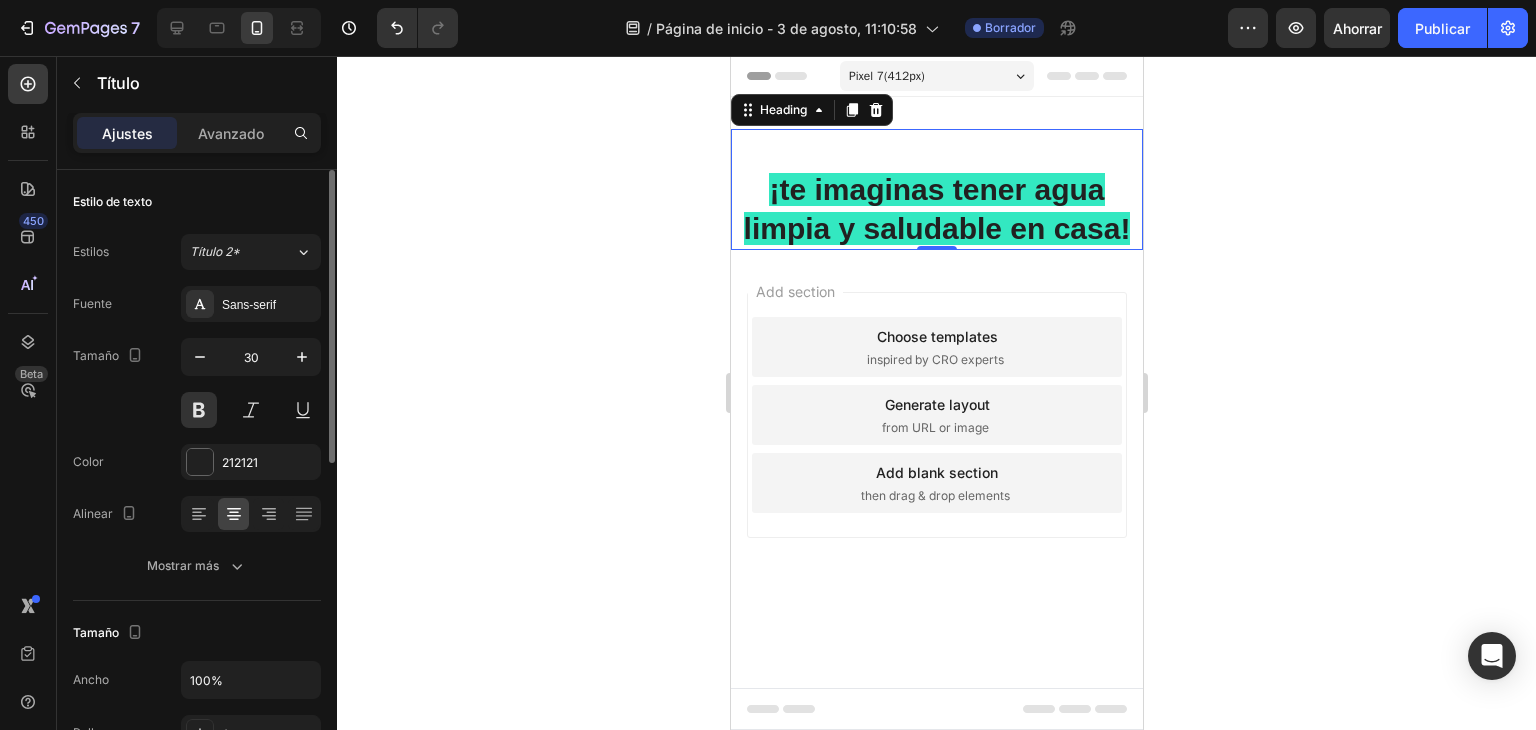 click on "Fuente" at bounding box center (92, 303) 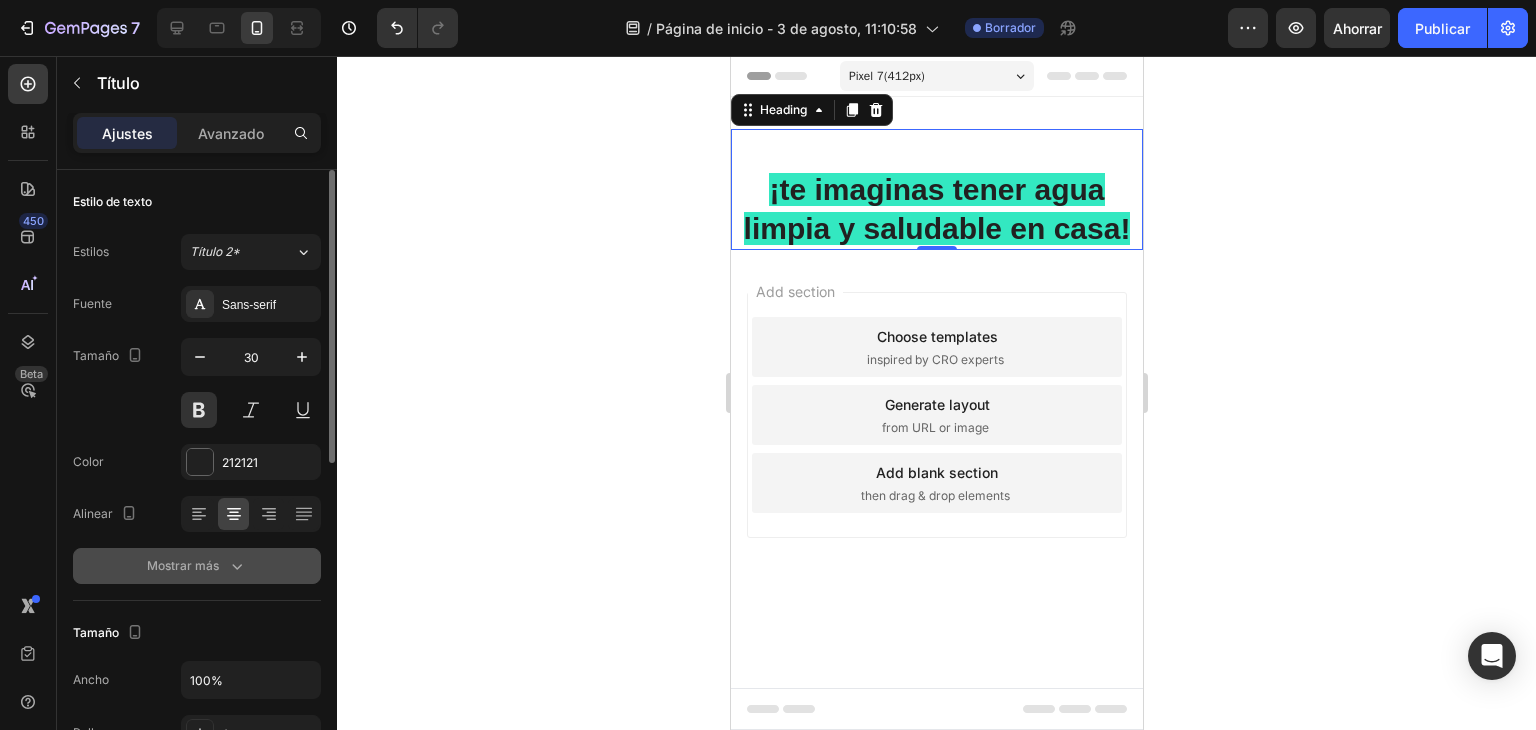 click on "Mostrar más" at bounding box center (183, 565) 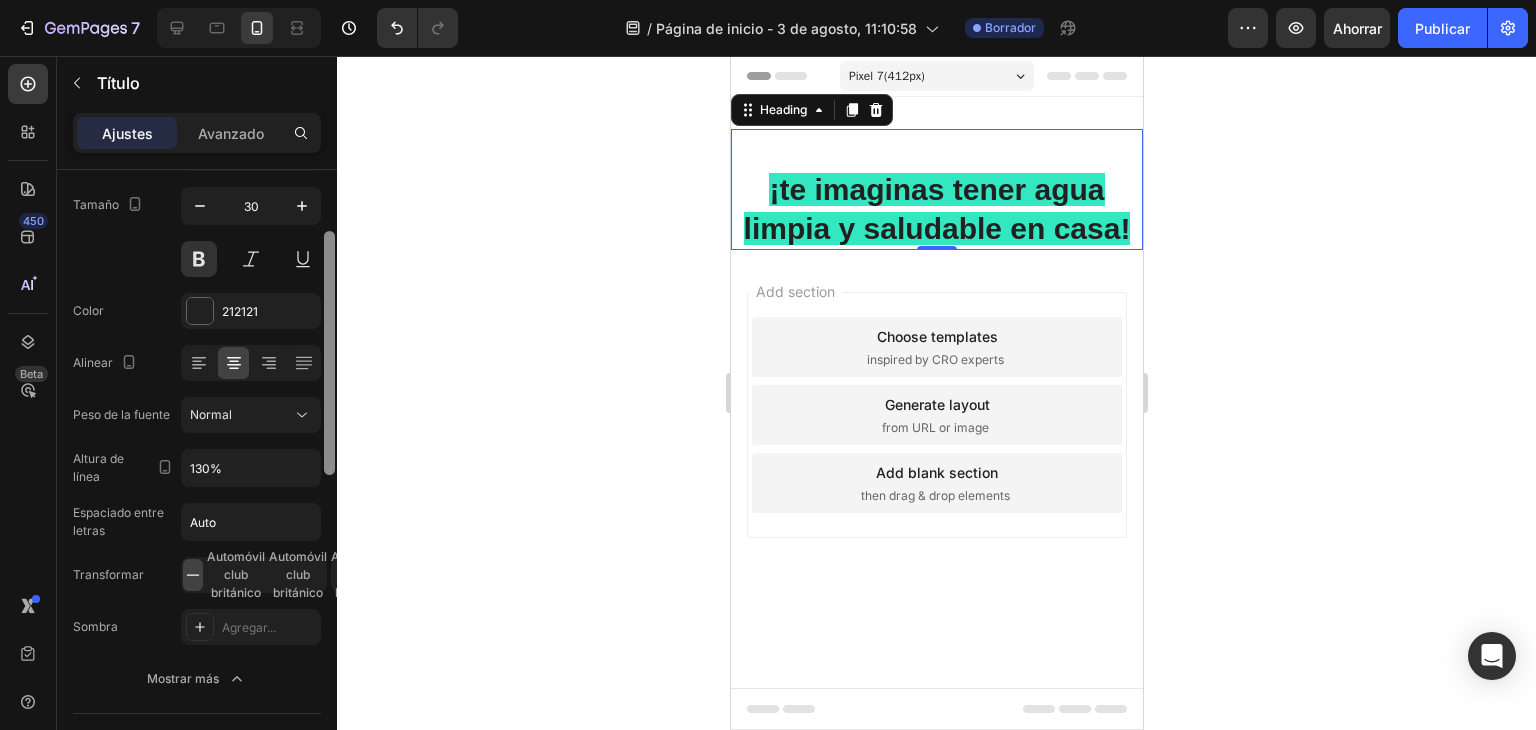 scroll, scrollTop: 152, scrollLeft: 0, axis: vertical 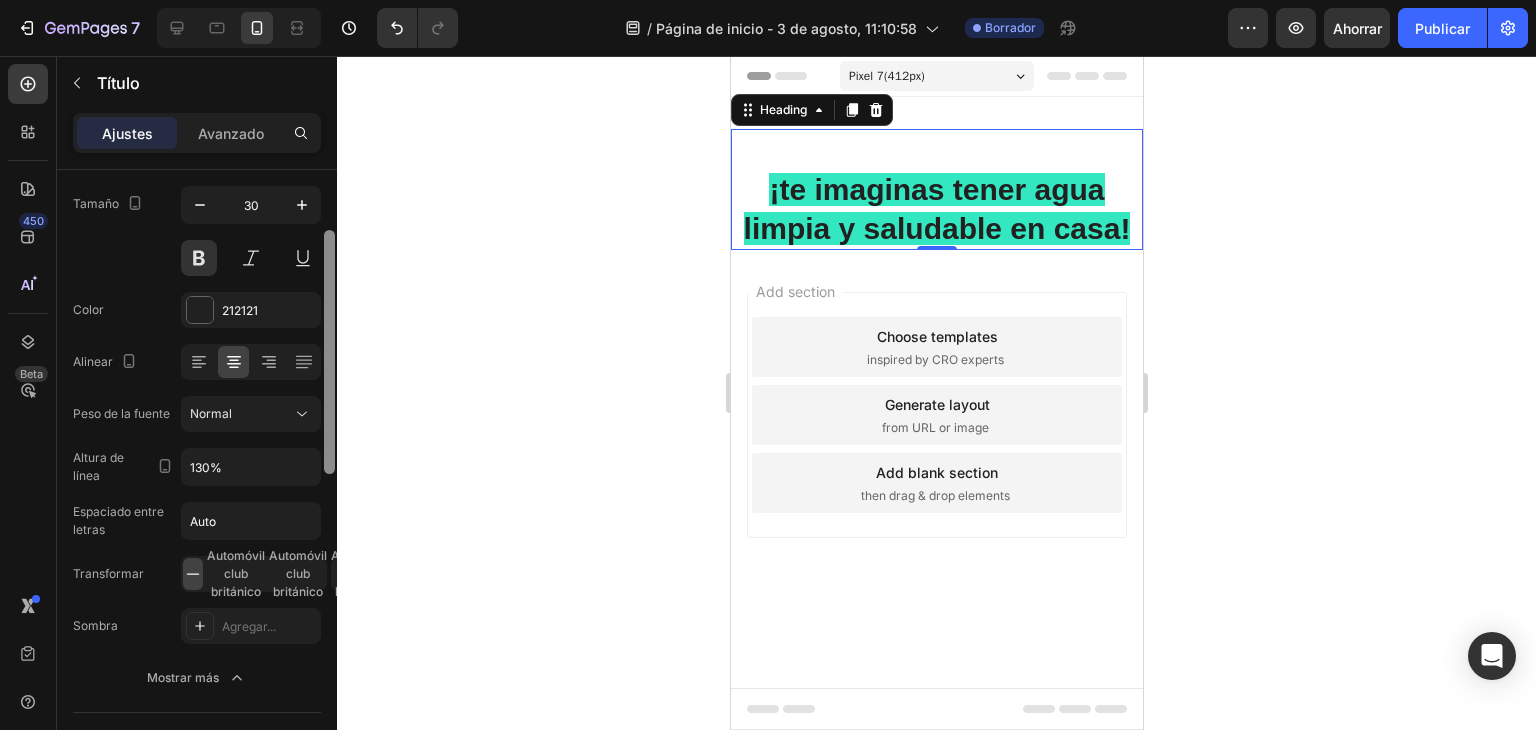drag, startPoint x: 330, startPoint y: 388, endPoint x: 340, endPoint y: 461, distance: 73.68175 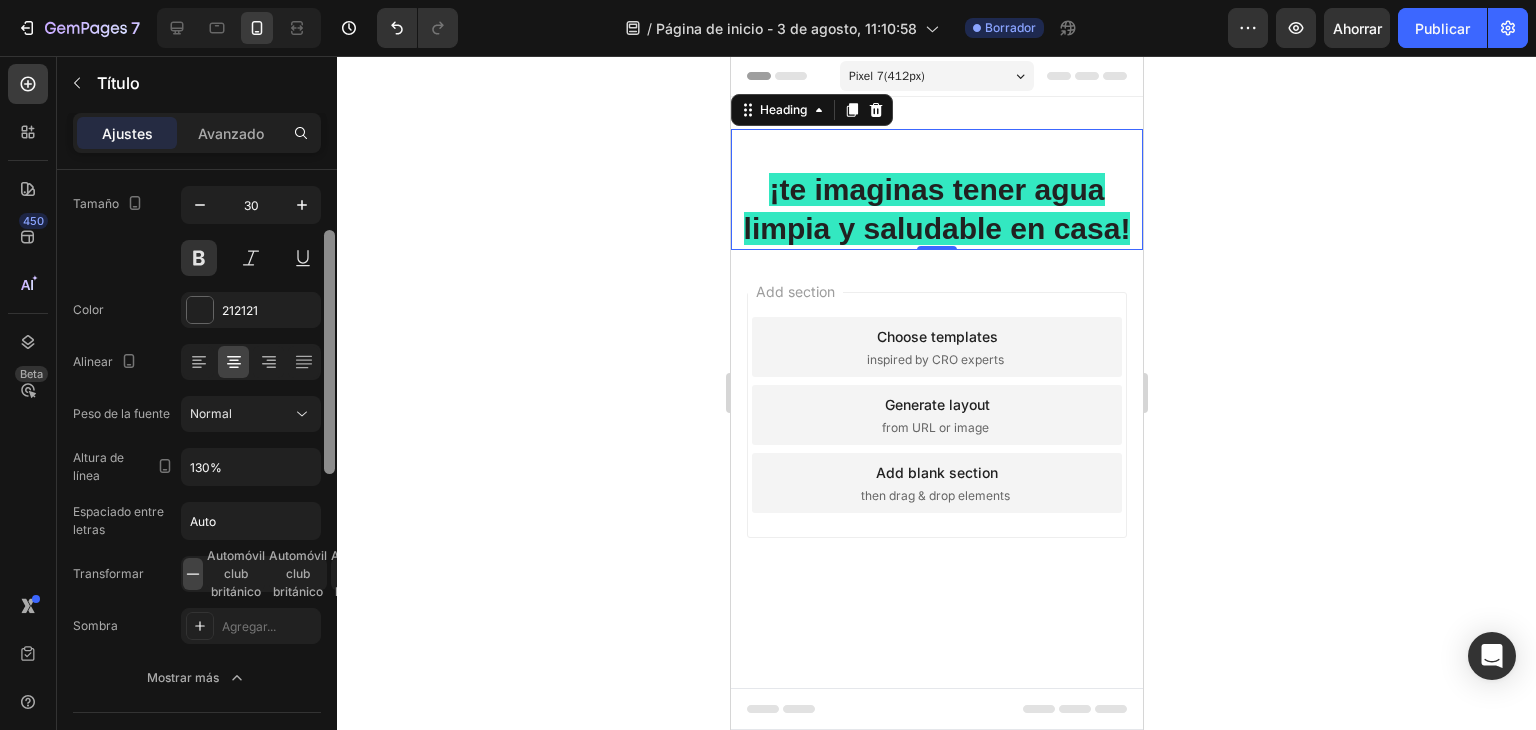 click on "7 / Página de inicio - 3 de [DATE], [TIME] Borrador Avance Ahorrar Publicar 450 Beta Secciones(18) Elementos(83) Sección Elemento Sección de héroes Detalle del producto Marcas Insignias de confianza Garantizar Desglose del producto Cómo utilizar Testimonios Comparar Manojo Preguntas frecuentes Prueba social Historia de la marca Lista de productos Recopilación Lista de blogs Contacto Sticky Añadir al carrito Pie de página personalizado Explorar la biblioteca 450 Disposición
Fila
Fila
Fila
Fila Texto
Título
Bloque de texto Botón
Botón
Botón Medios de comunicación" 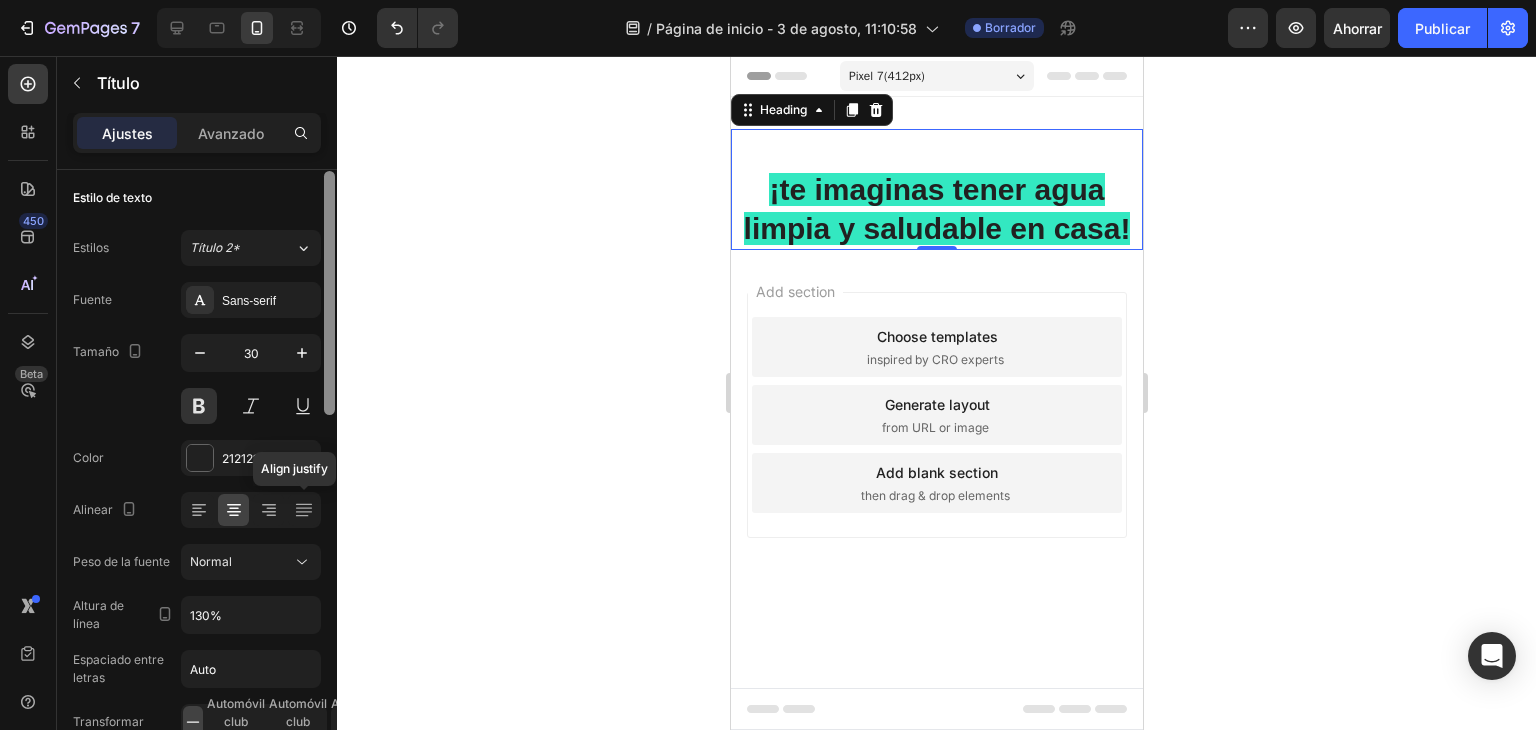 scroll, scrollTop: 0, scrollLeft: 0, axis: both 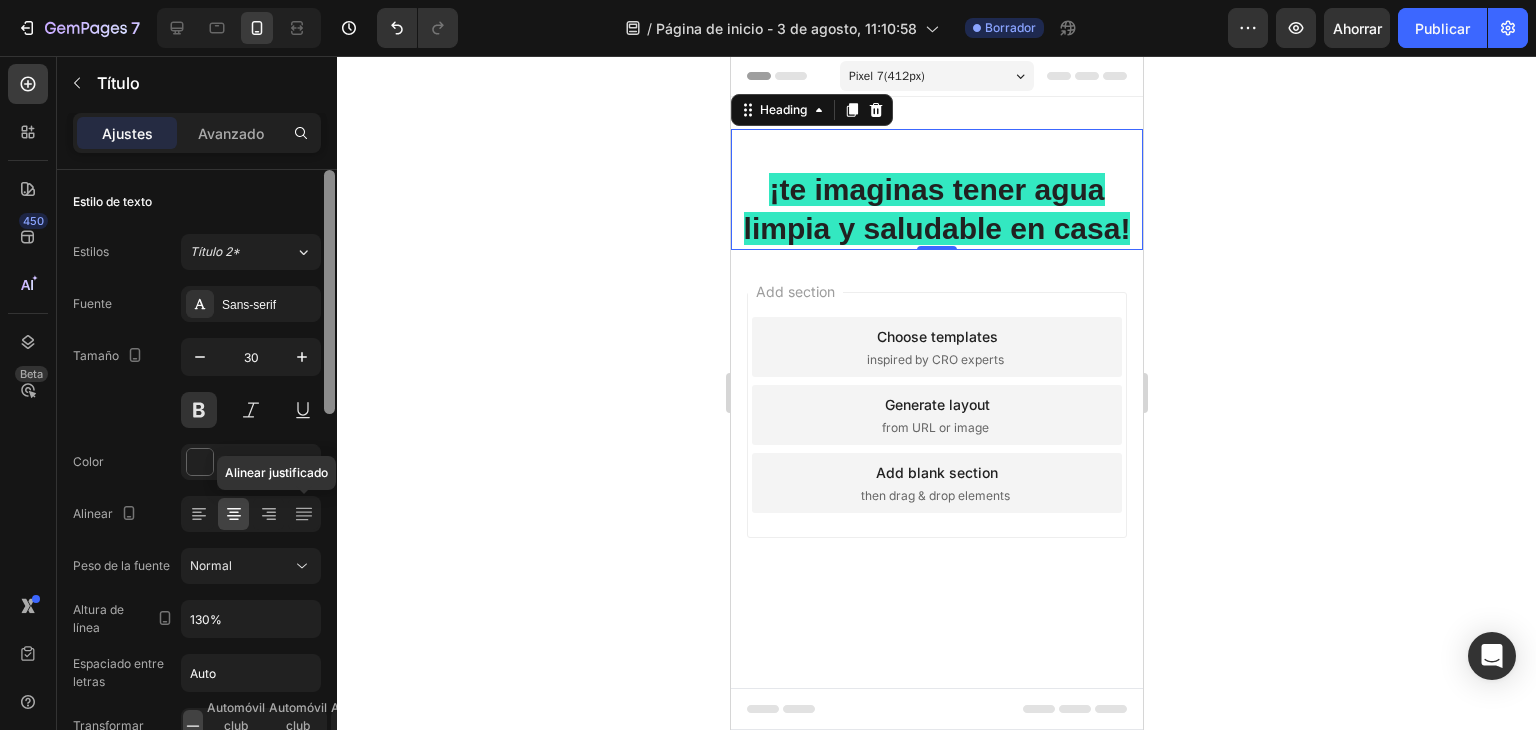 drag, startPoint x: 328, startPoint y: 403, endPoint x: 360, endPoint y: 326, distance: 83.38465 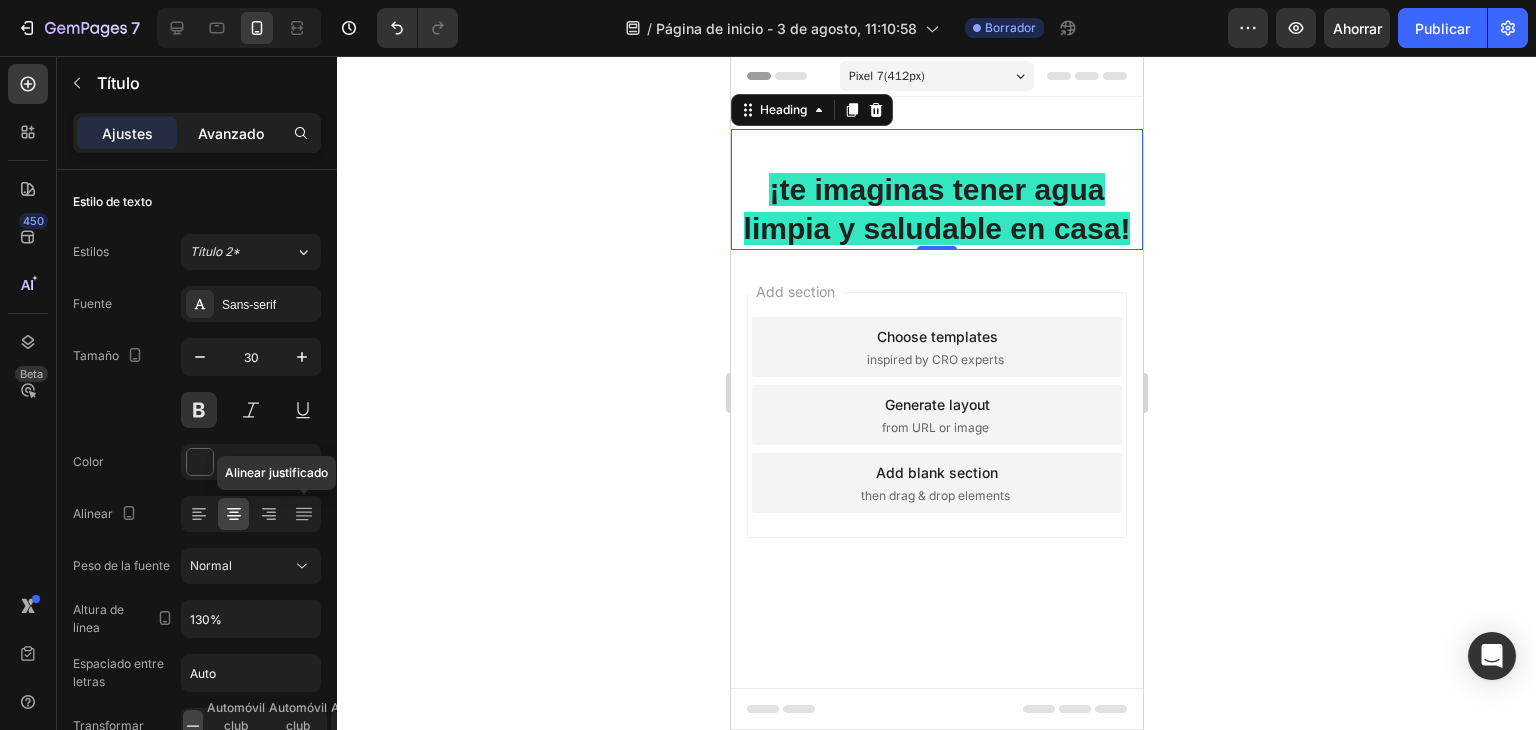 click on "Avanzado" 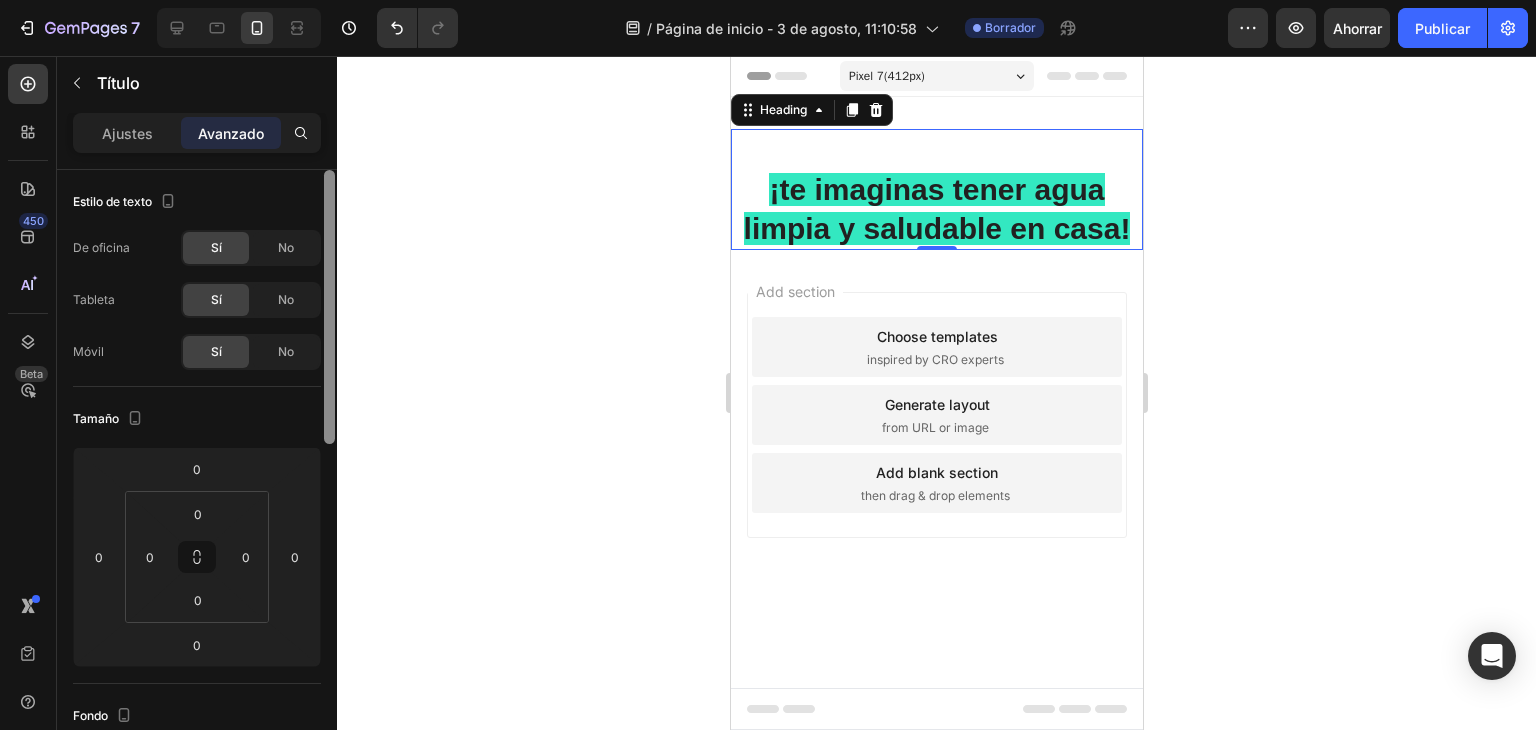drag, startPoint x: 332, startPoint y: 349, endPoint x: 329, endPoint y: 275, distance: 74.06078 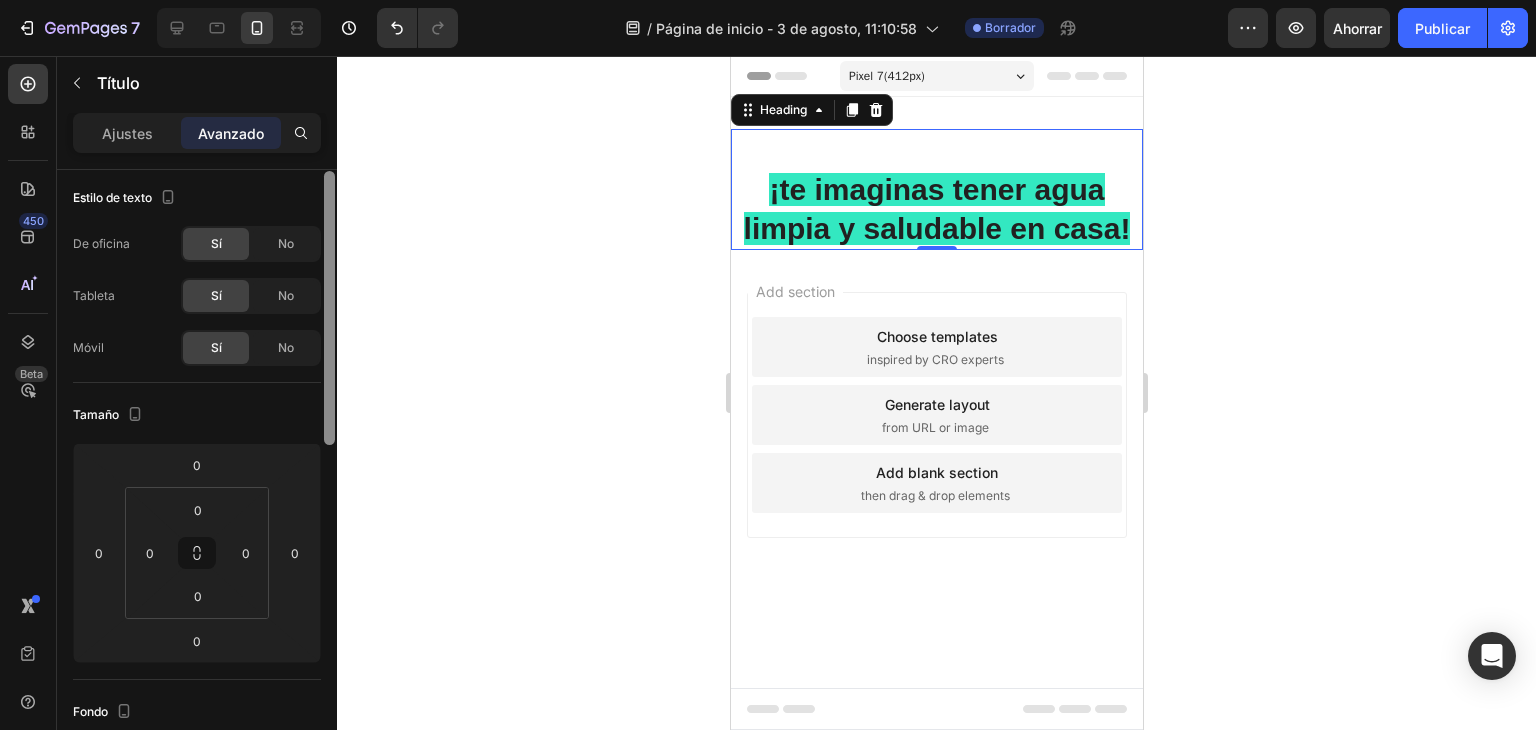 scroll, scrollTop: 0, scrollLeft: 0, axis: both 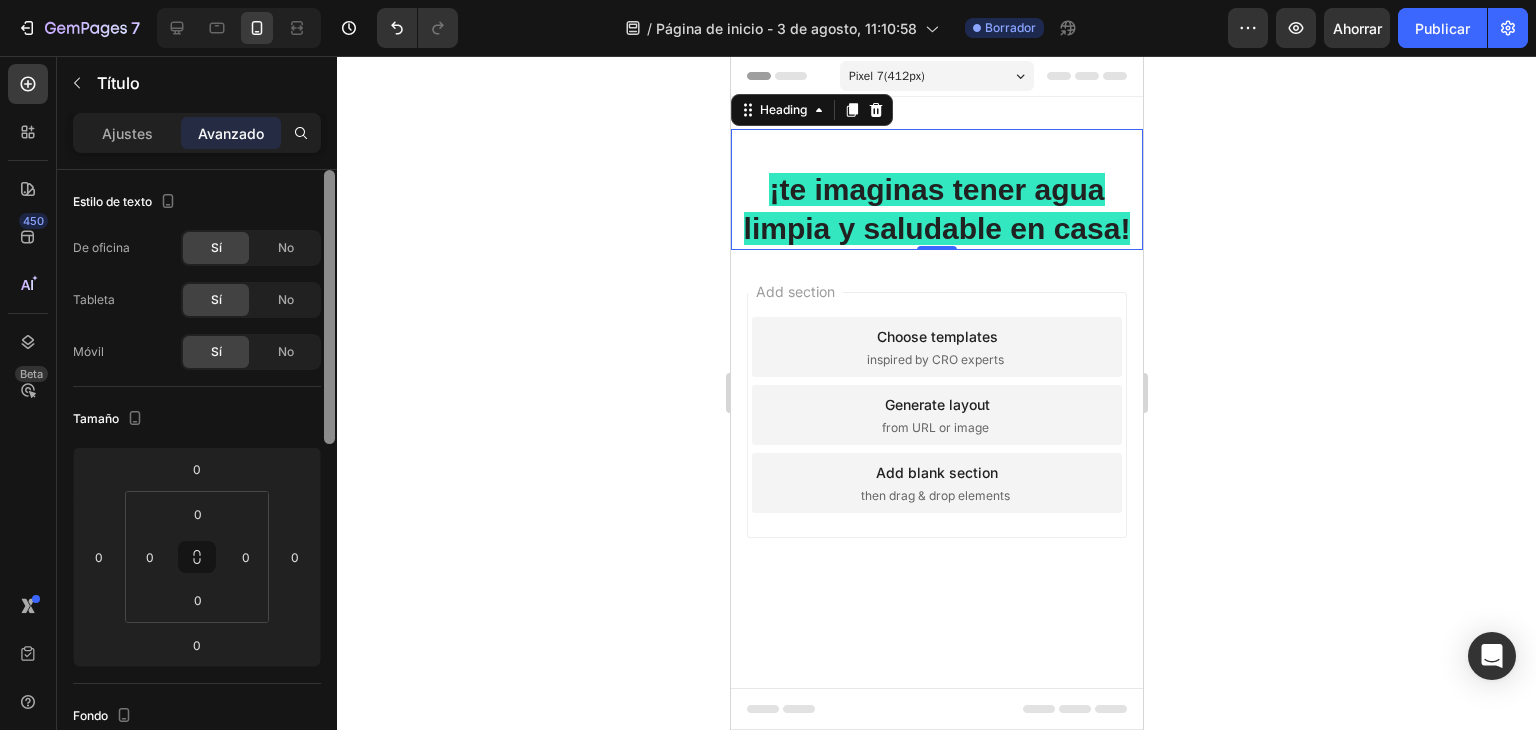 drag, startPoint x: 329, startPoint y: 275, endPoint x: 331, endPoint y: 179, distance: 96.02083 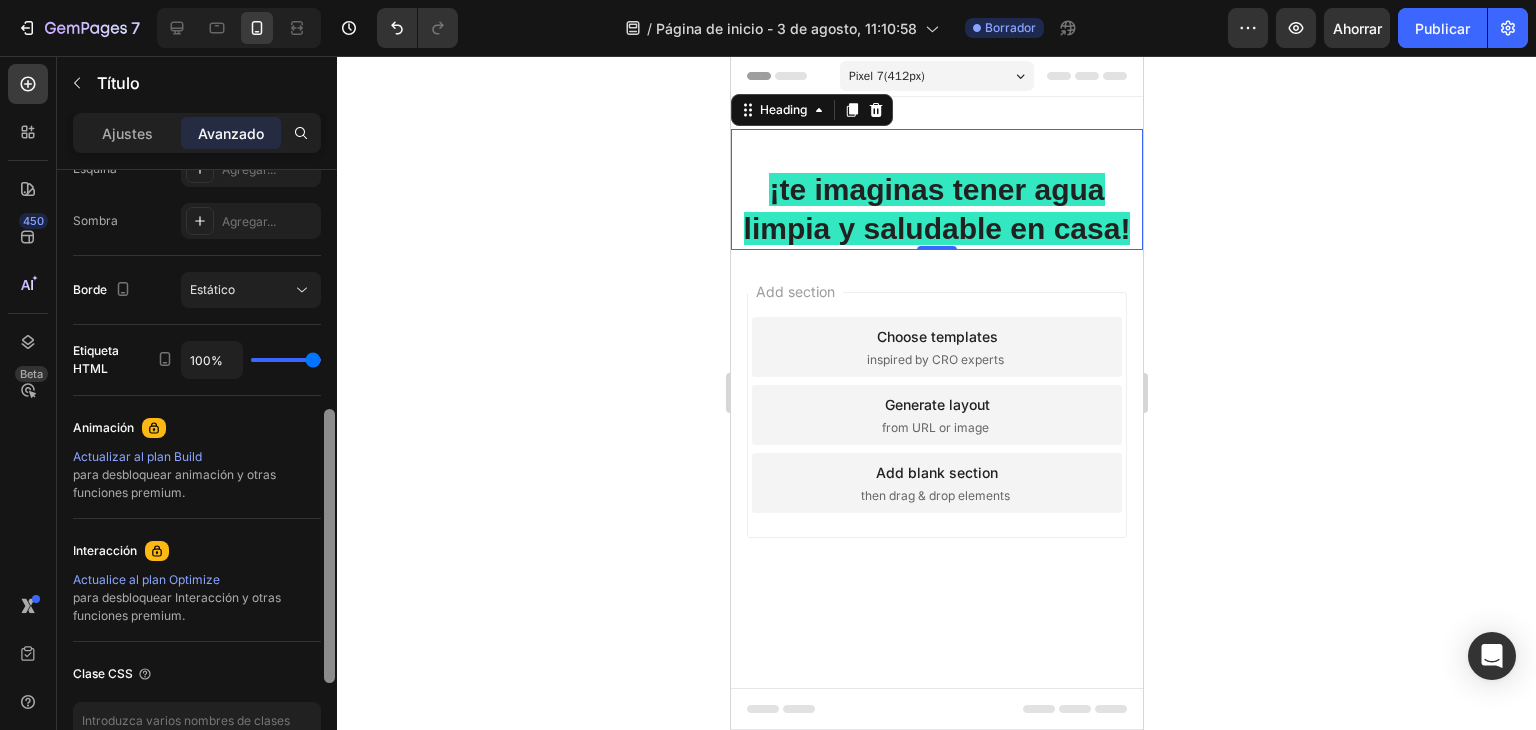 drag, startPoint x: 324, startPoint y: 240, endPoint x: 316, endPoint y: 549, distance: 309.10355 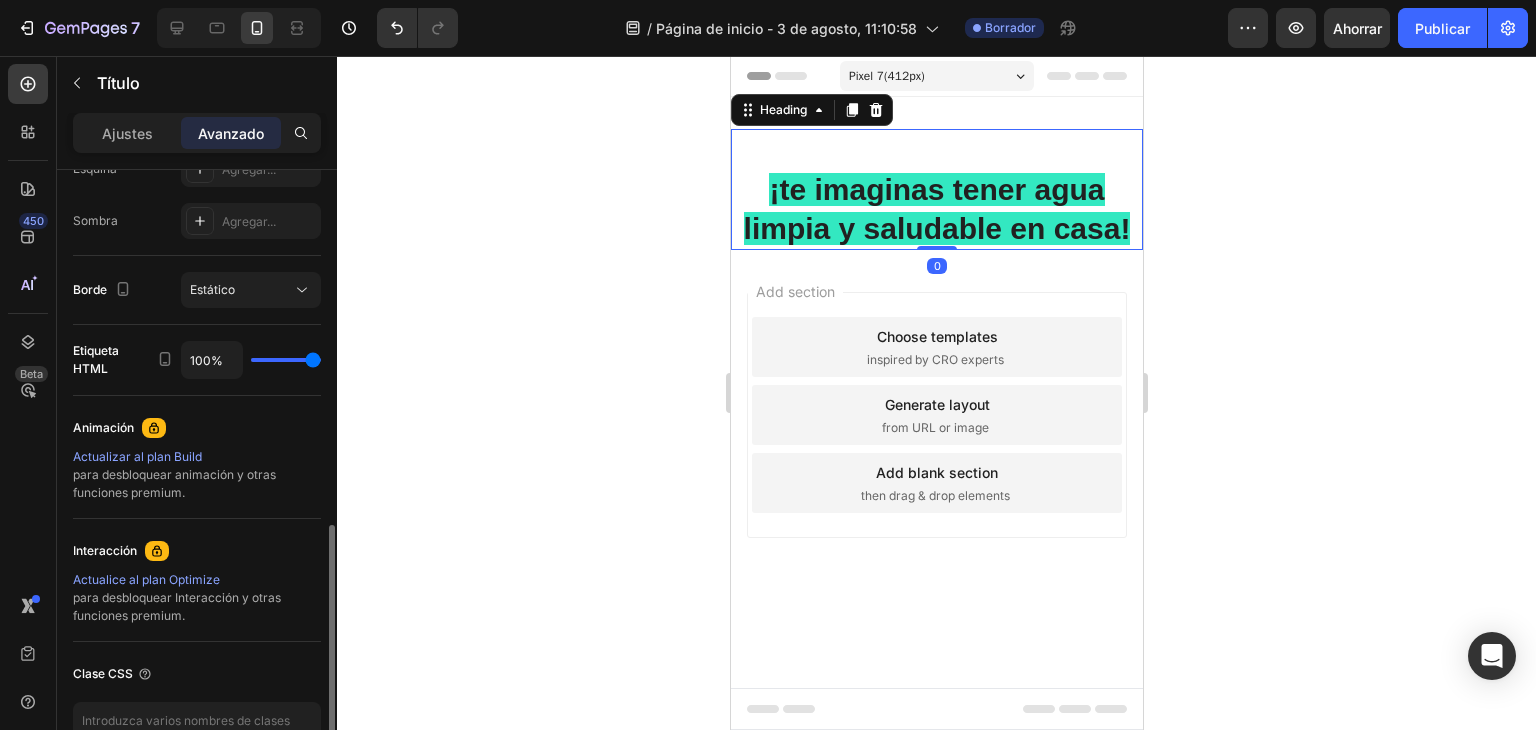 scroll, scrollTop: 692, scrollLeft: 0, axis: vertical 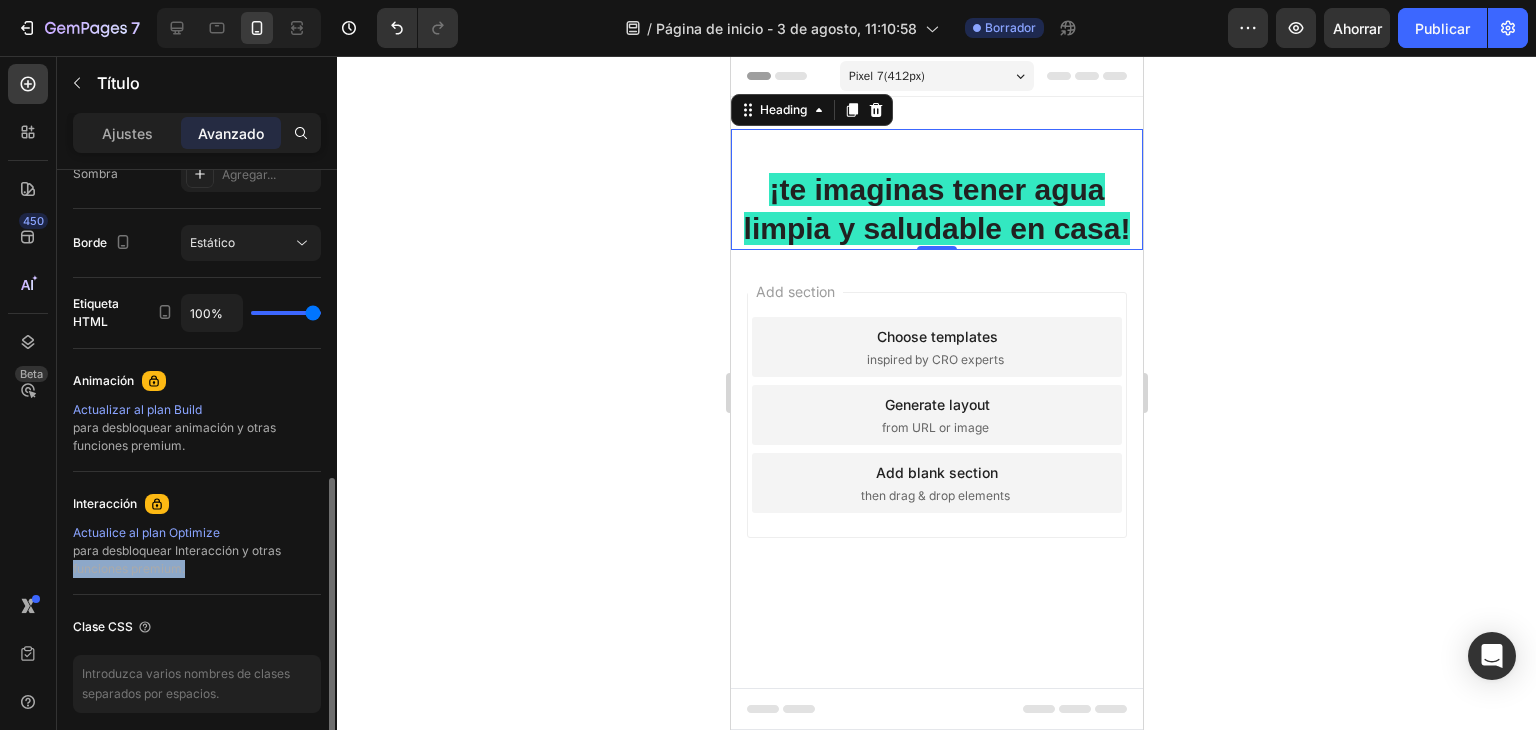 drag, startPoint x: 316, startPoint y: 549, endPoint x: 316, endPoint y: 587, distance: 38 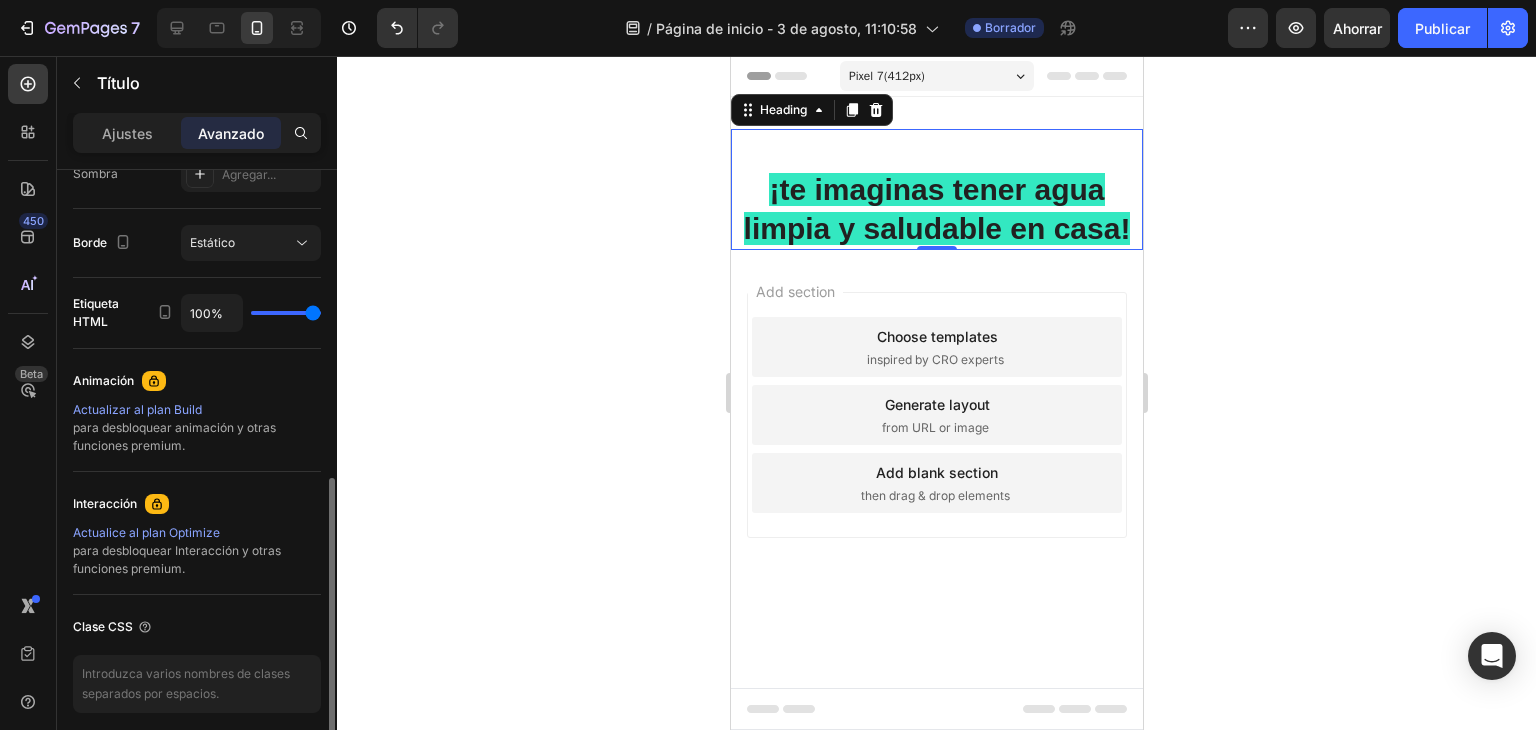 click on "Borde Estático" 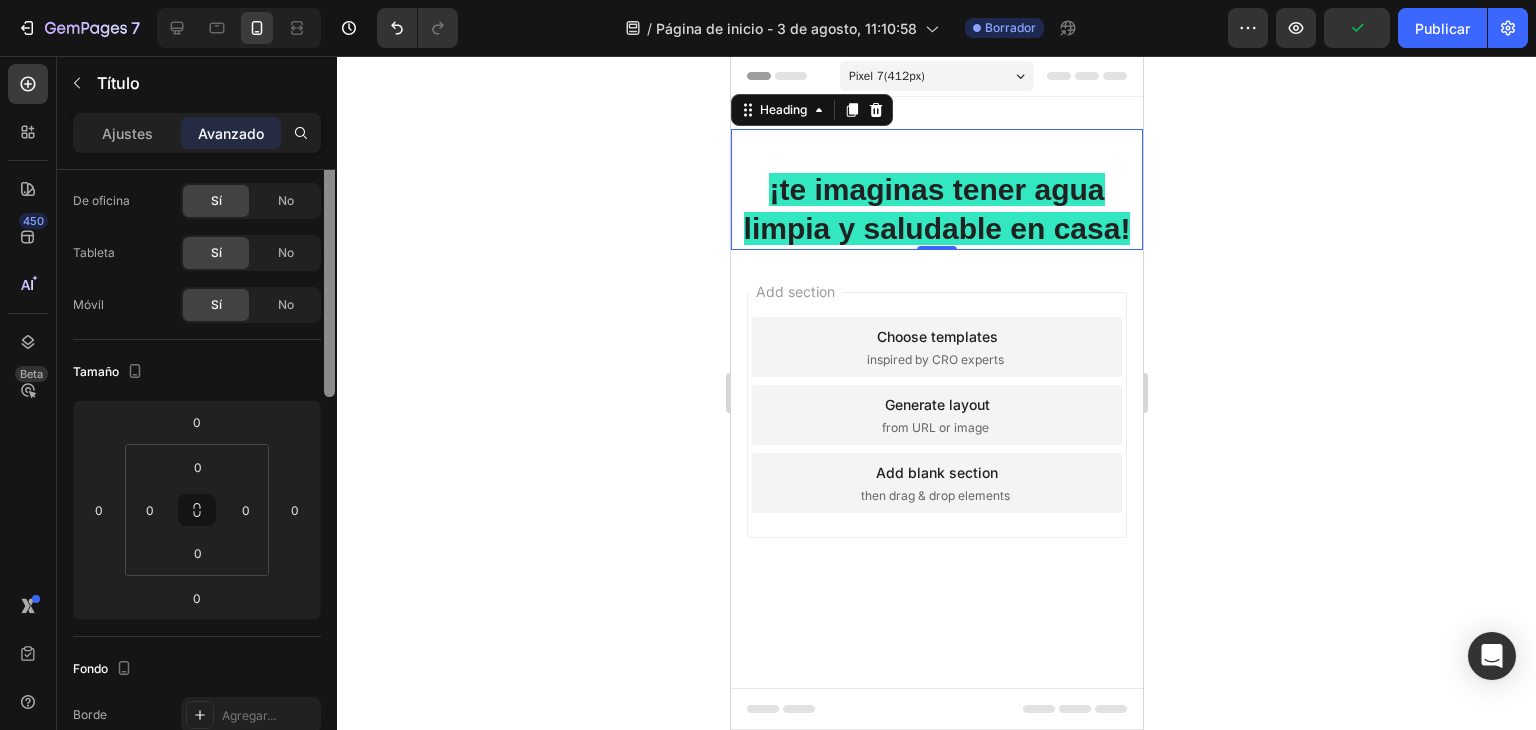 scroll, scrollTop: 0, scrollLeft: 0, axis: both 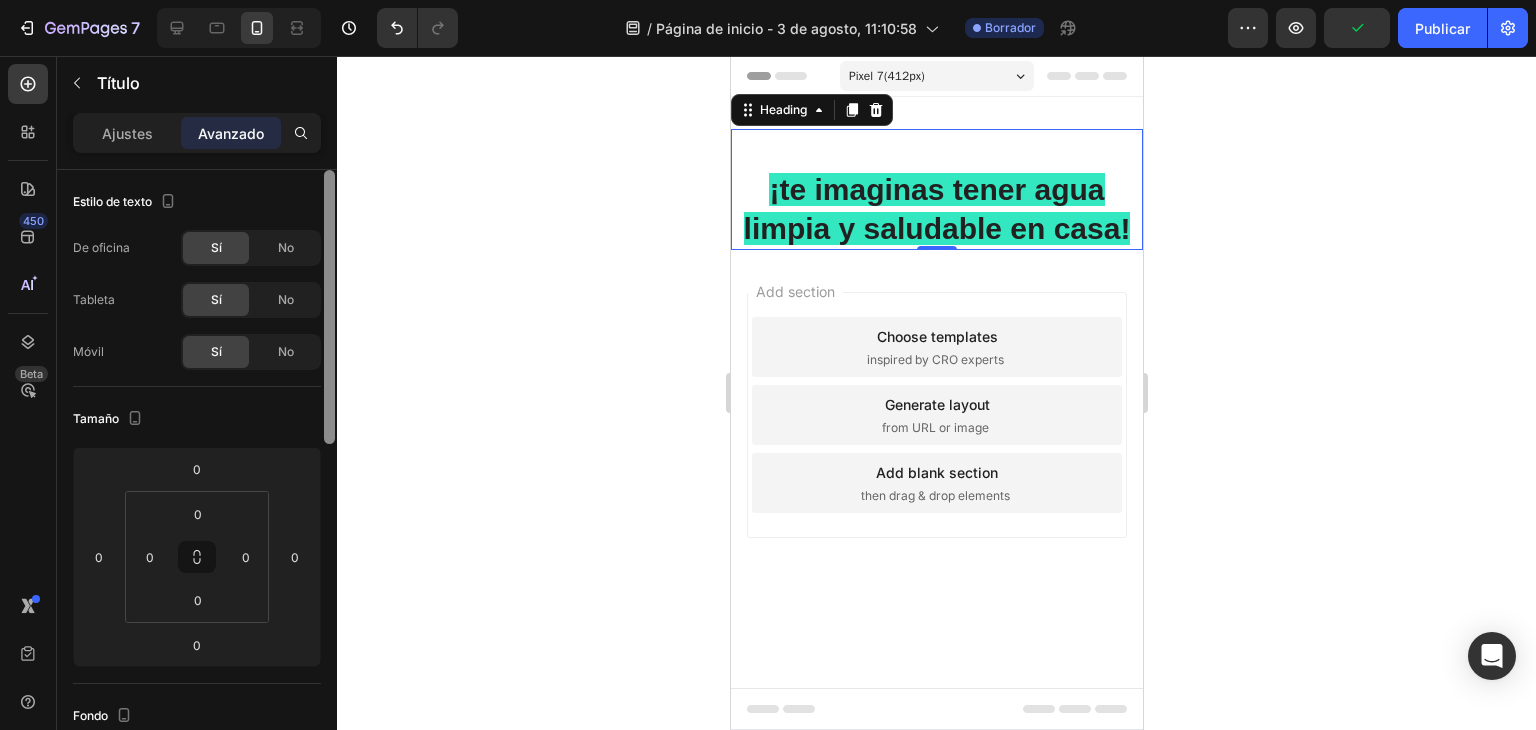 drag, startPoint x: 332, startPoint y: 523, endPoint x: 389, endPoint y: 191, distance: 336.85754 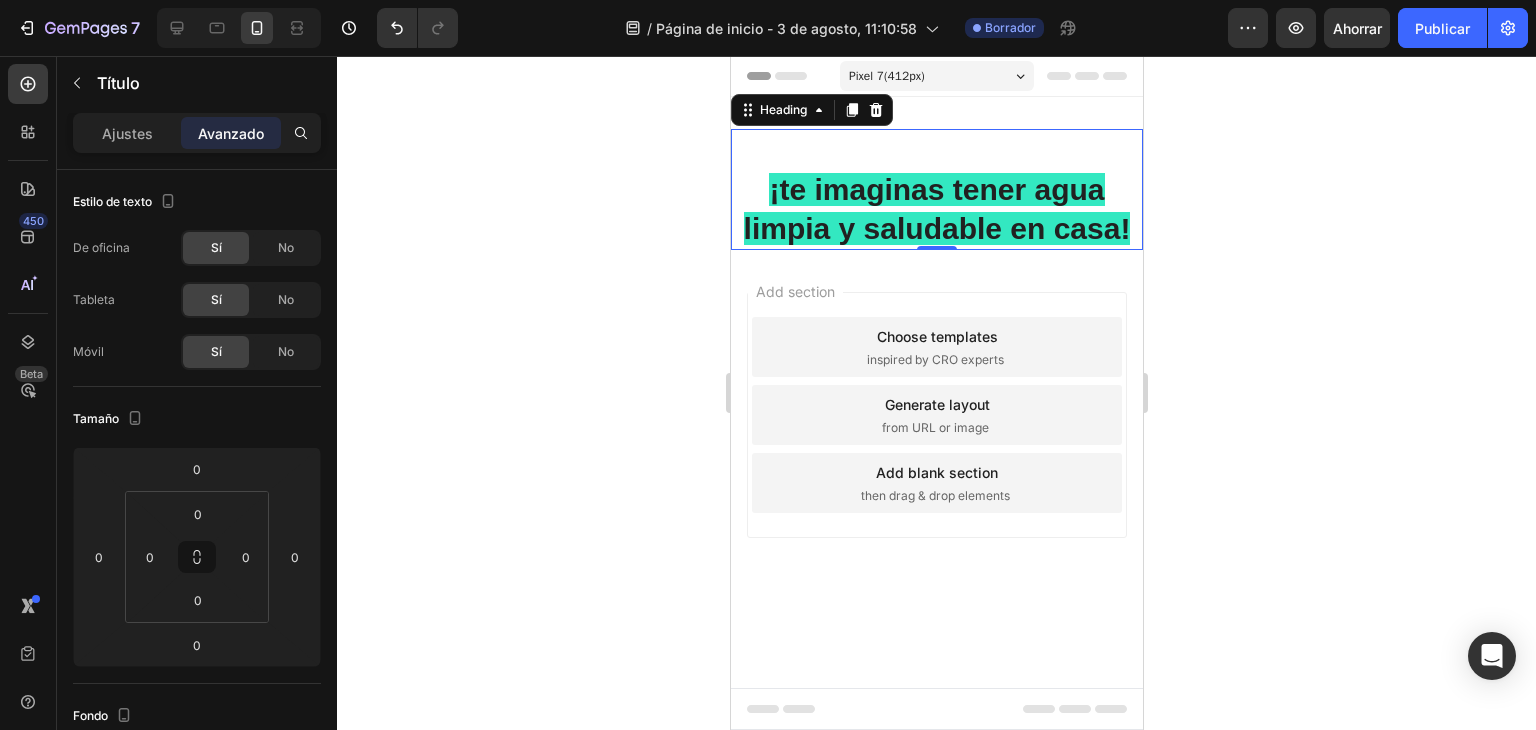 drag, startPoint x: 1119, startPoint y: 247, endPoint x: 1136, endPoint y: 533, distance: 286.5048 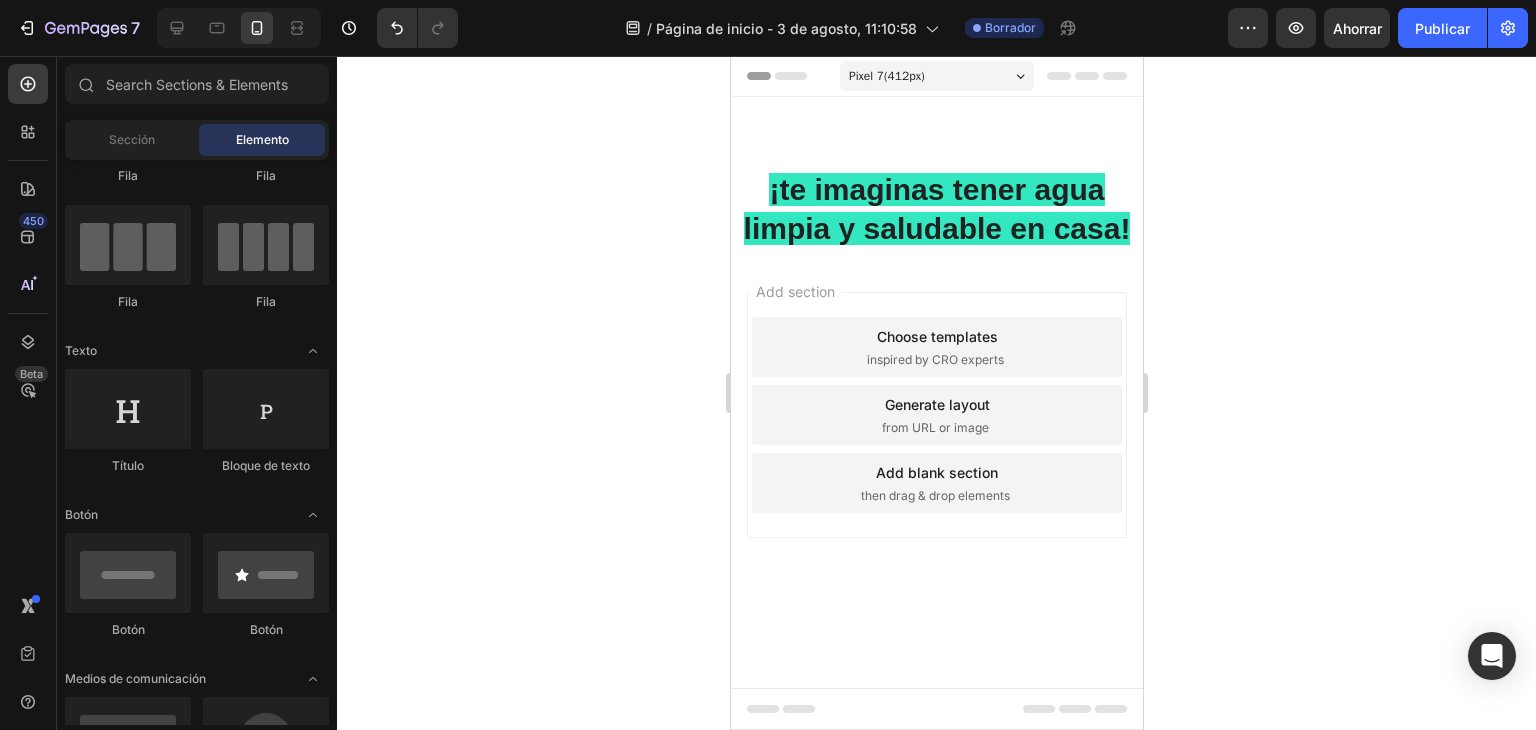 drag, startPoint x: 1136, startPoint y: 533, endPoint x: 957, endPoint y: 202, distance: 376.3004 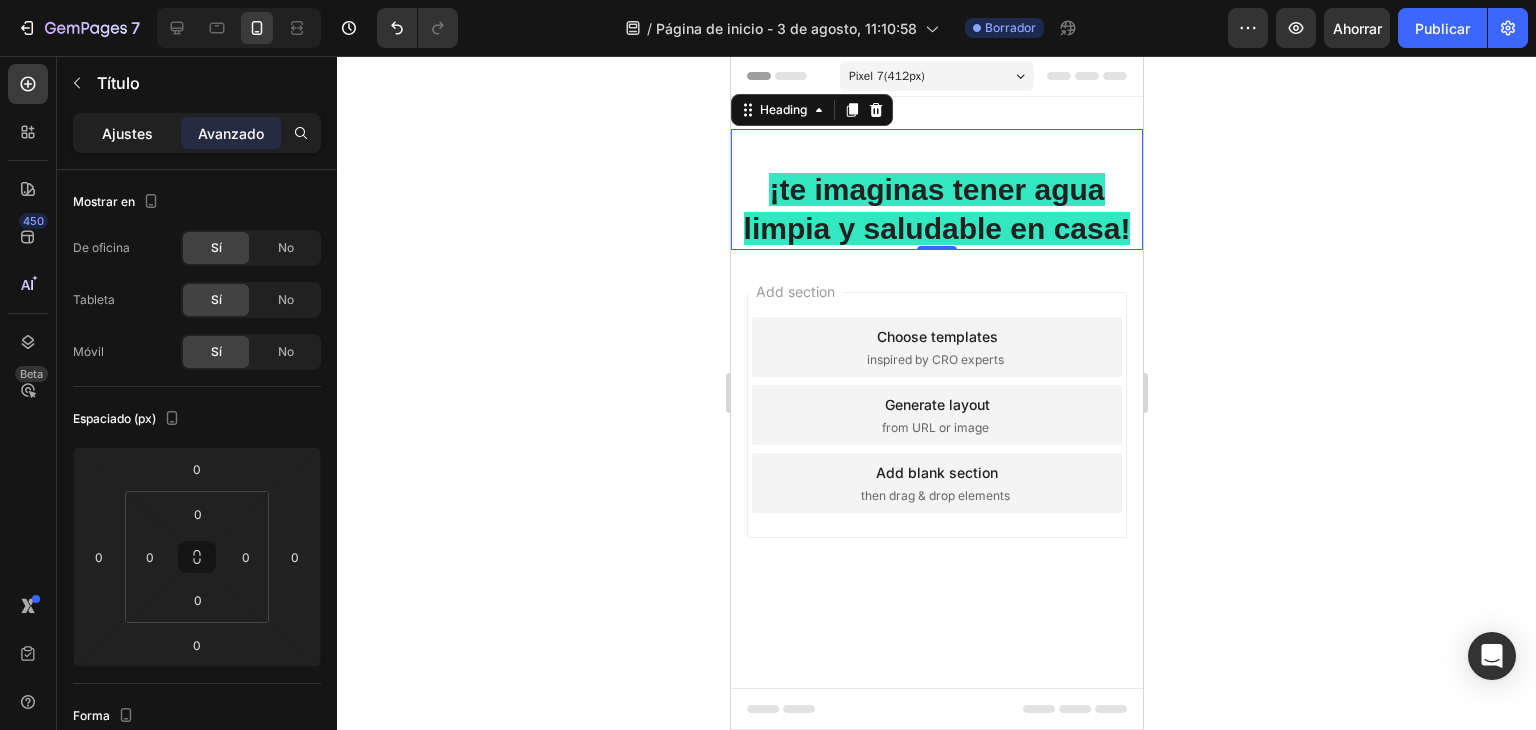 click on "Ajustes" at bounding box center [127, 133] 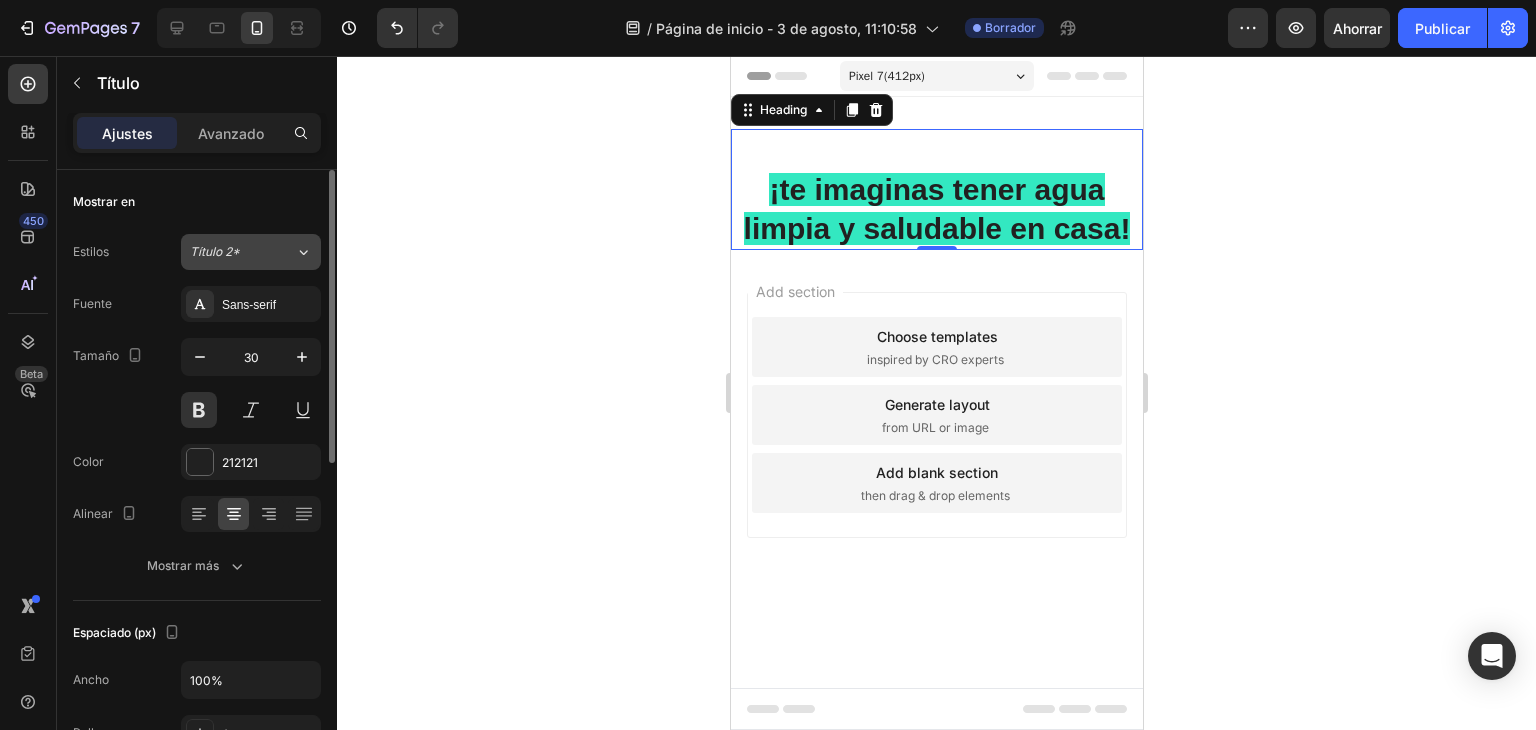 click 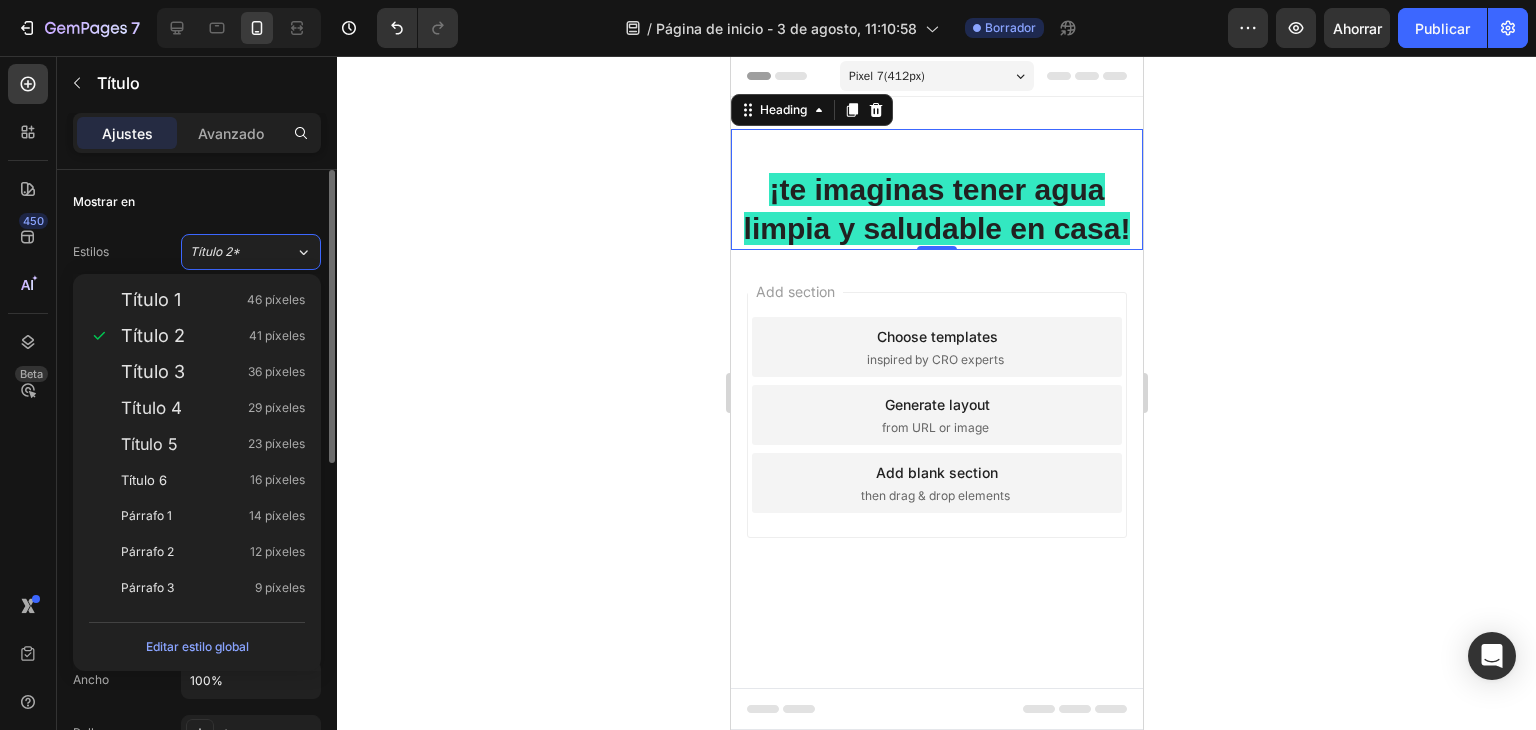 click on "Mostrar en" at bounding box center (197, 202) 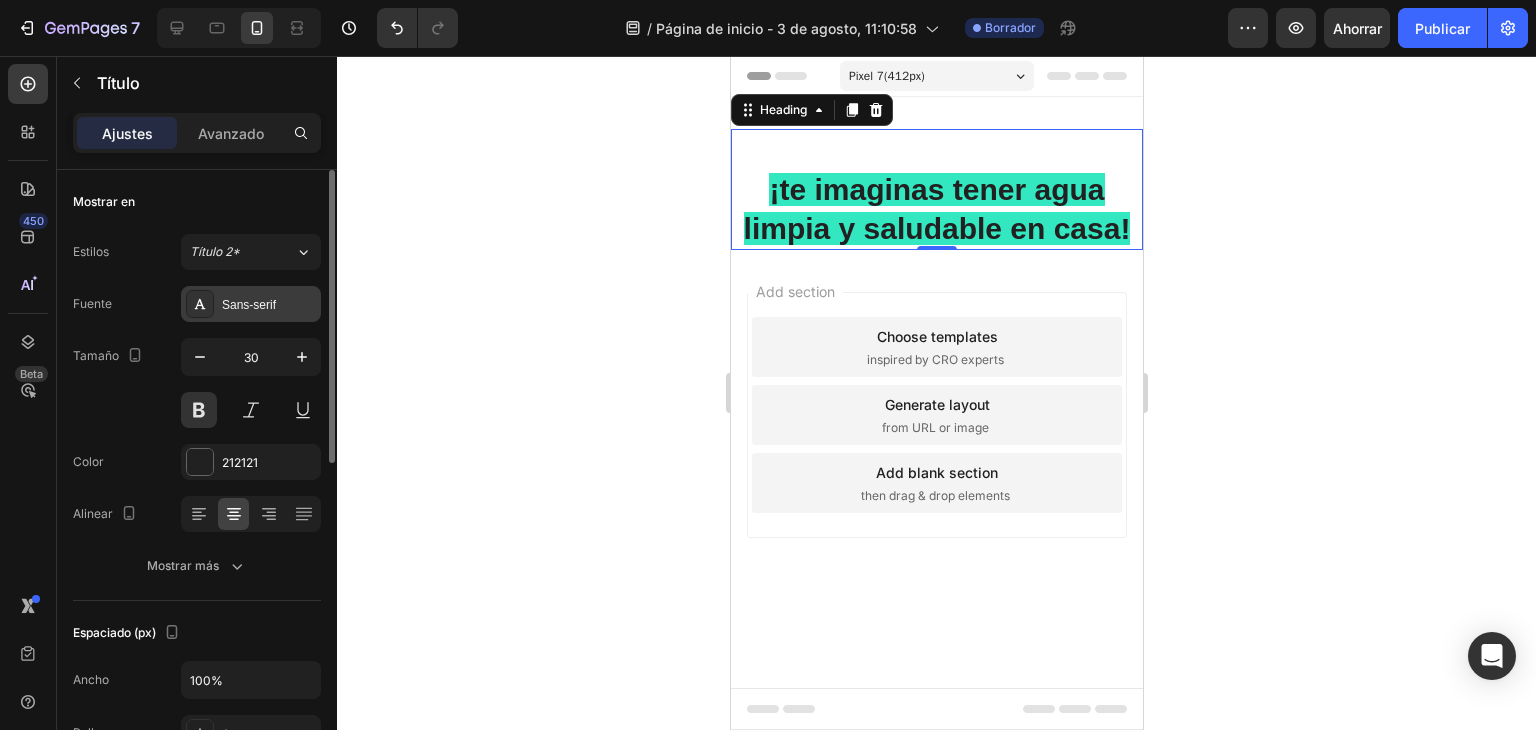click on "Sans-serif" at bounding box center [251, 304] 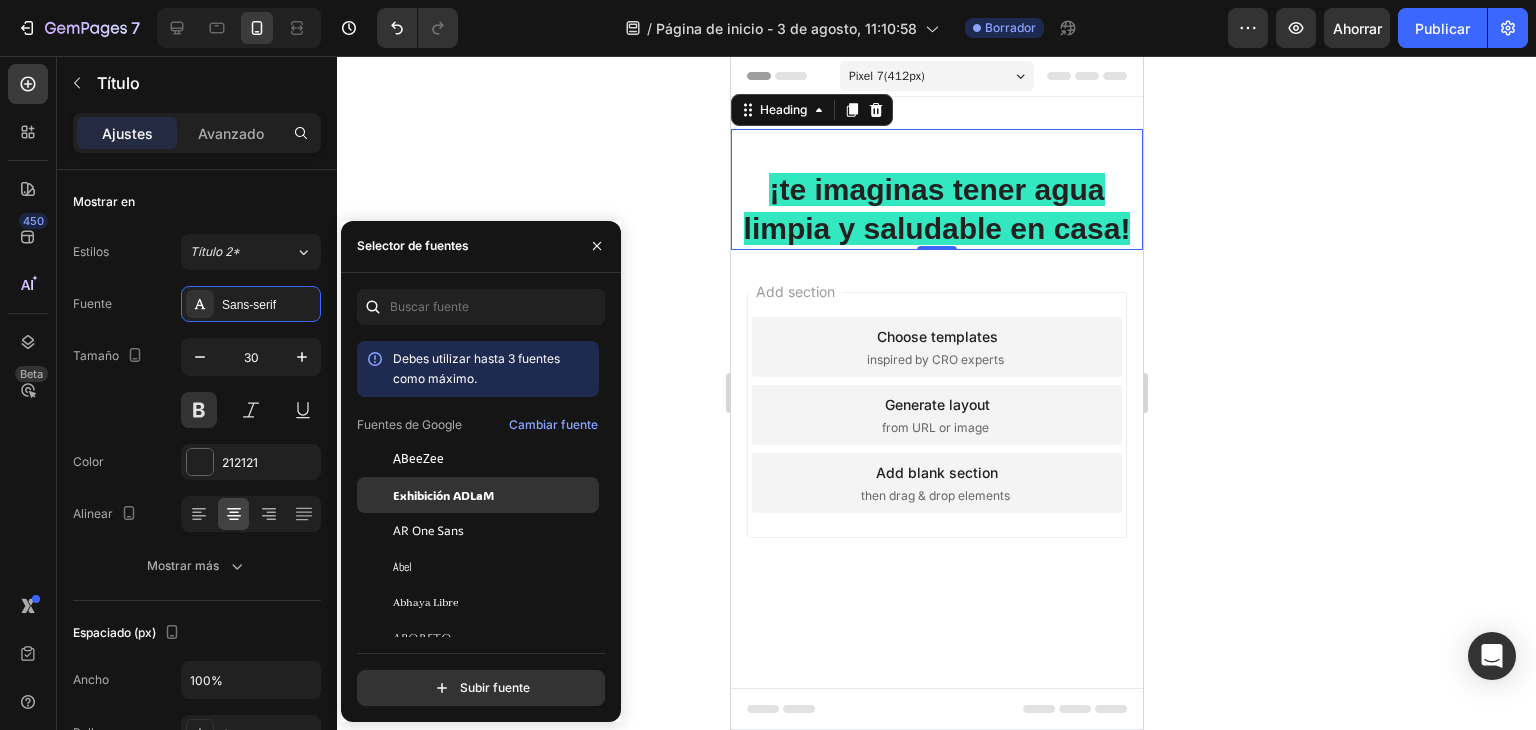 click on "Exhibición ADLaM" at bounding box center [443, 495] 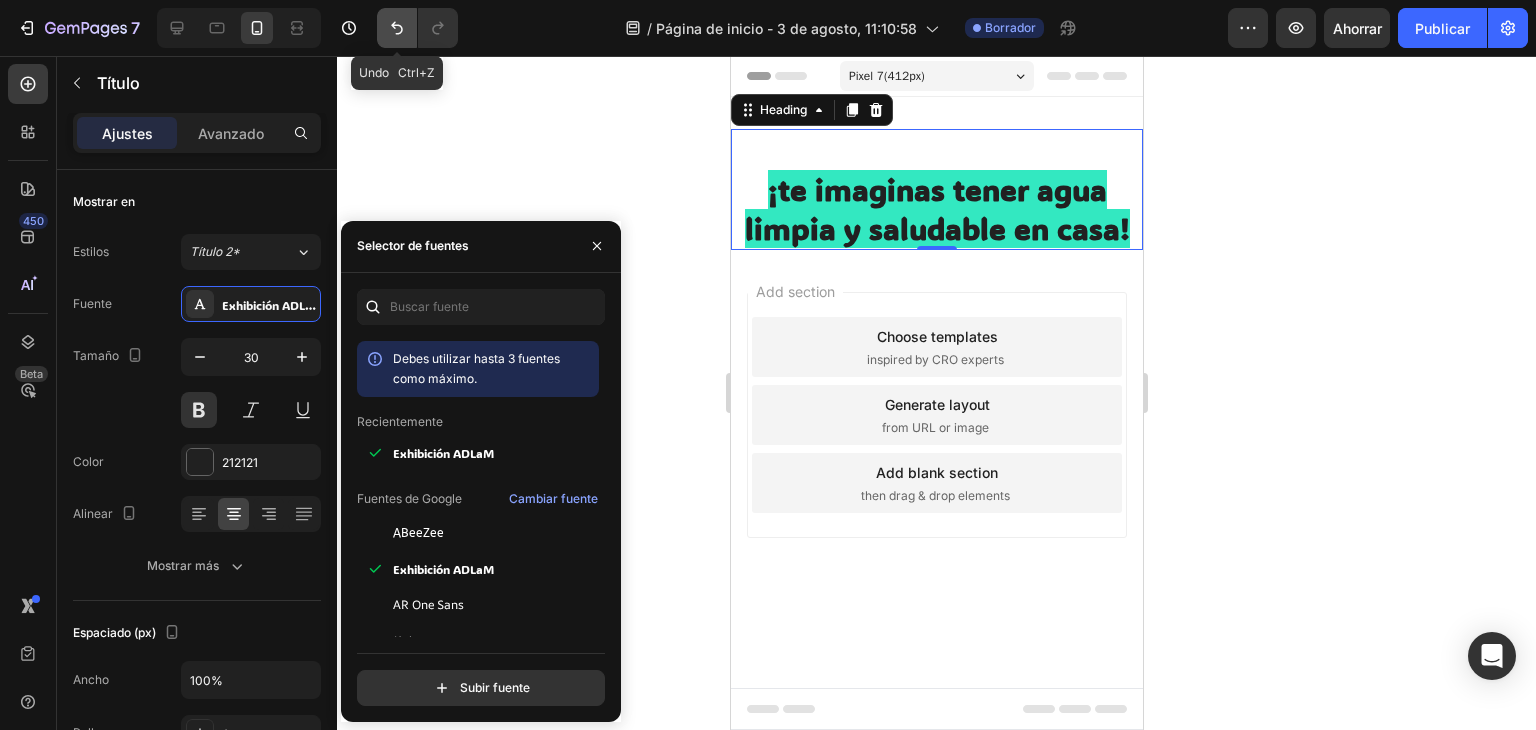 click 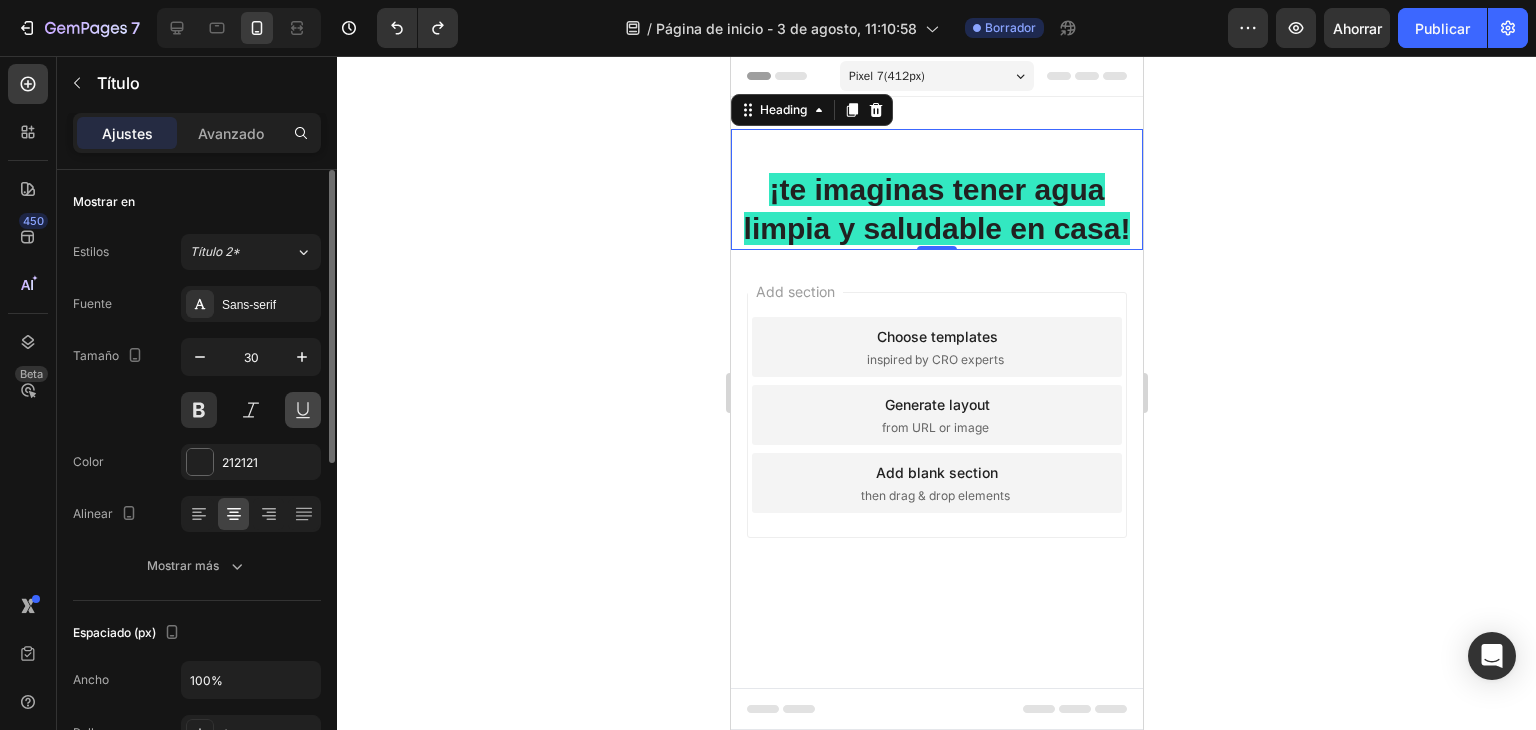 click at bounding box center (303, 410) 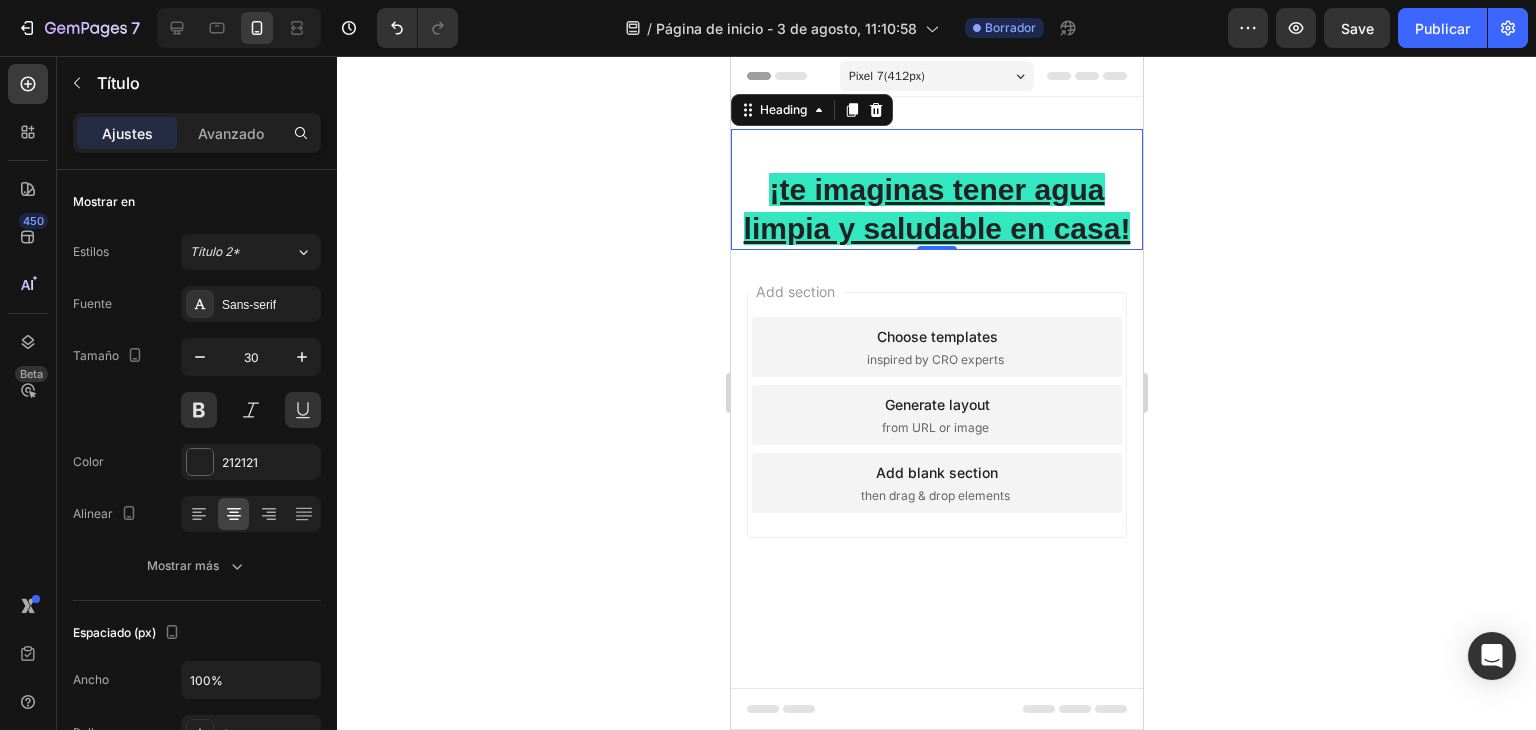 drag, startPoint x: 295, startPoint y: 416, endPoint x: 372, endPoint y: 477, distance: 98.23441 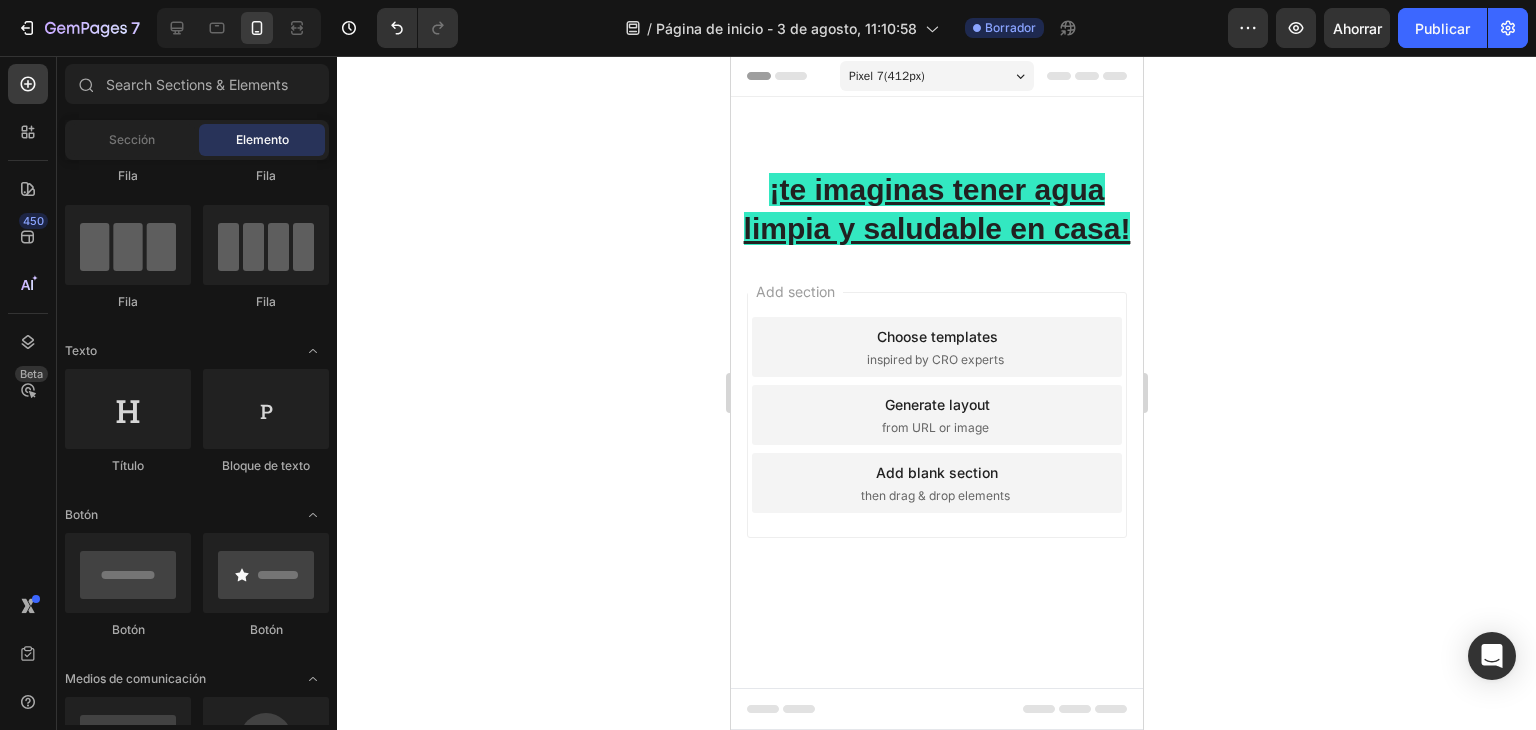 click 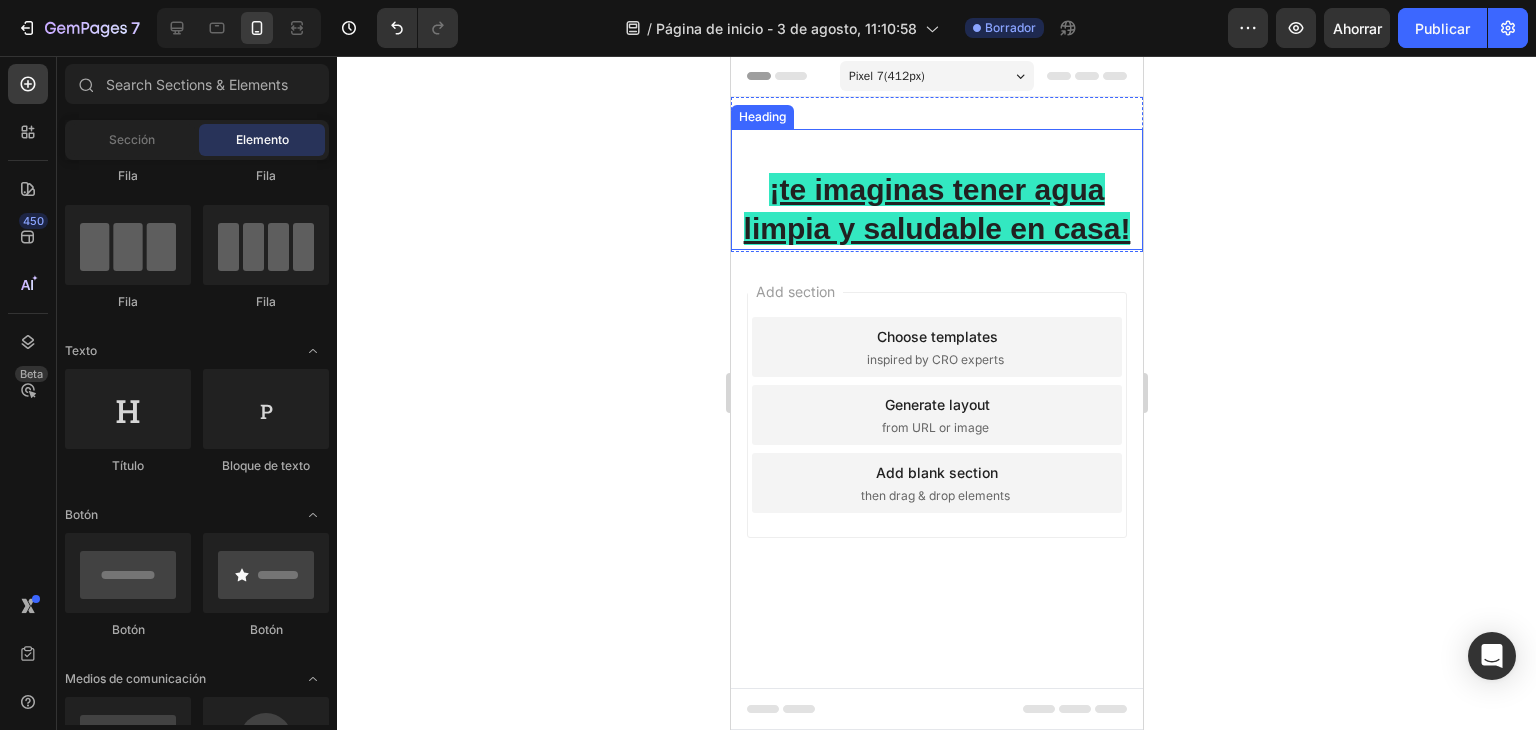 click on "¡te imaginas tener agua limpia y saludable en casa!" at bounding box center [936, 209] 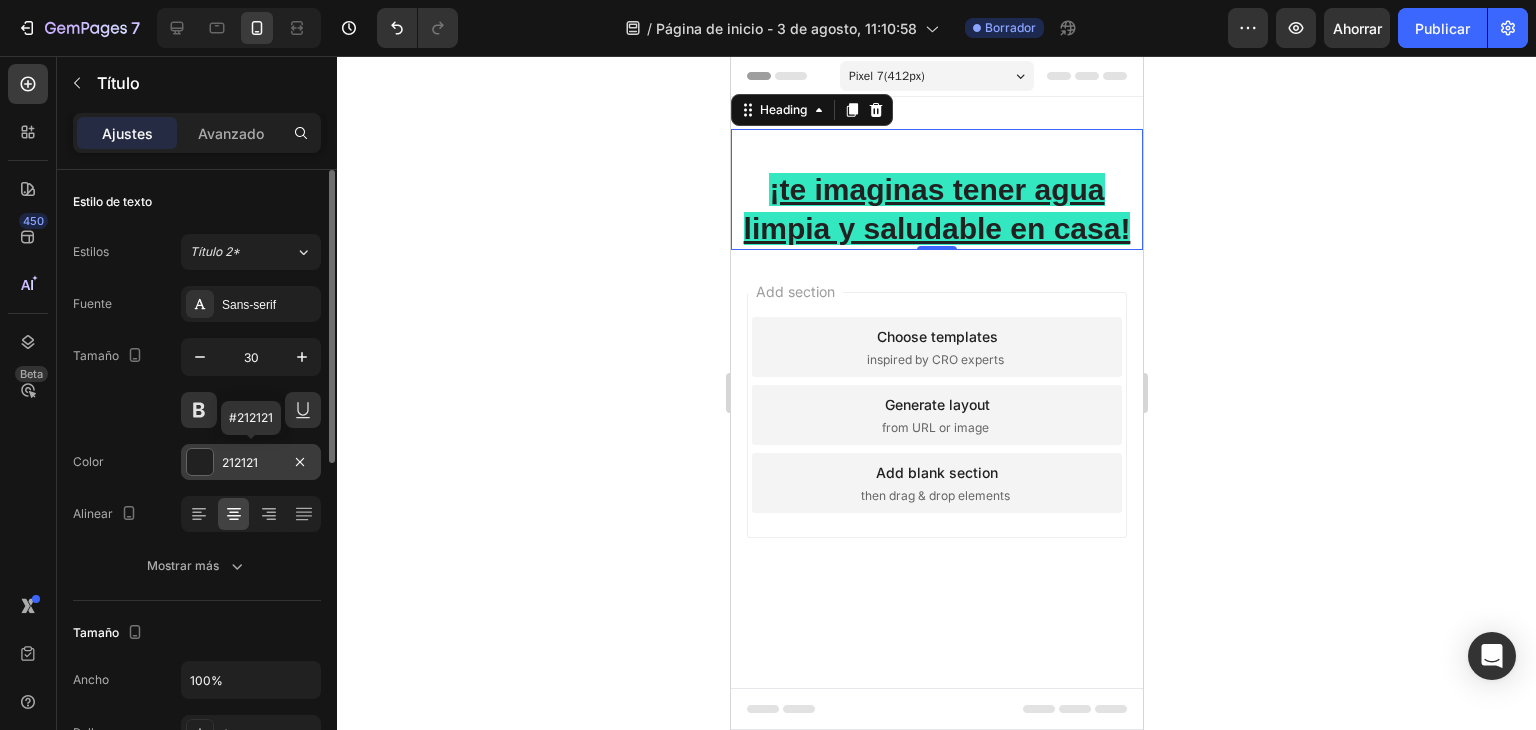 click on "212121" at bounding box center (251, 462) 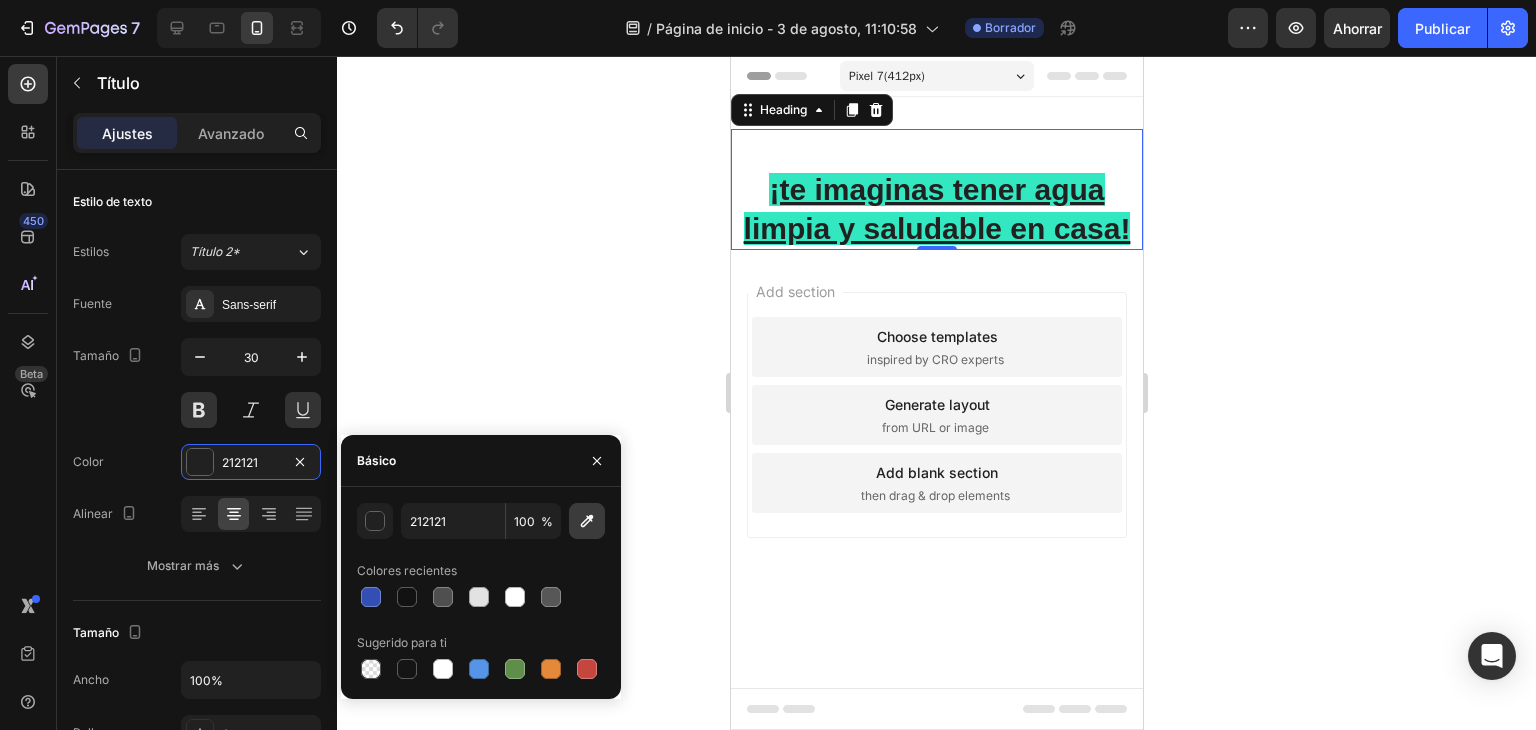 click 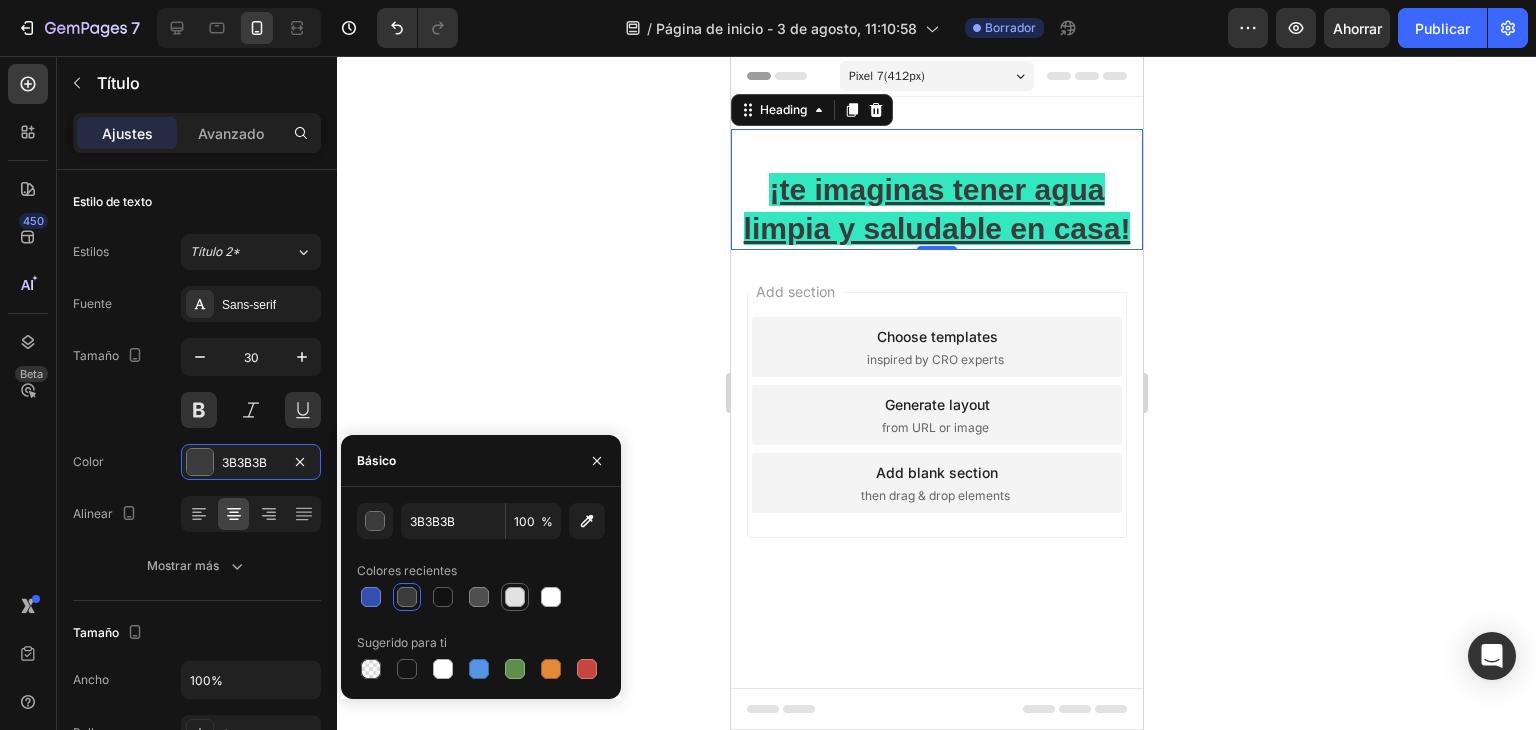 click at bounding box center (515, 597) 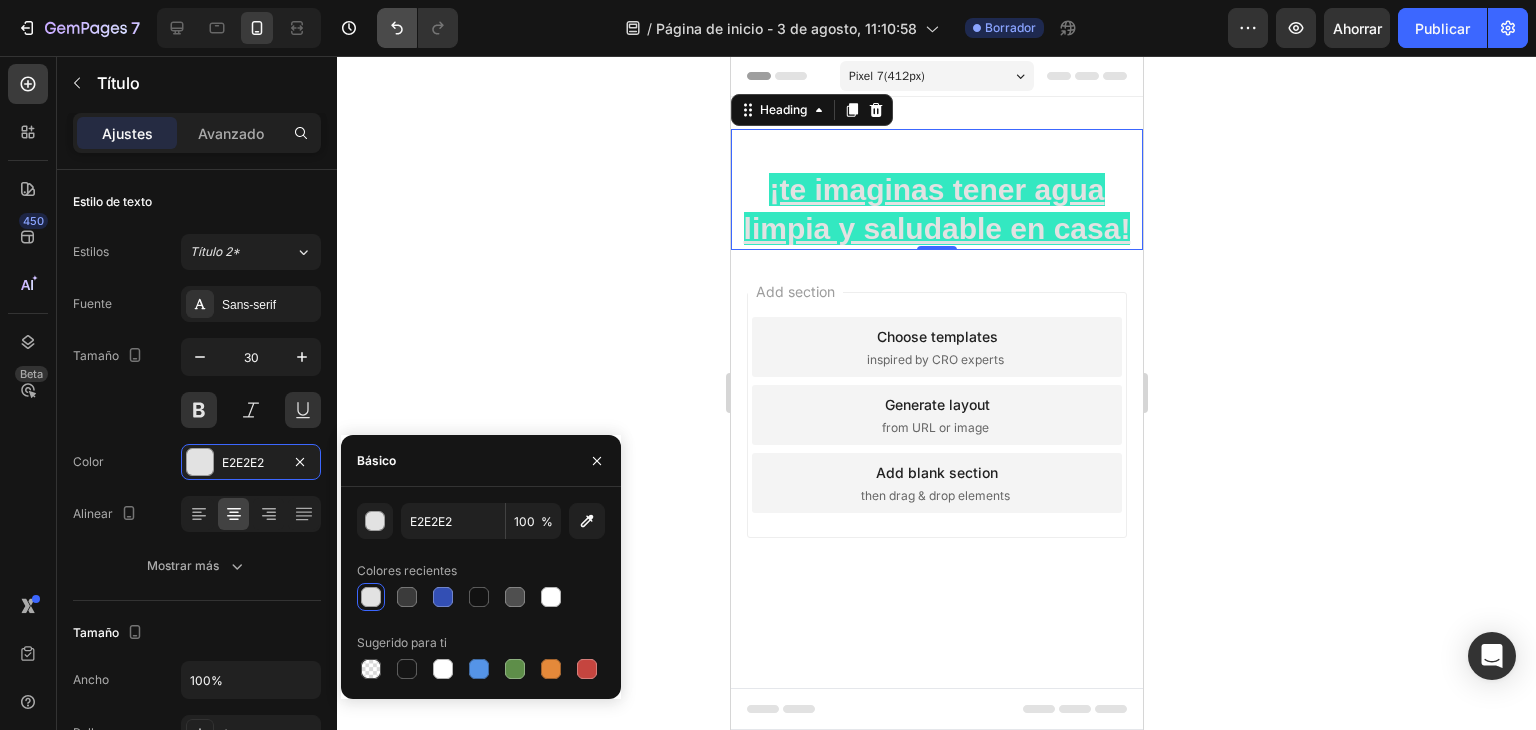 drag, startPoint x: 522, startPoint y: 597, endPoint x: 392, endPoint y: 23, distance: 588.5372 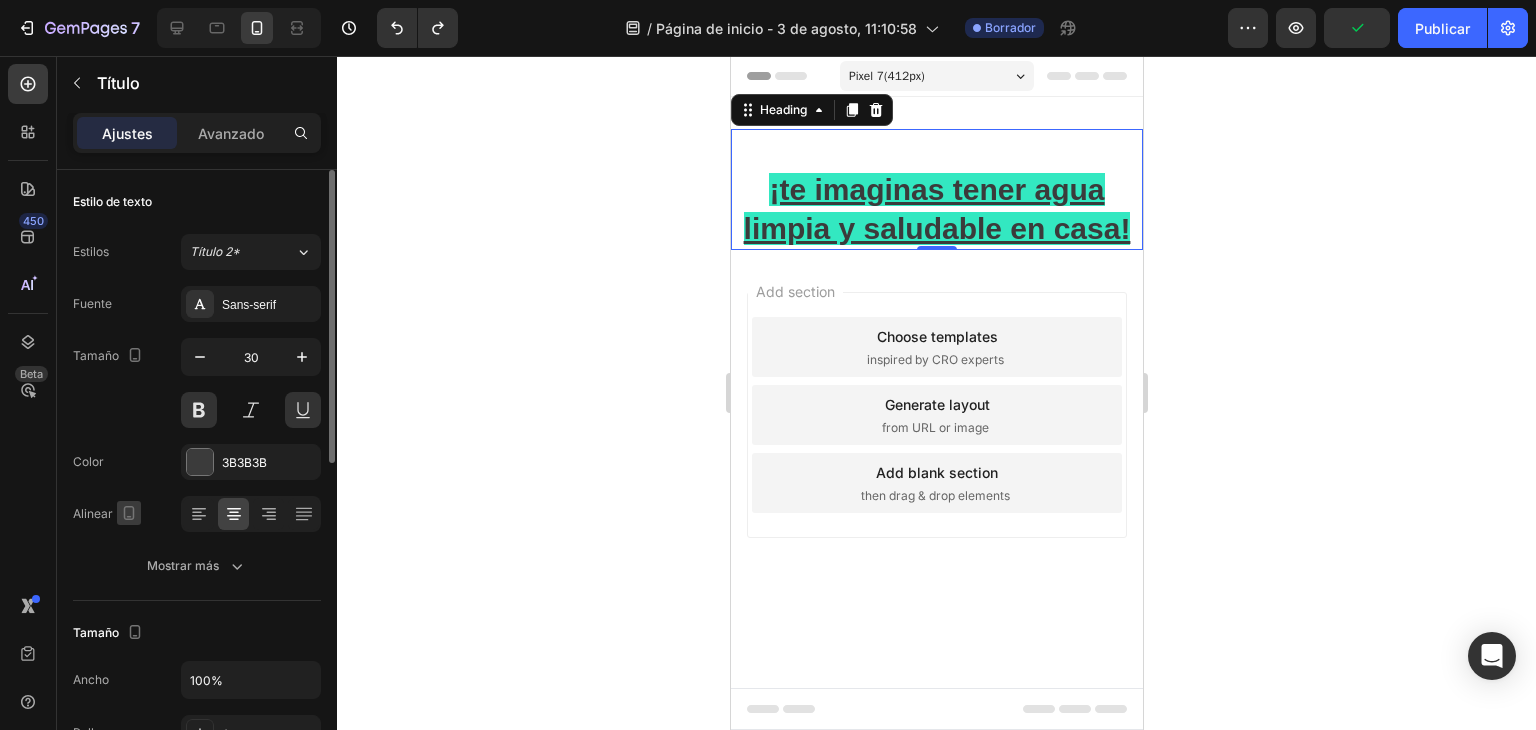 click 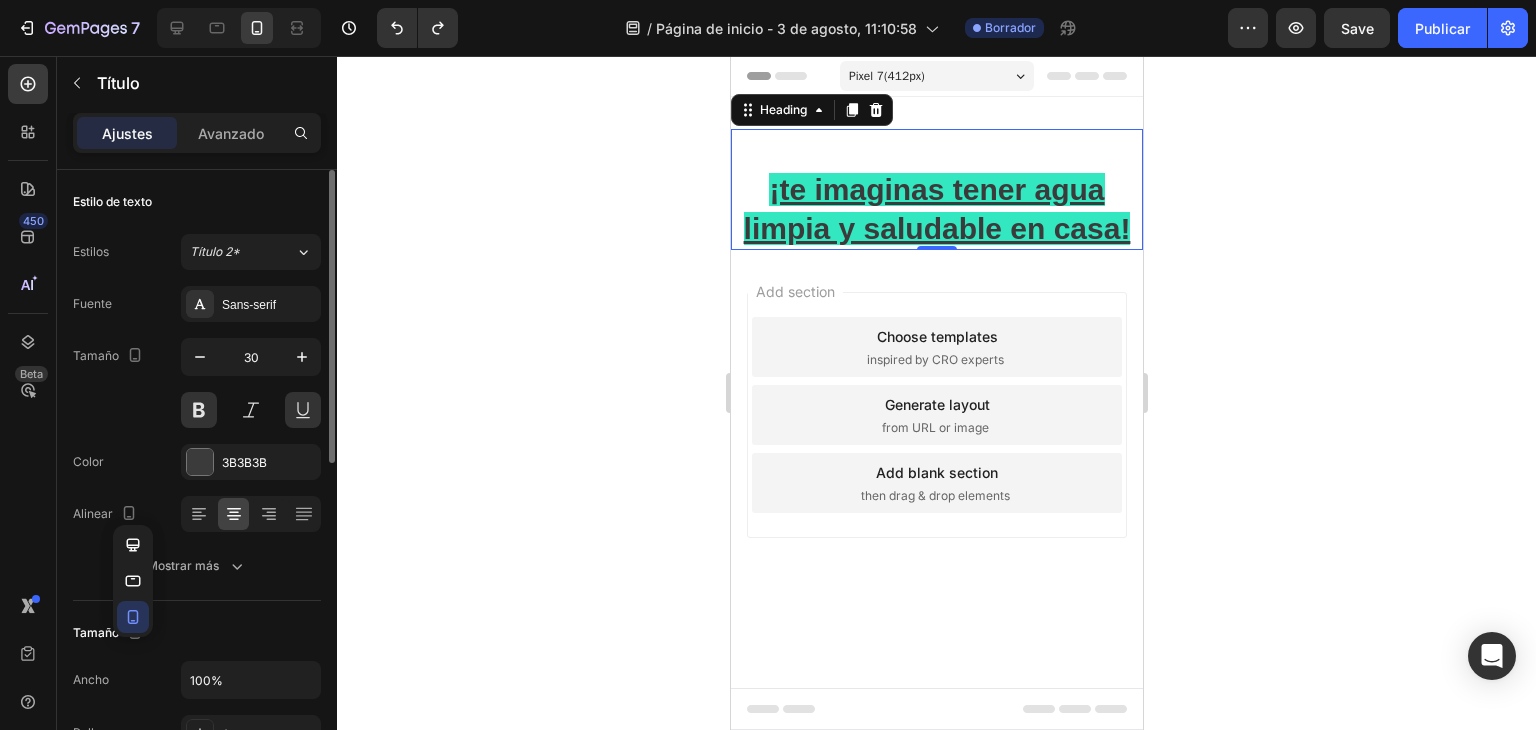click on "Color 3B3B3B" at bounding box center (197, 462) 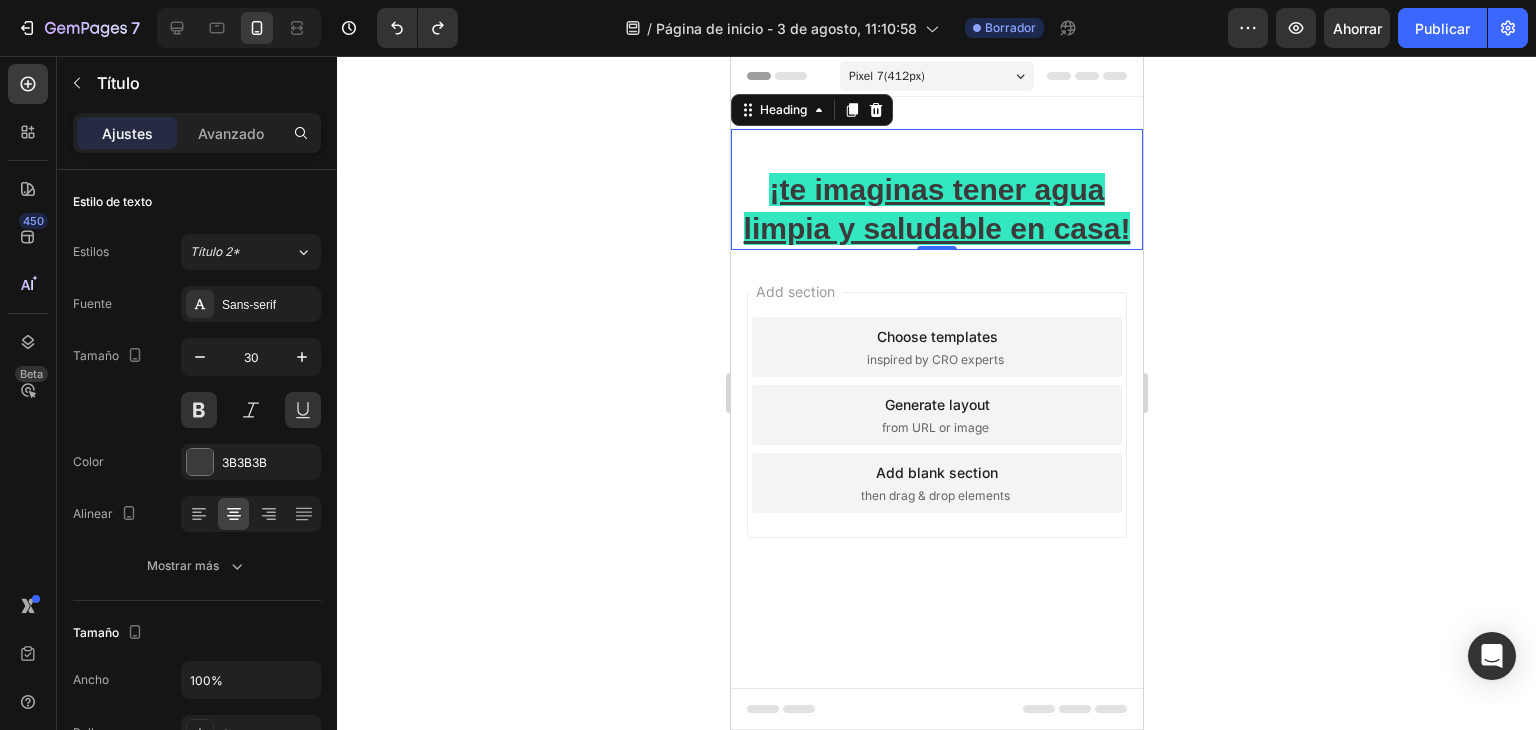 scroll, scrollTop: 616, scrollLeft: 0, axis: vertical 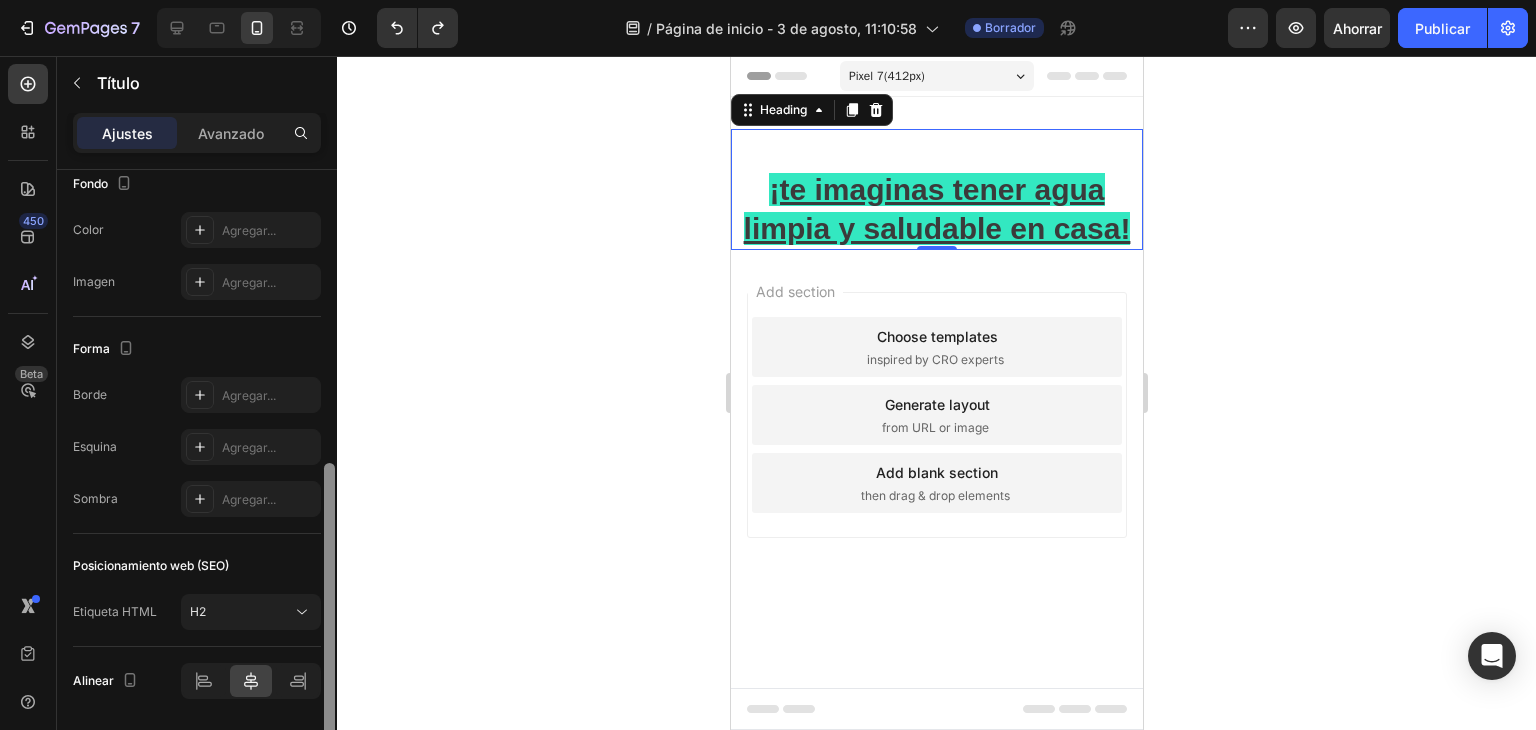 drag, startPoint x: 323, startPoint y: 440, endPoint x: 327, endPoint y: 458, distance: 18.439089 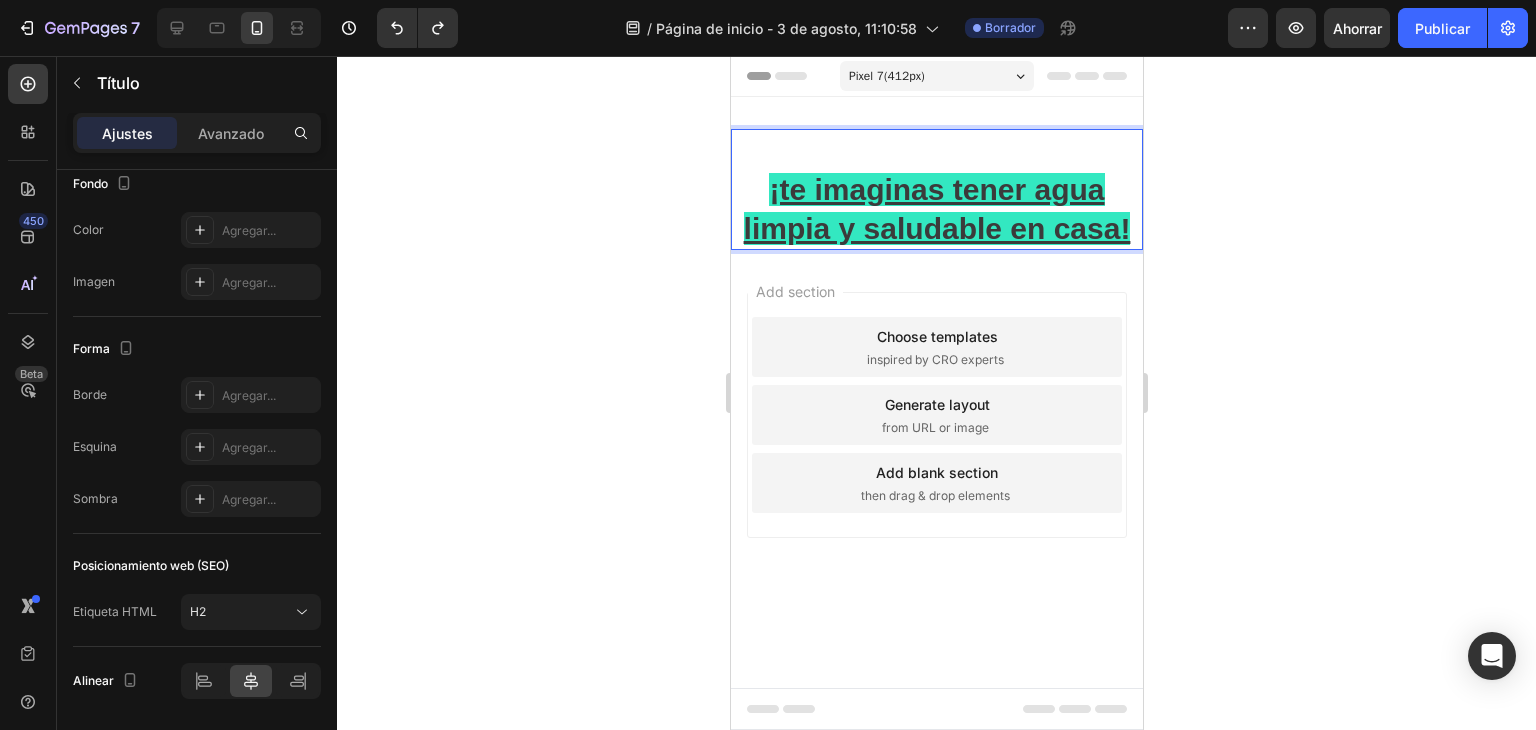 click on "¡te imaginas tener agua limpia y saludable en casa!" at bounding box center (936, 209) 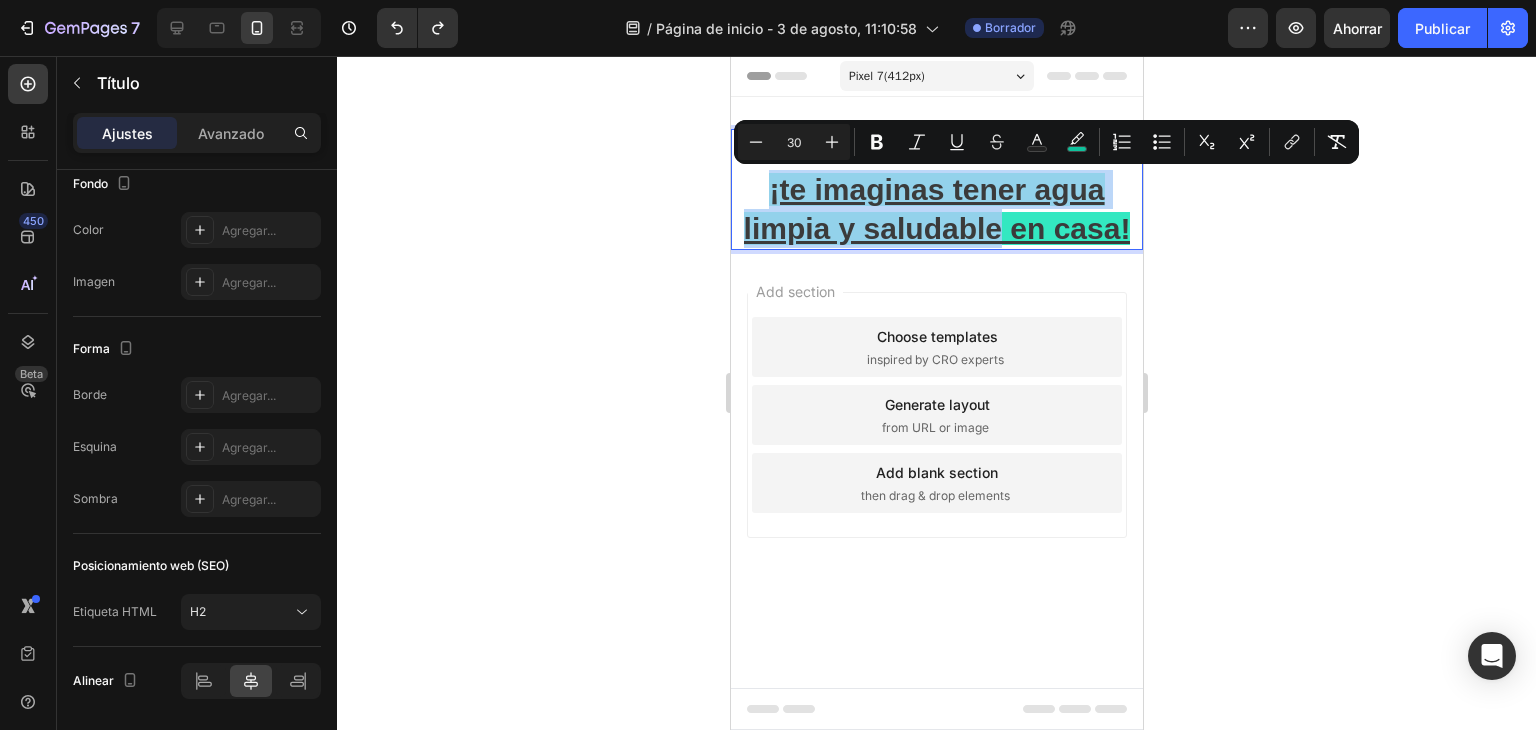 drag, startPoint x: 765, startPoint y: 186, endPoint x: 1041, endPoint y: 234, distance: 280.14282 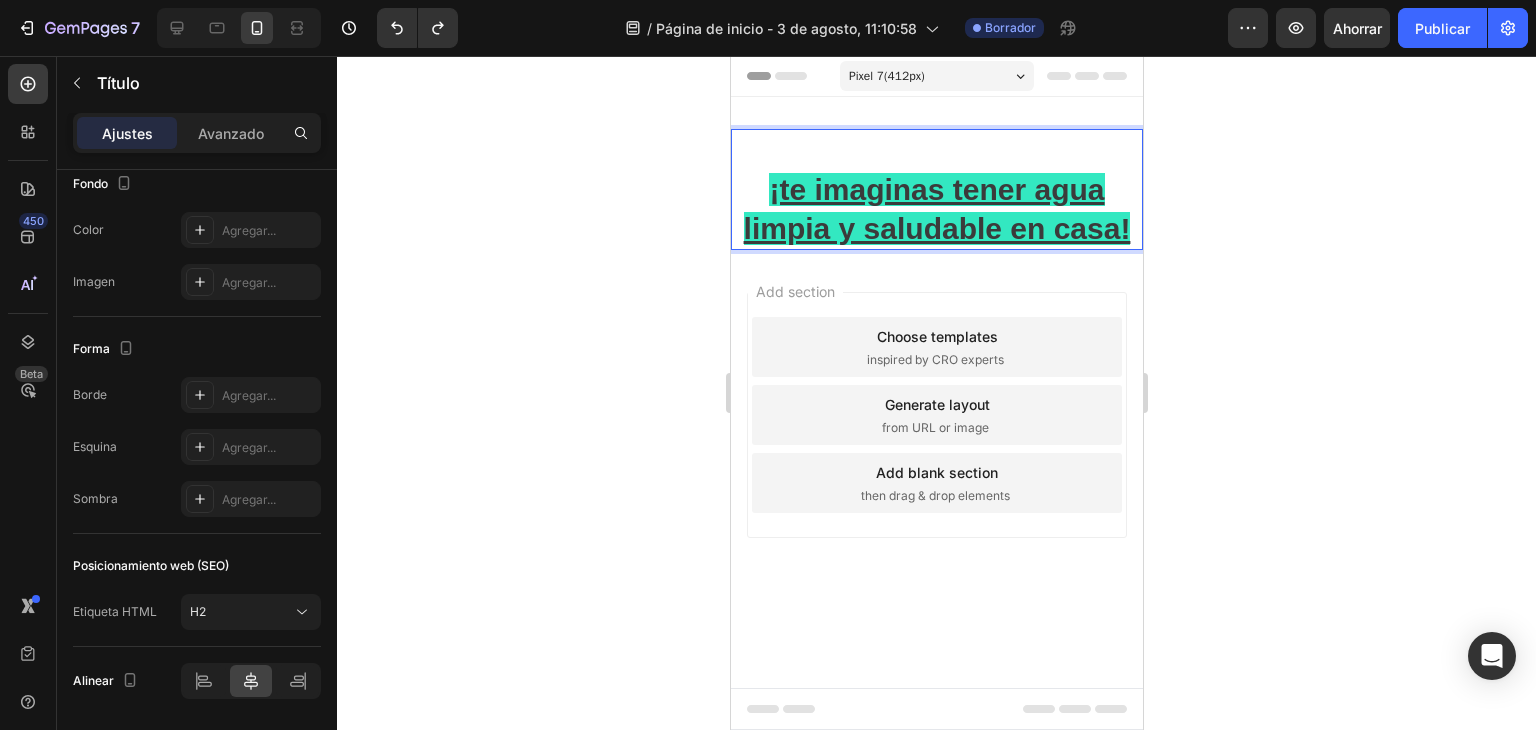 drag, startPoint x: 1045, startPoint y: 227, endPoint x: 1109, endPoint y: 227, distance: 64 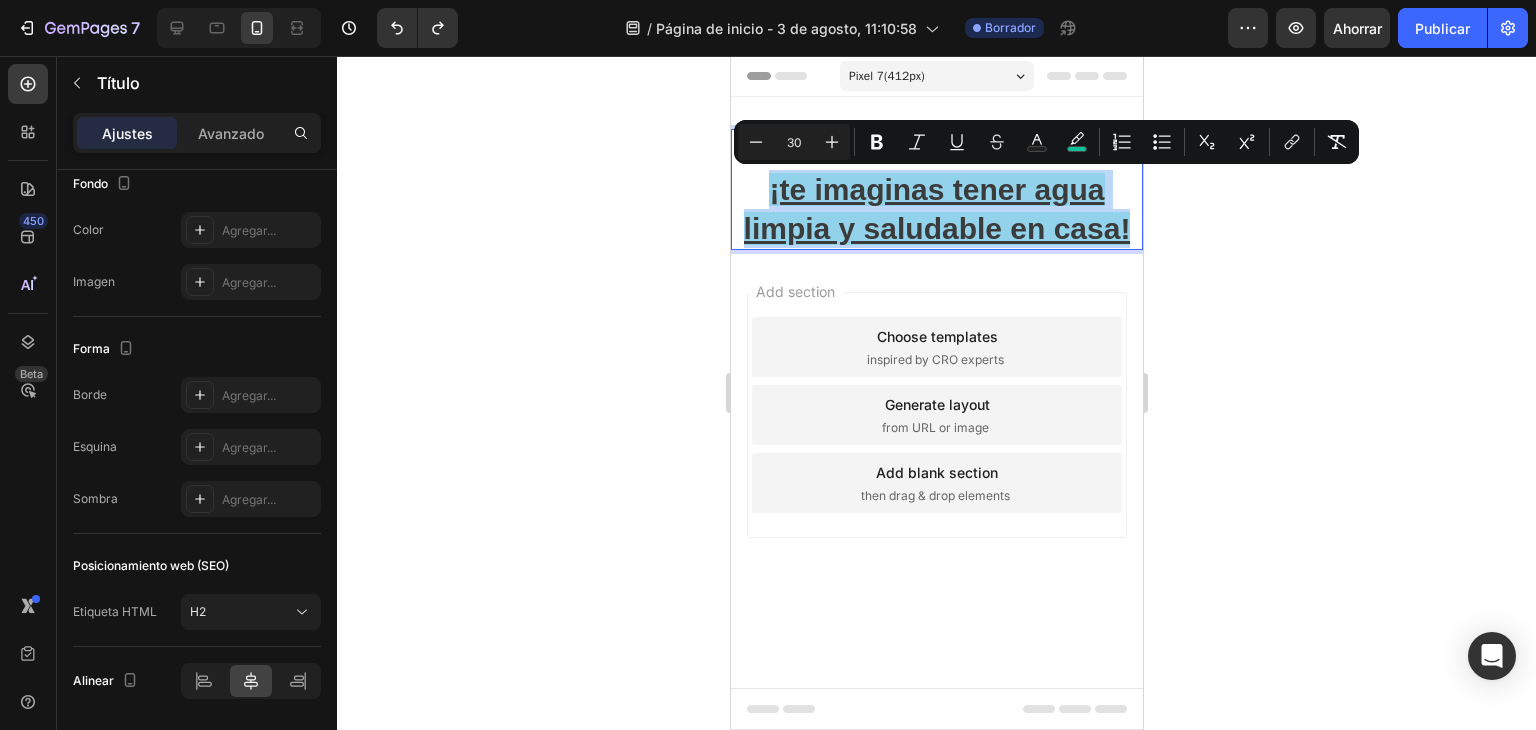 drag, startPoint x: 750, startPoint y: 189, endPoint x: 1140, endPoint y: 232, distance: 392.36334 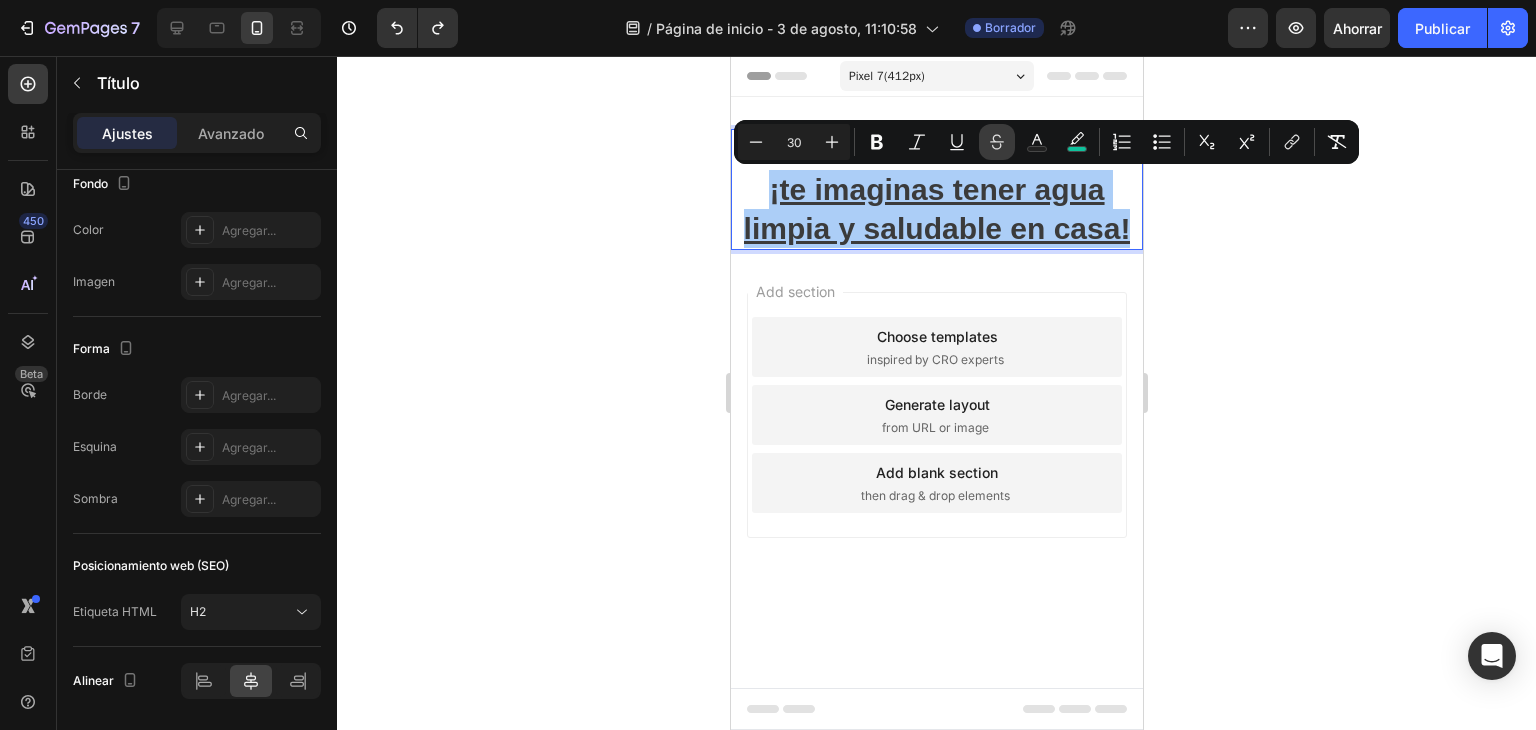 click 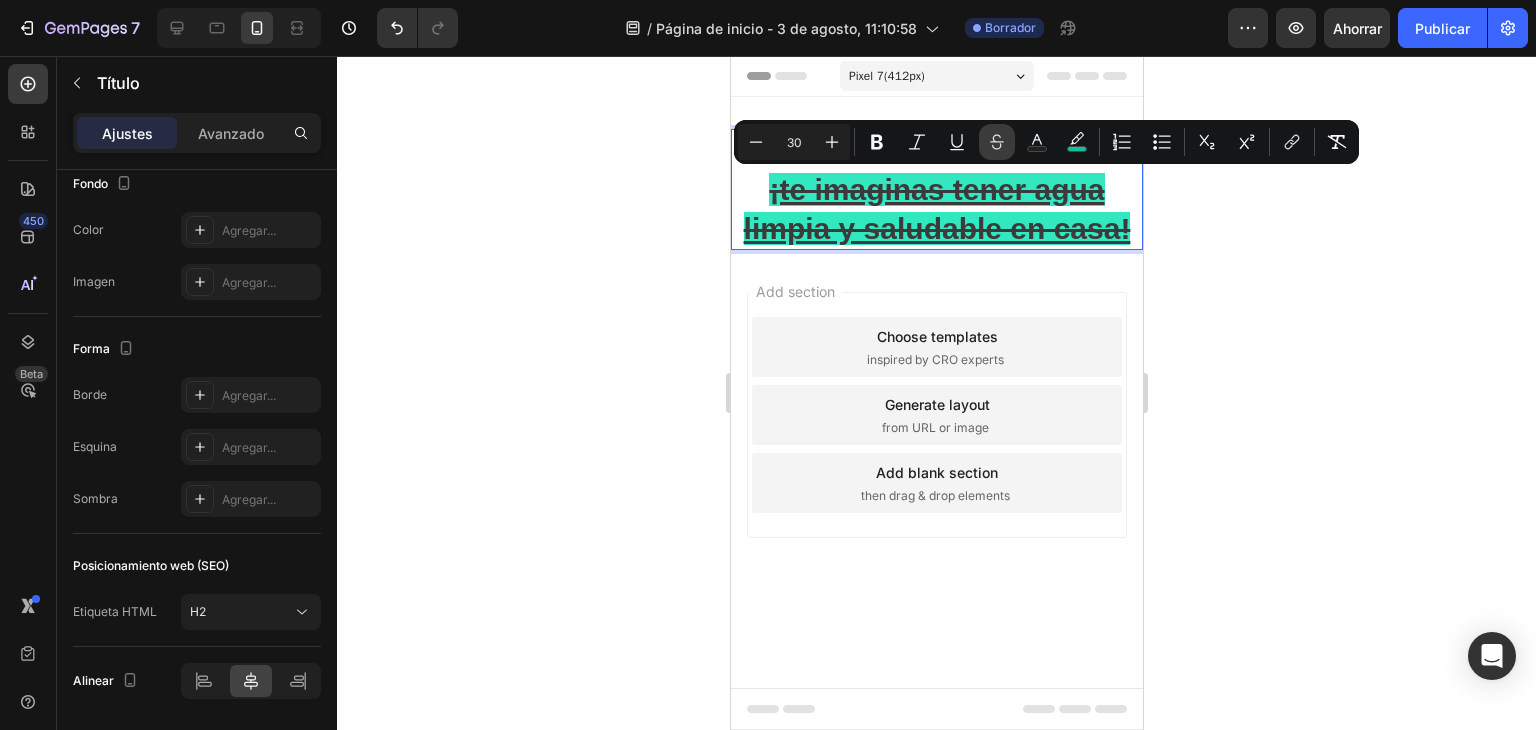 click 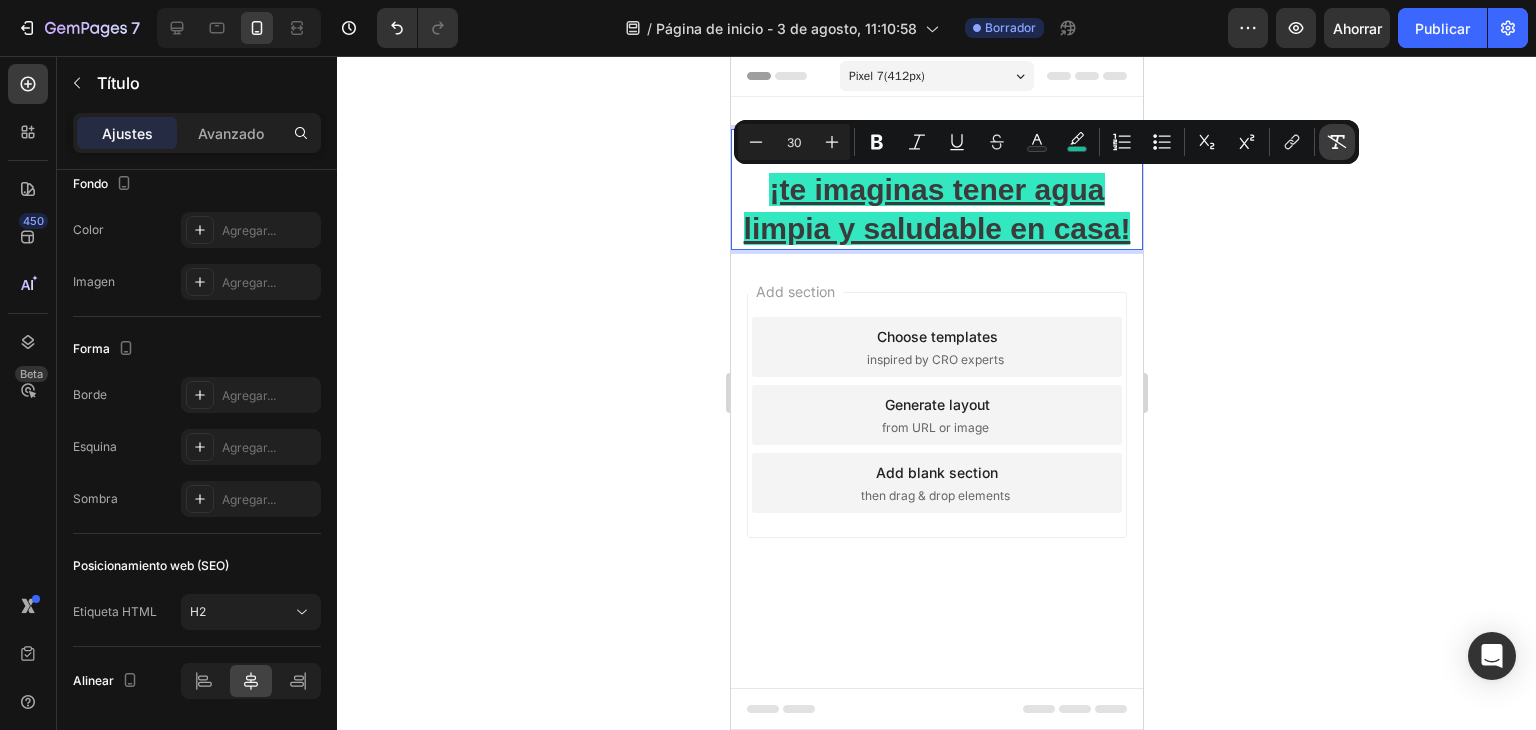 click on "Remove Format" at bounding box center [1337, 142] 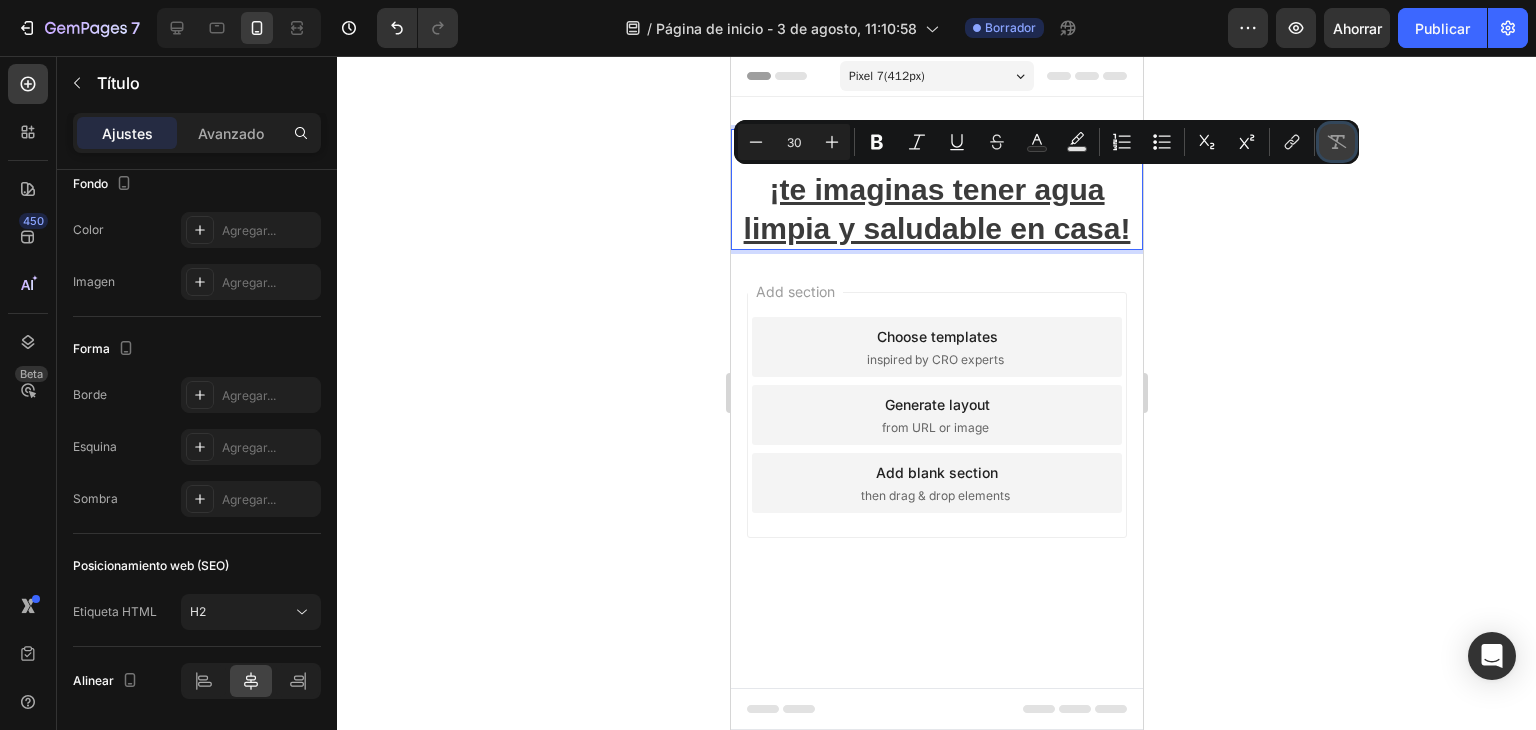 click on "Remove Format" at bounding box center [1337, 142] 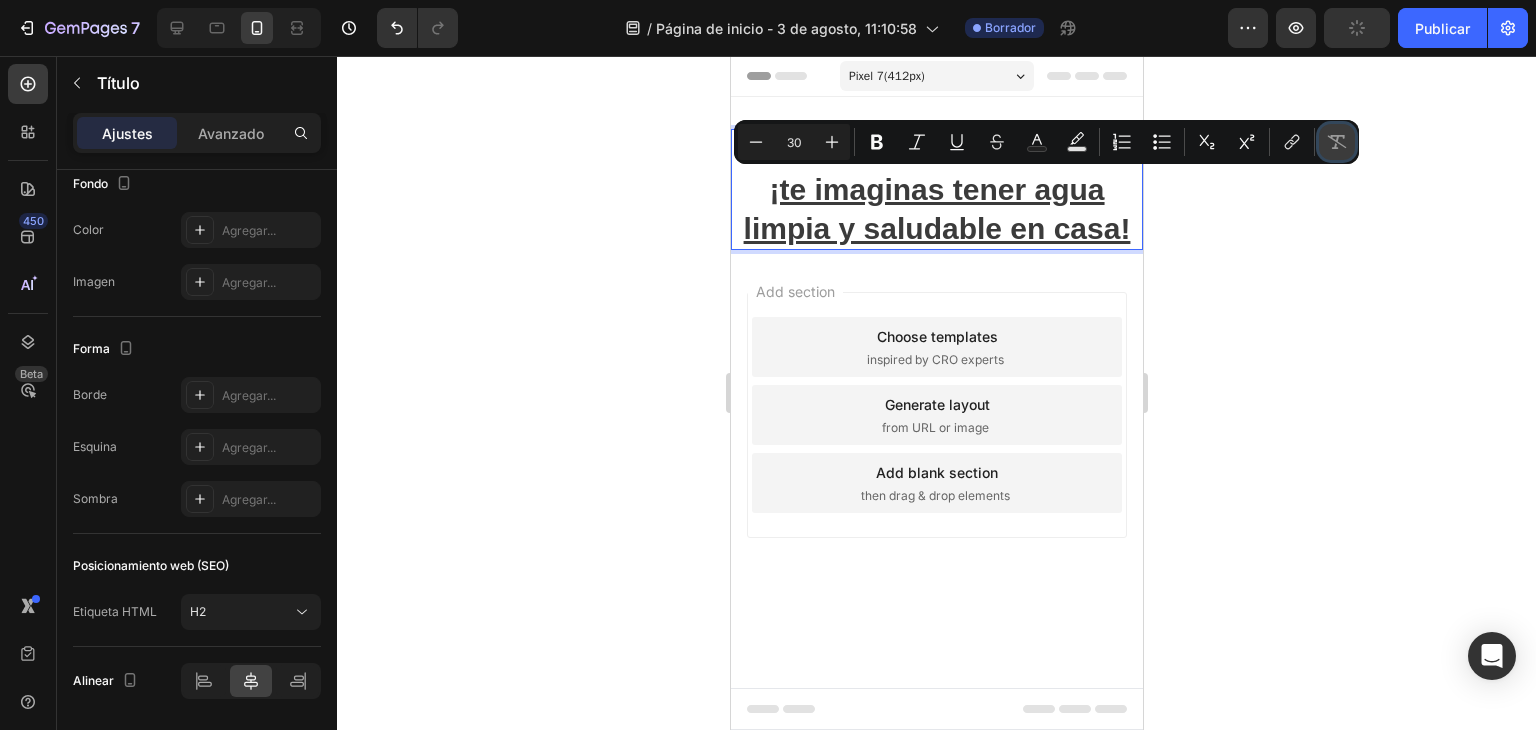 click 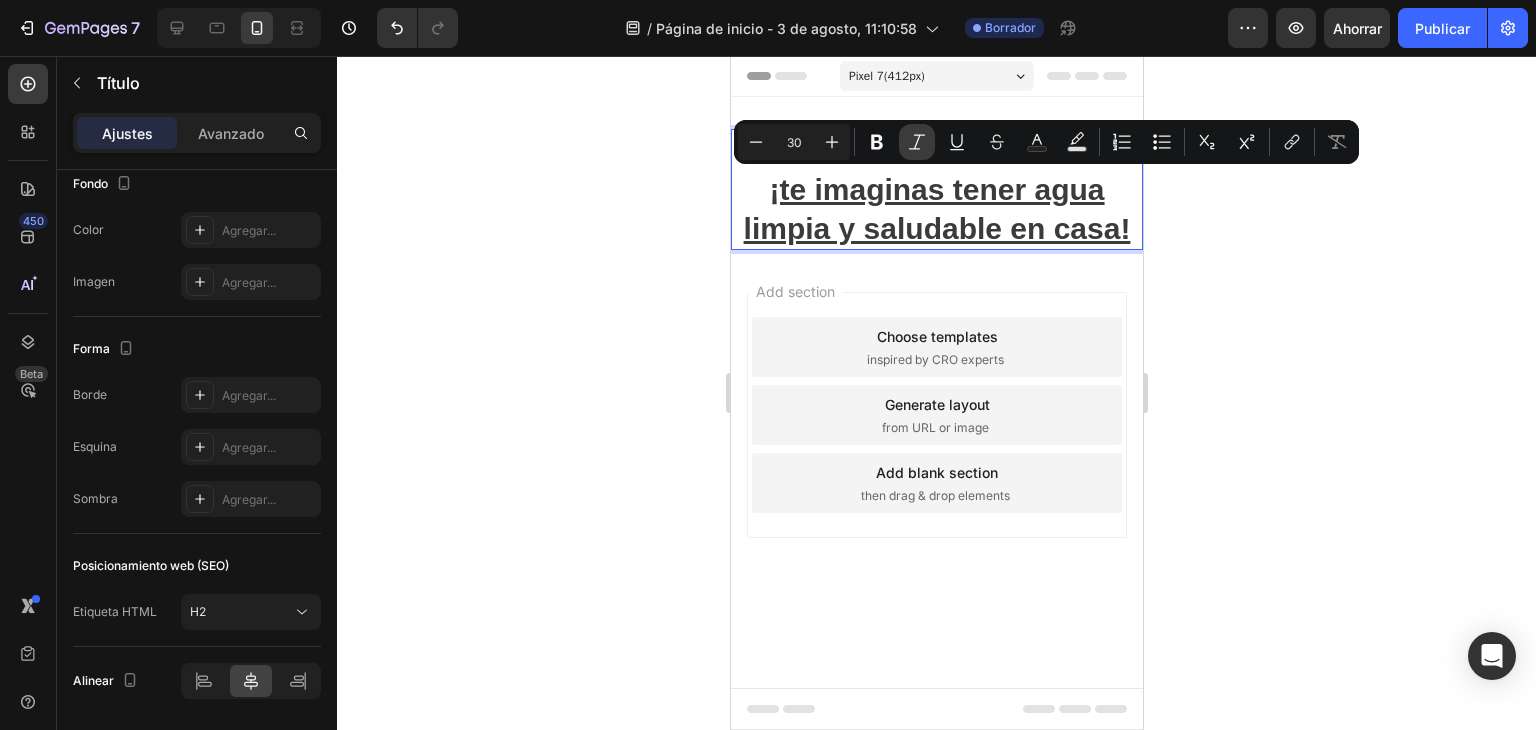 click on "Itálico" at bounding box center [917, 142] 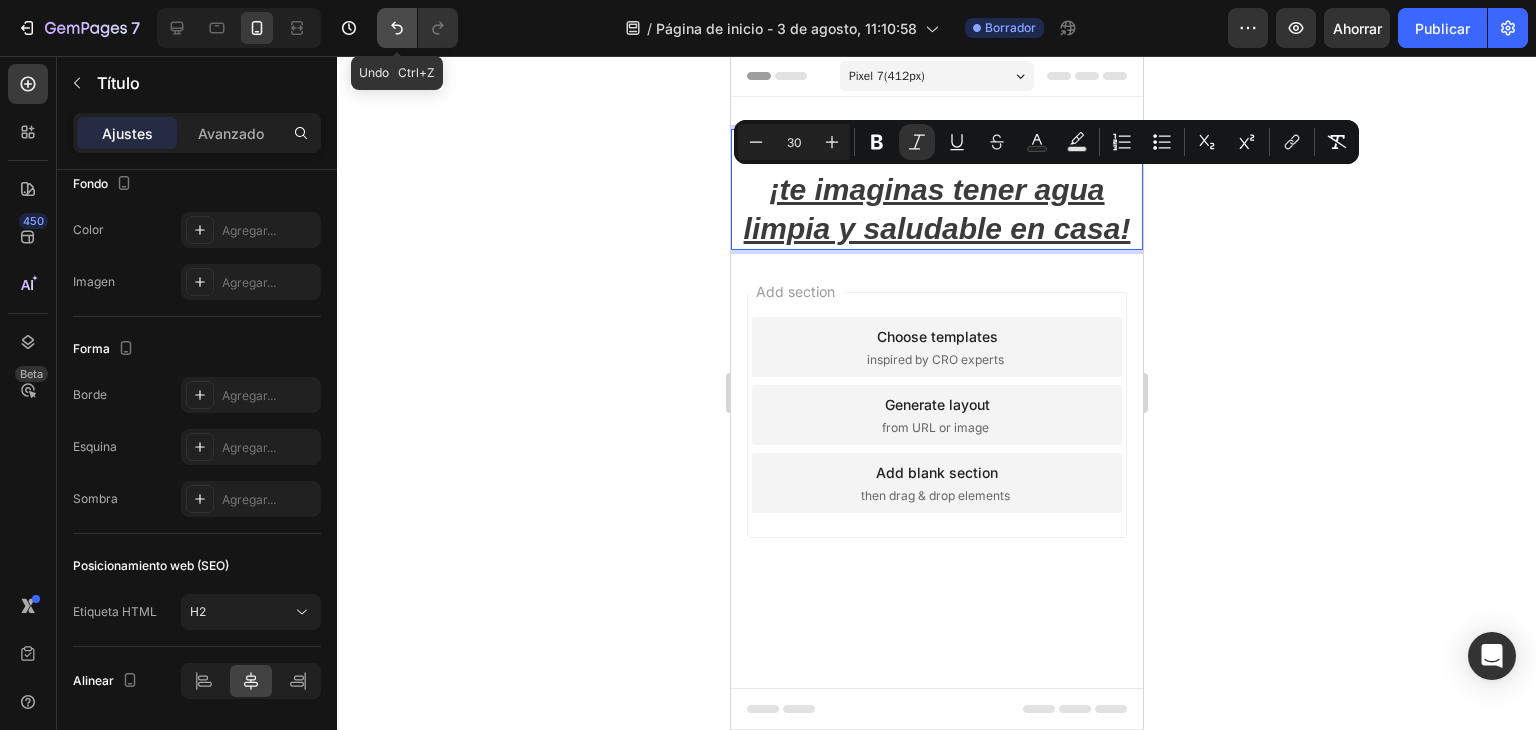click 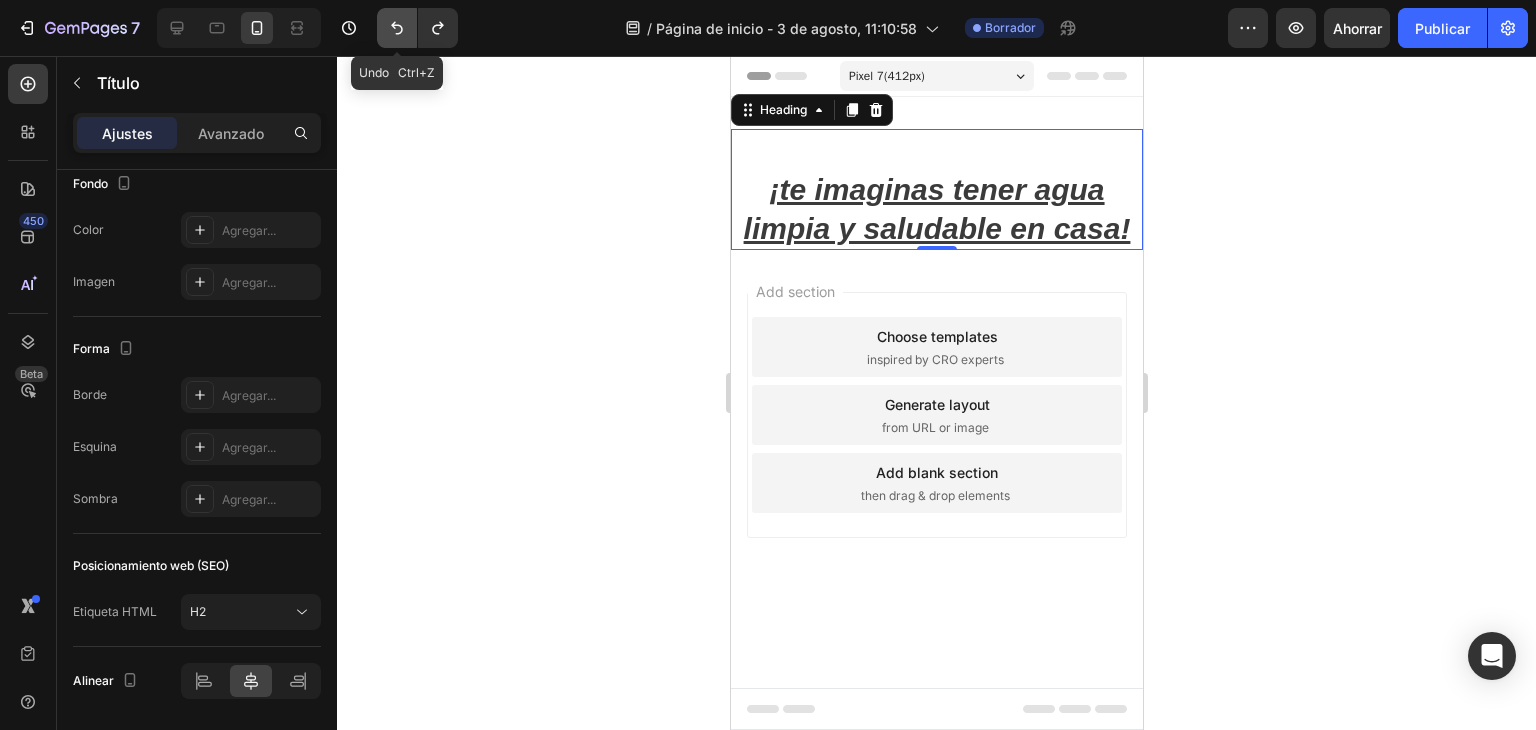click 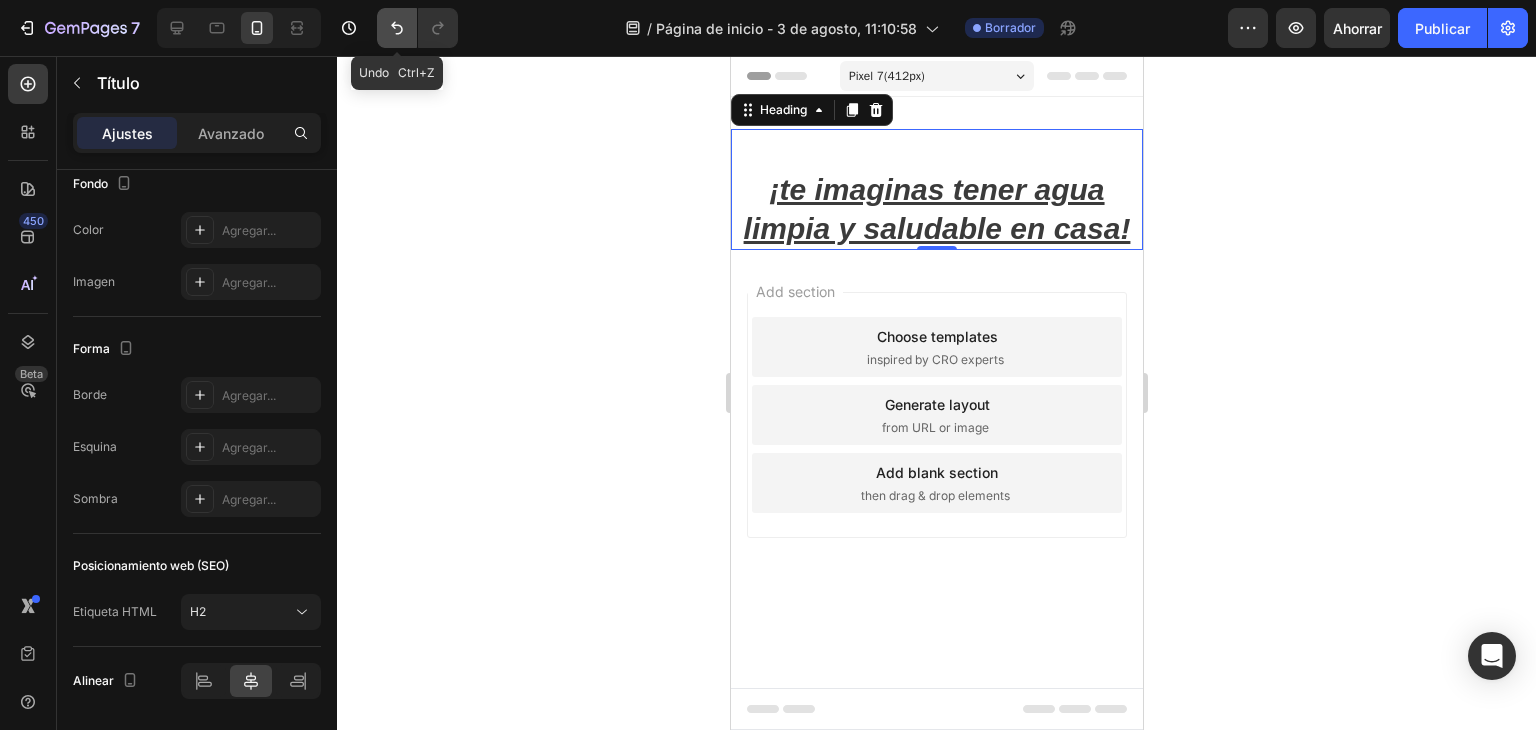click 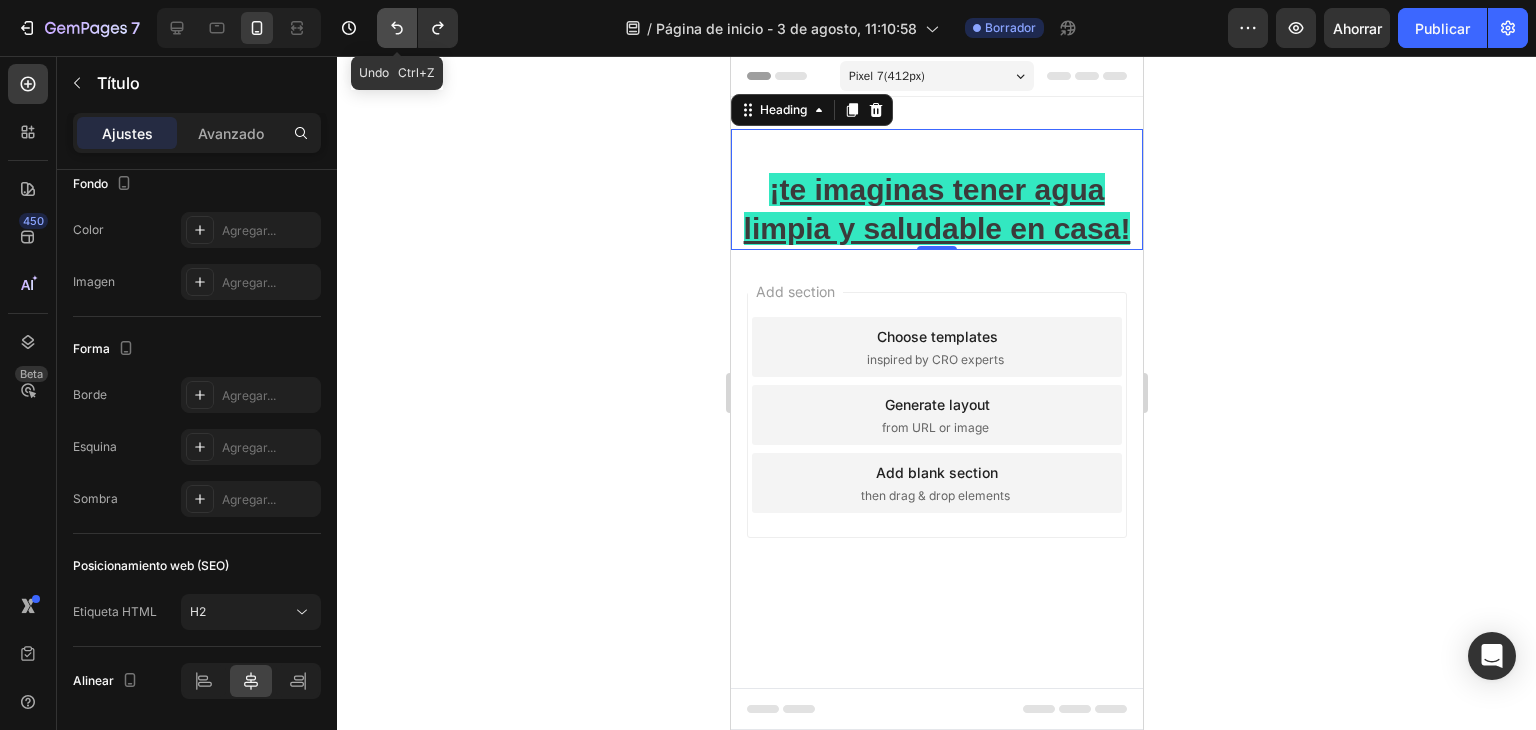 click 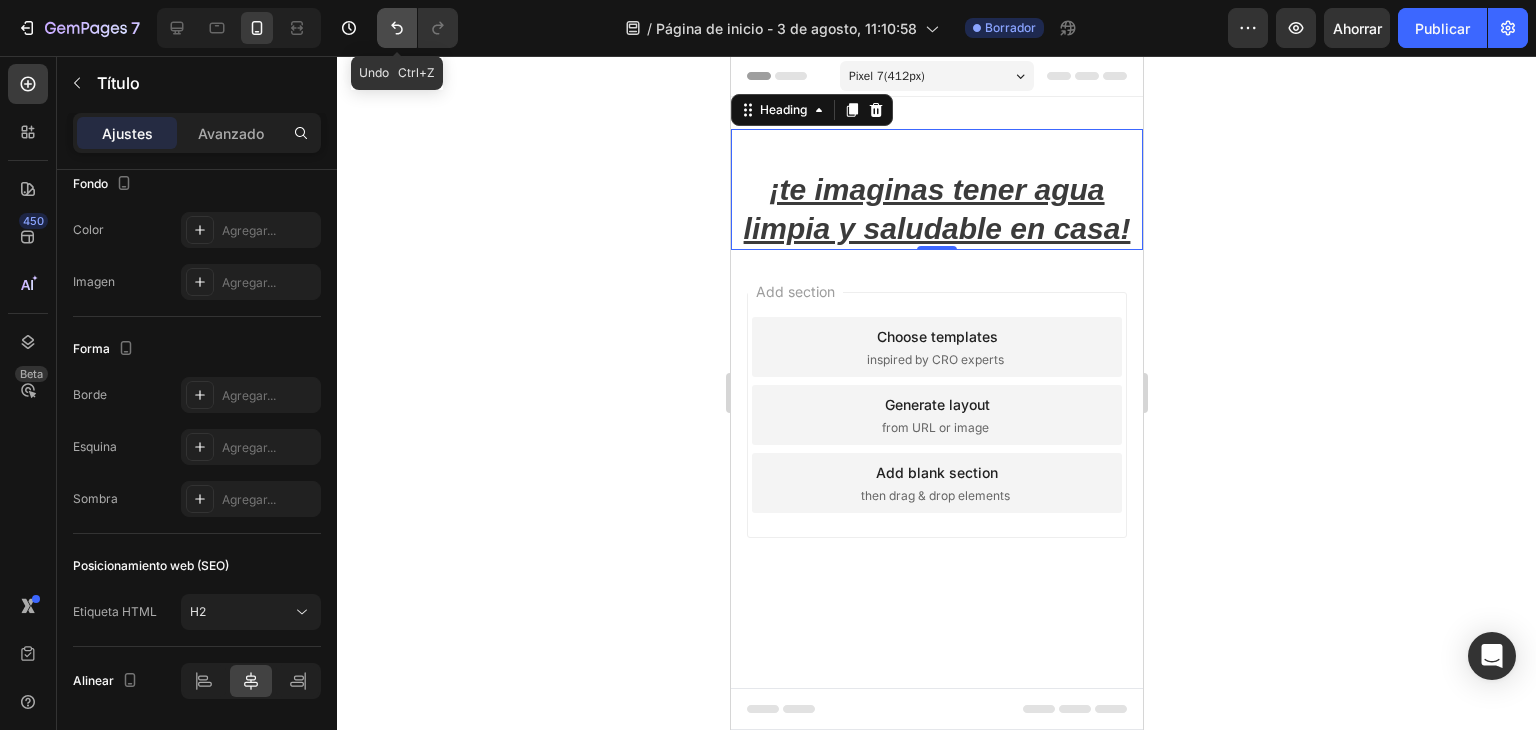 click 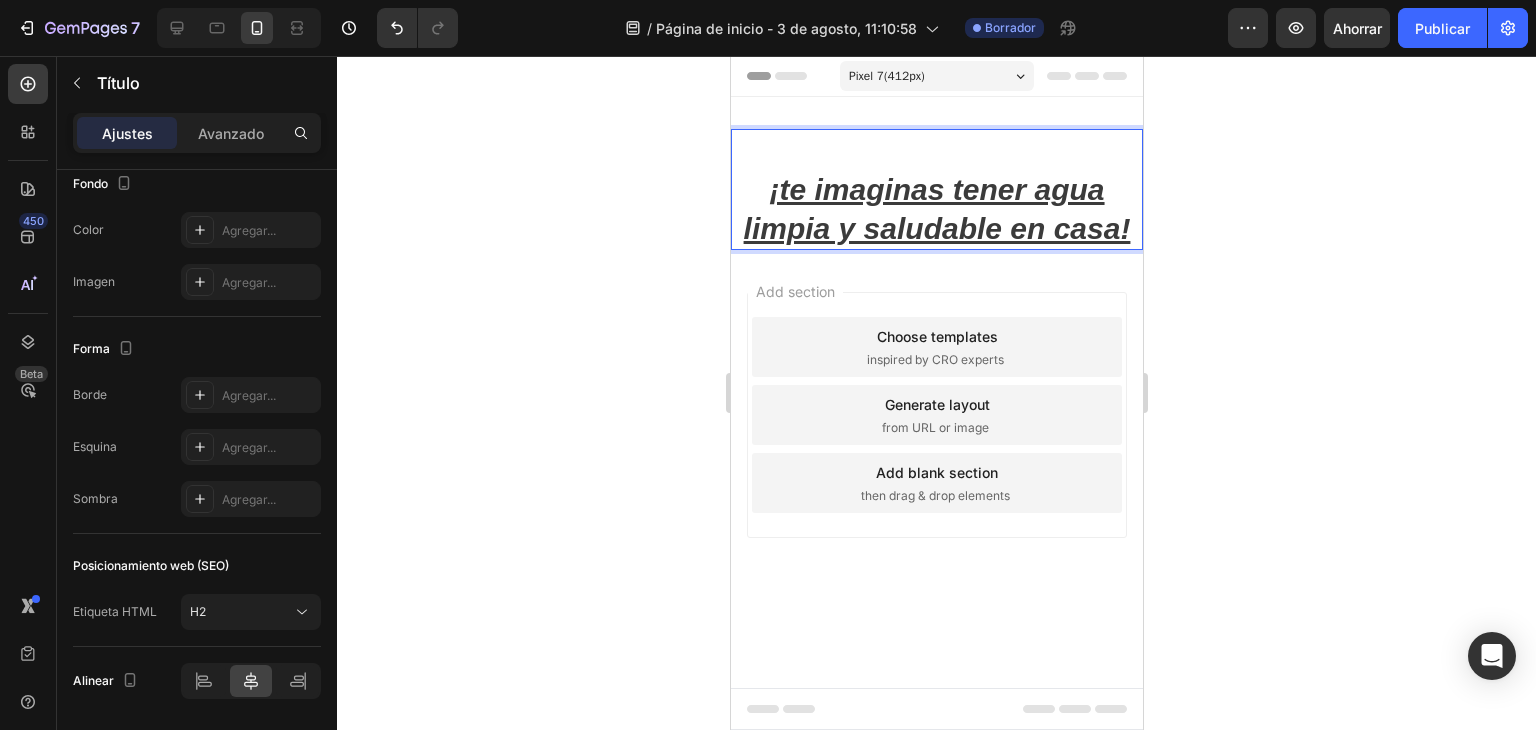 drag, startPoint x: 774, startPoint y: 186, endPoint x: 856, endPoint y: 199, distance: 83.02409 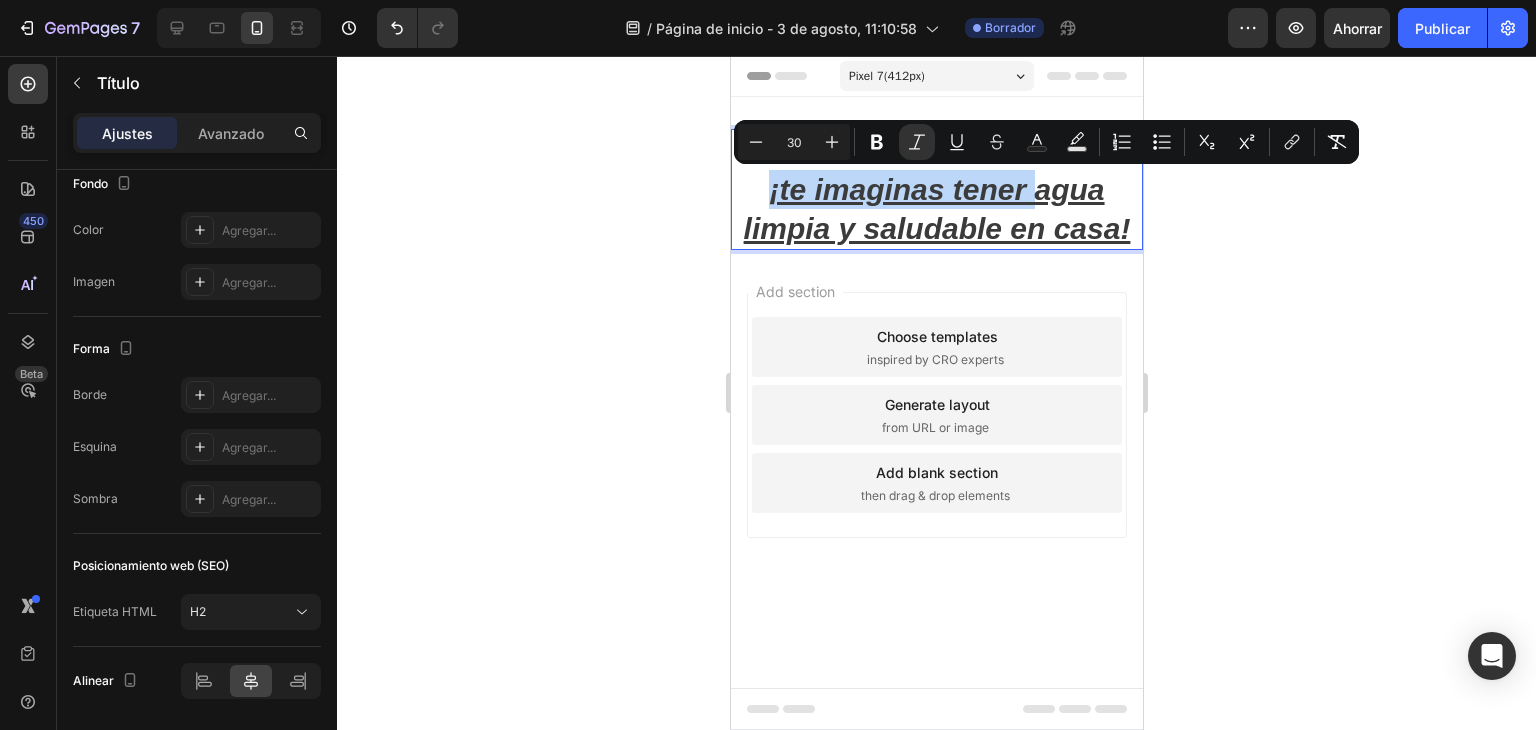 drag, startPoint x: 766, startPoint y: 190, endPoint x: 1032, endPoint y: 208, distance: 266.60834 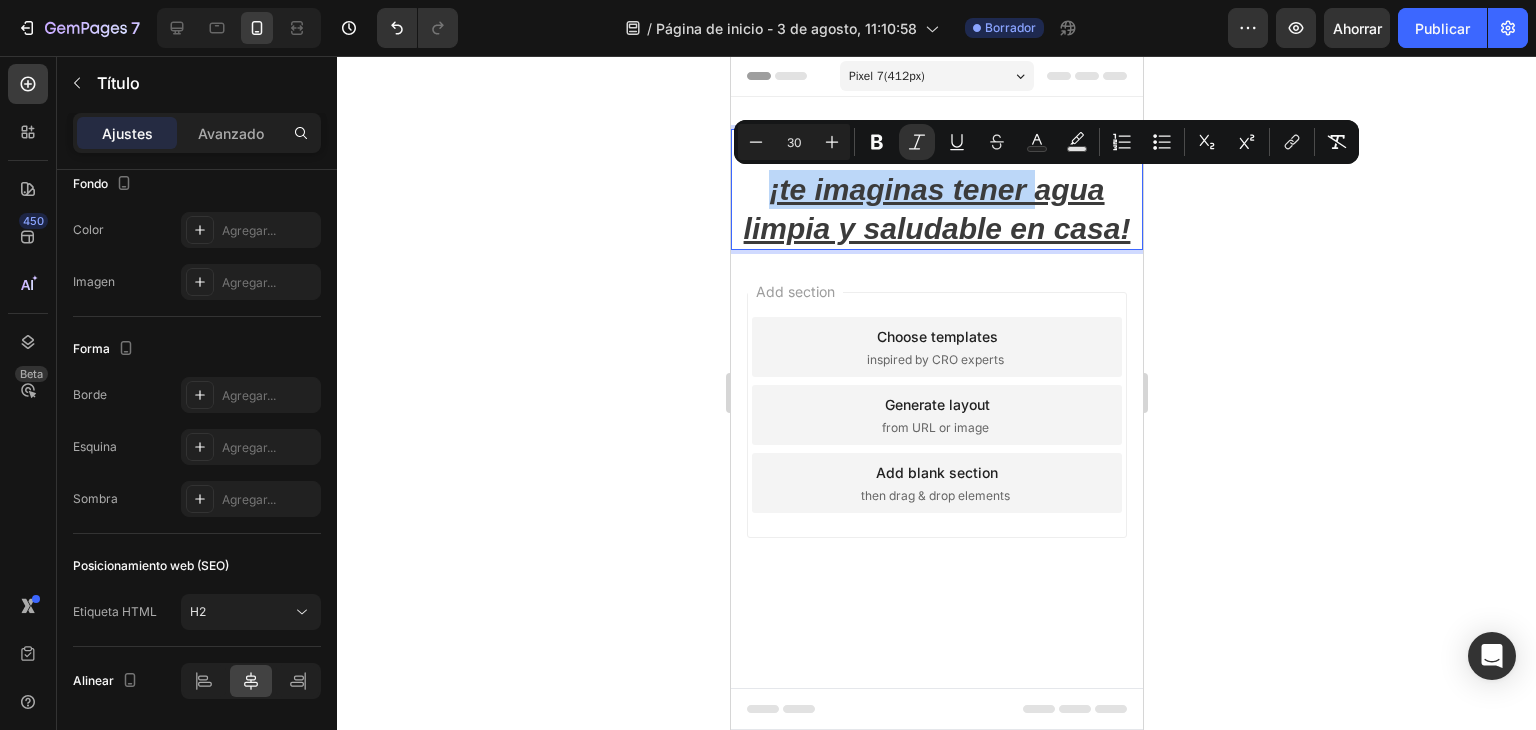 click on "¡te imaginas tener agua limpia y saludable en casa!" at bounding box center [936, 189] 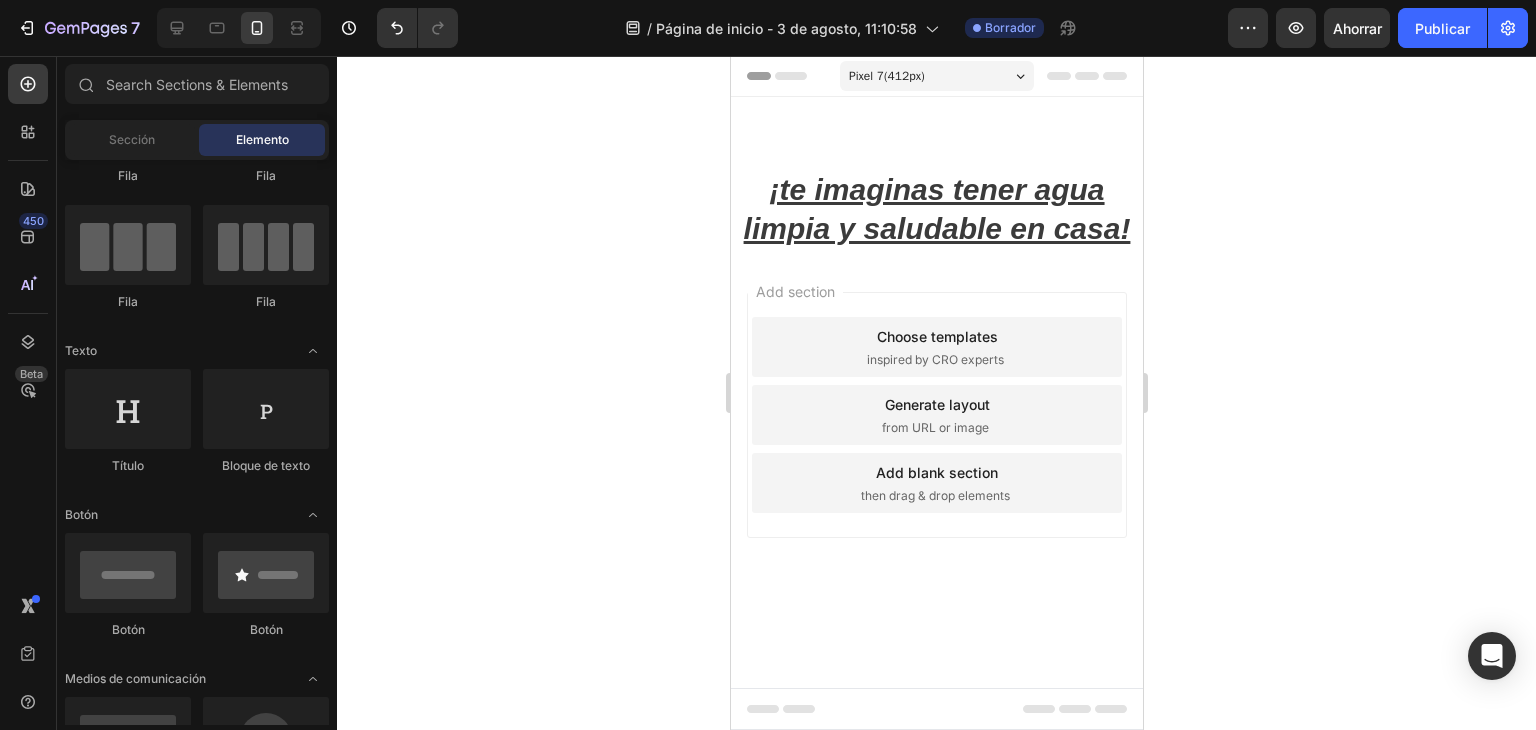 click on "Choose templates inspired by CRO experts" at bounding box center [936, 347] 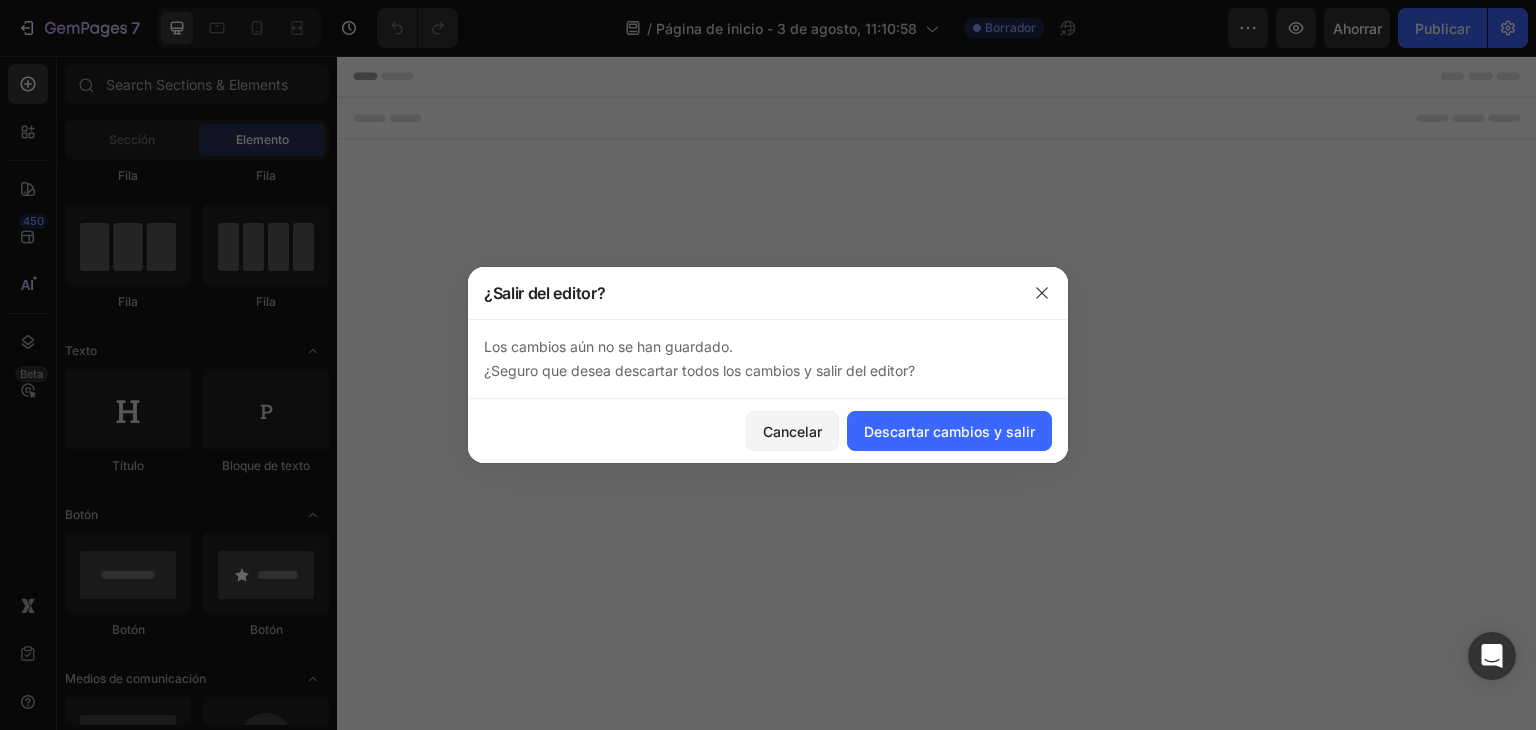 scroll, scrollTop: 0, scrollLeft: 0, axis: both 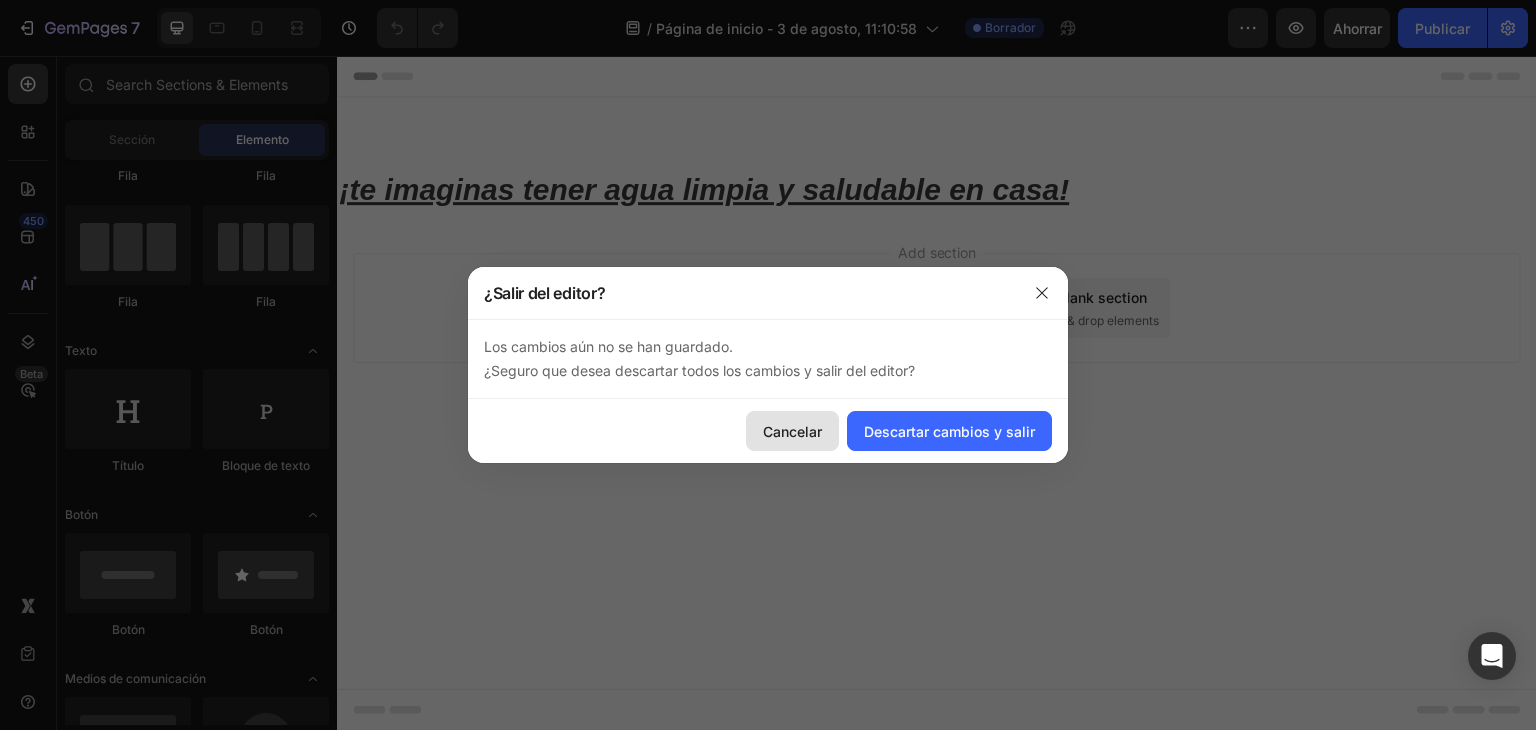 click on "Cancelar" 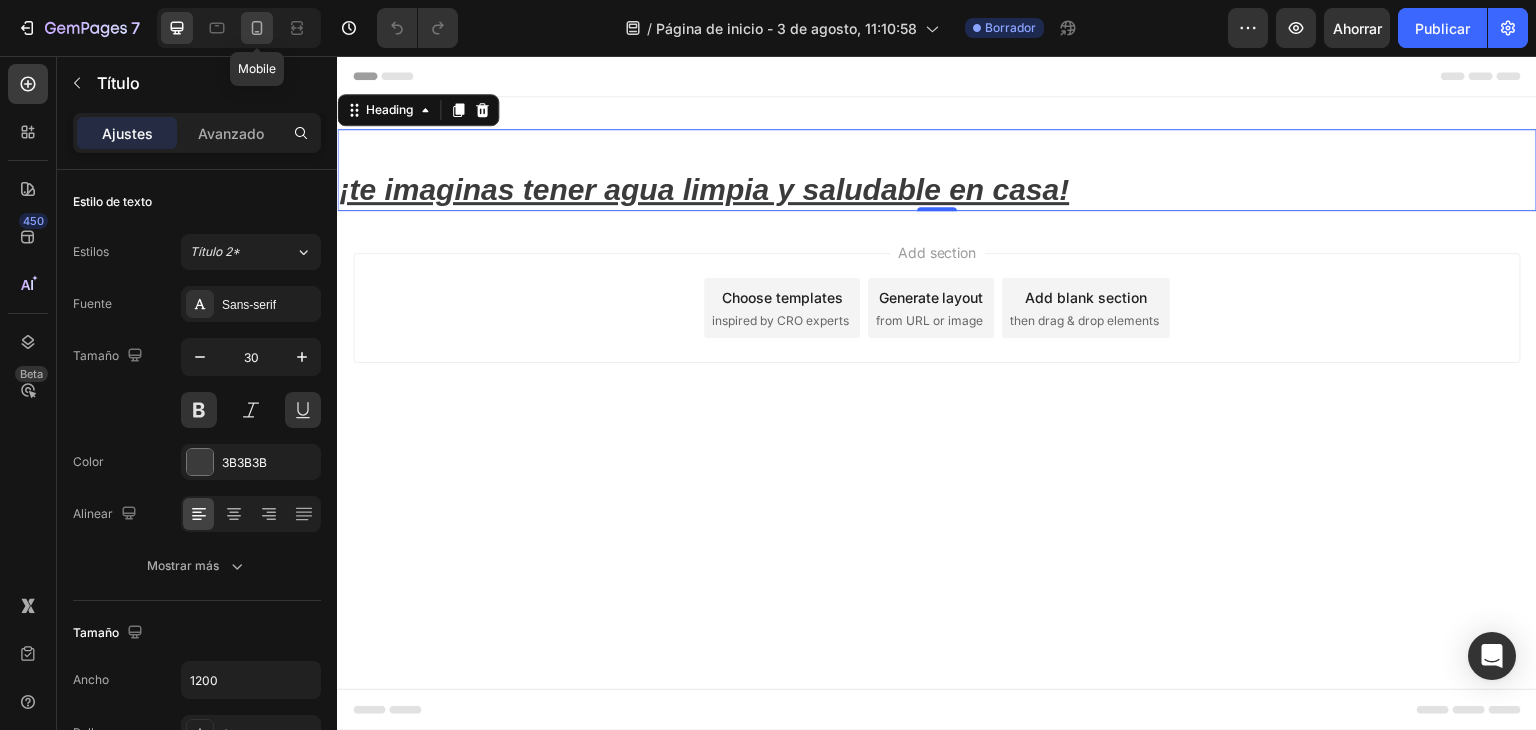 click 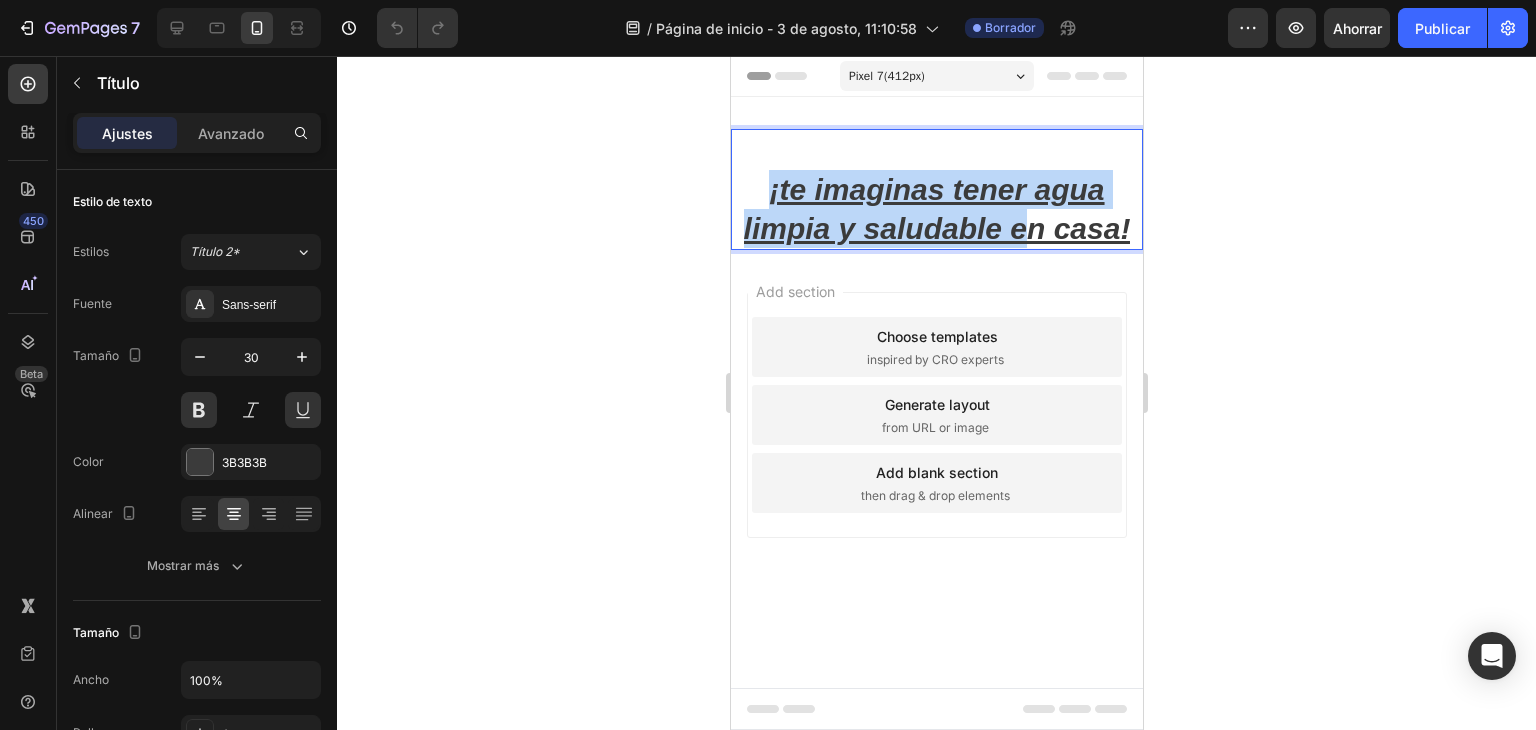 drag, startPoint x: 772, startPoint y: 183, endPoint x: 1066, endPoint y: 281, distance: 309.9032 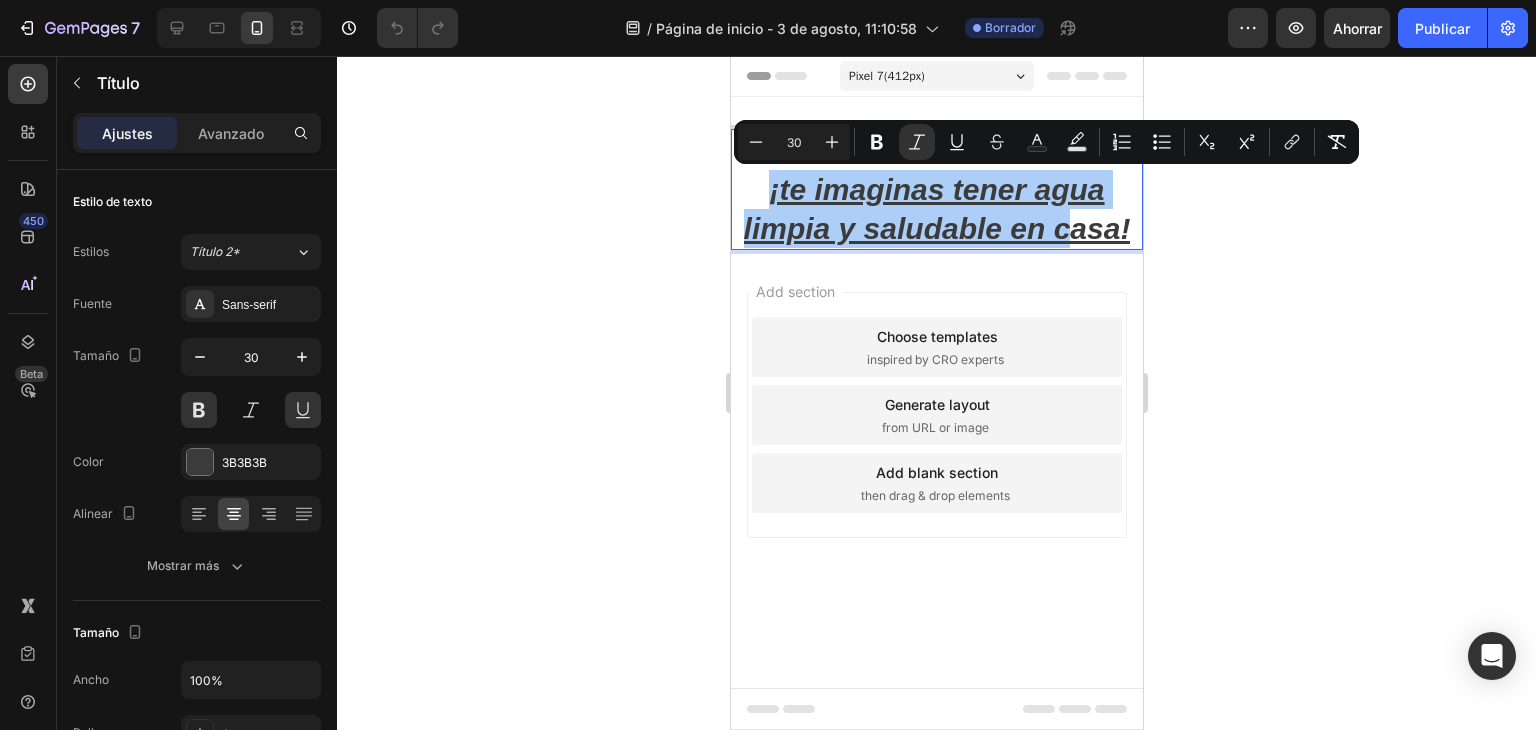 click 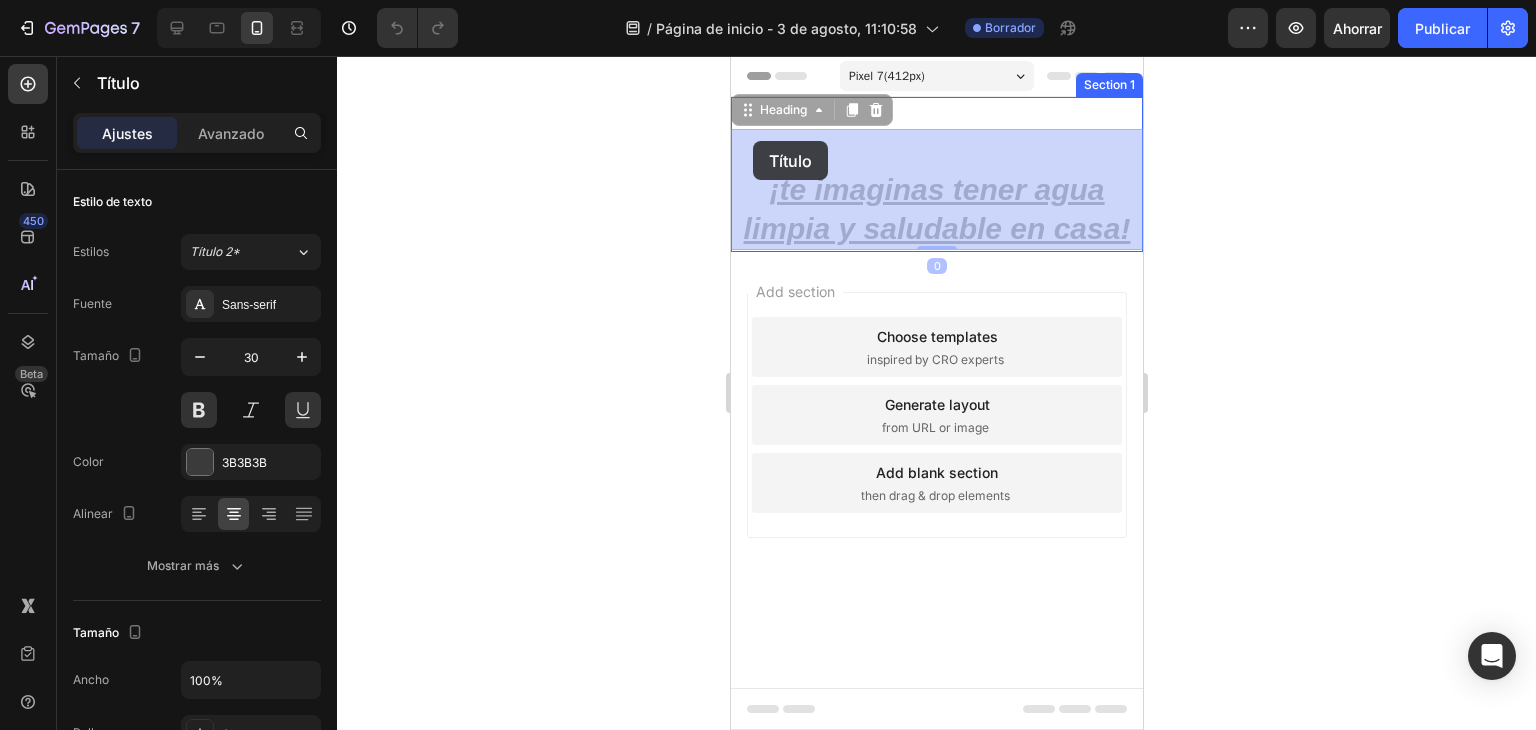 drag, startPoint x: 772, startPoint y: 185, endPoint x: 753, endPoint y: 139, distance: 49.76947 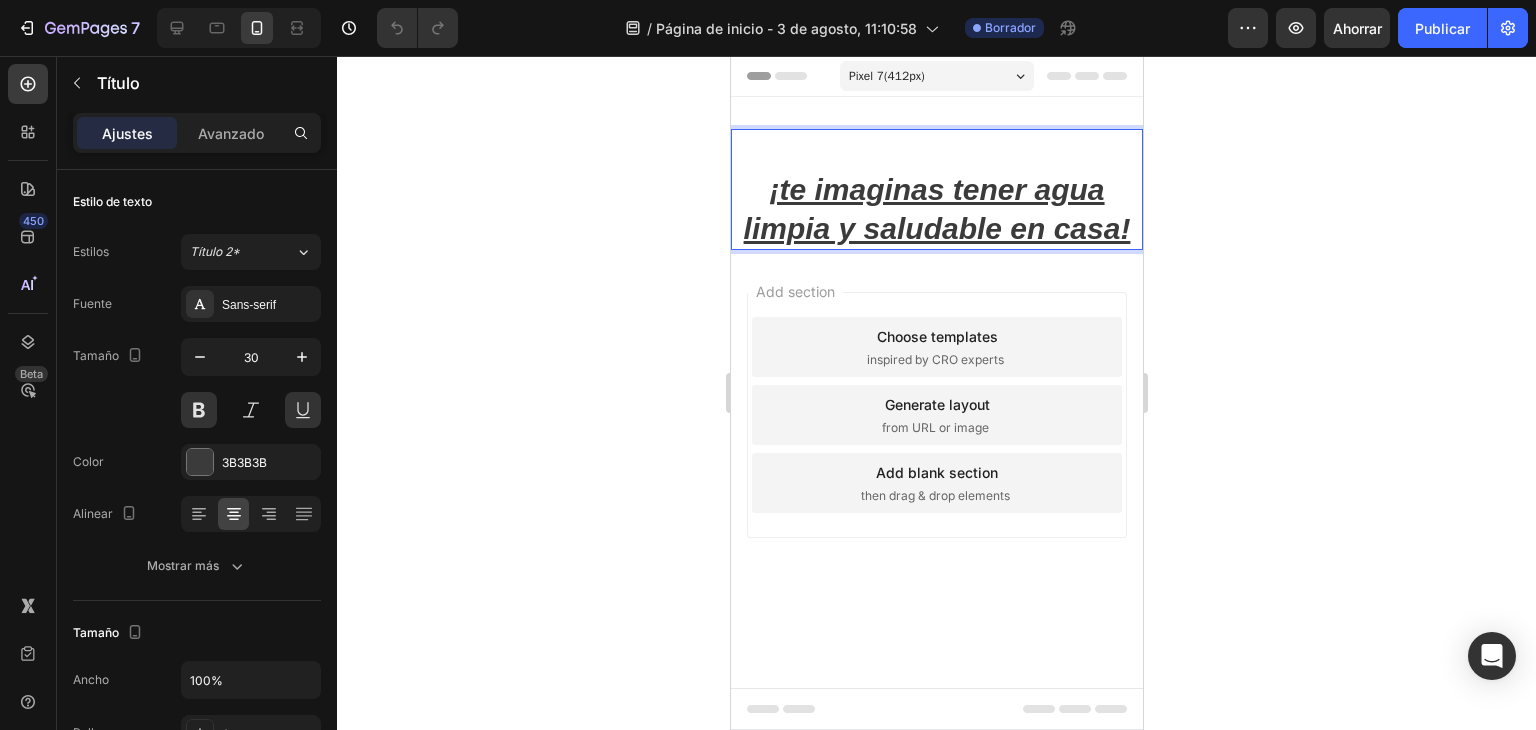 drag, startPoint x: 770, startPoint y: 185, endPoint x: 863, endPoint y: 187, distance: 93.0215 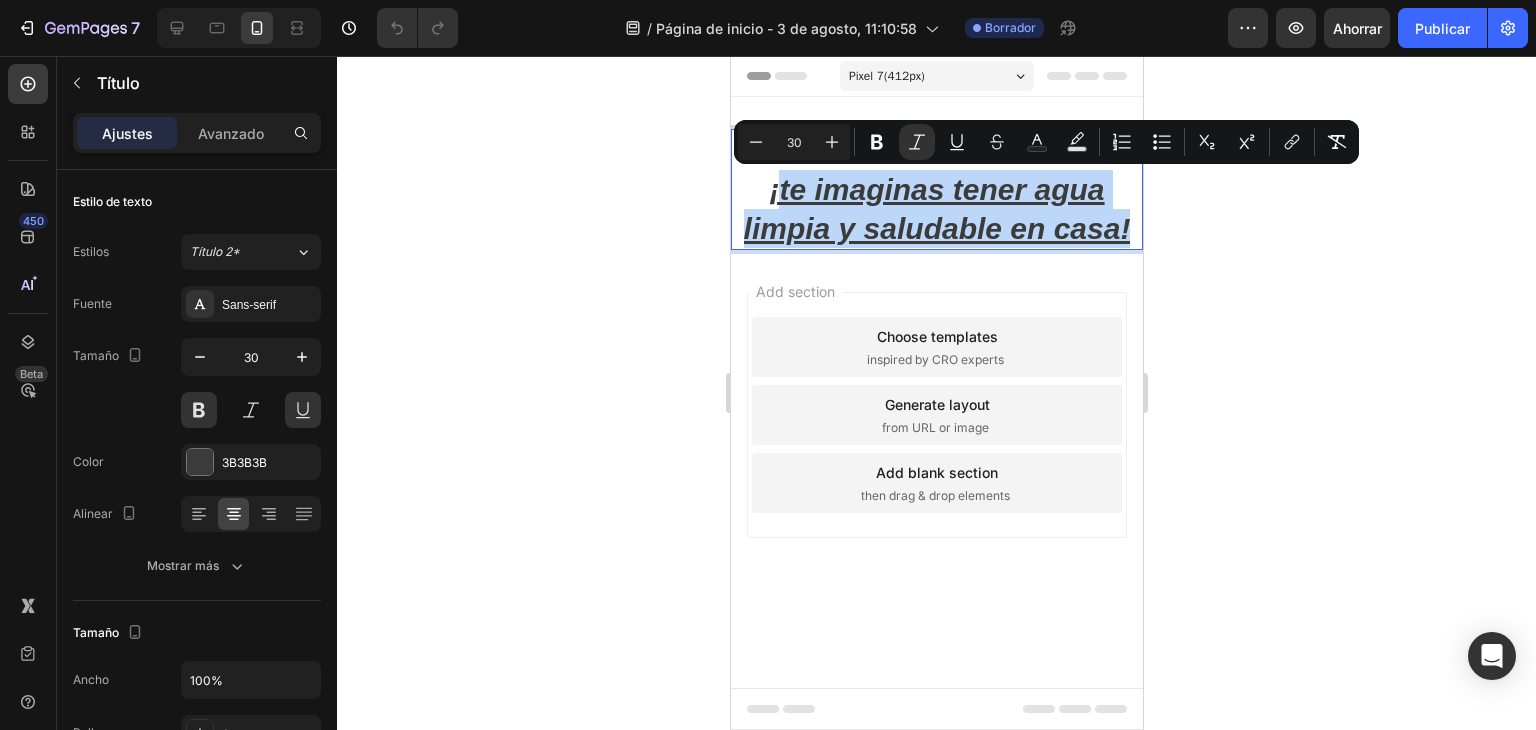 drag, startPoint x: 777, startPoint y: 195, endPoint x: 1889, endPoint y: 278, distance: 1115.0933 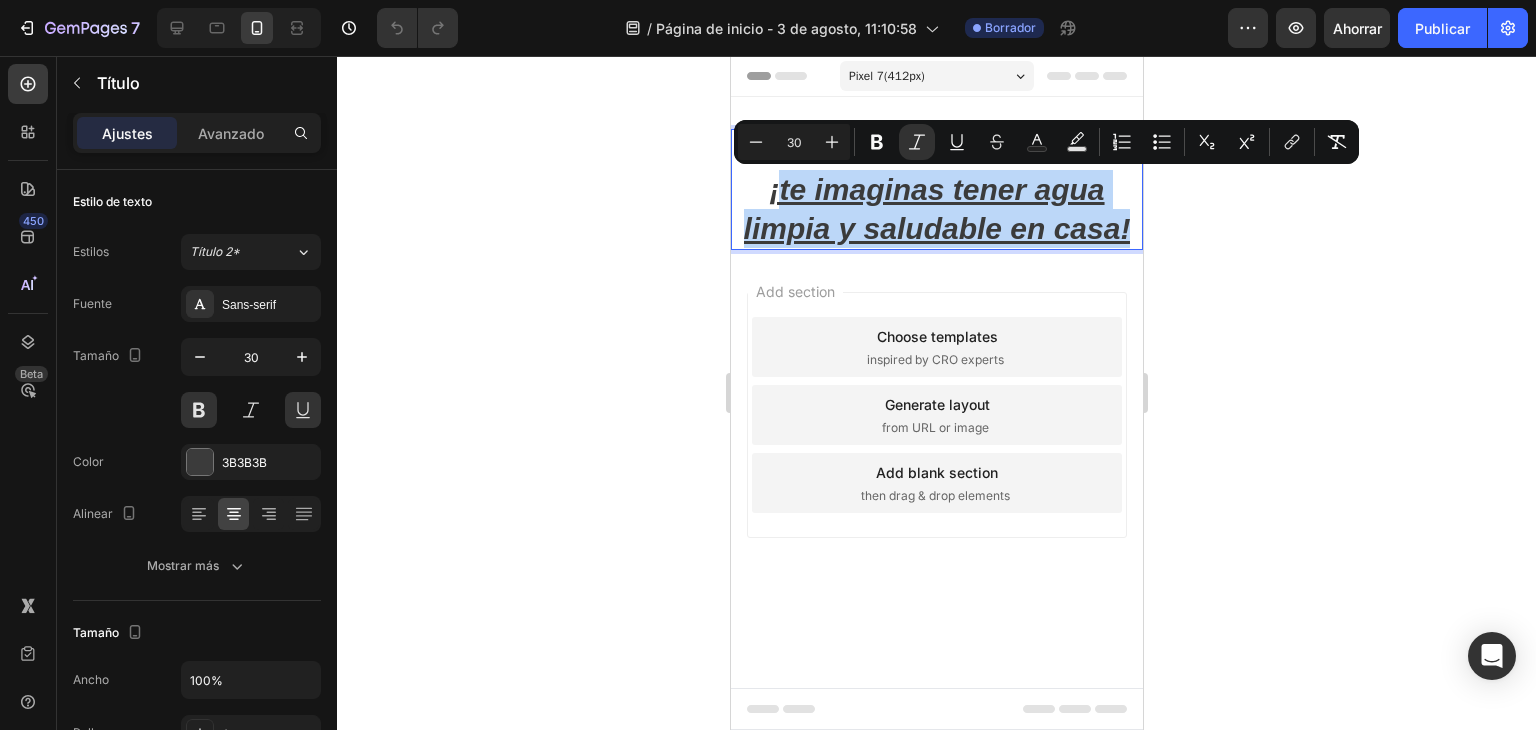 click on "Pixel 7  ( 412 px) iPhone 13 Mini iPhone 13 Pro iPhone 11 Pro Max iPhone 15 Pro Max Pixel 7 Galaxy S8+ Galaxy S20 Ultra iPad Mini iPad Air iPad Pro Header ¡te imaginas tener agua limpia y saludable en casa! Heading   0 Section 1 Root Start with Sections from sidebar Add sections Add elements Start with Generating from URL or image Add section Choose templates inspired by CRO experts Generate layout from URL or image Add blank section then drag & drop elements Footer" at bounding box center (936, 393) 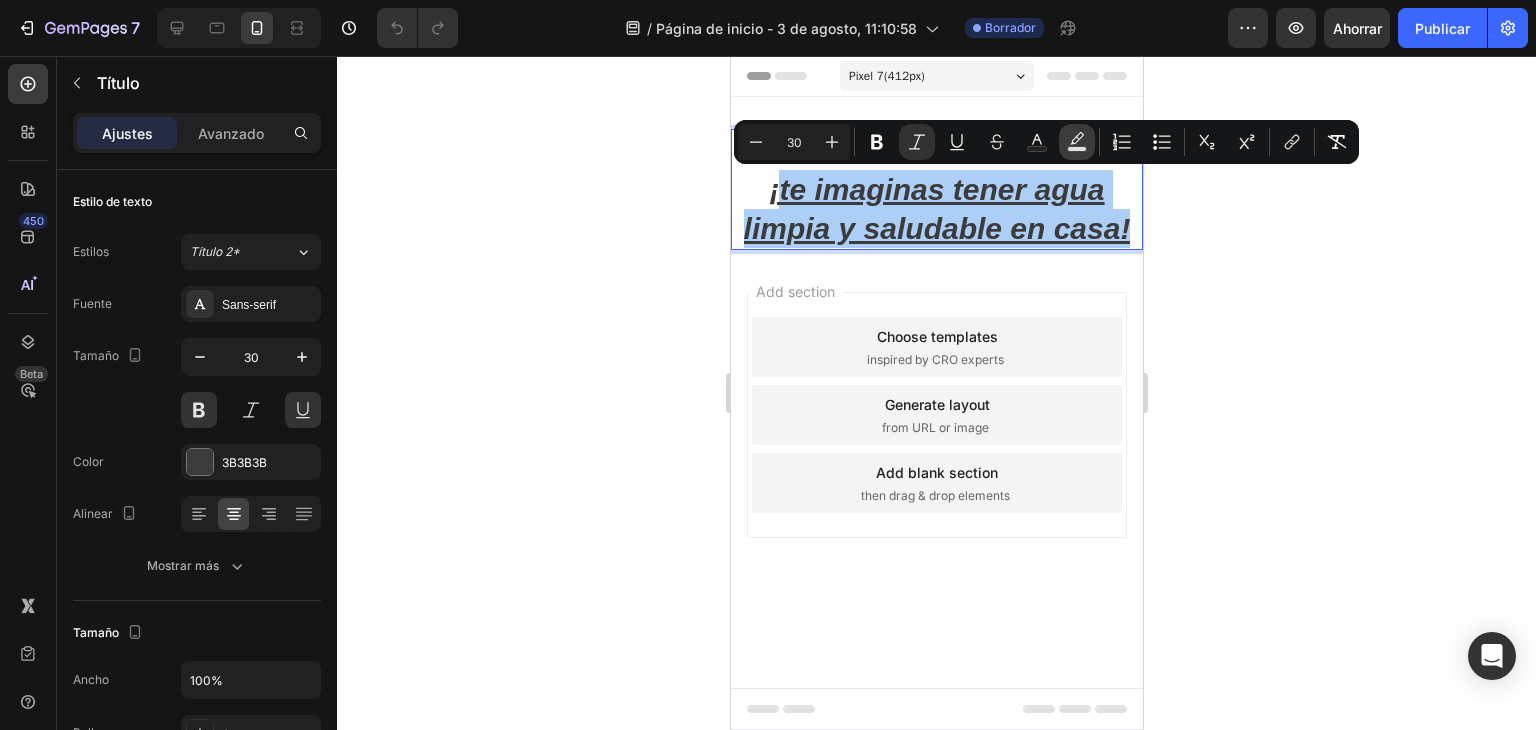 click 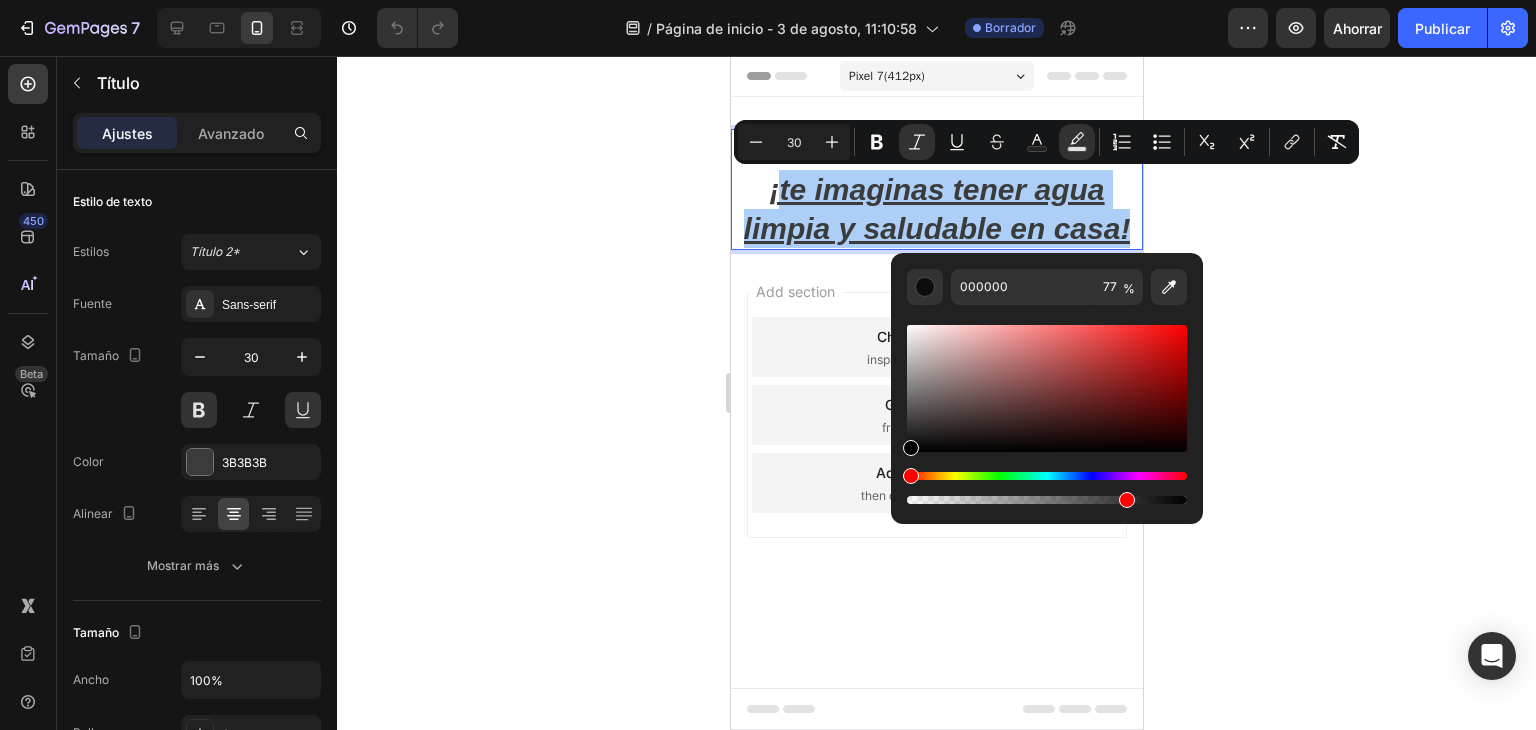 click at bounding box center [1047, 388] 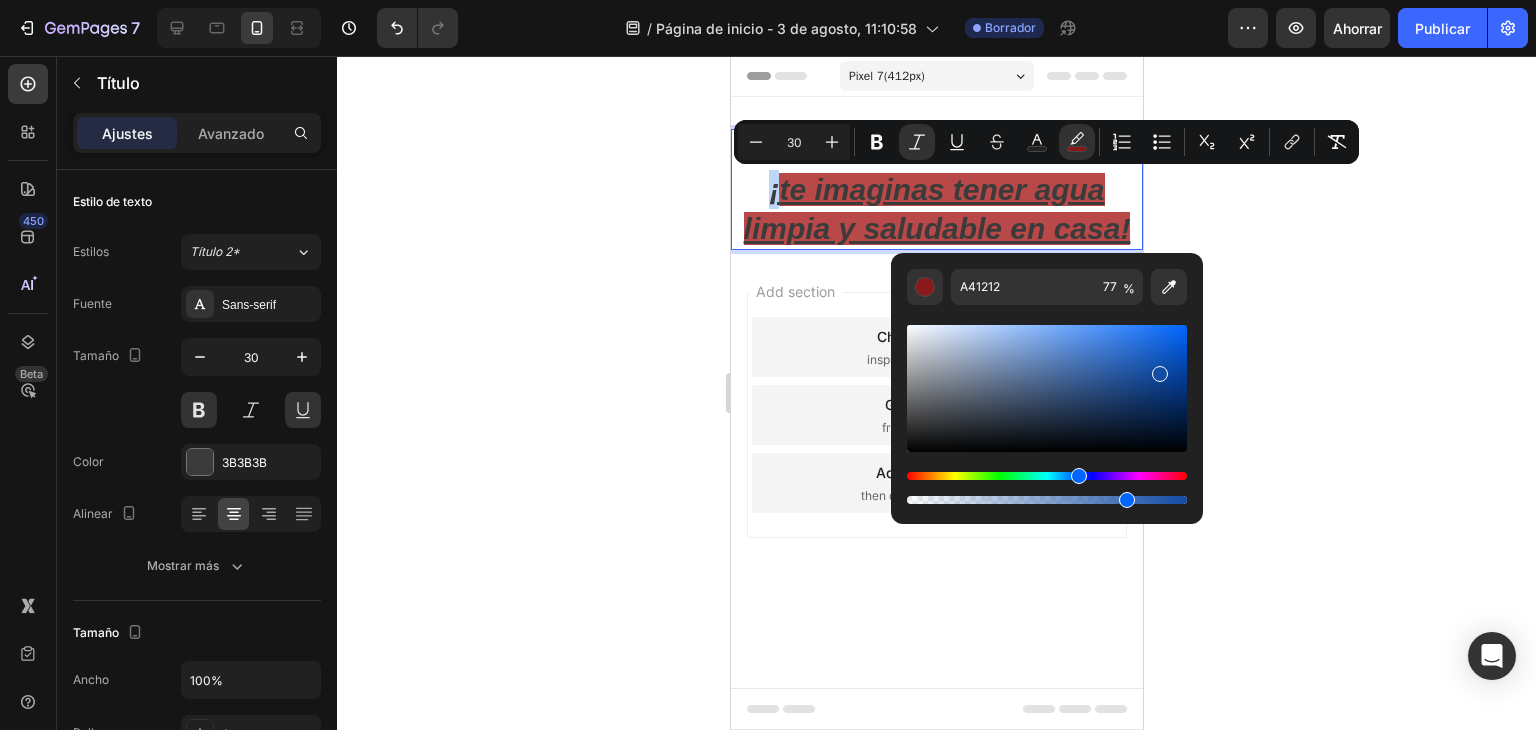 drag, startPoint x: 907, startPoint y: 470, endPoint x: 1075, endPoint y: 455, distance: 168.66832 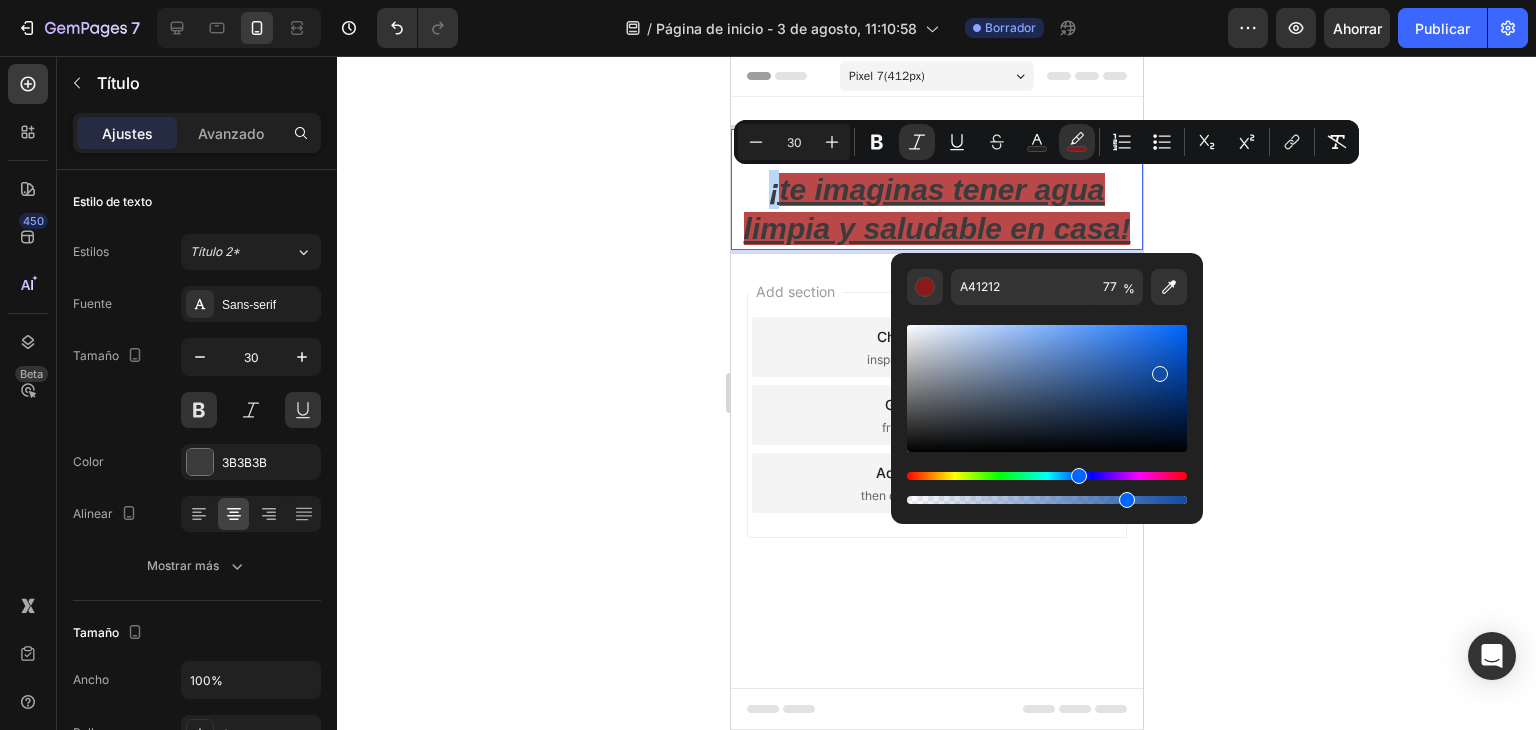 click at bounding box center (1047, 414) 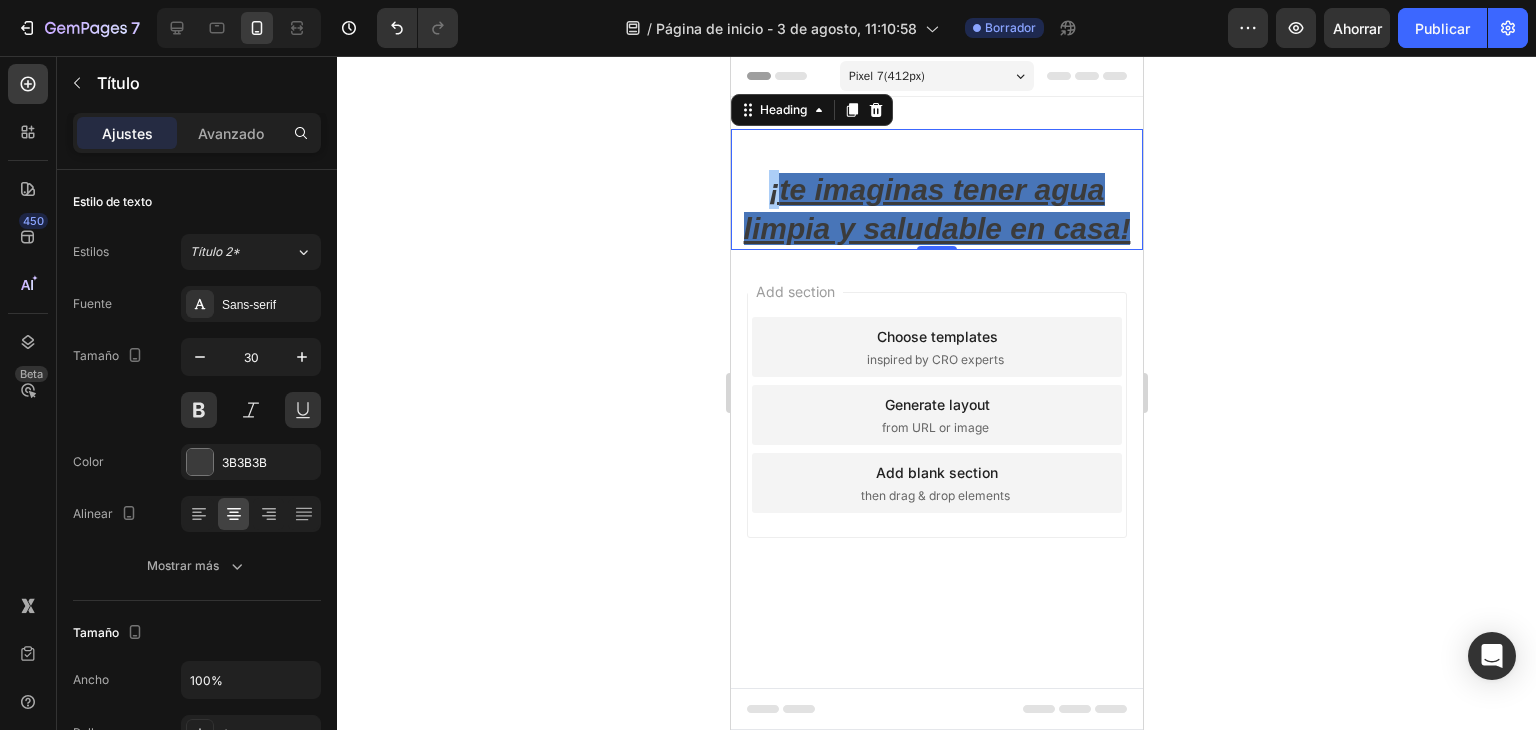 drag, startPoint x: 1805, startPoint y: 511, endPoint x: 1006, endPoint y: 449, distance: 801.4019 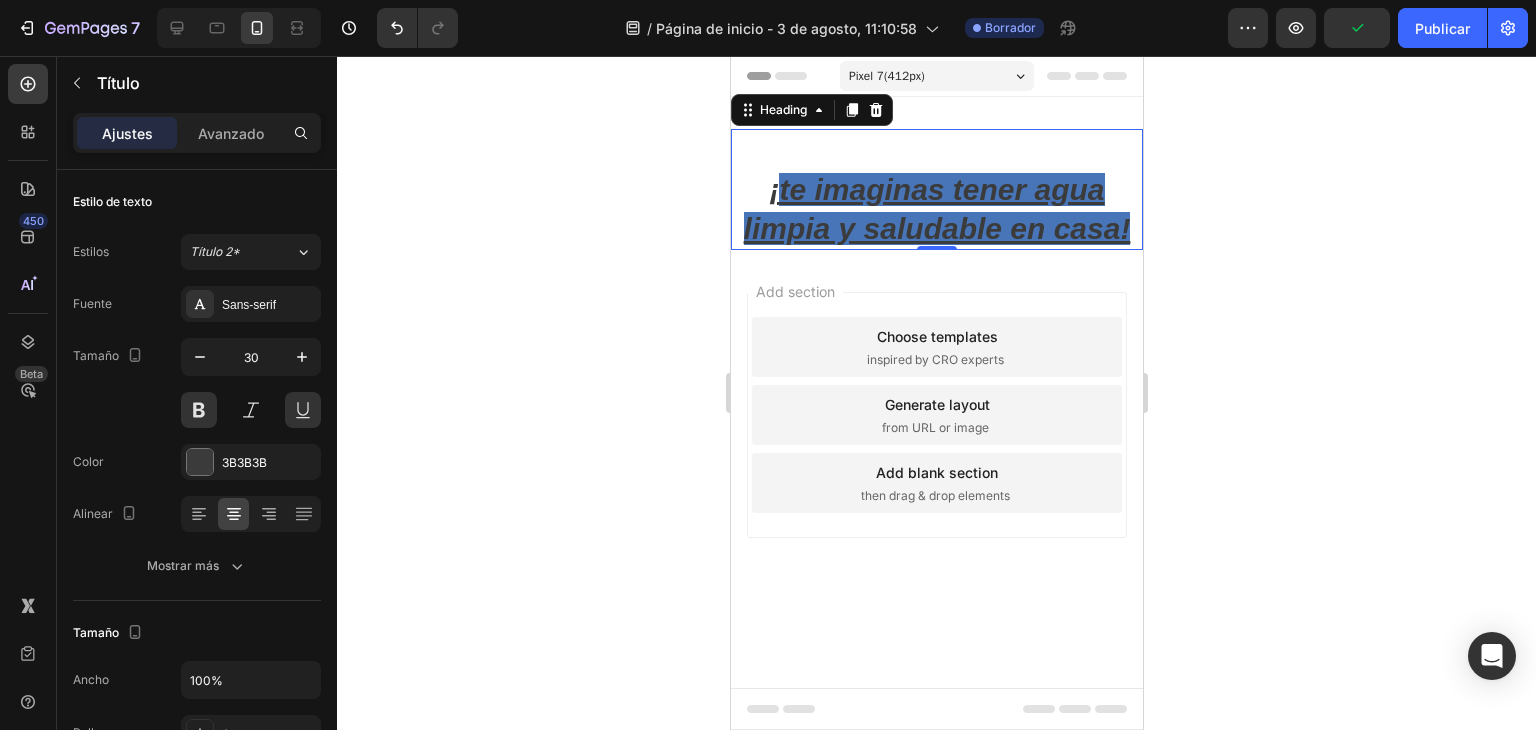 click on "¡ te imaginas tener agua limpia y saludable en casa!" at bounding box center [936, 189] 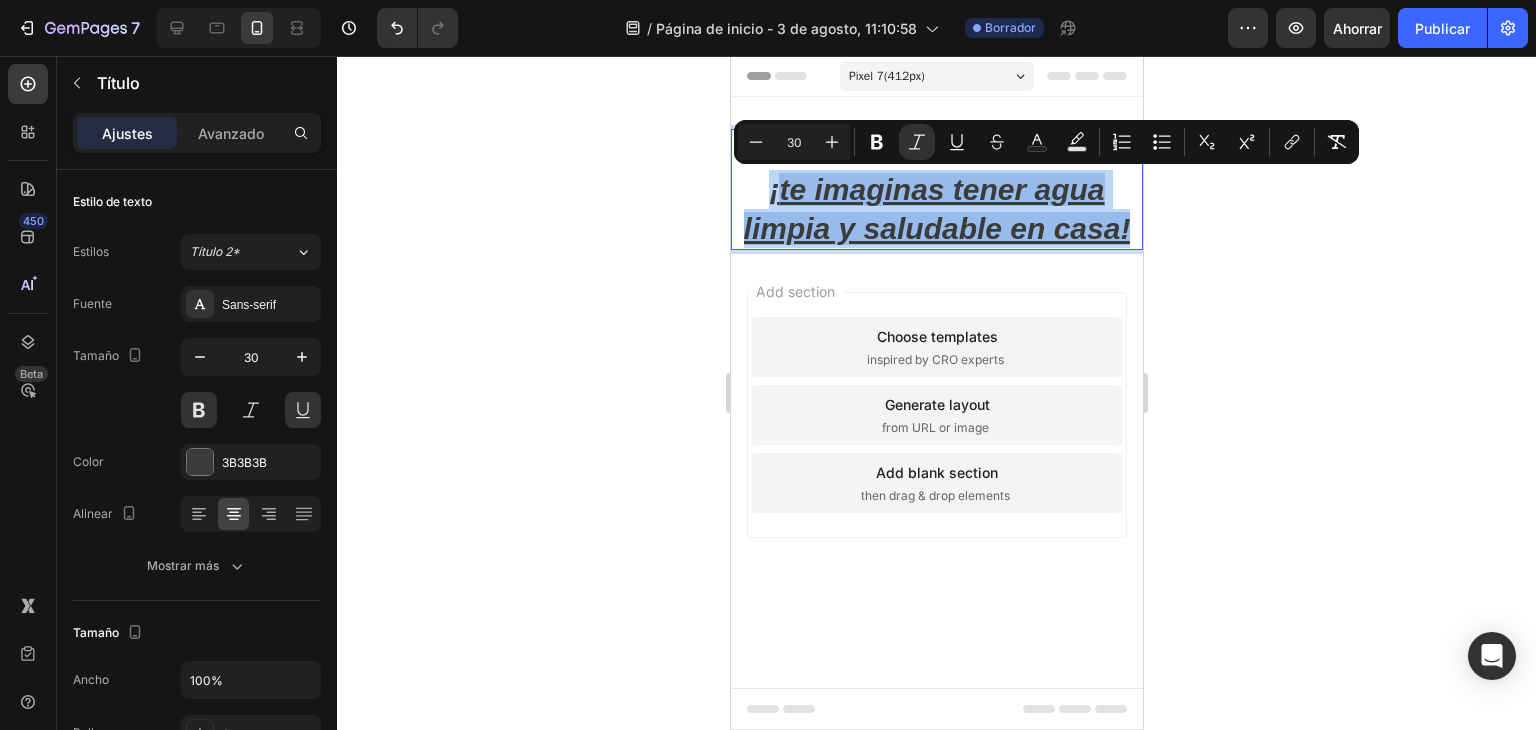 drag, startPoint x: 768, startPoint y: 182, endPoint x: 1131, endPoint y: 270, distance: 373.5144 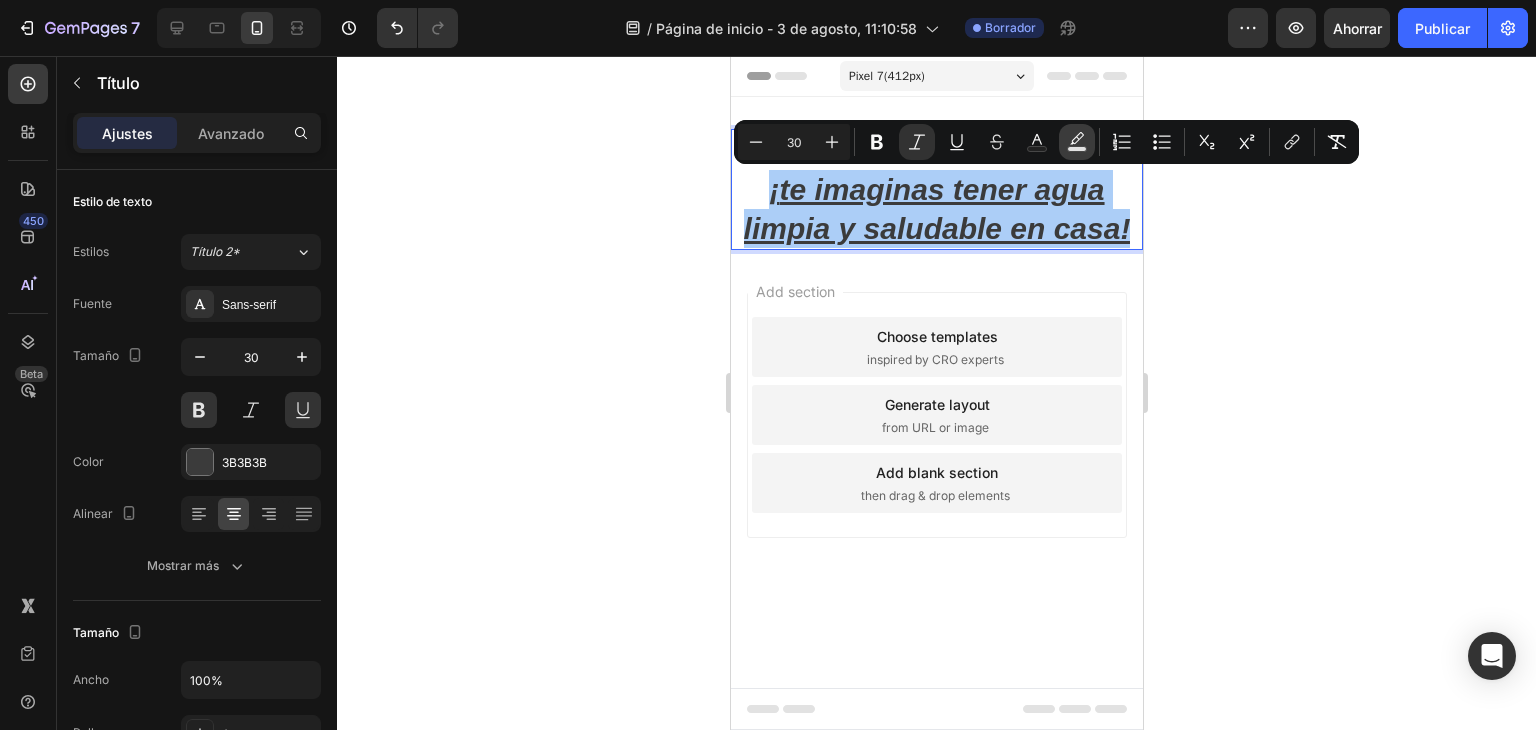 click 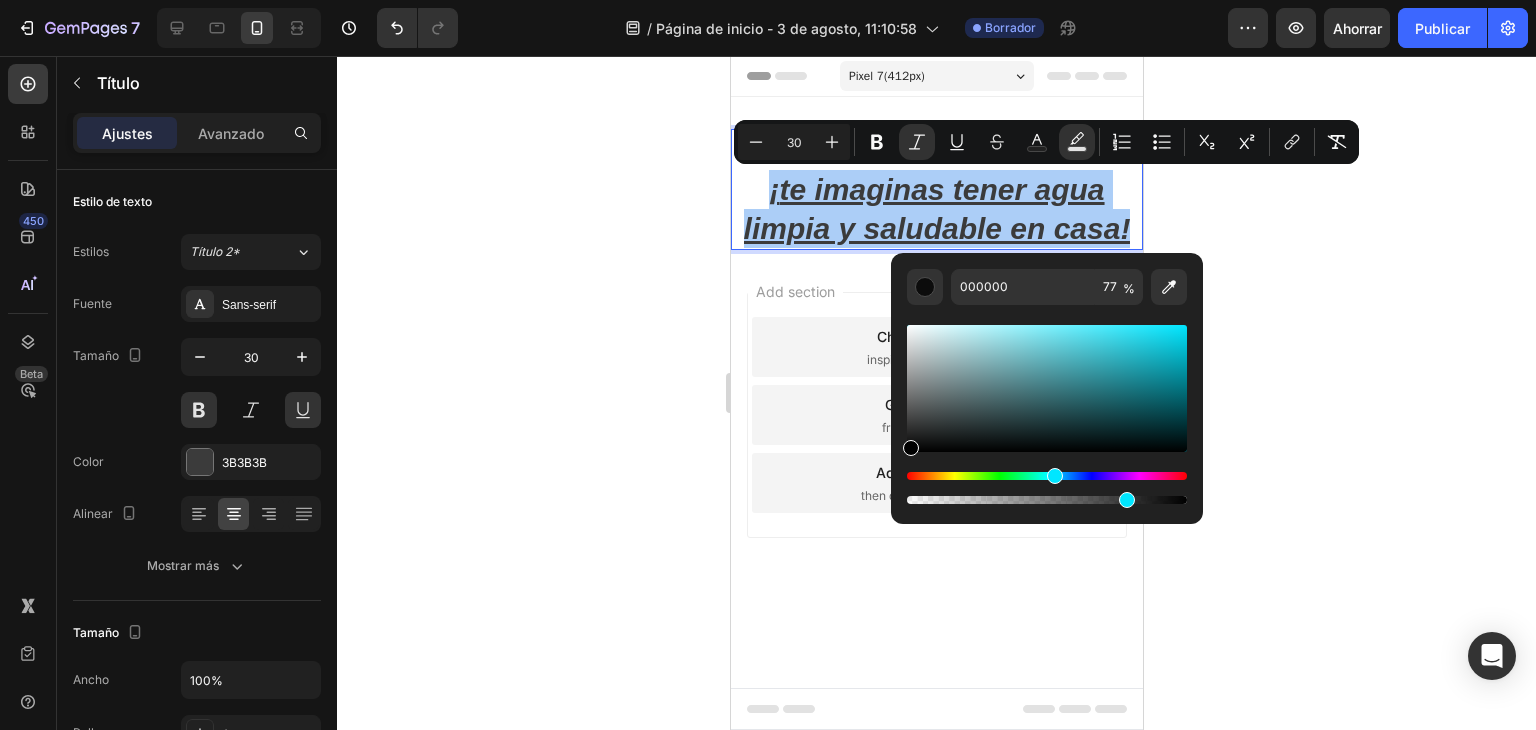 click at bounding box center [1047, 476] 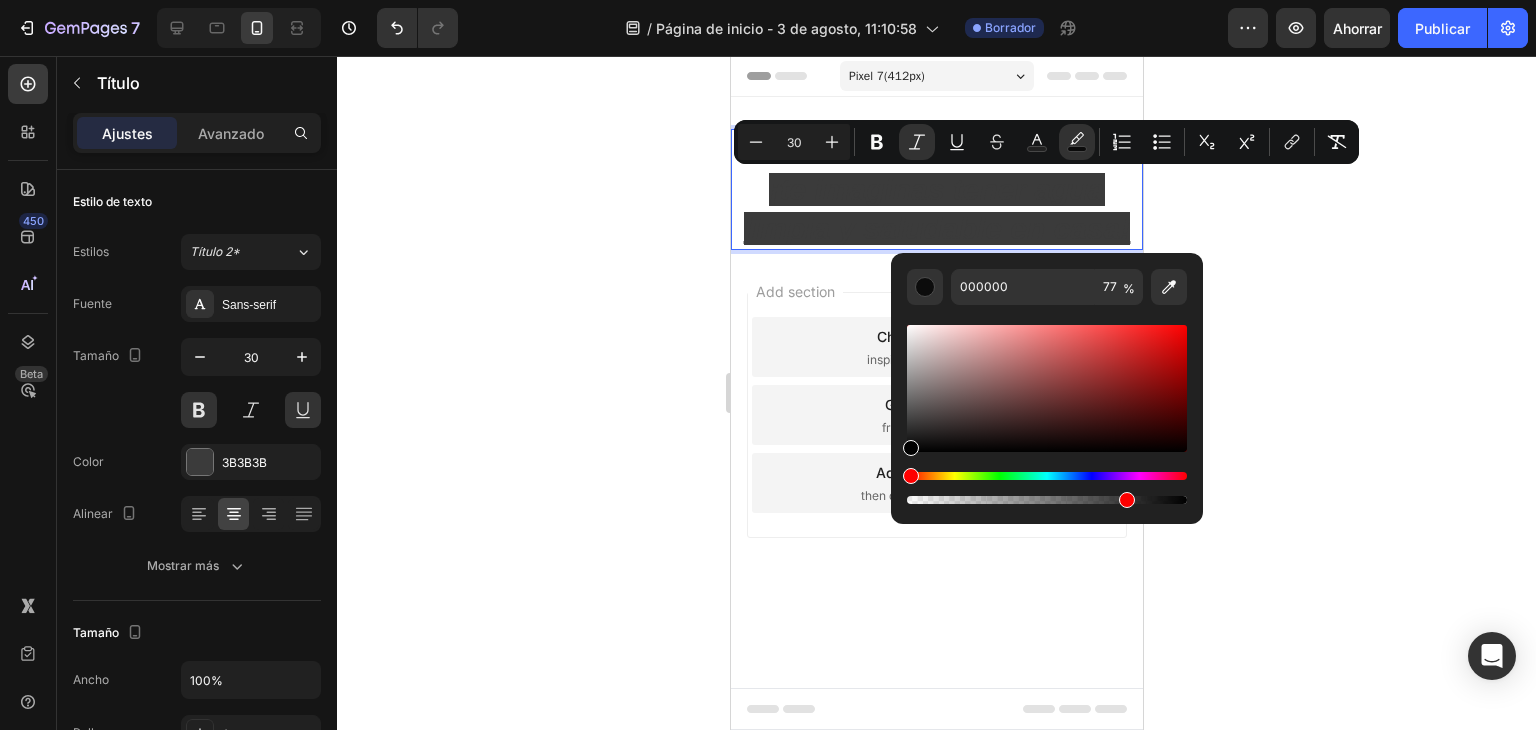 click at bounding box center [1047, 476] 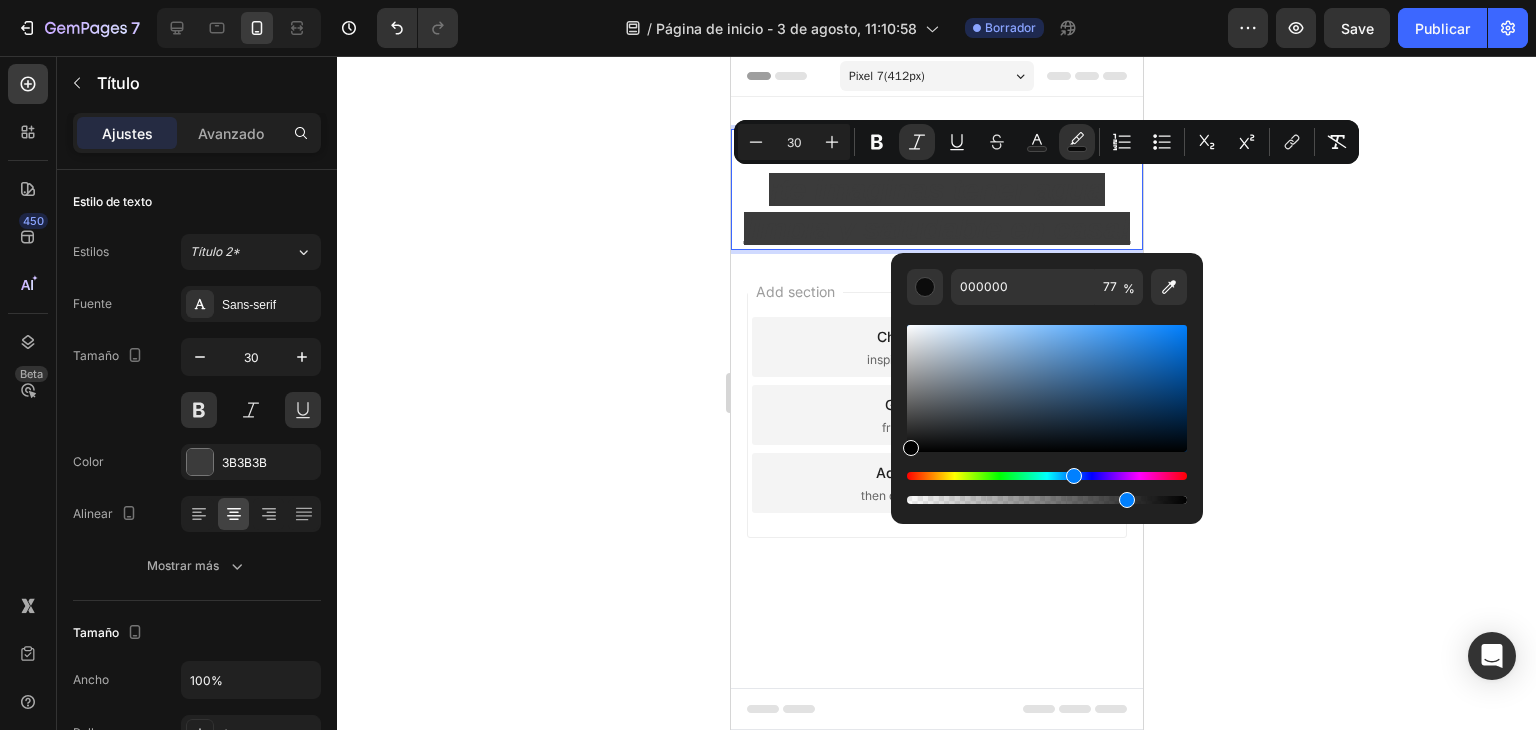 click at bounding box center [1047, 476] 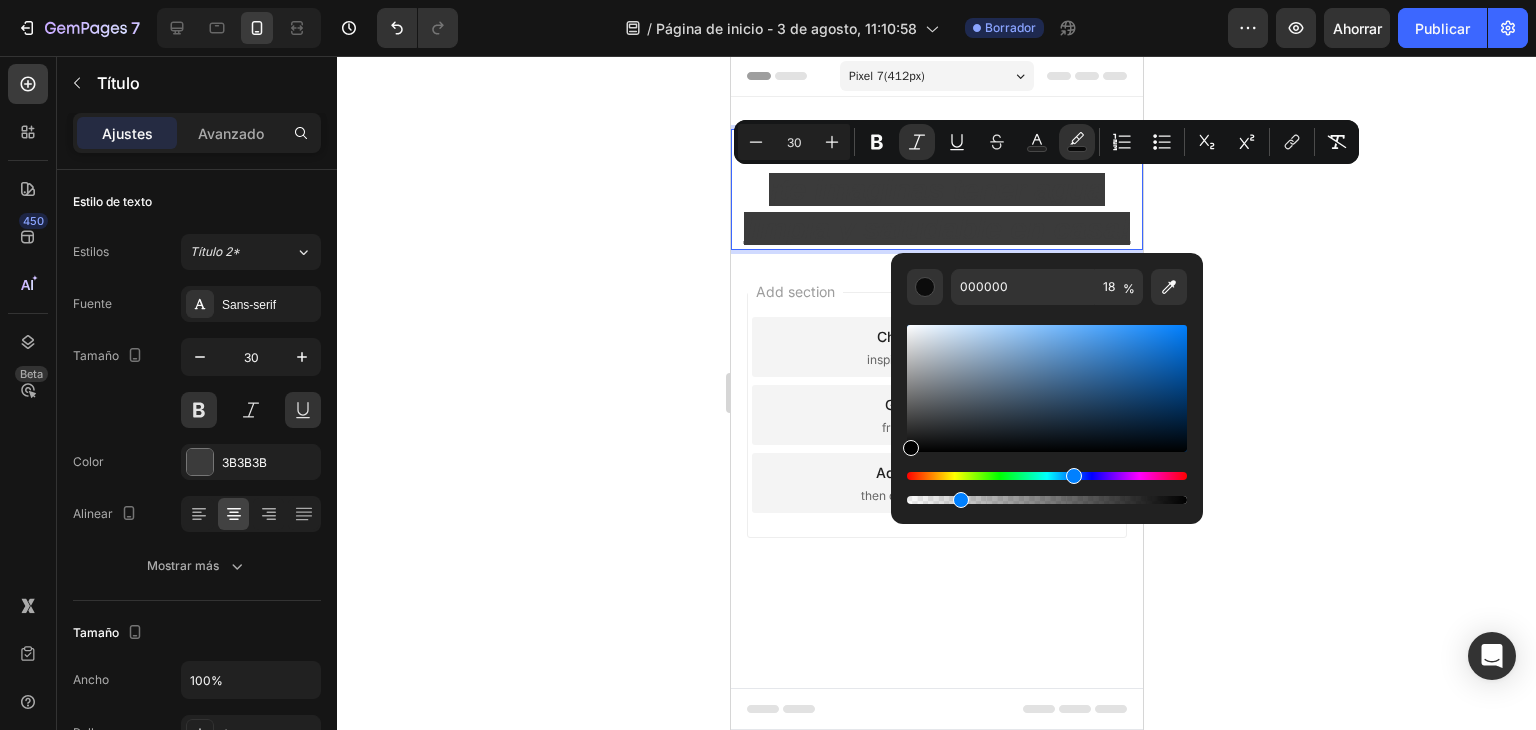 click at bounding box center [1047, 500] 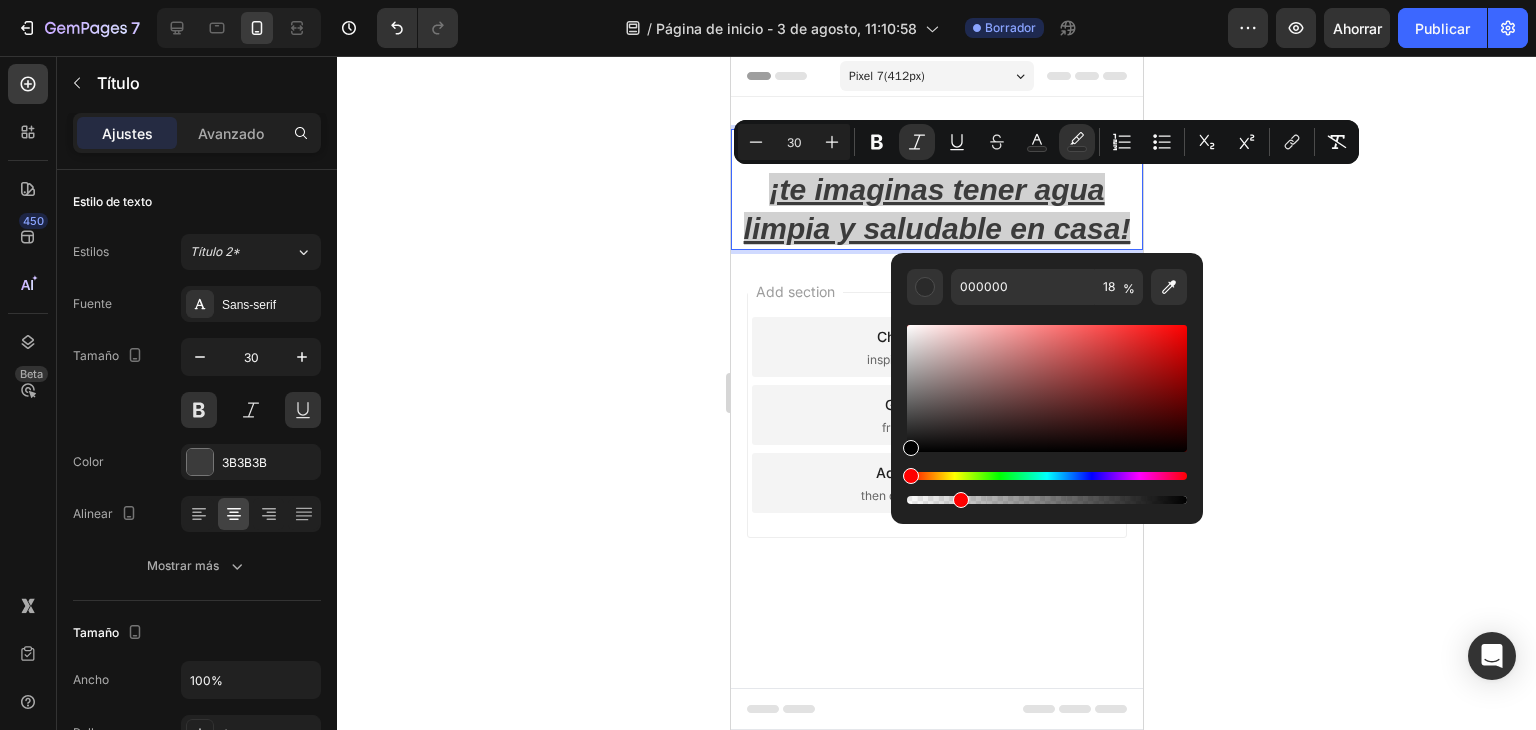 click at bounding box center [961, 500] 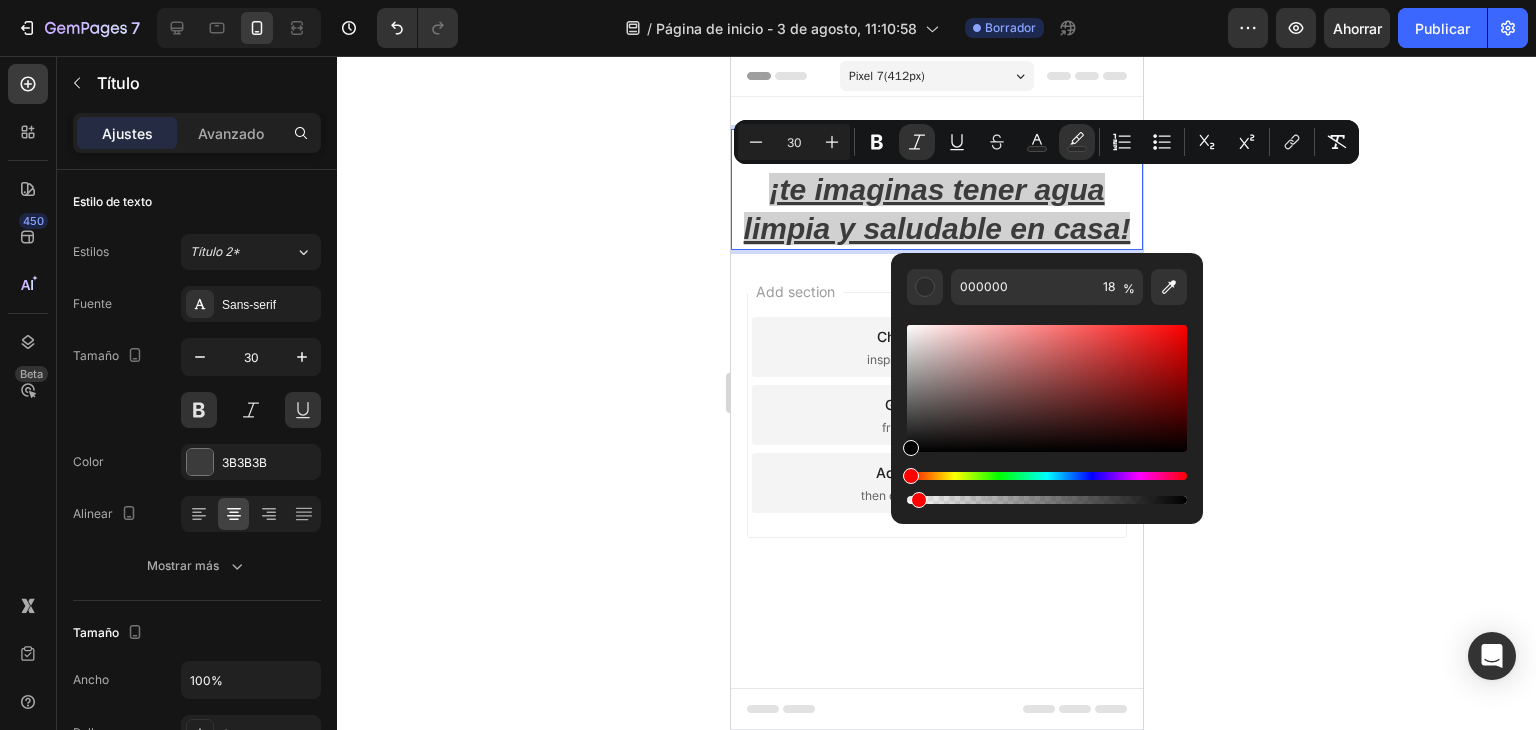 type on "3" 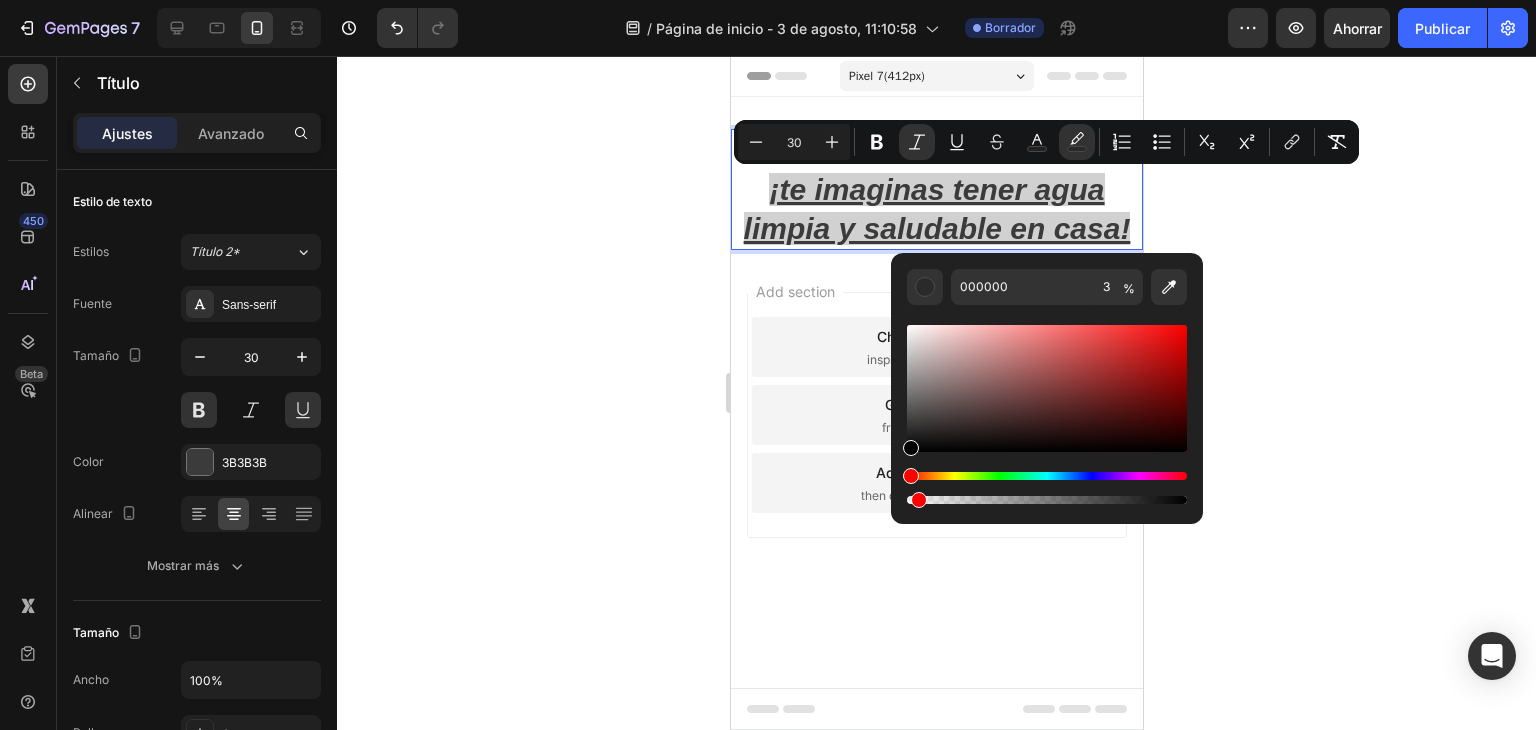 click at bounding box center [1047, 500] 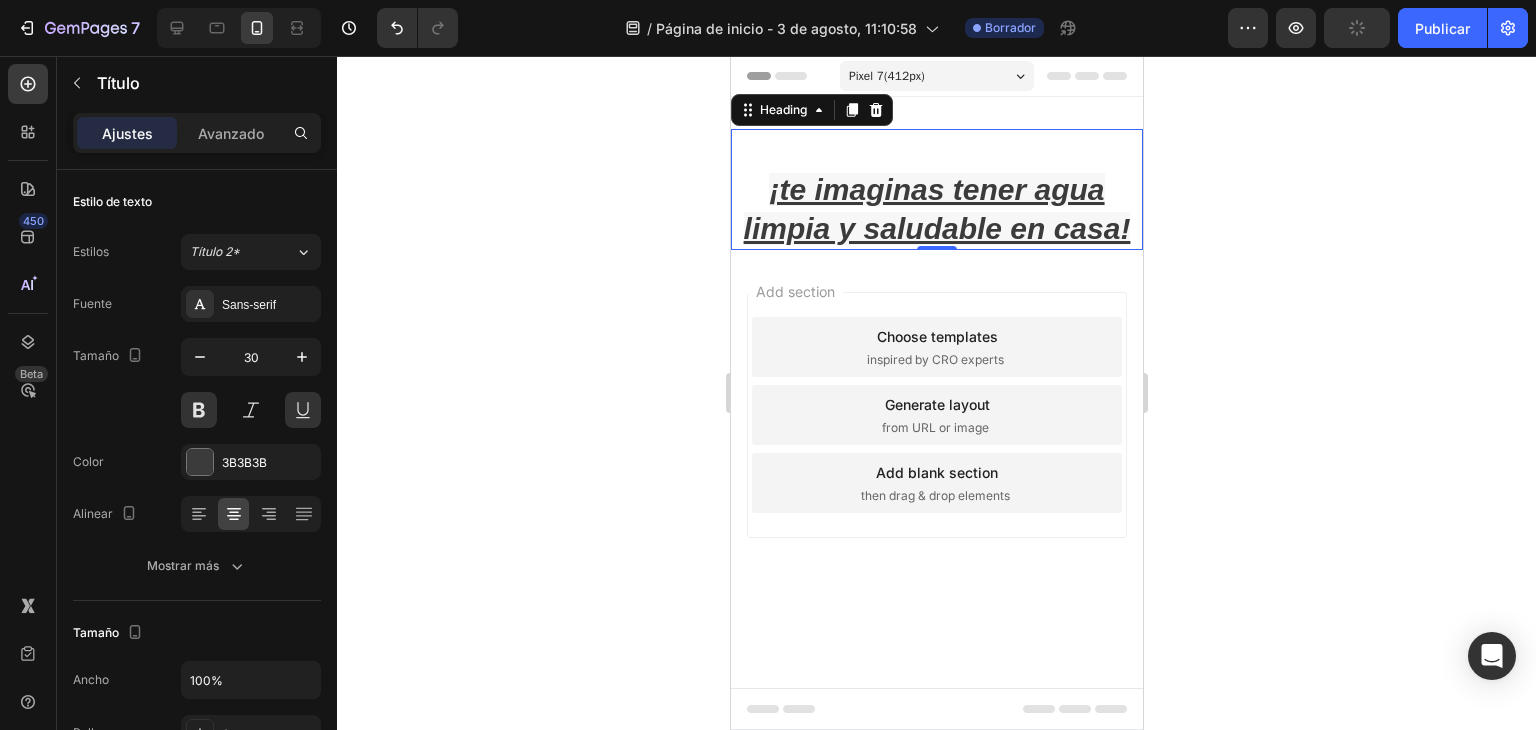 click 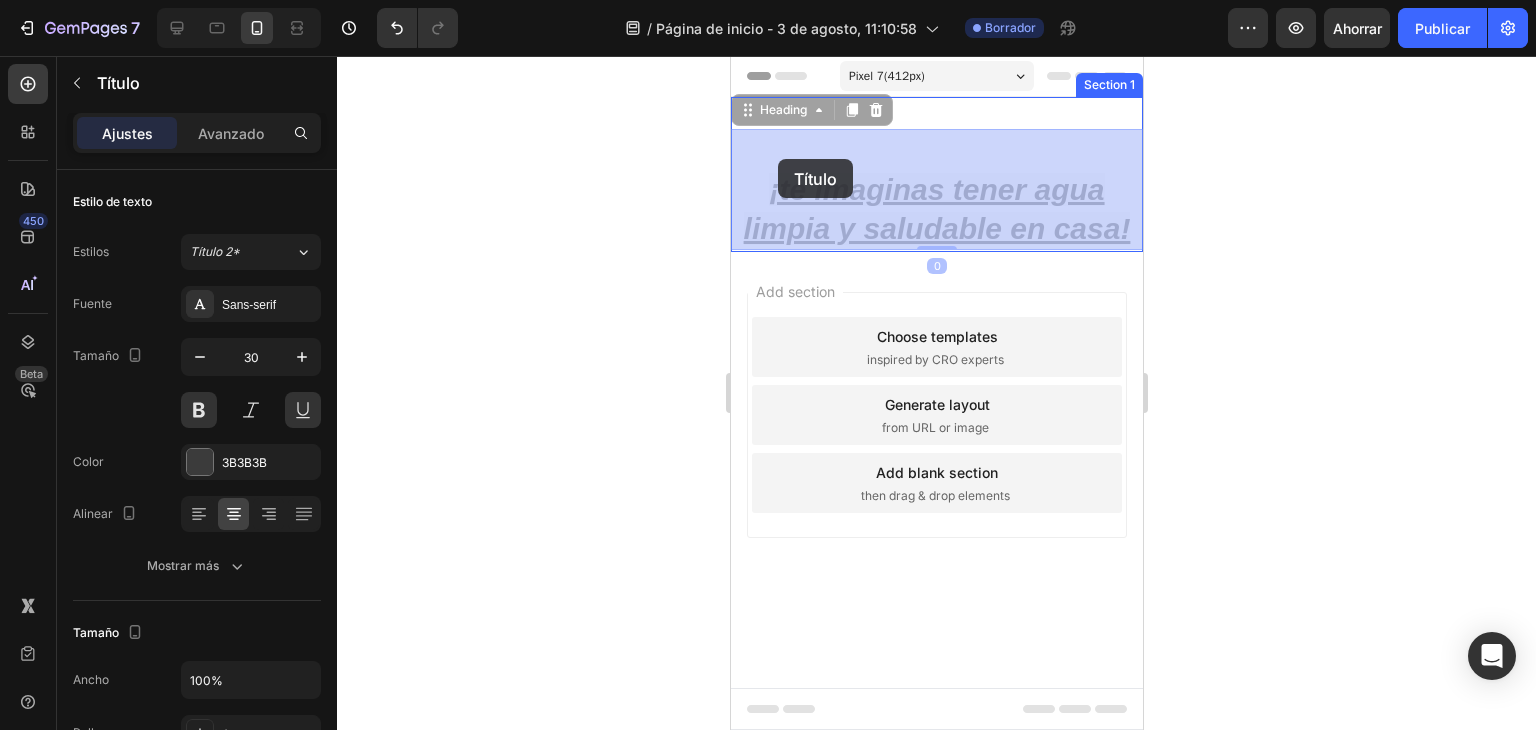 drag, startPoint x: 769, startPoint y: 185, endPoint x: 777, endPoint y: 152, distance: 33.955853 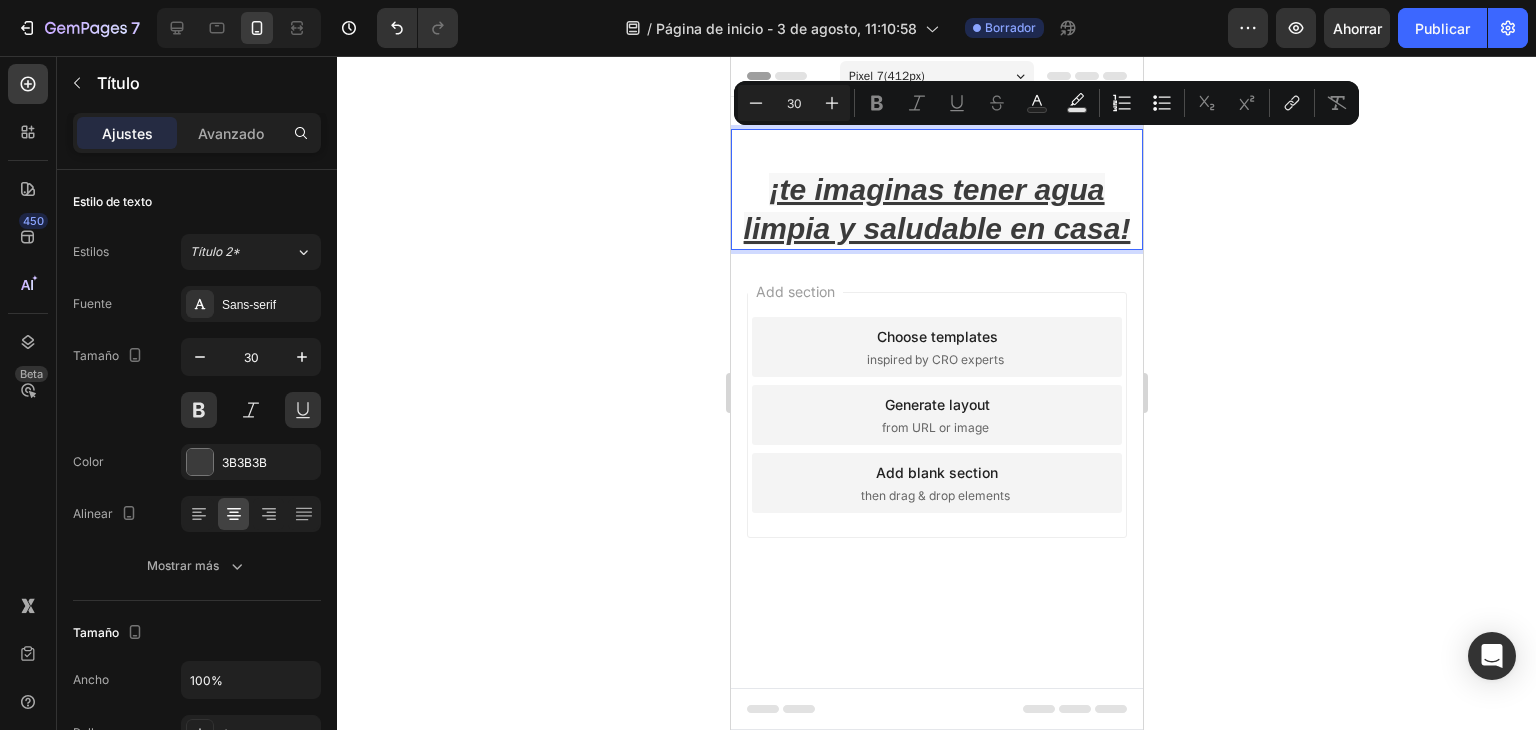 drag, startPoint x: 769, startPoint y: 177, endPoint x: 778, endPoint y: 136, distance: 41.976185 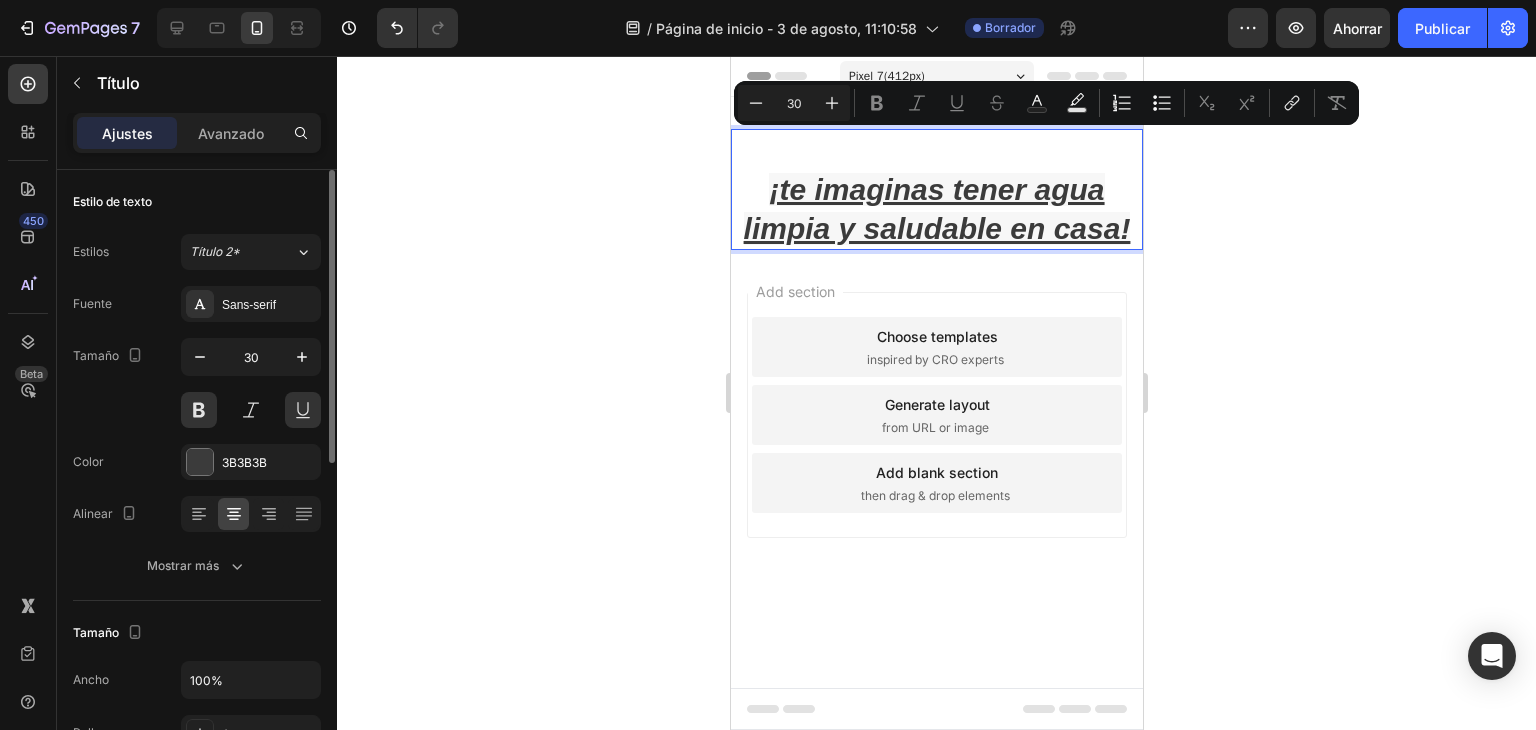 click on "30" 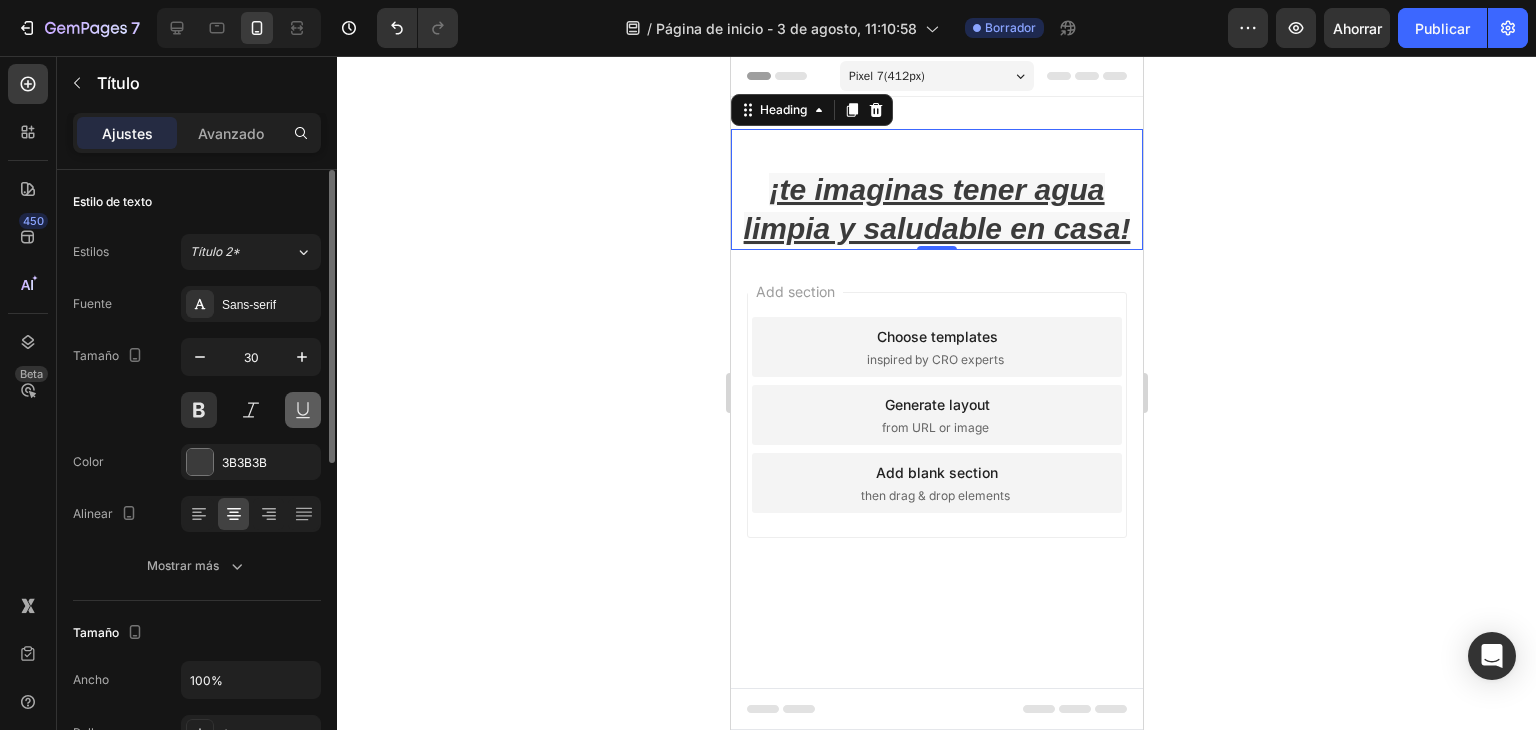 click at bounding box center [303, 410] 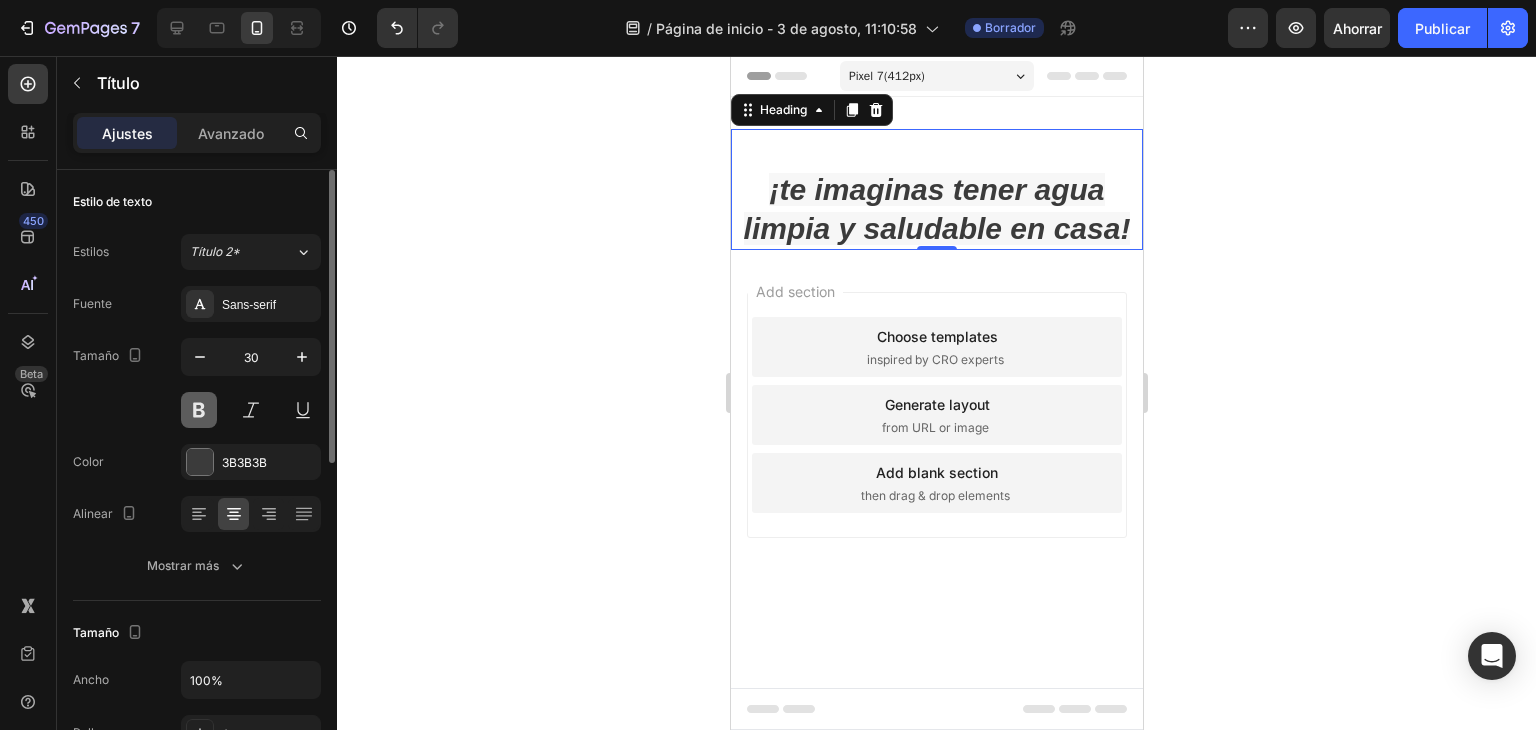 click at bounding box center (199, 410) 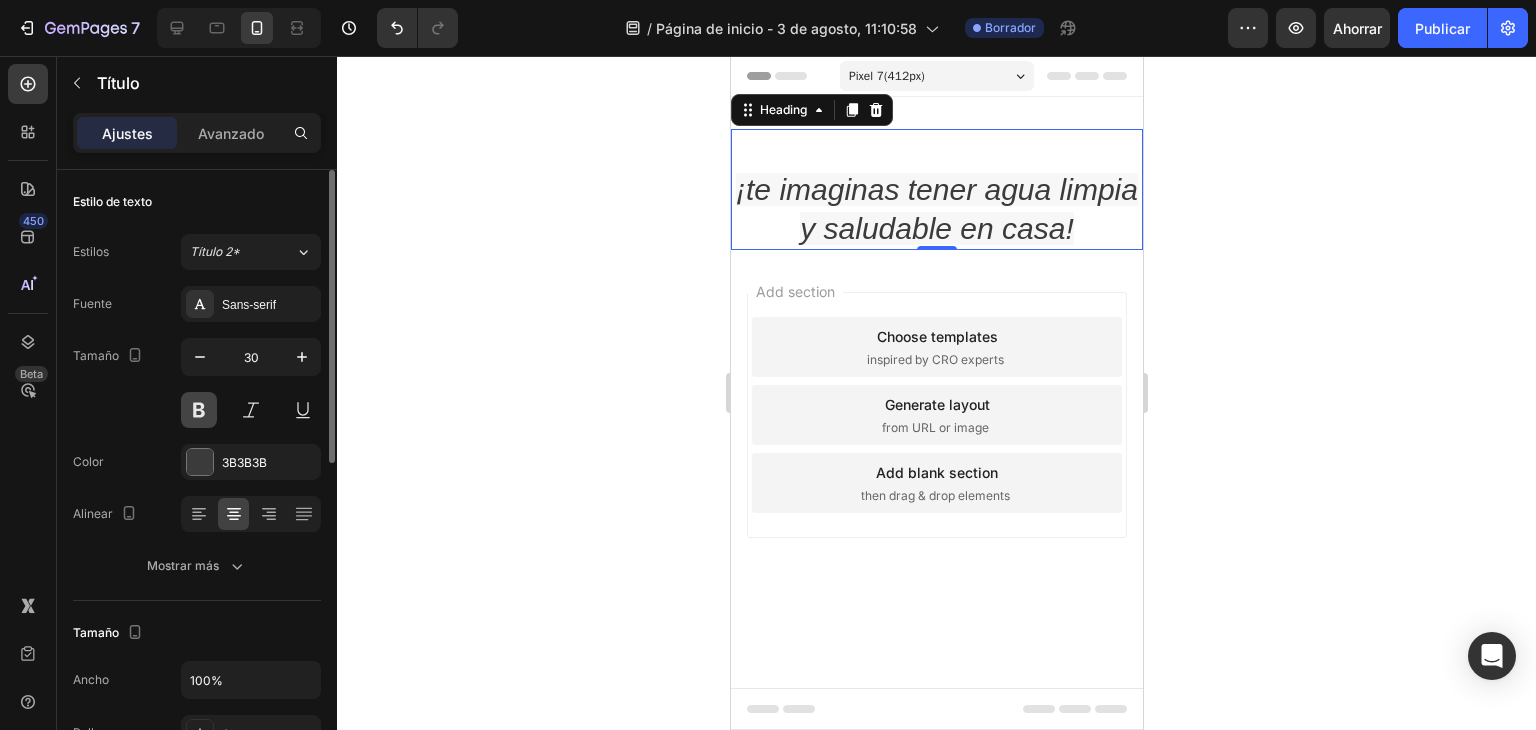 click at bounding box center (199, 410) 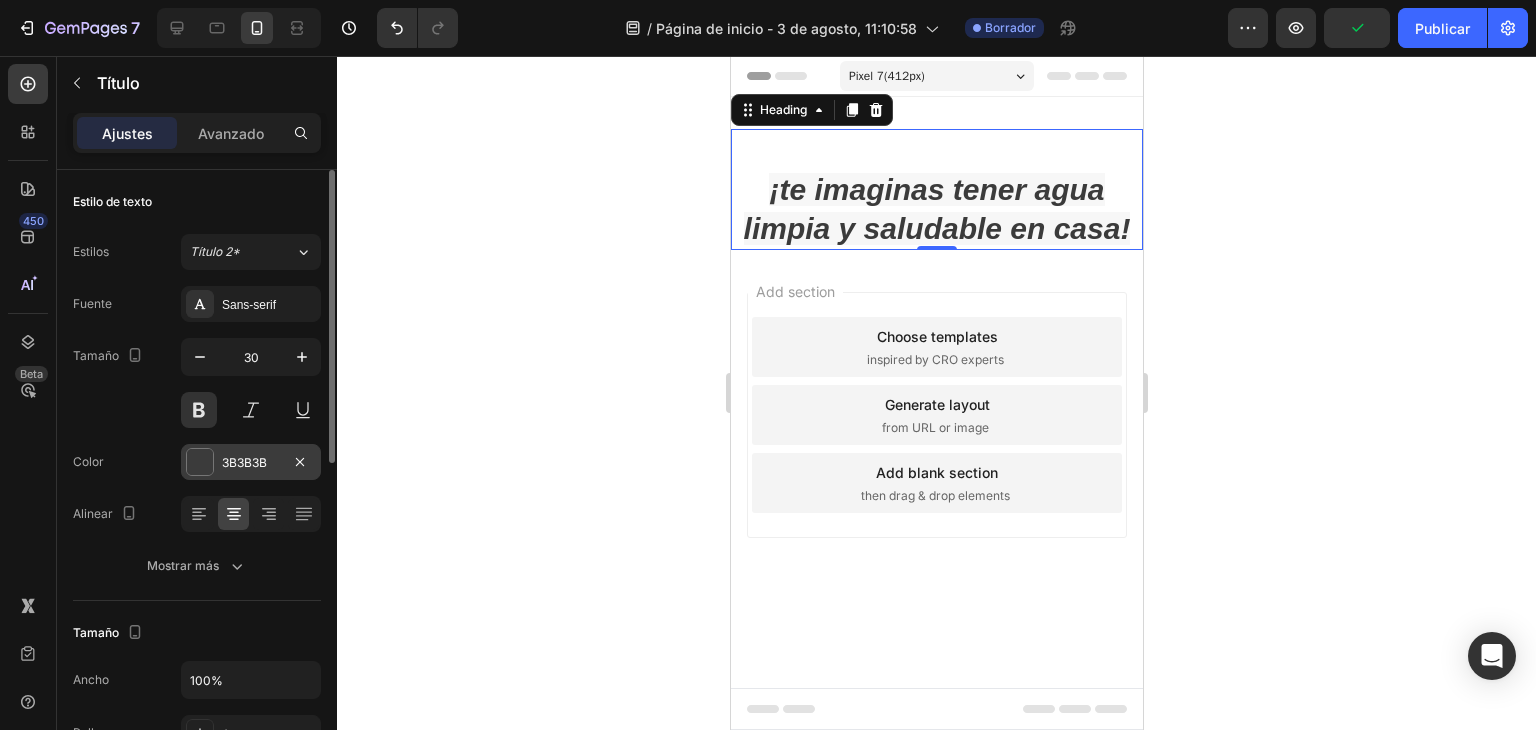 click on "3B3B3B" at bounding box center (251, 462) 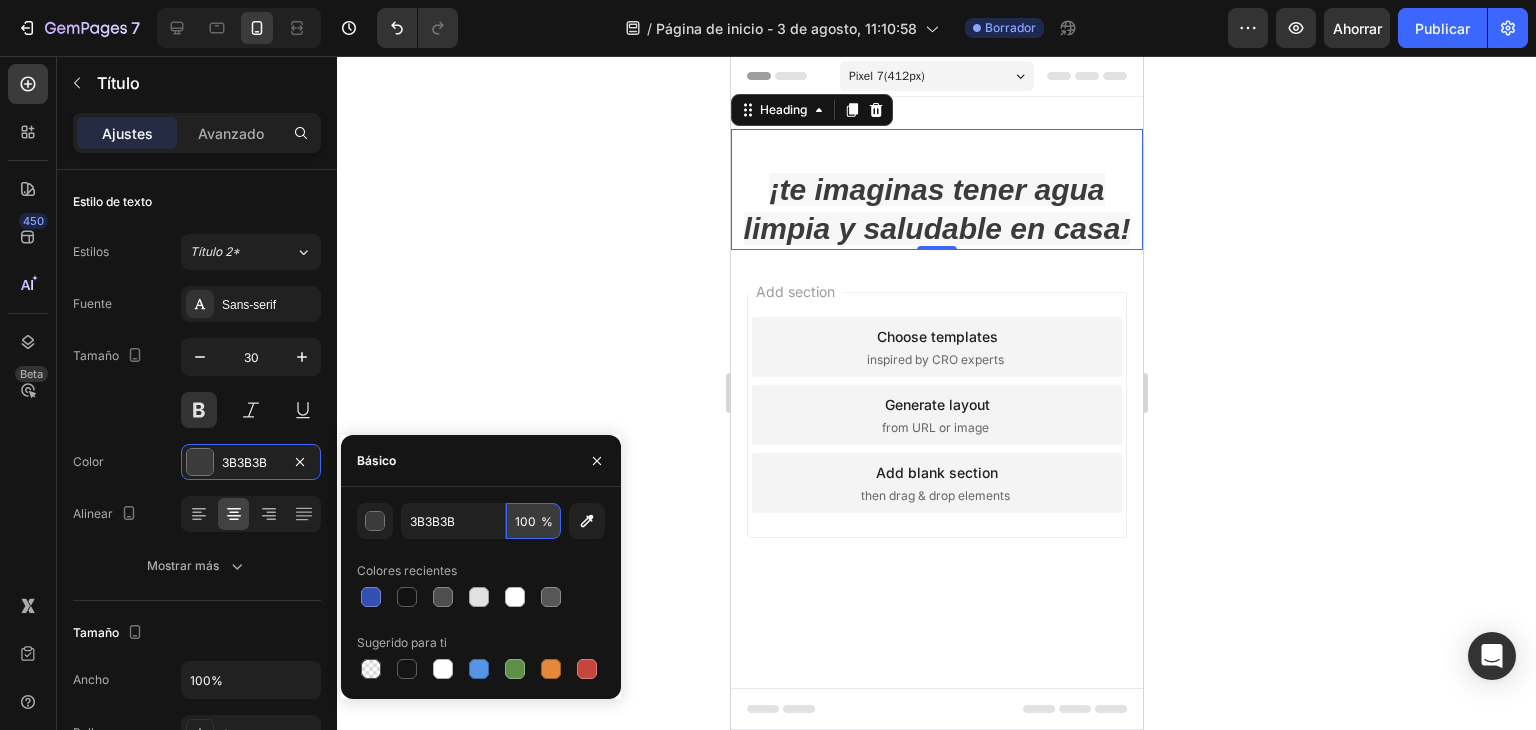 click on "100" at bounding box center (533, 521) 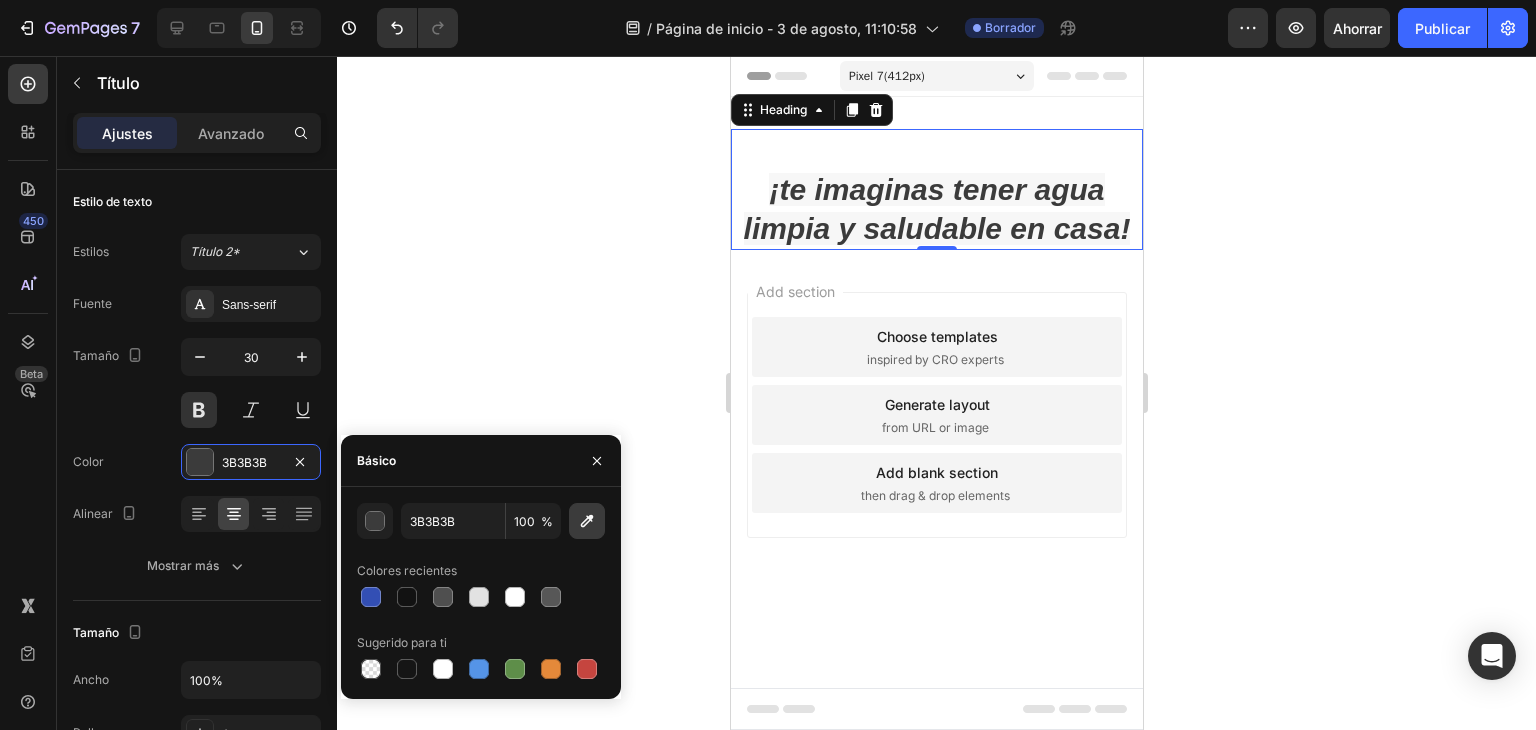 click 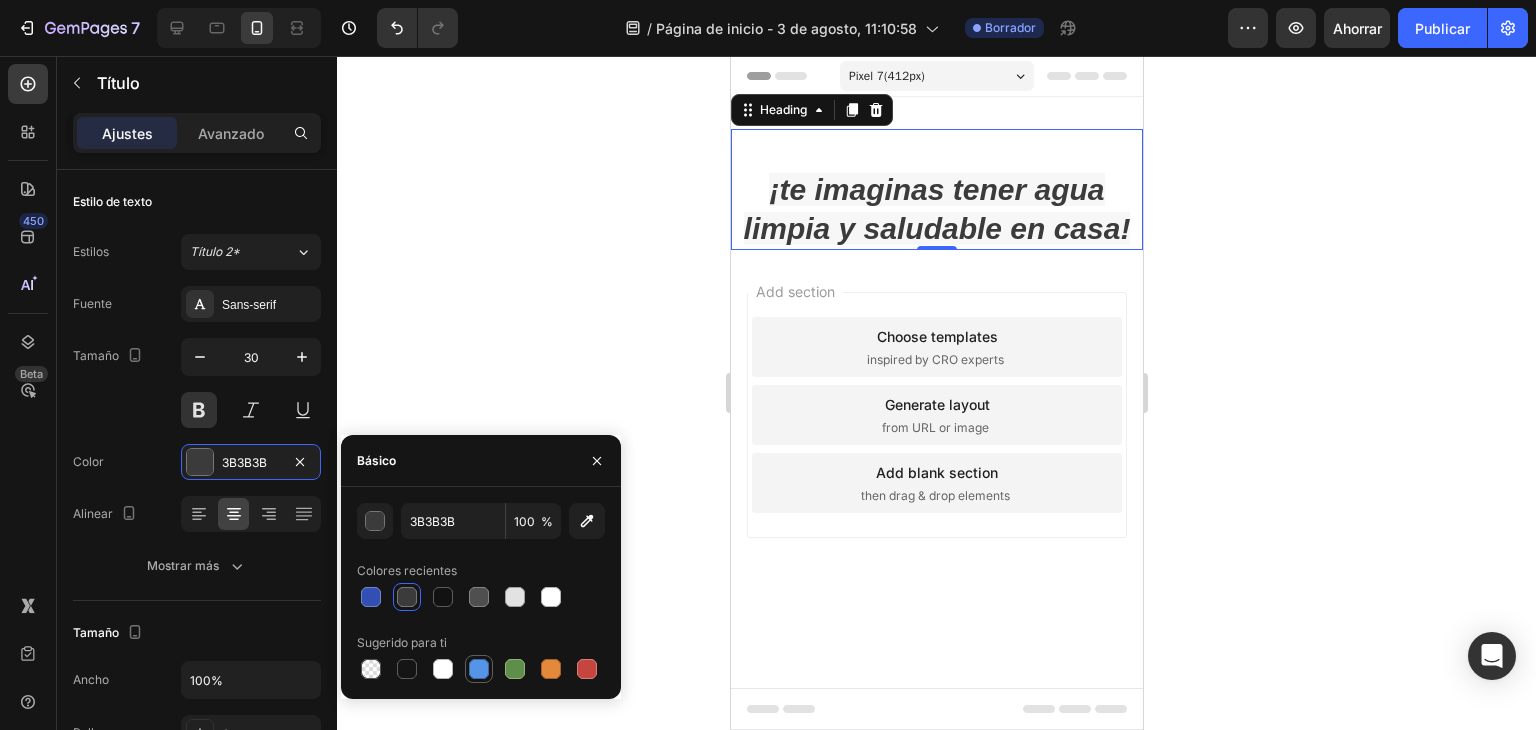 click at bounding box center [479, 669] 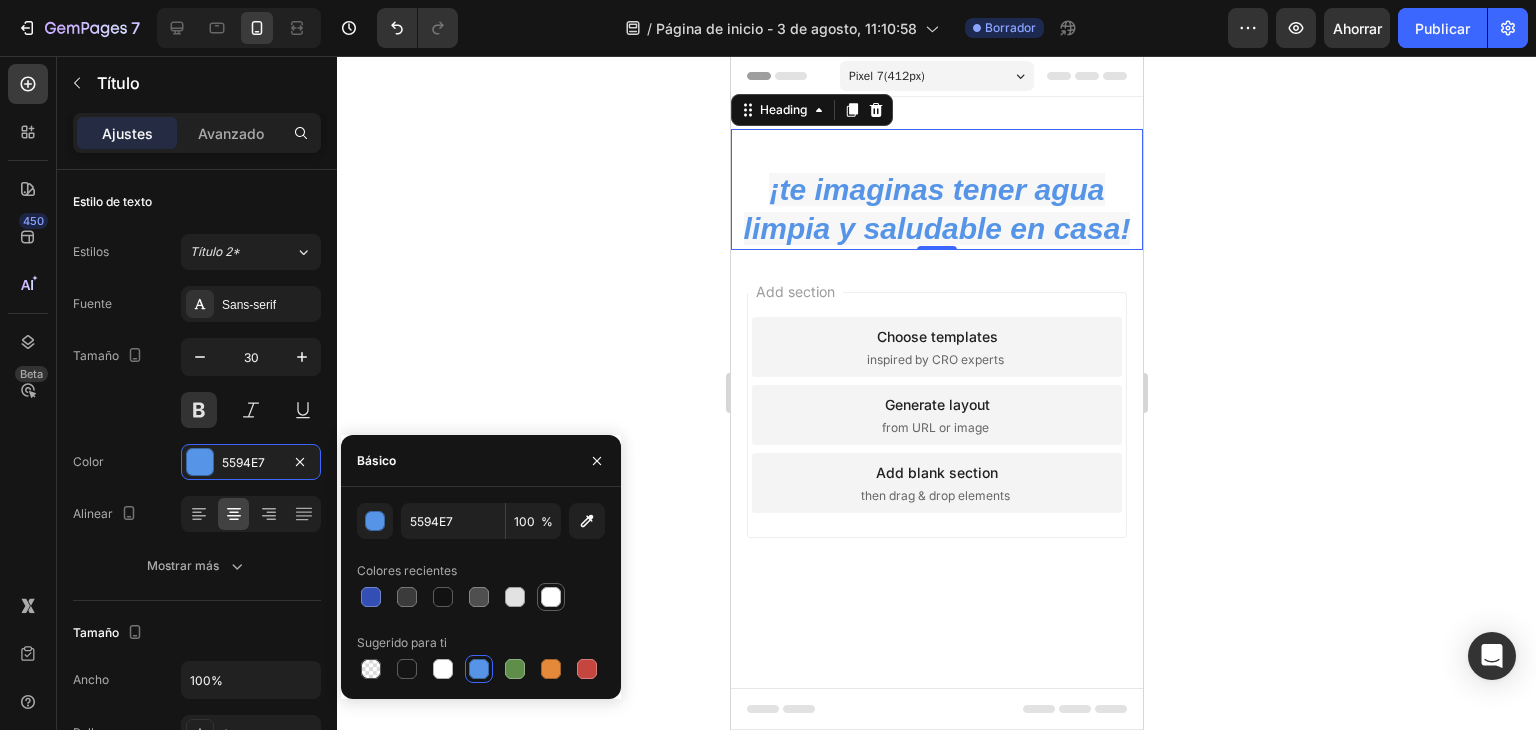 click at bounding box center [551, 597] 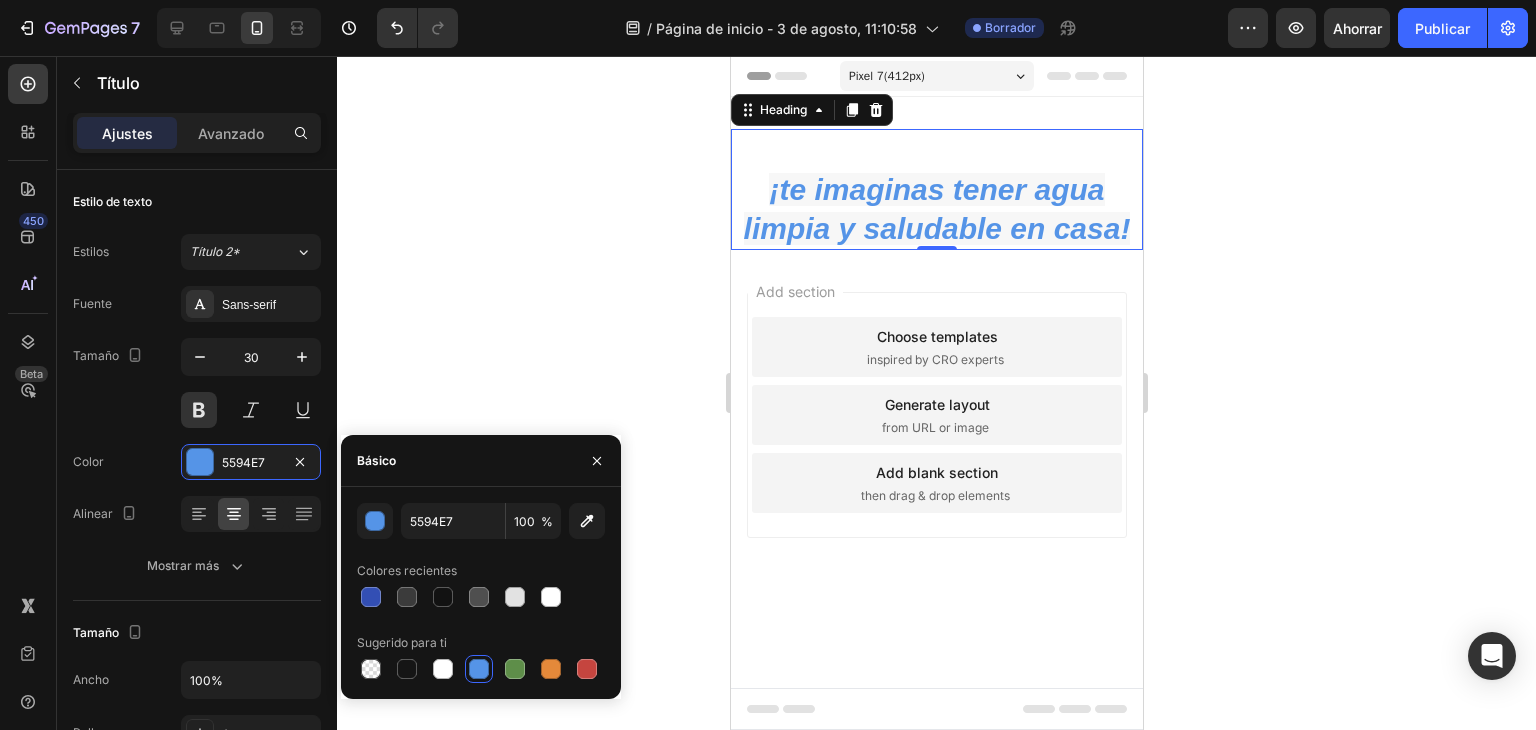 type on "FFFFFF" 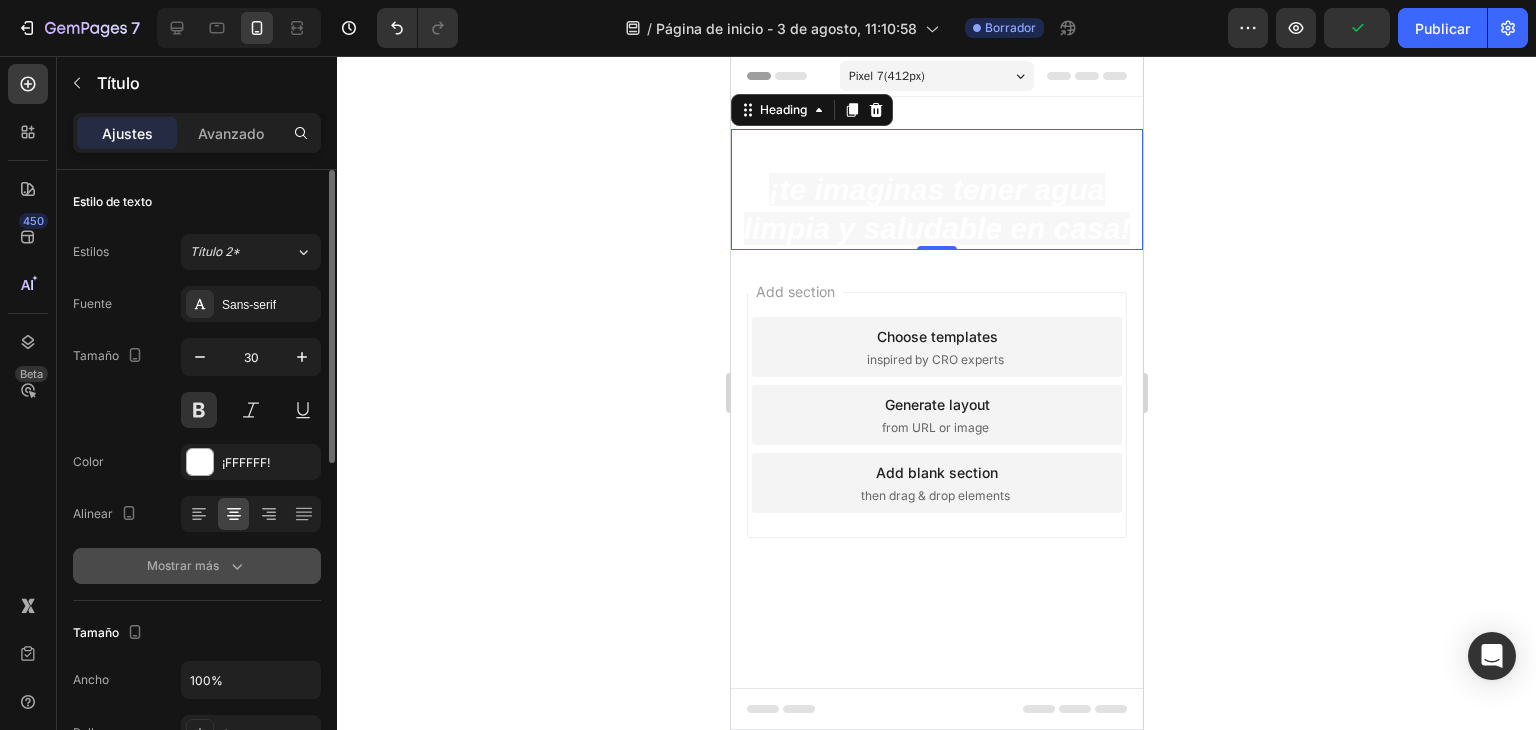 click 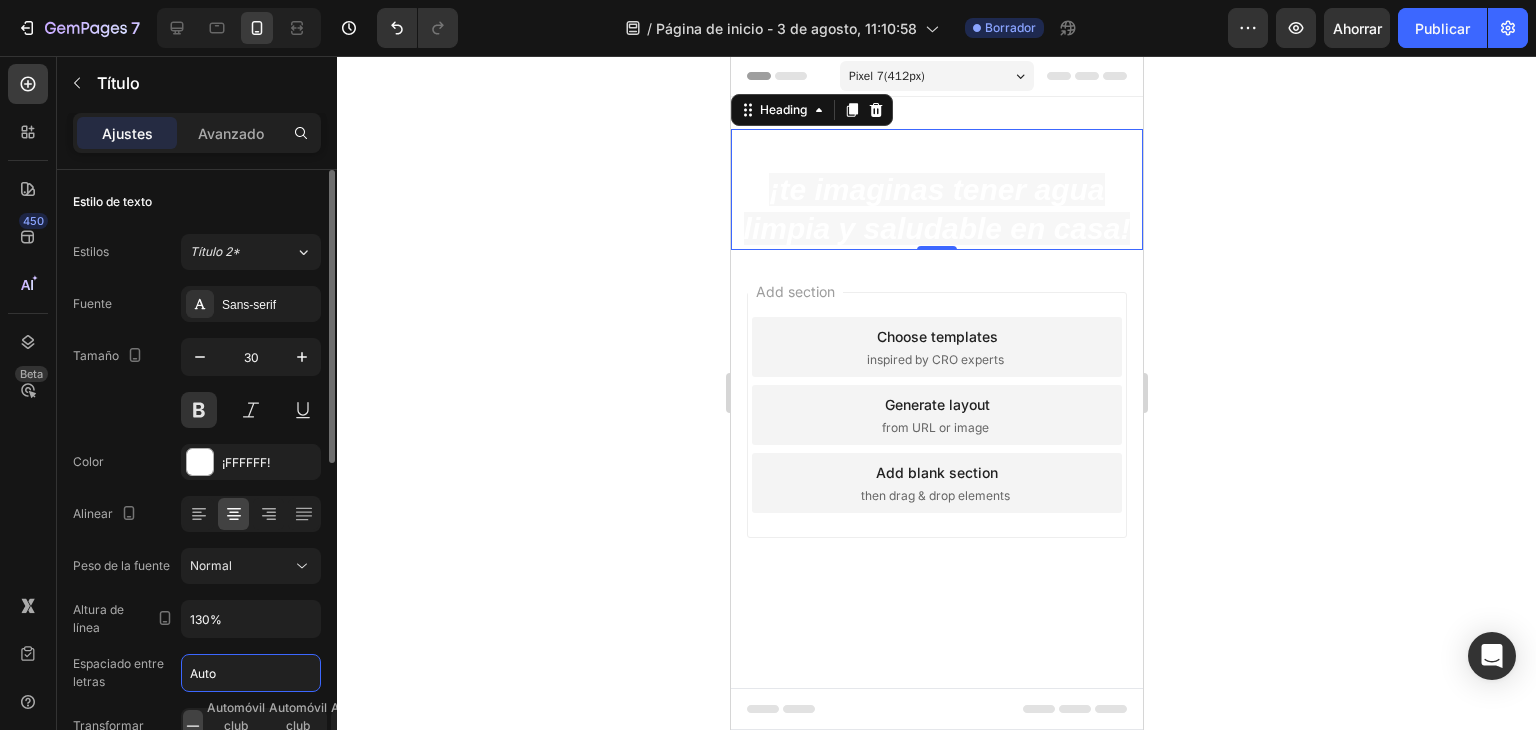 click on "Auto" at bounding box center (251, 673) 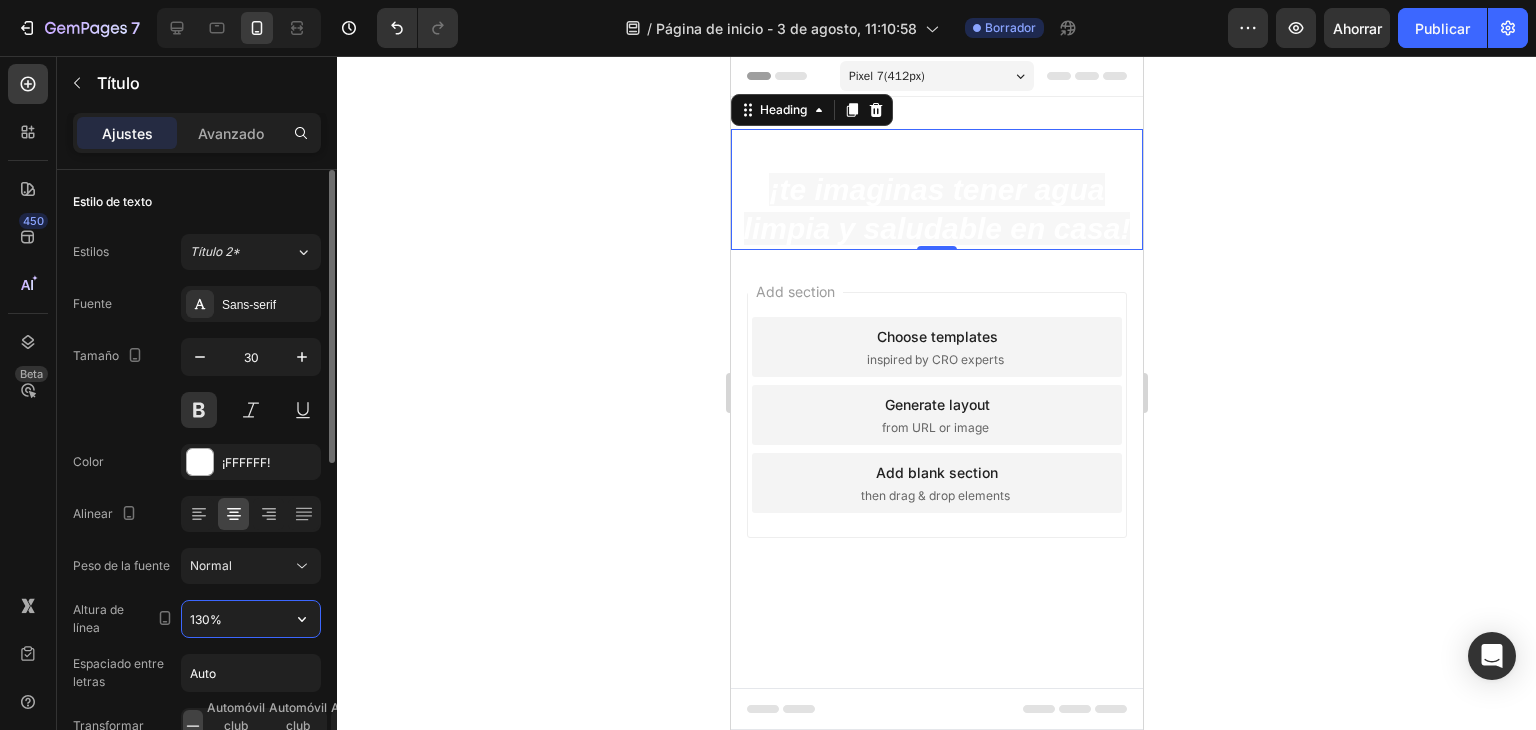 click on "130%" at bounding box center (251, 619) 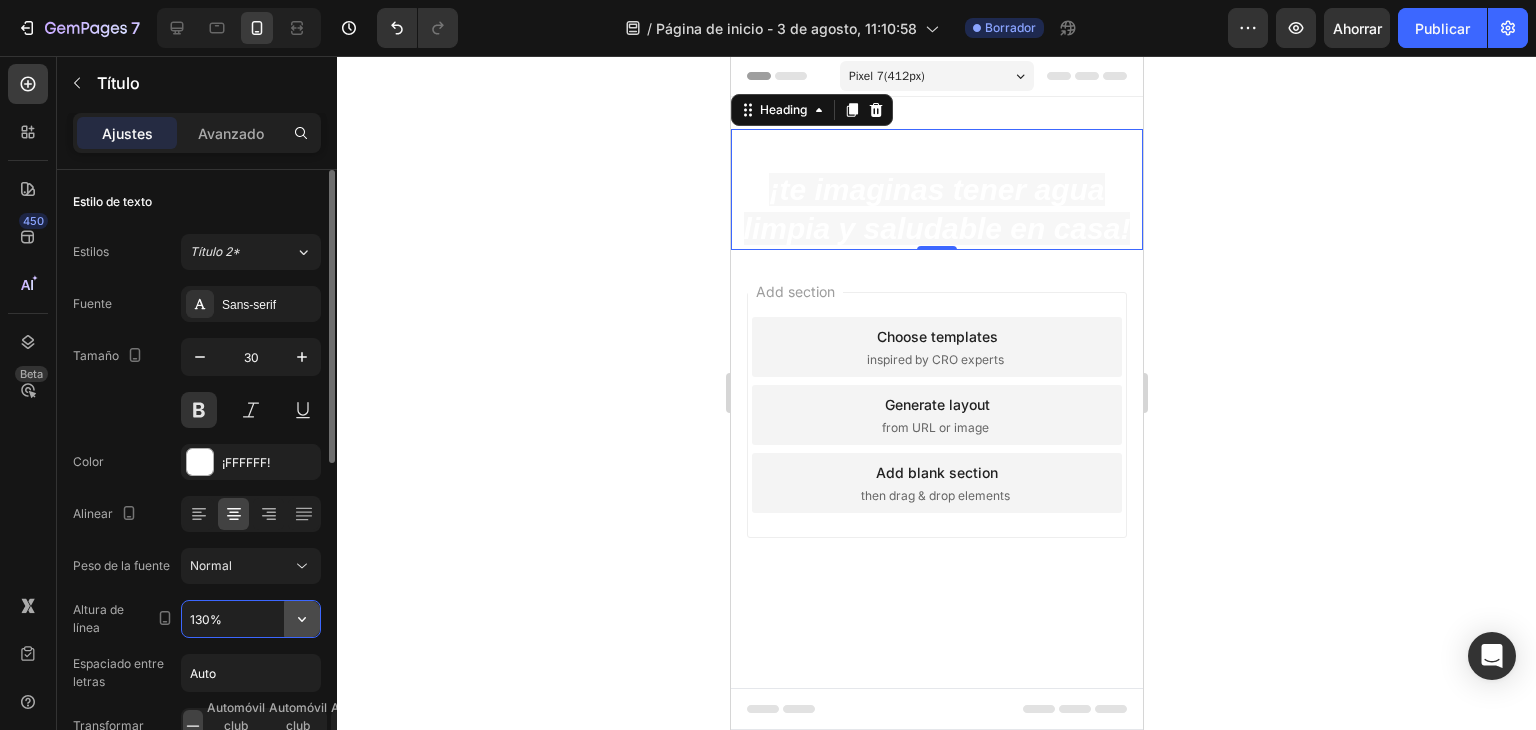 click 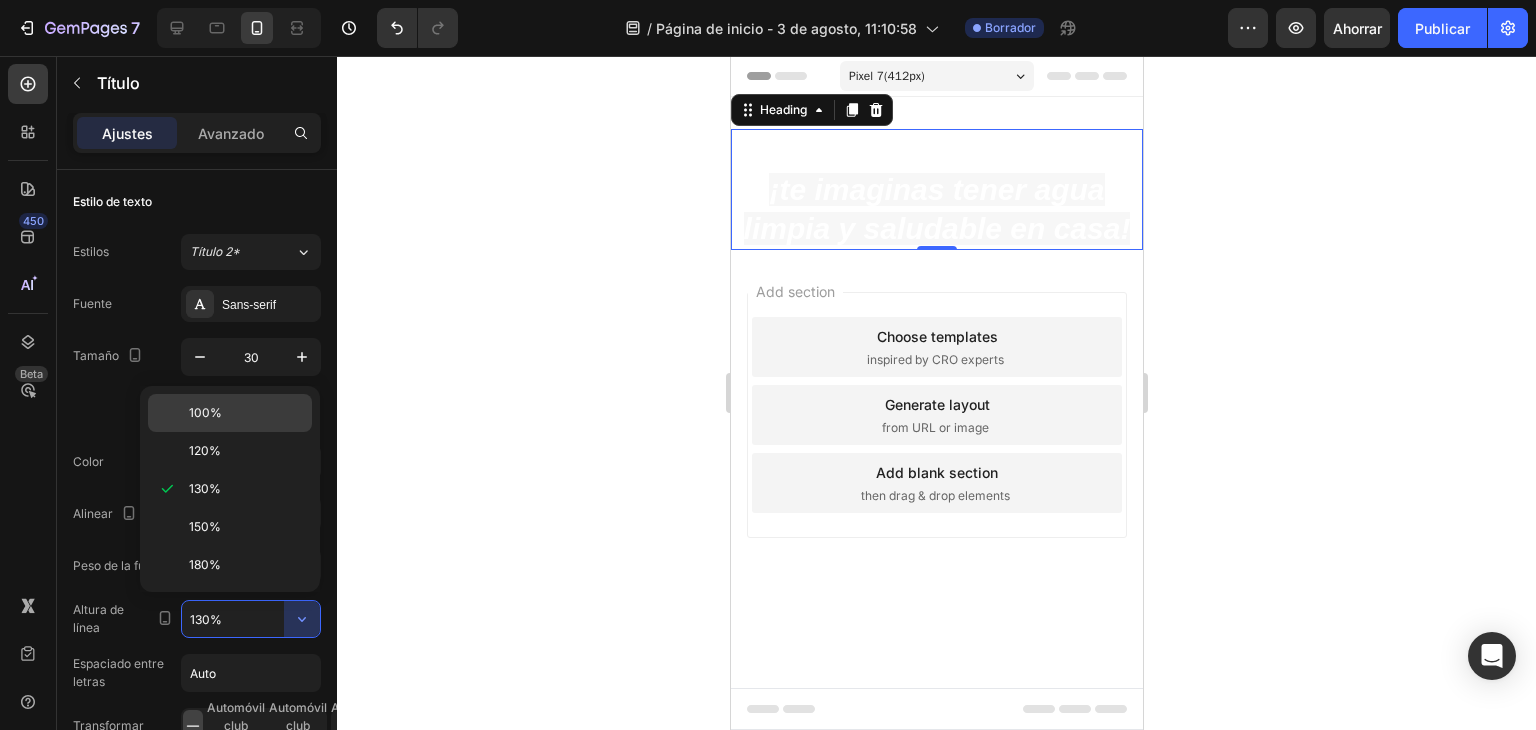 click on "100%" at bounding box center (246, 413) 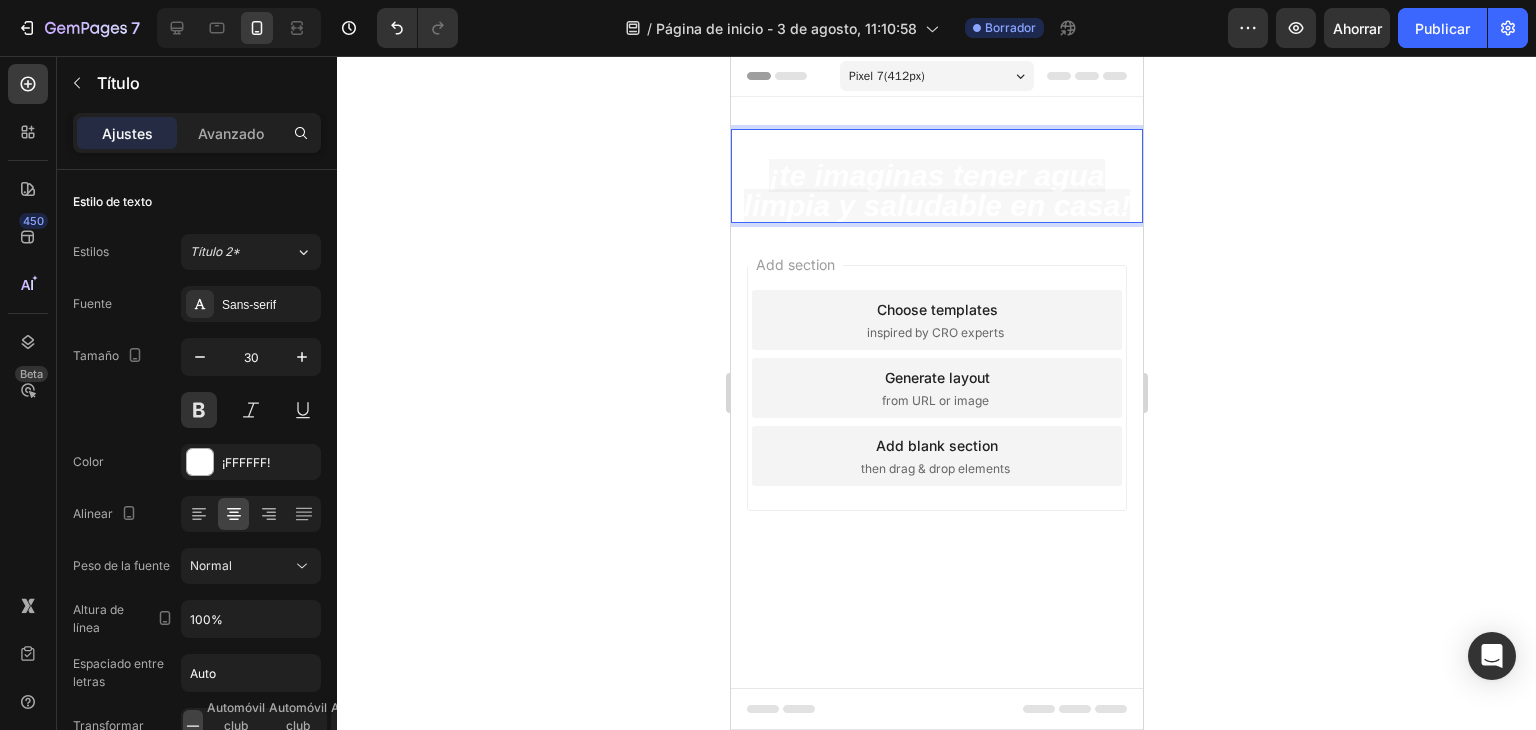 click on "¡te imaginas tener agua limpia y saludable en casa!" at bounding box center [936, 190] 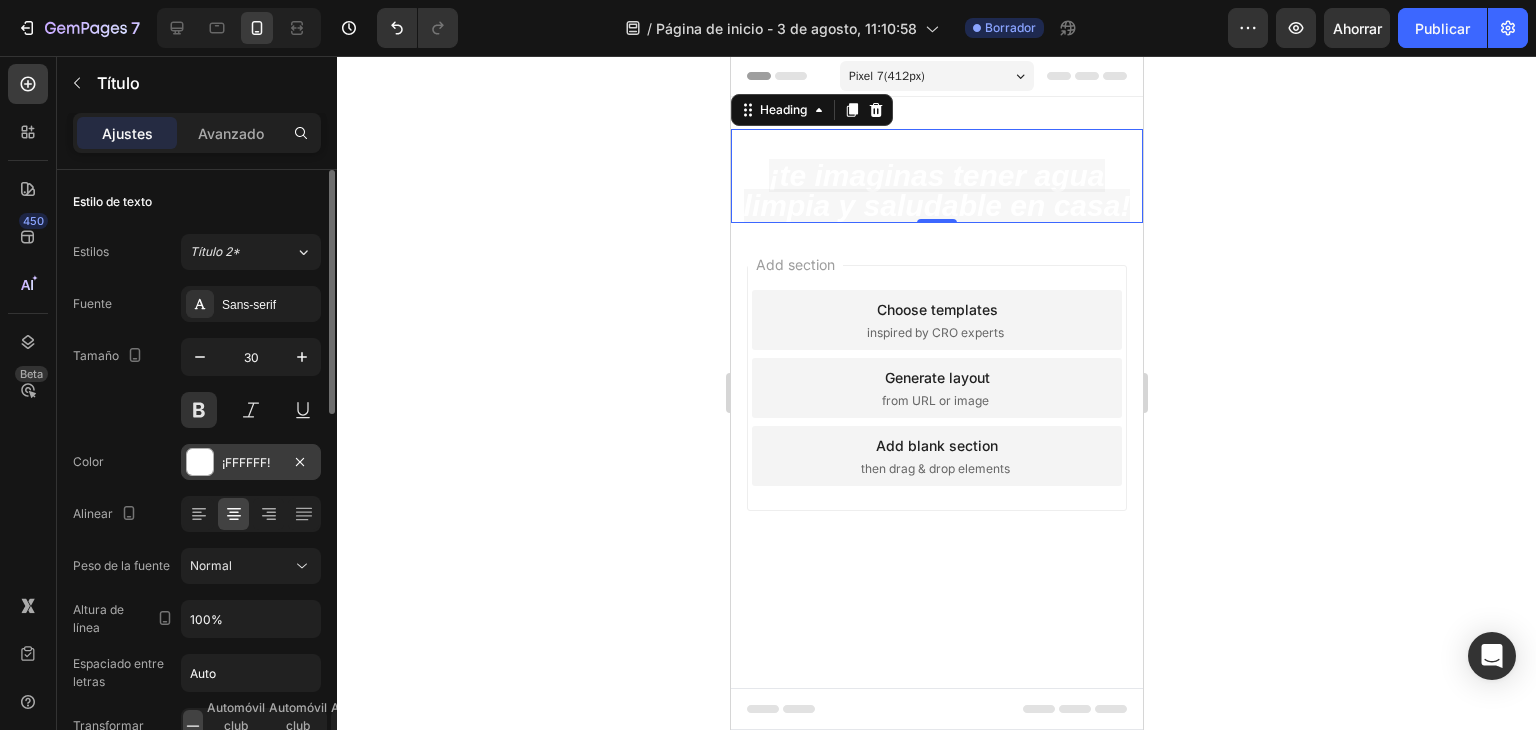 click at bounding box center [200, 462] 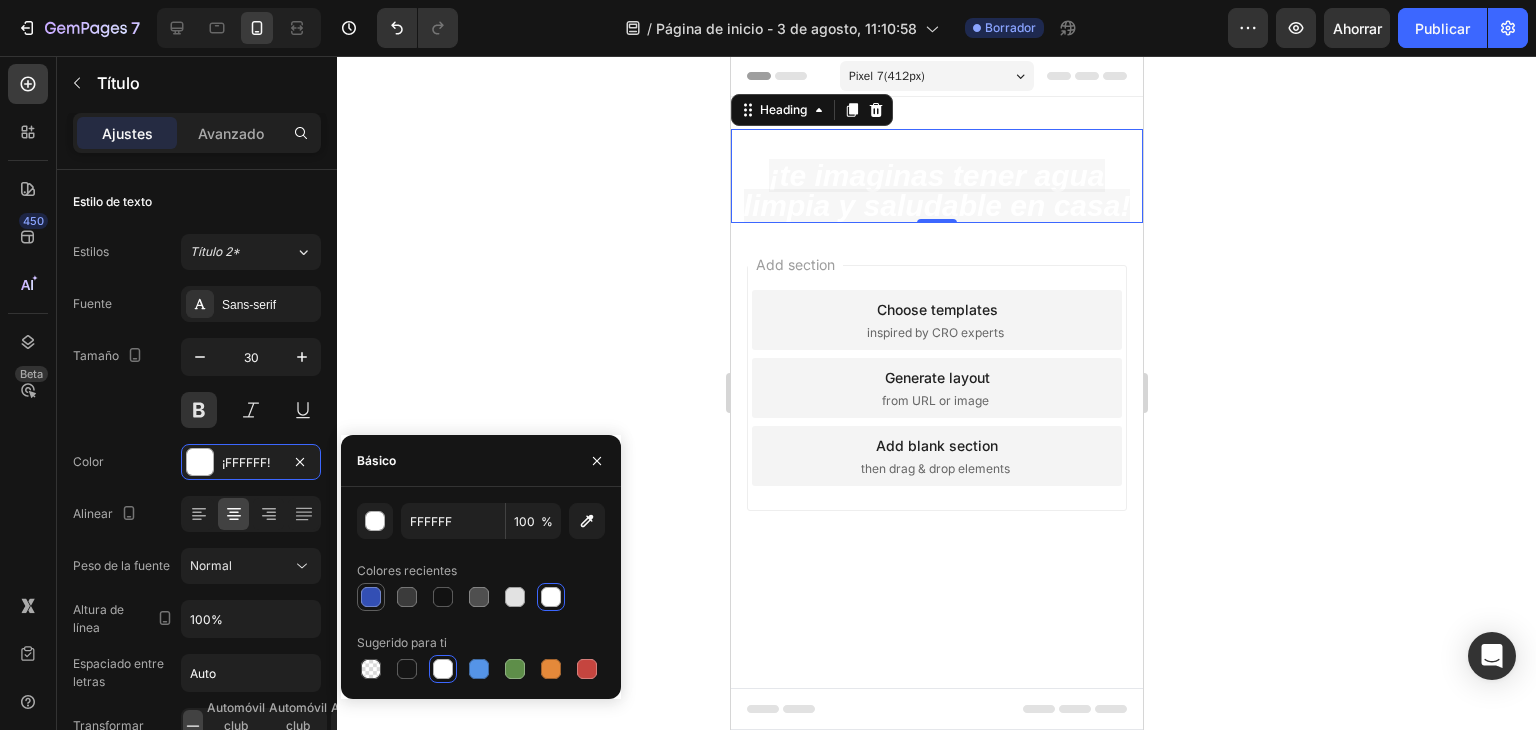 click at bounding box center [371, 597] 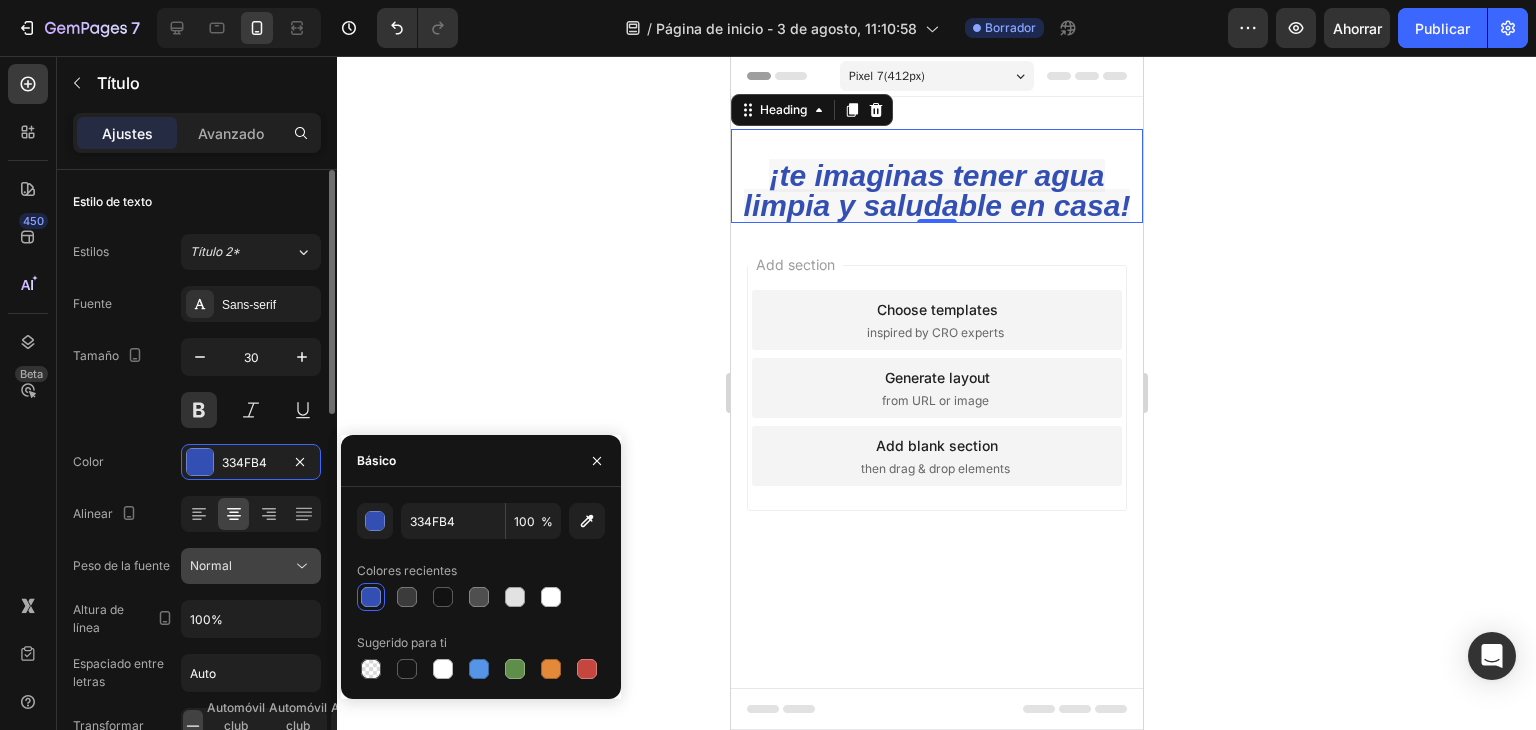 click on "Normal" 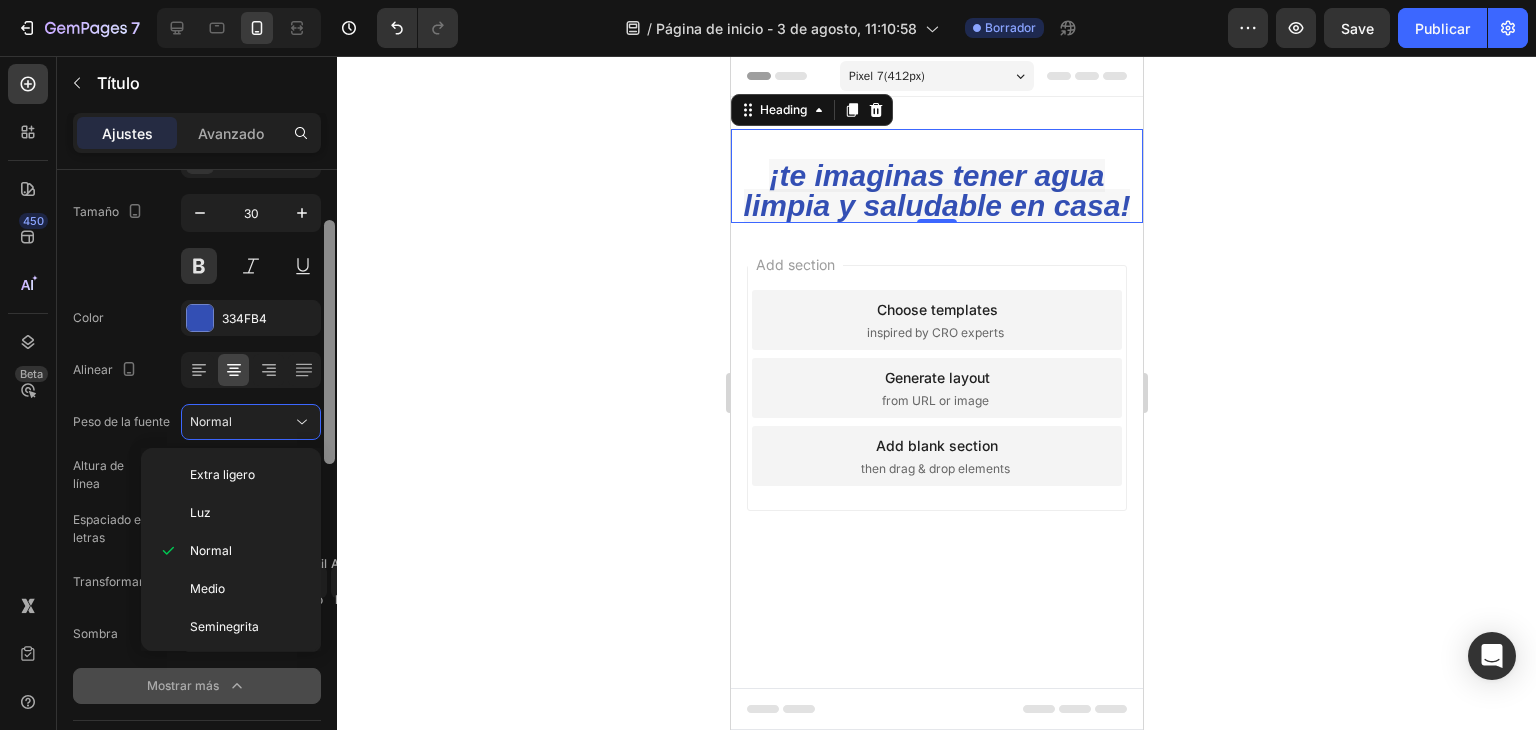 scroll, scrollTop: 146, scrollLeft: 0, axis: vertical 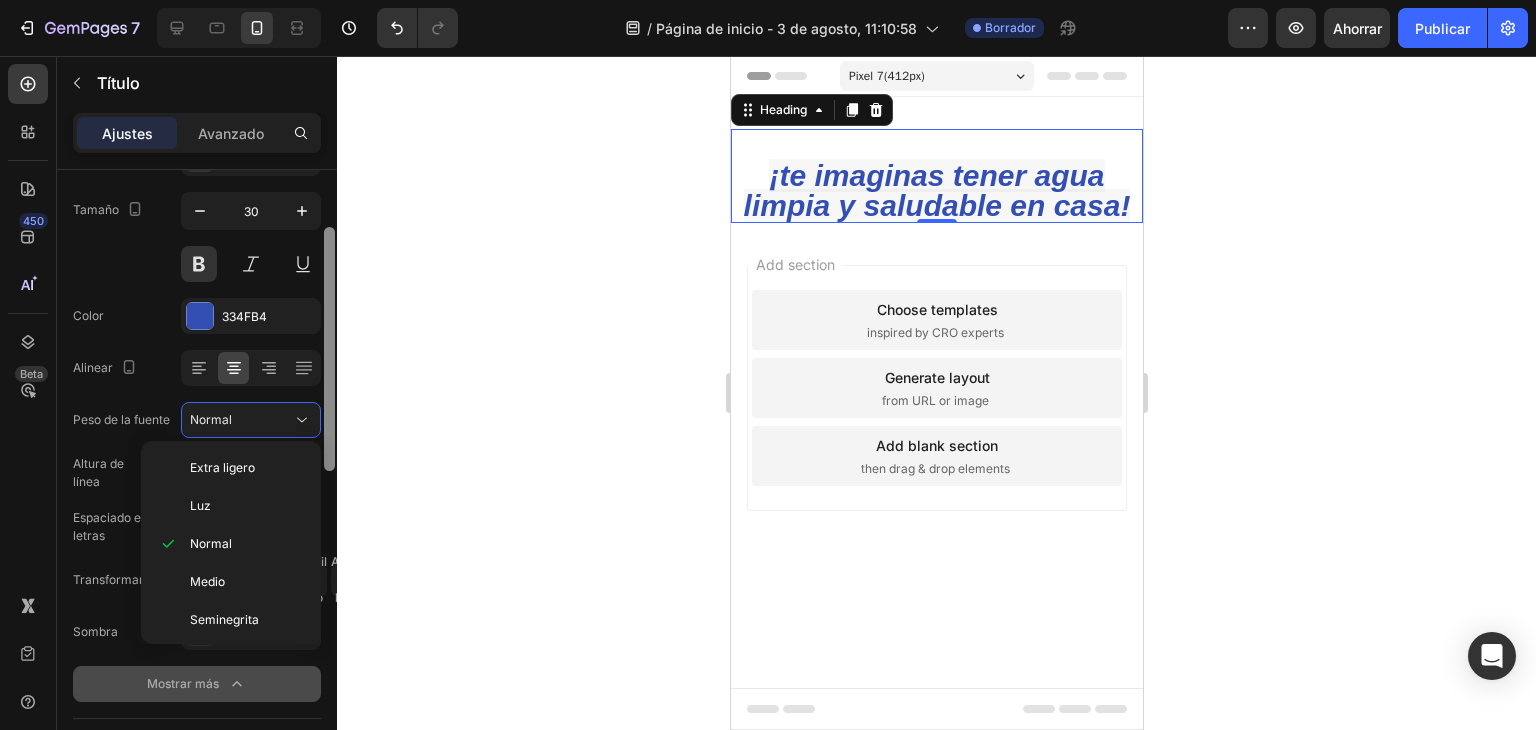 drag, startPoint x: 329, startPoint y: 359, endPoint x: 332, endPoint y: 417, distance: 58.077534 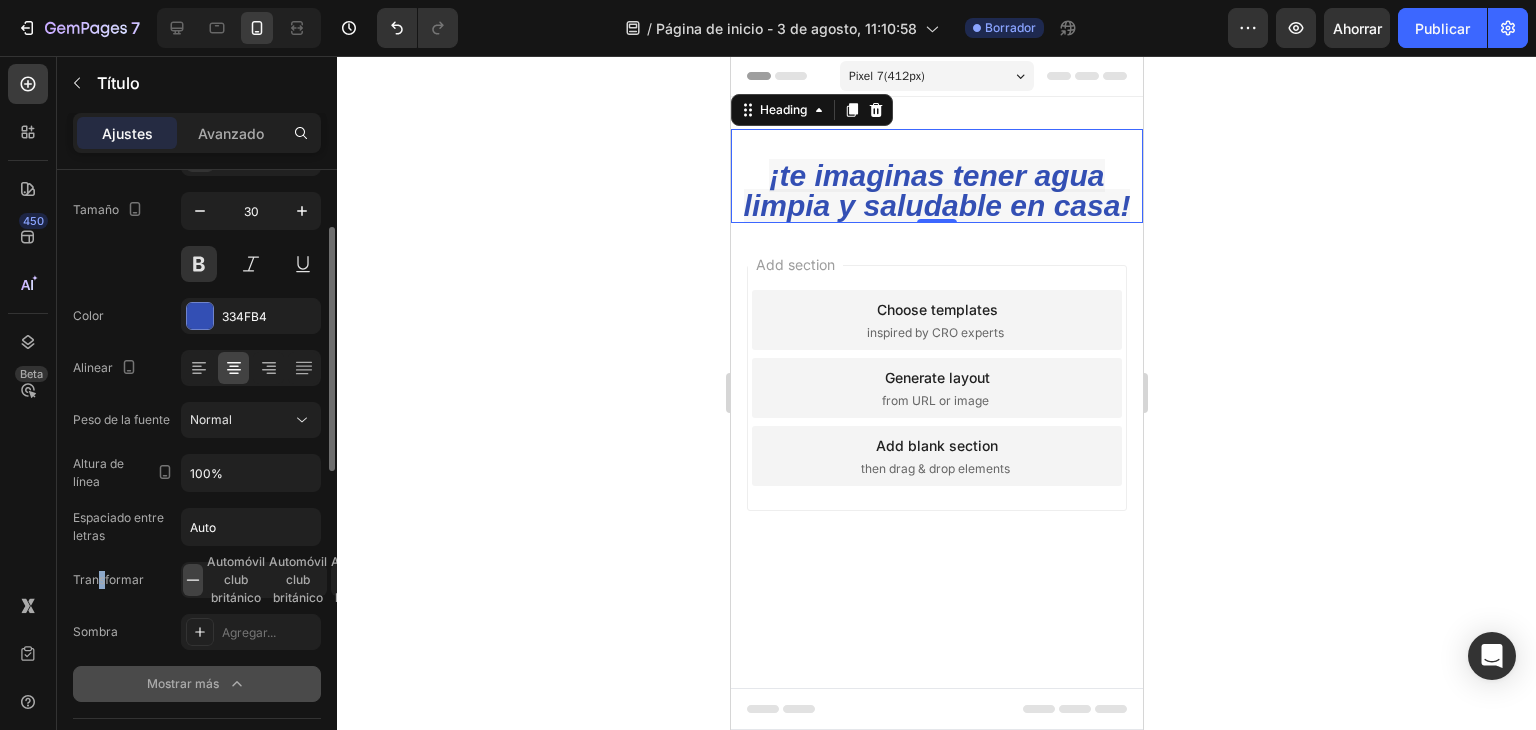 click on "Transformar" at bounding box center [108, 579] 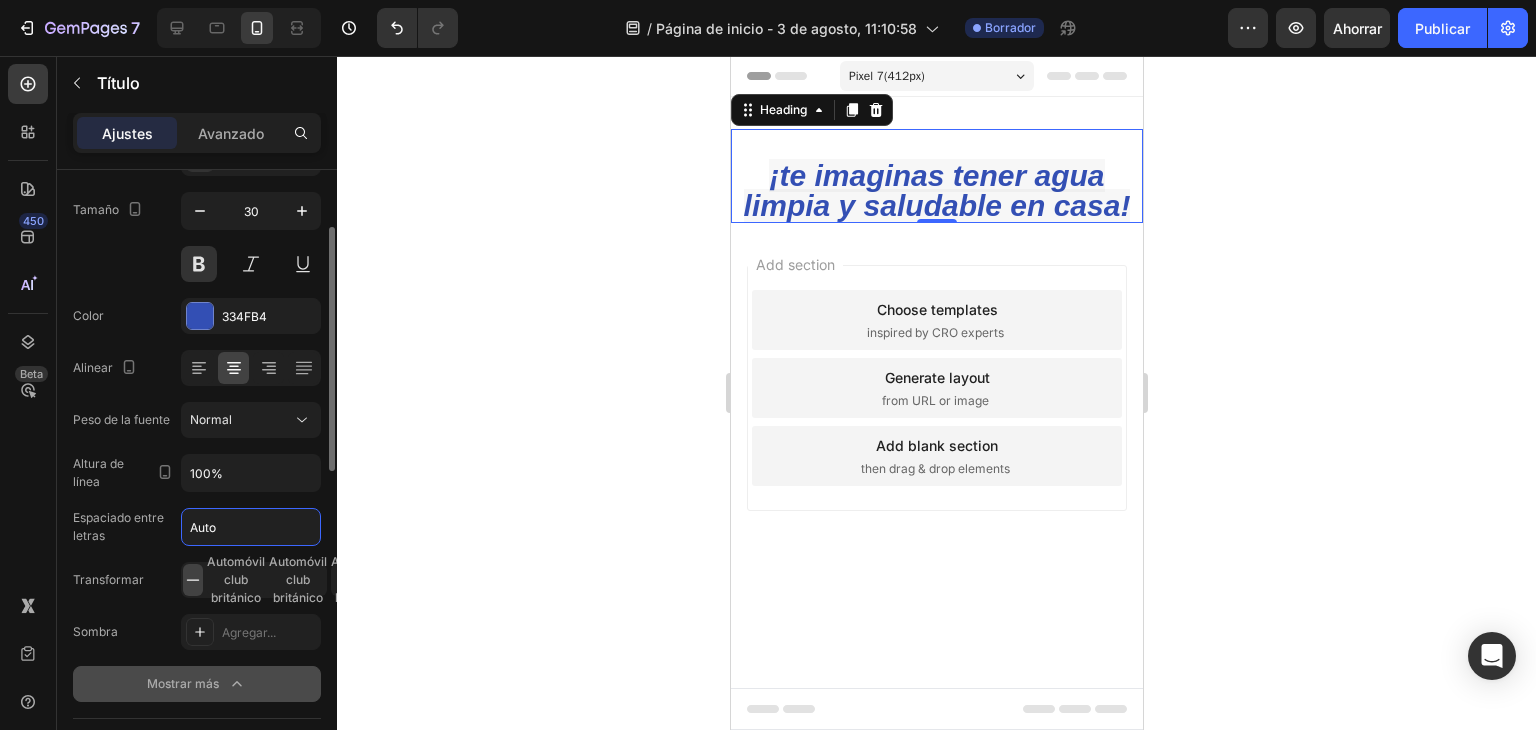 click on "Auto" at bounding box center [251, 527] 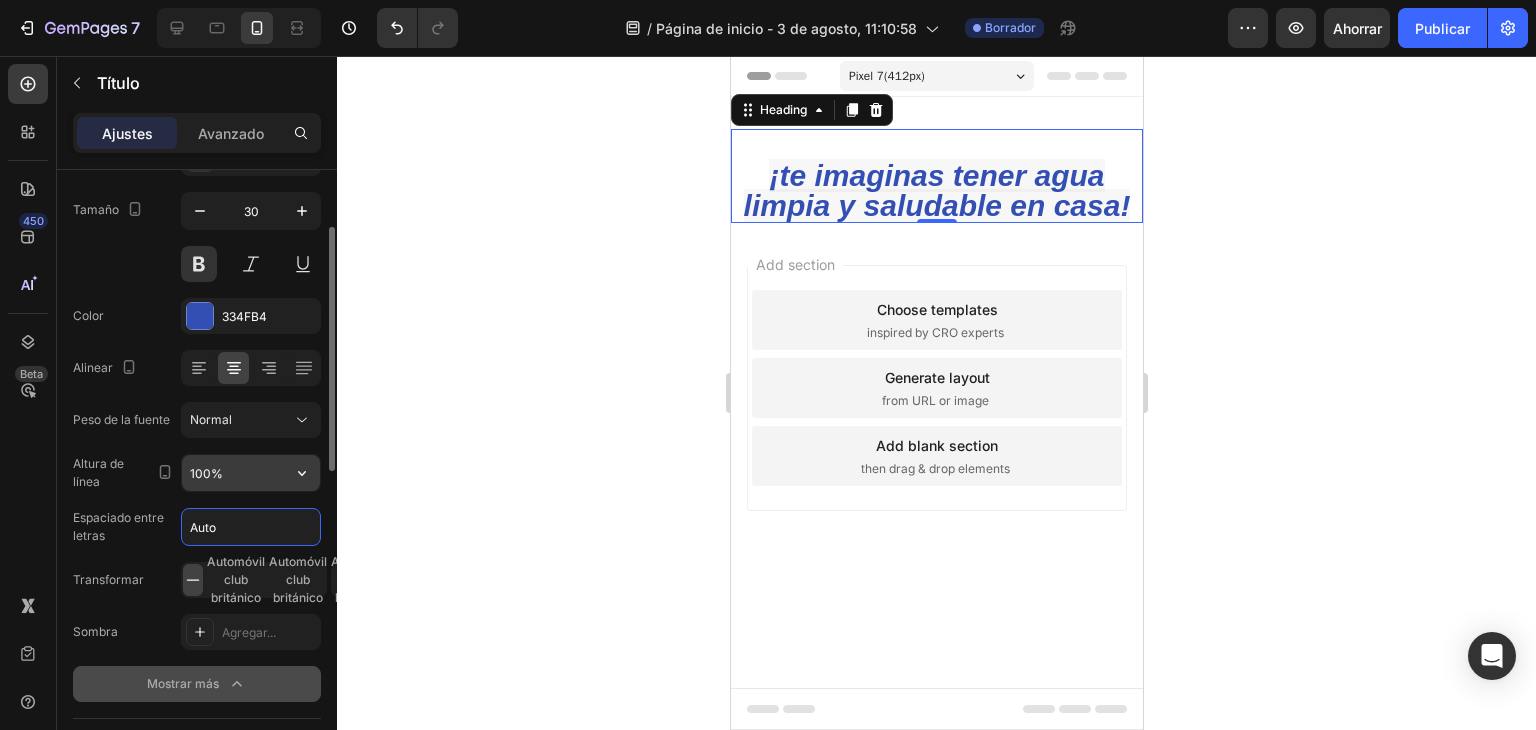 click on "100%" at bounding box center (251, 473) 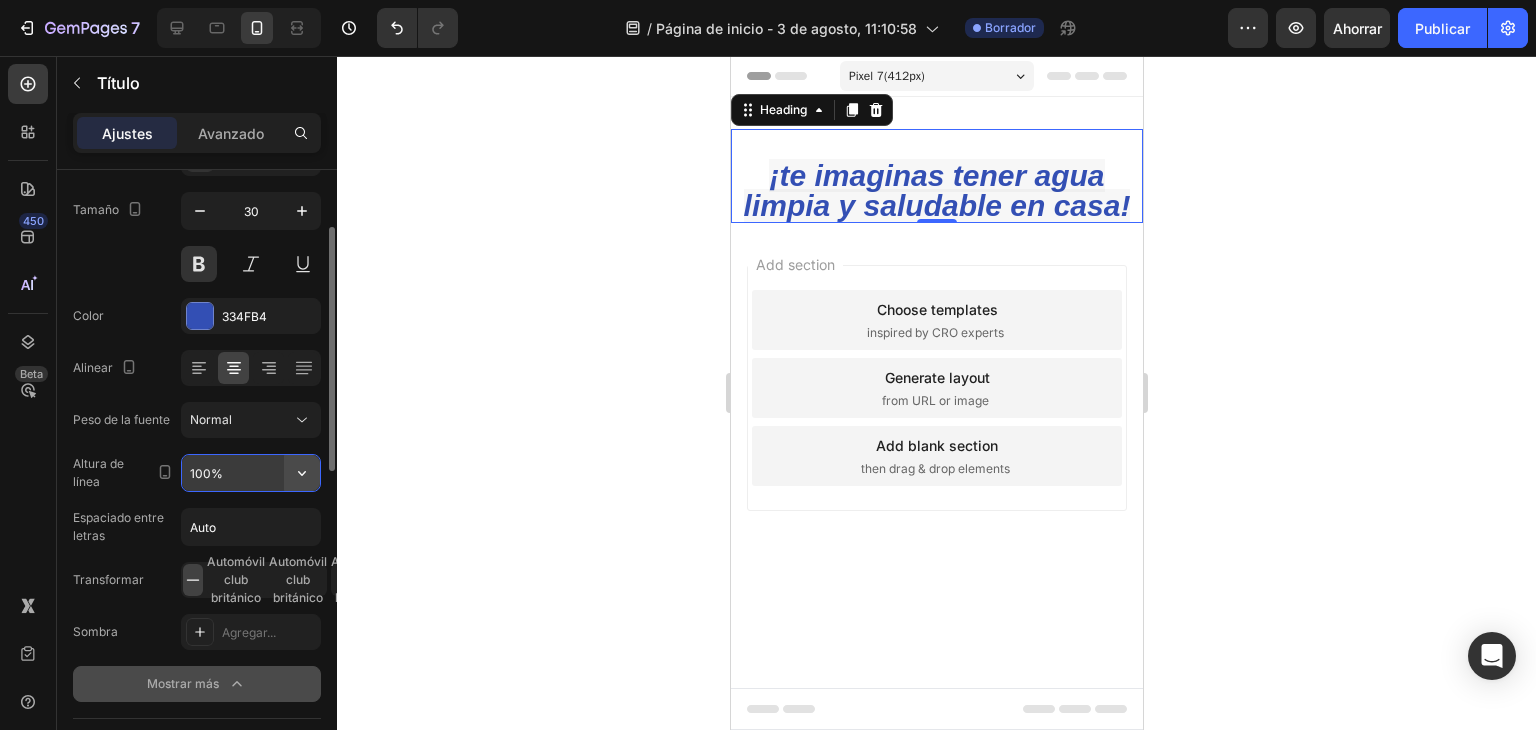 click 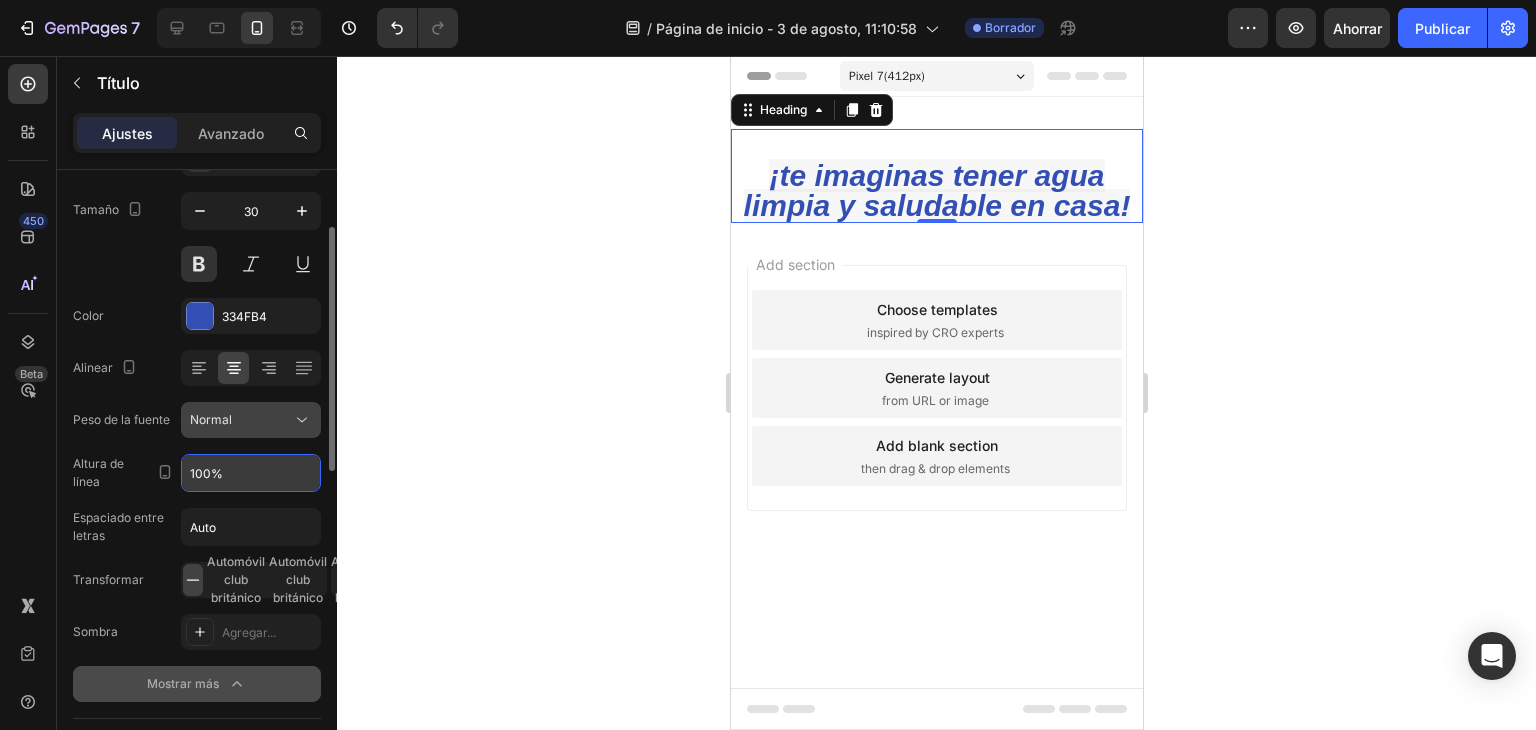 click 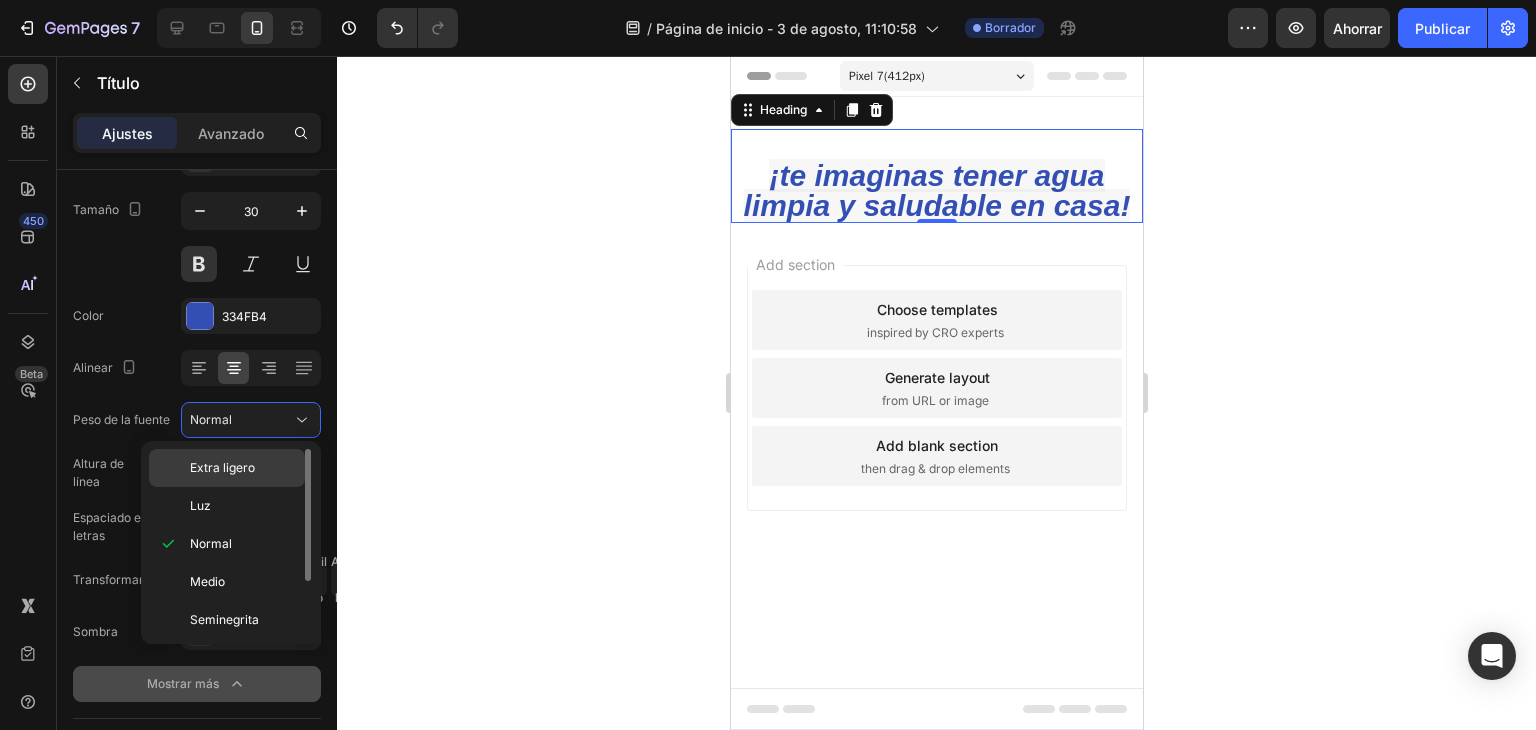 click on "Extra ligero" 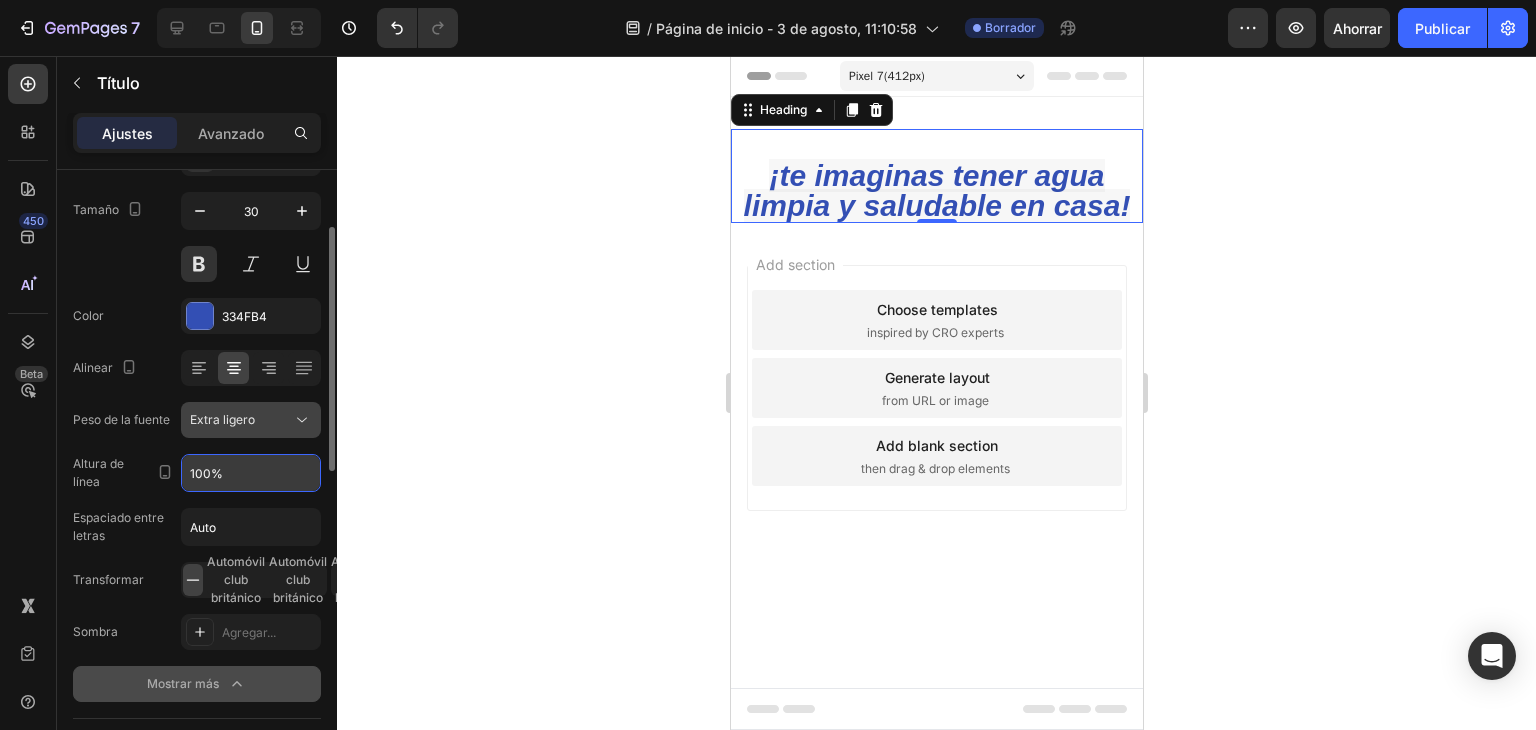 click 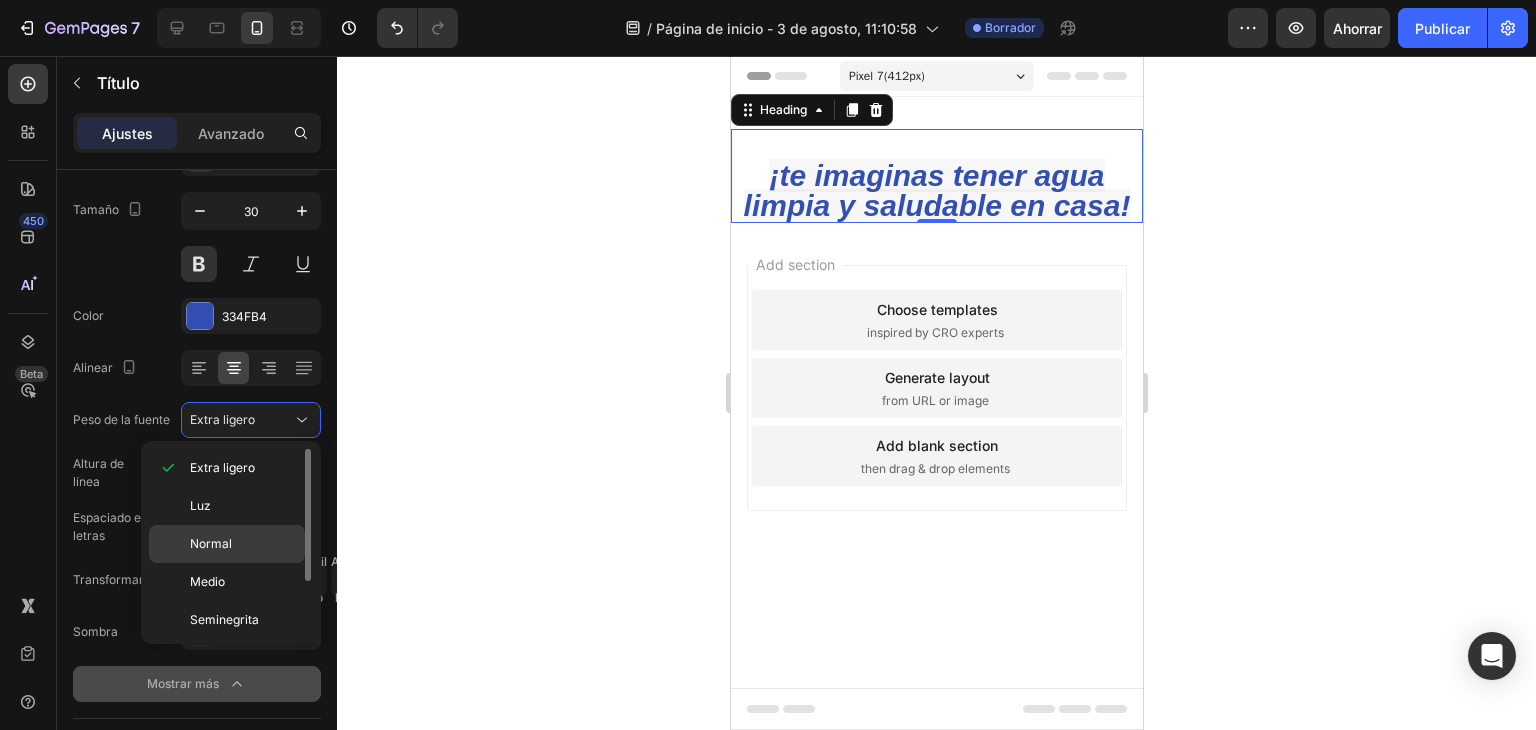 click on "Normal" 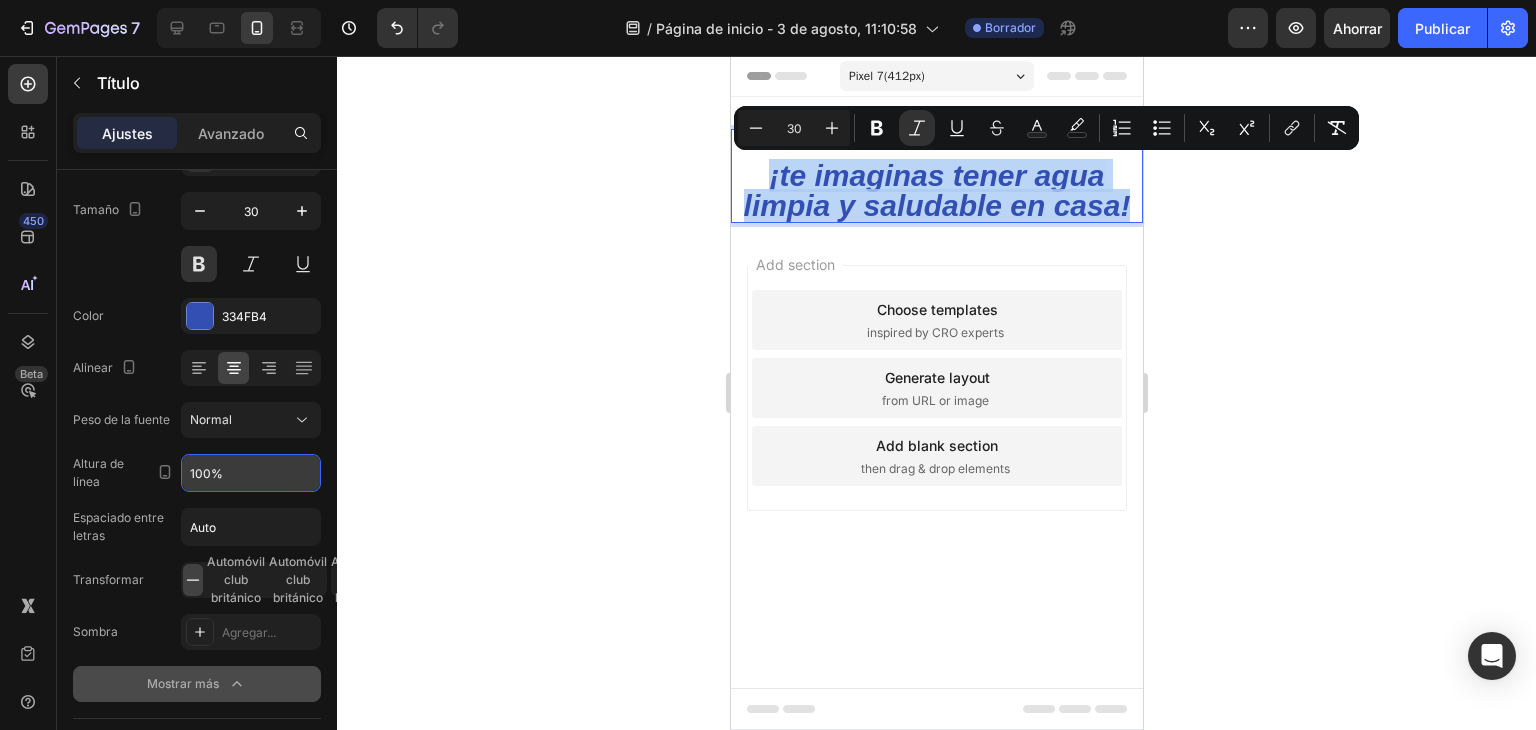 drag, startPoint x: 762, startPoint y: 168, endPoint x: 1137, endPoint y: 208, distance: 377.1273 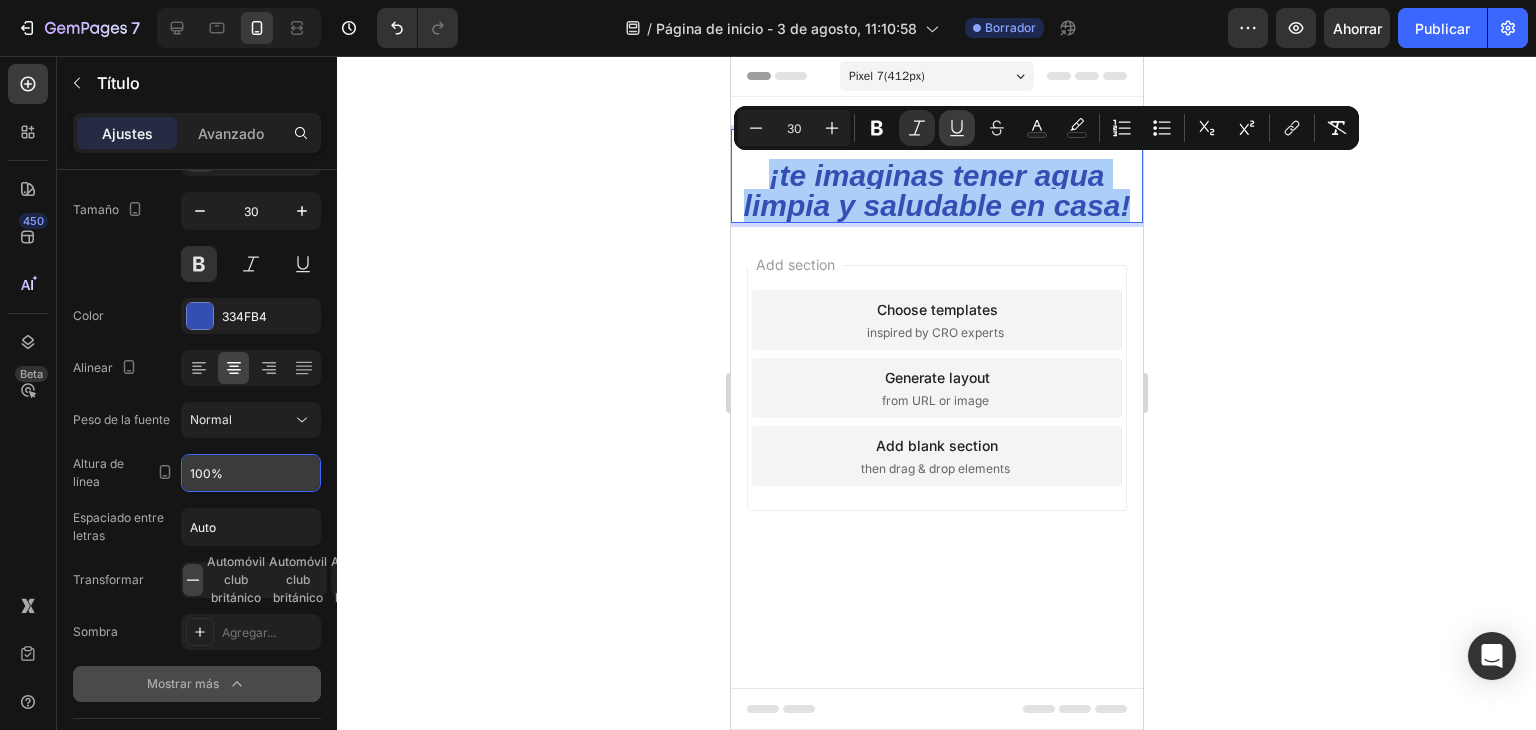click 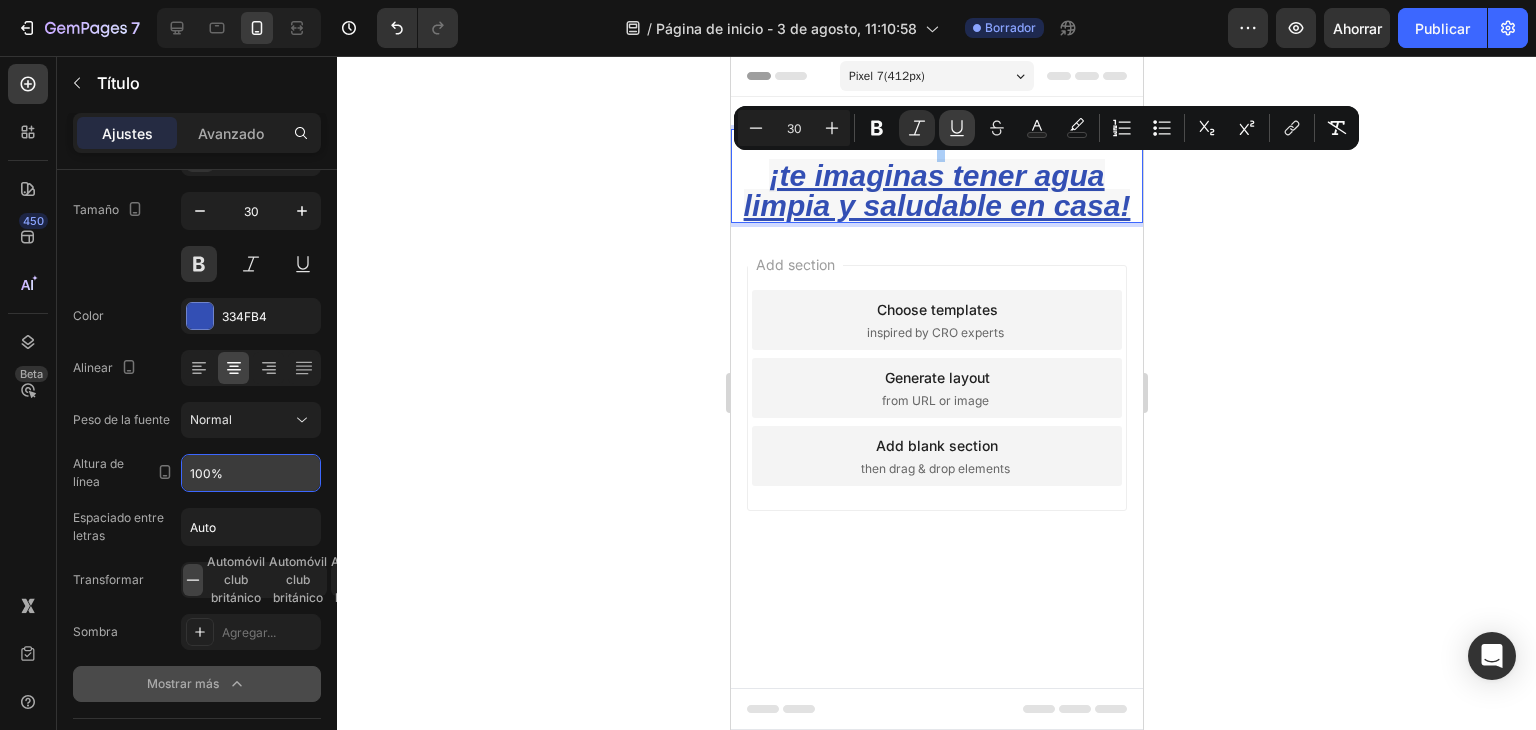 click 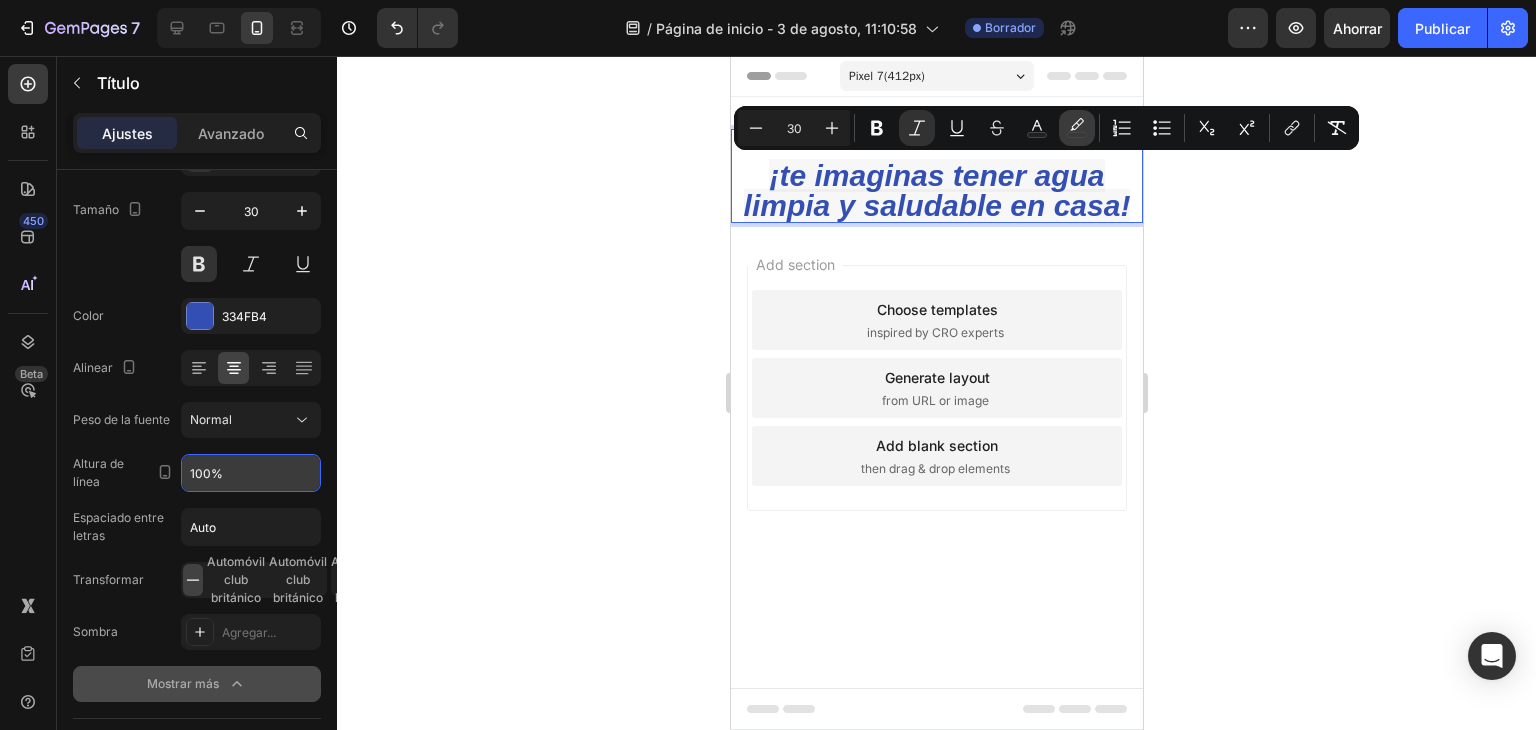 click 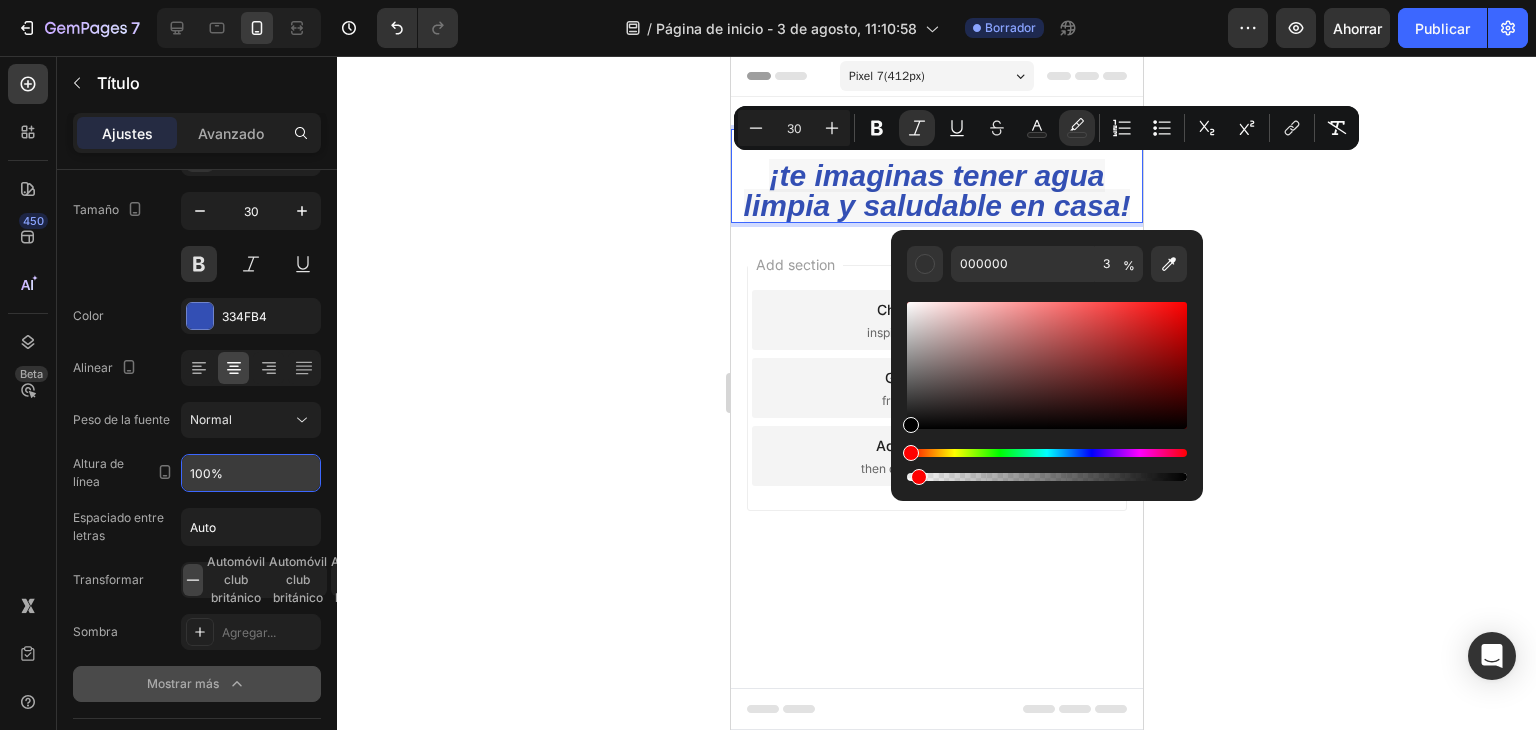 click at bounding box center [1047, 365] 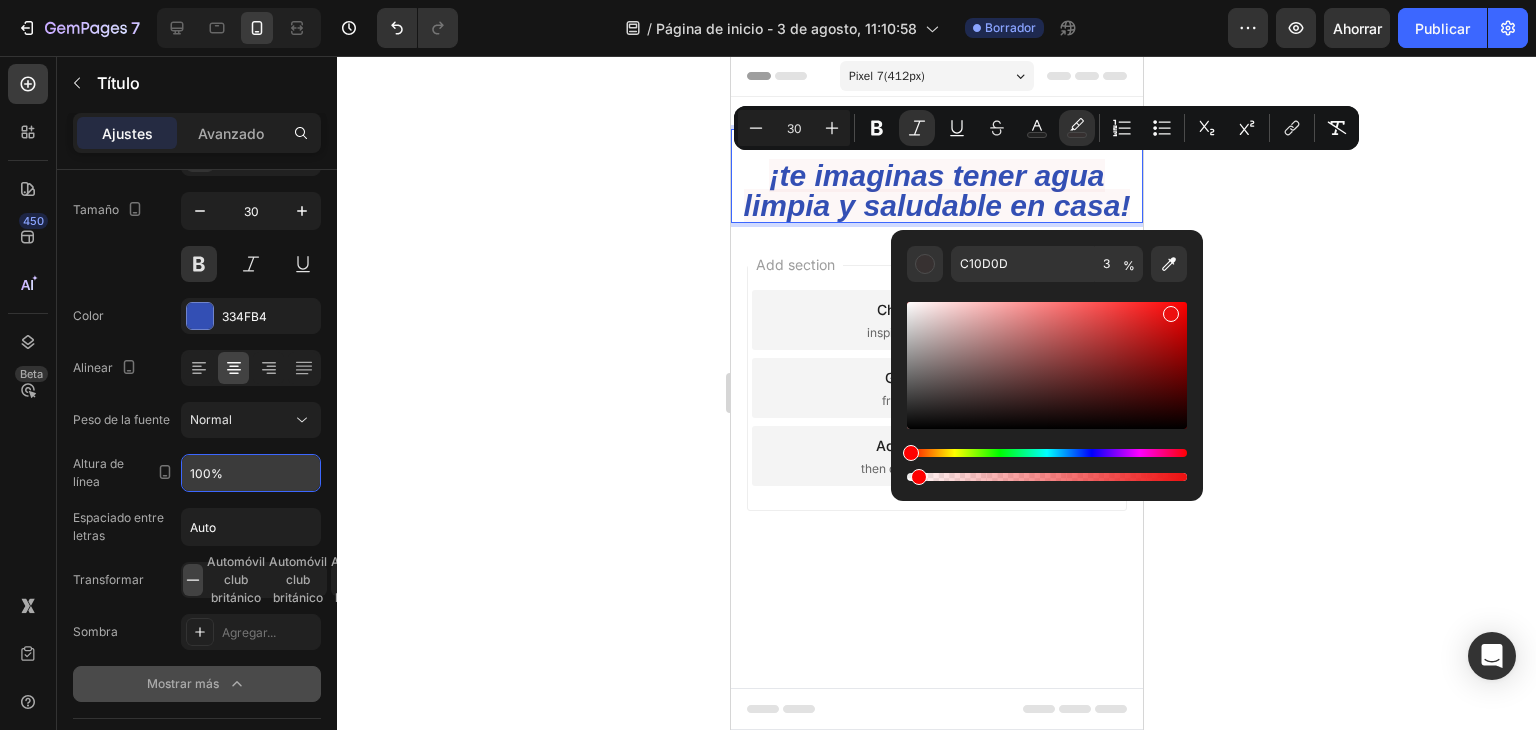 click at bounding box center (1047, 365) 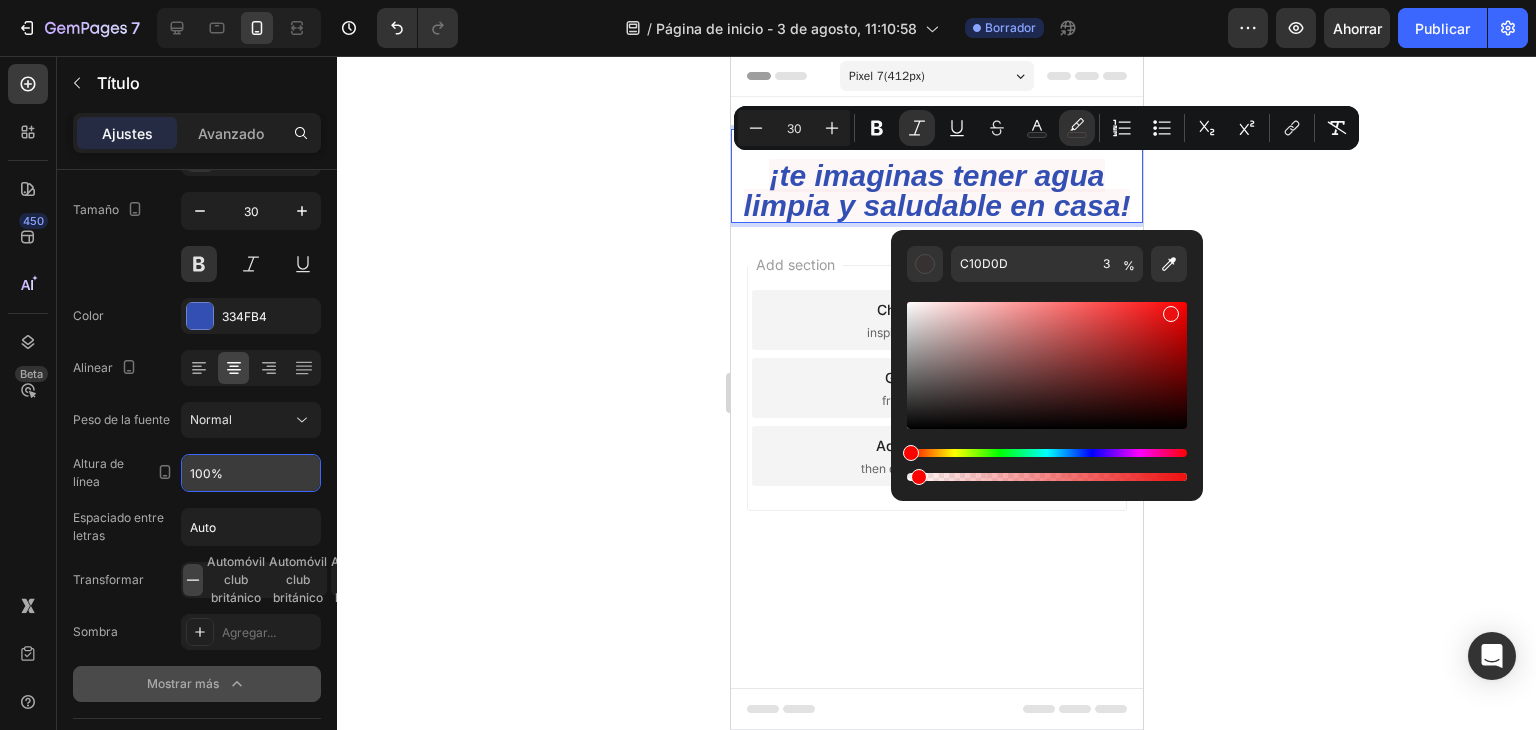 type on "ED1010" 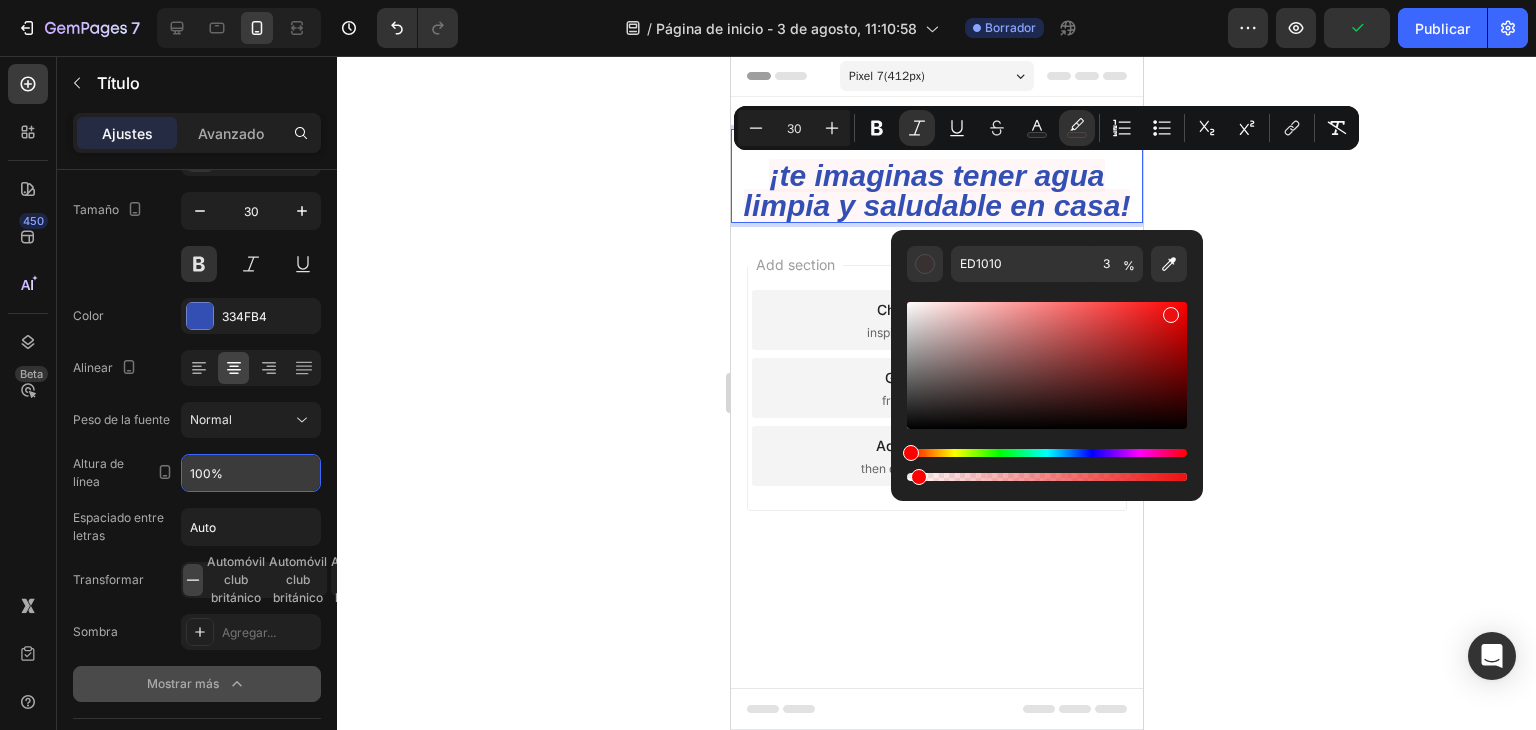 click at bounding box center [1047, 477] 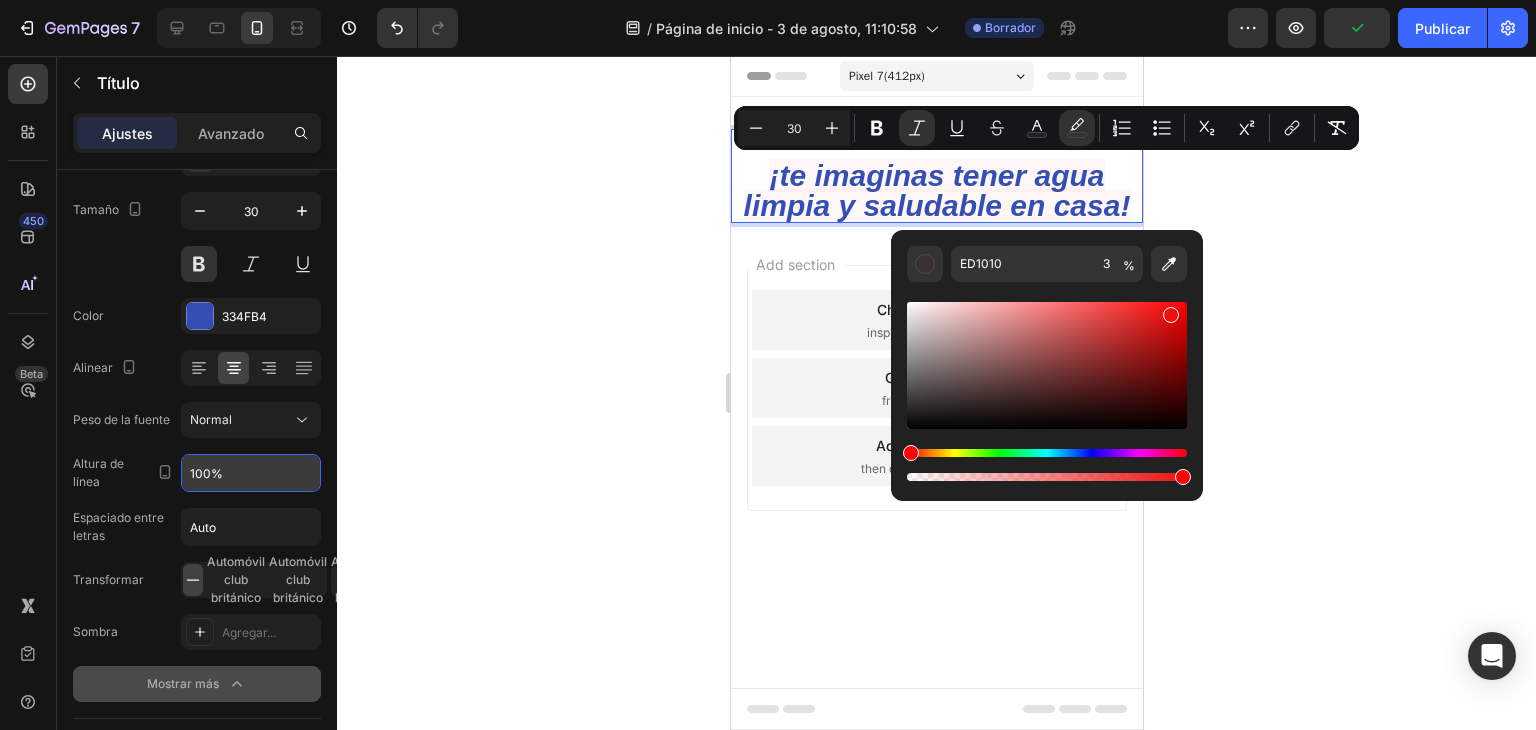 type on "97" 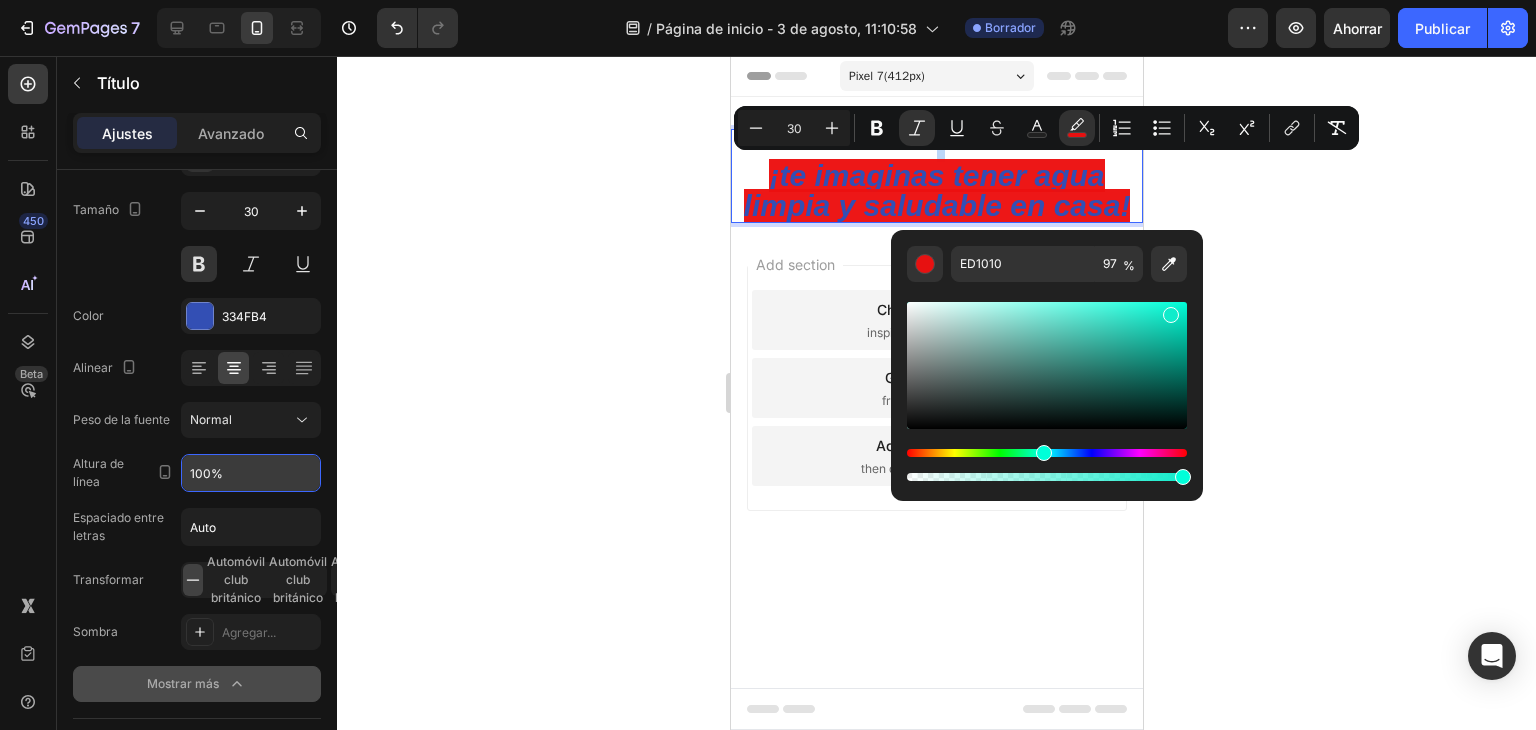 type on "10ECCB" 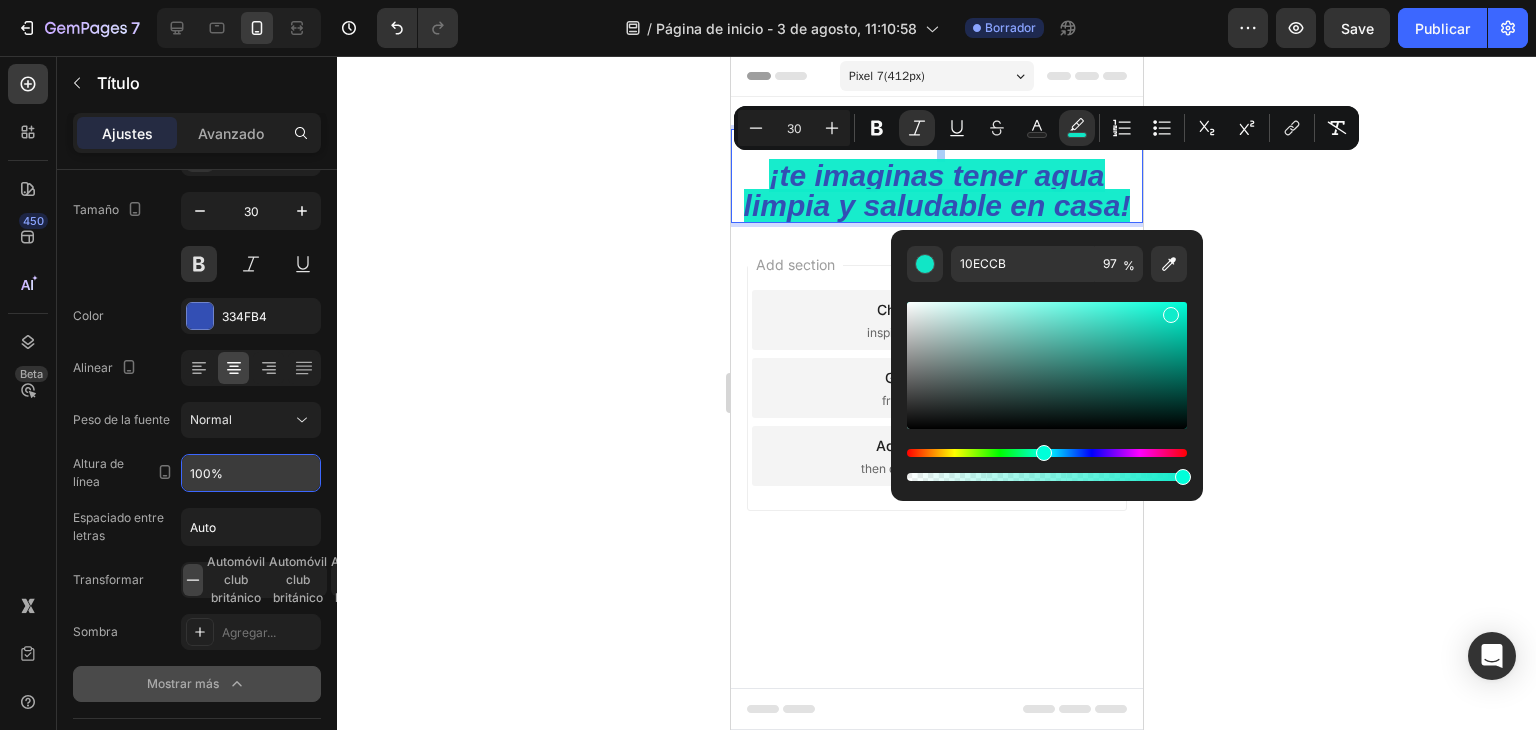 drag, startPoint x: 1040, startPoint y: 453, endPoint x: 629, endPoint y: 359, distance: 421.6124 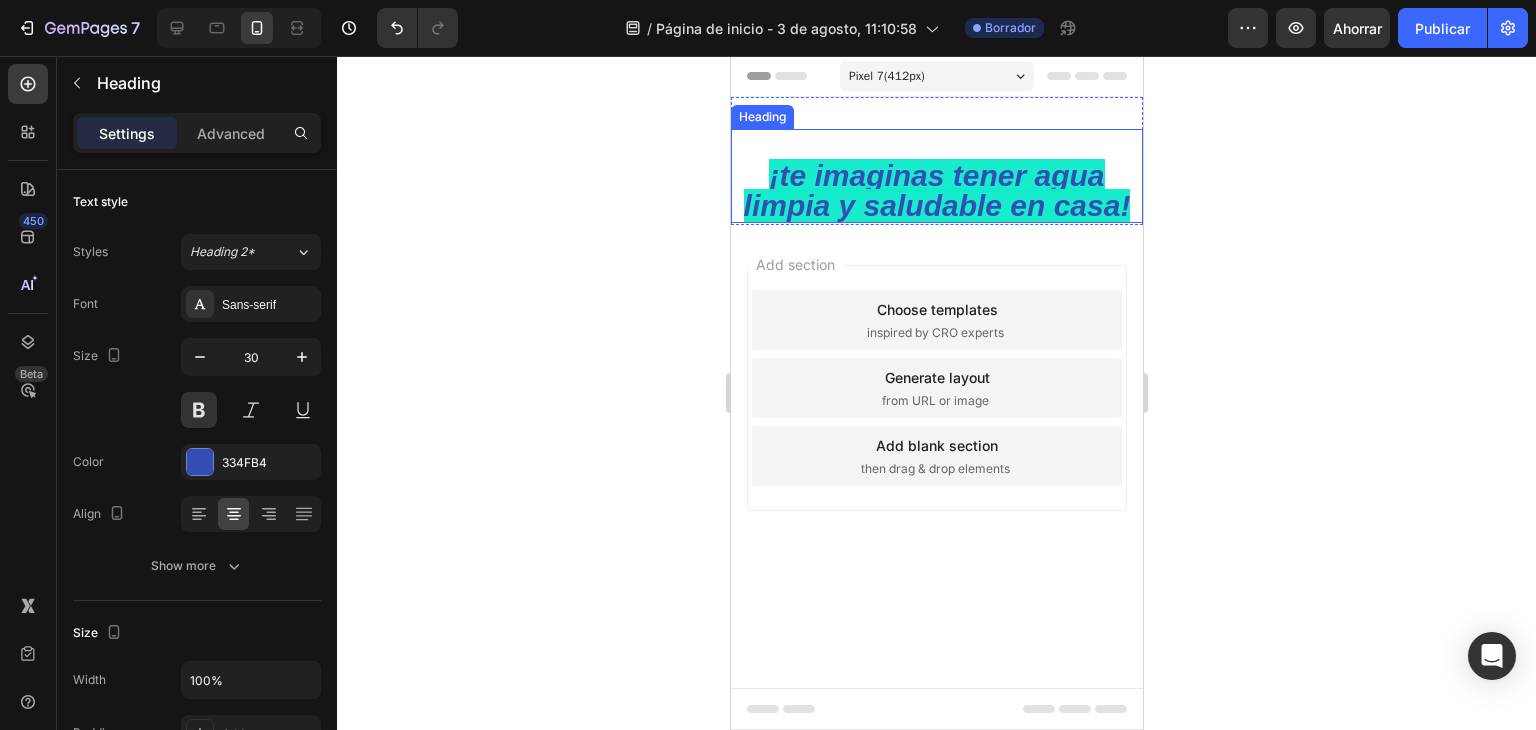click on "¡te imaginas tener agua limpia y saludable en casa!" at bounding box center (936, 190) 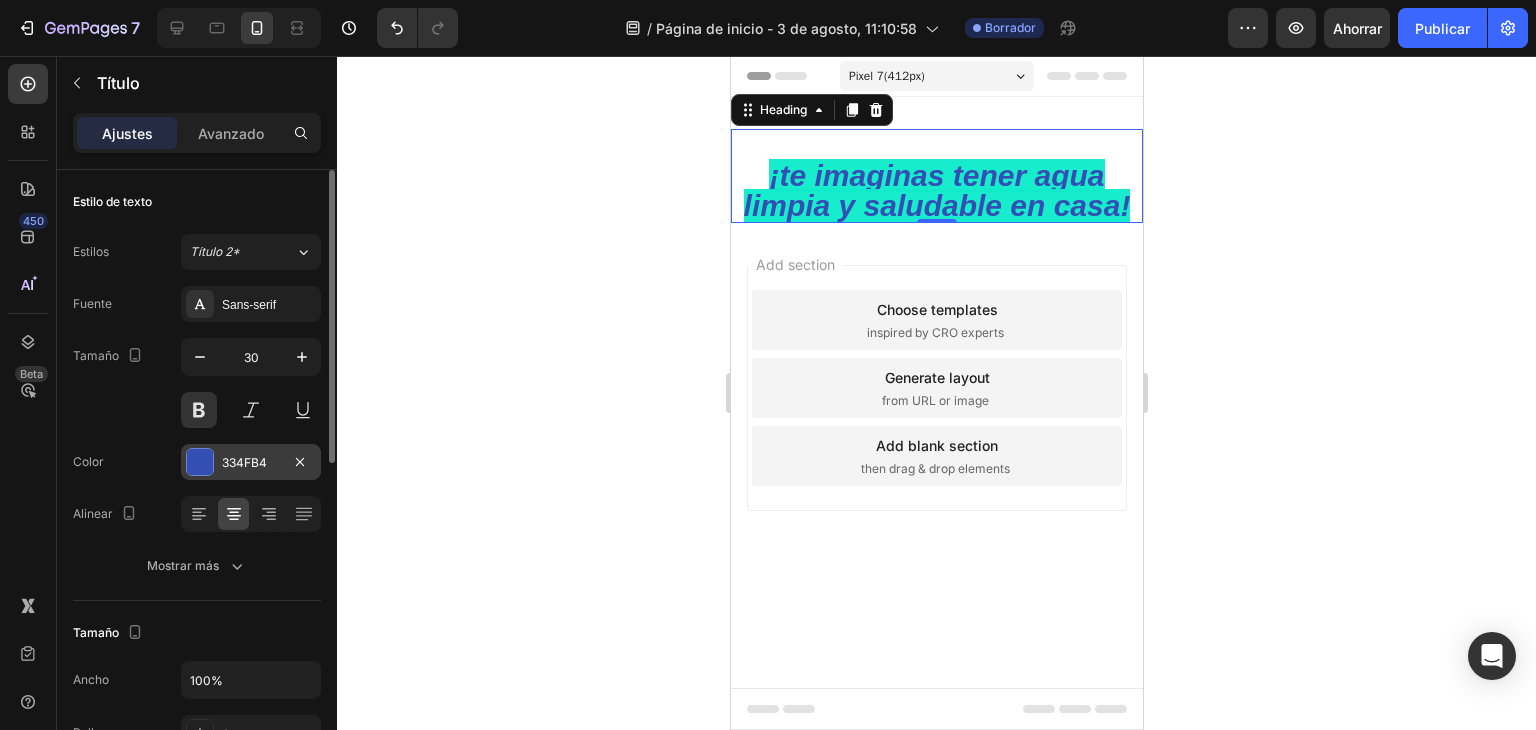 click at bounding box center (200, 462) 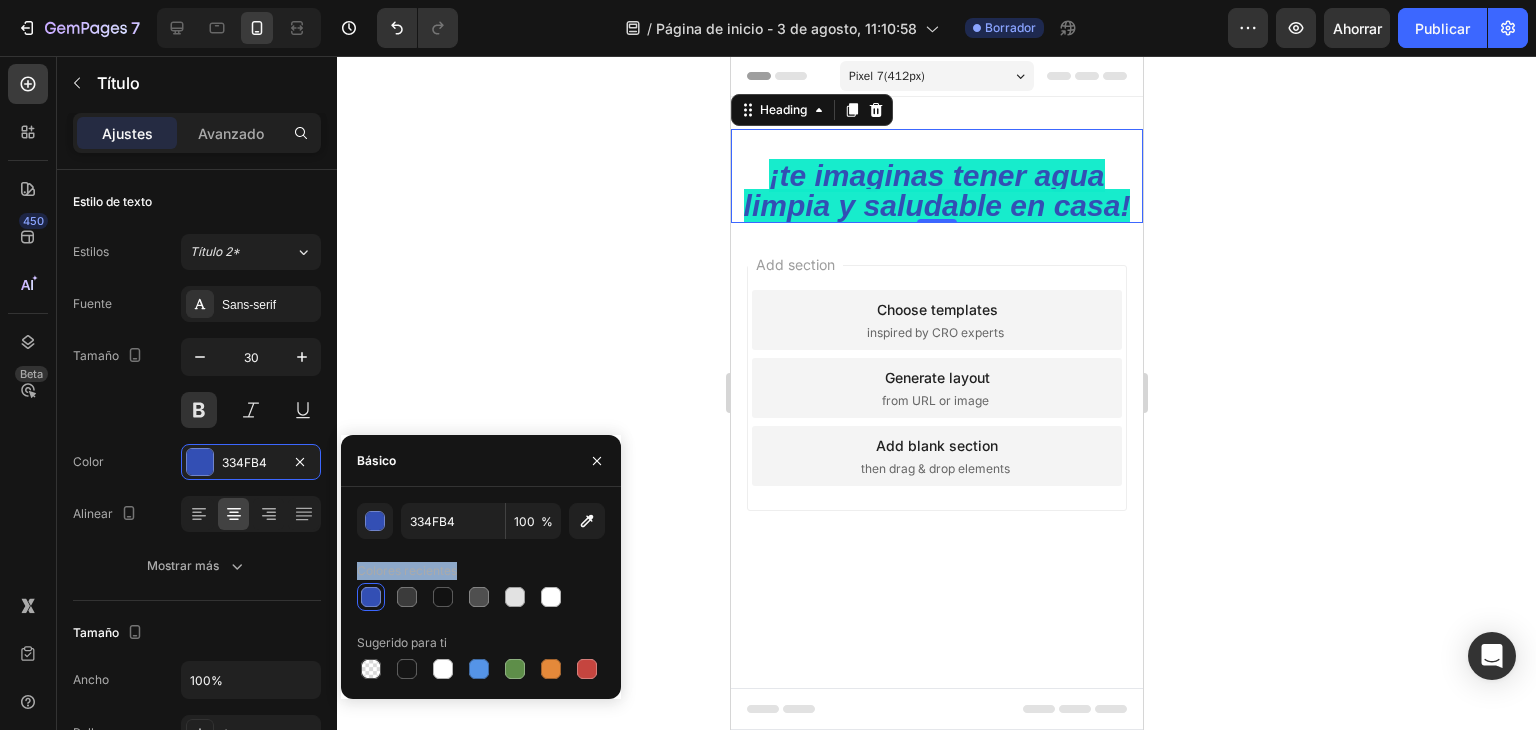 drag, startPoint x: 618, startPoint y: 530, endPoint x: 610, endPoint y: 617, distance: 87.36704 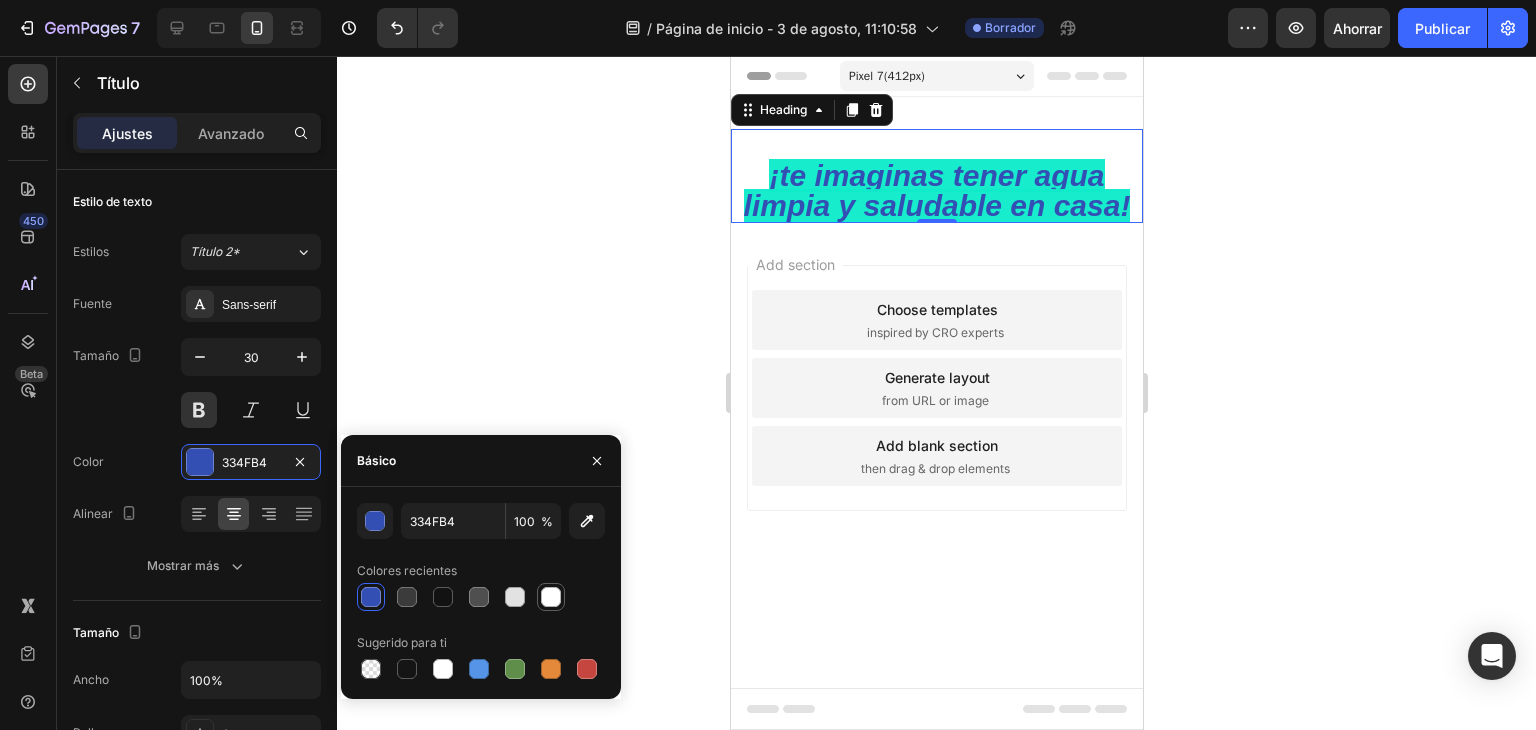 click at bounding box center [551, 597] 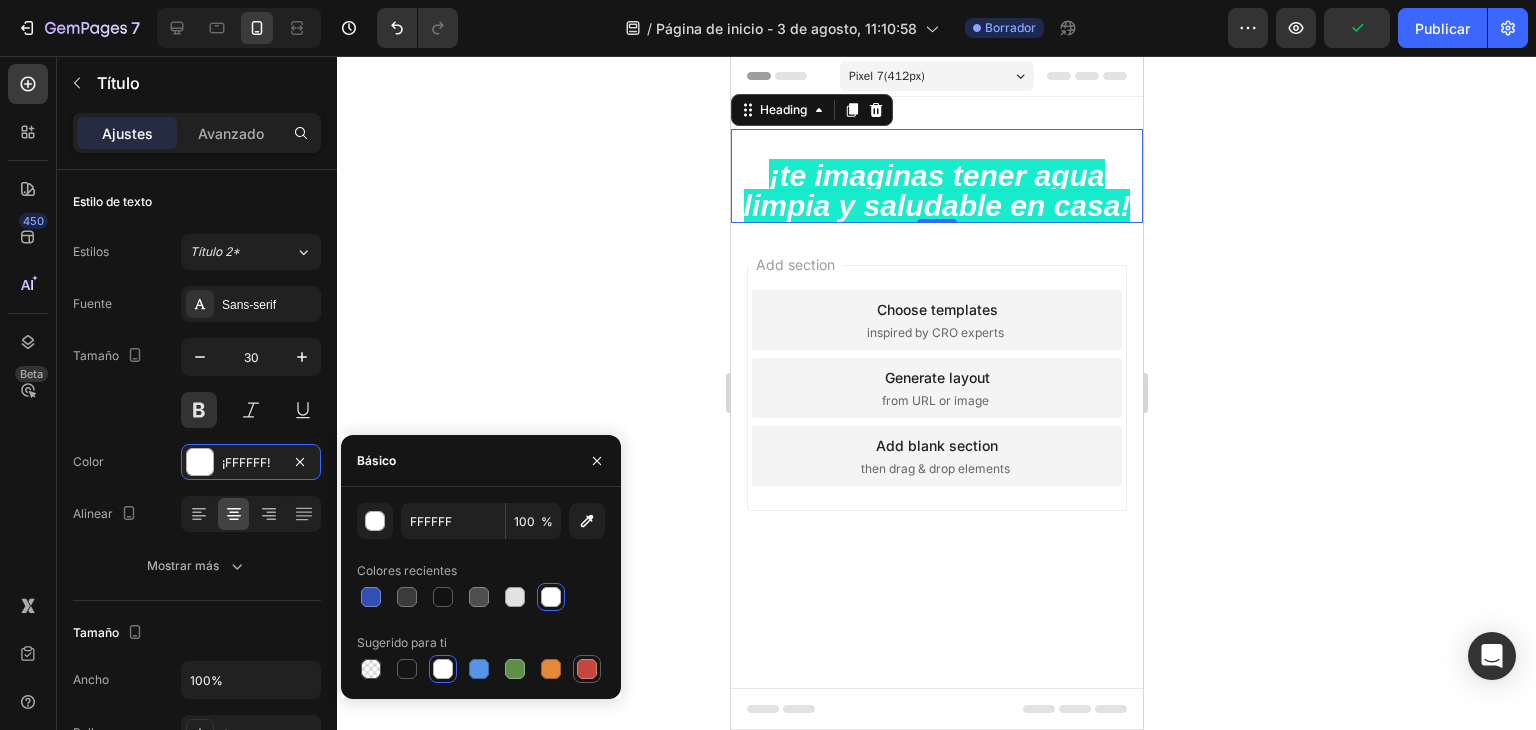 click at bounding box center [587, 669] 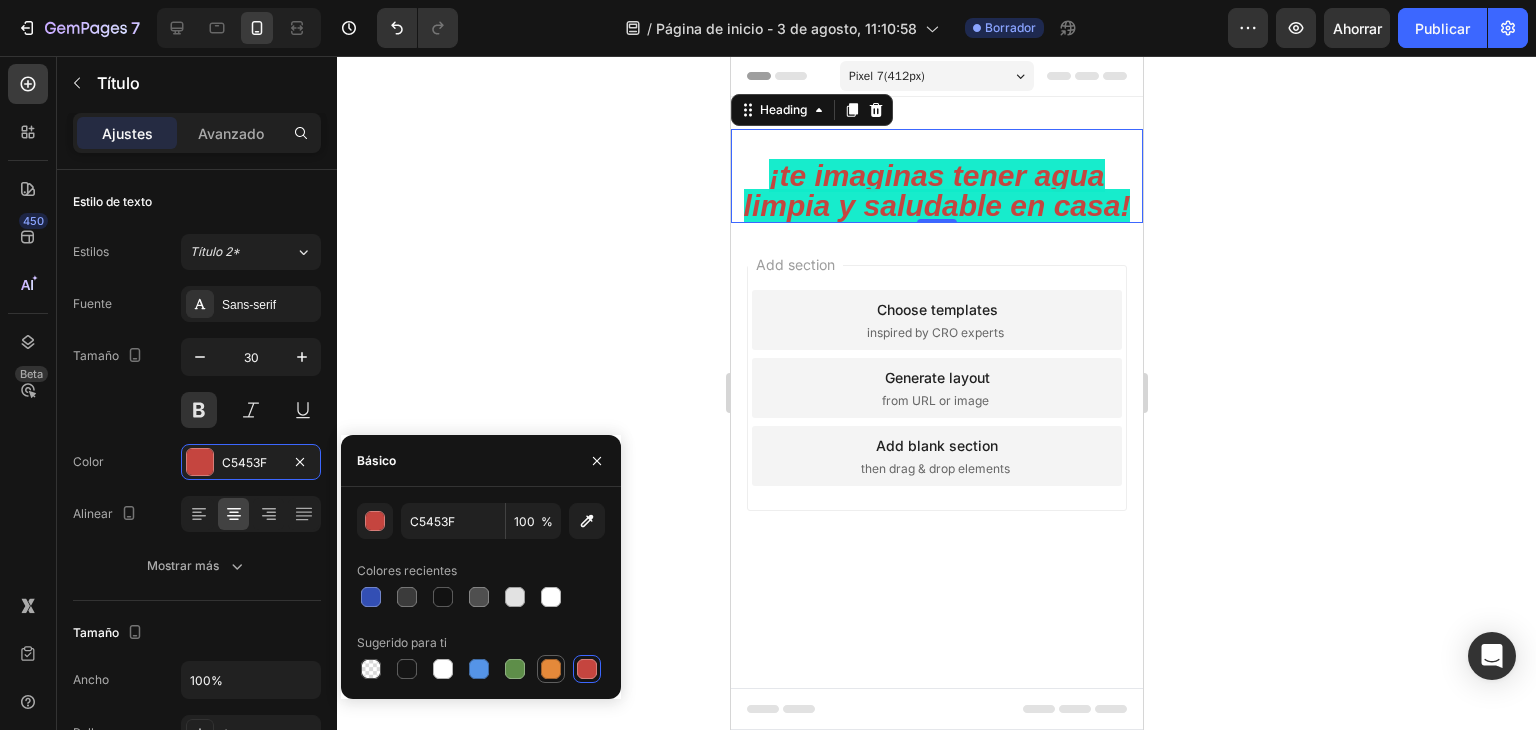 click at bounding box center (551, 669) 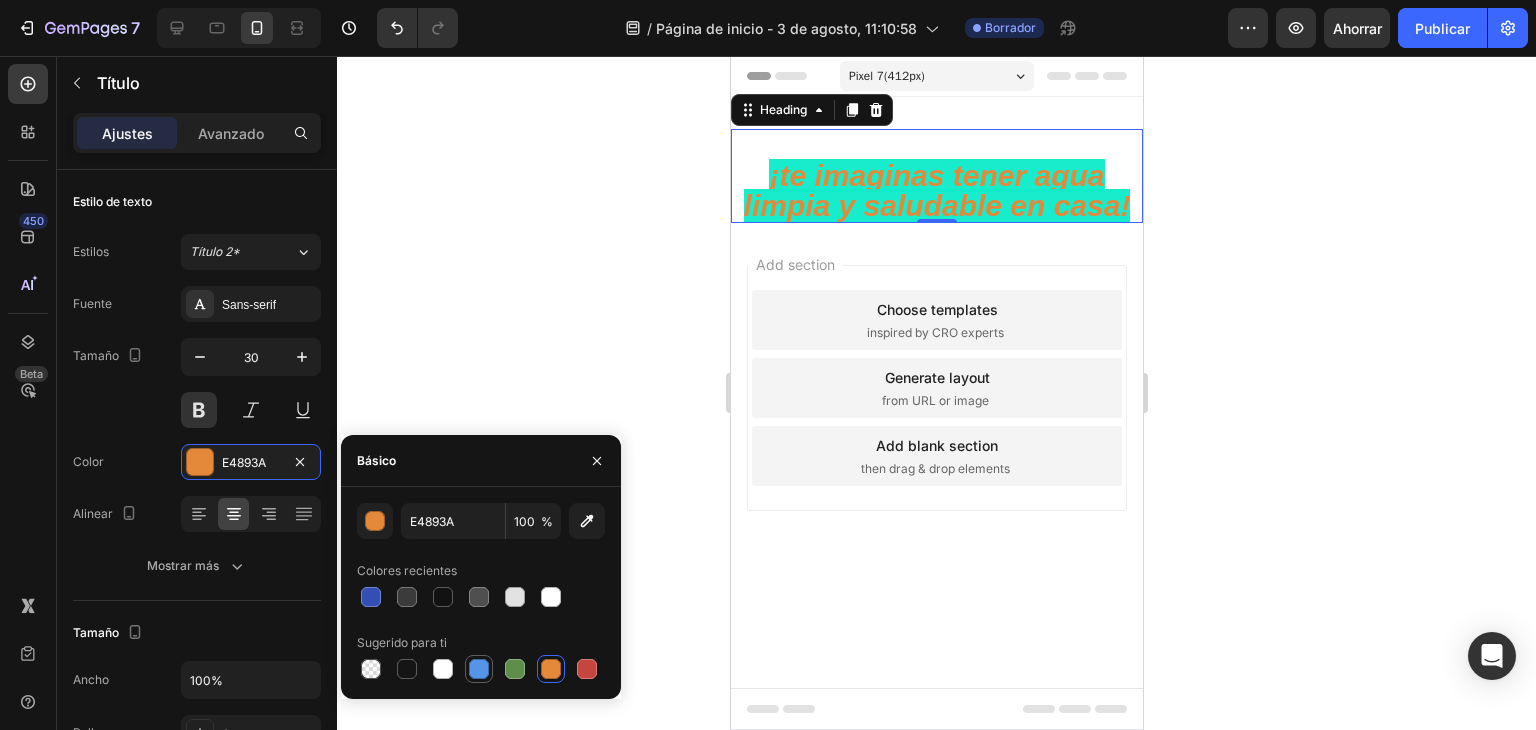 click at bounding box center [479, 669] 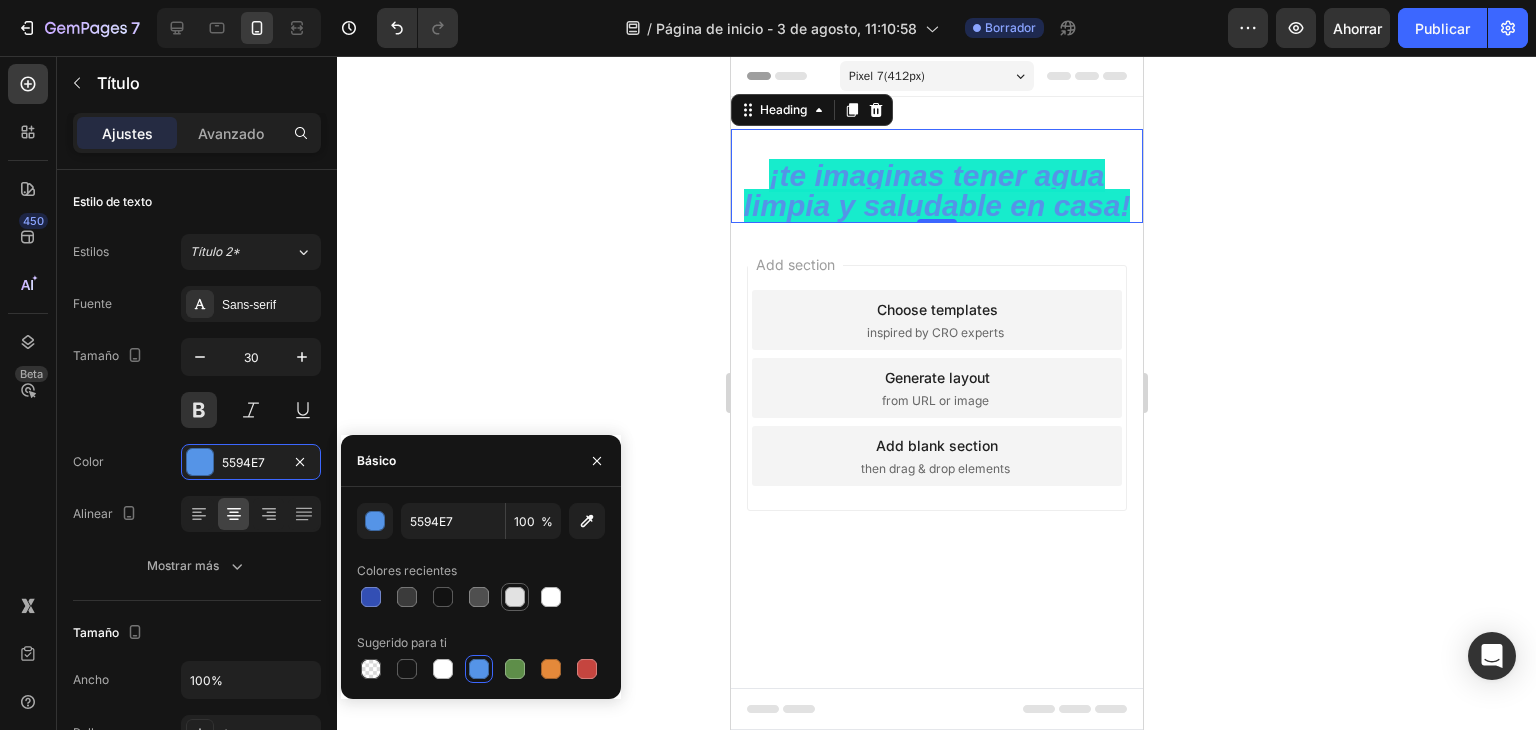 click at bounding box center [515, 597] 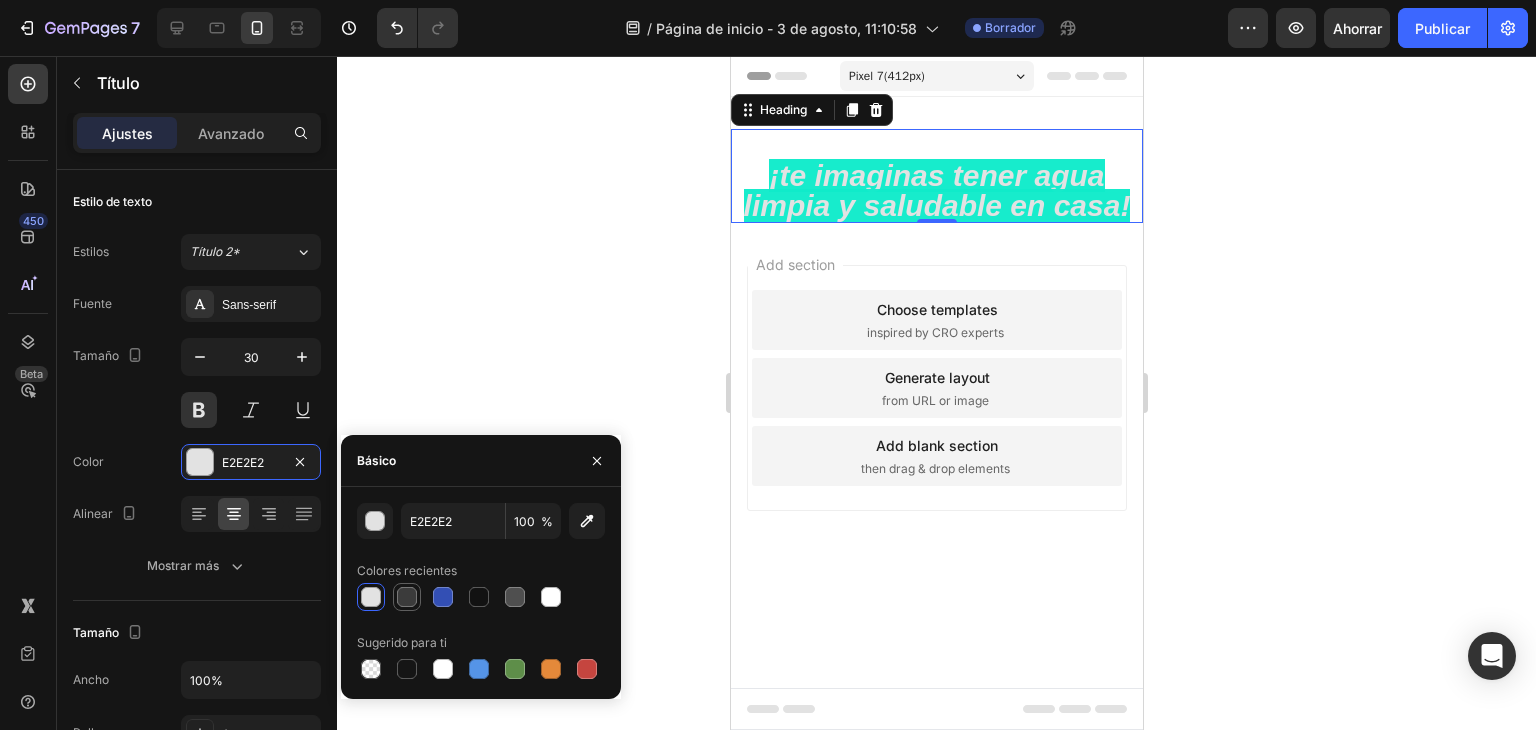 click at bounding box center [407, 597] 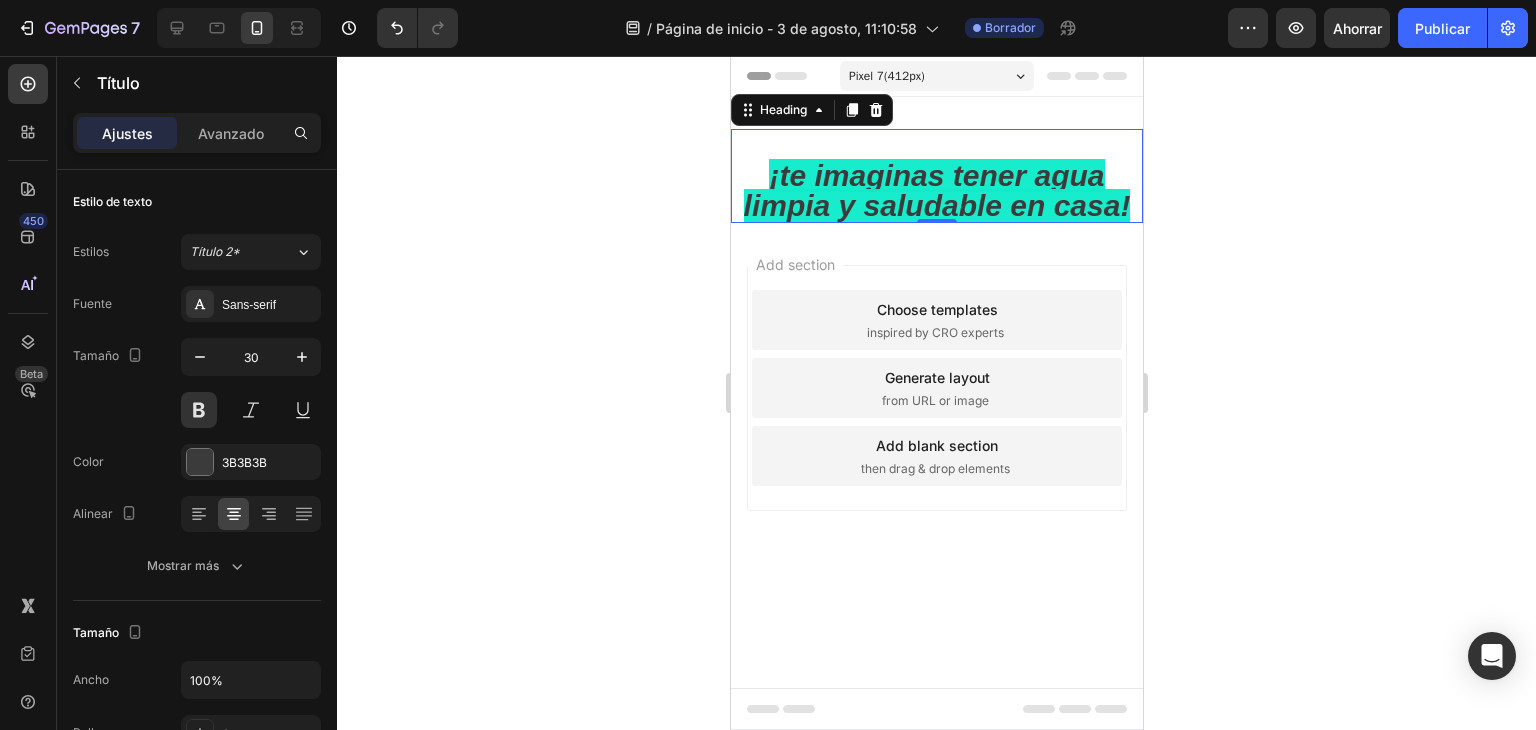 click 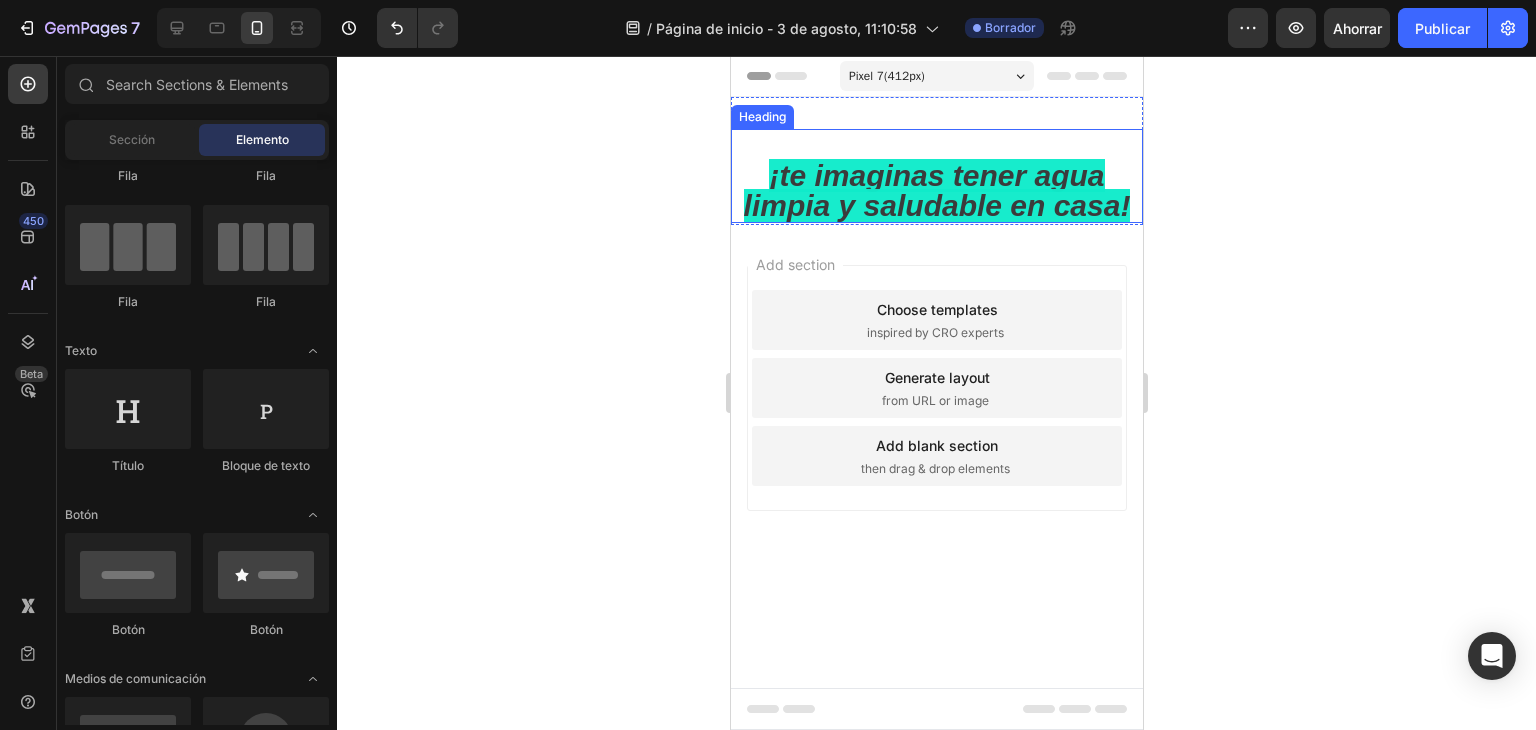 click on "¡te imaginas tener agua limpia y saludable en casa!" at bounding box center (936, 190) 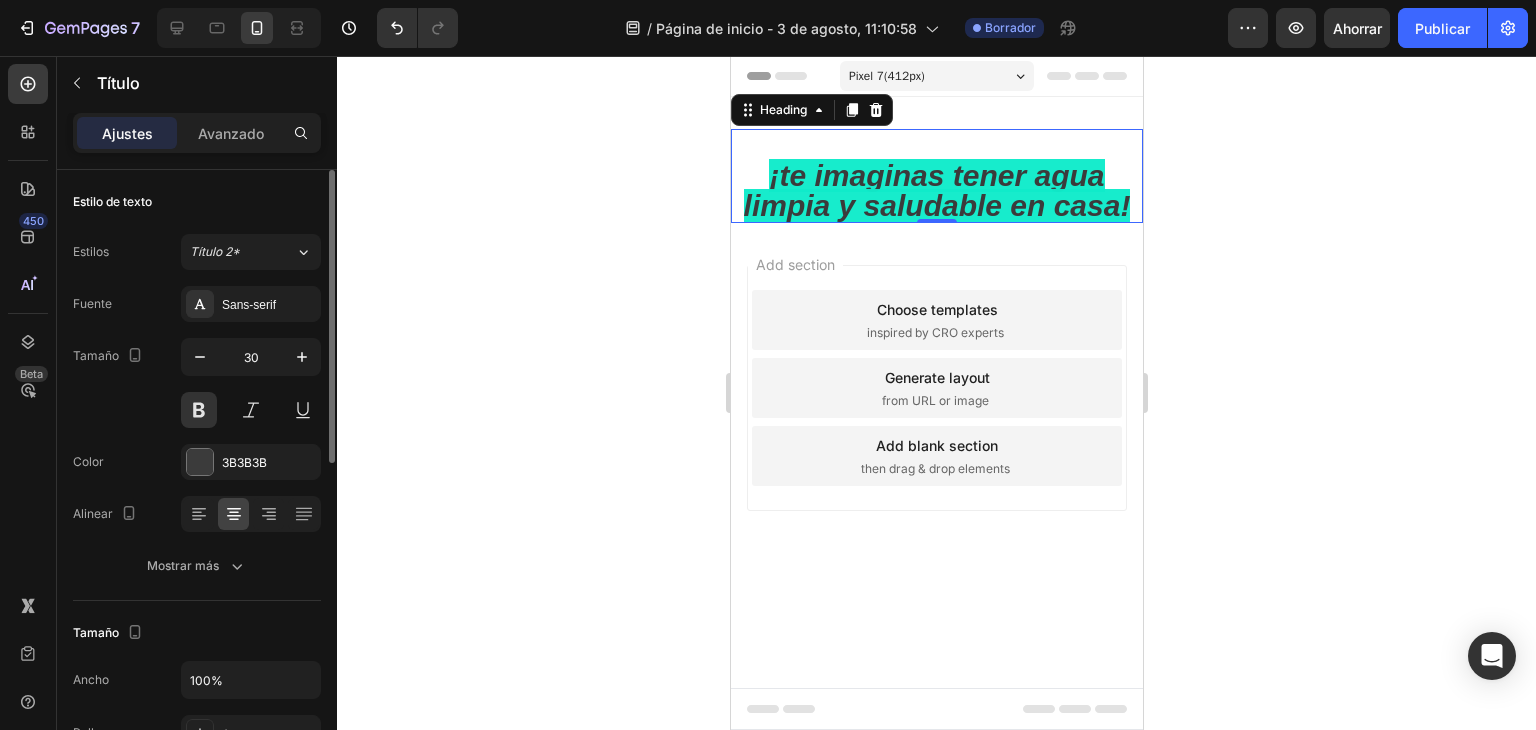 click on "Estilos" at bounding box center (91, 251) 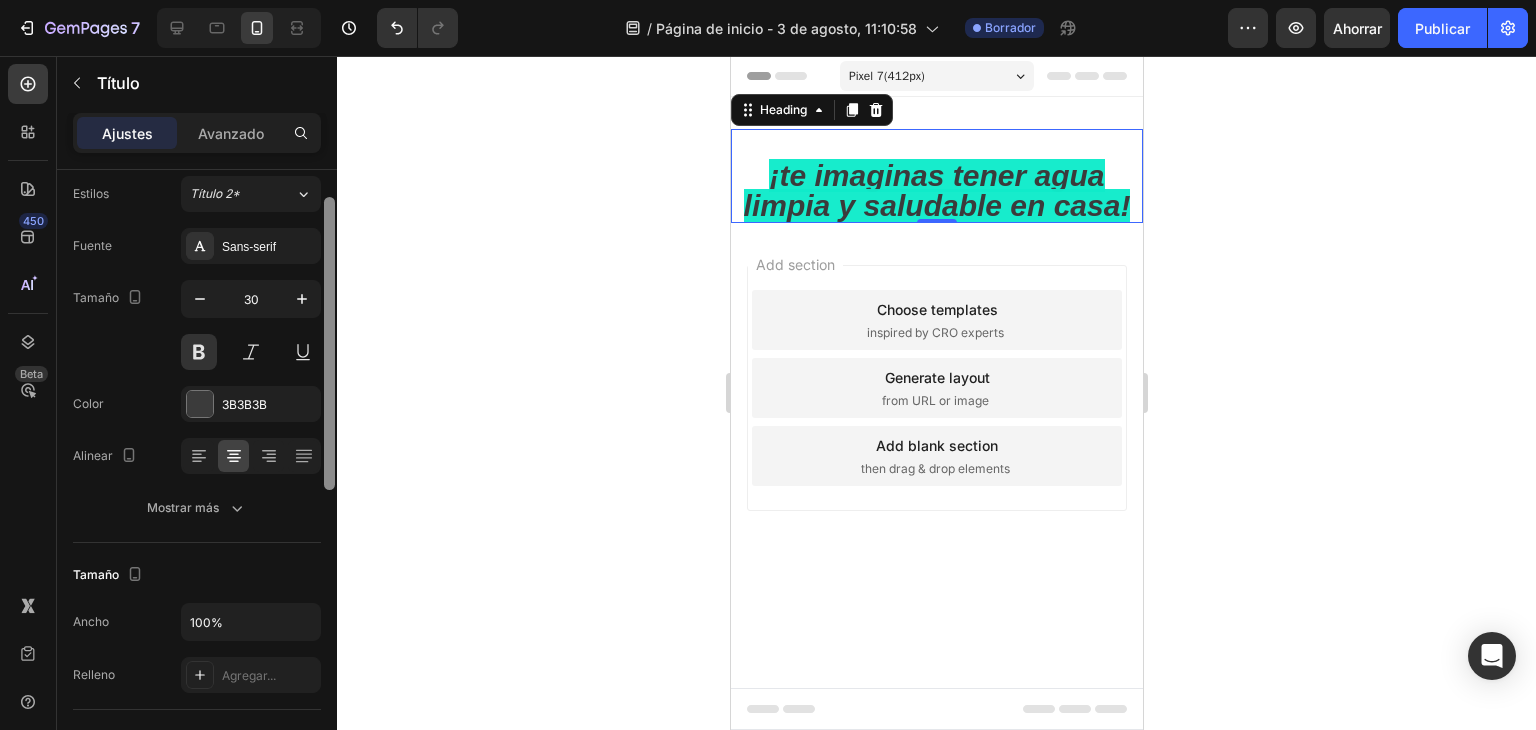 drag, startPoint x: 331, startPoint y: 413, endPoint x: 331, endPoint y: 443, distance: 30 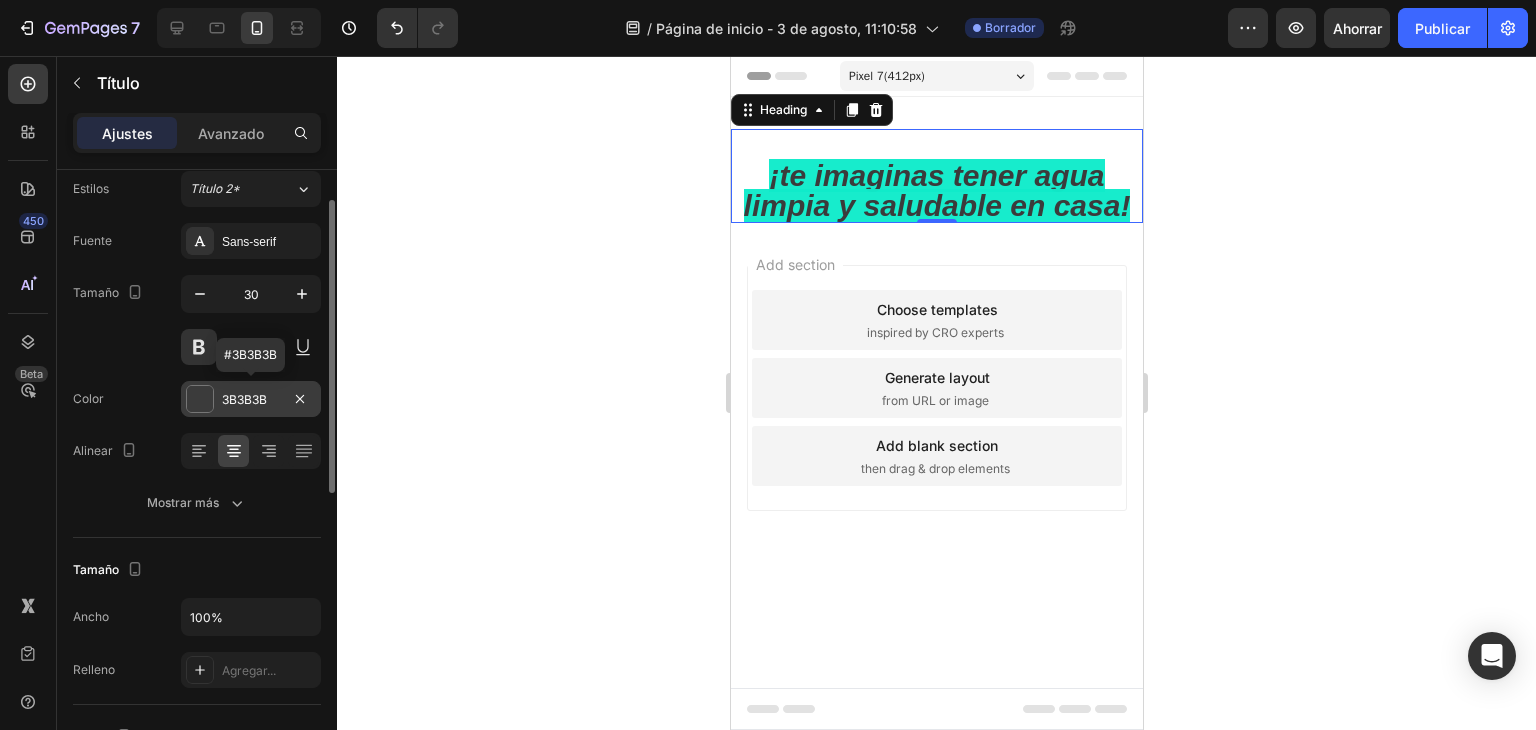 click at bounding box center (200, 399) 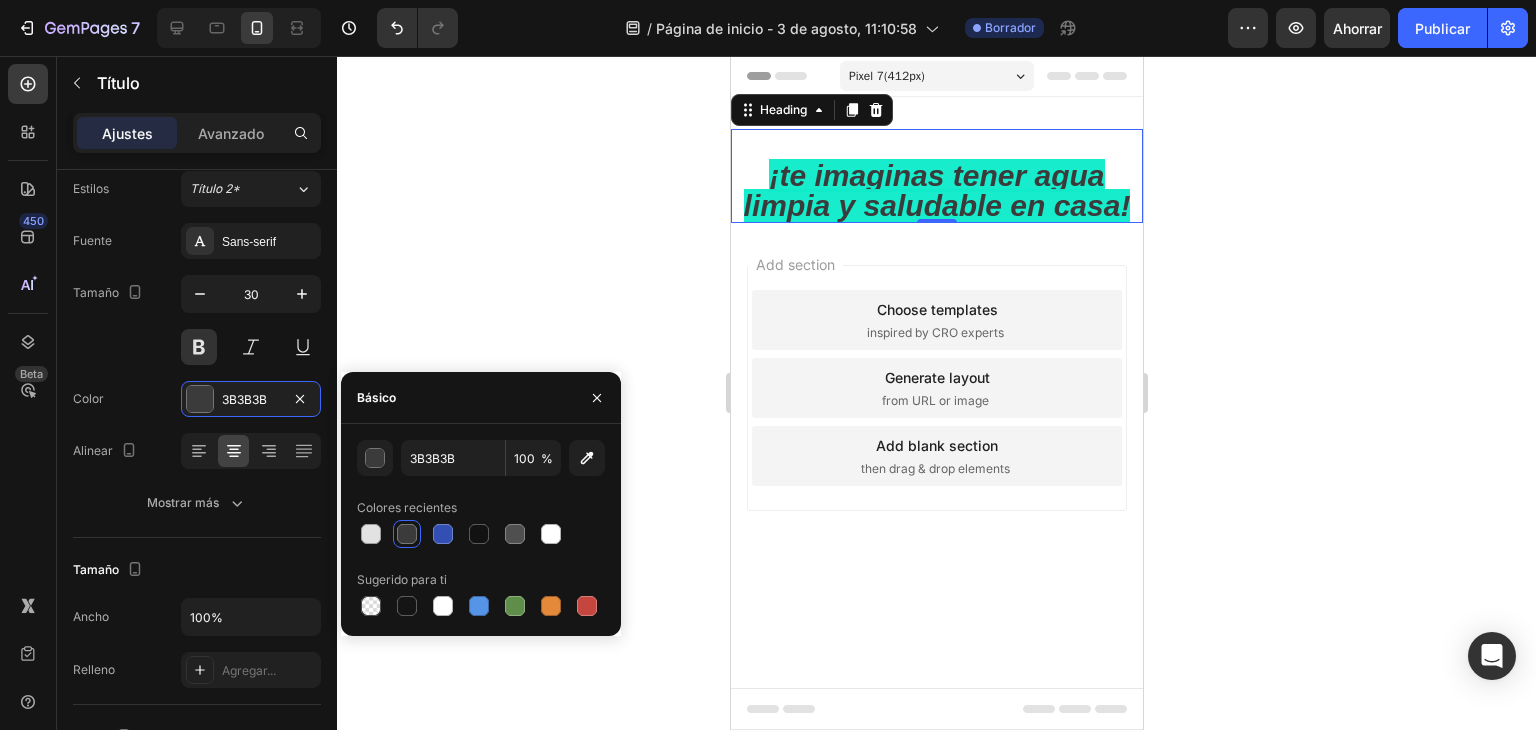 drag, startPoint x: 1154, startPoint y: 506, endPoint x: 861, endPoint y: 383, distance: 317.77036 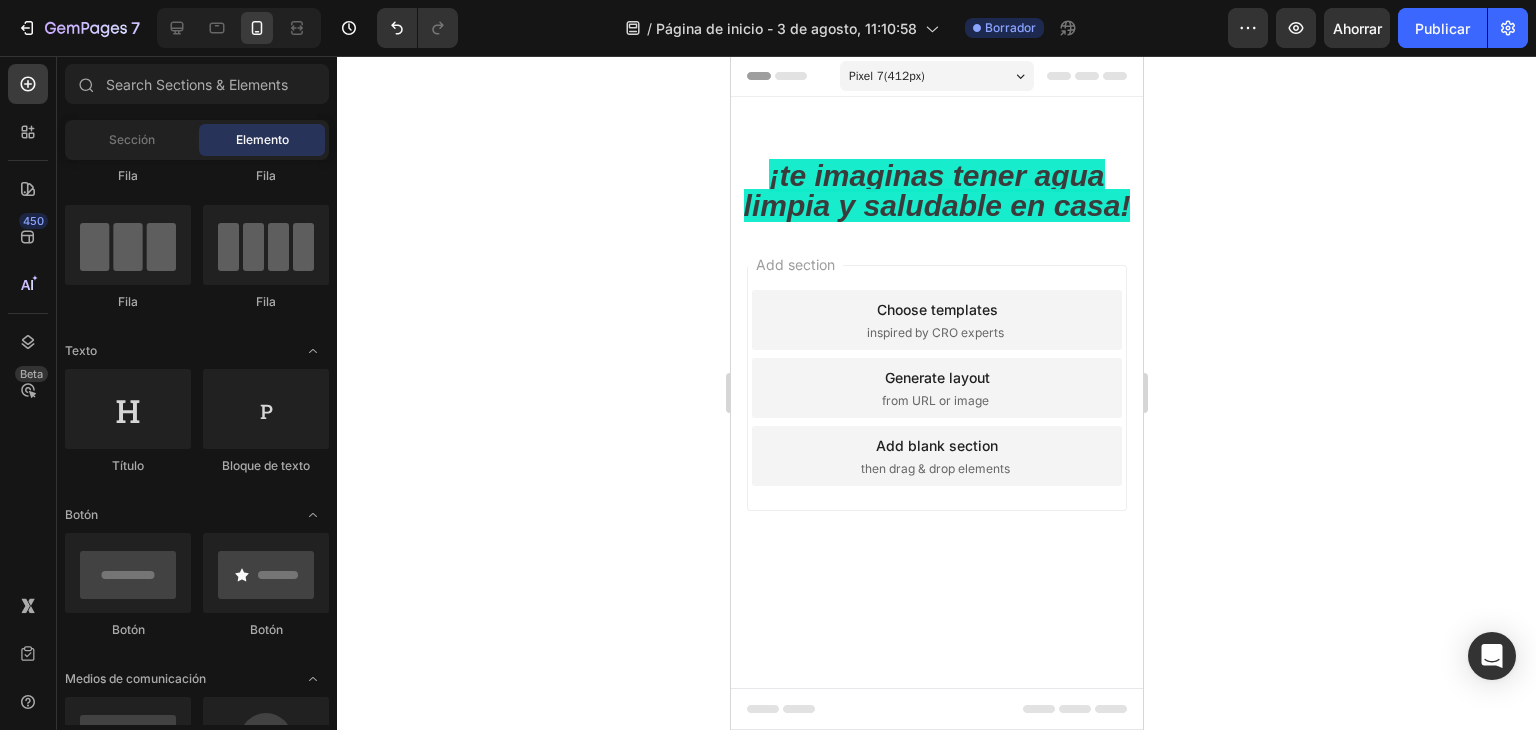 drag, startPoint x: 131, startPoint y: 327, endPoint x: 640, endPoint y: 374, distance: 511.16534 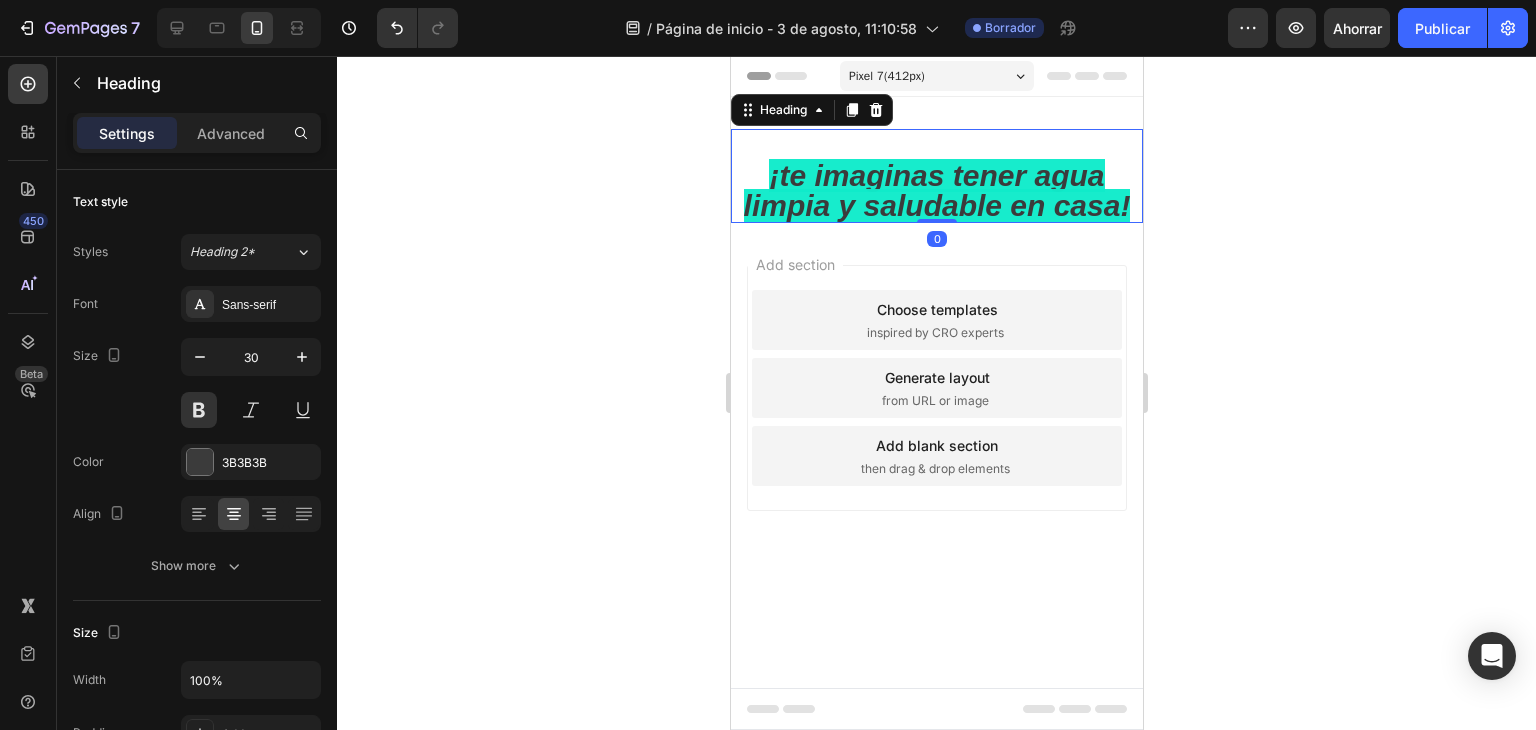 click on "¡te imaginas tener agua limpia y saludable en casa!" at bounding box center [936, 176] 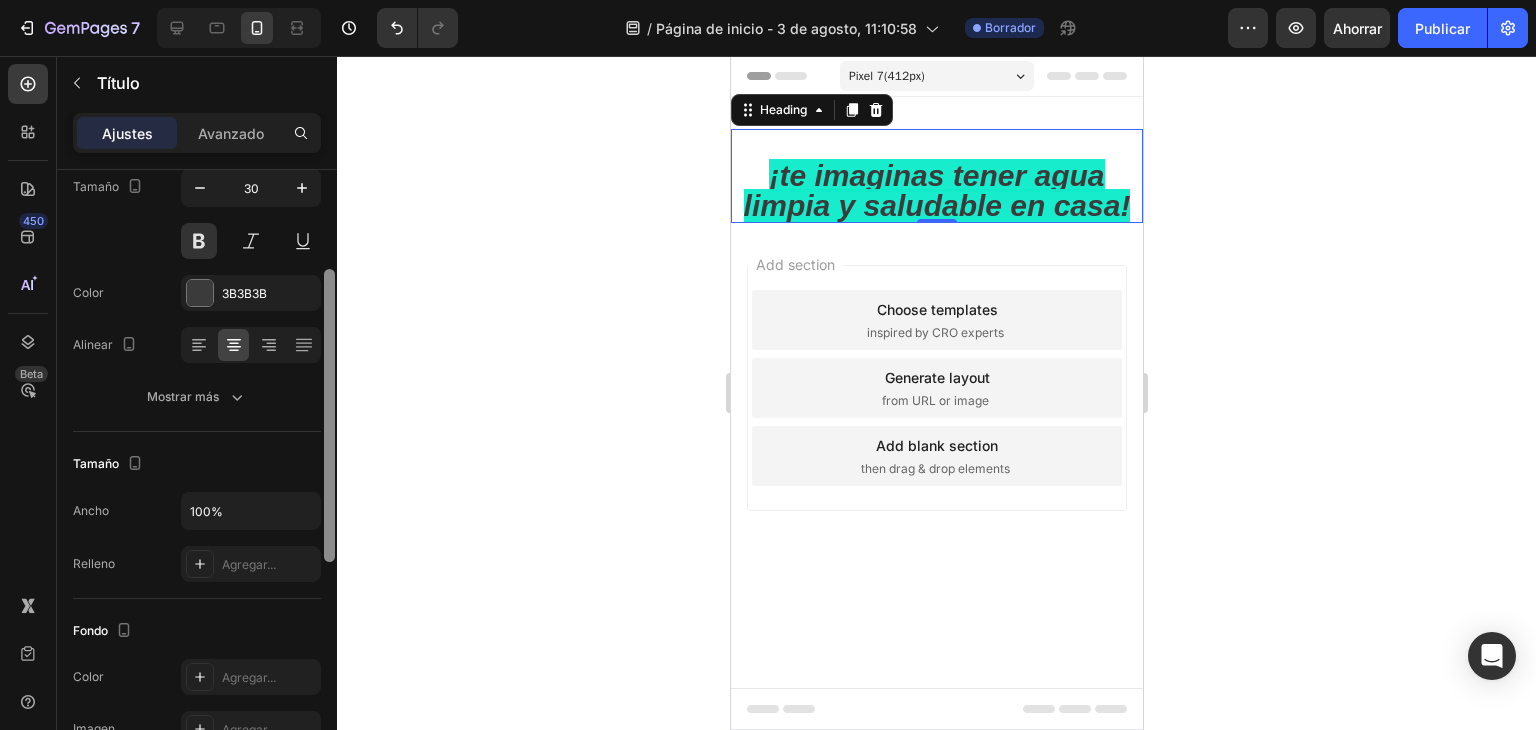 scroll, scrollTop: 182, scrollLeft: 0, axis: vertical 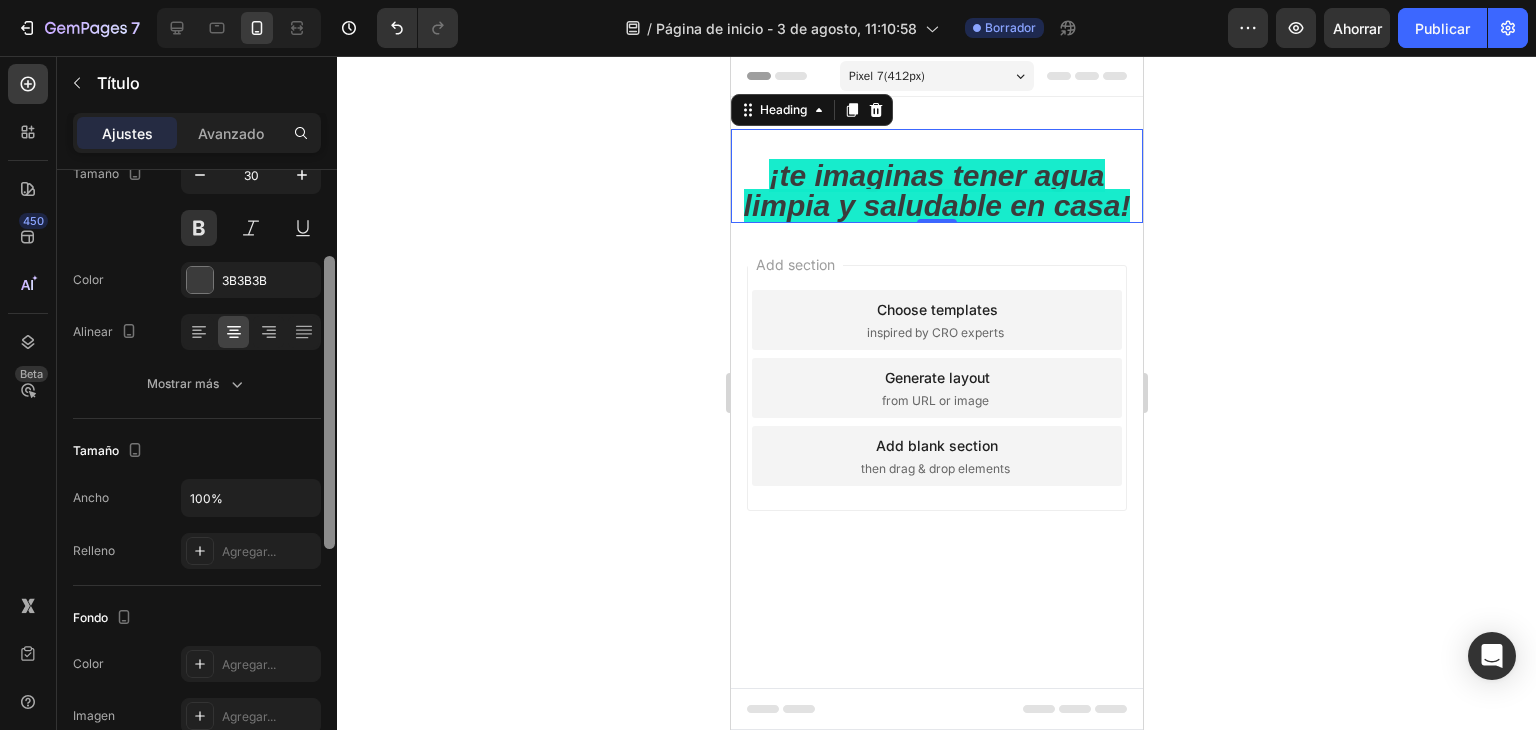 drag, startPoint x: 325, startPoint y: 306, endPoint x: 348, endPoint y: 393, distance: 89.98889 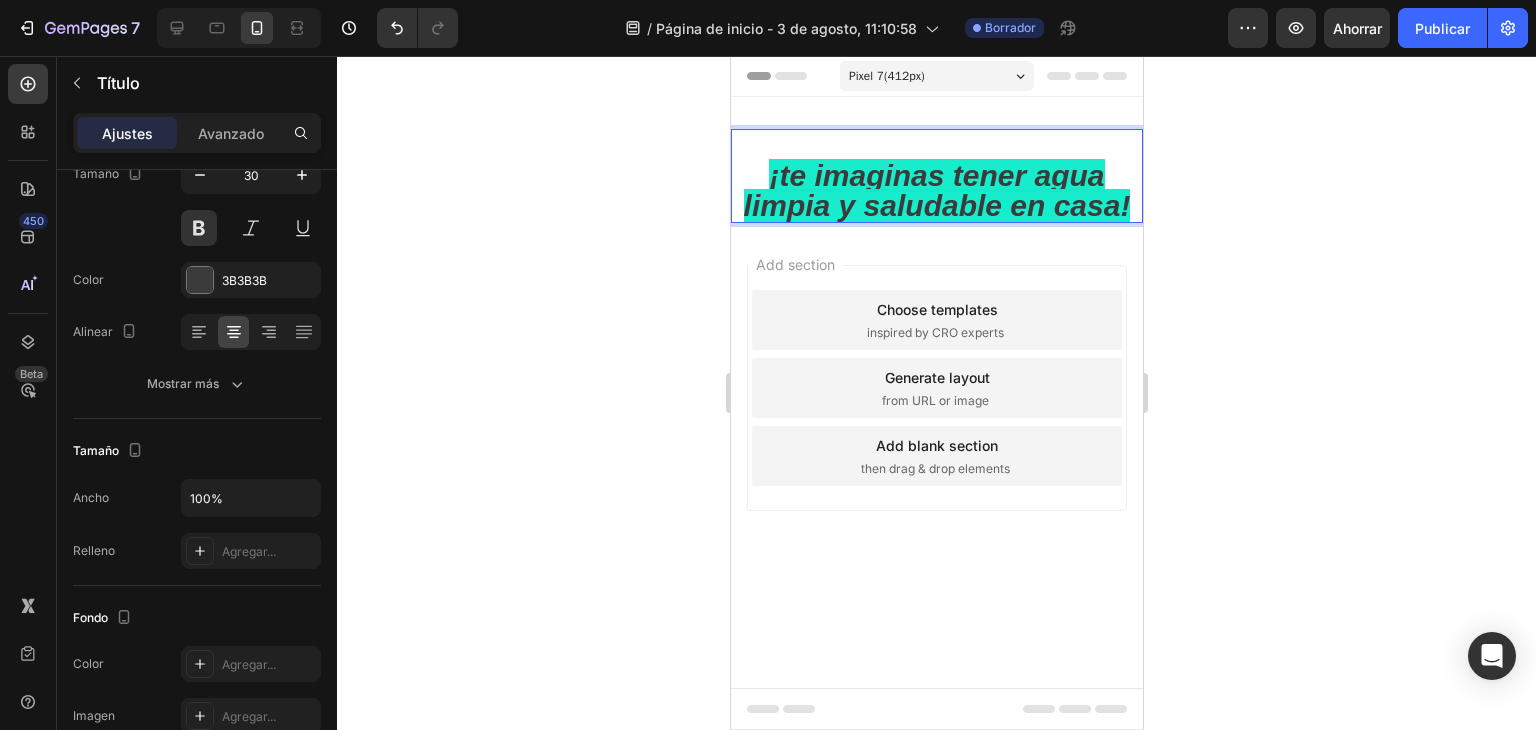 click on "⁠⁠⁠⁠⁠⁠⁠ ¡te imaginas tener agua limpia y saludable en casa!" at bounding box center (936, 176) 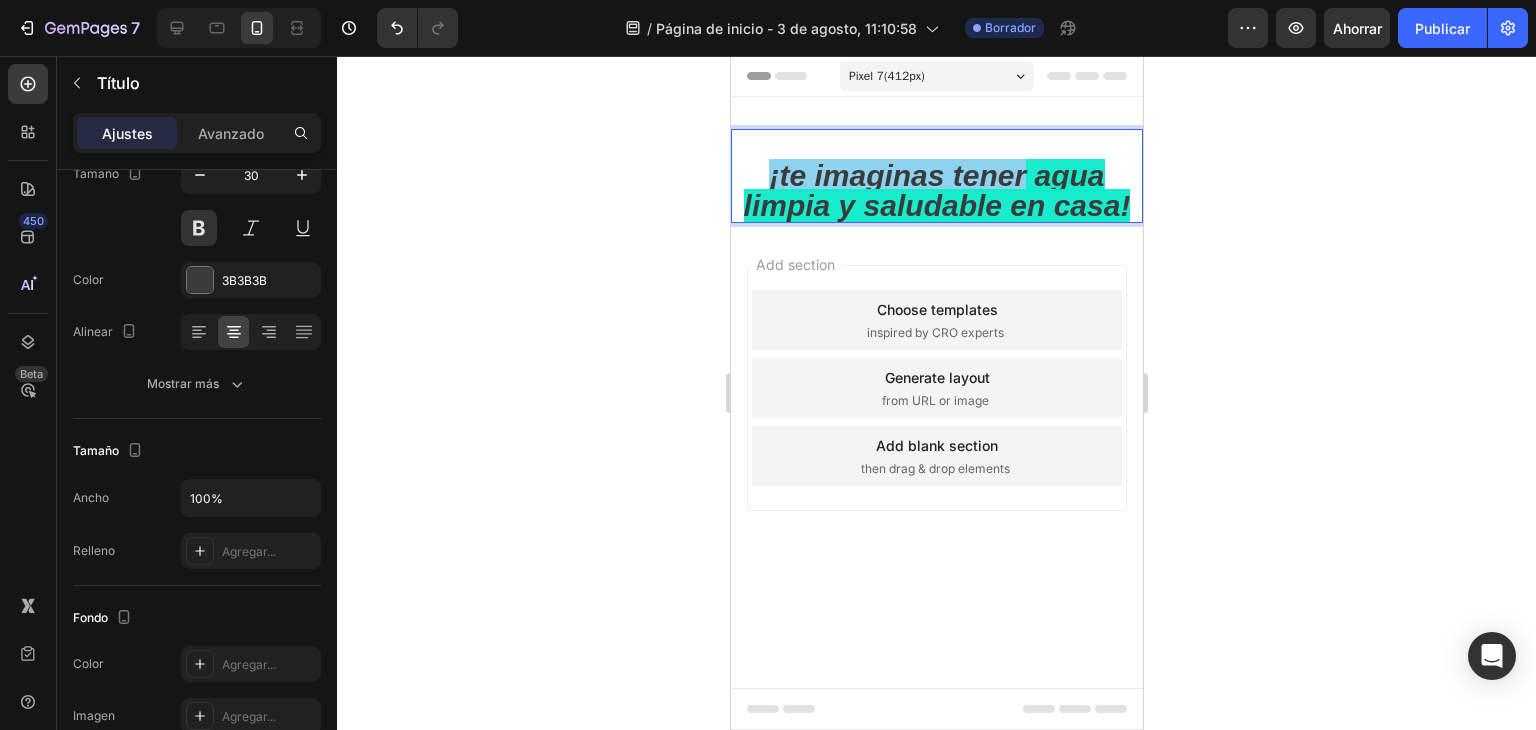 drag, startPoint x: 736, startPoint y: 161, endPoint x: 1025, endPoint y: 165, distance: 289.02768 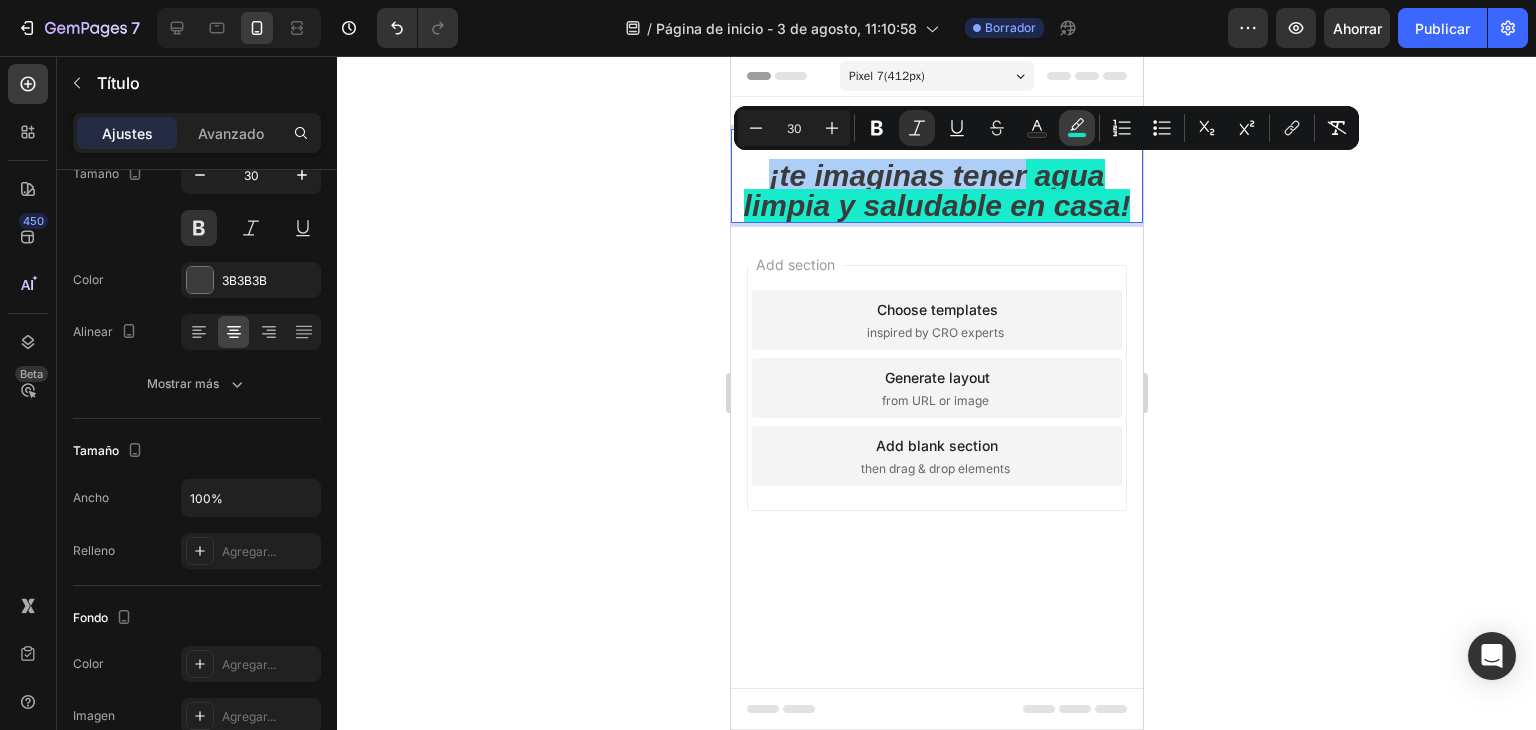 click 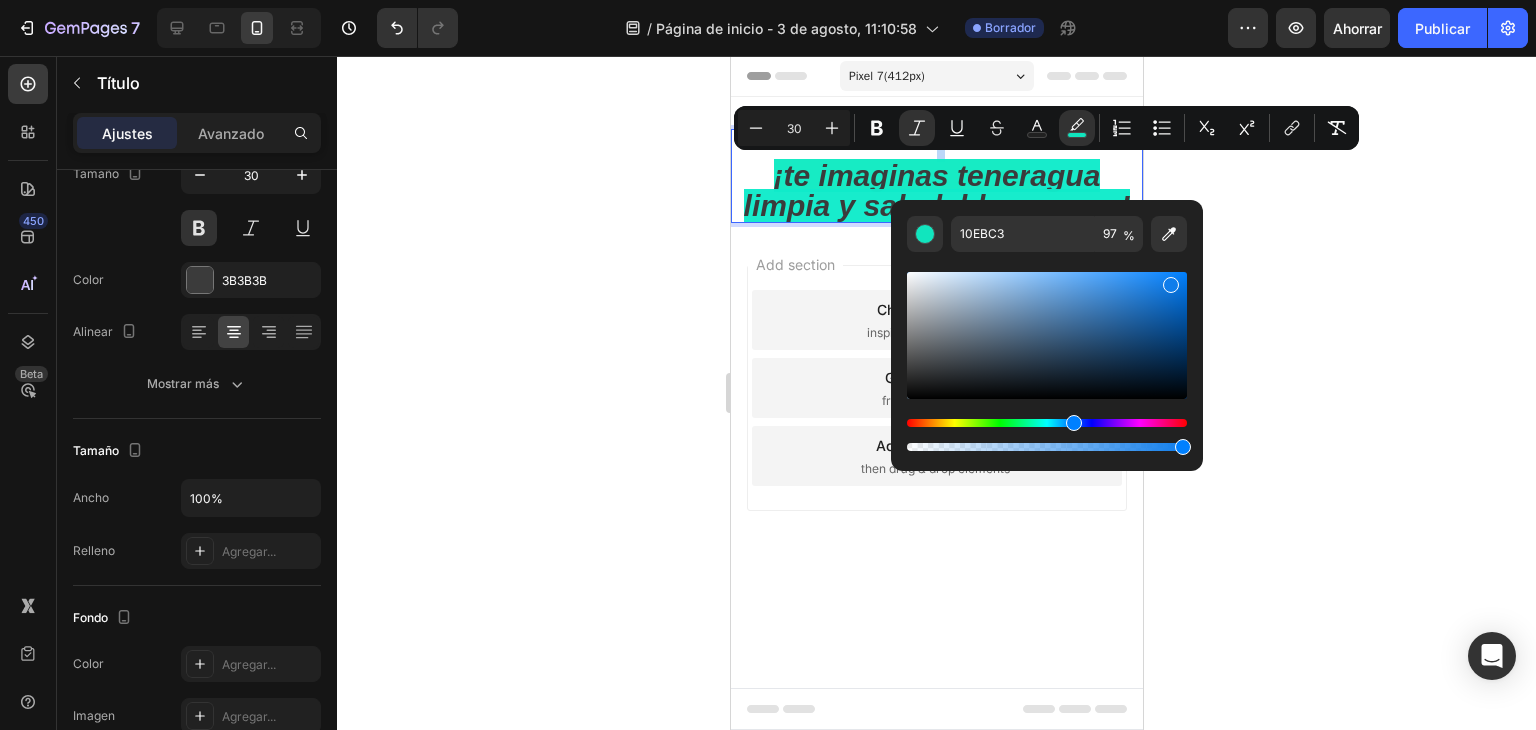 drag, startPoint x: 1039, startPoint y: 425, endPoint x: 1068, endPoint y: 427, distance: 29.068884 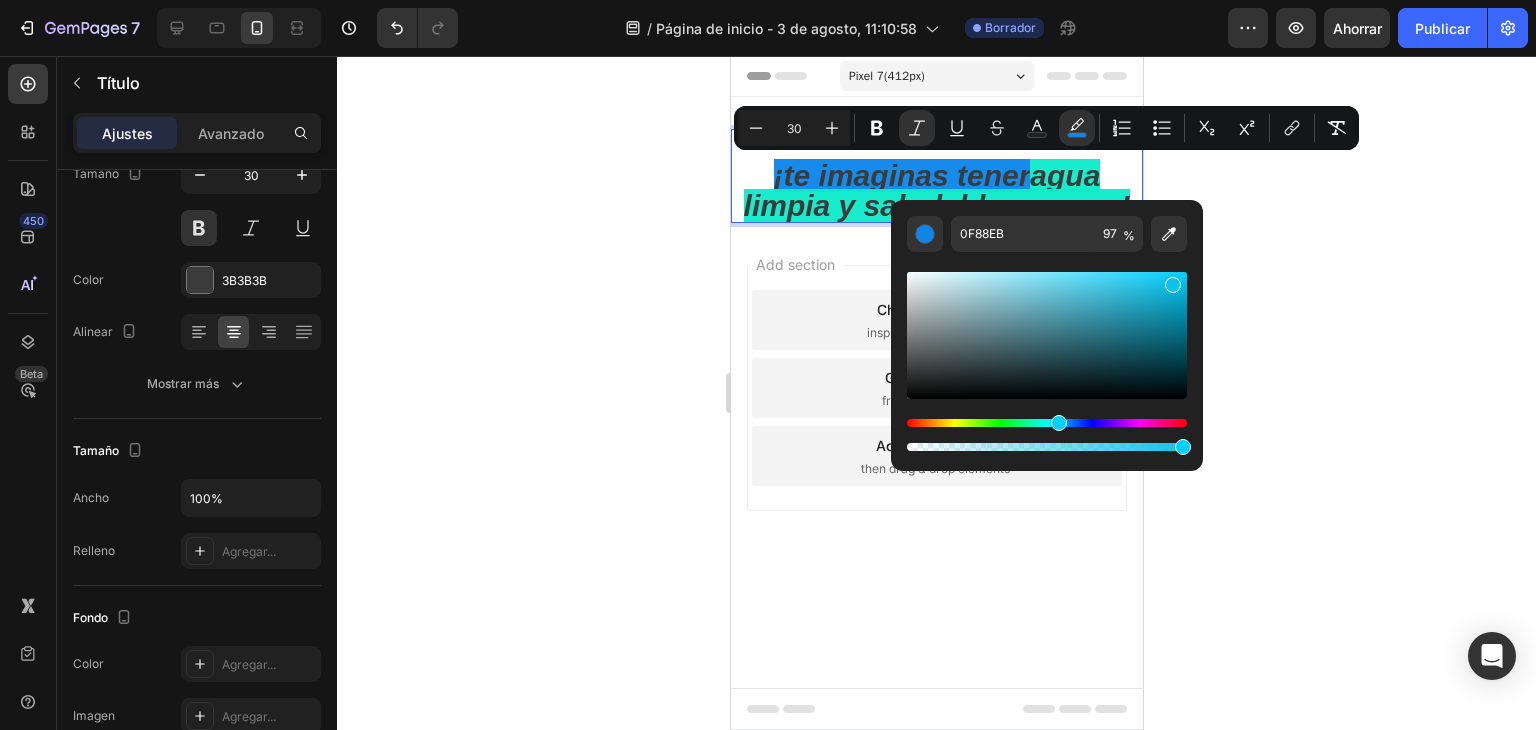 type on "0FC2EB" 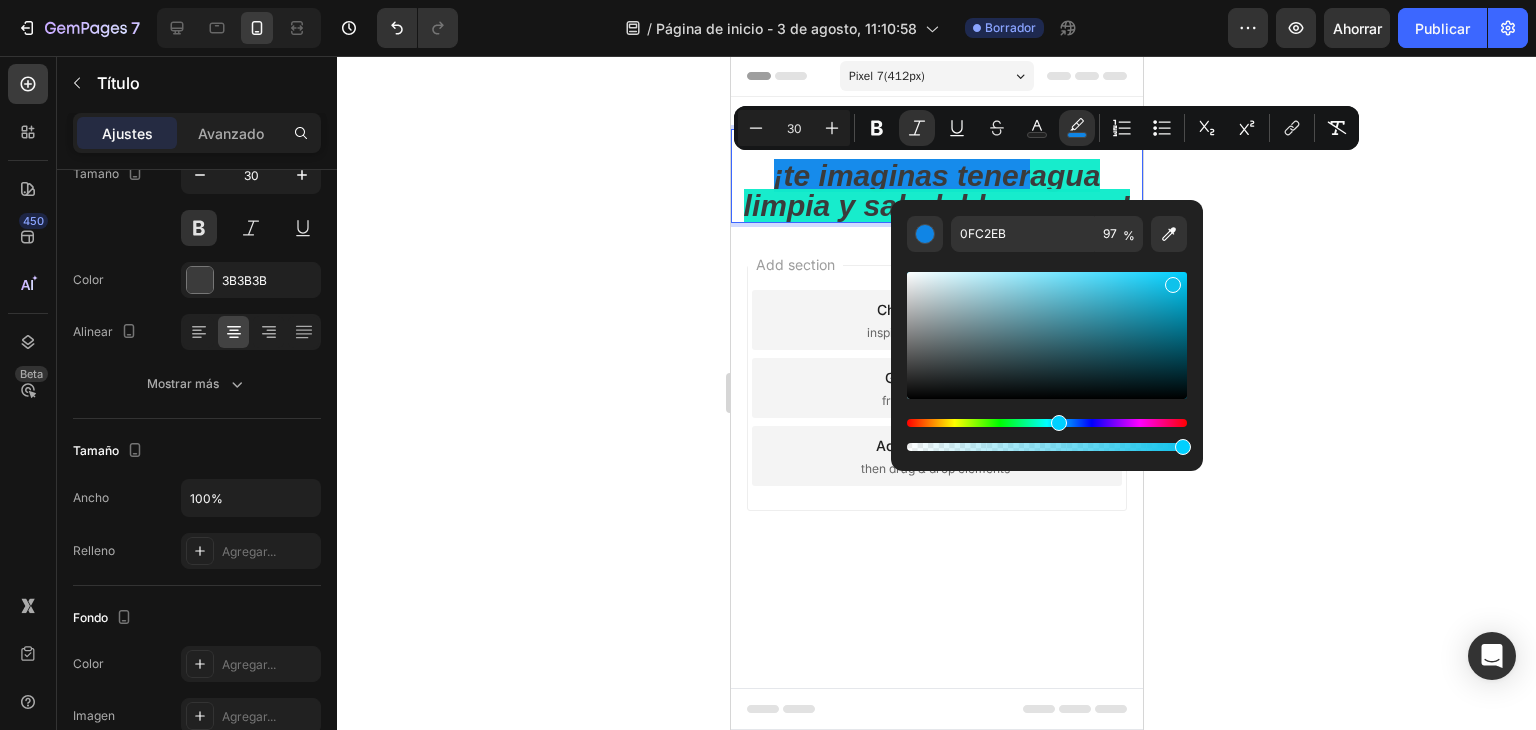 drag, startPoint x: 1068, startPoint y: 427, endPoint x: 1056, endPoint y: 424, distance: 12.369317 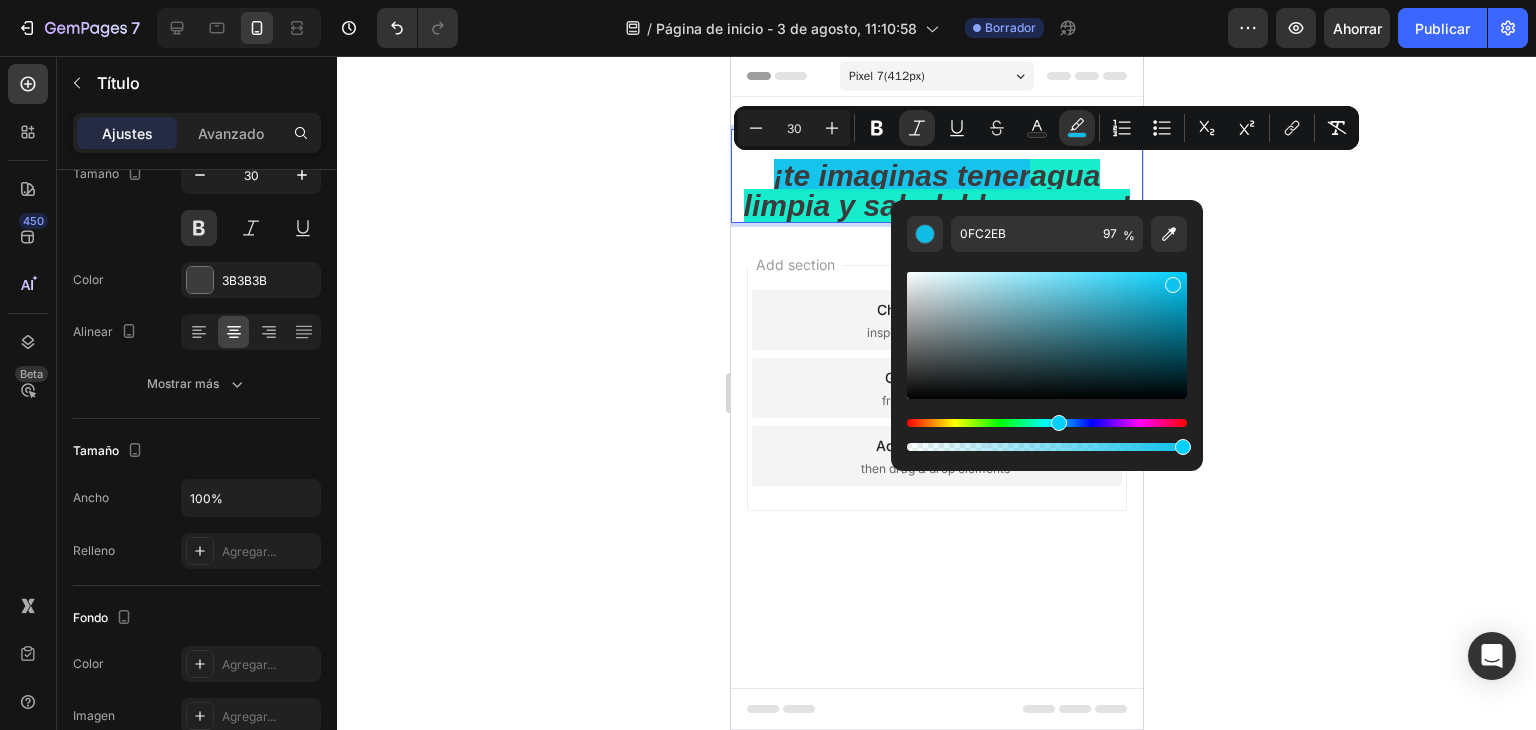 drag, startPoint x: 1056, startPoint y: 424, endPoint x: 464, endPoint y: 423, distance: 592.00085 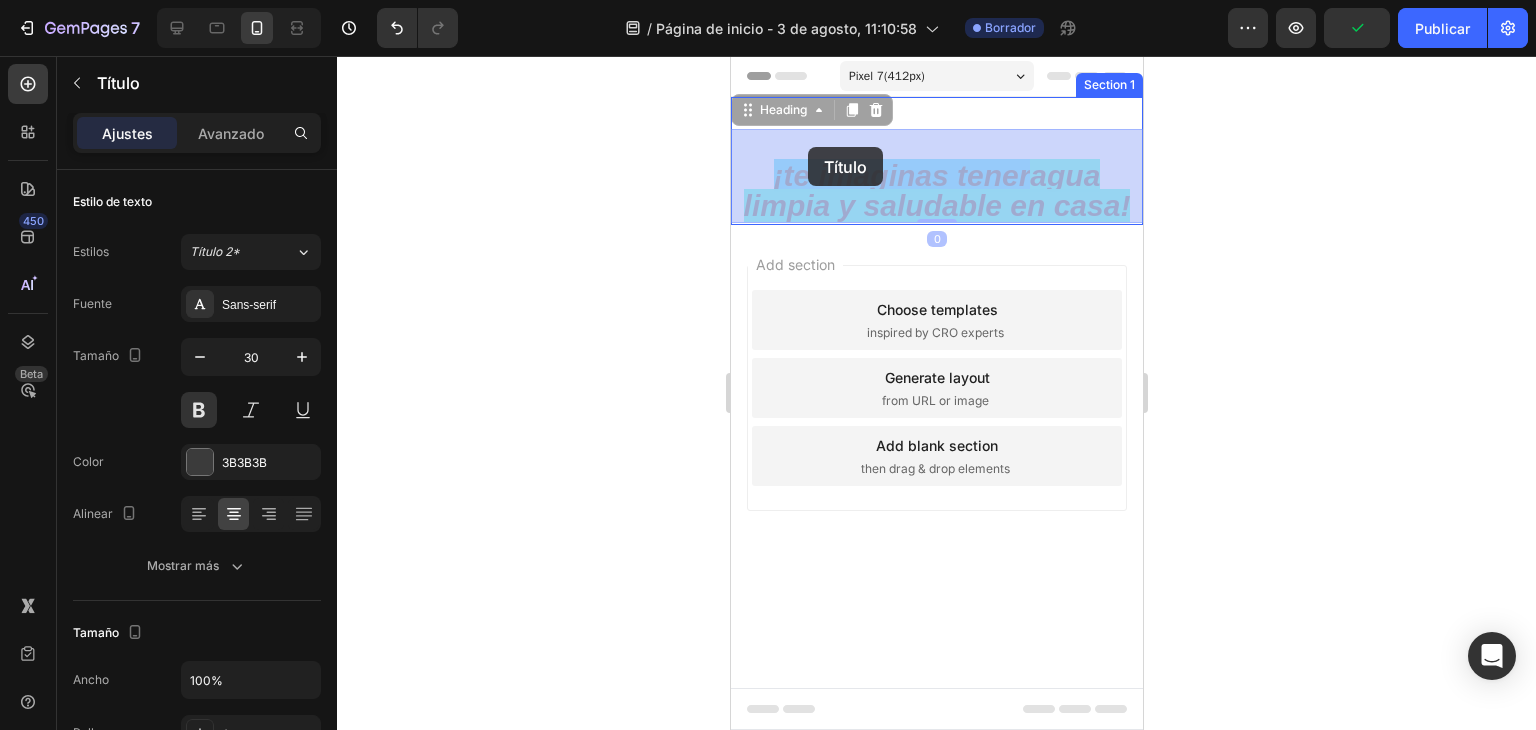 drag, startPoint x: 769, startPoint y: 169, endPoint x: 807, endPoint y: 147, distance: 43.908997 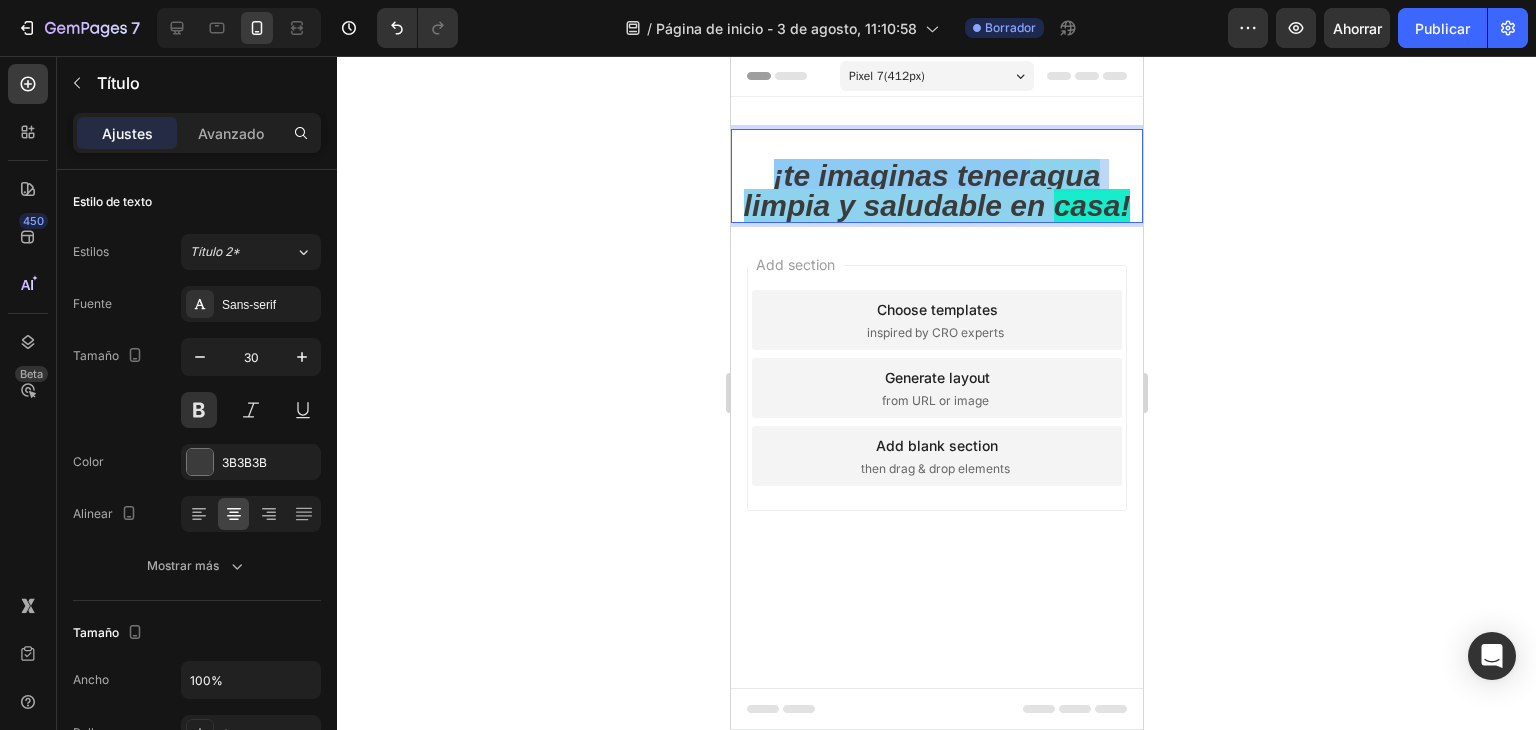 drag, startPoint x: 765, startPoint y: 165, endPoint x: 1125, endPoint y: 206, distance: 362.3272 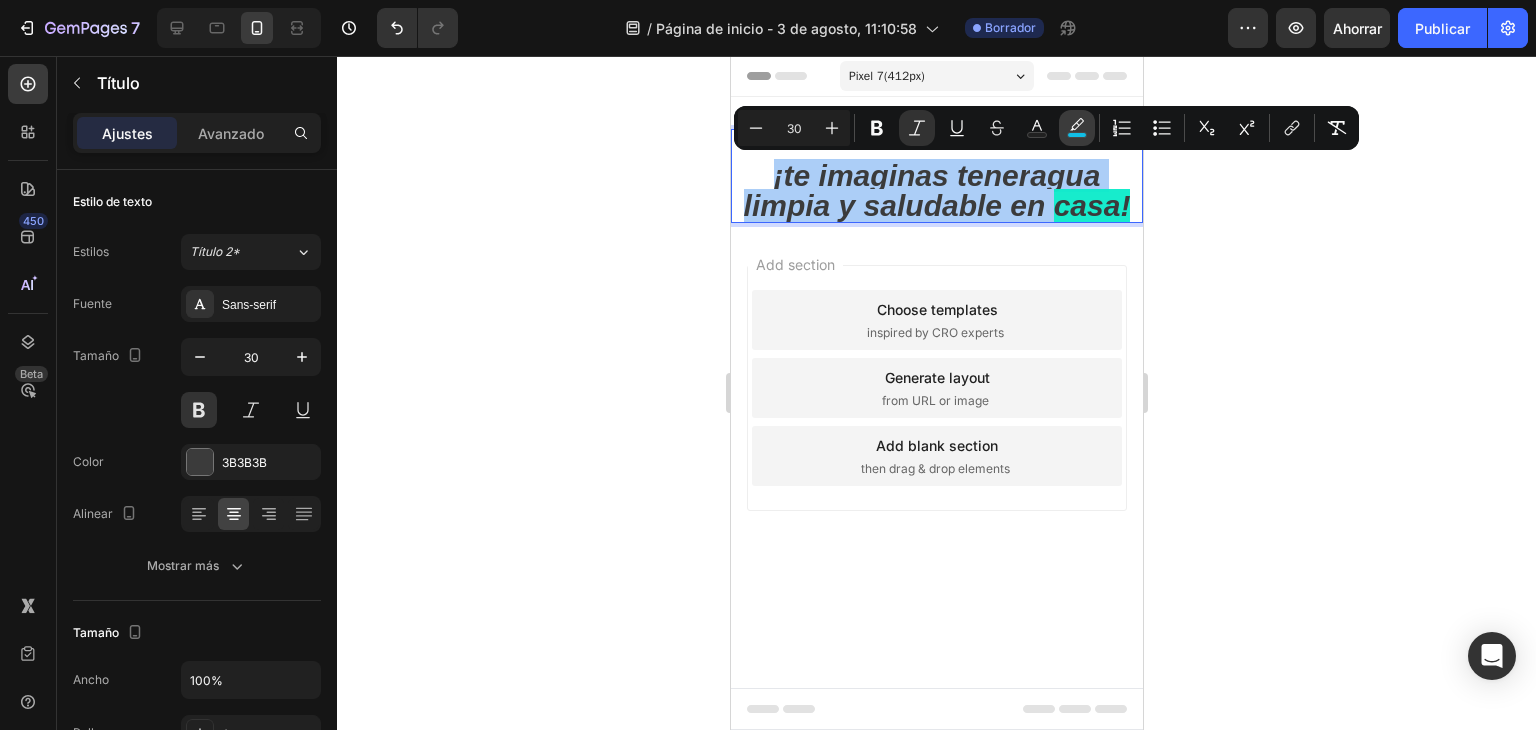 click 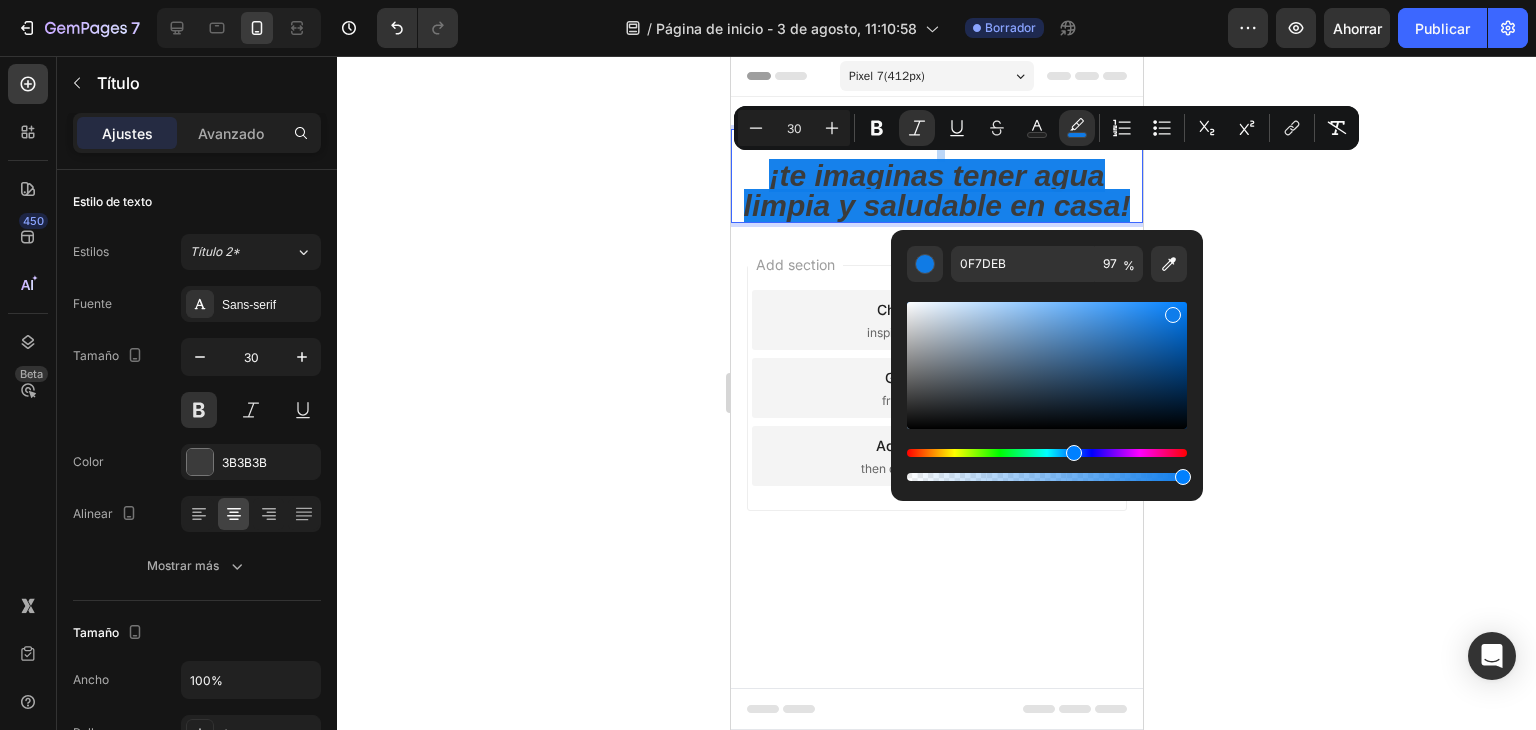 drag, startPoint x: 1071, startPoint y: 449, endPoint x: 1055, endPoint y: 452, distance: 16.27882 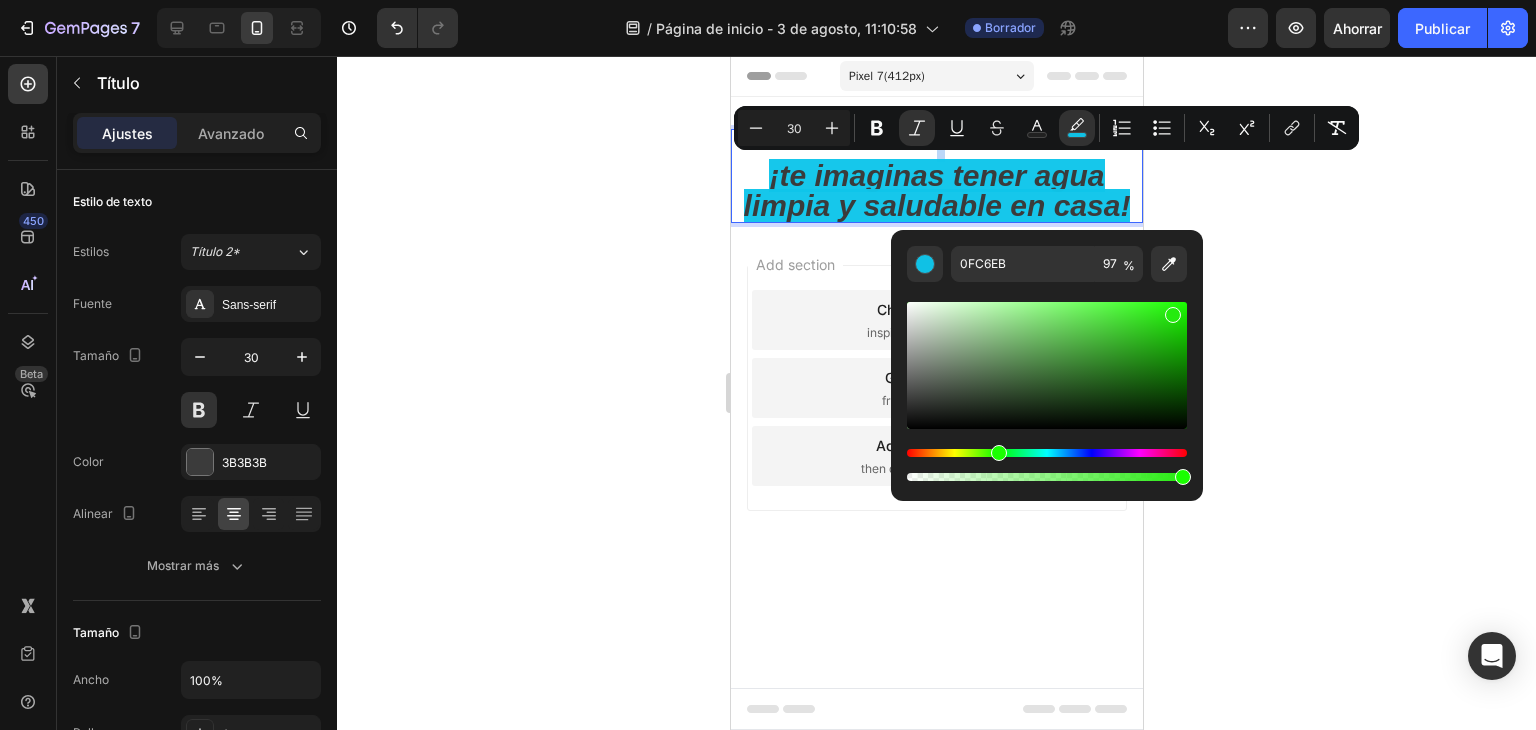 click at bounding box center (1047, 453) 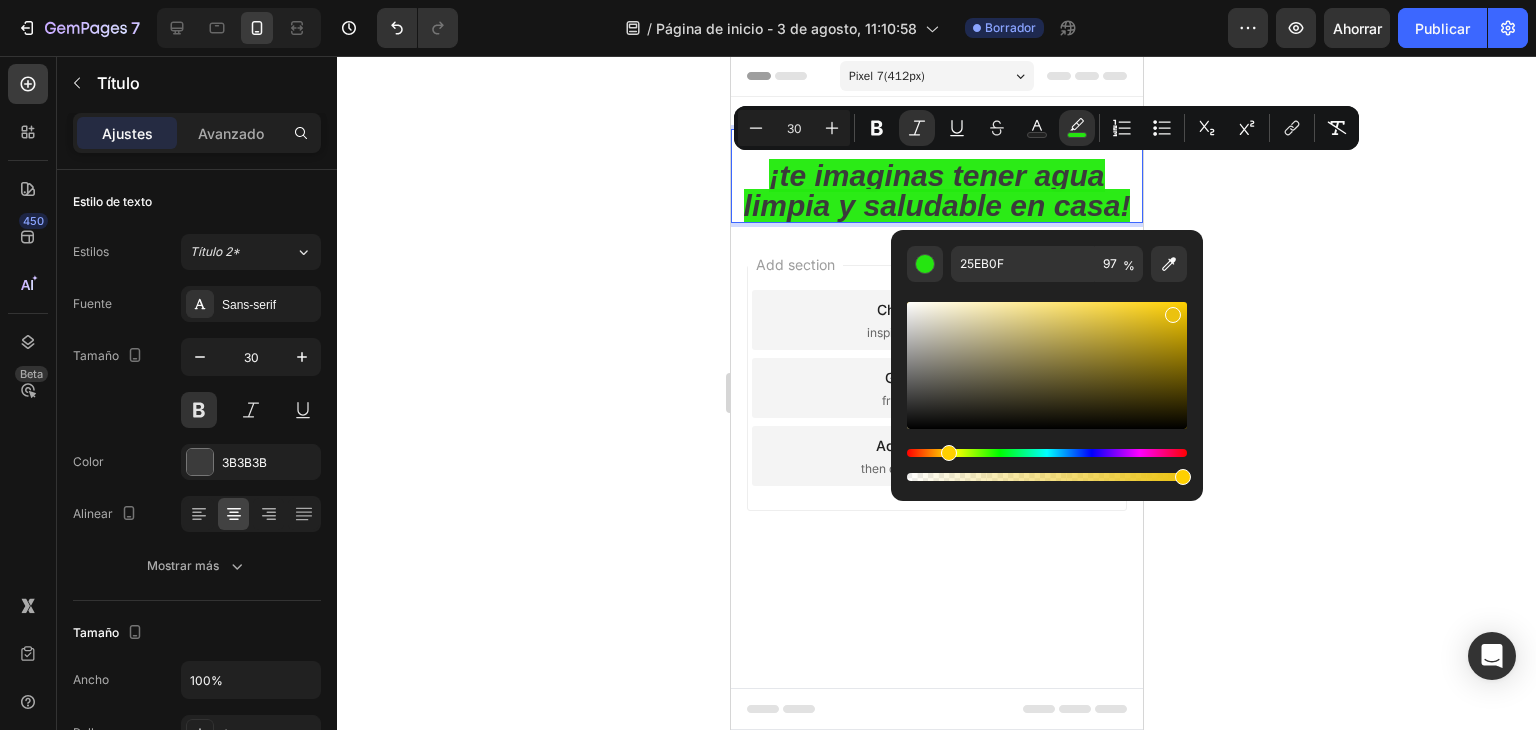 click at bounding box center [1047, 453] 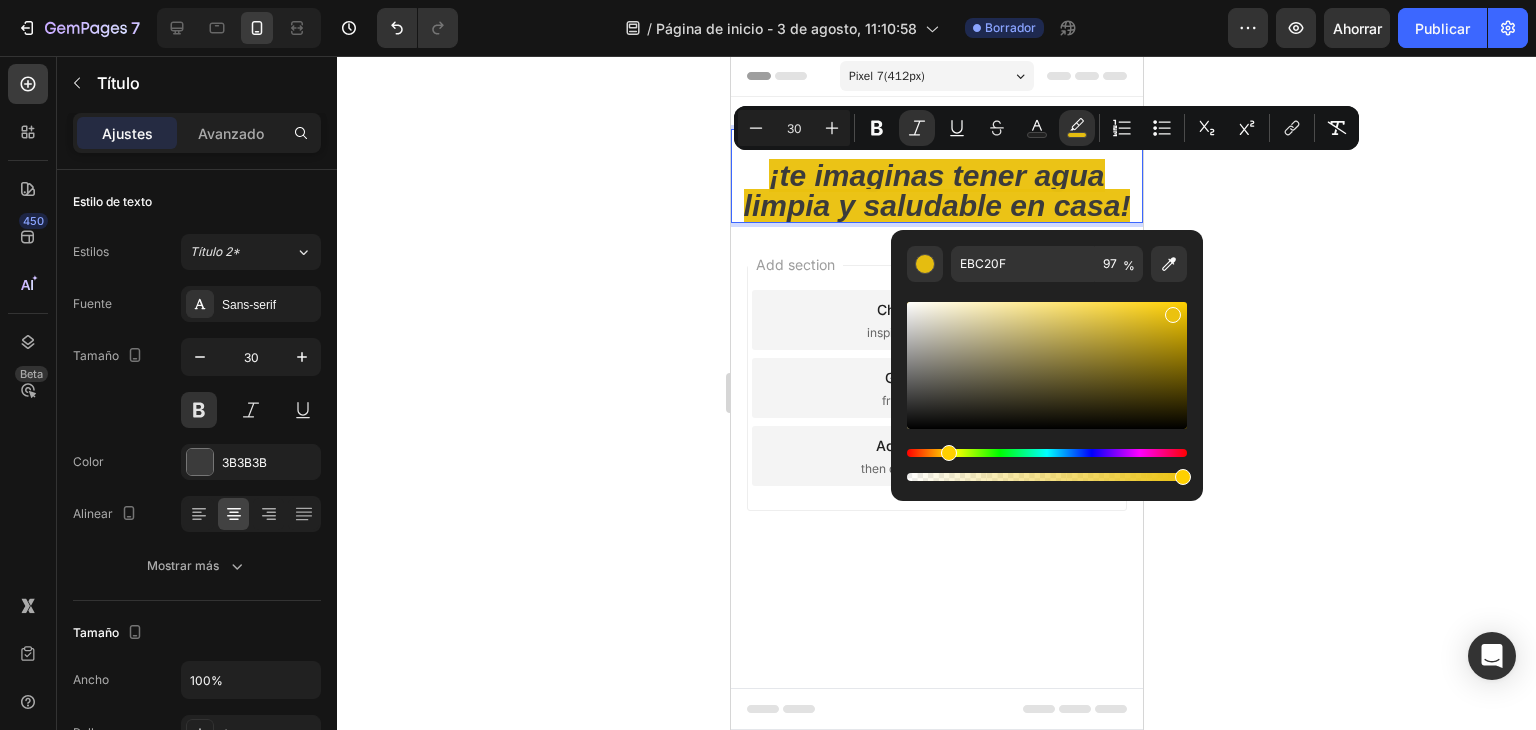 click at bounding box center (1047, 453) 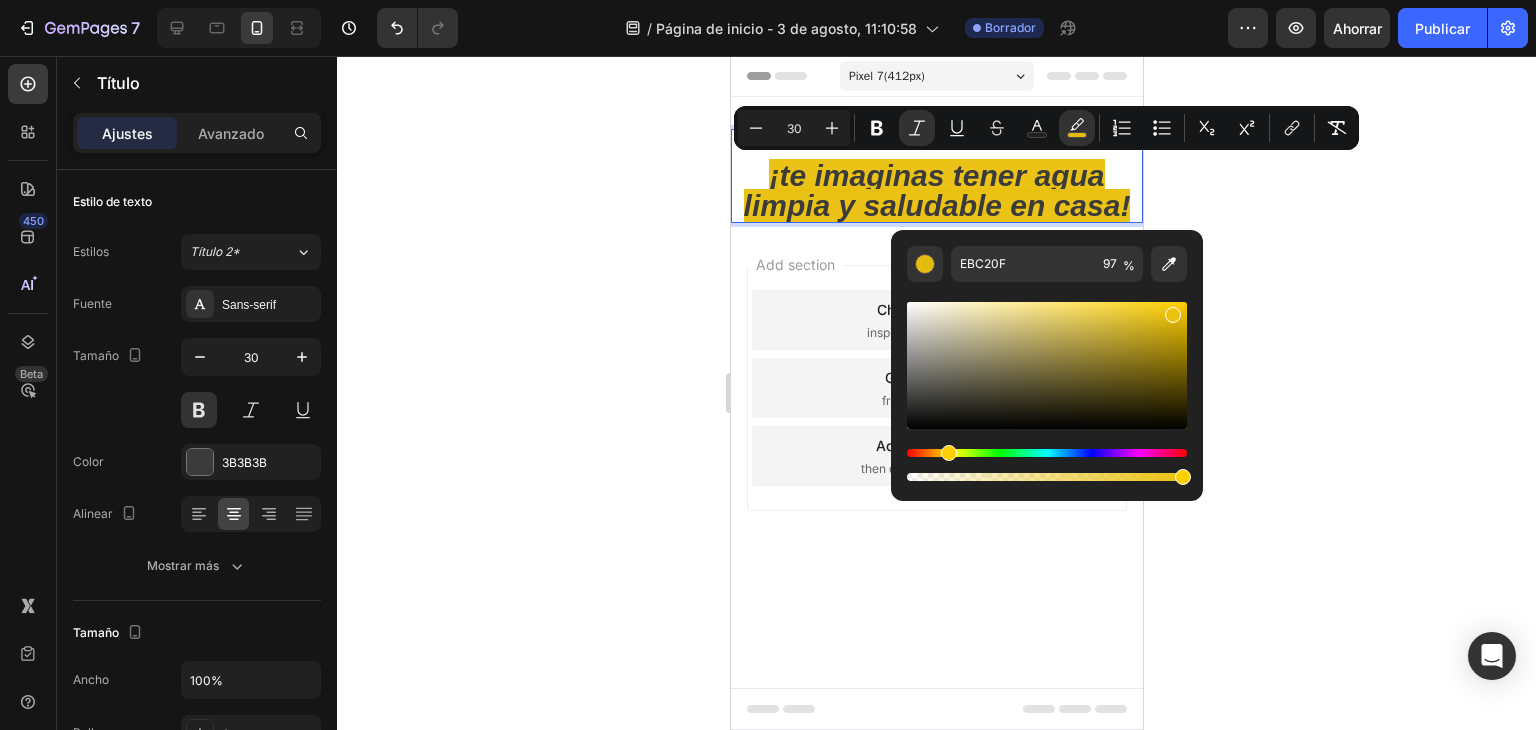 type on "EB300F" 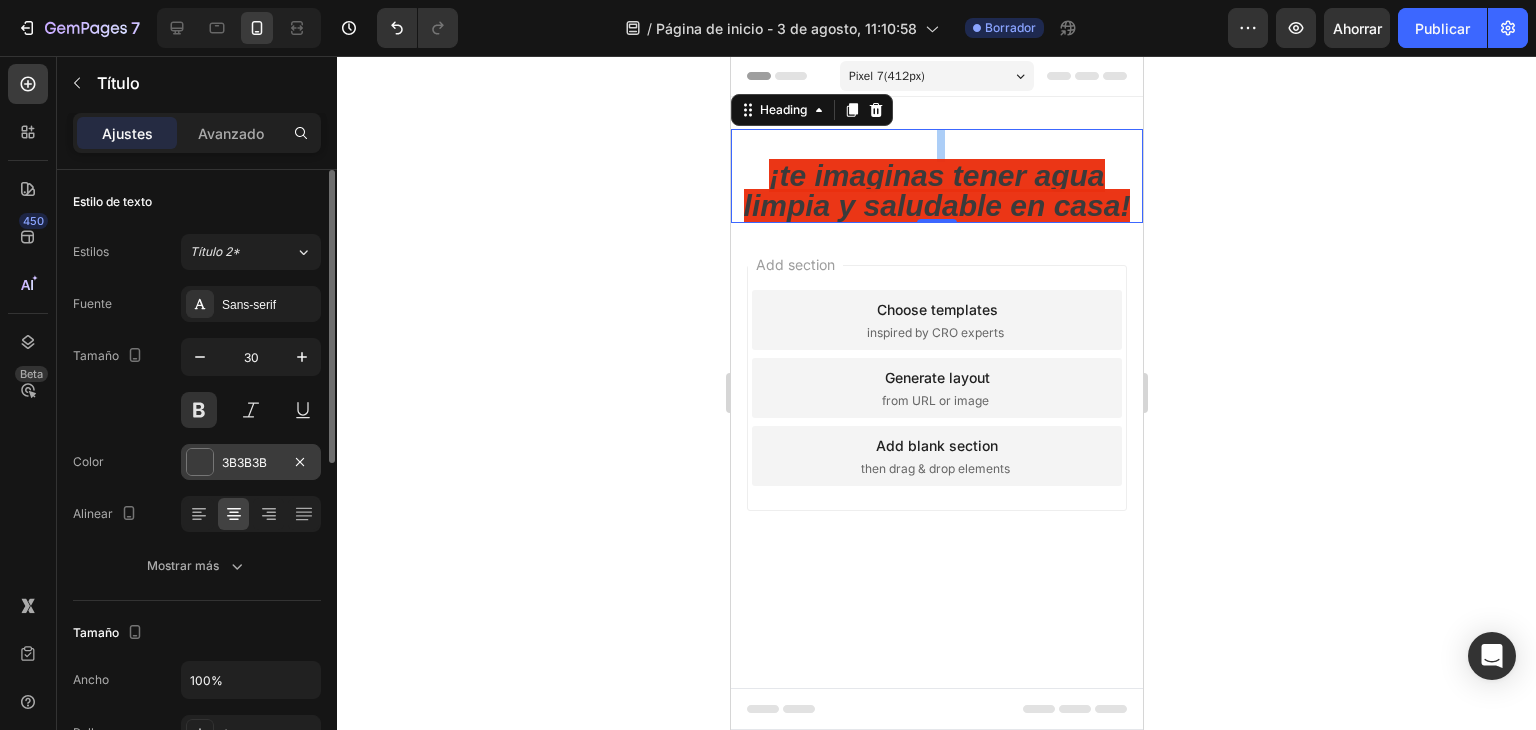 click at bounding box center [200, 462] 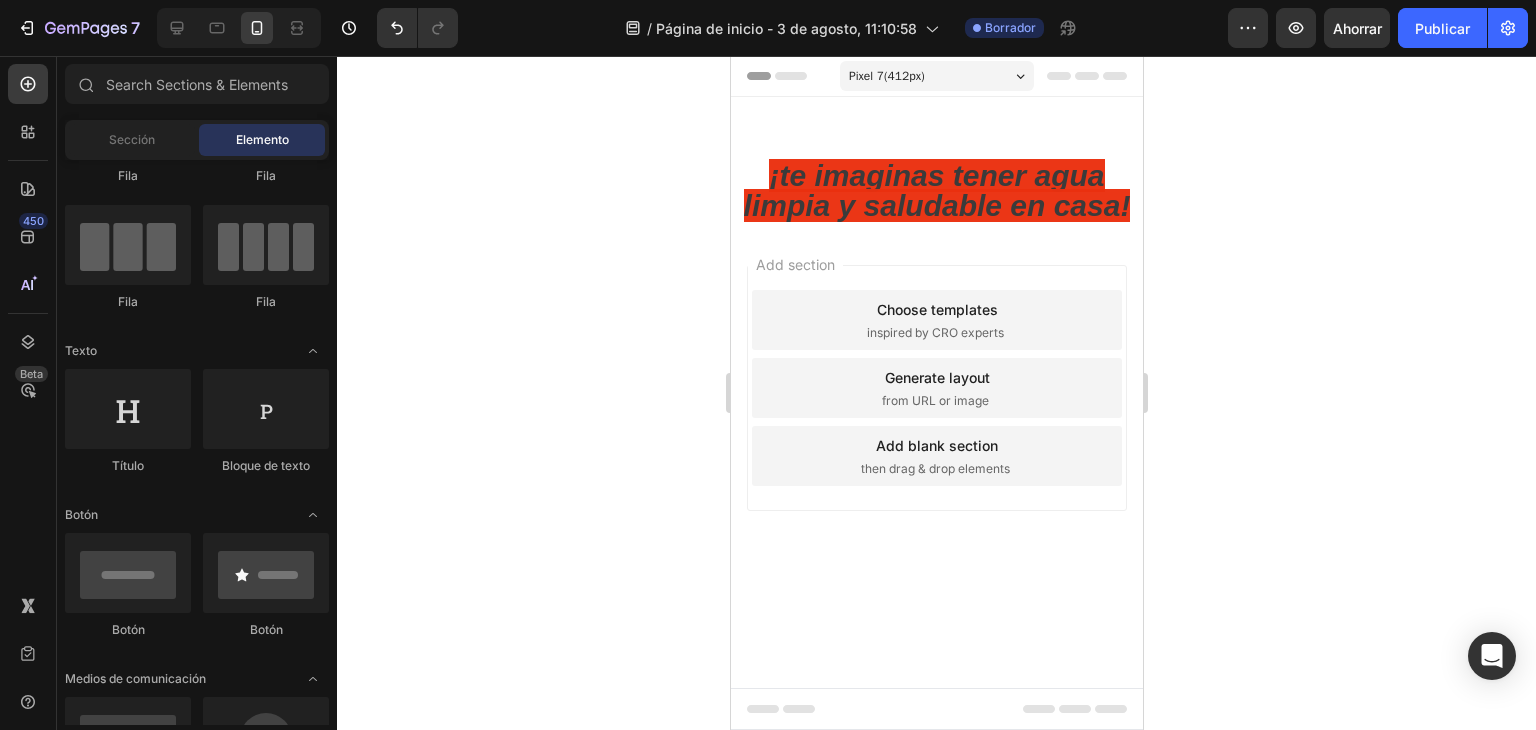 drag, startPoint x: 1278, startPoint y: 643, endPoint x: 837, endPoint y: 589, distance: 444.29382 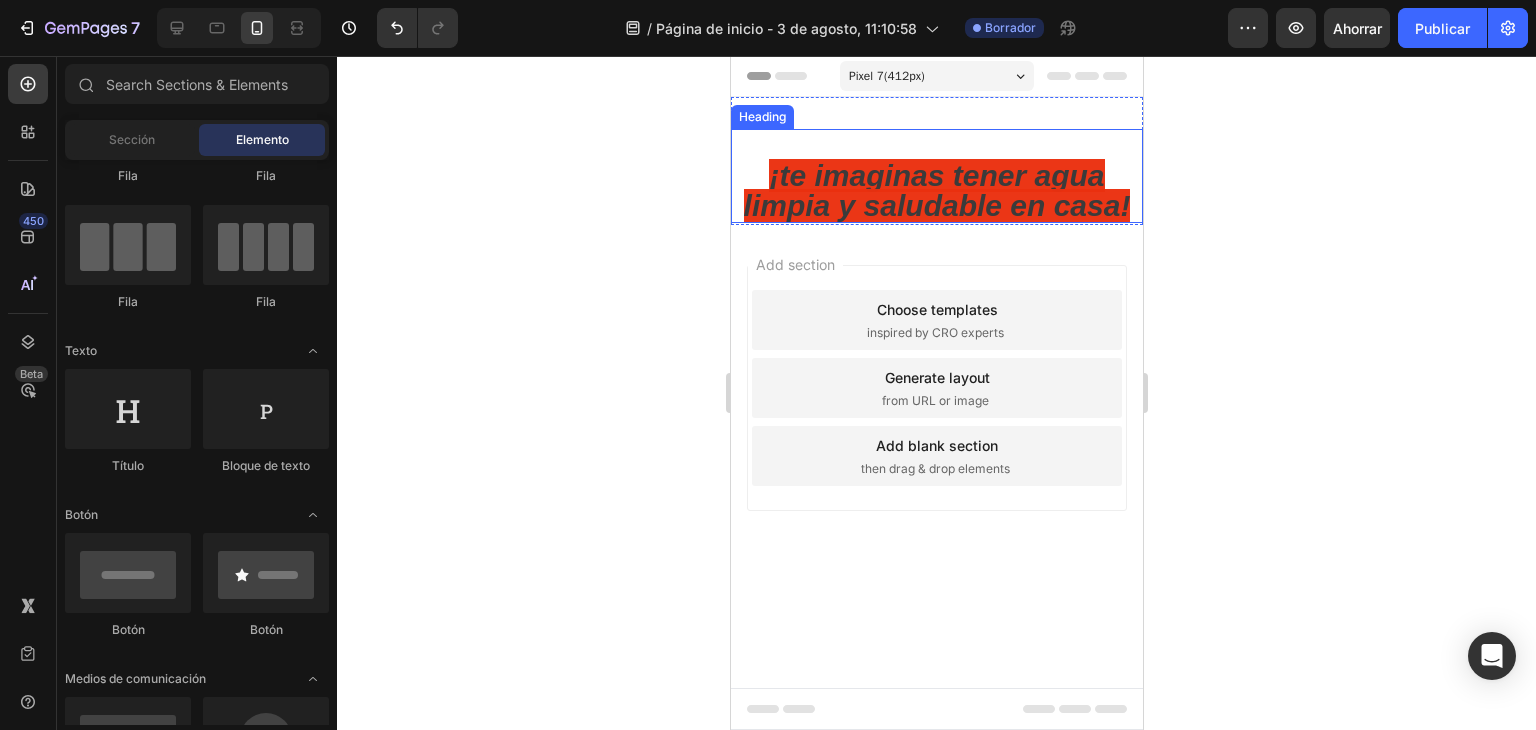 click on "¡te imaginas tener agua limpia y saludable en casa!" at bounding box center [936, 190] 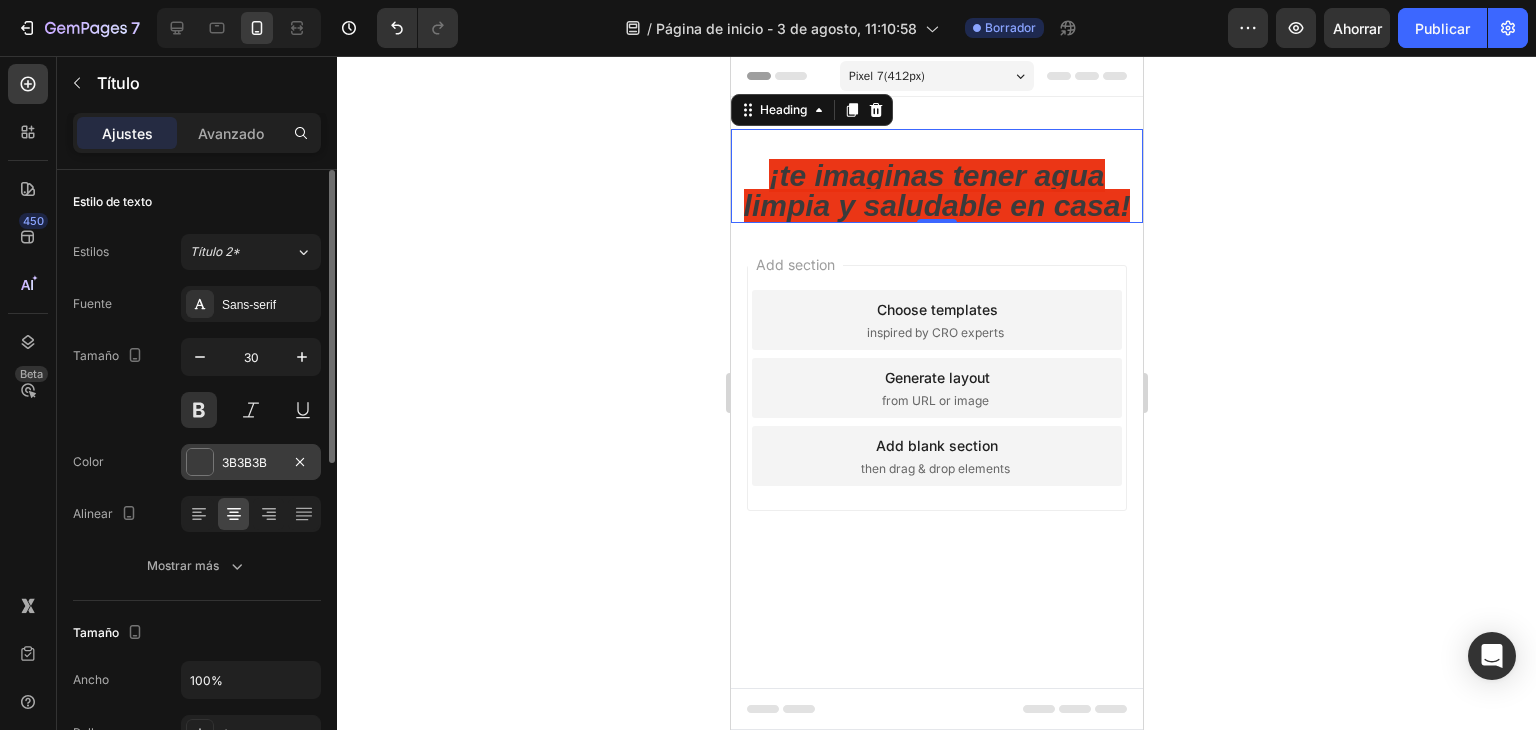 click at bounding box center (200, 462) 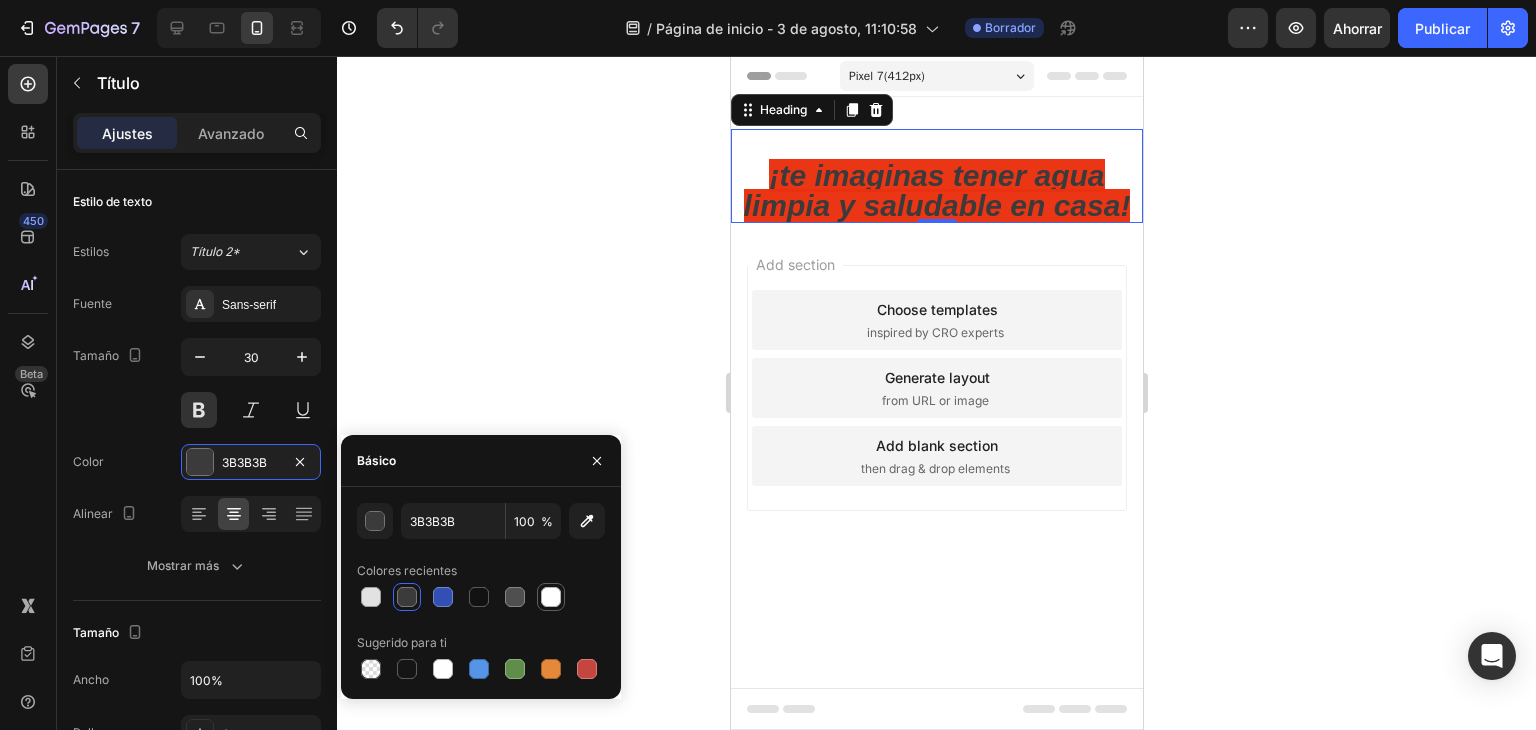 click at bounding box center (551, 597) 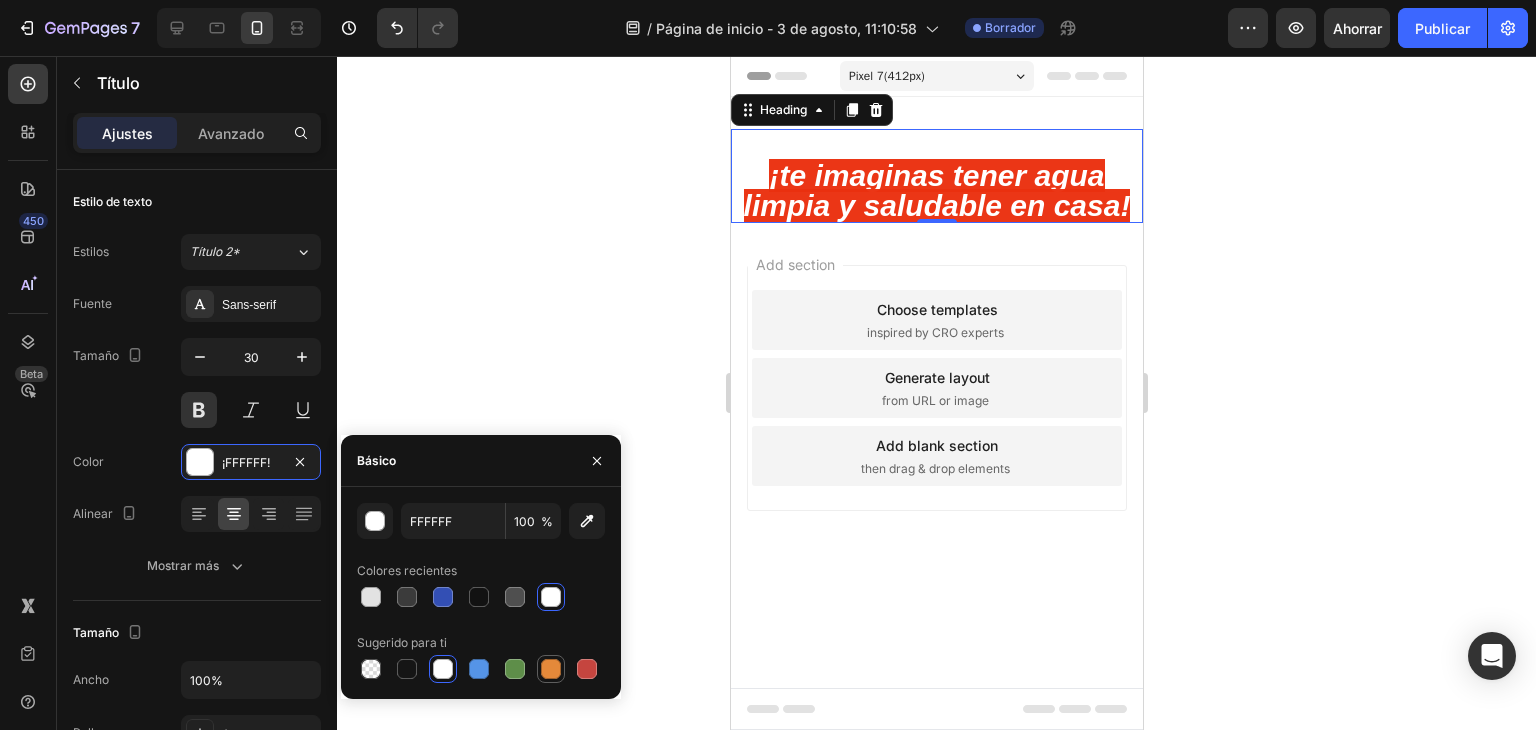 drag, startPoint x: 584, startPoint y: 660, endPoint x: 555, endPoint y: 665, distance: 29.427877 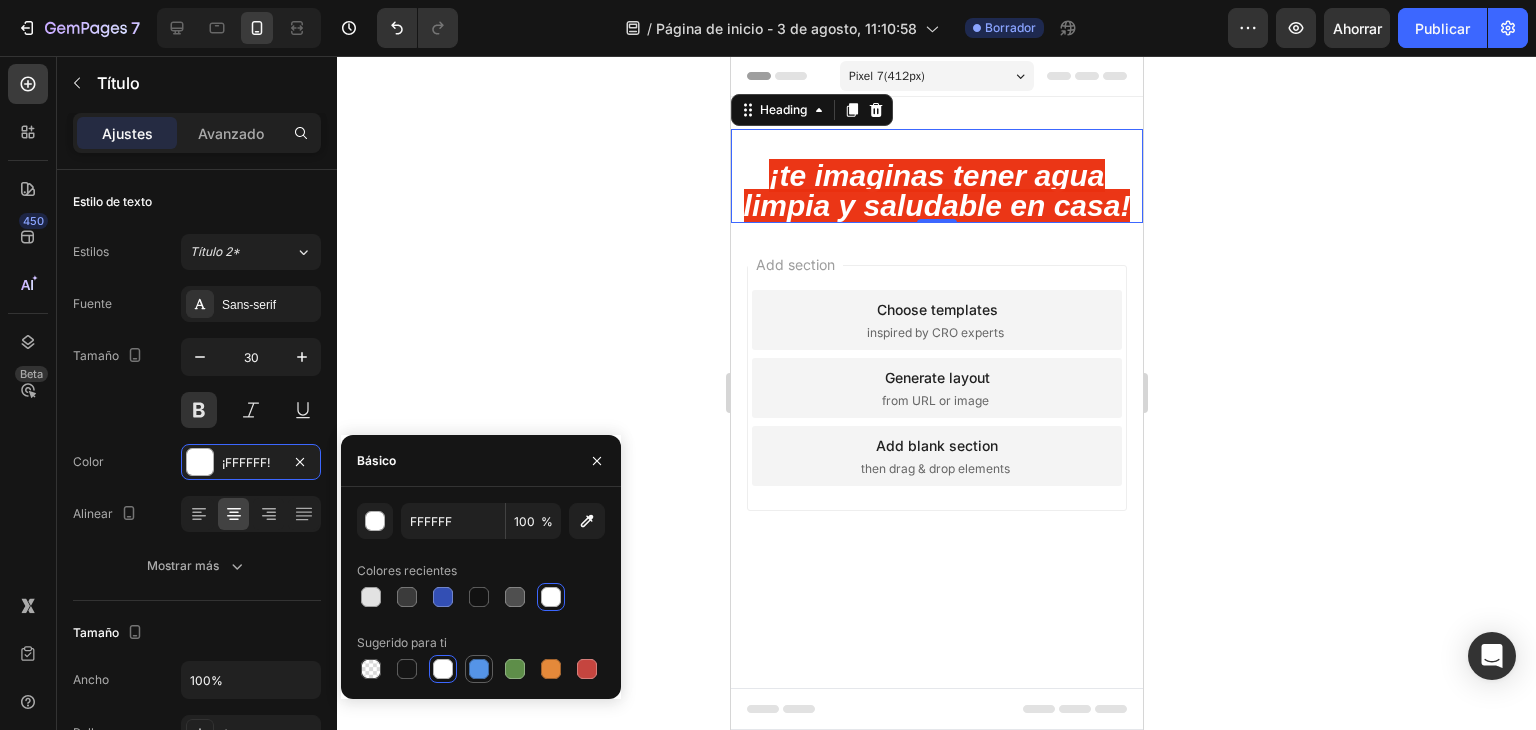 drag, startPoint x: 555, startPoint y: 665, endPoint x: 476, endPoint y: 665, distance: 79 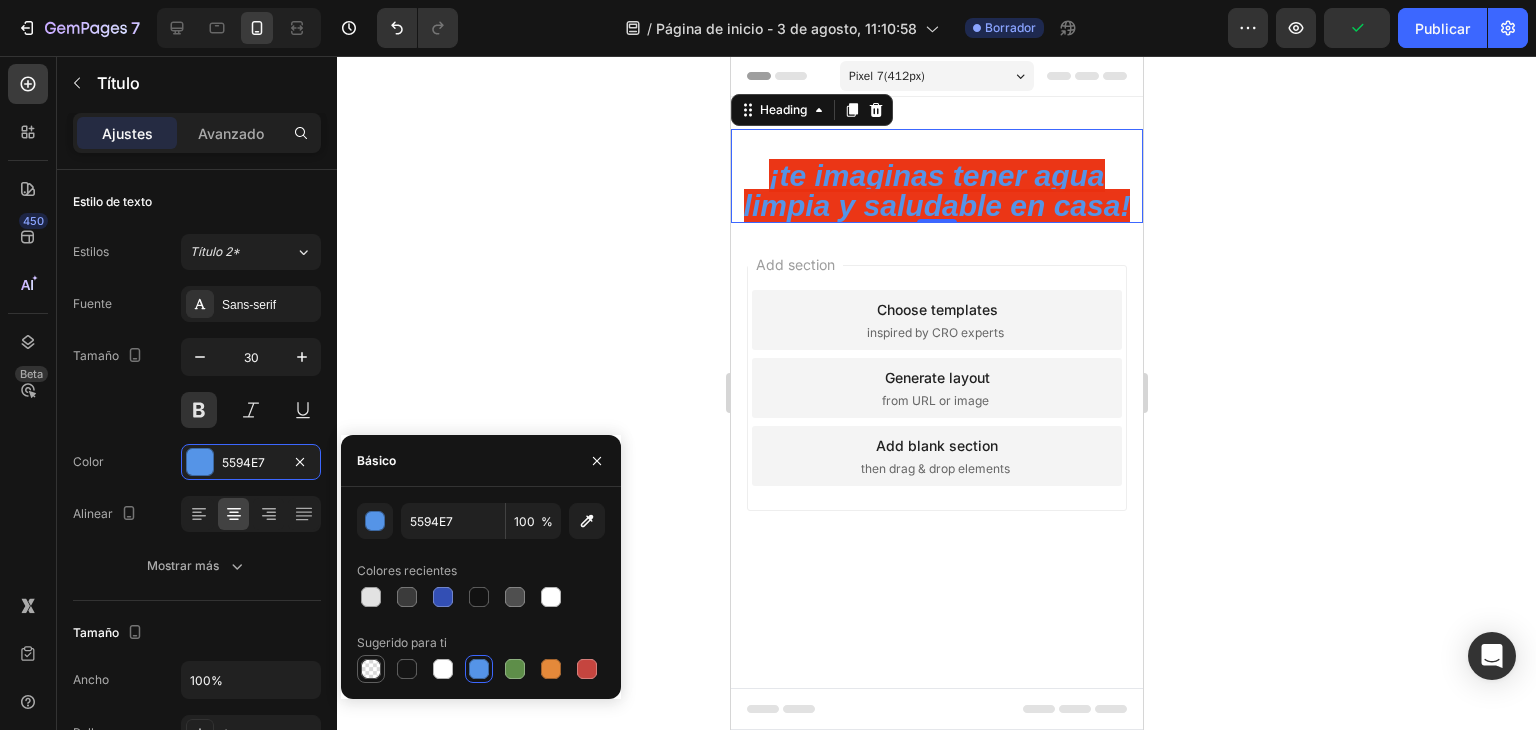 click at bounding box center [371, 669] 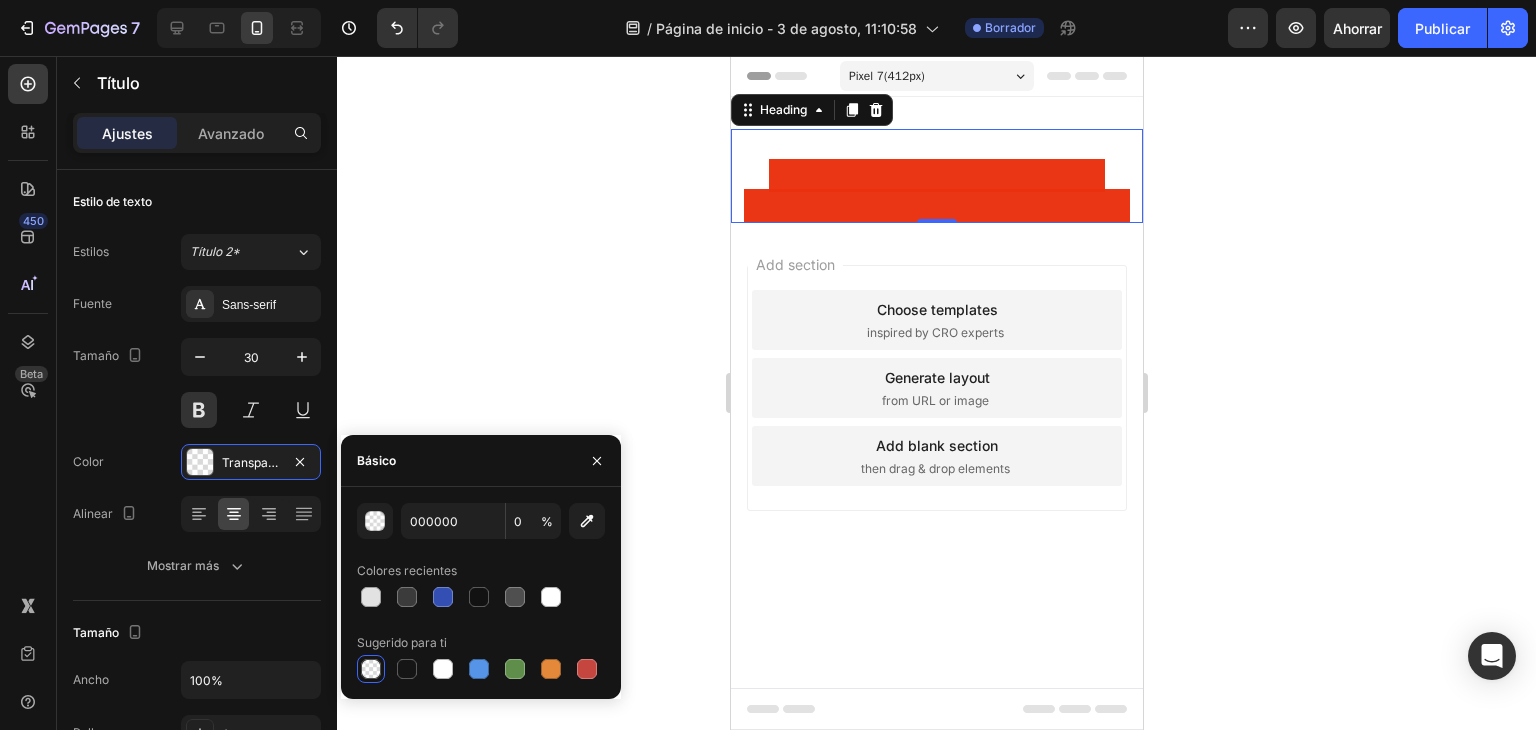 click at bounding box center [371, 669] 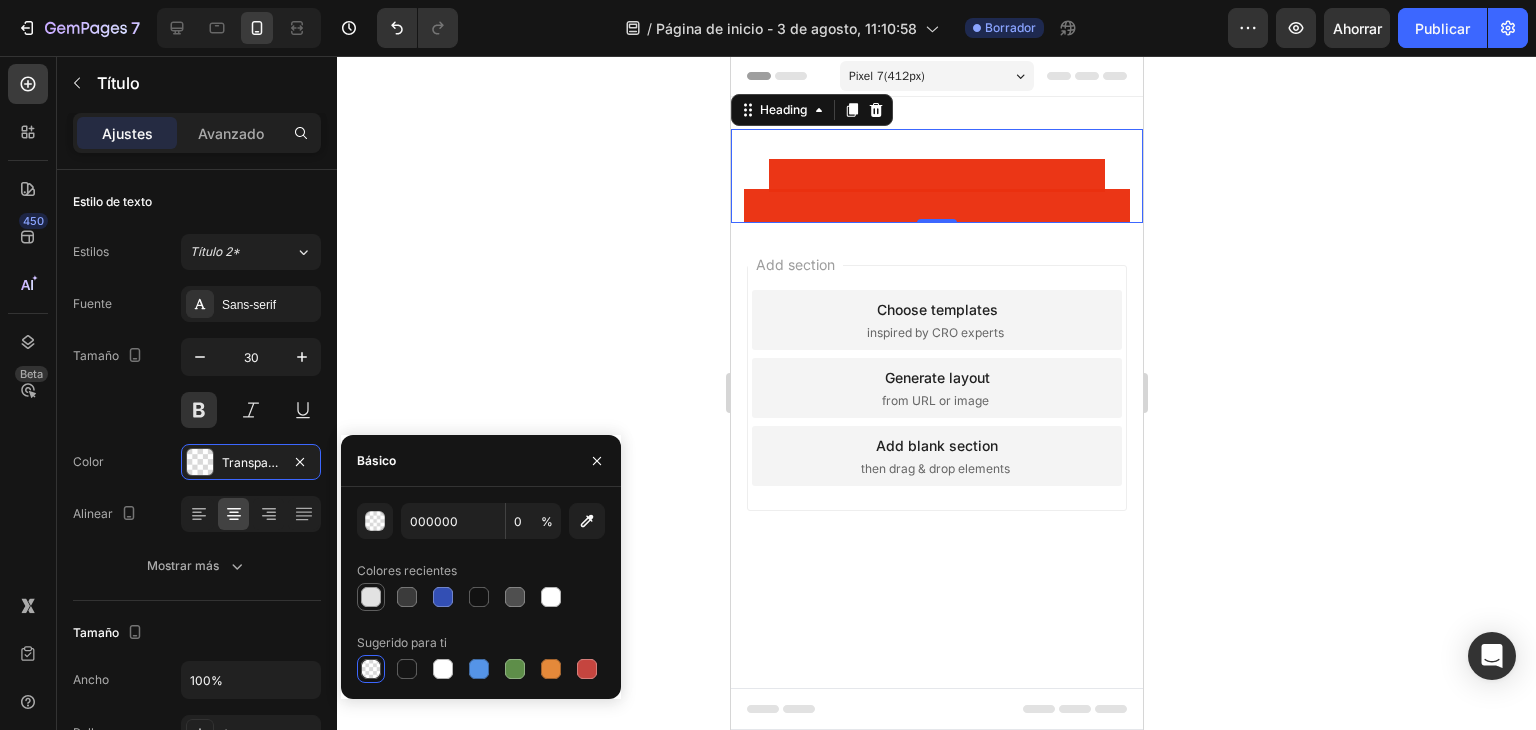 click at bounding box center [371, 597] 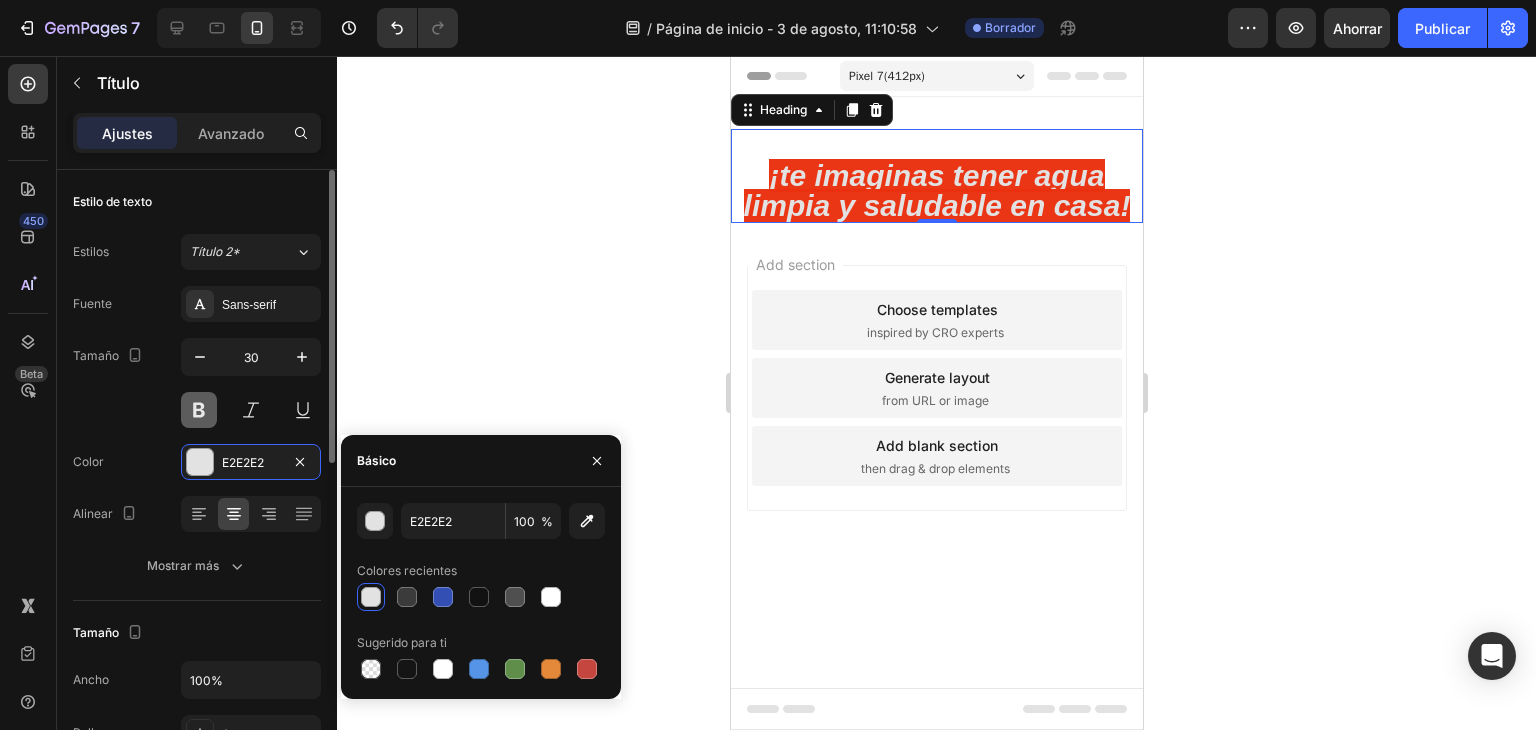 click at bounding box center [199, 410] 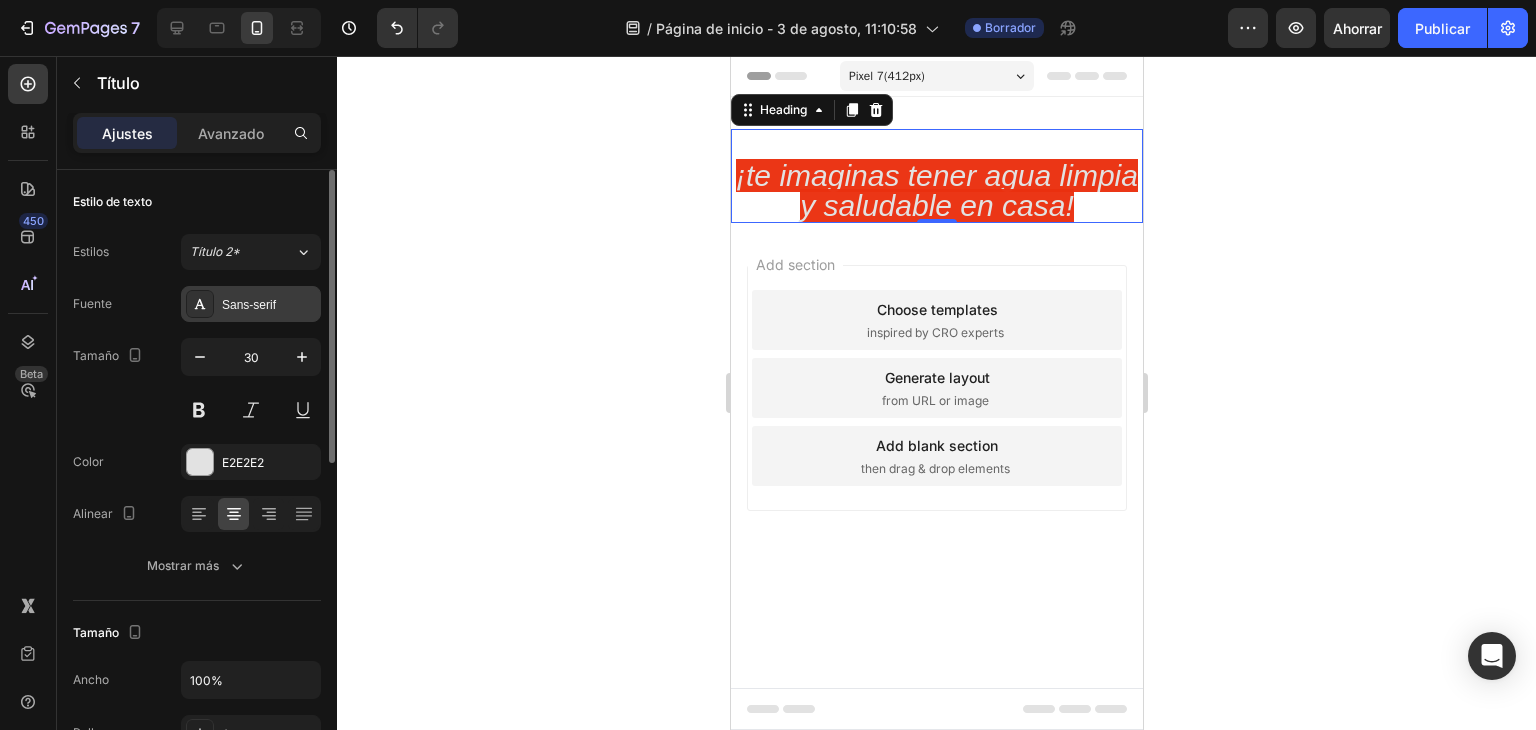 click on "Sans-serif" at bounding box center (251, 304) 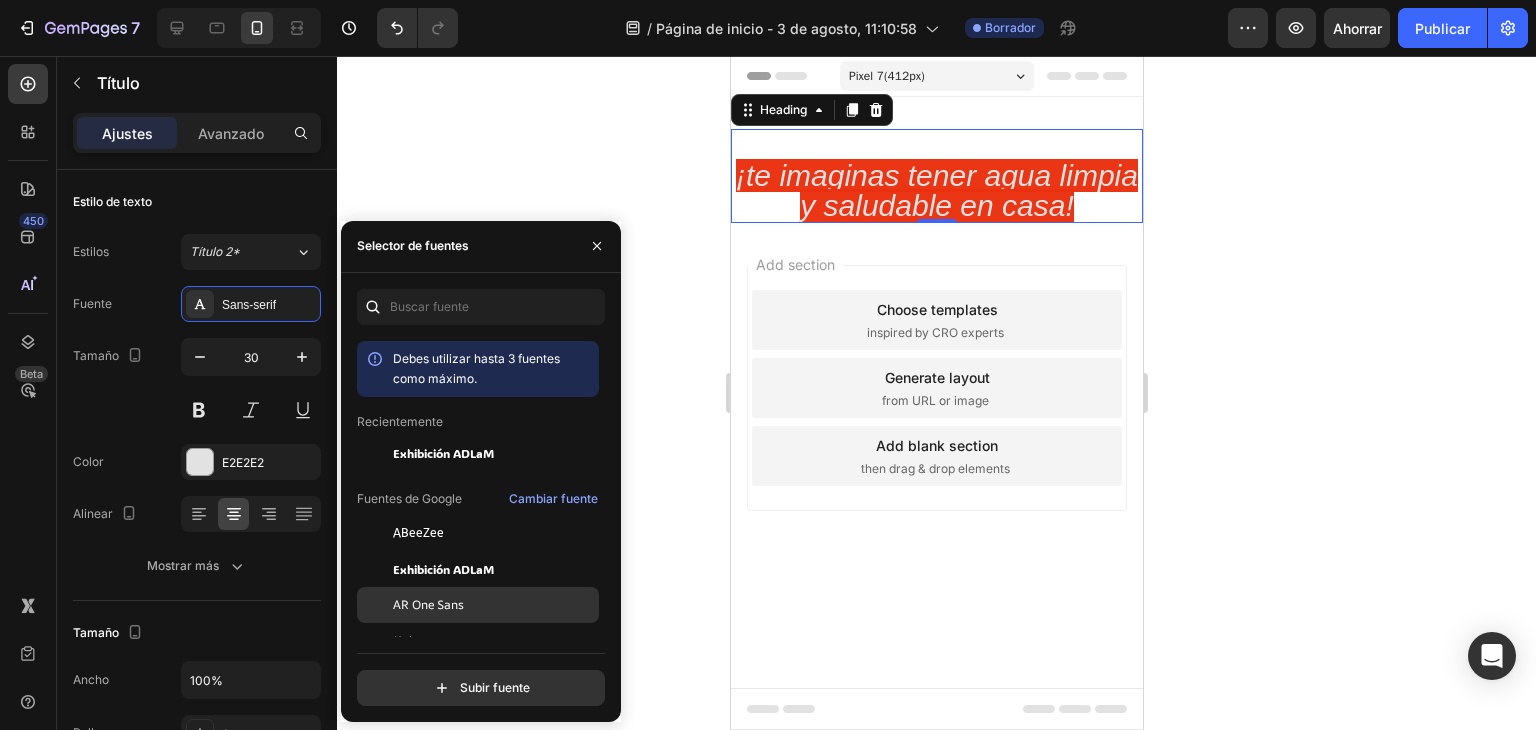 click on "AR One Sans" 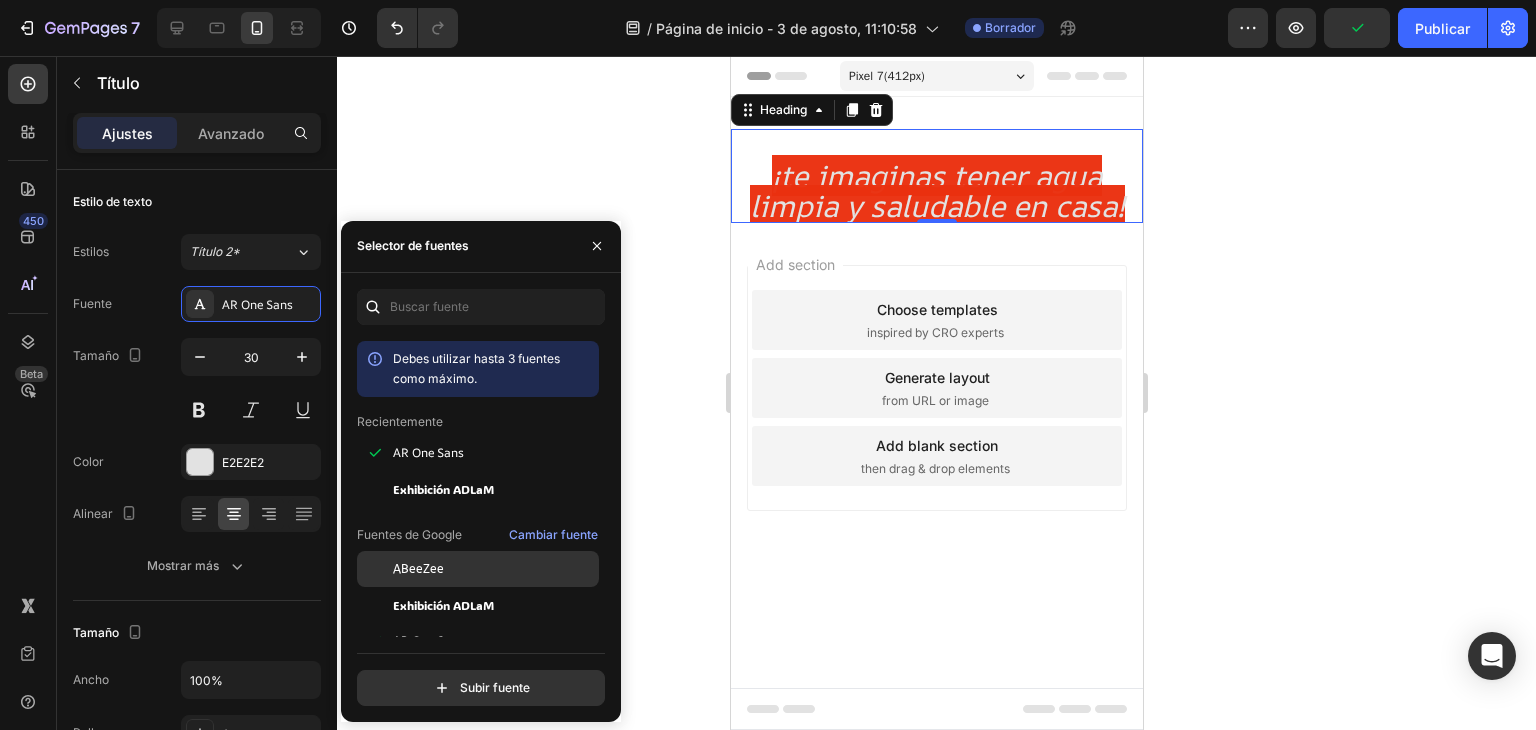 click on "ABeeZee" at bounding box center [418, 569] 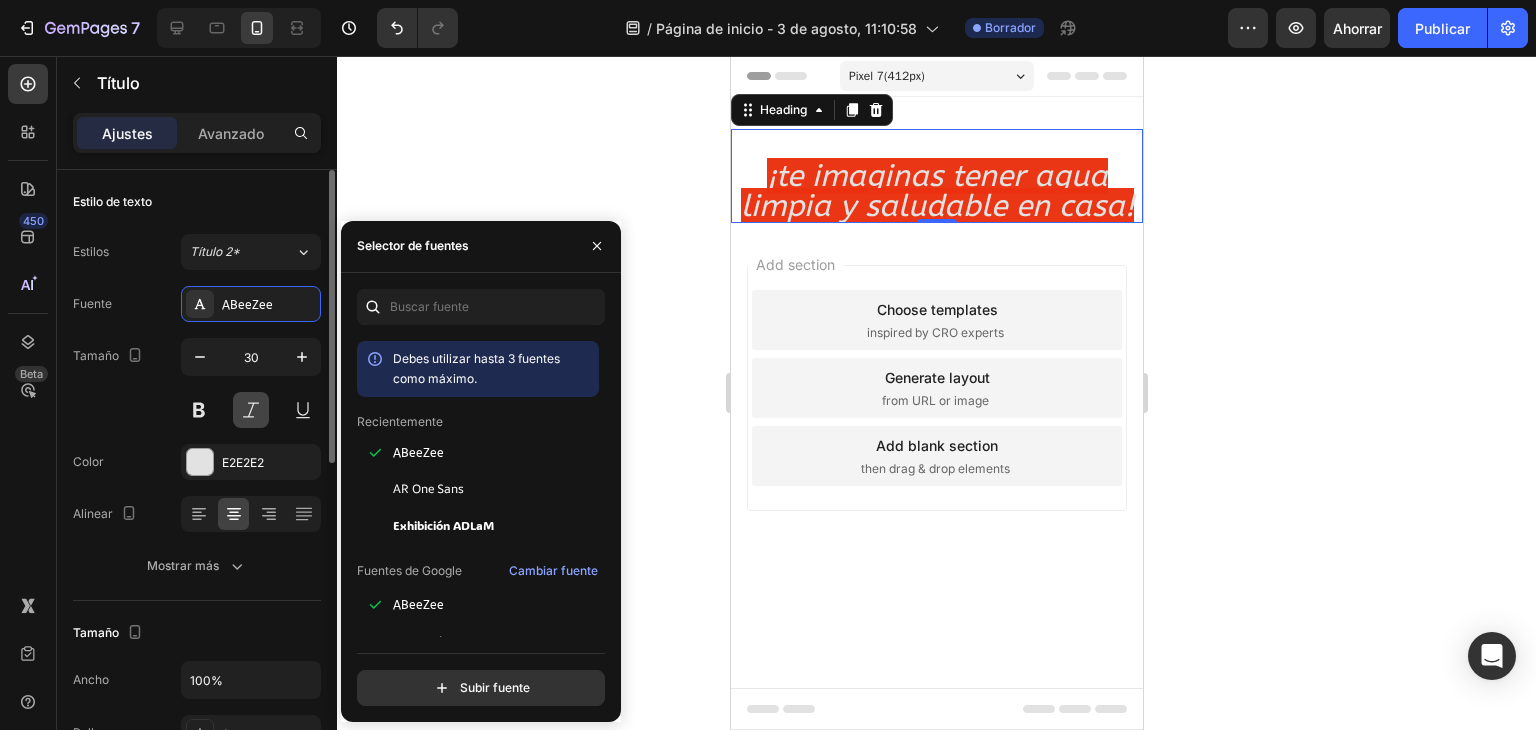 click at bounding box center [251, 410] 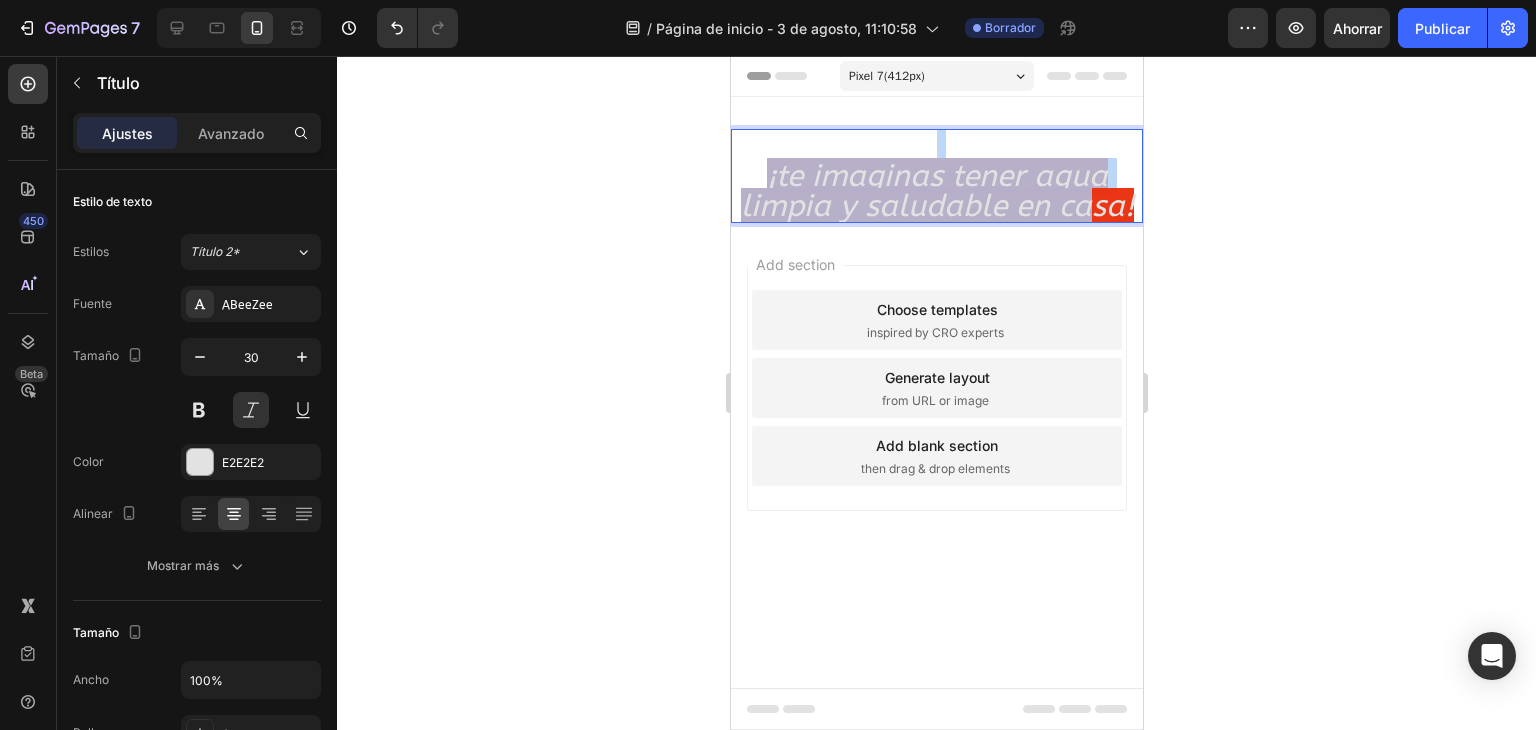 drag, startPoint x: 763, startPoint y: 157, endPoint x: 1130, endPoint y: 277, distance: 386.12045 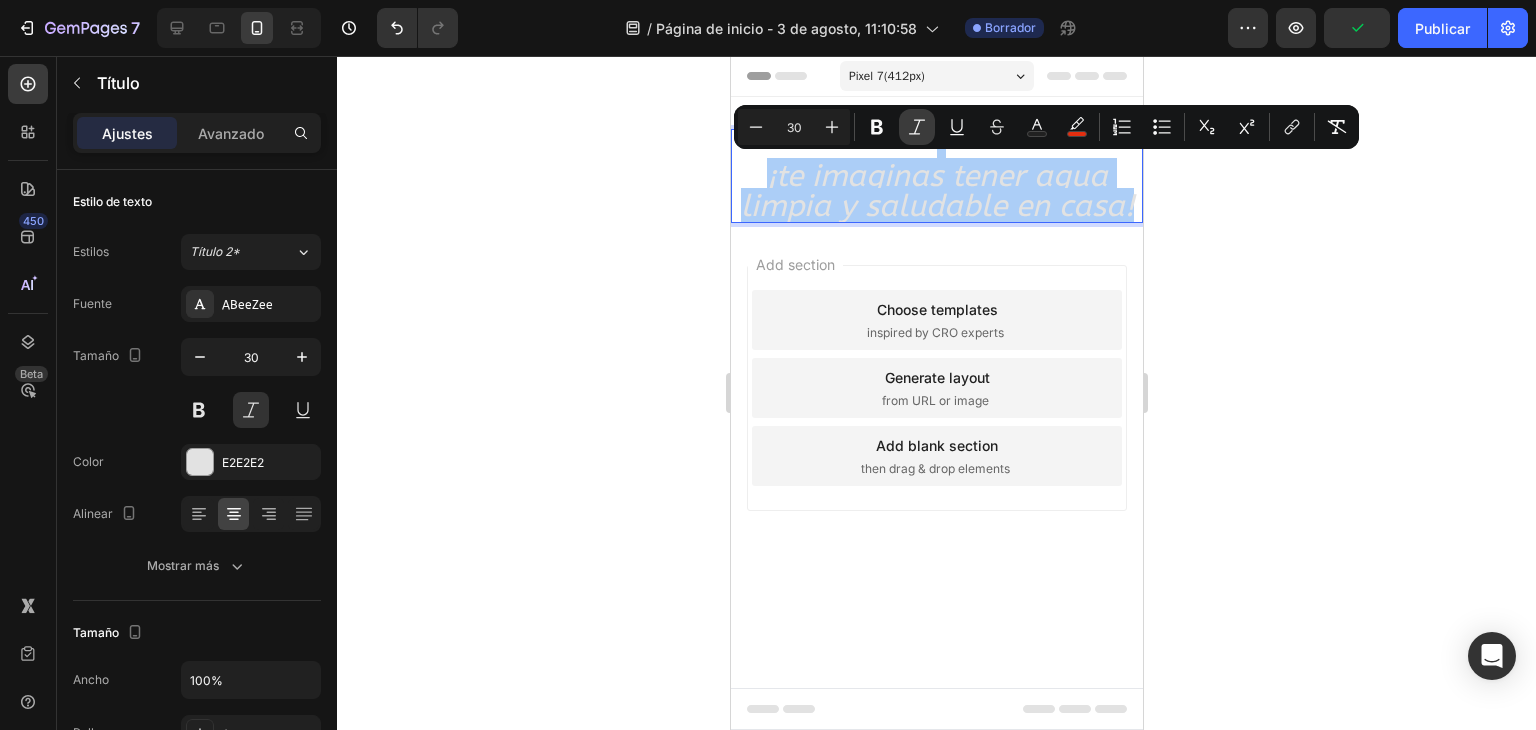 click 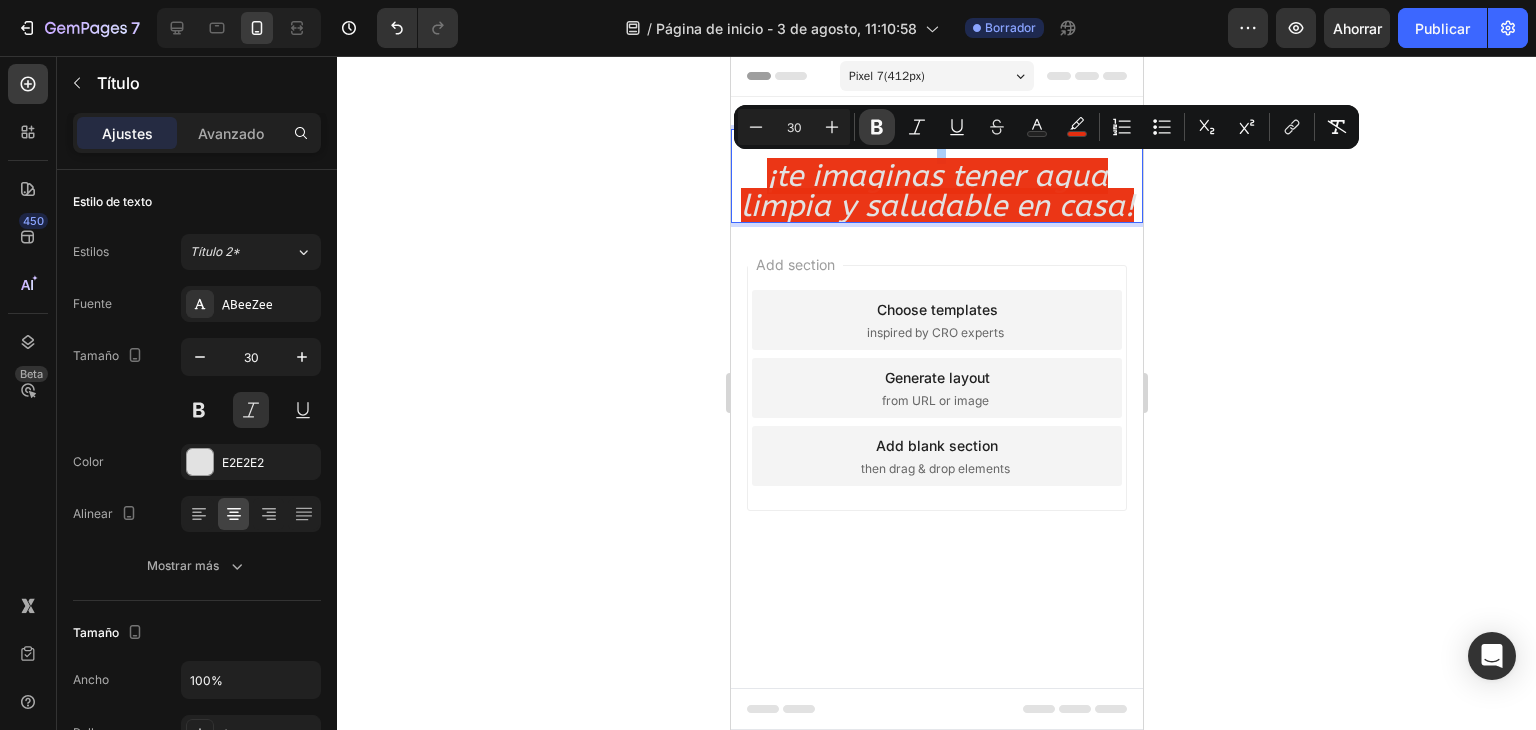 click on "Atrevido" at bounding box center (877, 127) 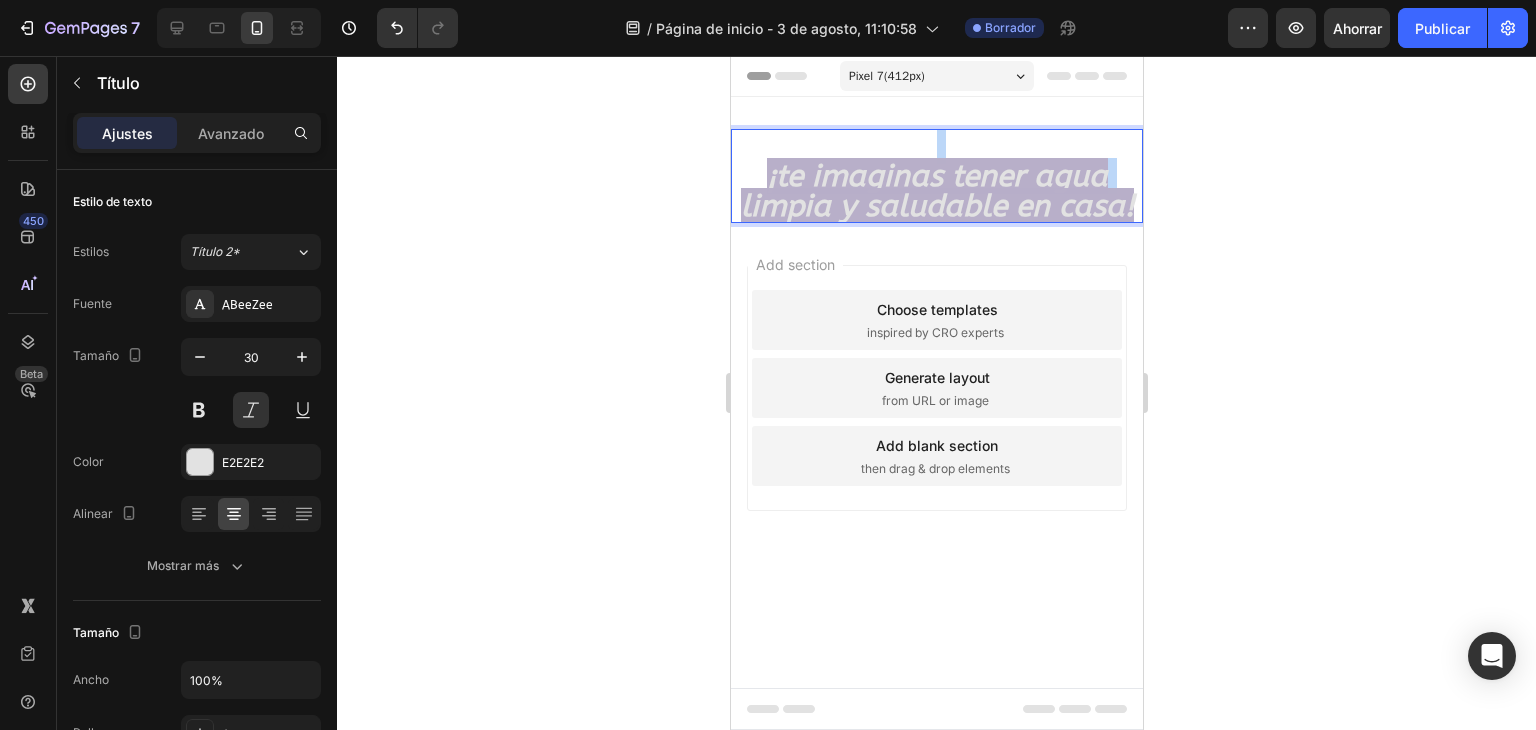 drag, startPoint x: 755, startPoint y: 160, endPoint x: 1140, endPoint y: 211, distance: 388.36322 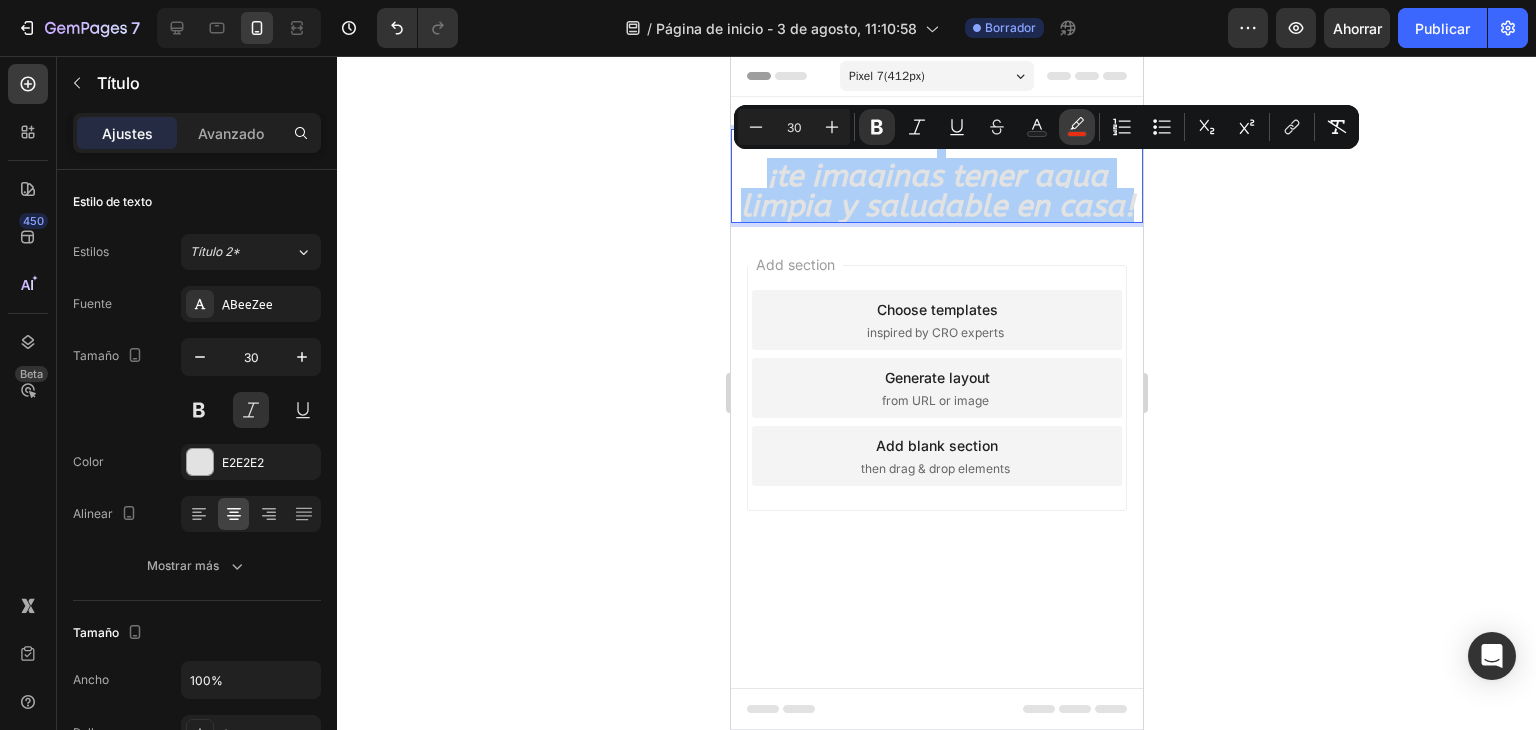 click 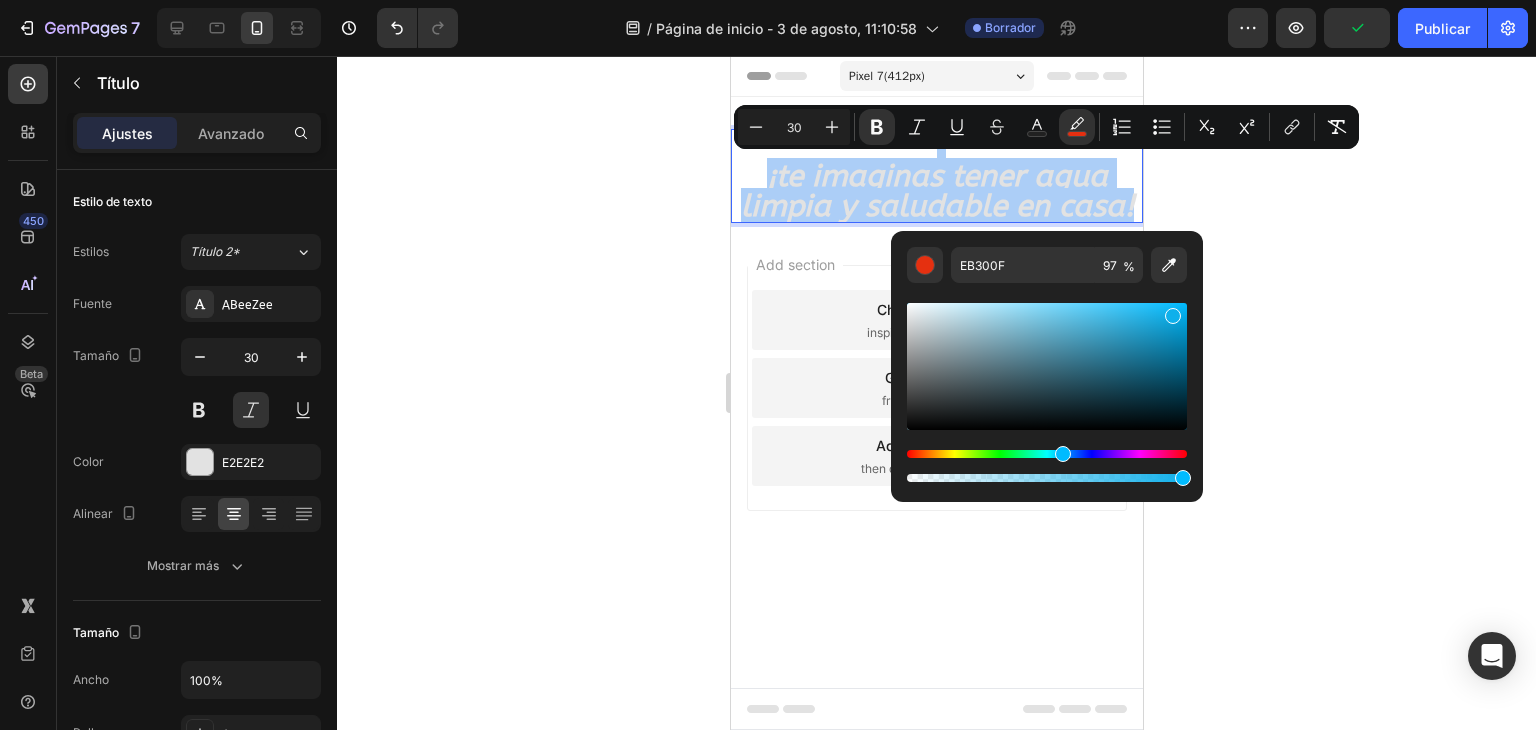 click at bounding box center [1047, 454] 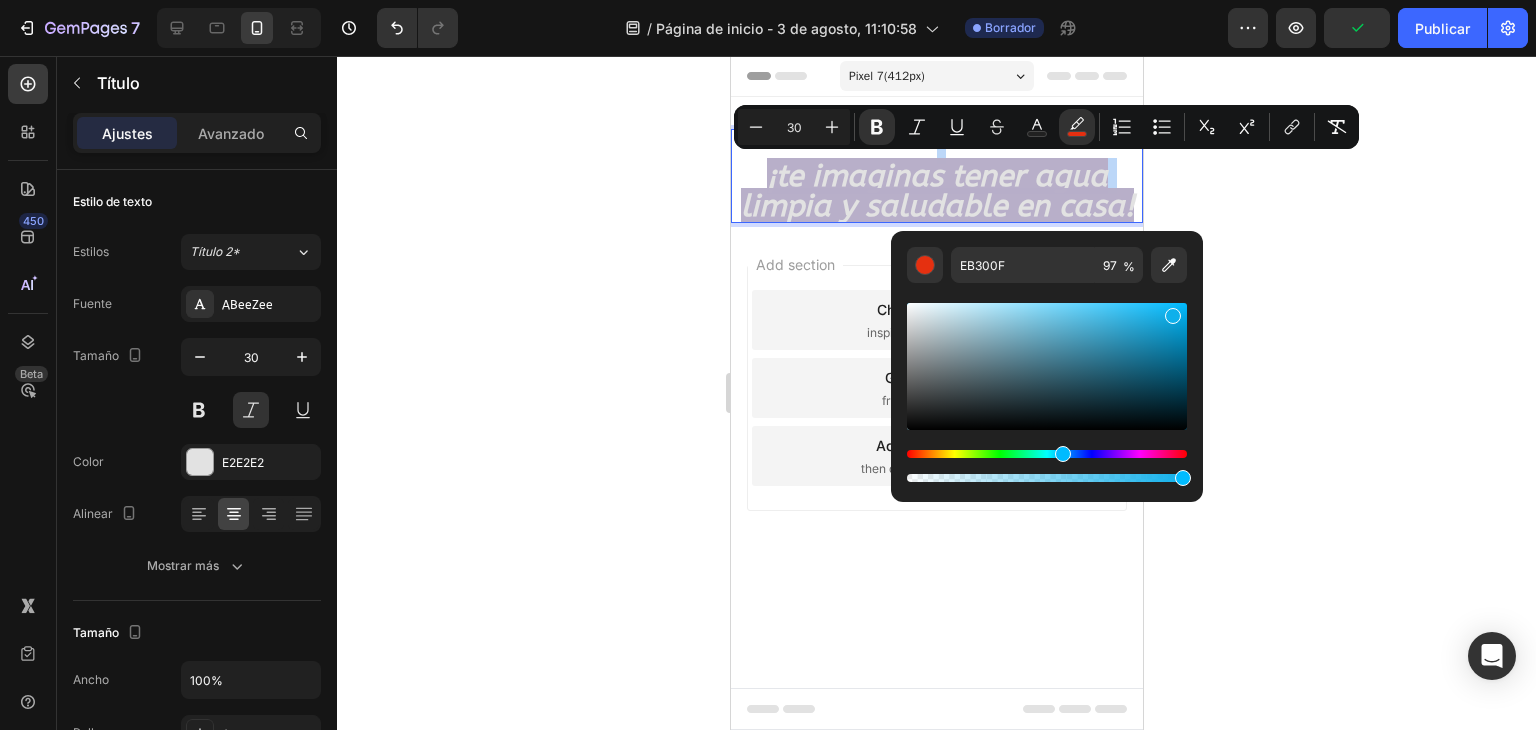 type on "0FB0EB" 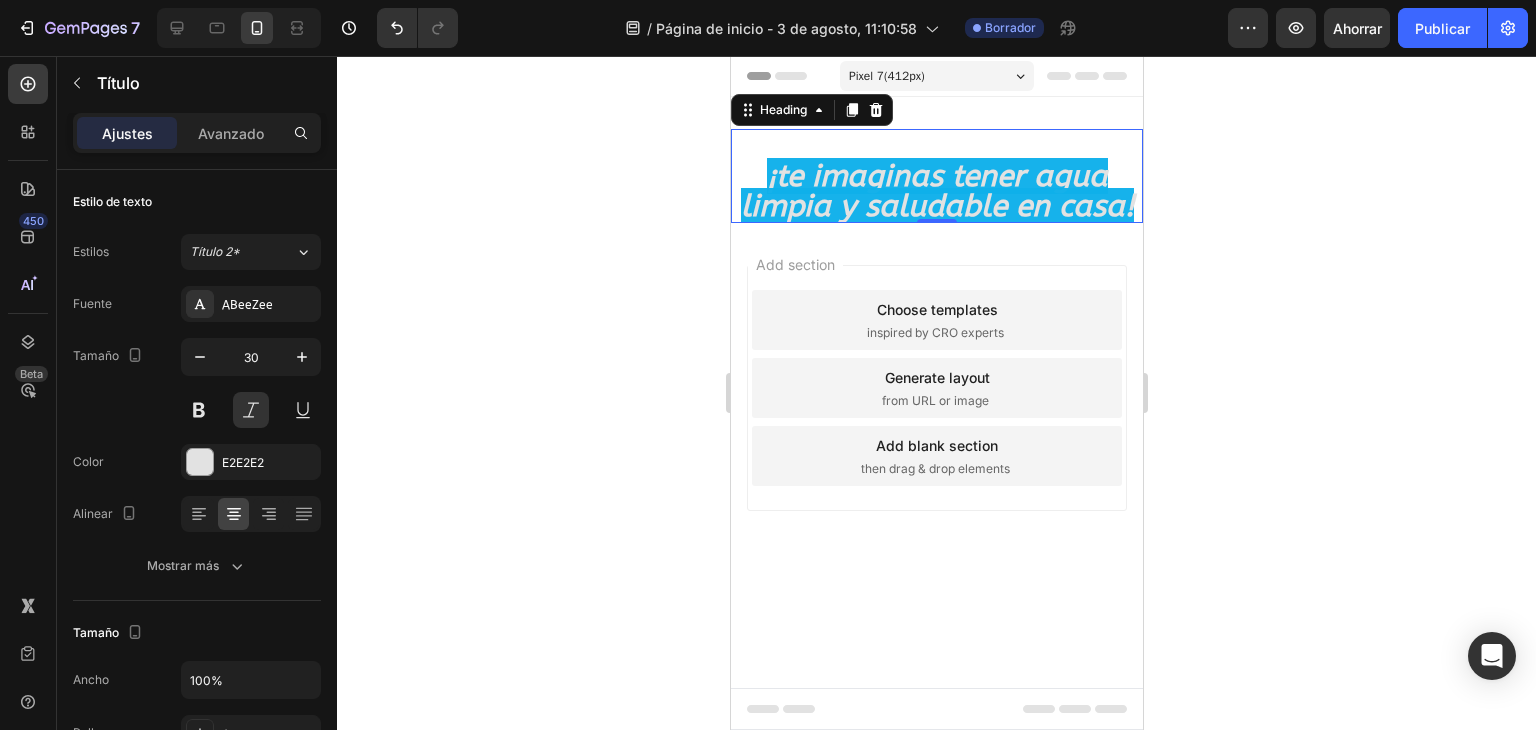 drag, startPoint x: 1296, startPoint y: 205, endPoint x: 1361, endPoint y: 105, distance: 119.26861 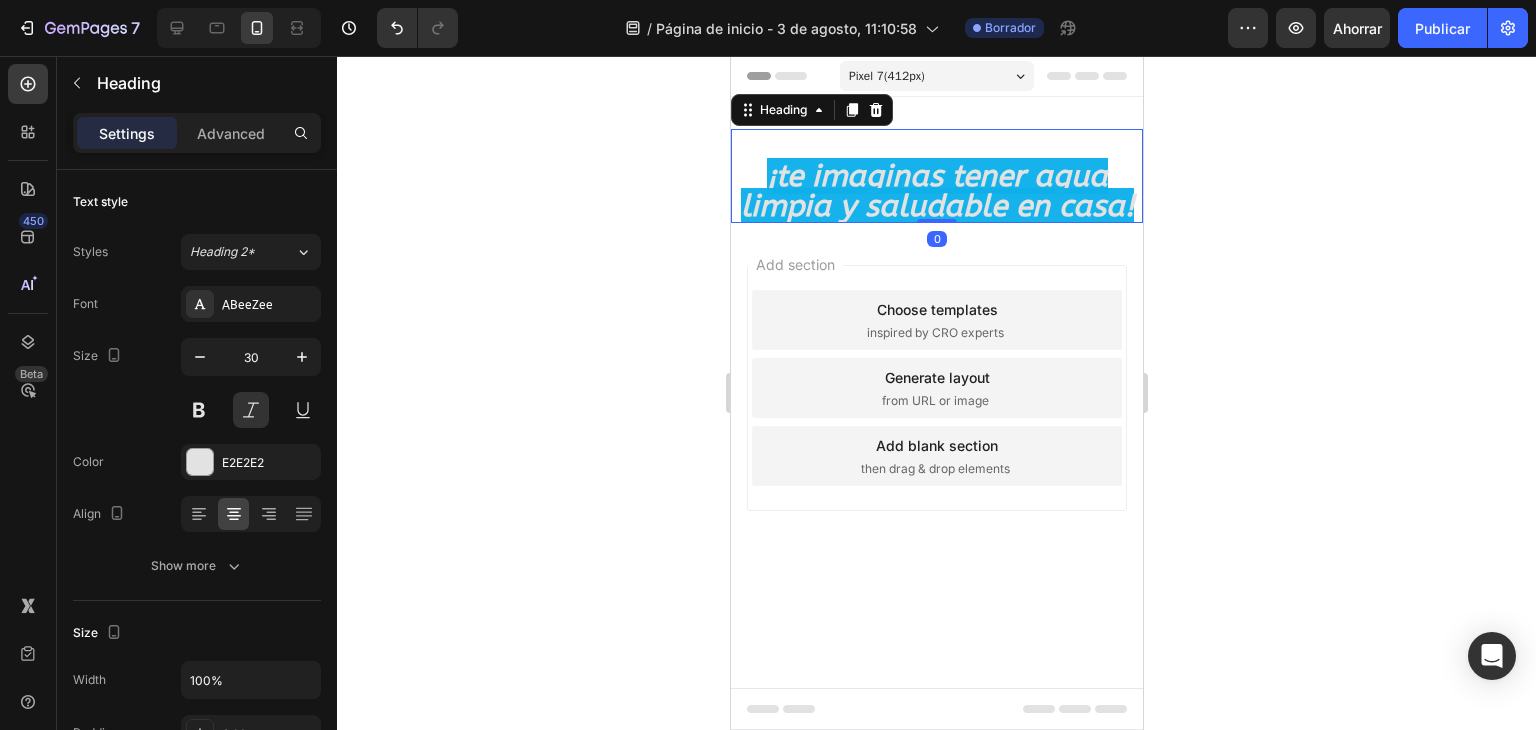 click on "¡te imaginas tener agua limpia y saludable en casa!" at bounding box center (936, 191) 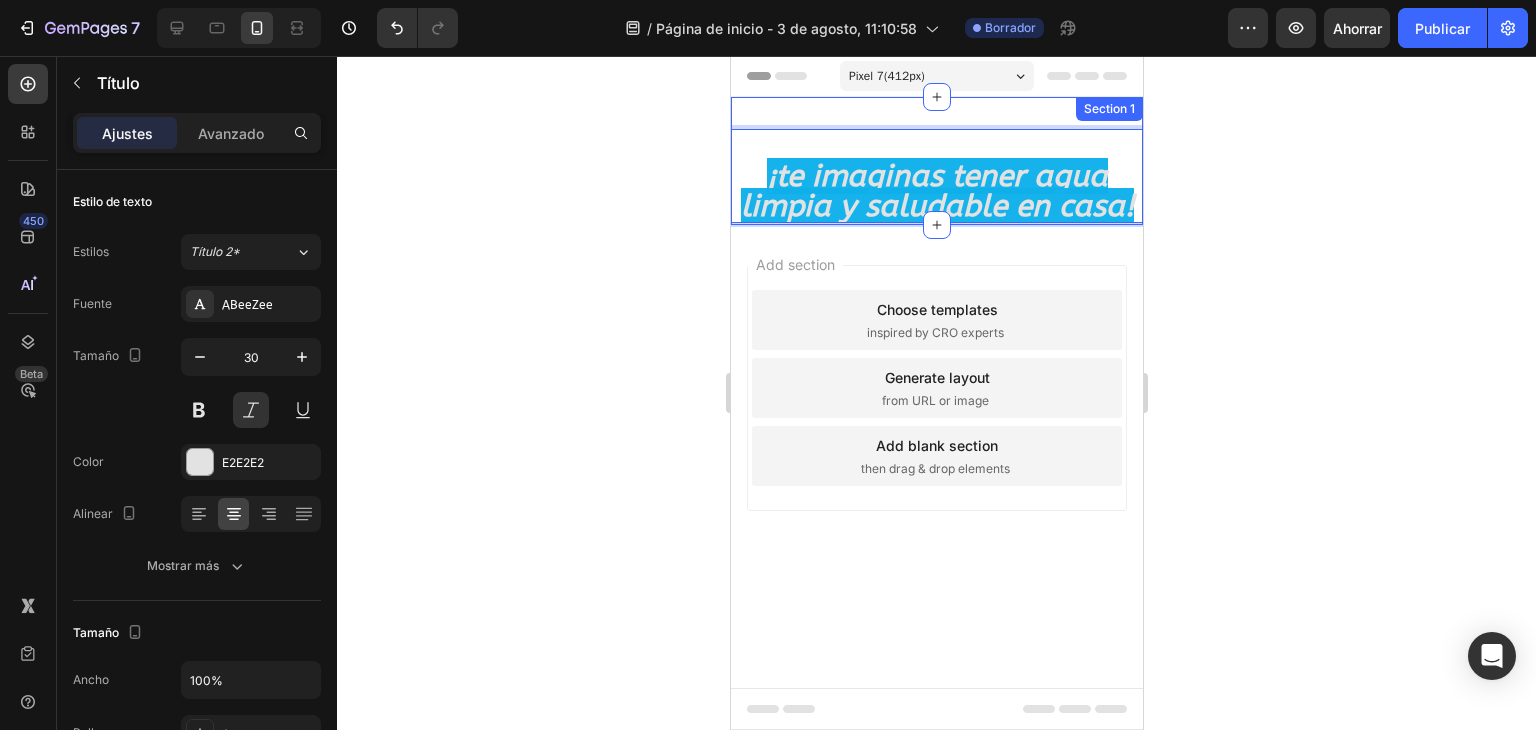 click on "⁠⁠⁠⁠⁠⁠⁠ ¡te imaginas tener agua limpia y saludable en casa! Heading   0 Section 1" at bounding box center [936, 161] 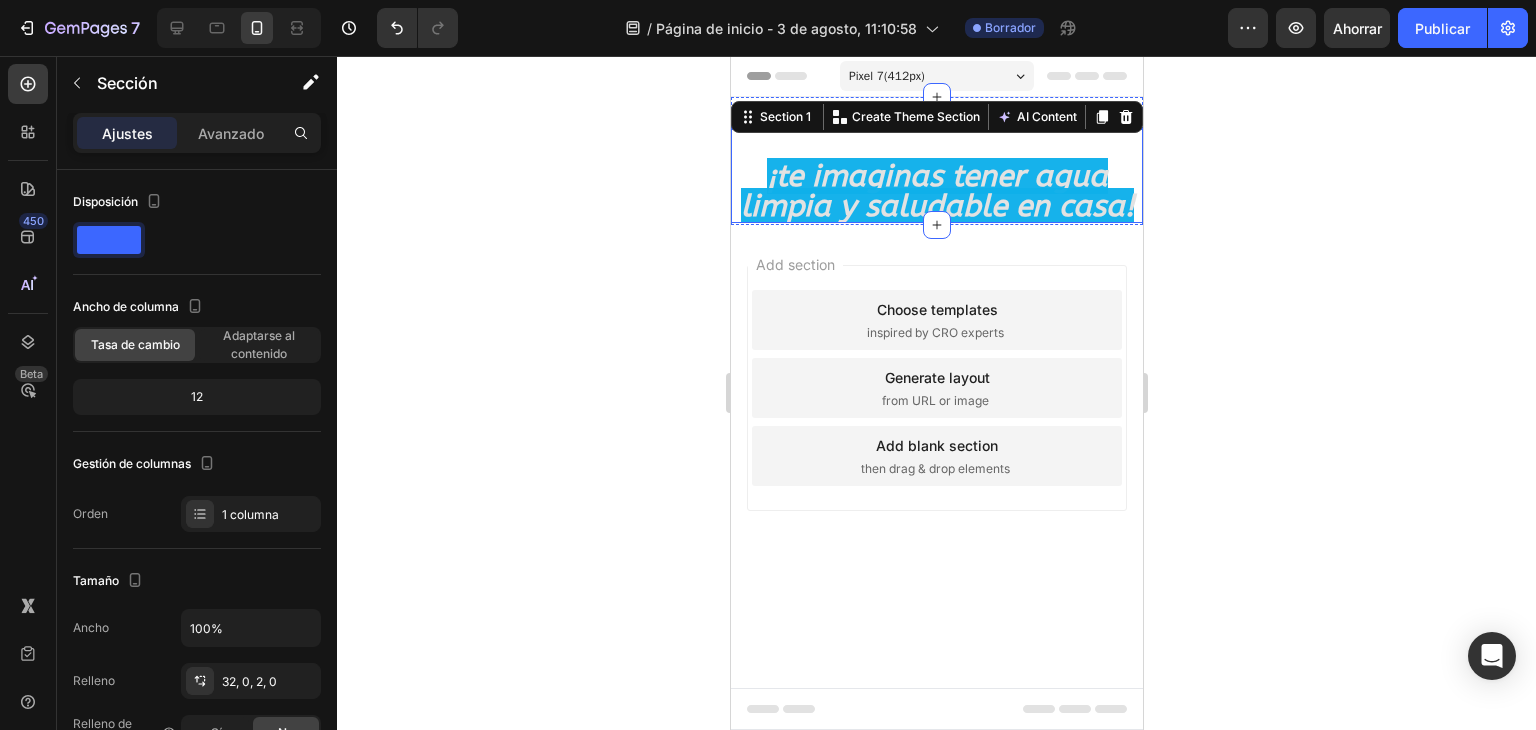 drag, startPoint x: 929, startPoint y: 213, endPoint x: 928, endPoint y: 159, distance: 54.00926 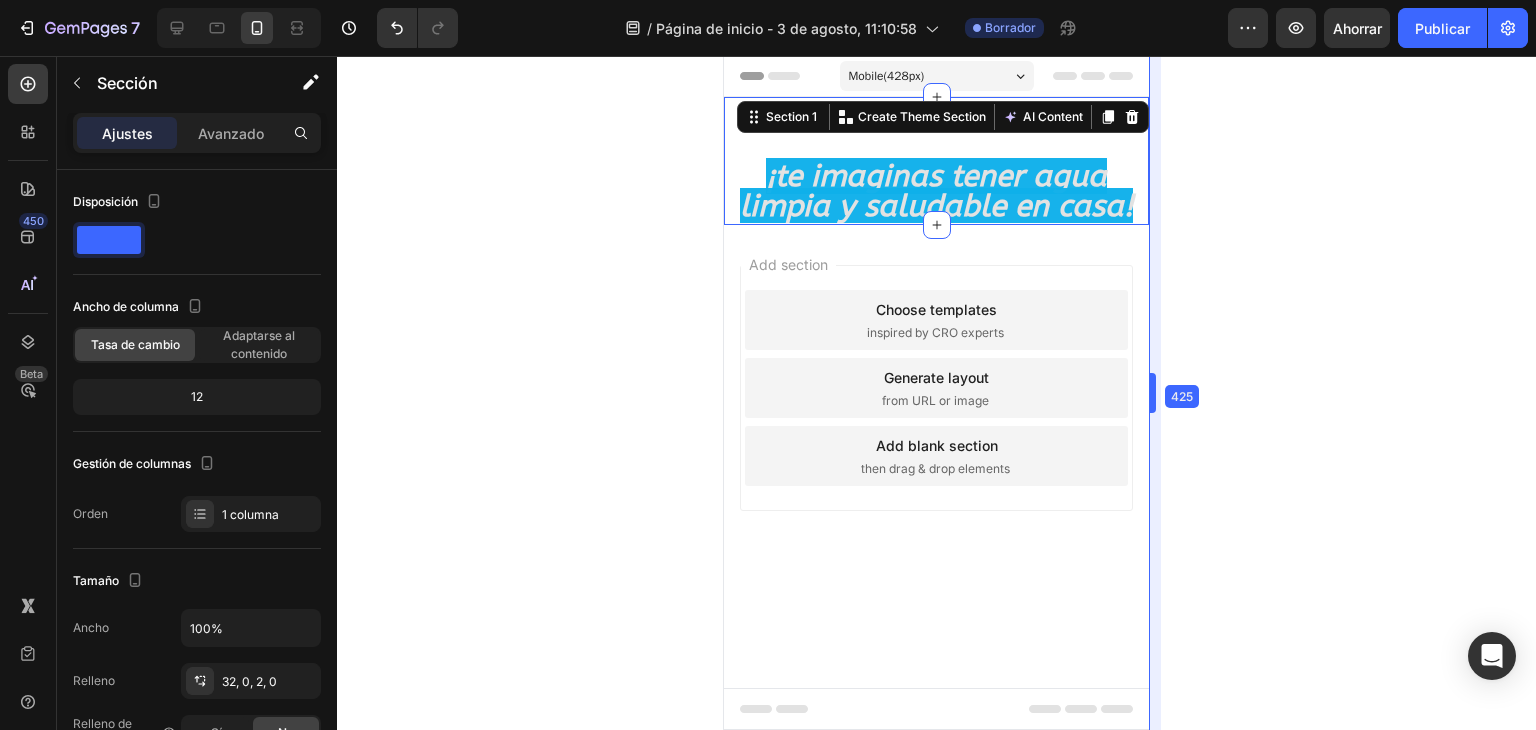 drag, startPoint x: 1151, startPoint y: 390, endPoint x: 1164, endPoint y: 220, distance: 170.49634 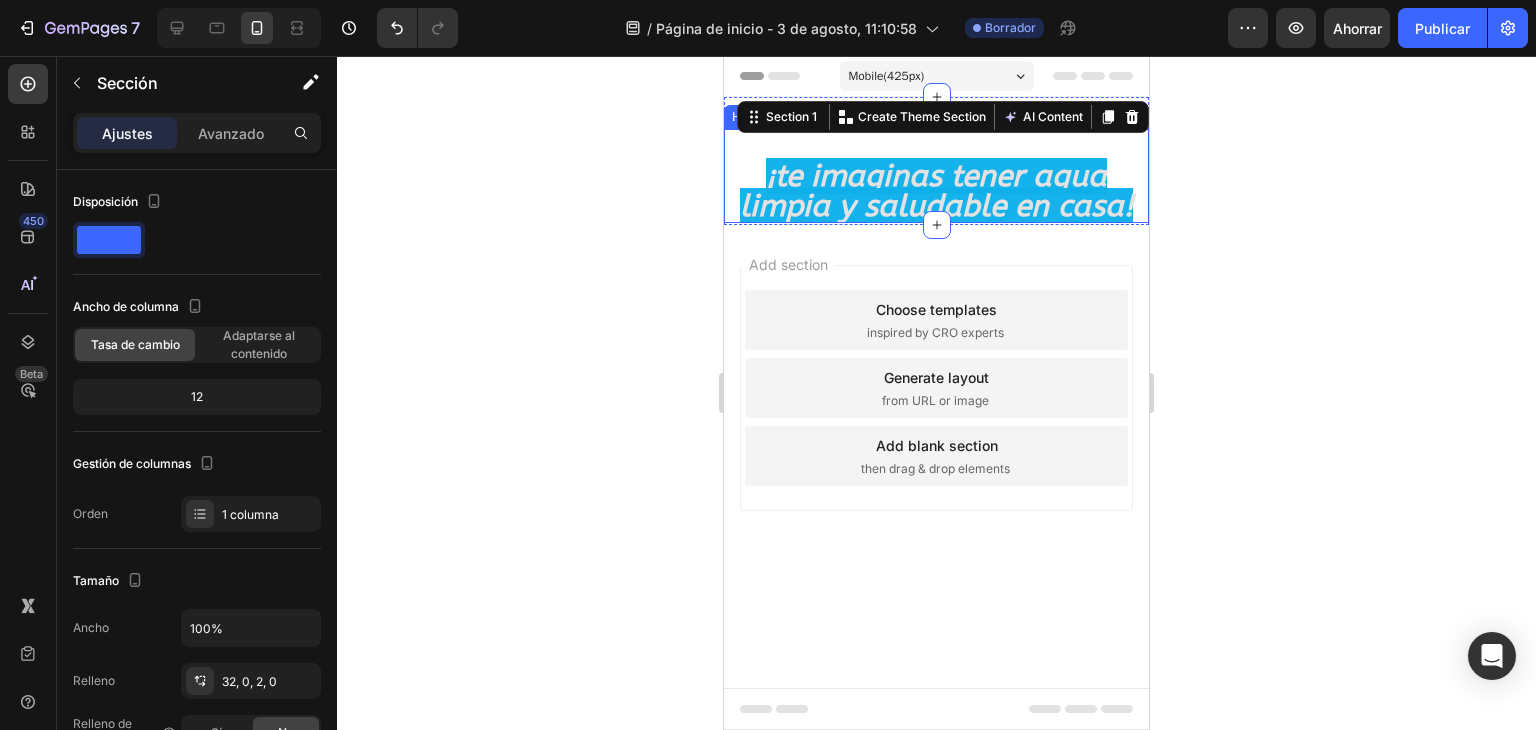 click on "¡te imaginas tener agua limpia y saludable en casa!" at bounding box center (936, 191) 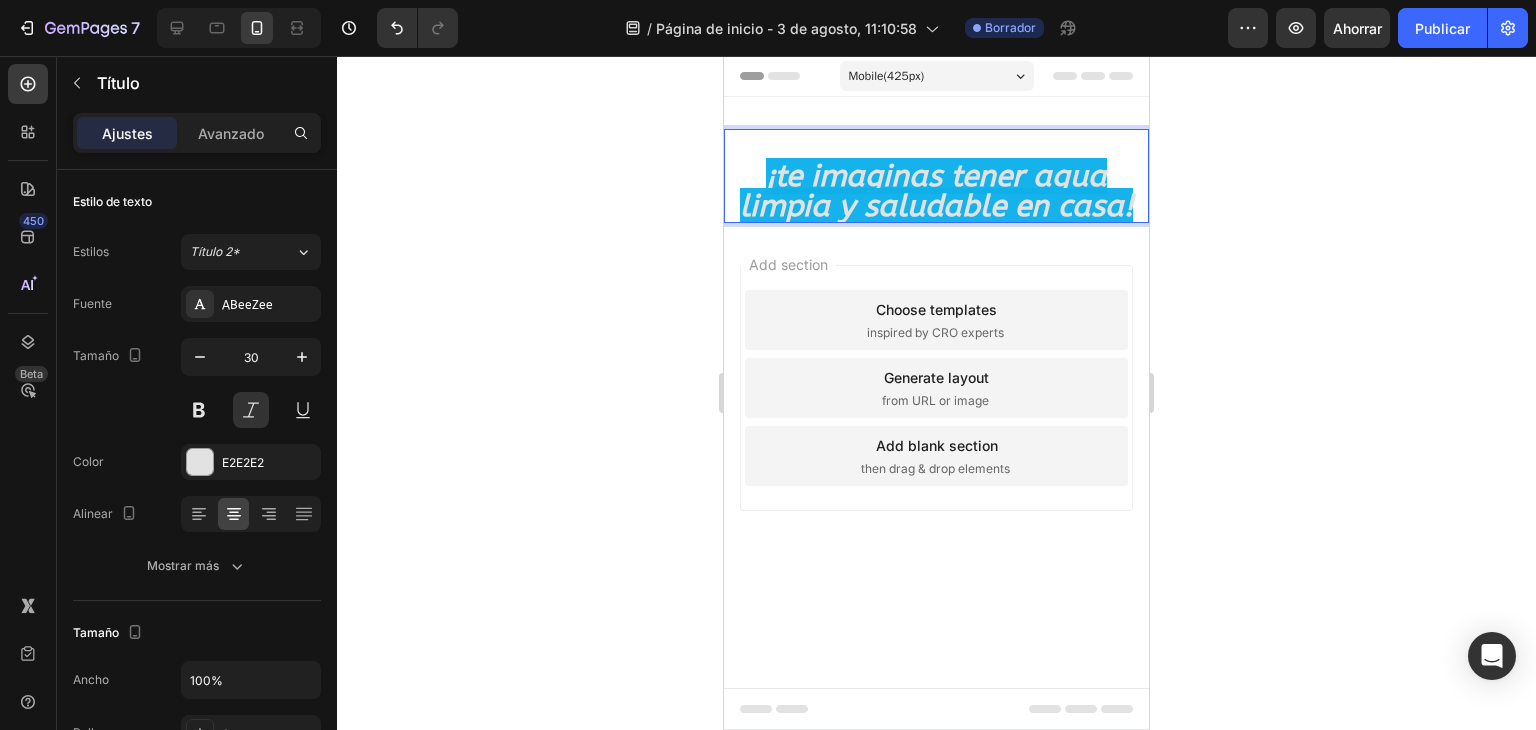 click on "¡te imaginas tener agua limpia y saludable en casa!" at bounding box center (936, 191) 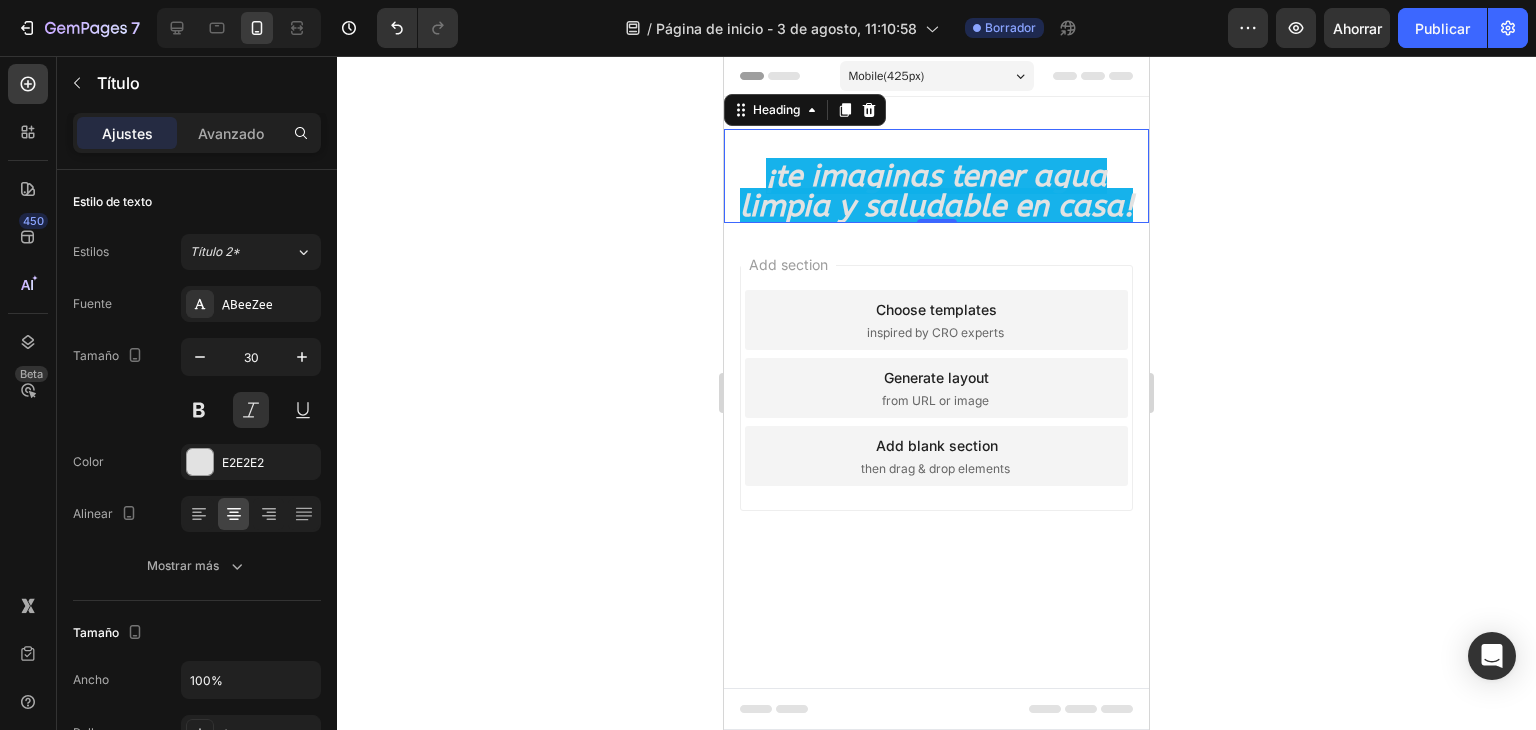click on "Mobile  ( 425 px)" at bounding box center (937, 76) 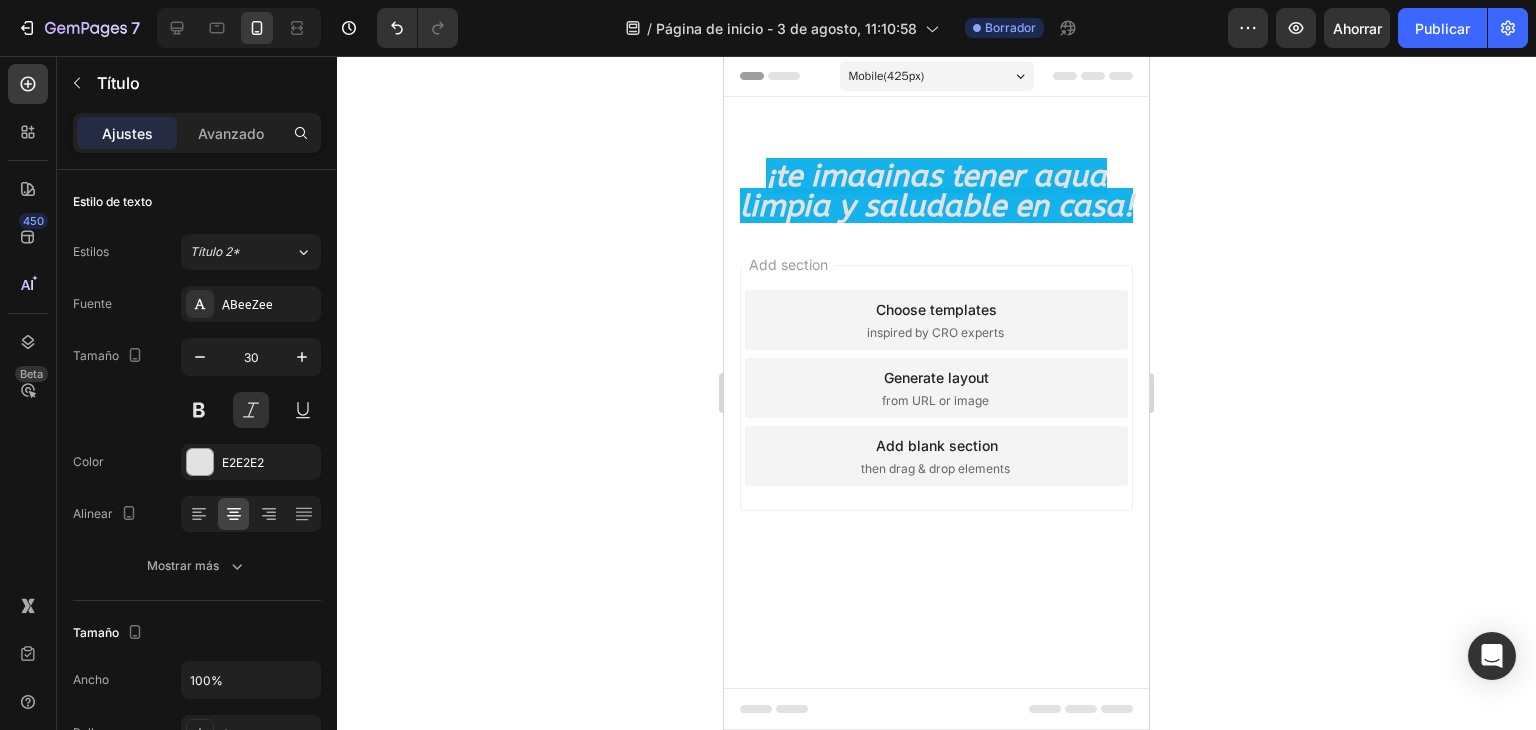 click on "Header" at bounding box center [936, 76] 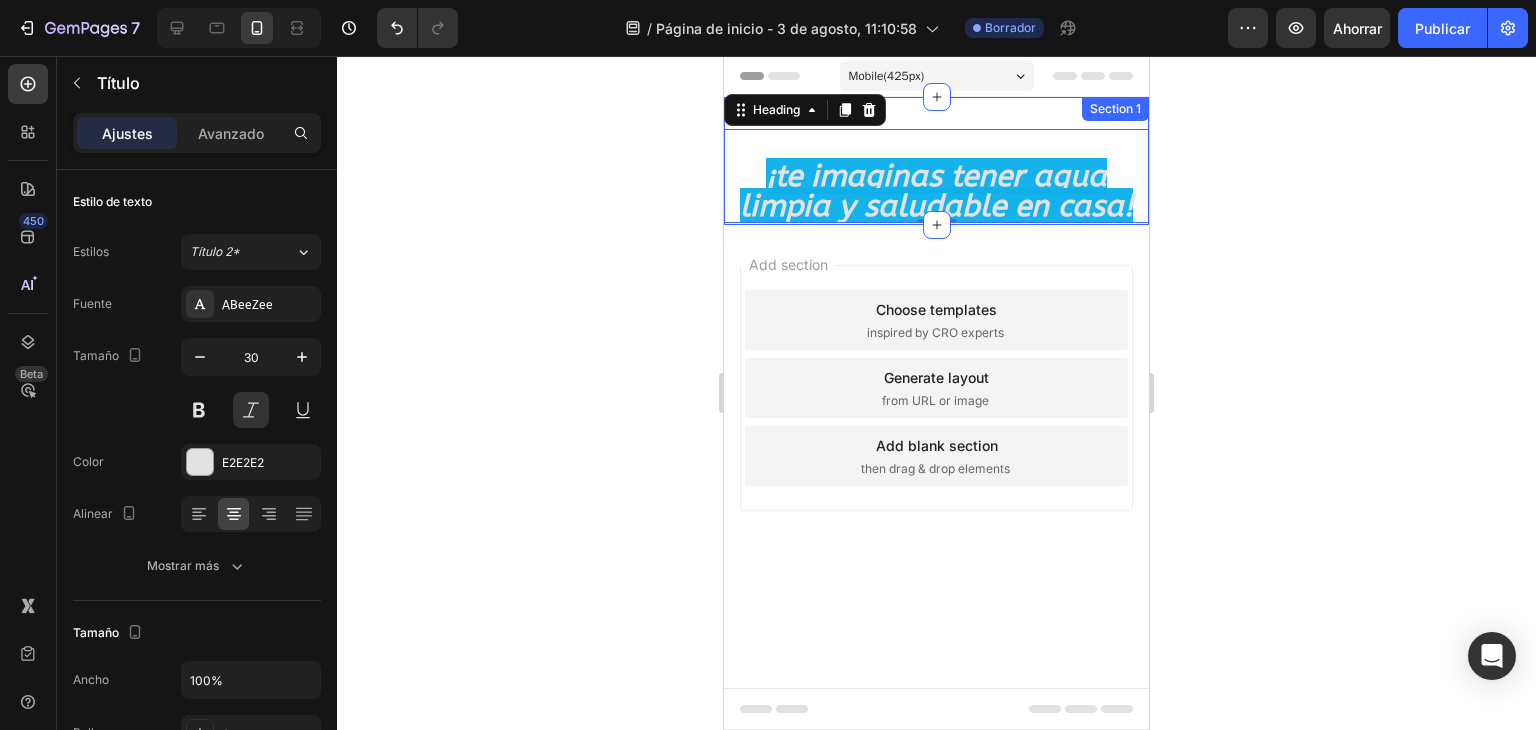 click on "⁠⁠⁠⁠⁠⁠⁠ ¡te imaginas tener agua limpia y saludable en casa! Heading   0 Section 1" at bounding box center (936, 161) 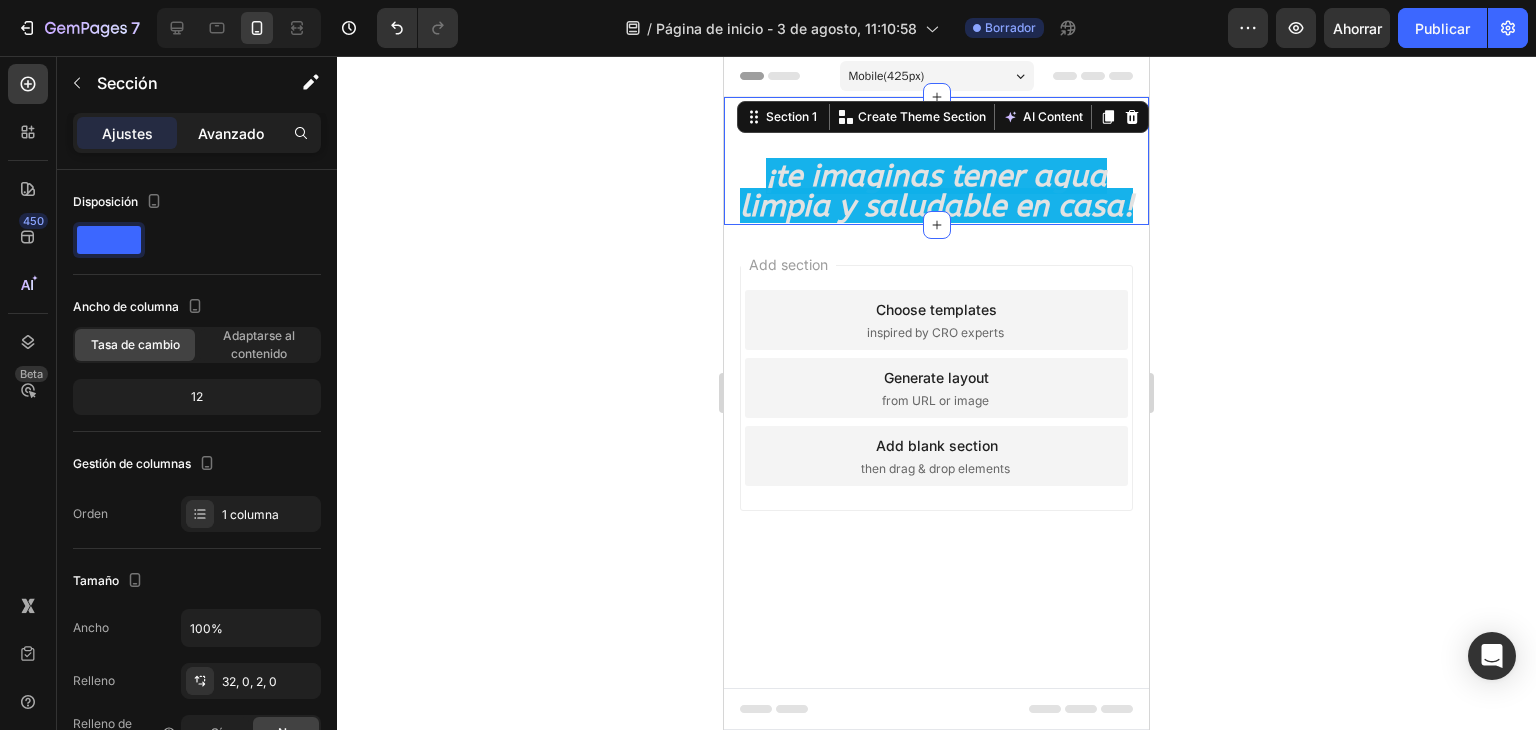 click on "Avanzado" at bounding box center (231, 133) 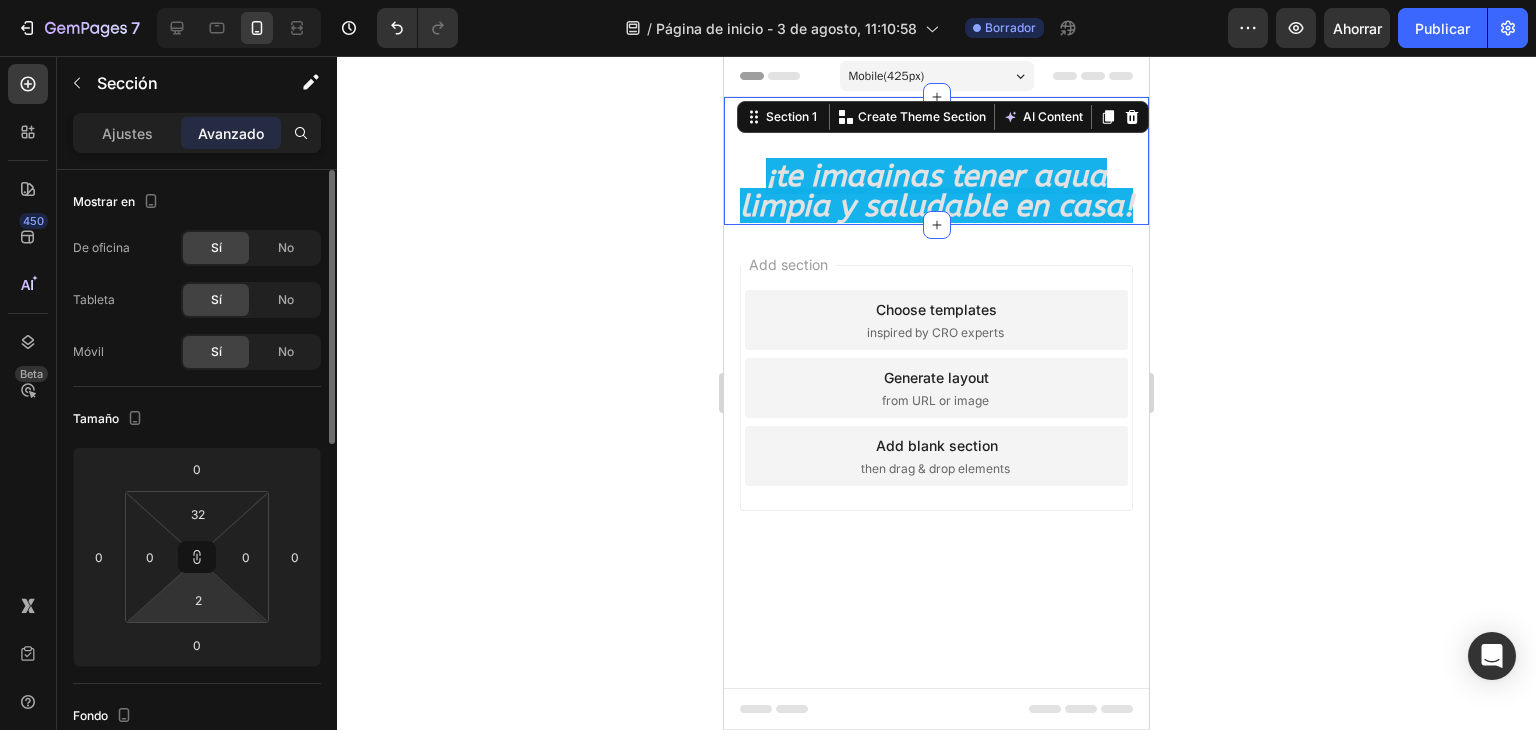 click on "2" at bounding box center [198, 600] 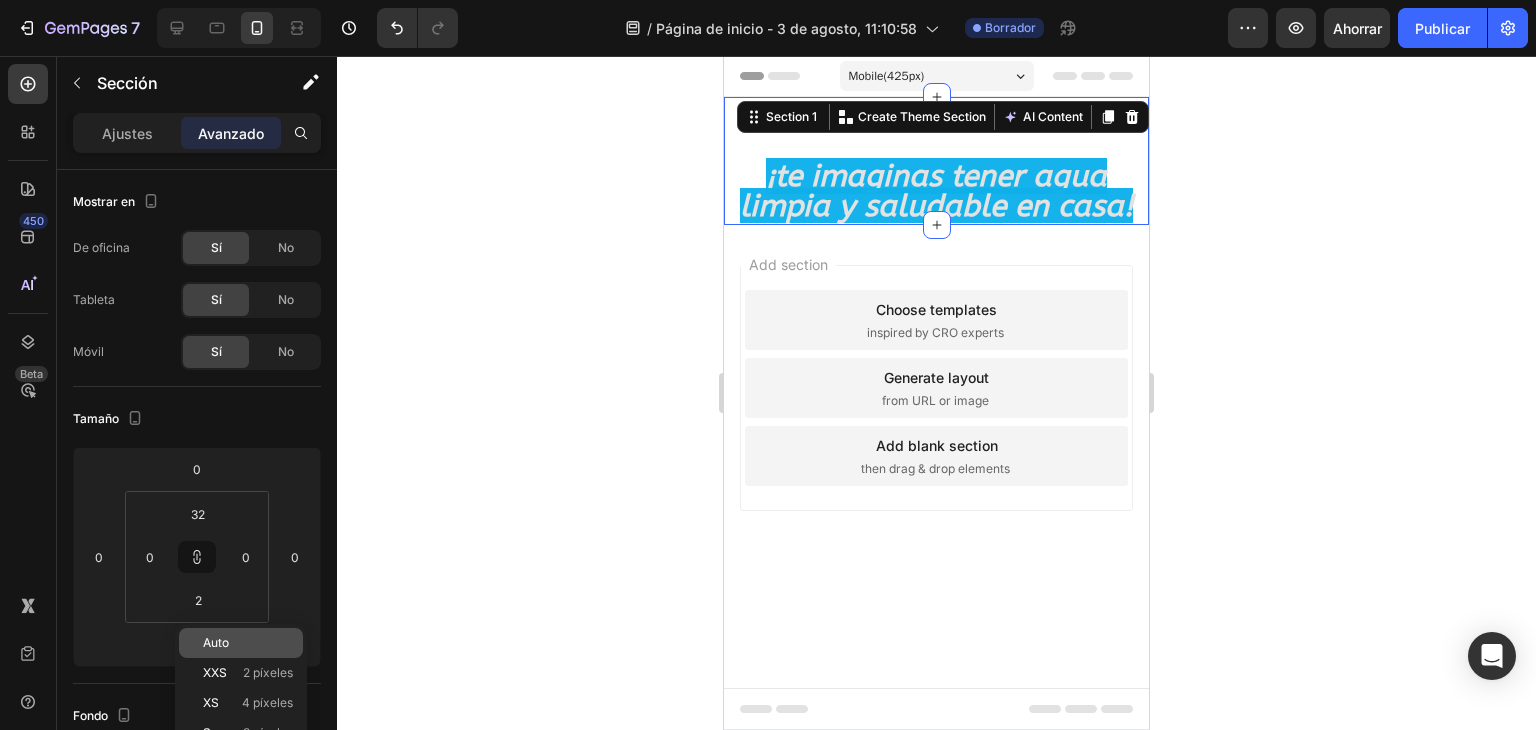 click on "Auto" at bounding box center [216, 642] 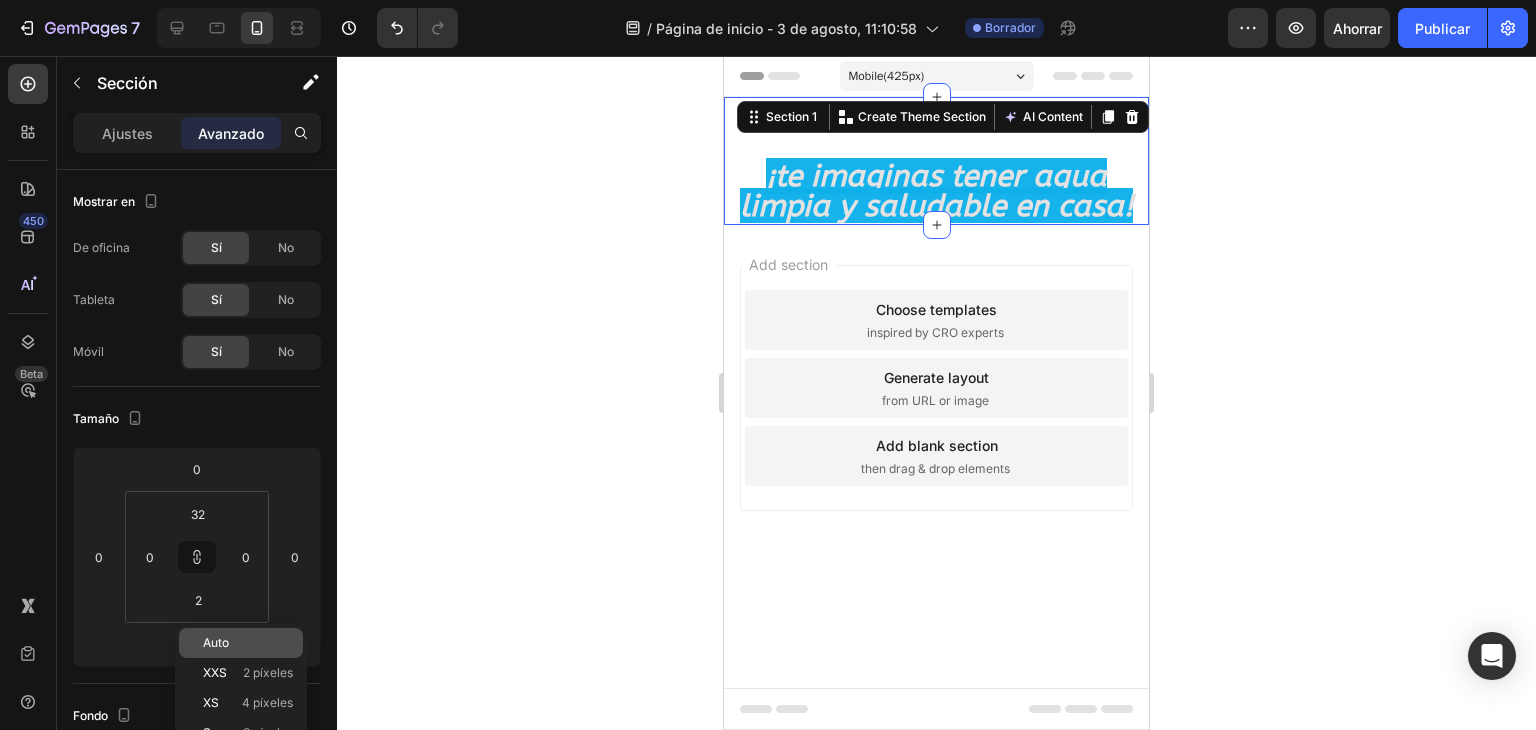 type on "Auto" 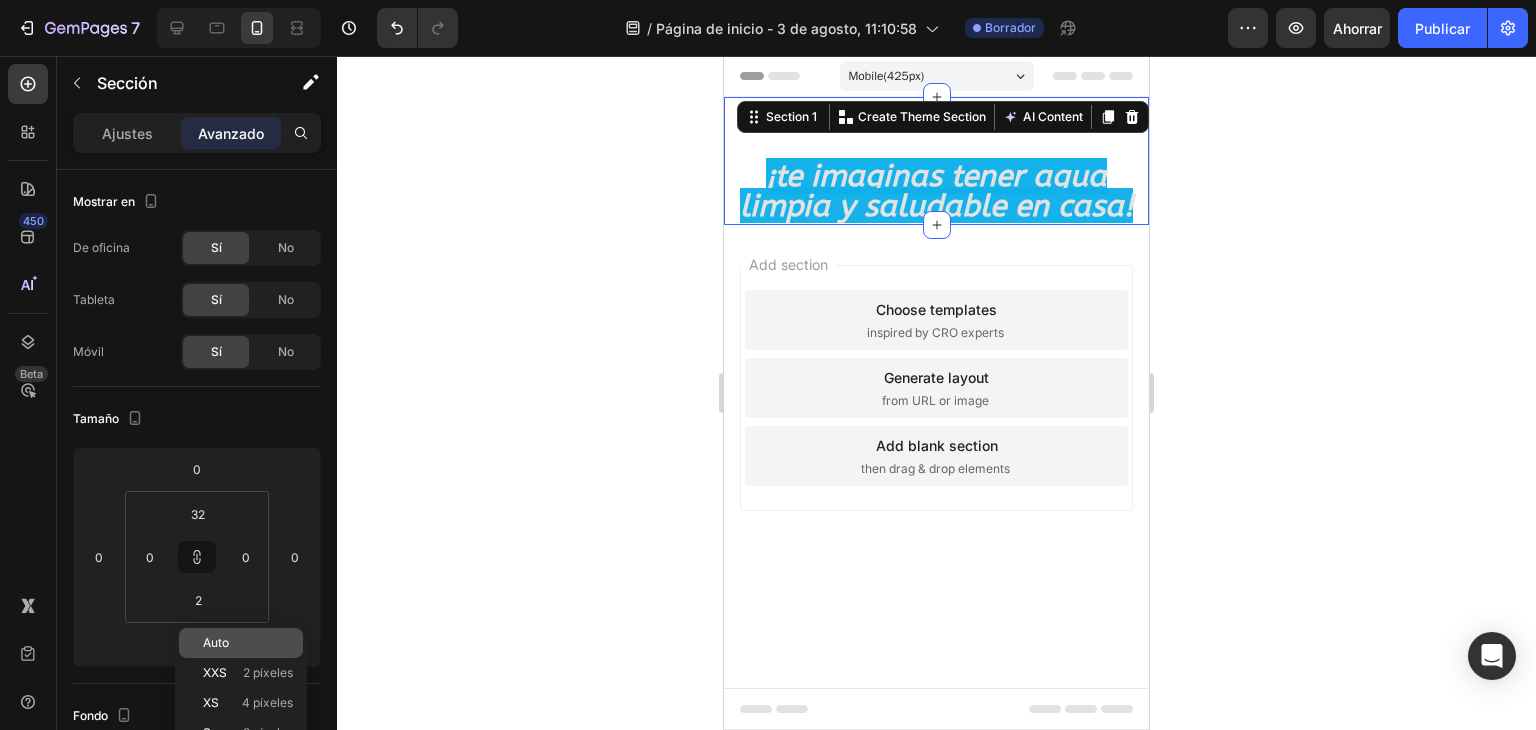 type on "Auto" 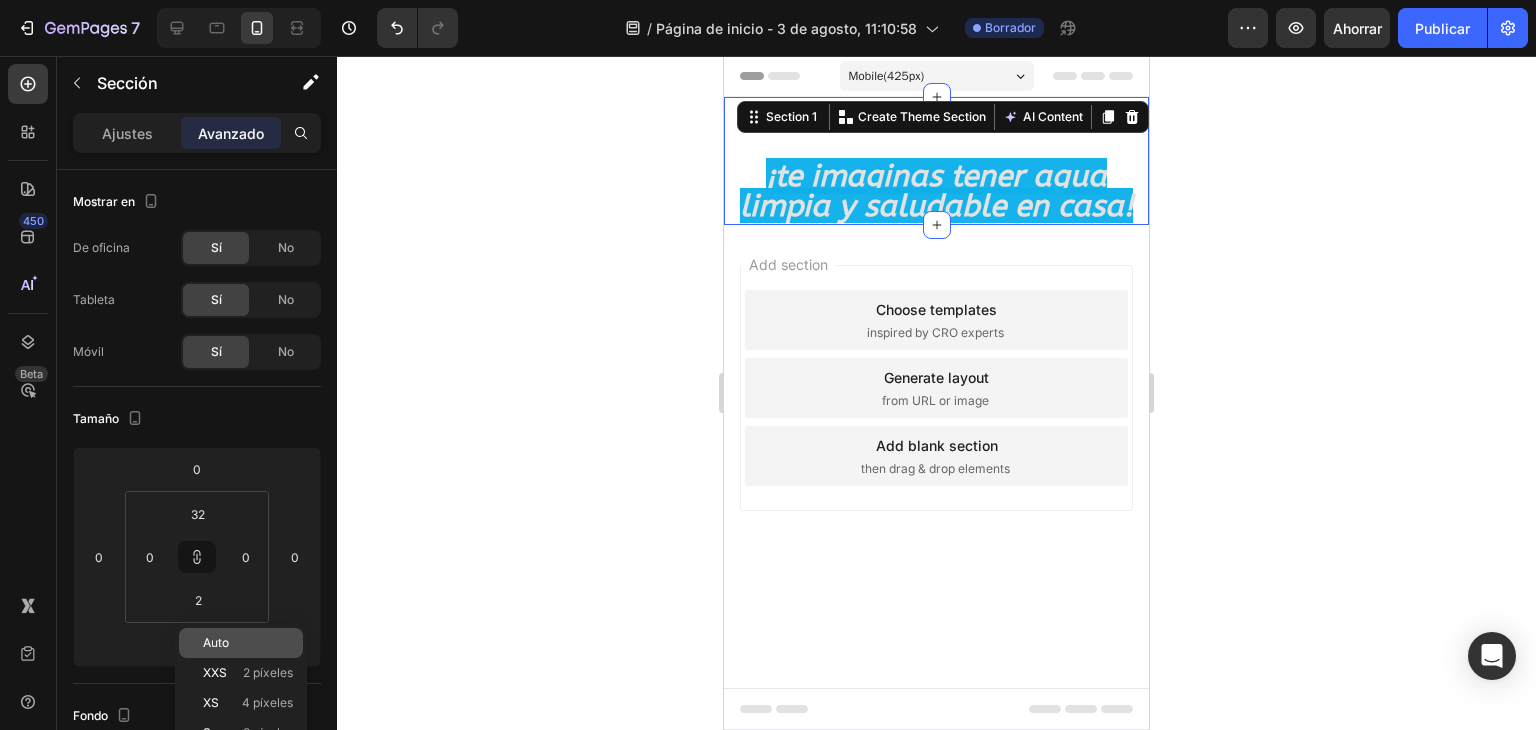 type on "Auto" 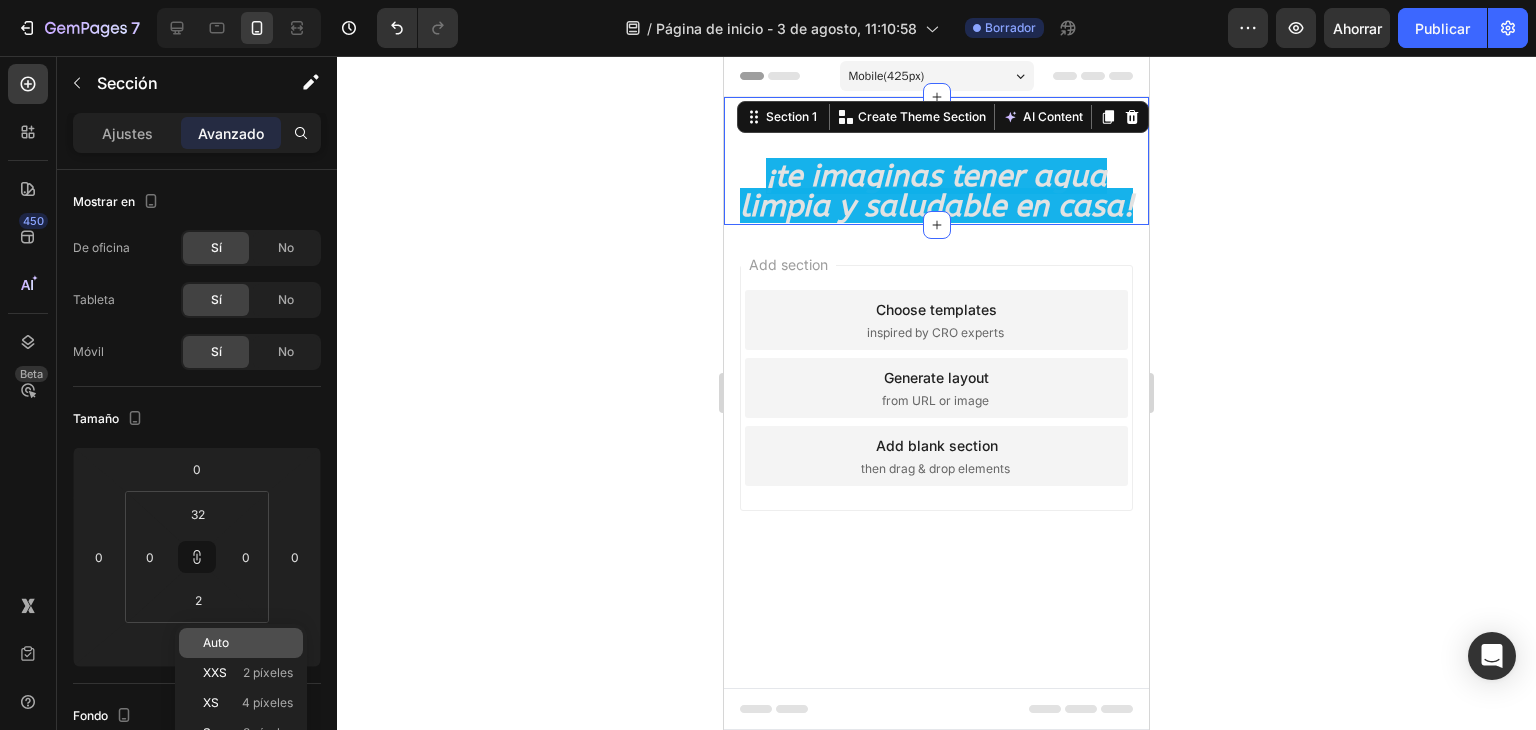 type on "Auto" 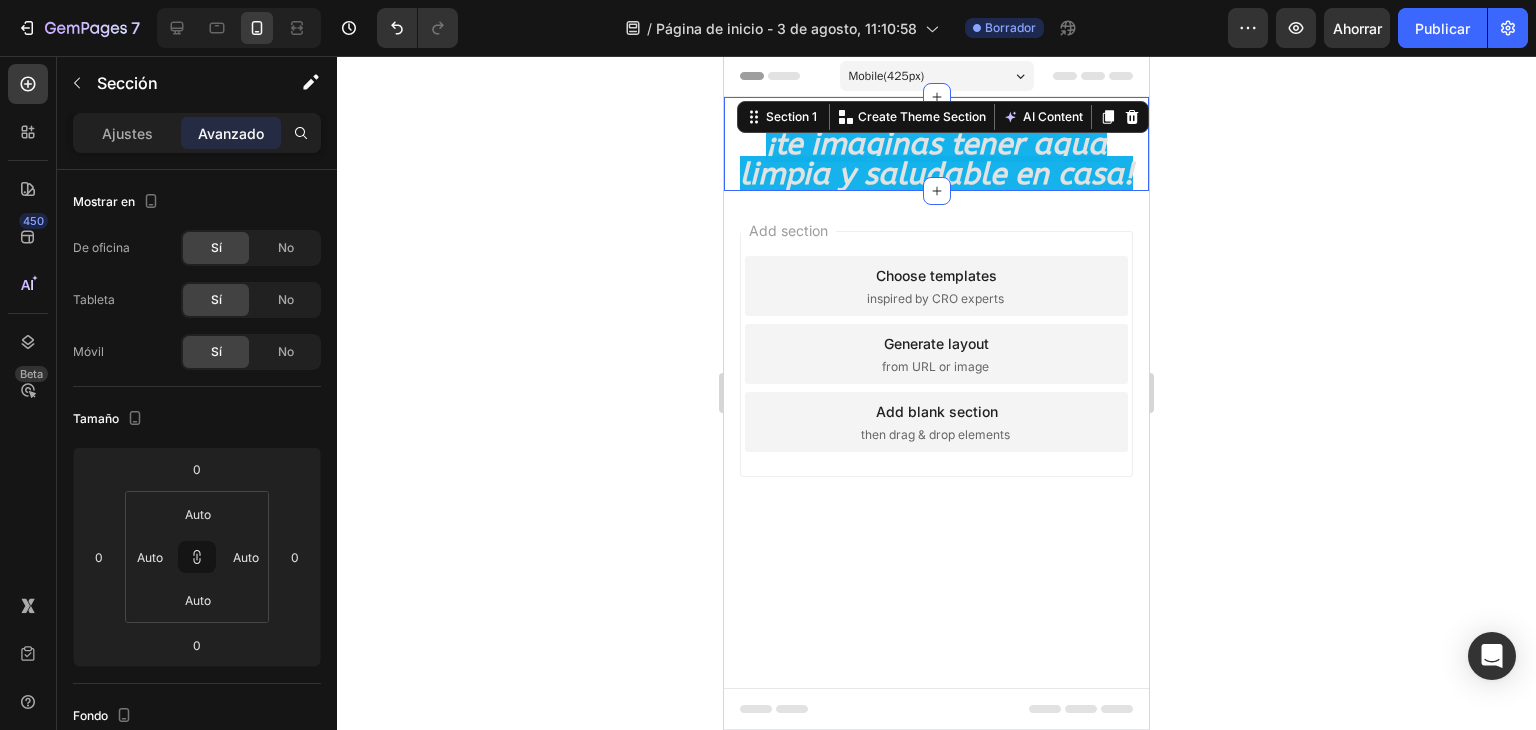 click 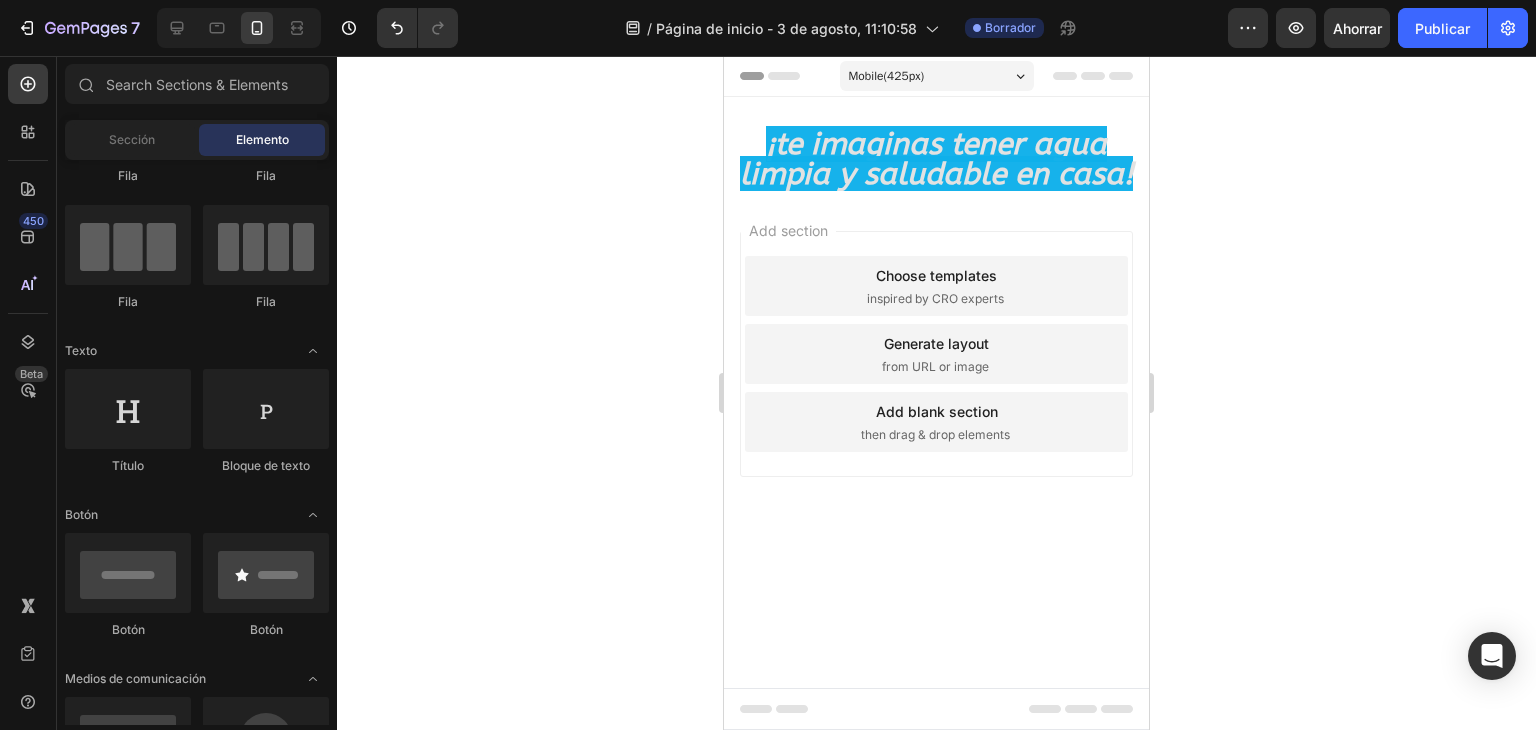 click 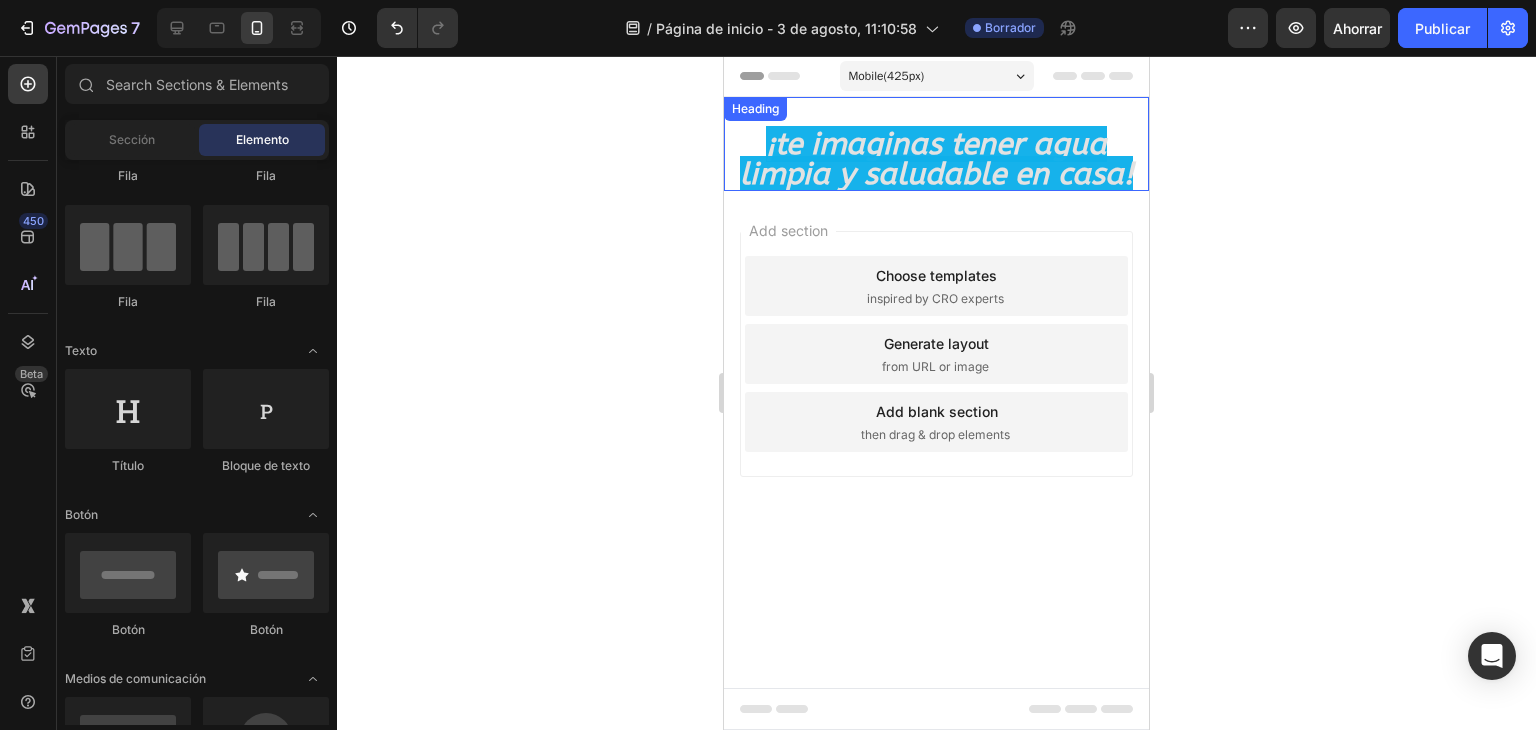 click on "¡te imaginas tener agua limpia y saludable en casa!" at bounding box center (936, 159) 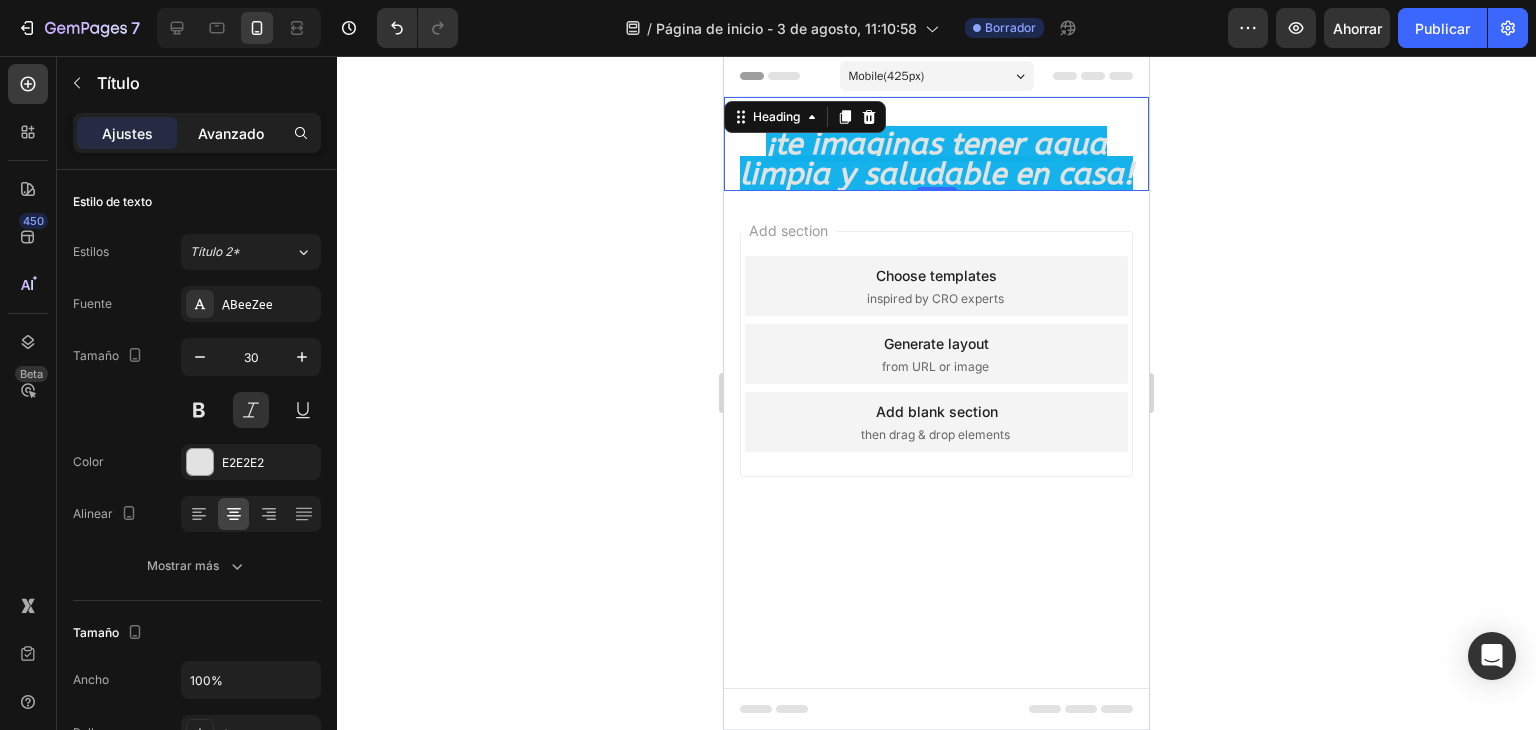 click on "Avanzado" at bounding box center (231, 133) 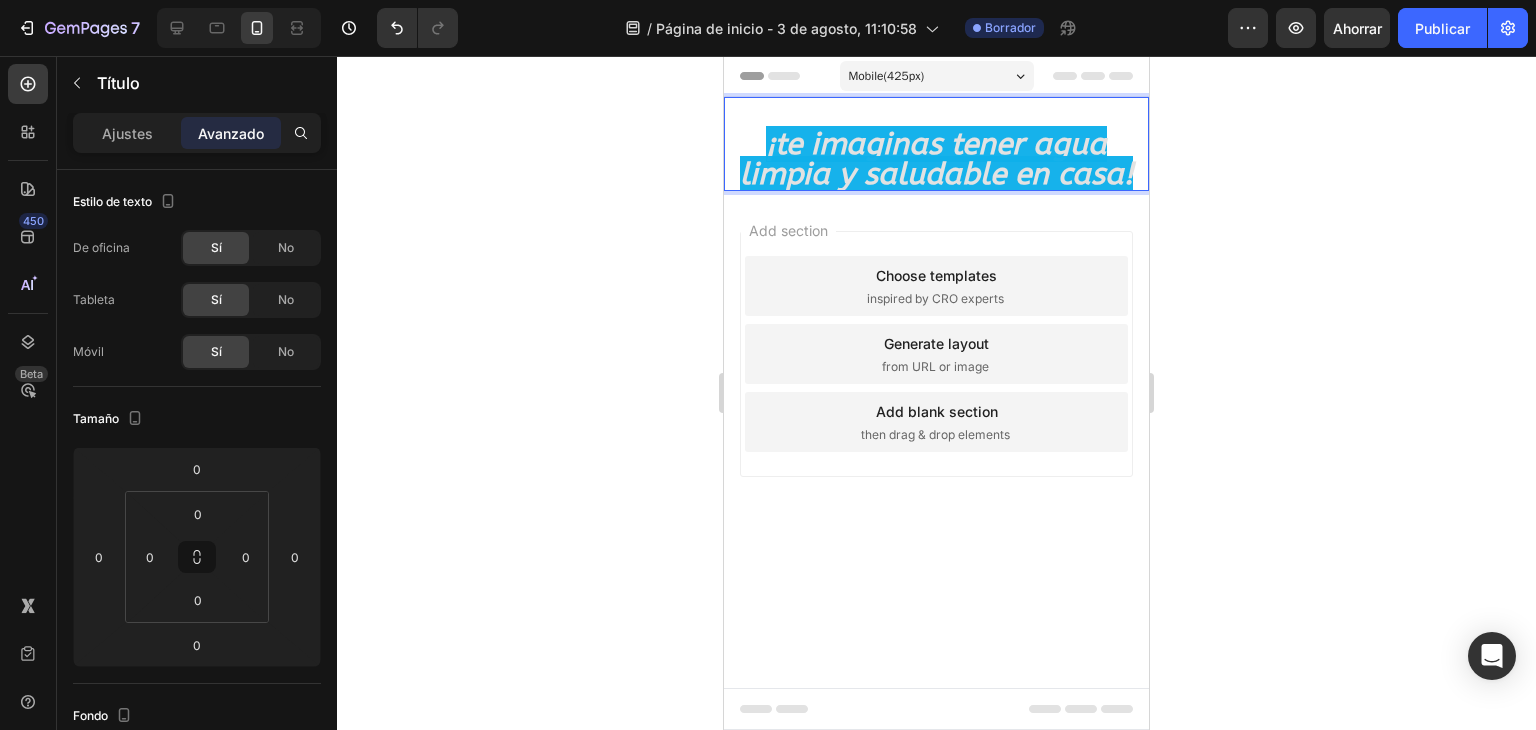 click on "⁠⁠⁠⁠⁠⁠⁠ ¡te imaginas tener agua limpia y saludable en casa!" at bounding box center [936, 144] 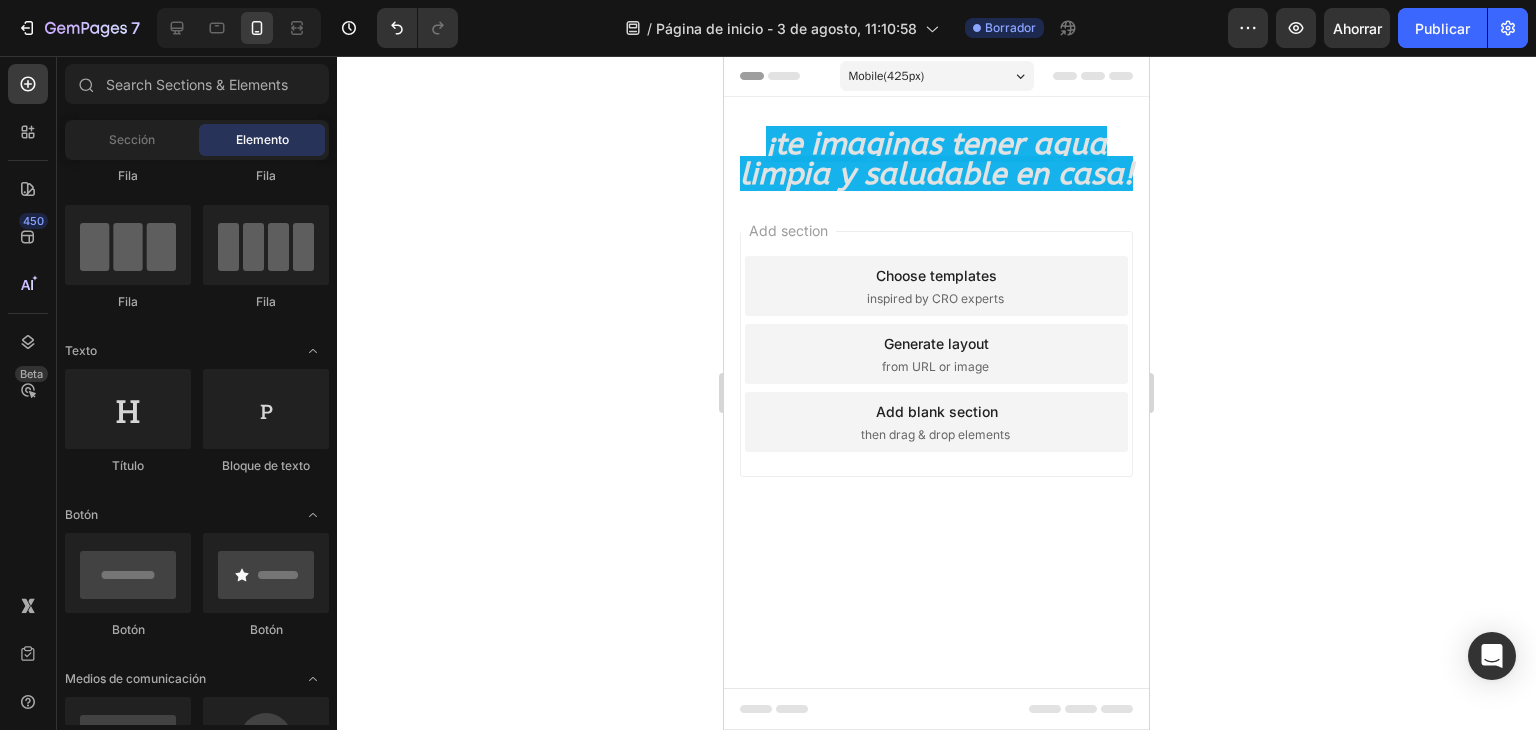 click on "Add section Choose templates inspired by CRO experts Generate layout from URL or image Add blank section then drag & drop elements" at bounding box center (936, 382) 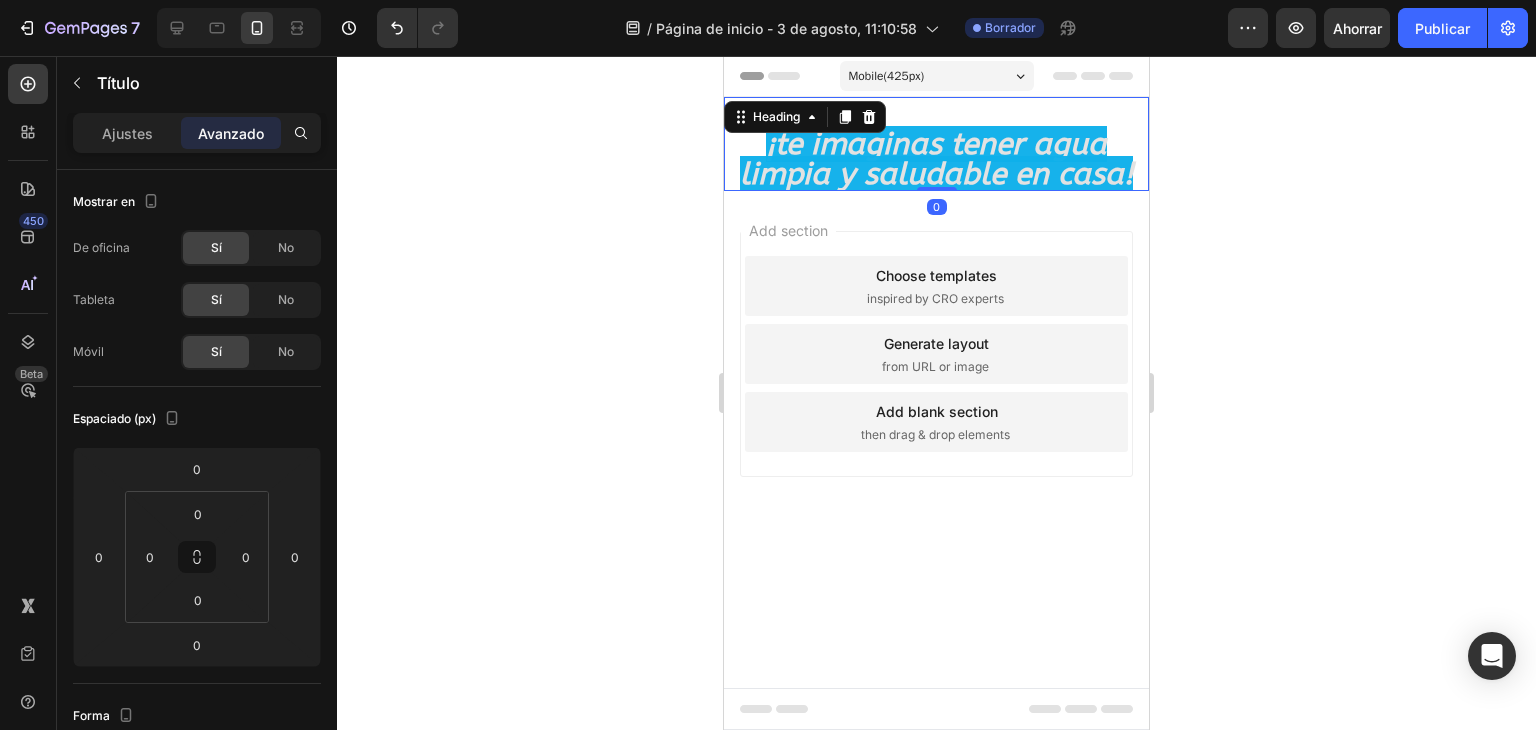 drag, startPoint x: 950, startPoint y: 189, endPoint x: 984, endPoint y: 129, distance: 68.96376 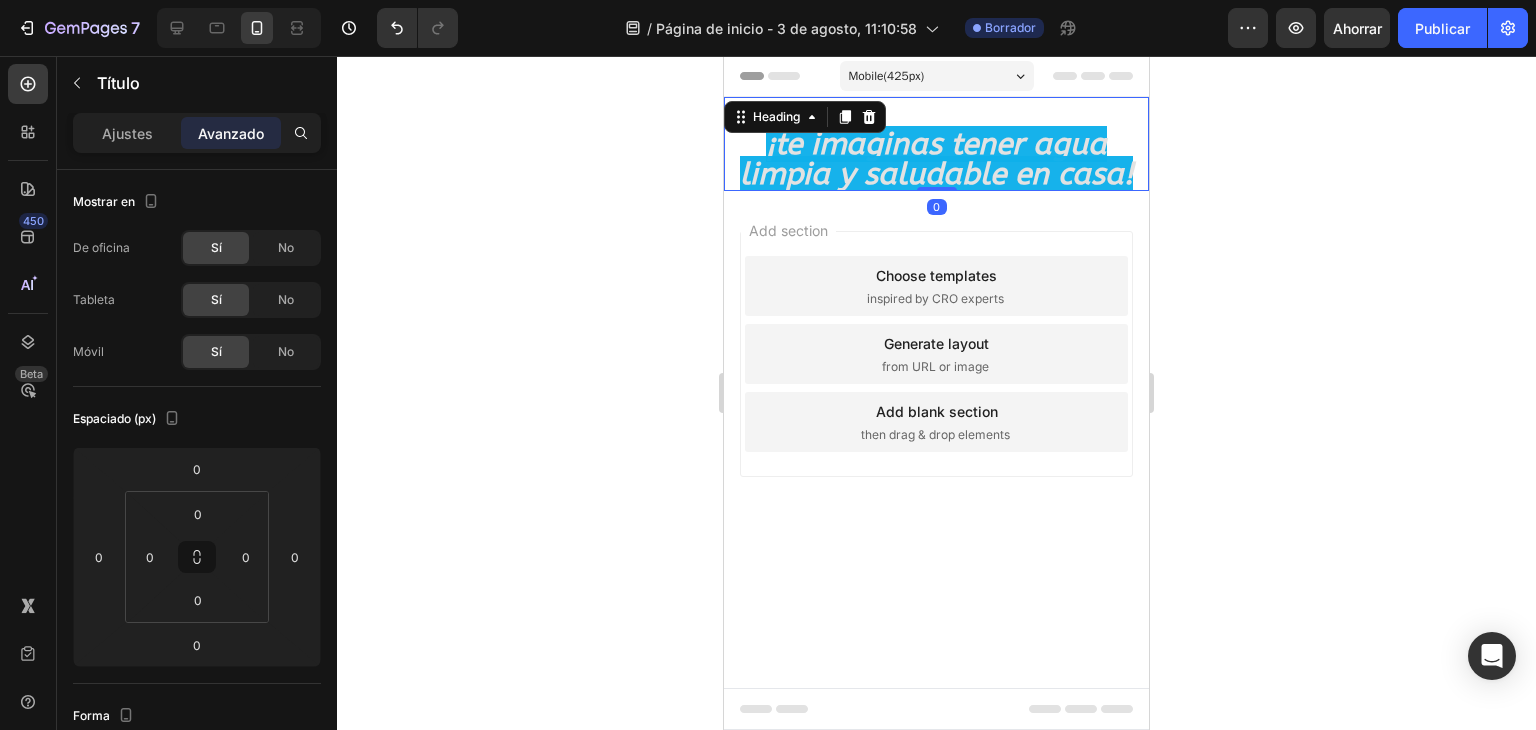 click on "⁠⁠⁠⁠⁠⁠⁠ ¡te imaginas tener agua limpia y saludable en casa! Heading   0" at bounding box center [936, 144] 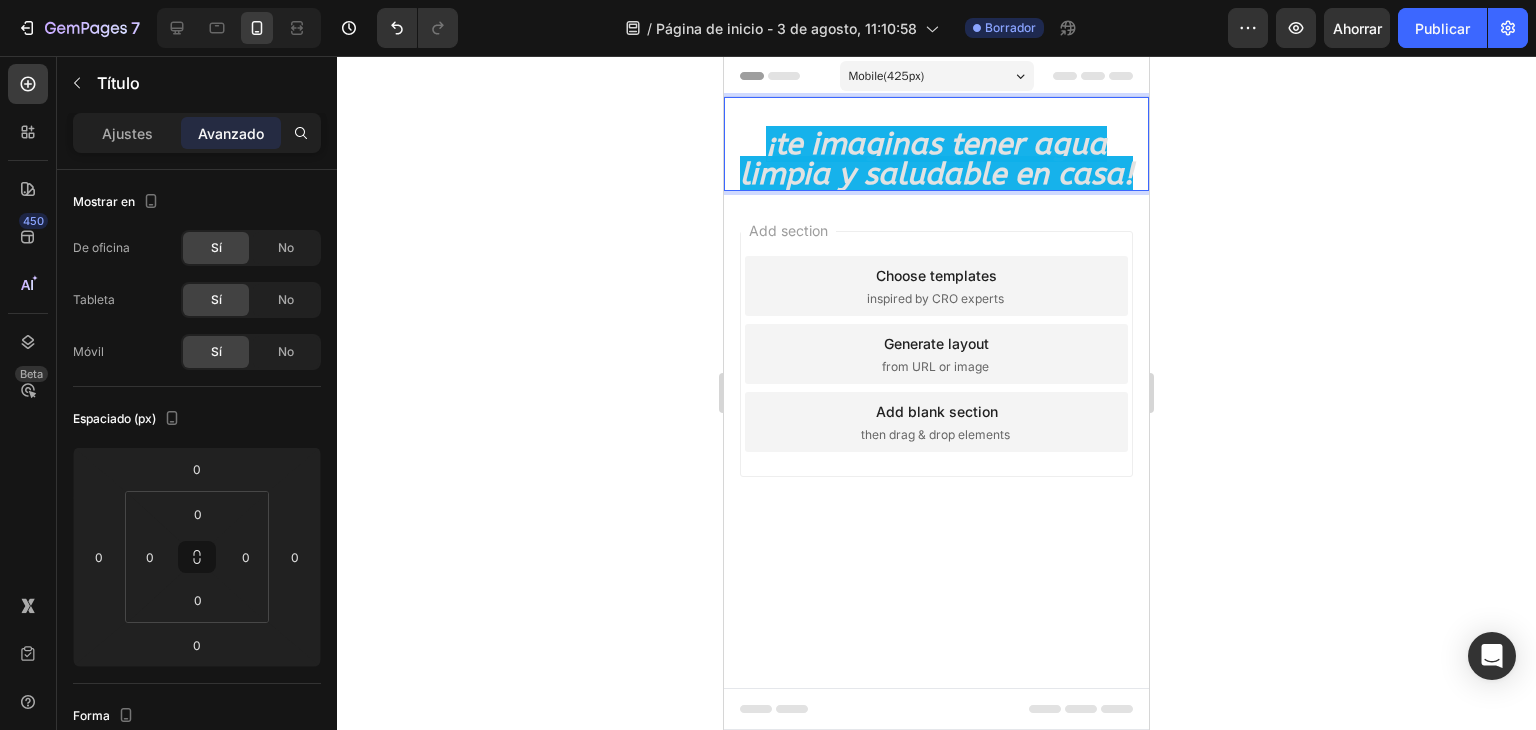 drag, startPoint x: 937, startPoint y: 180, endPoint x: 903, endPoint y: 106, distance: 81.437096 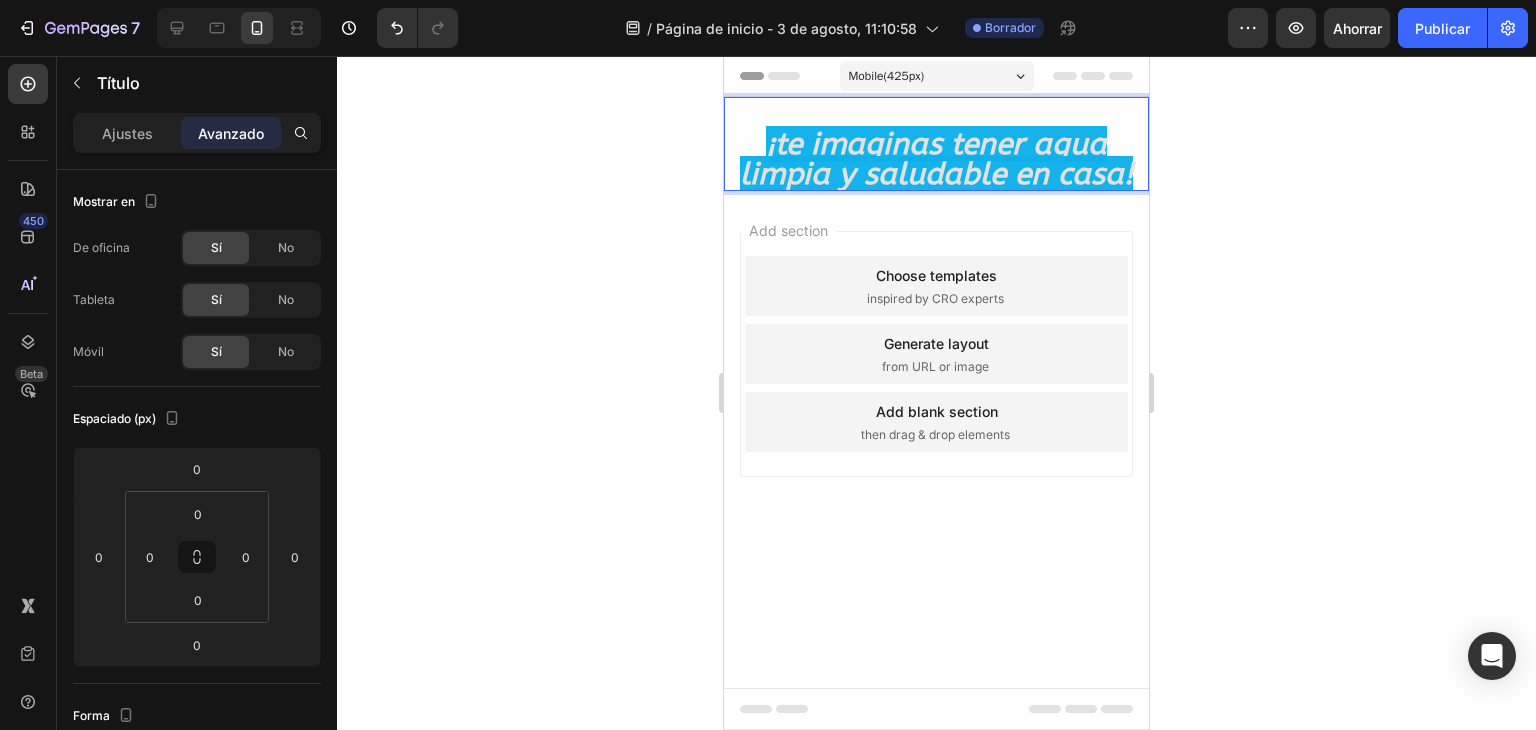 click on "Mobile  ( 425 px) iPhone 13 Mini iPhone 13 Pro iPhone 11 Pro Max iPhone 15 Pro Max Pixel 7 Galaxy S8+ Galaxy S20 Ultra iPad Mini iPad Air iPad Pro" at bounding box center [937, 78] 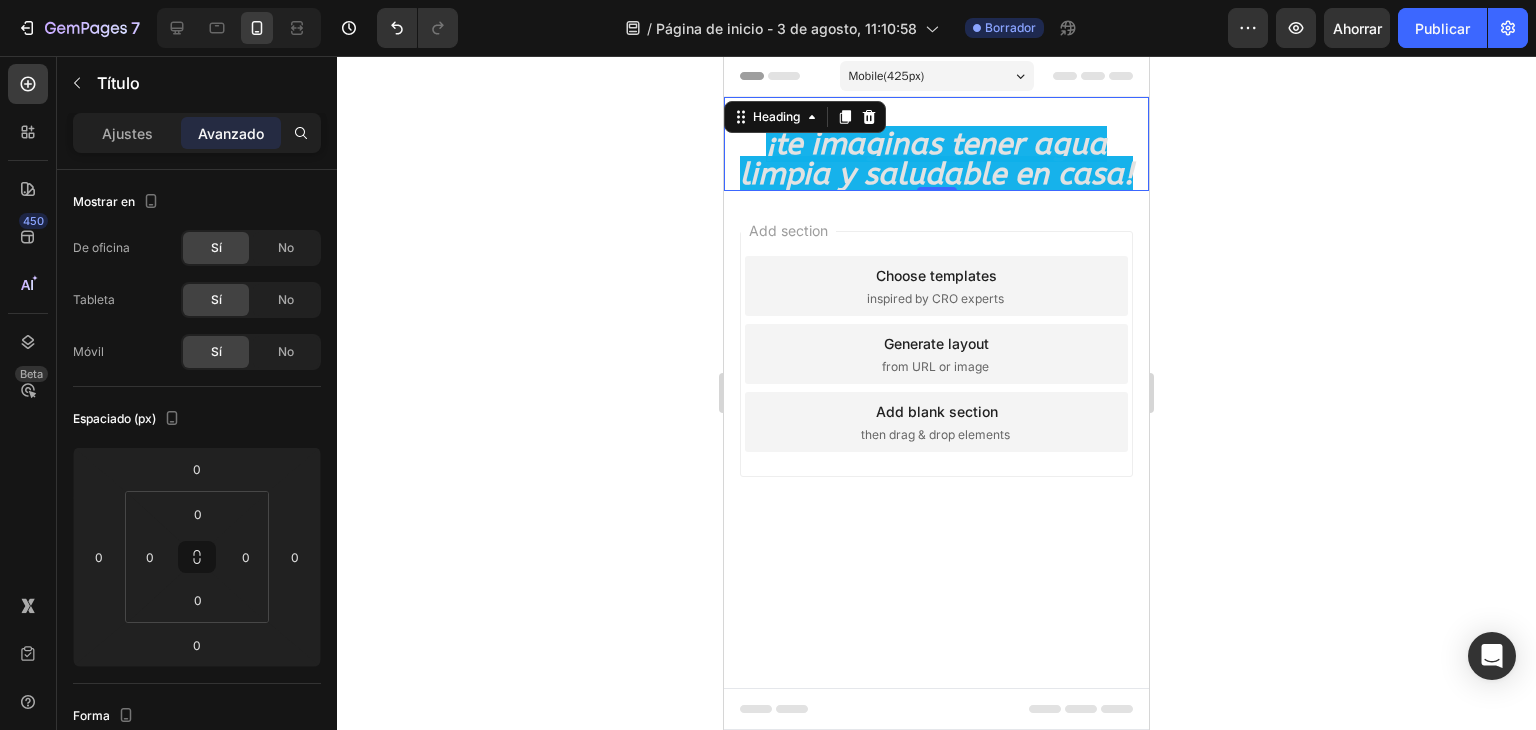 click 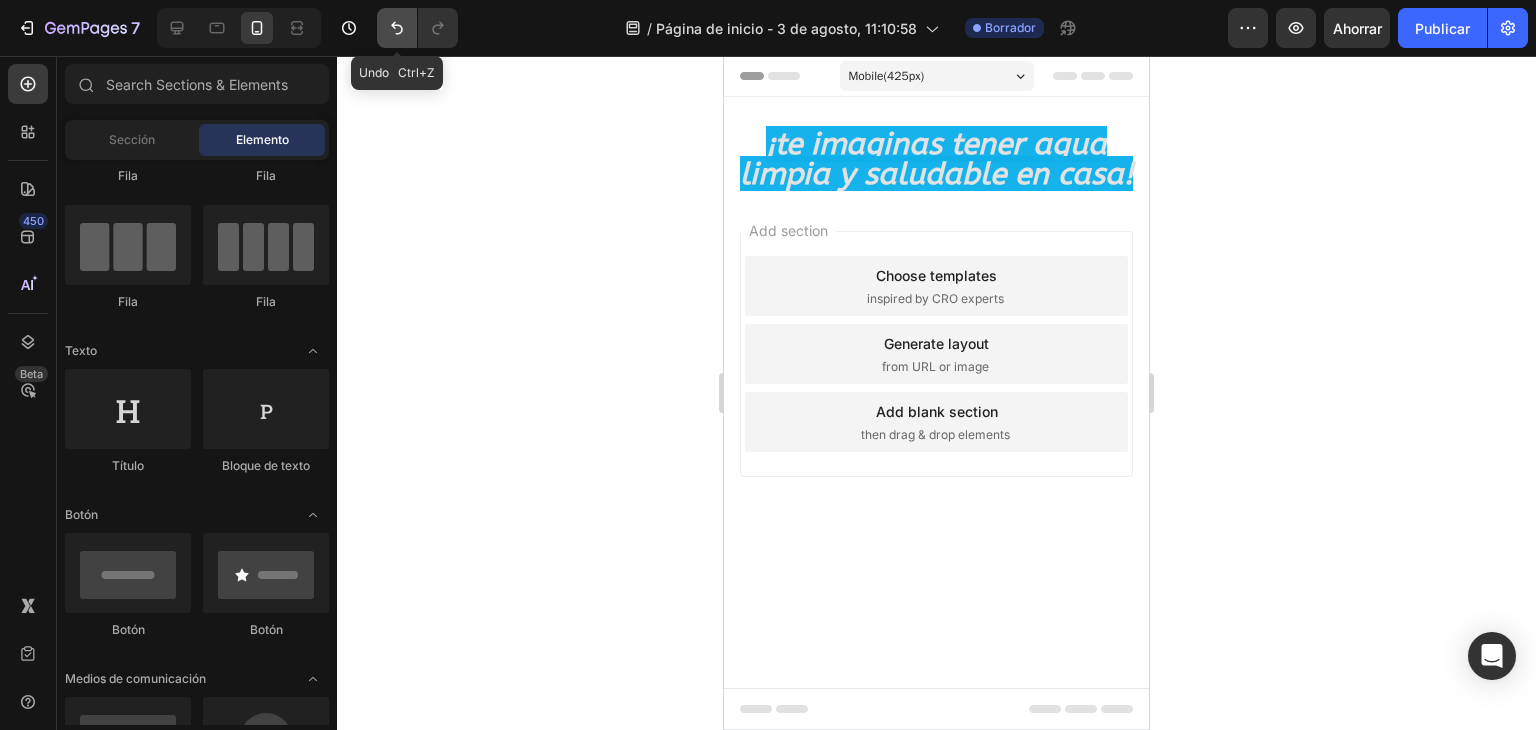 click 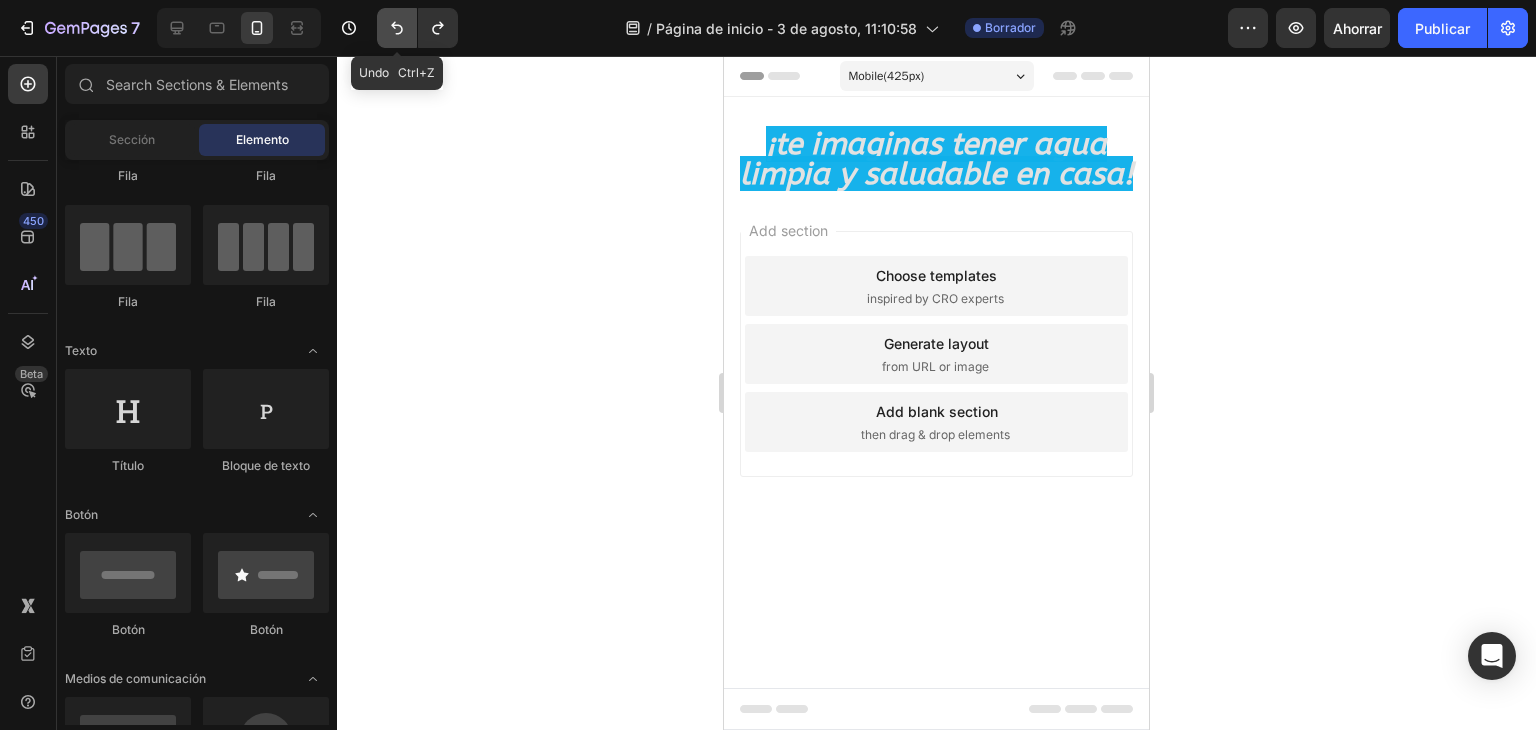 click 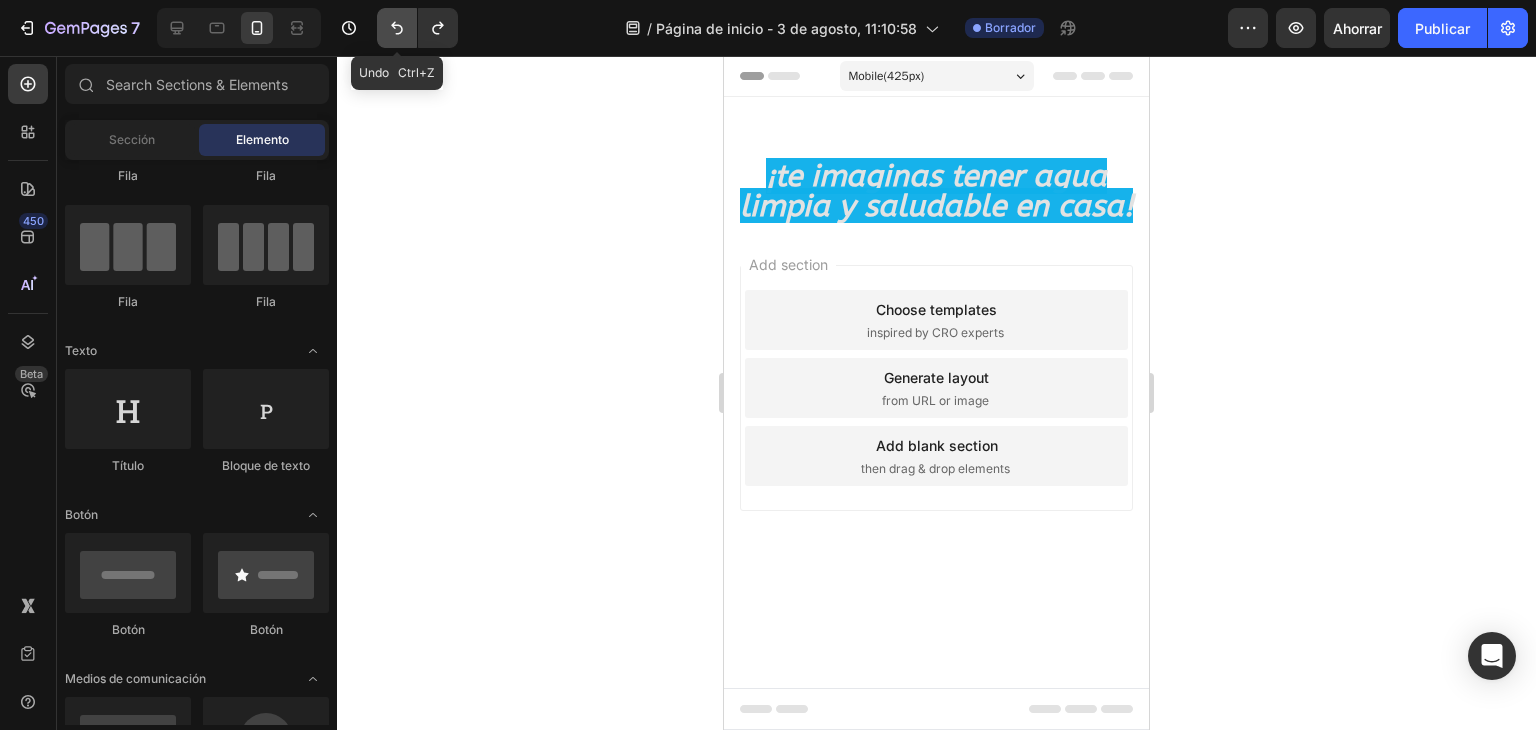 click 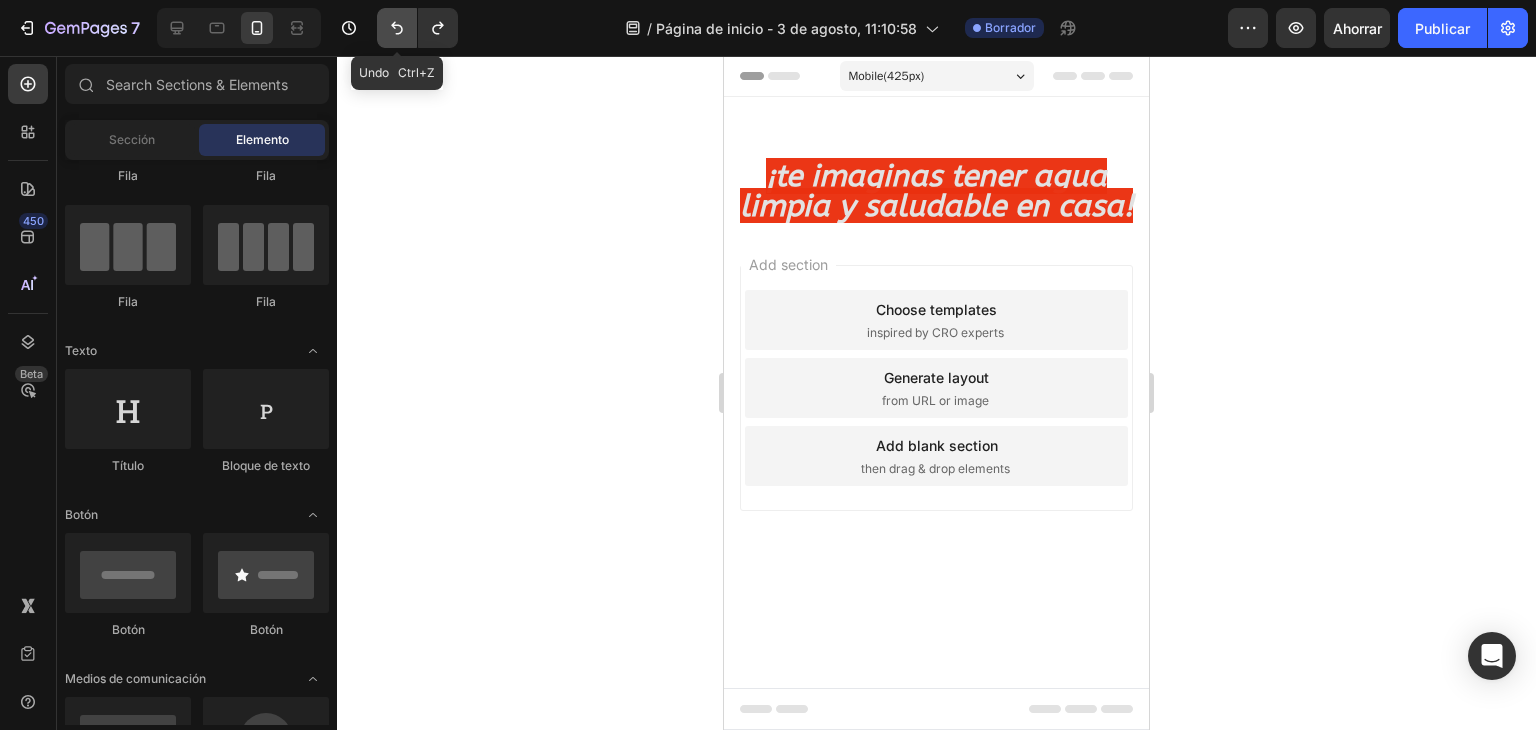 click 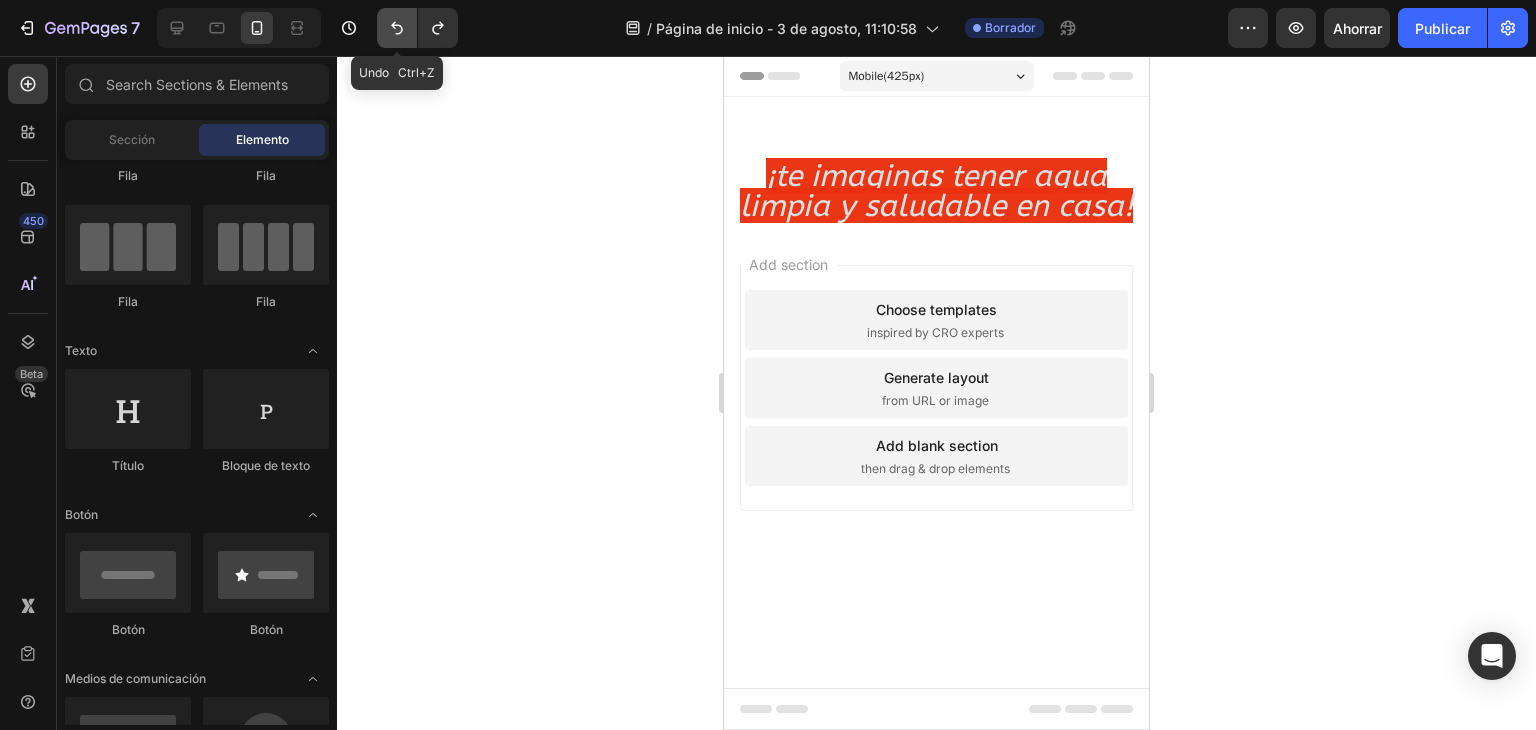 click 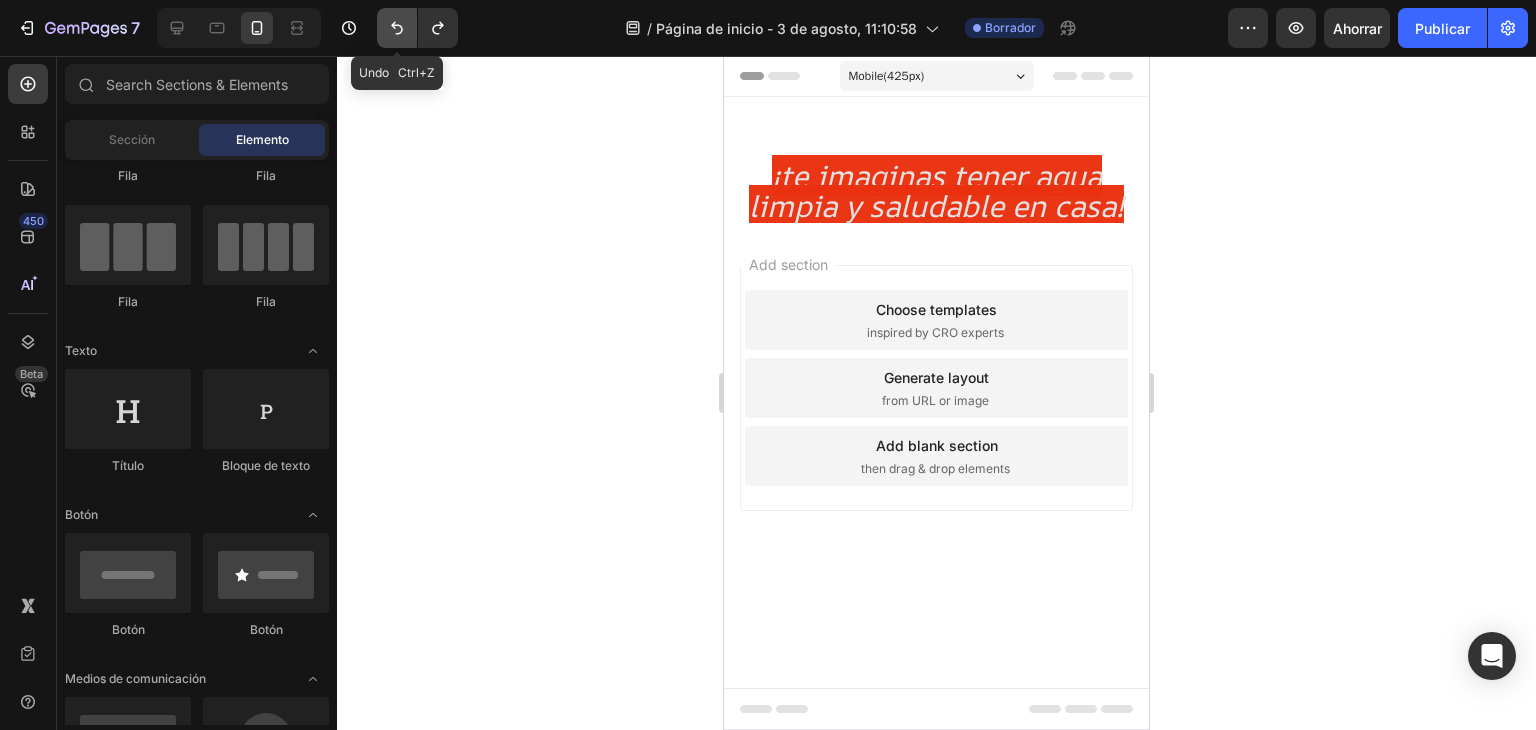 click 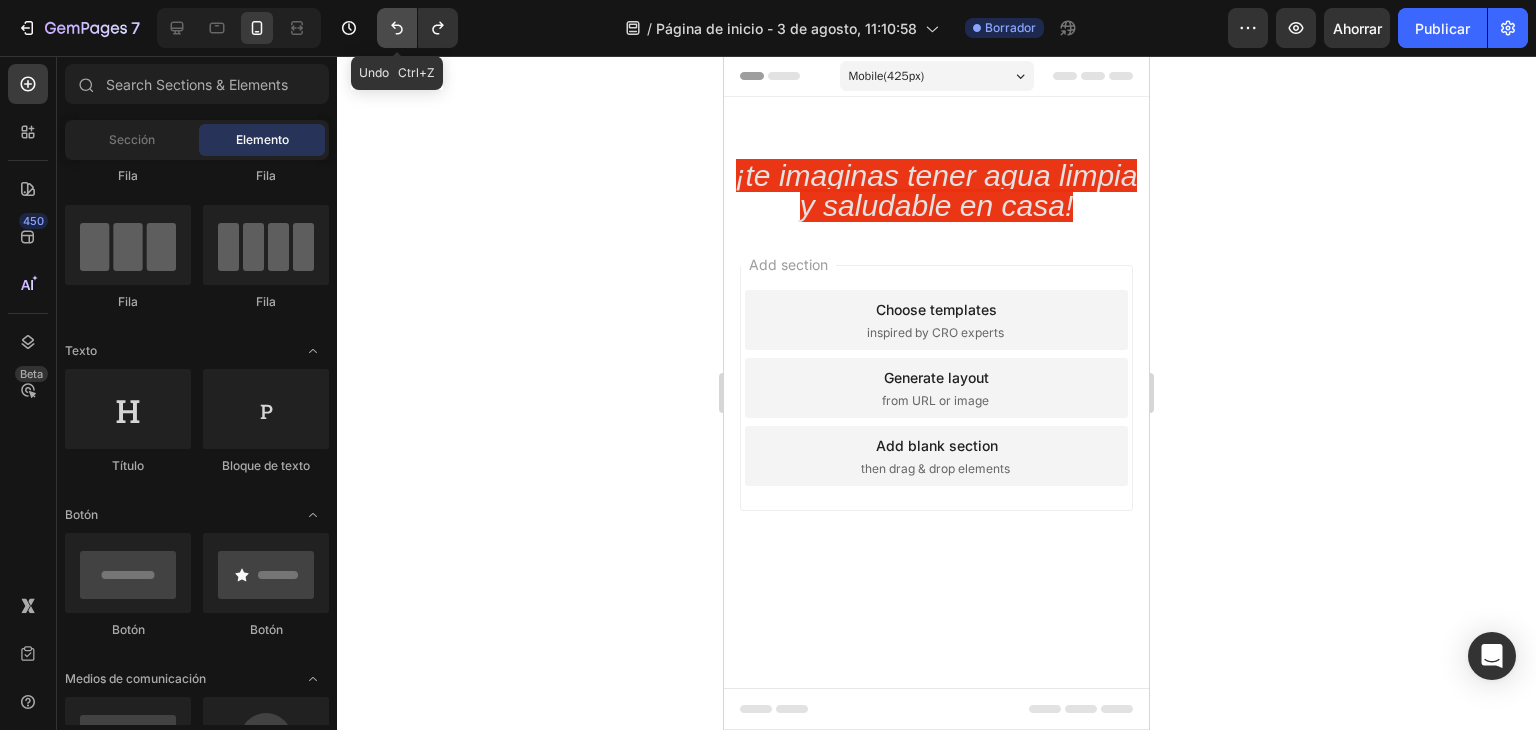 click 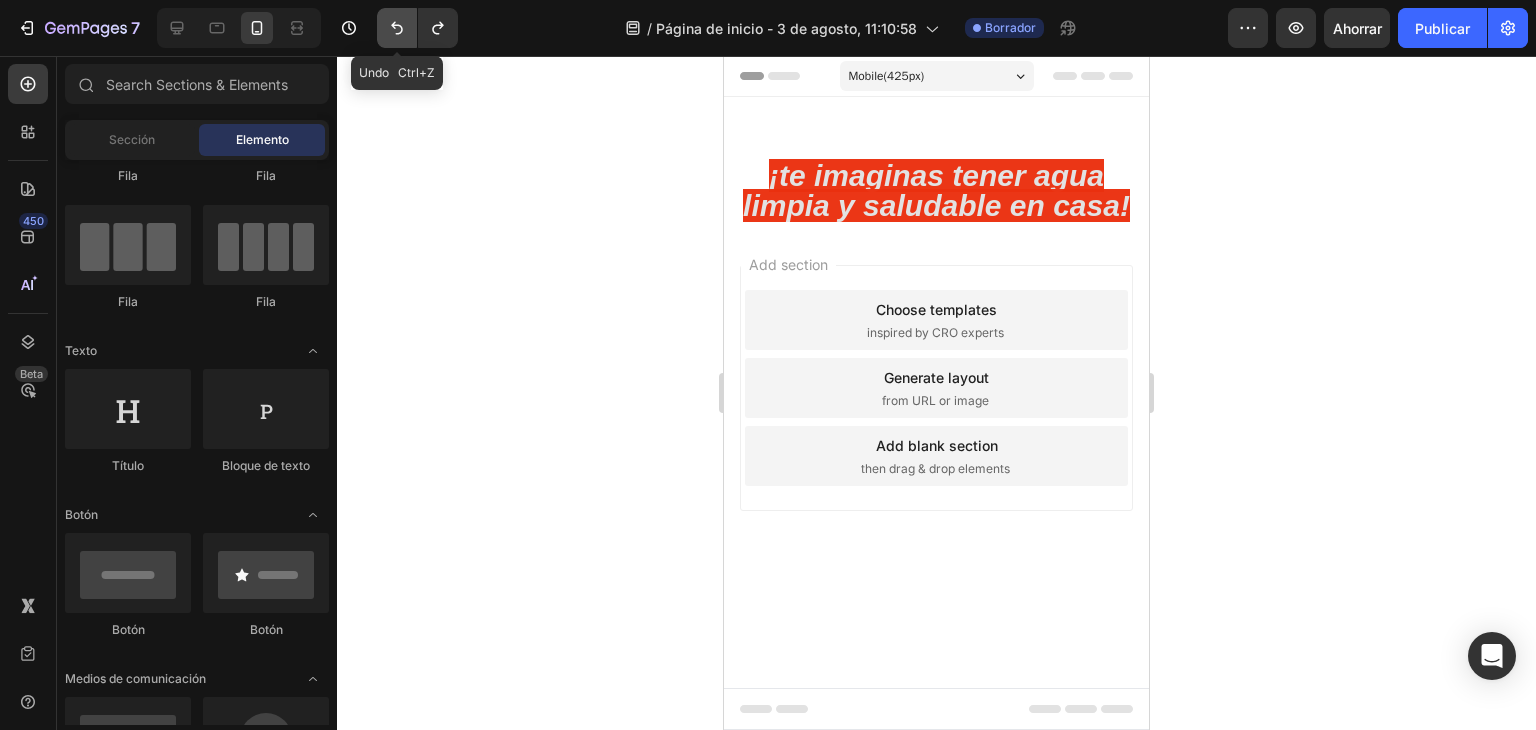 click 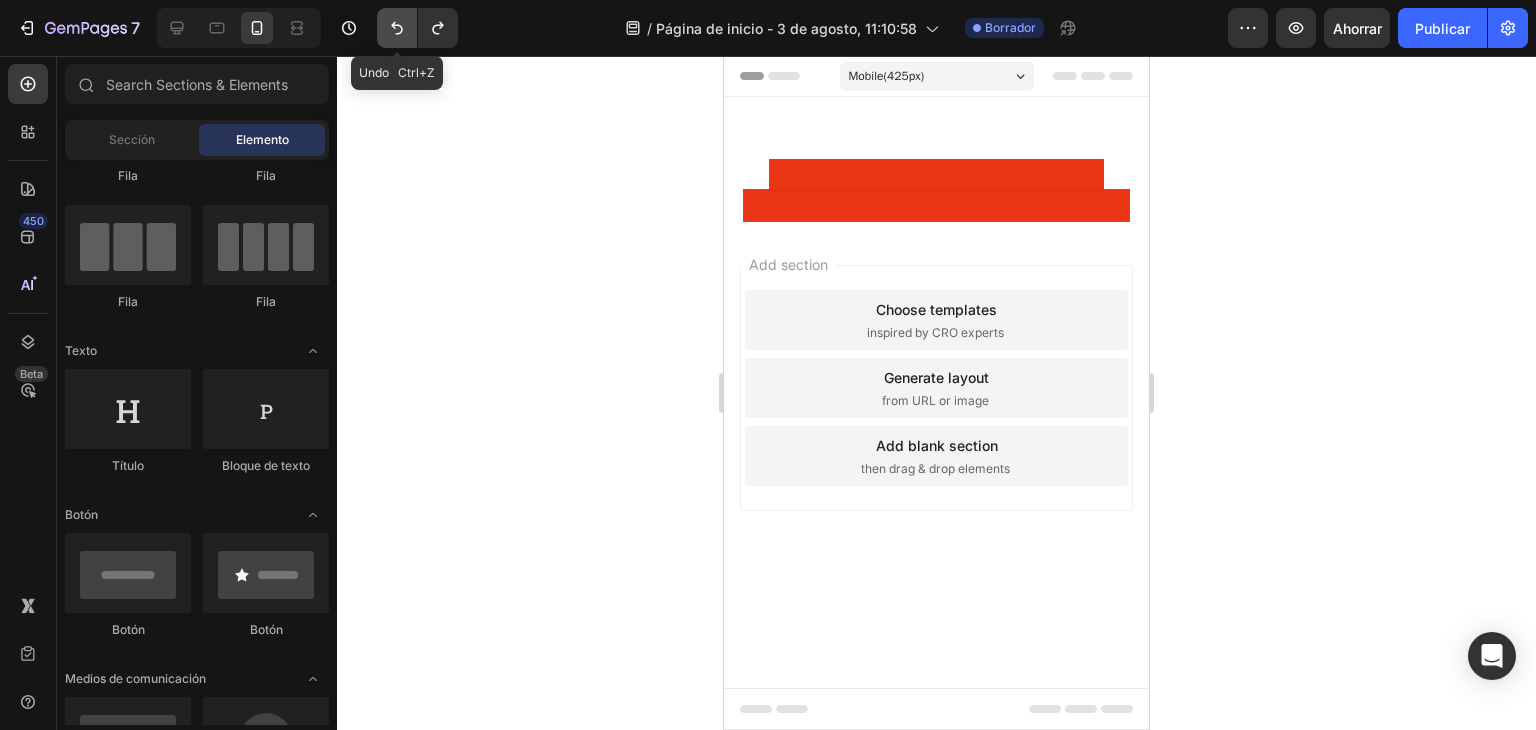 click 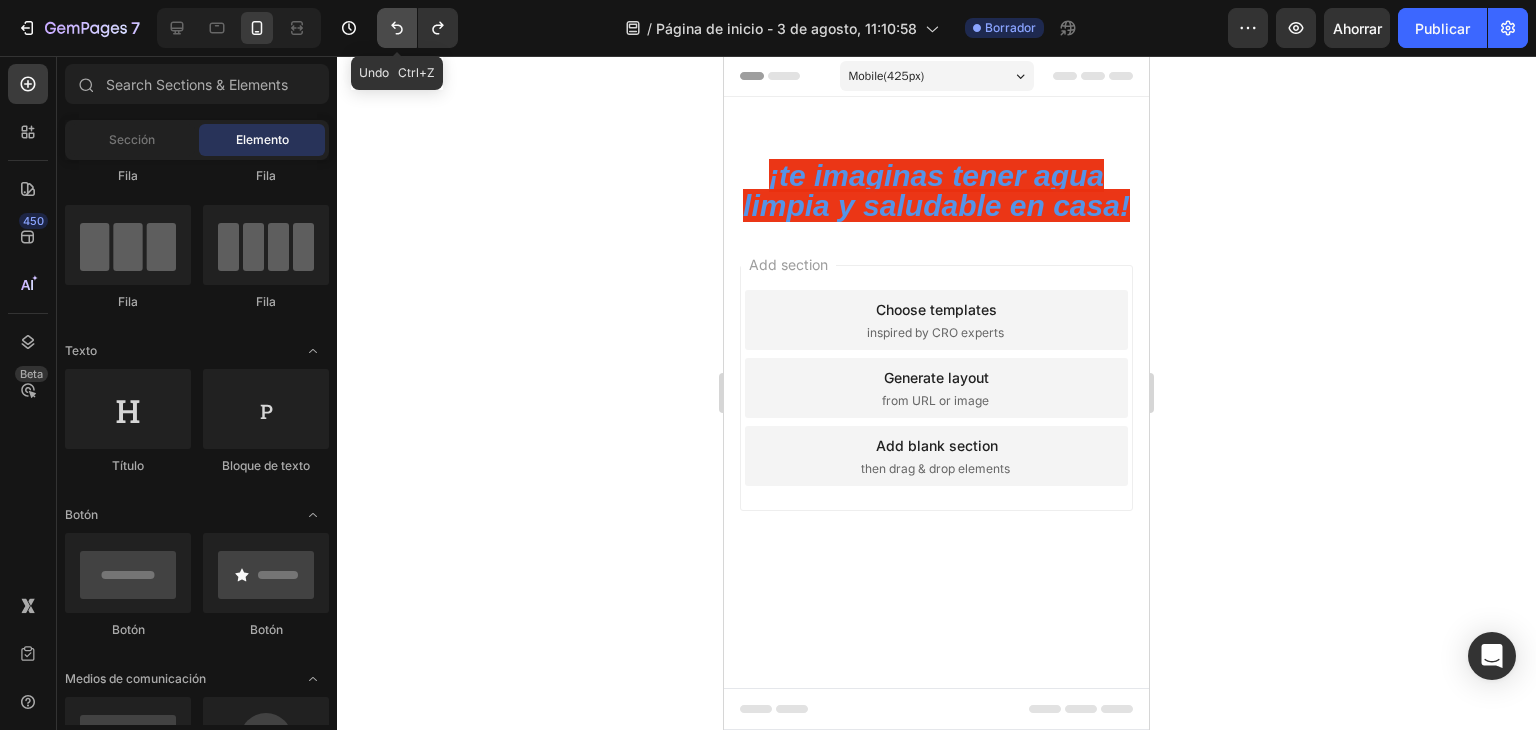click 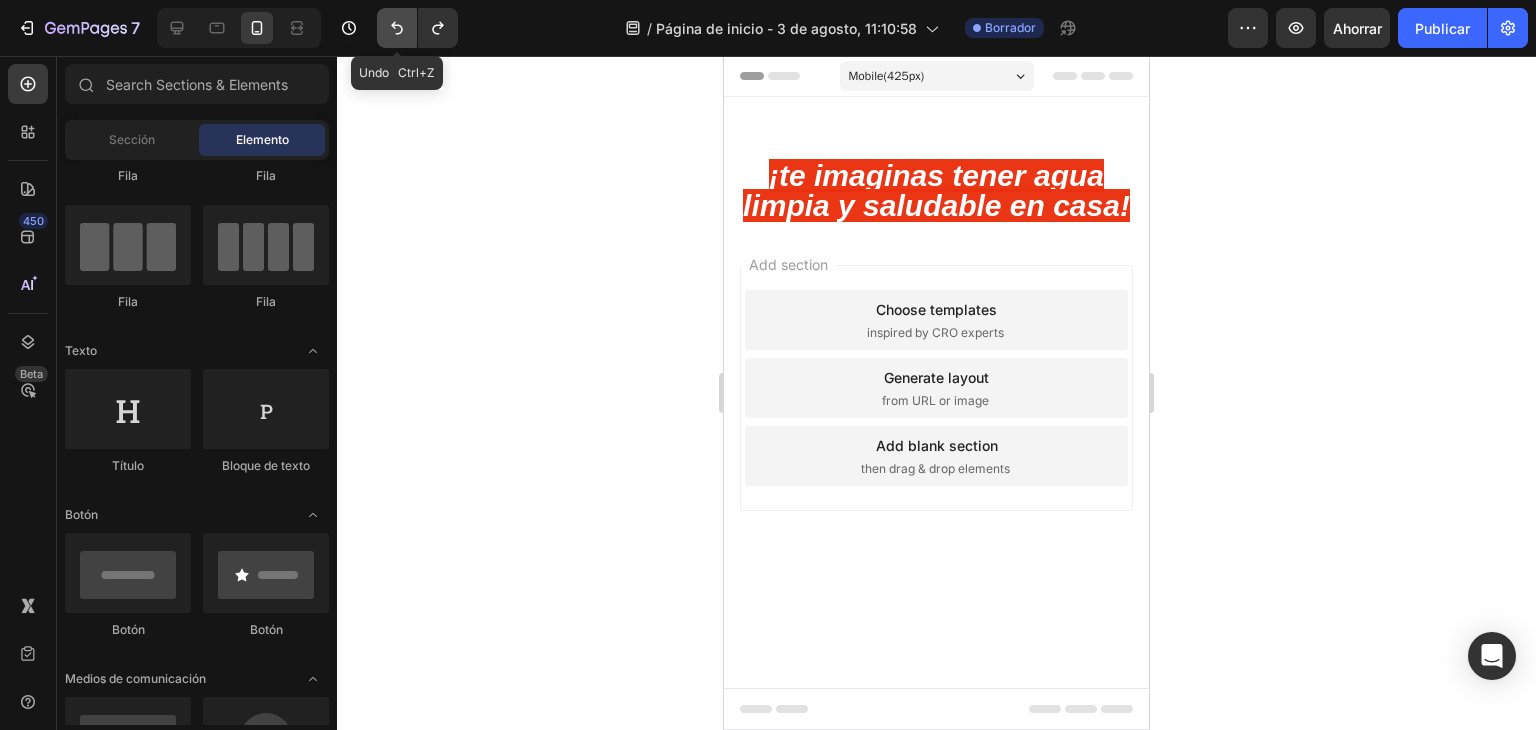 click 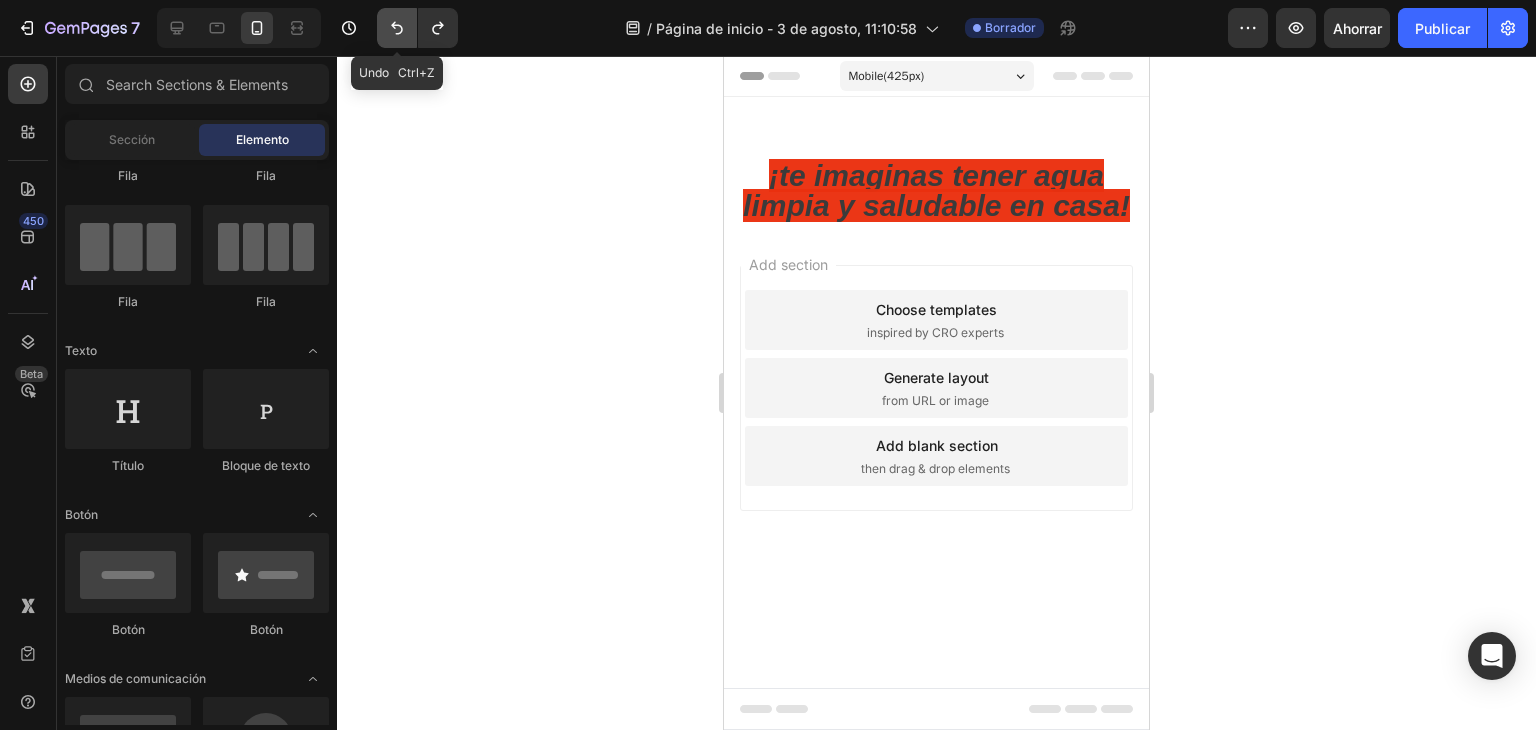 click 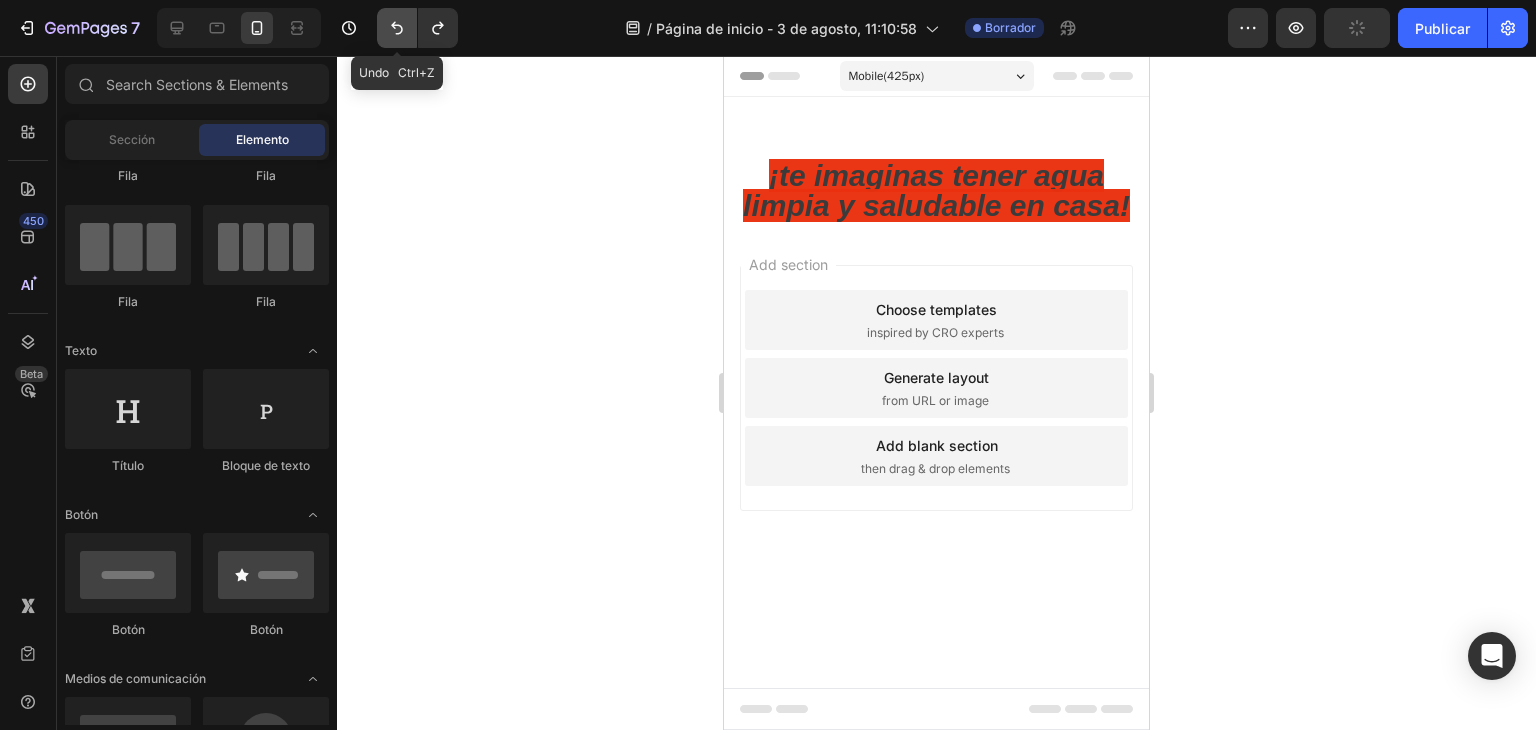 click 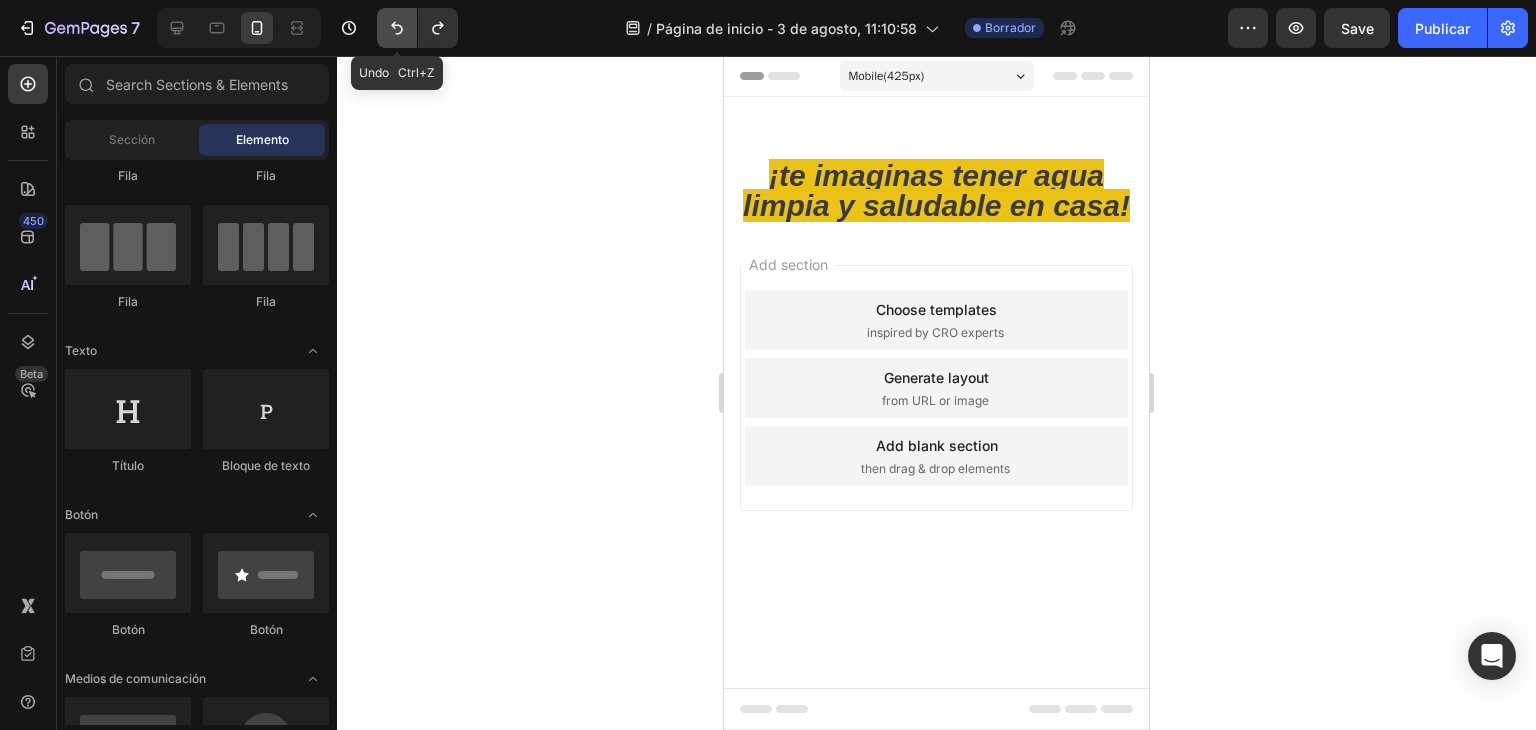click 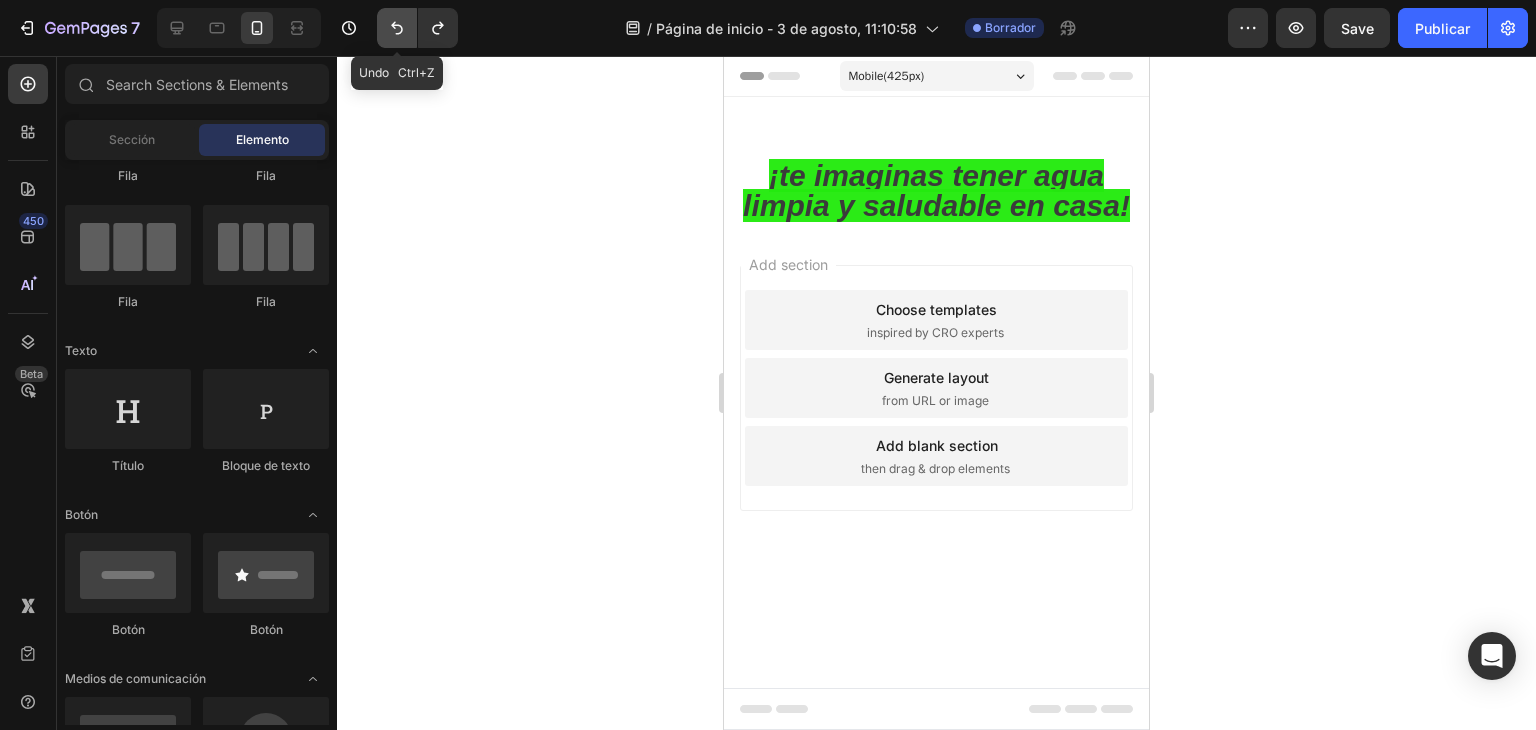 click 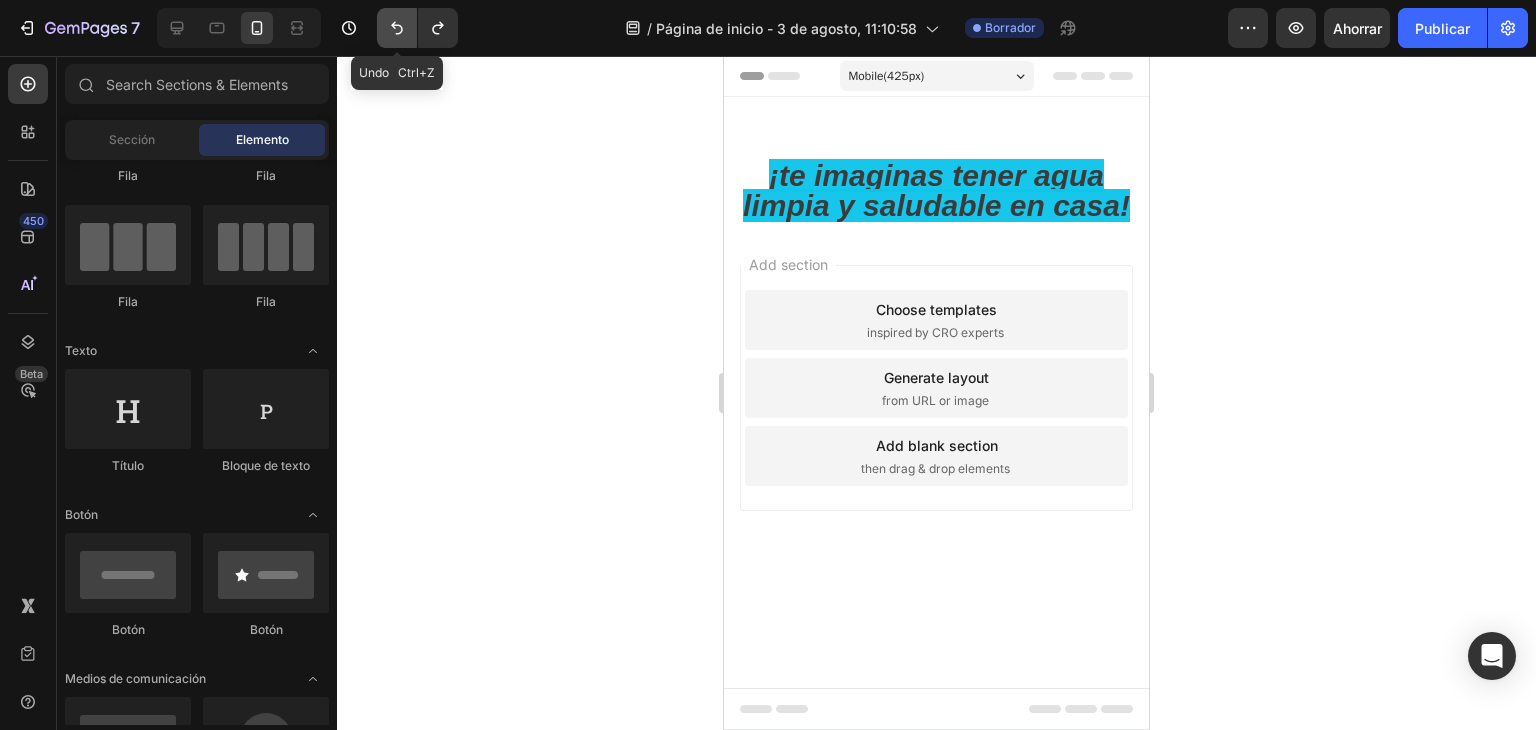 click 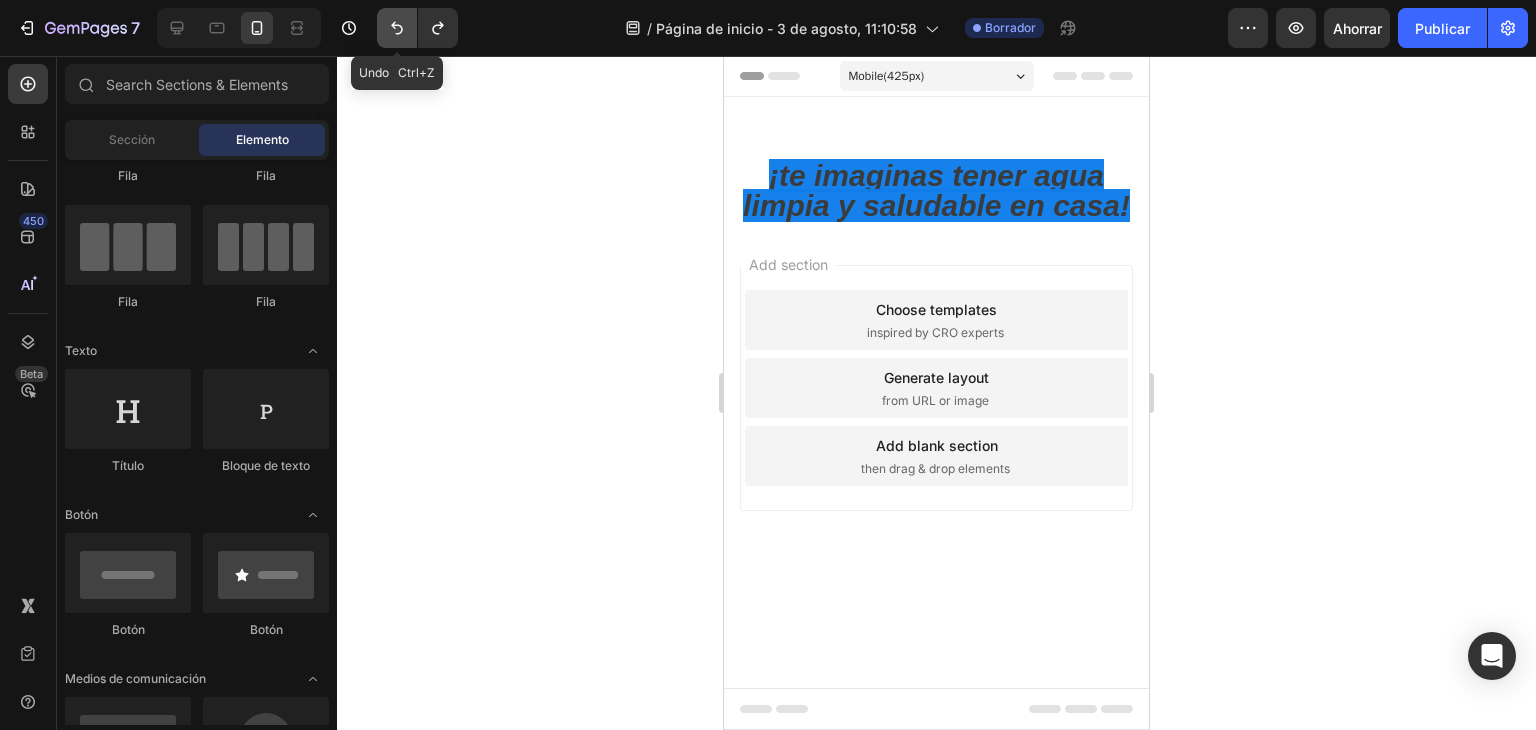 click 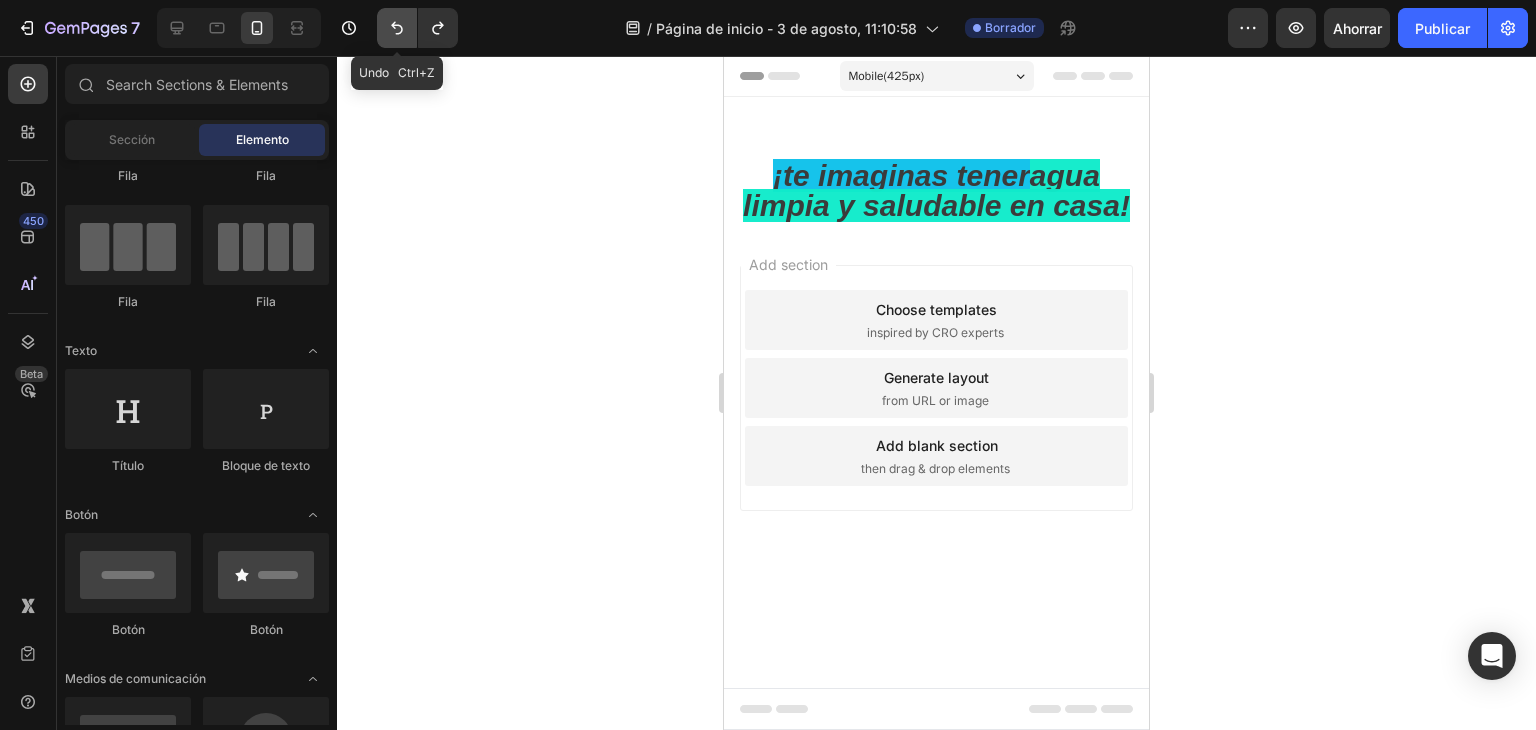 click 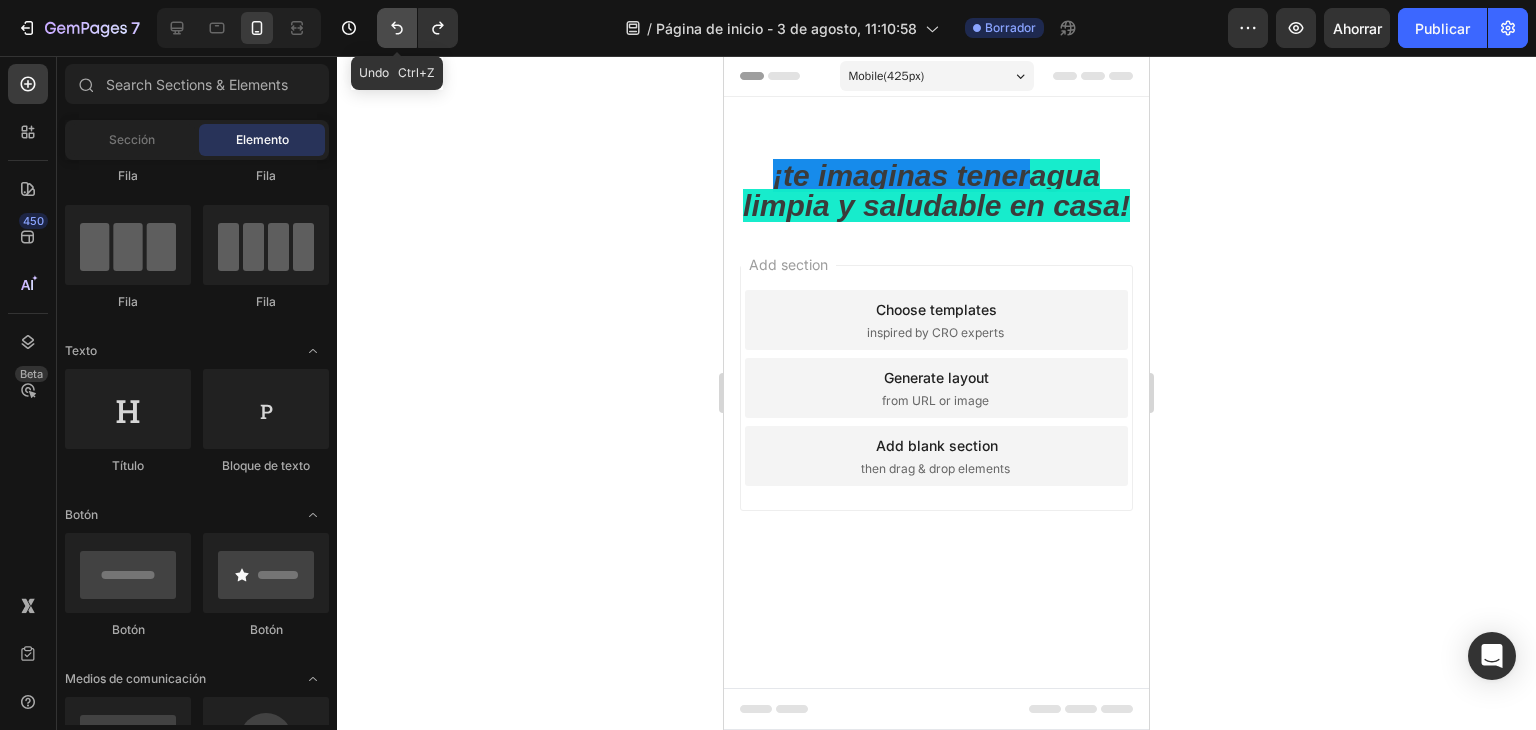 click 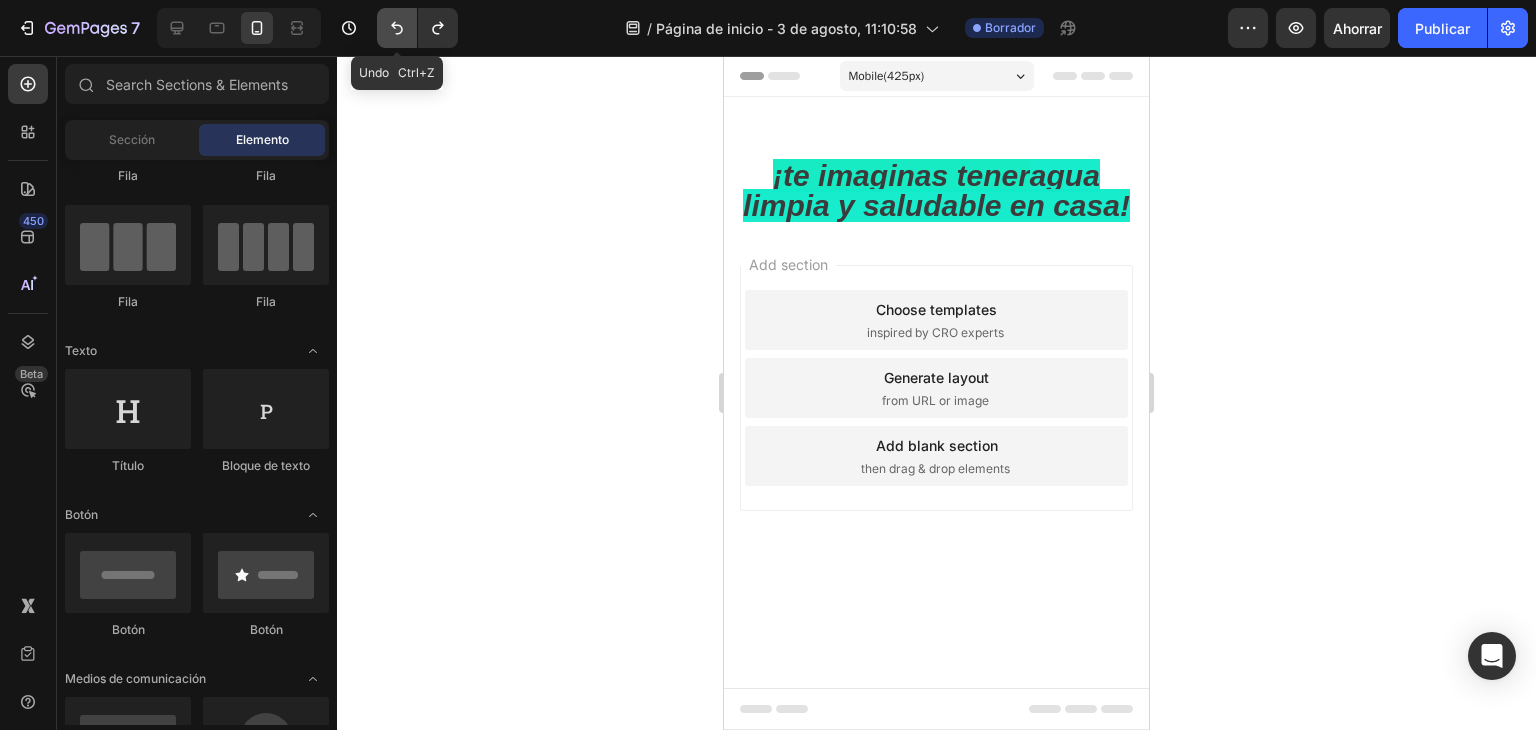 click 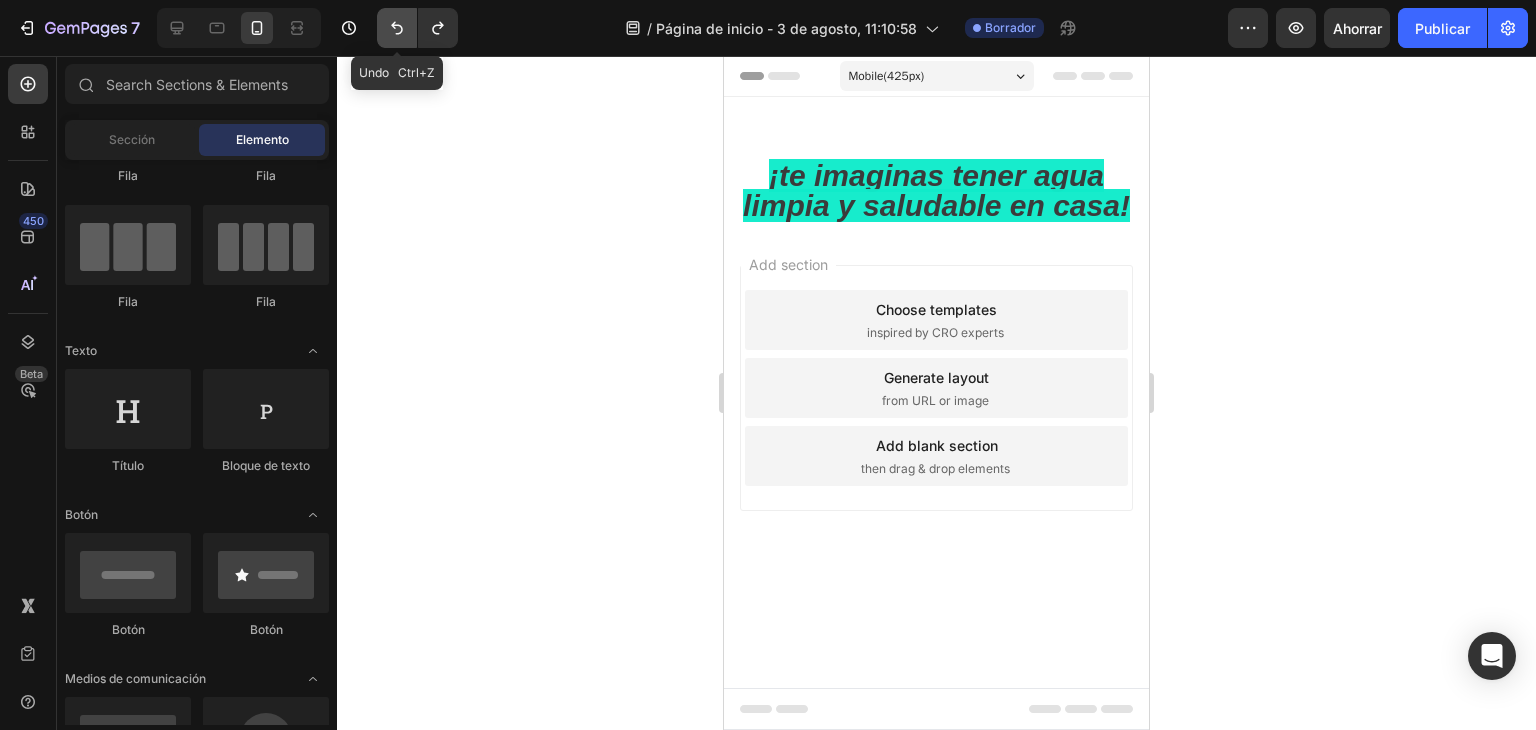 click 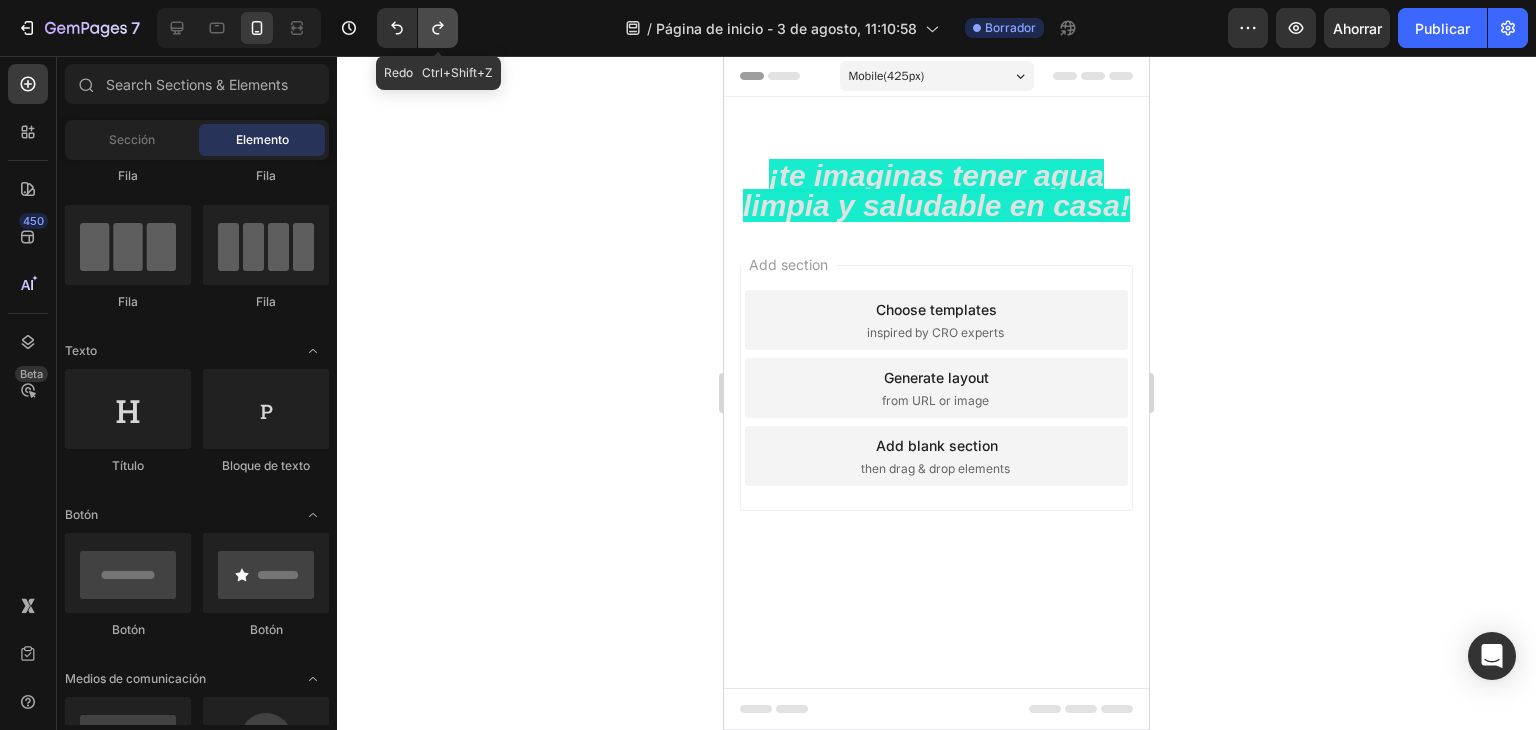 click 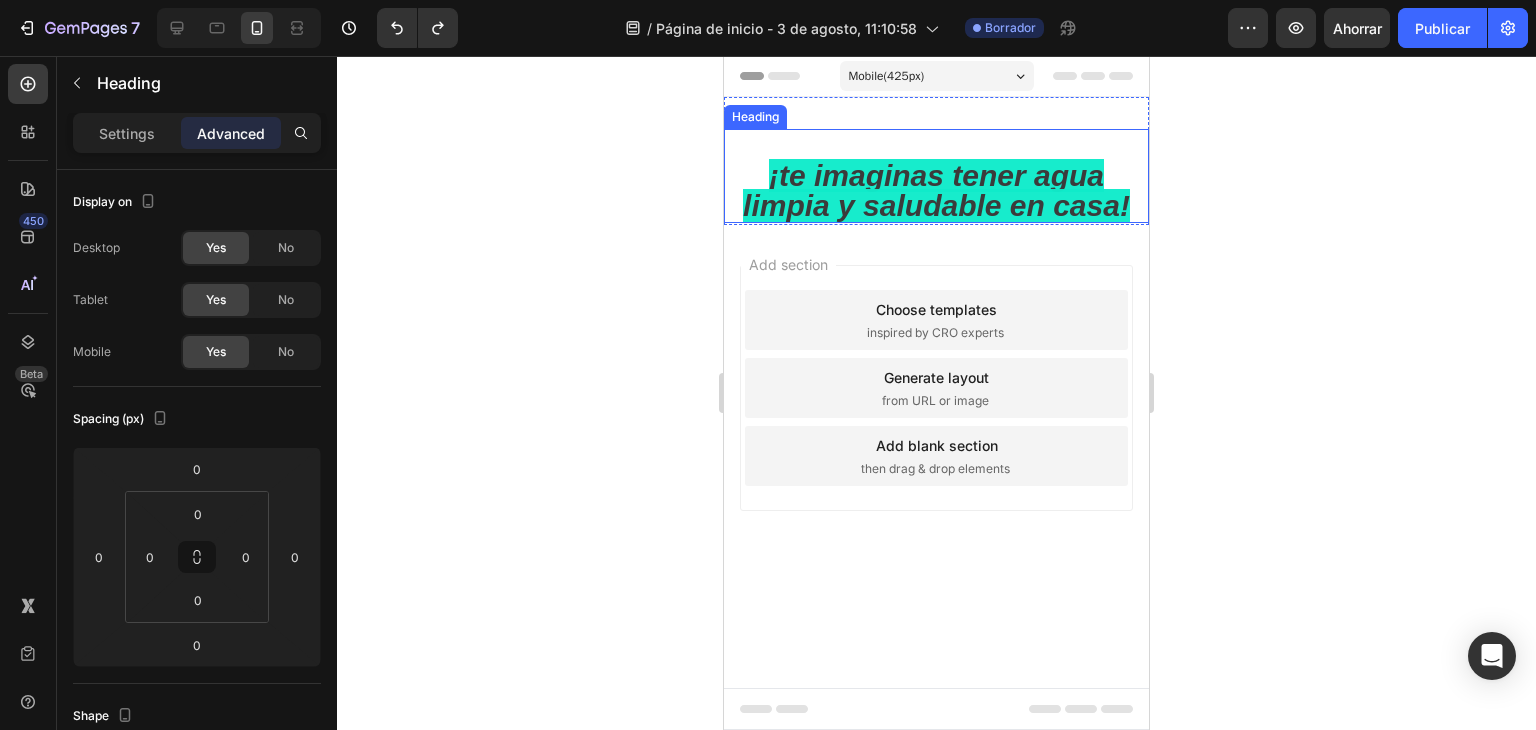 click on "¡te imaginas tener agua limpia y saludable en casa!" at bounding box center [936, 190] 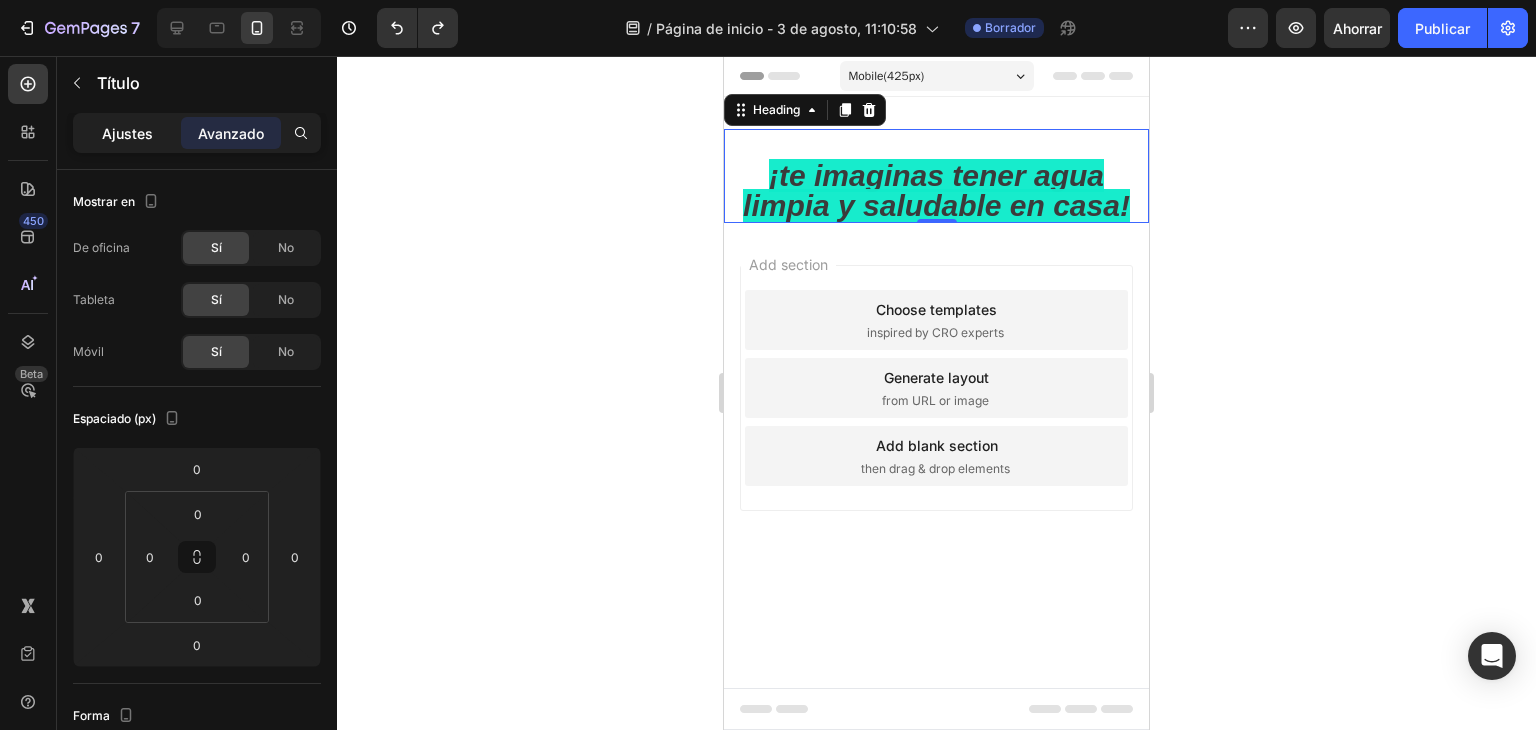 click on "Ajustes" at bounding box center (127, 133) 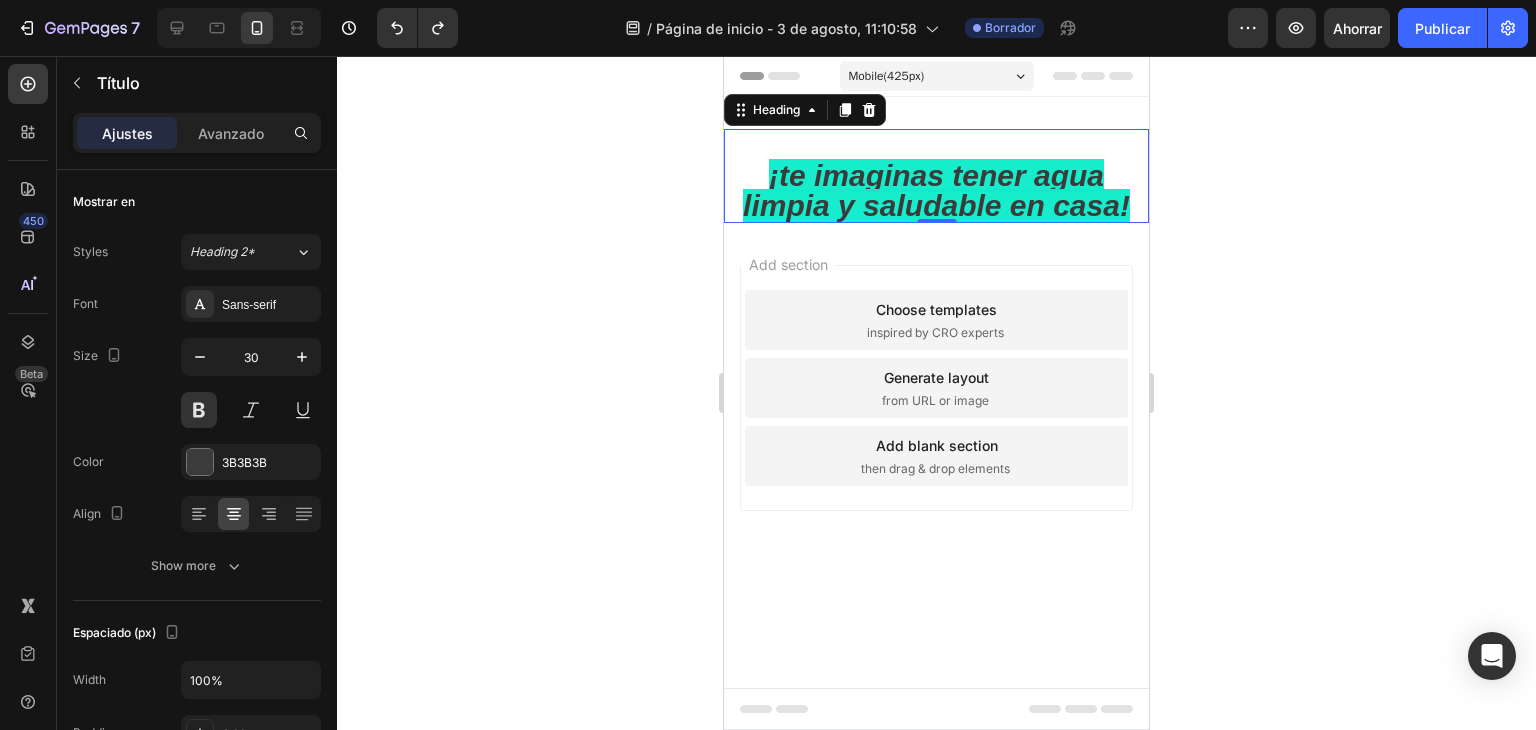 click 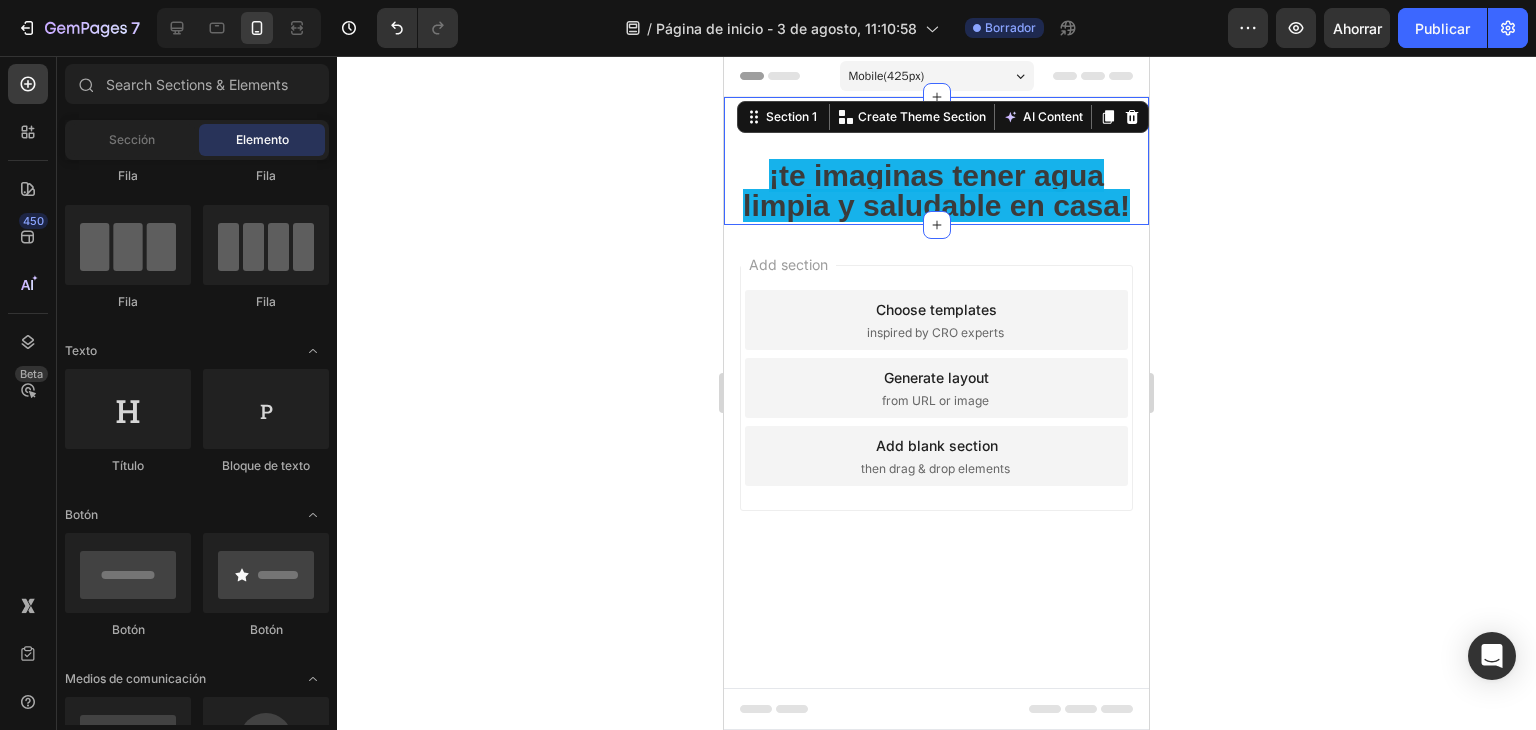 click on "¡te imaginas tener agua limpia y saludable en casa! Heading Section 1   You can create reusable sections Create Theme Section AI Content Write with GemAI What would you like to describe here? Tone and Voice Persuasive Product Show more Generate" at bounding box center [936, 161] 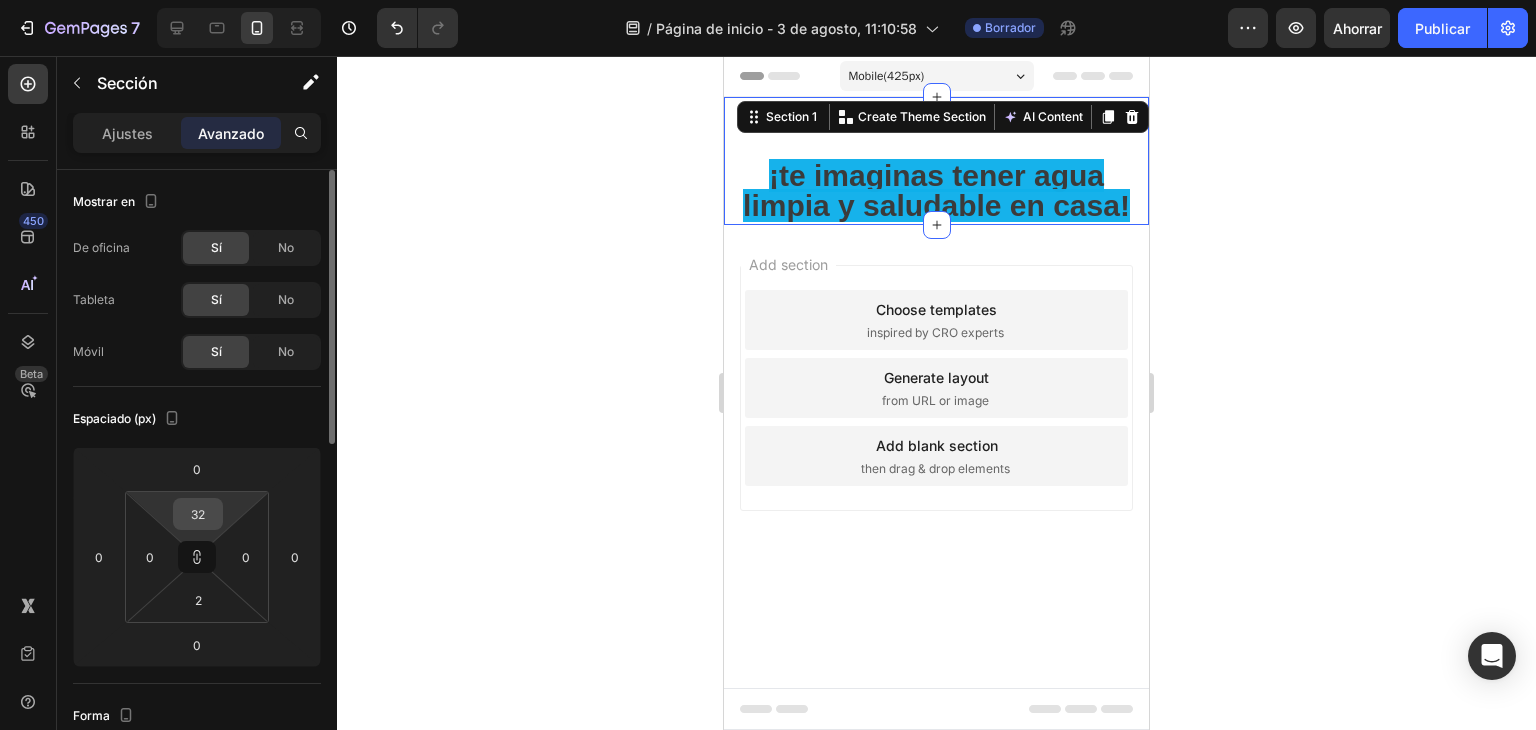 click on "32" at bounding box center [198, 514] 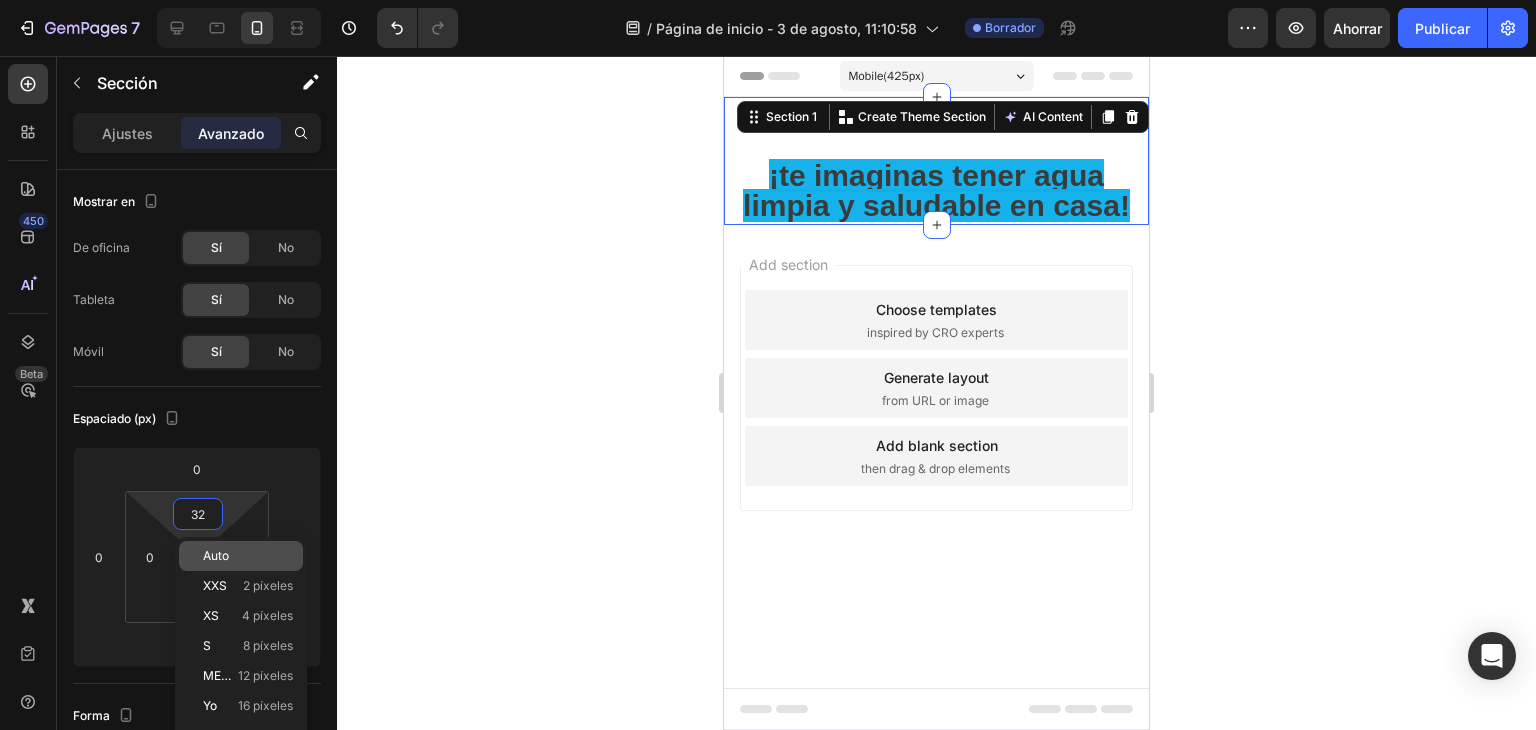 type on "2" 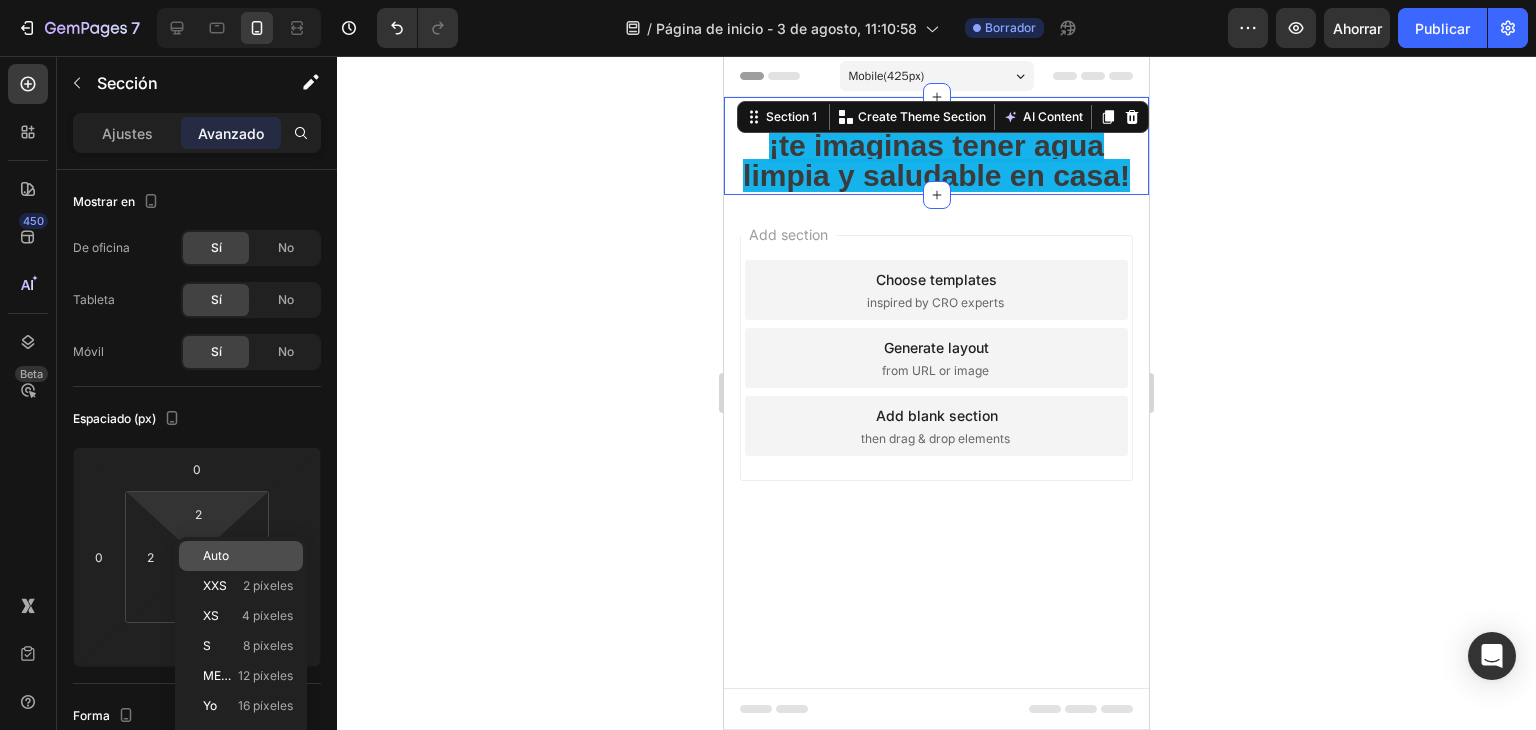 click on "Auto" at bounding box center [216, 555] 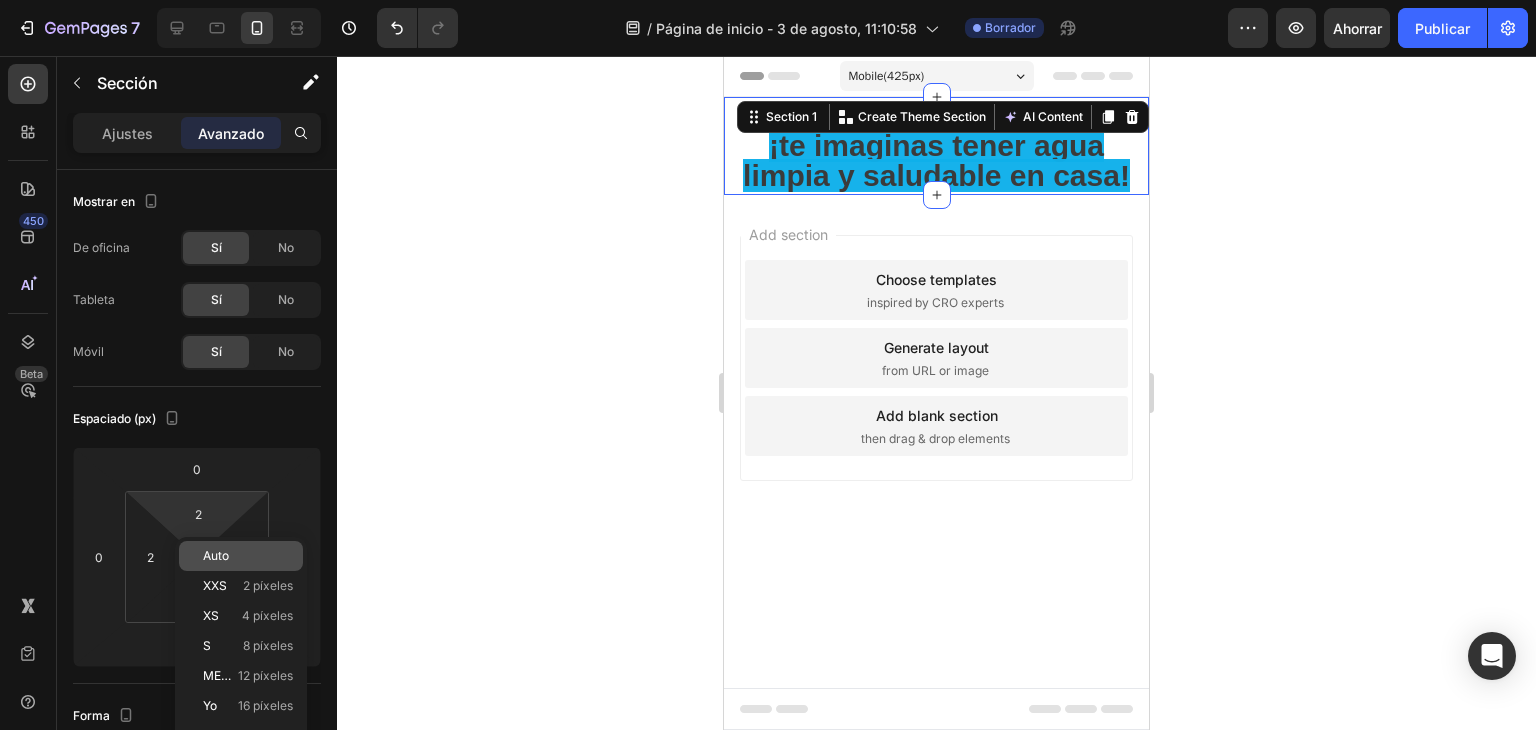 type on "Auto" 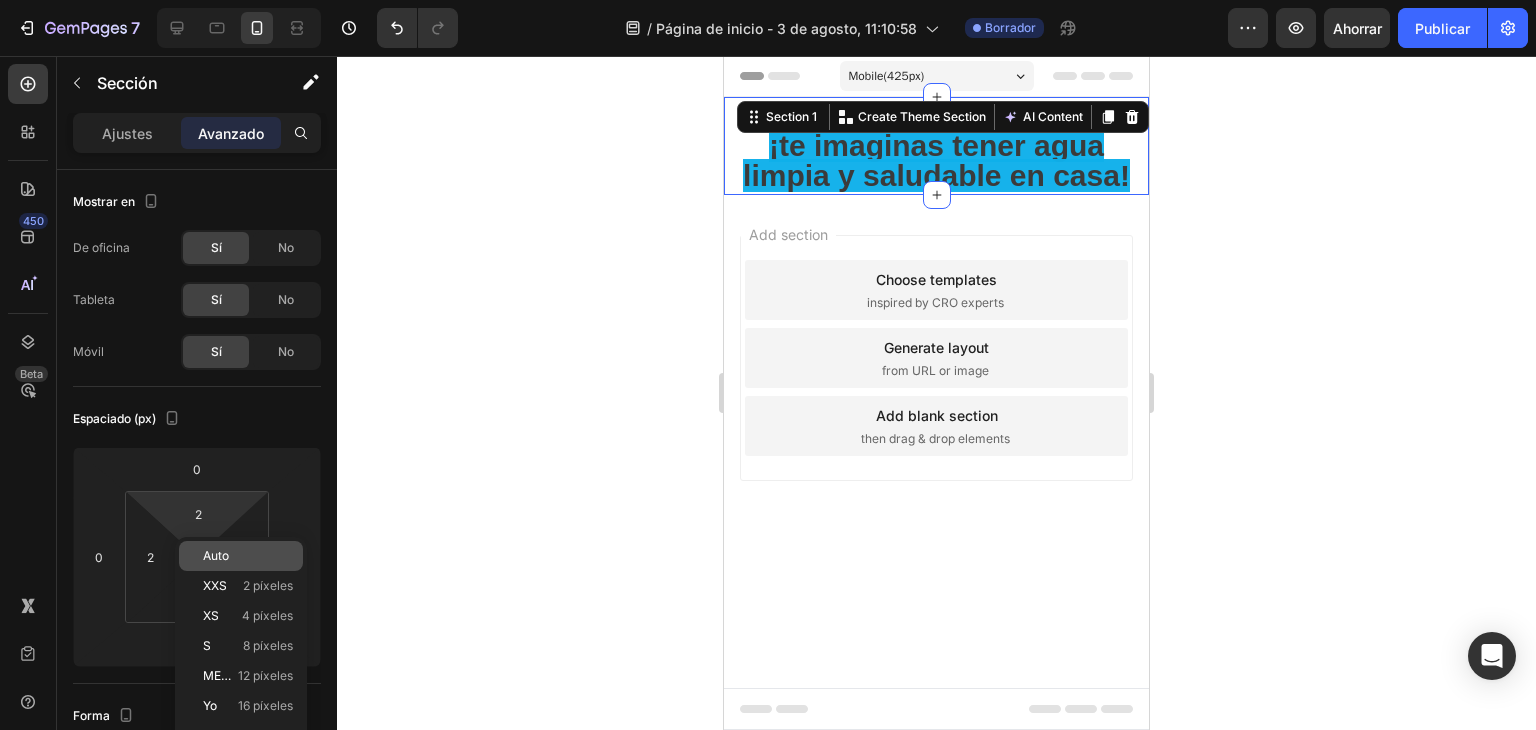 type on "Auto" 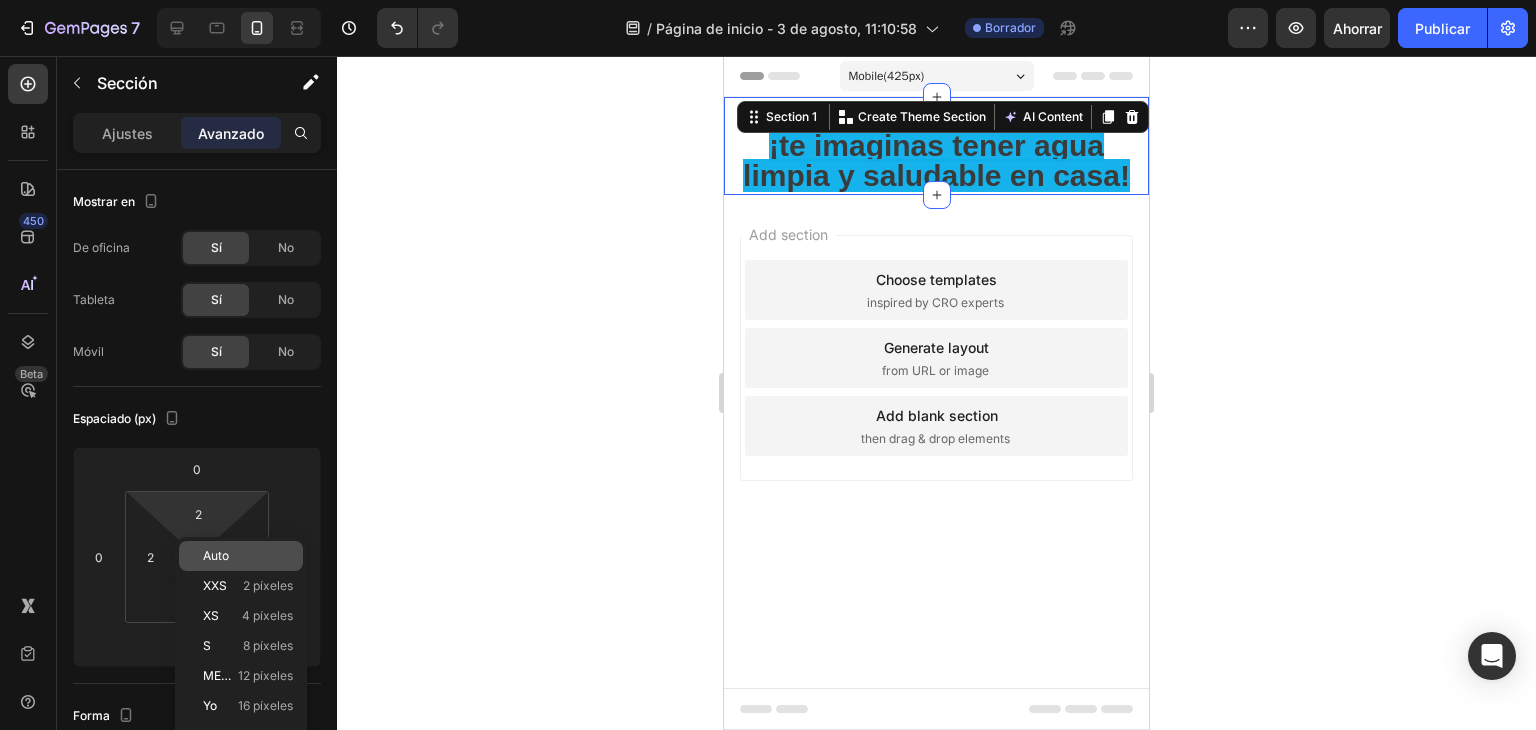 type on "Auto" 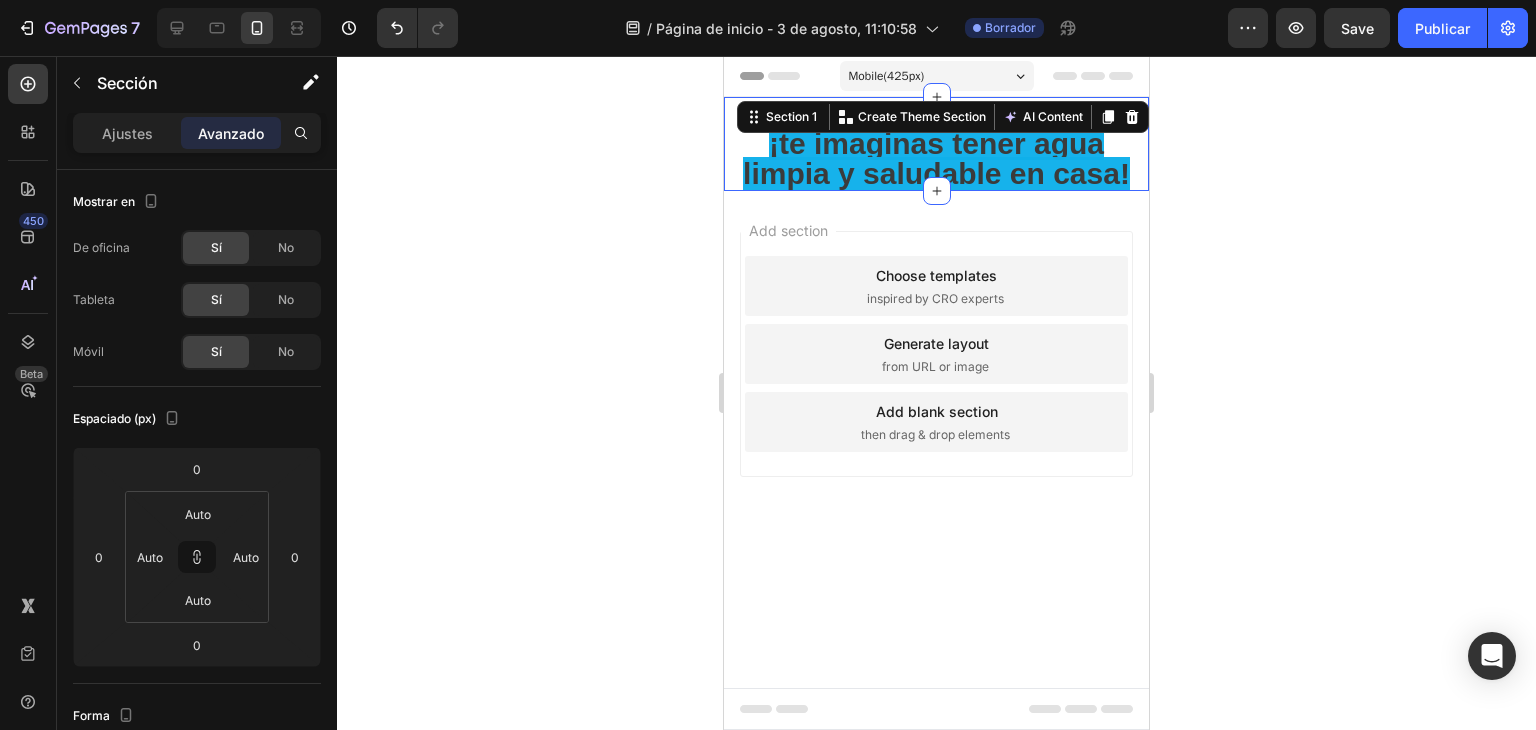 click 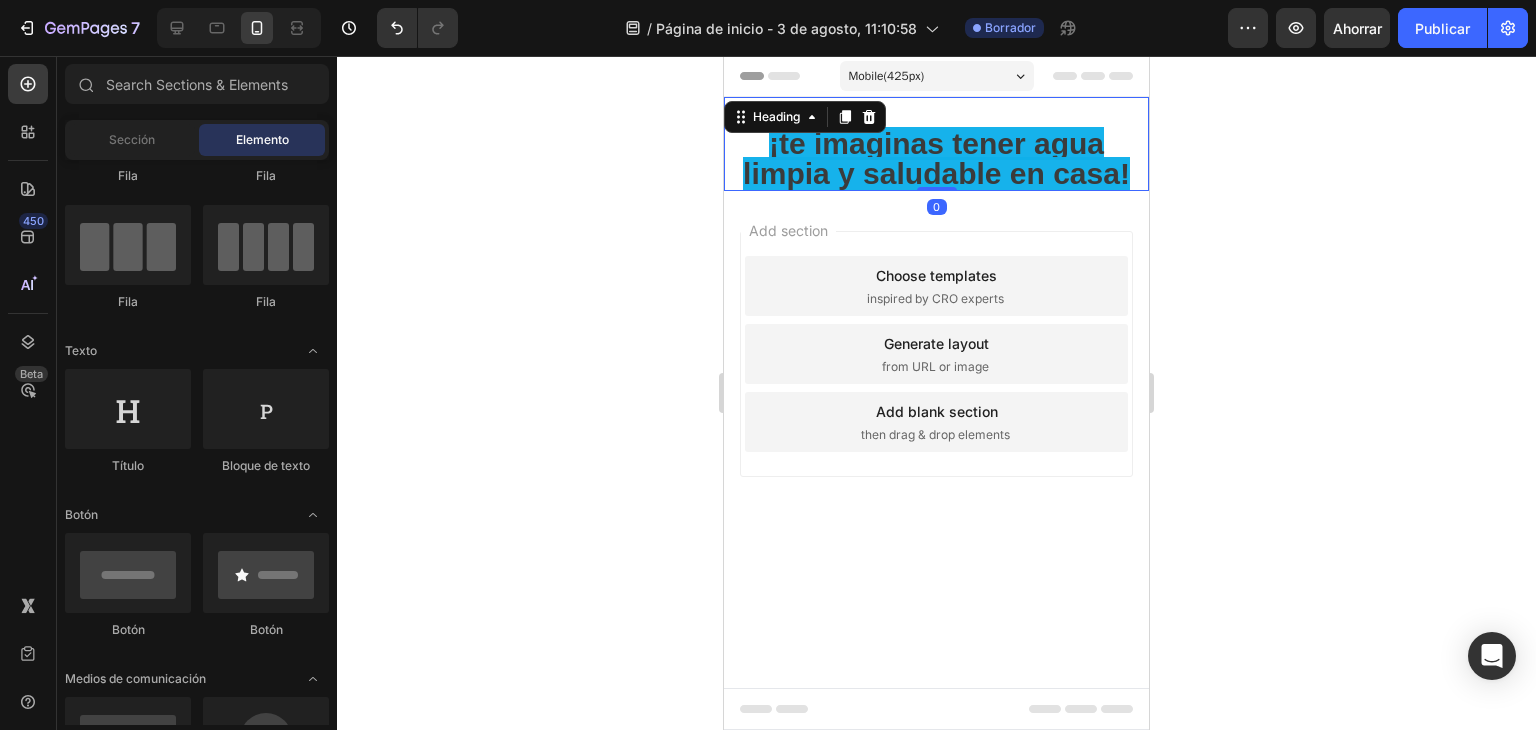 click on "¡te imaginas tener agua limpia y saludable en casa!" at bounding box center (936, 144) 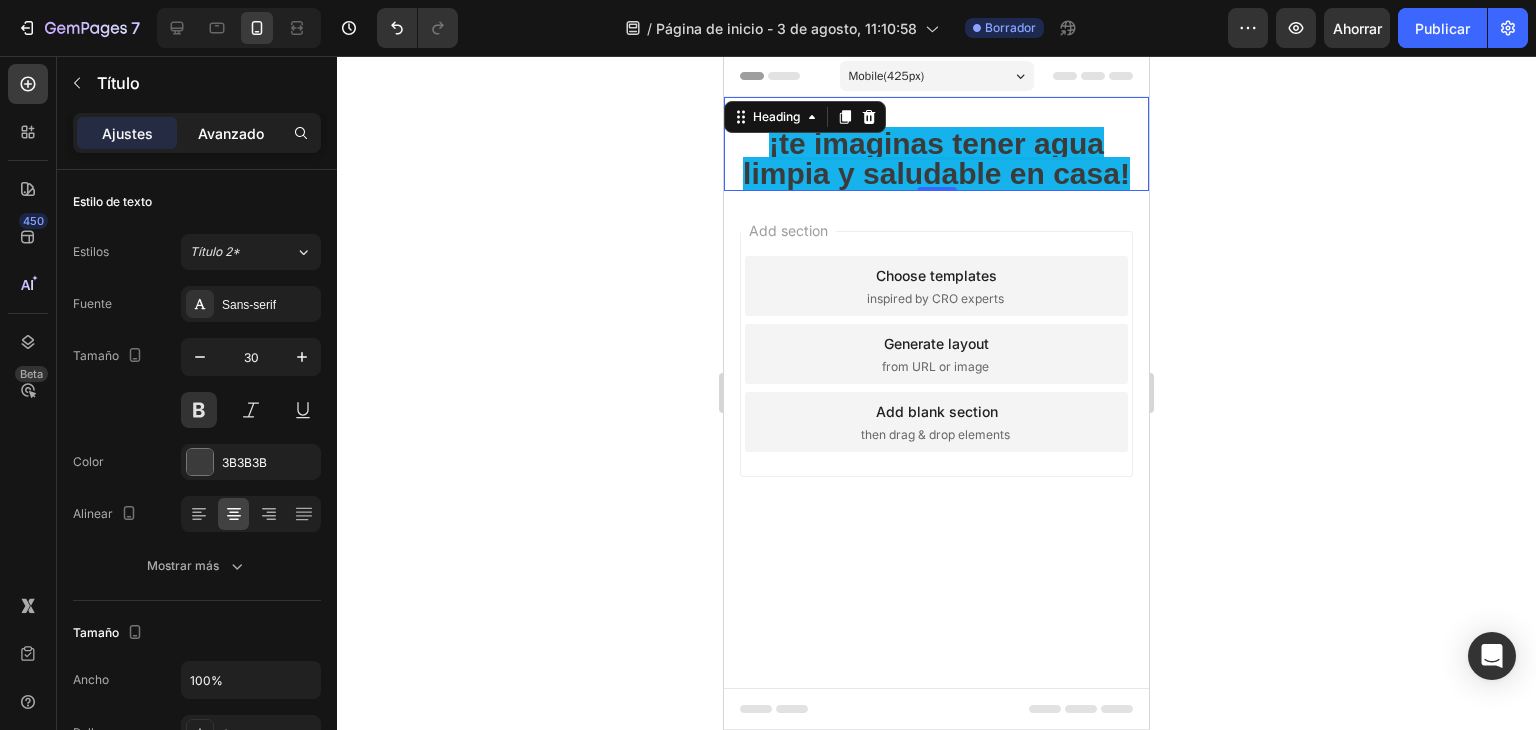 click on "Avanzado" at bounding box center (231, 133) 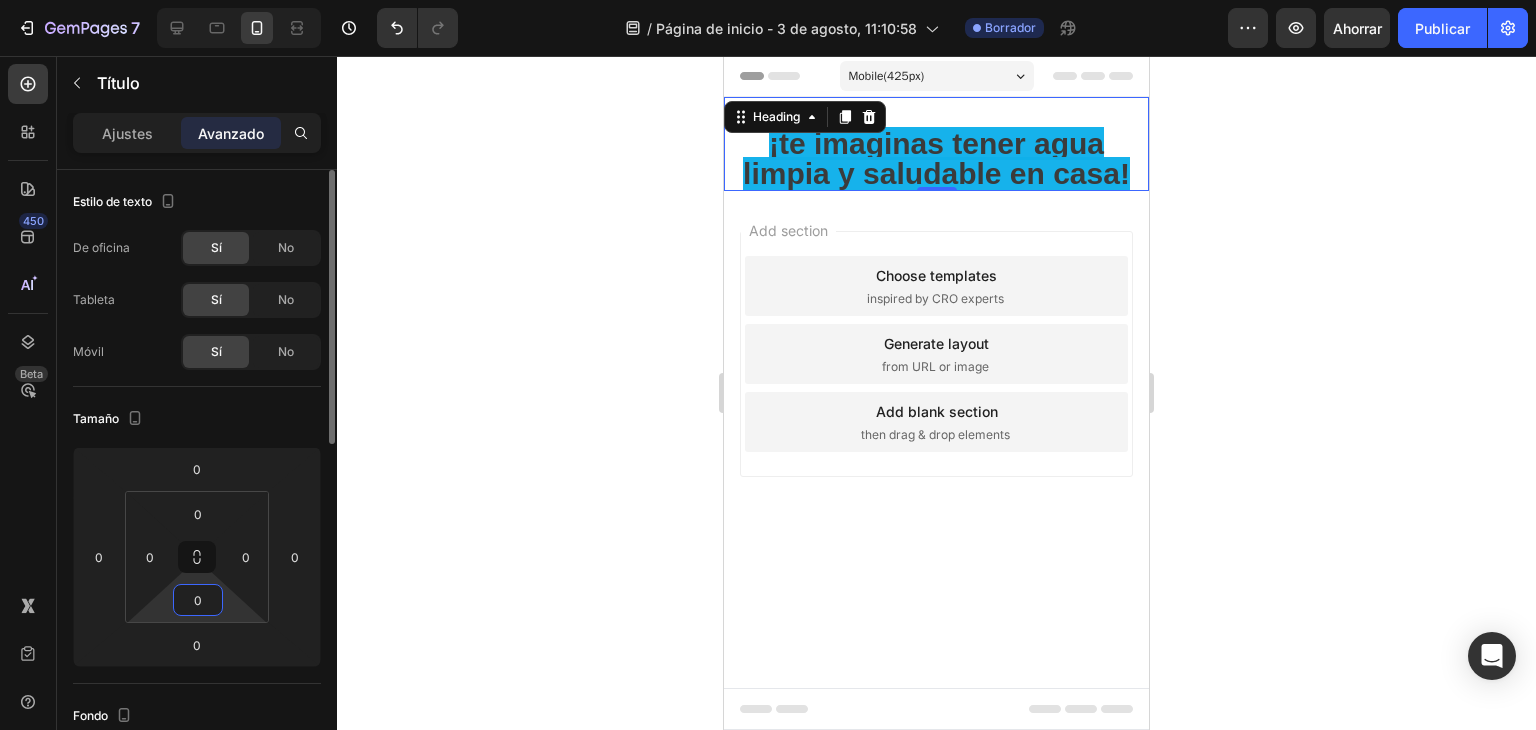 click on "0" at bounding box center (198, 600) 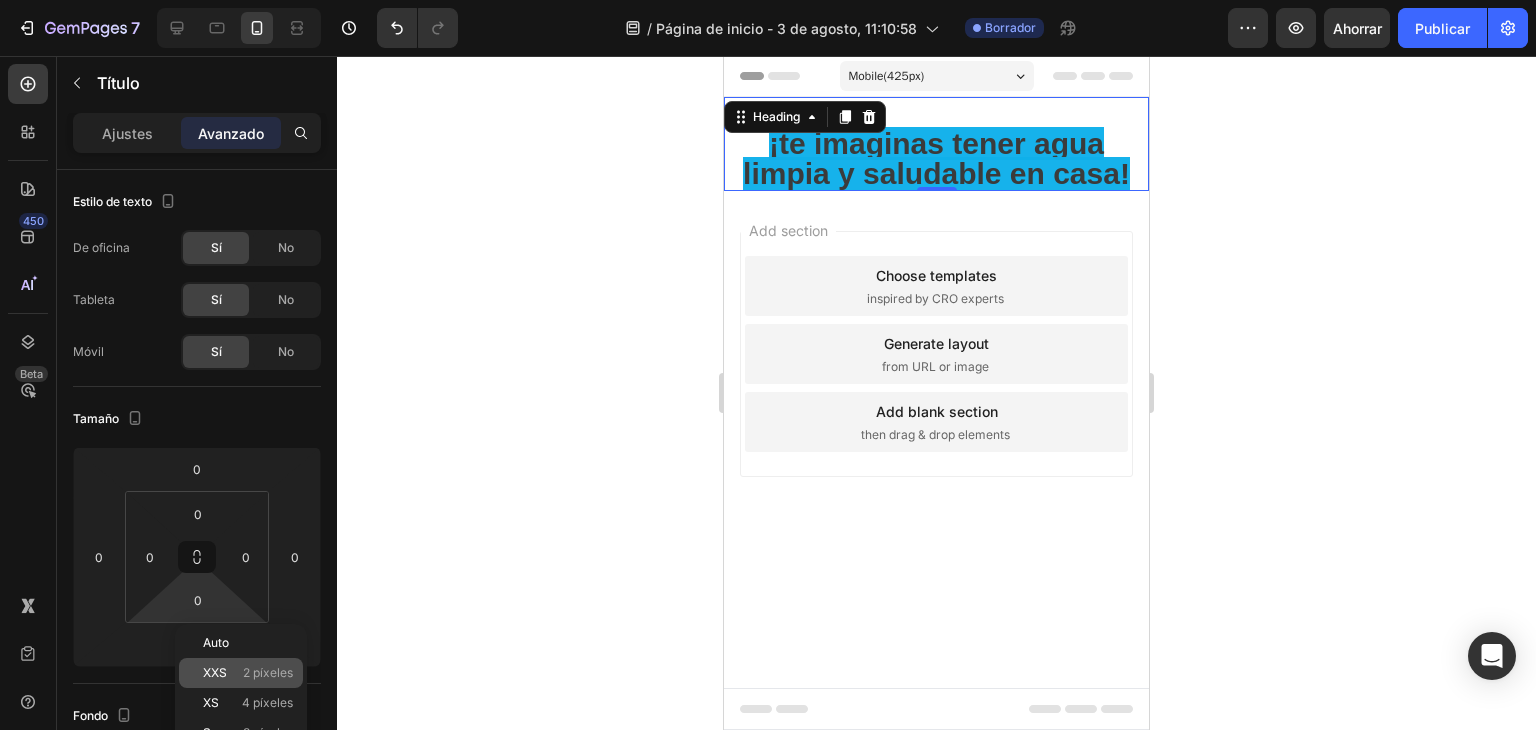 click on "XXS" at bounding box center [215, 672] 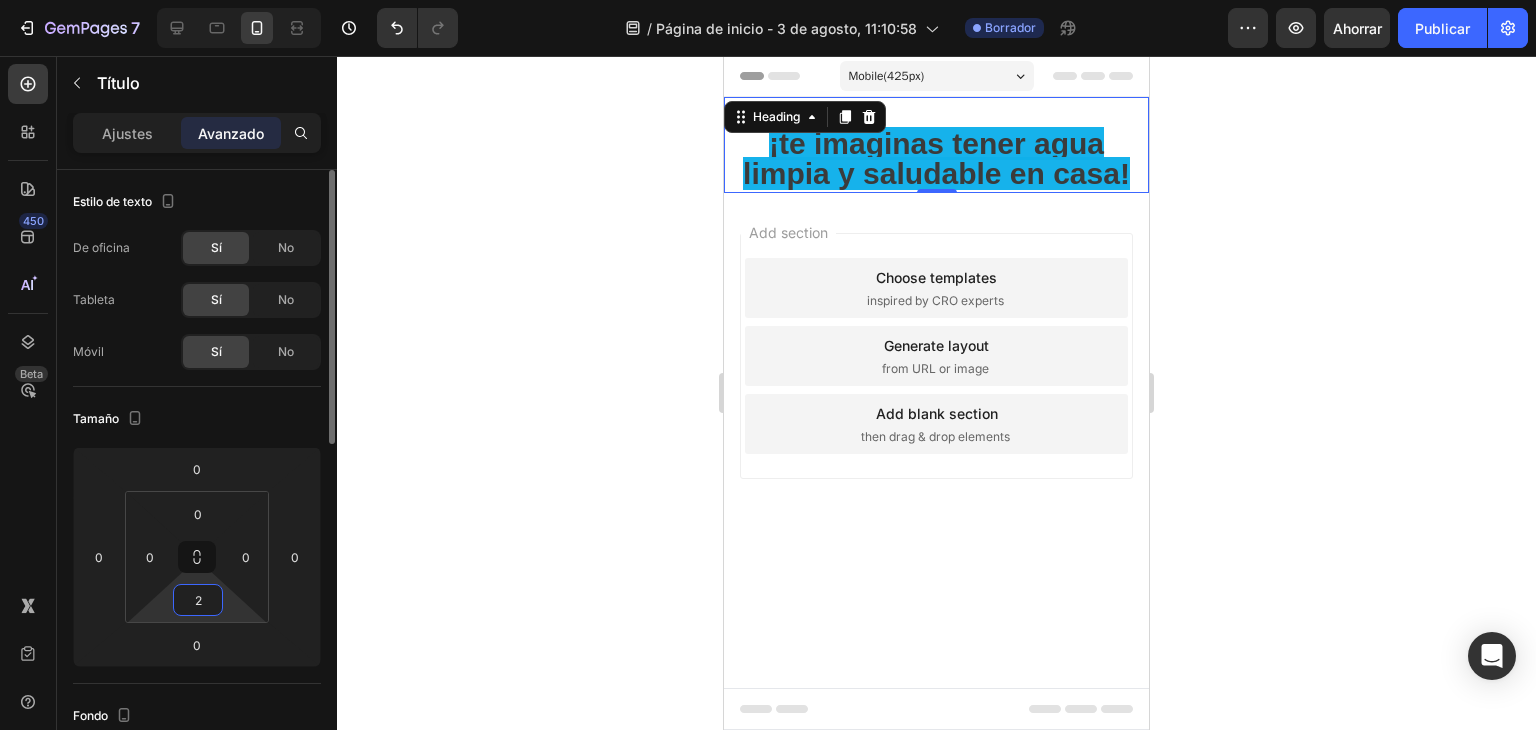 click on "2" at bounding box center (198, 600) 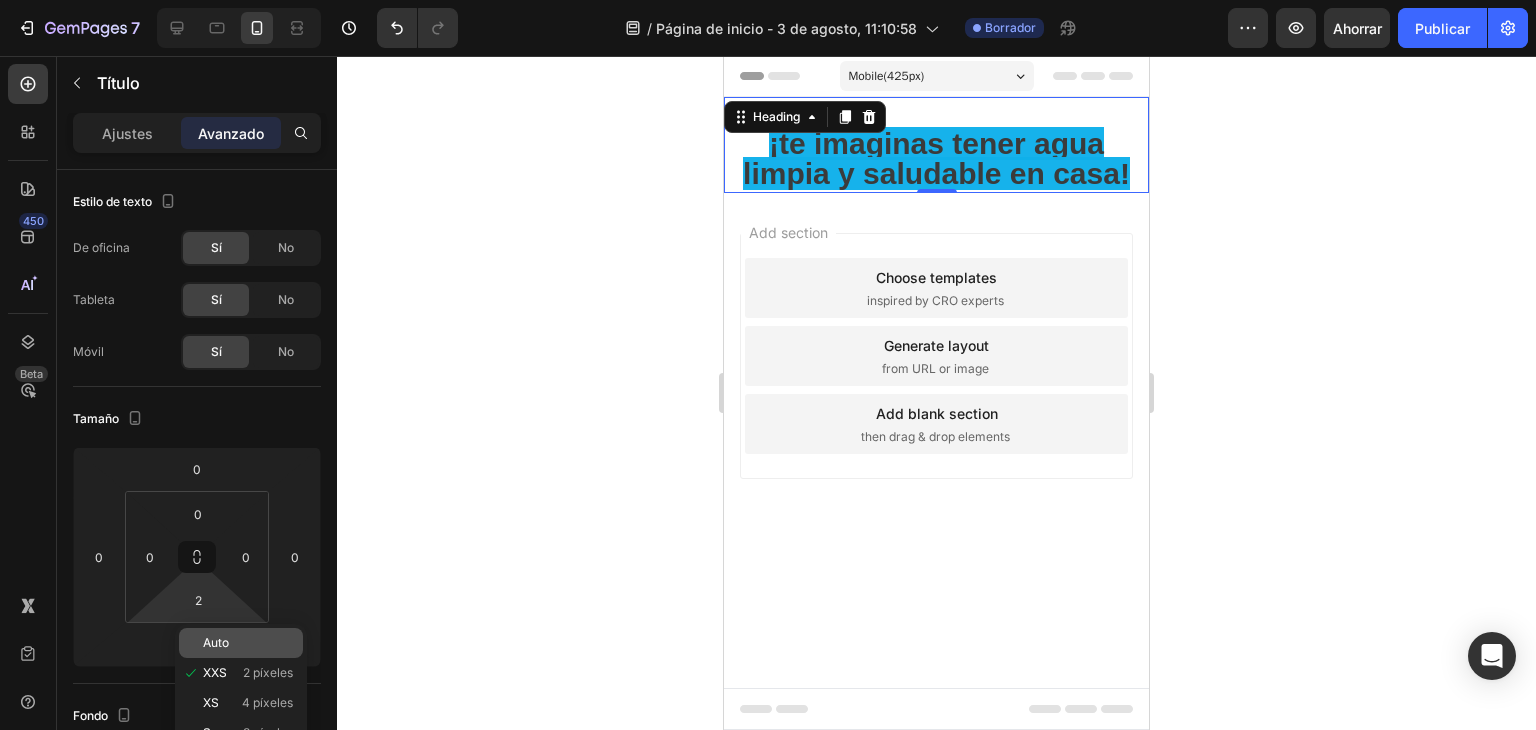 click on "Auto" at bounding box center (216, 642) 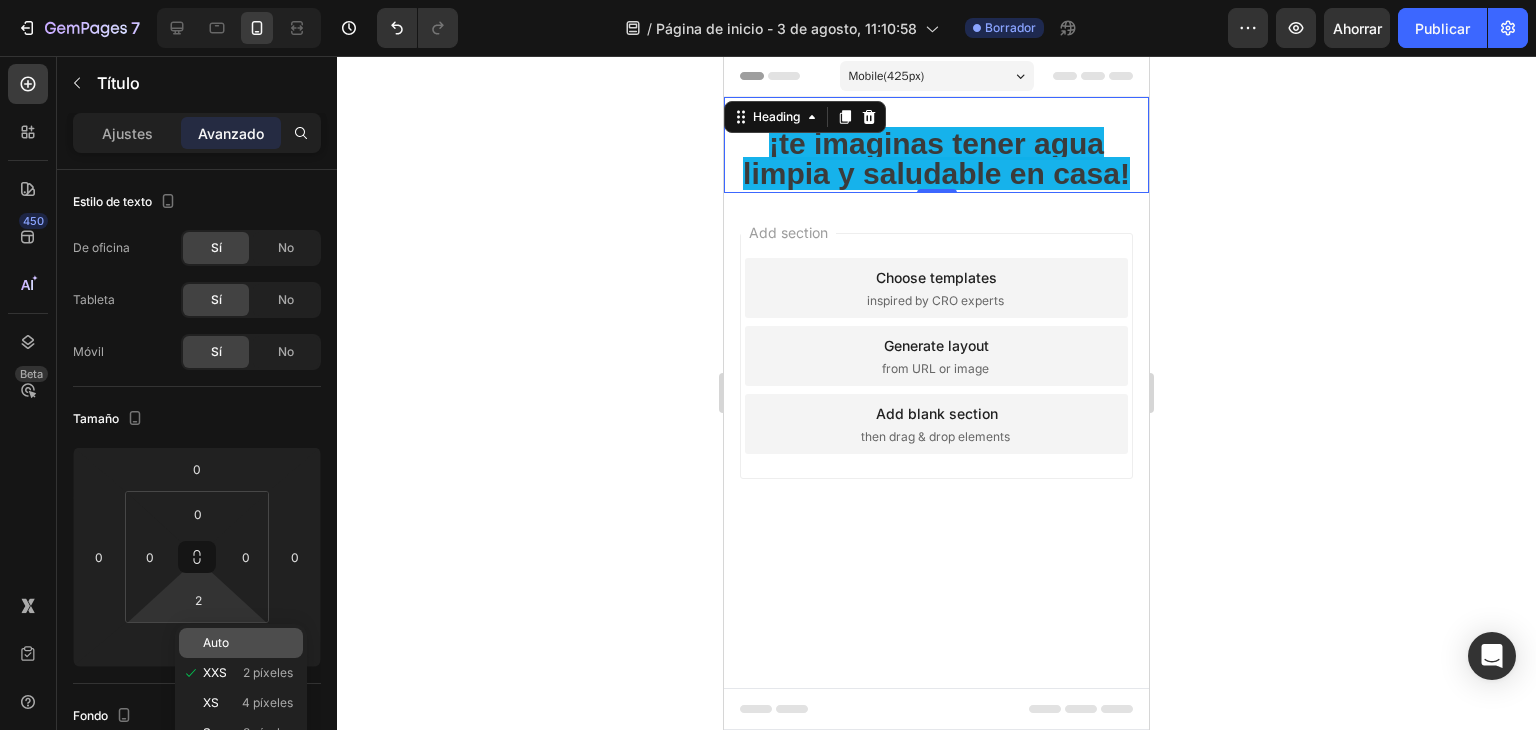 type on "Auto" 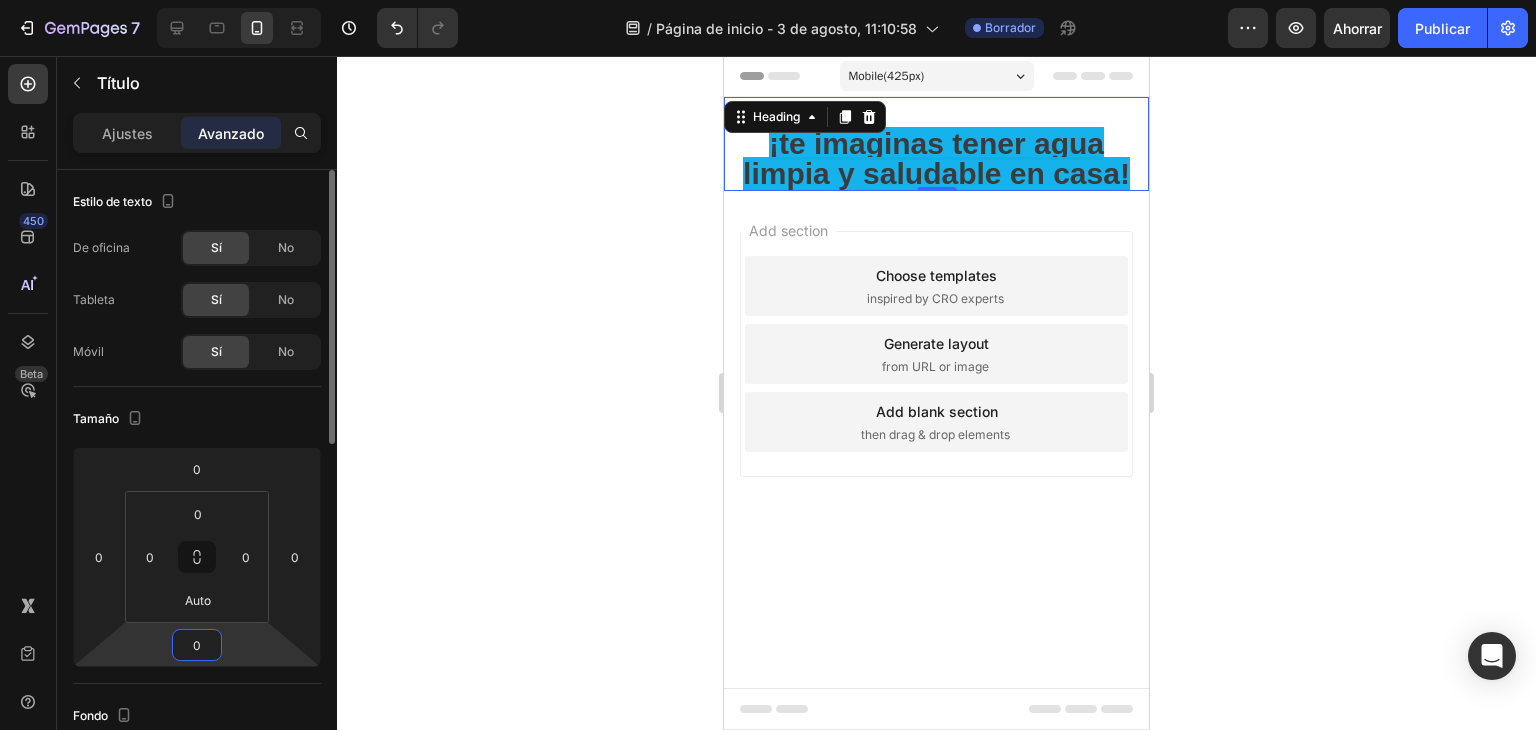 click on "0" at bounding box center [197, 645] 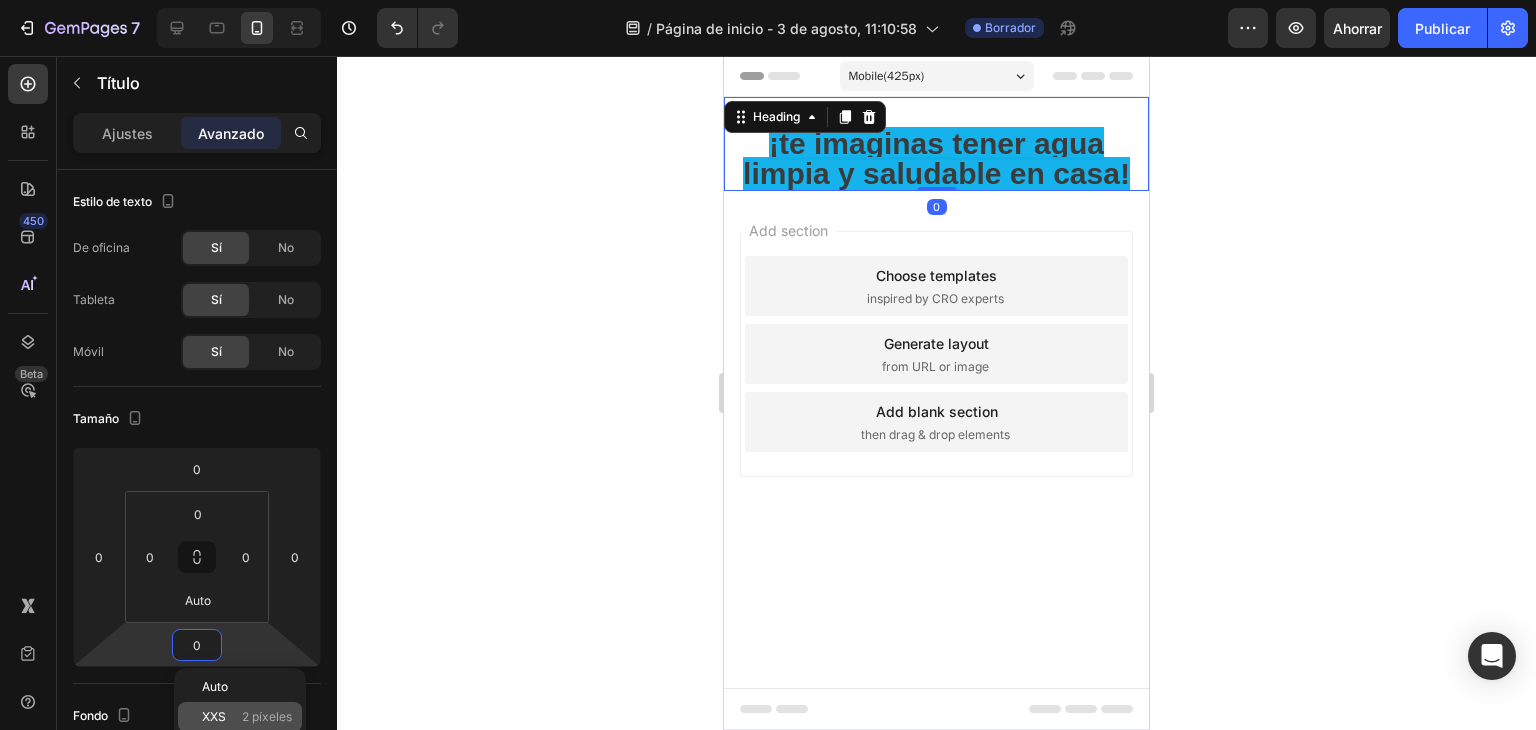 click on "XXS" at bounding box center [214, 716] 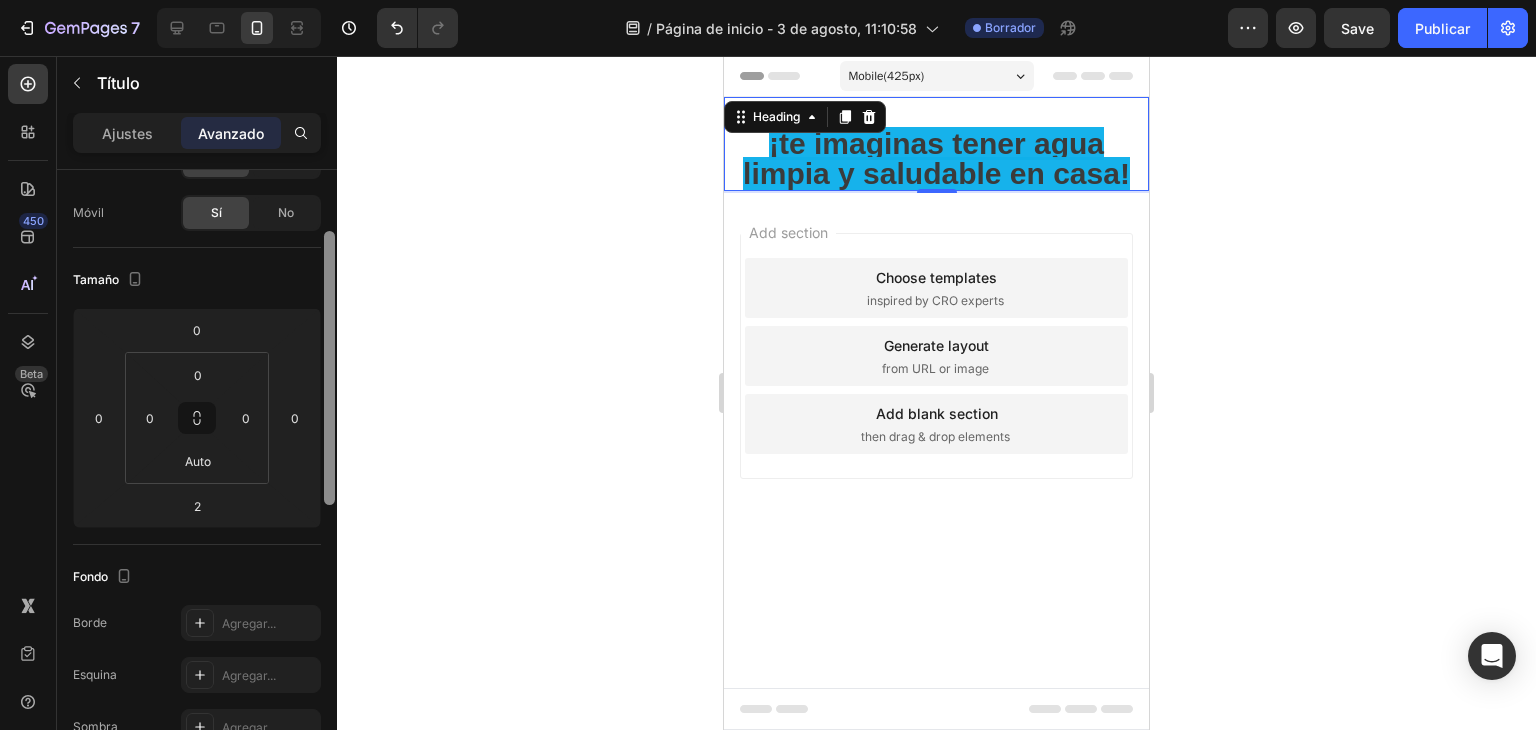 drag, startPoint x: 324, startPoint y: 421, endPoint x: 339, endPoint y: 484, distance: 64.7611 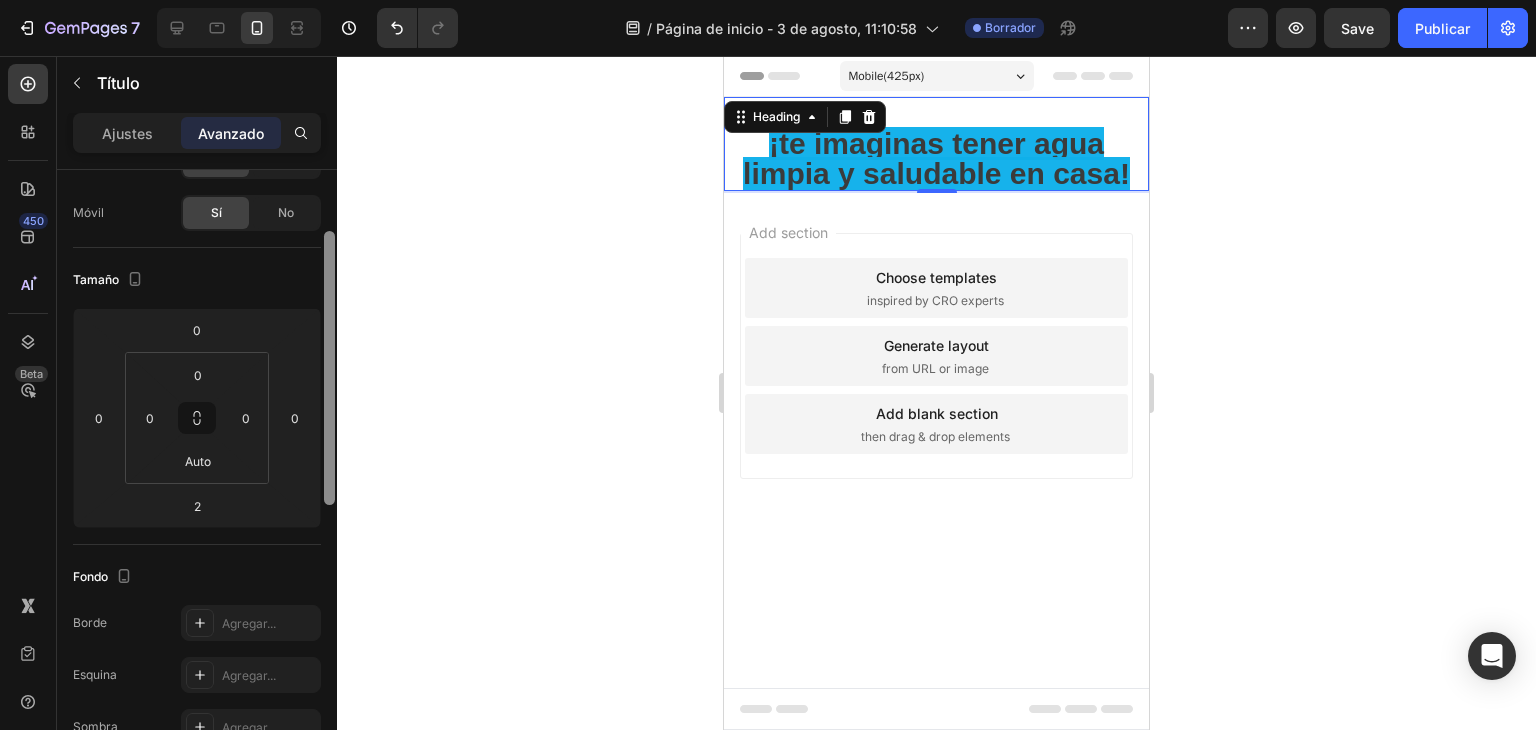 click on "7 / Página de inicio - 3 de [DATE], [TIME] Borrador Avance  Save  Publicar 450 Beta Secciones(0) Elementos(83) Sección Elemento Sección de héroes Detalle del producto Marcas Insignias de confianza Garantizar Desglose del producto Cómo utilizar Testimonios Comparar Manojo Preguntas frecuentes Prueba social Historia de la marca Lista de productos Recopilación Lista de blogs Contacto Sticky Añadir al carrito Pie de página personalizado Explorar la biblioteca 450 Disposición
Fila
Fila
Fila
Fila Texto
Título
Bloque de texto Botón
Botón
Botón Medios de comunicación" 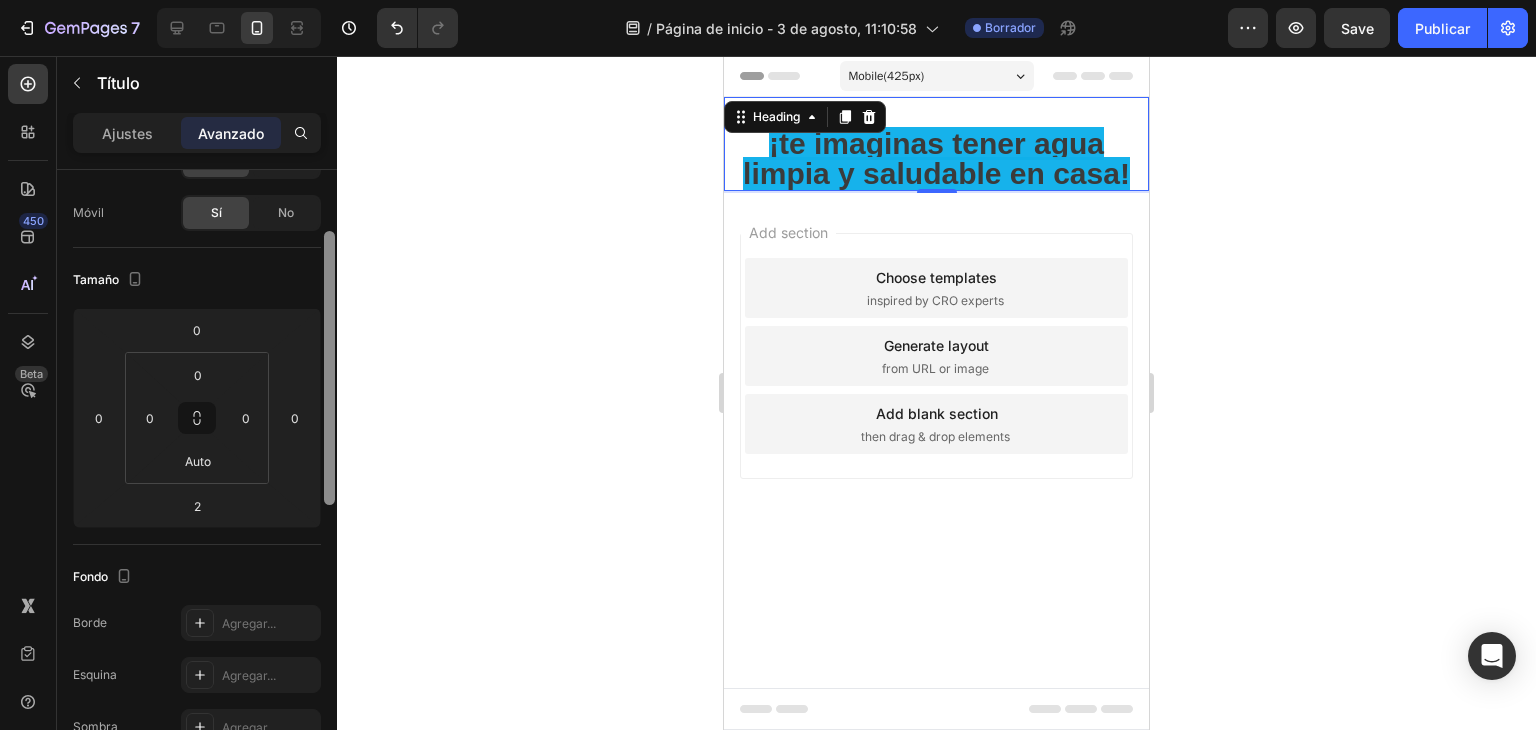 scroll, scrollTop: 141, scrollLeft: 0, axis: vertical 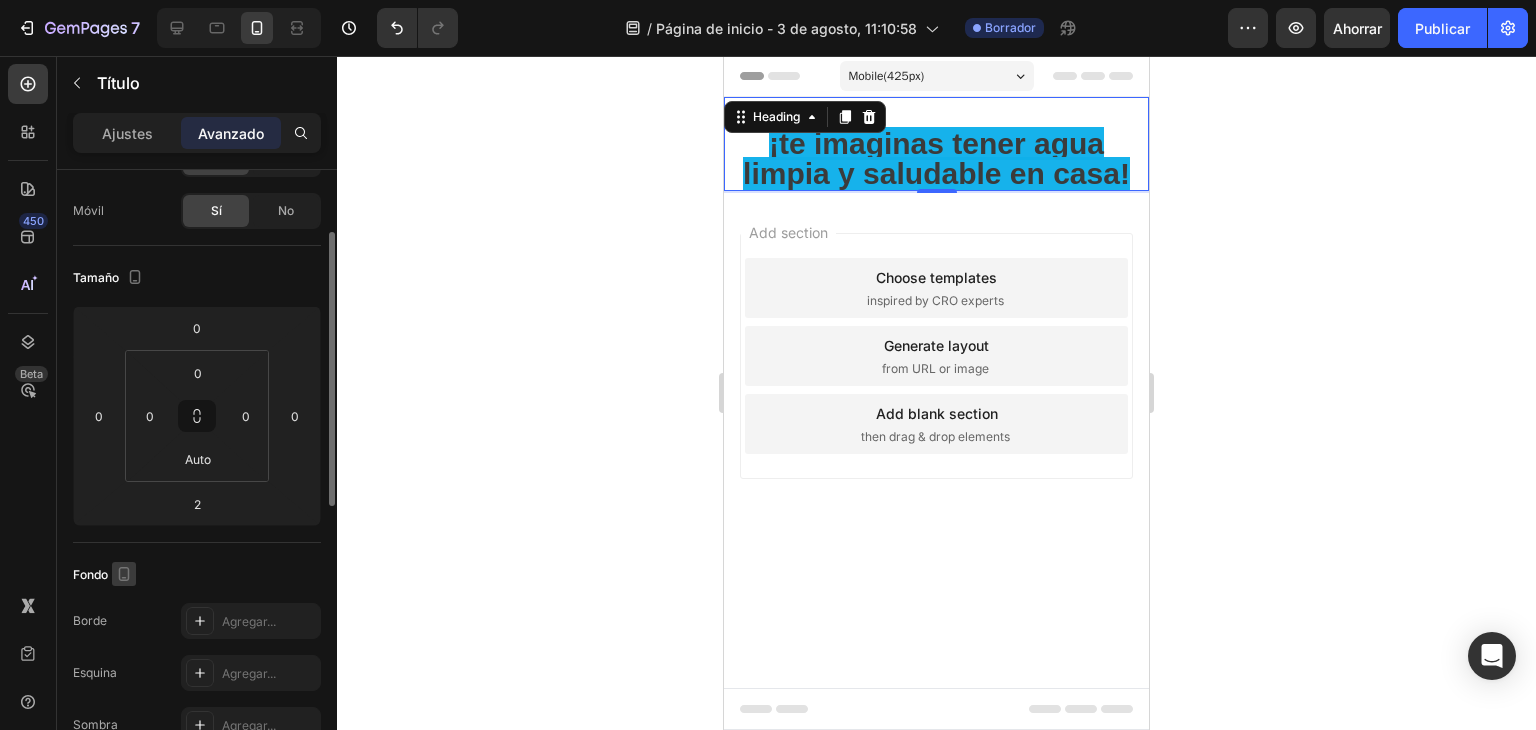 click 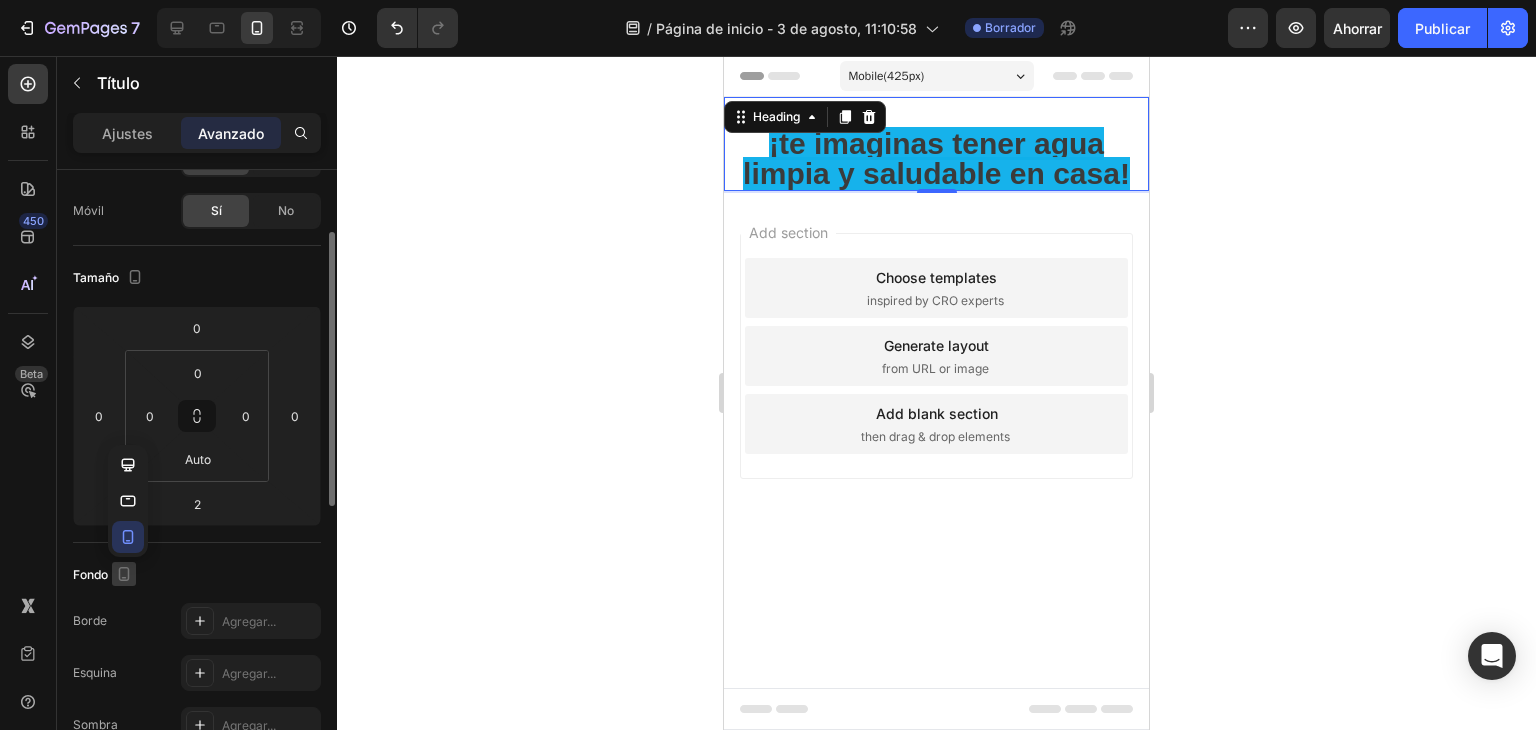 click 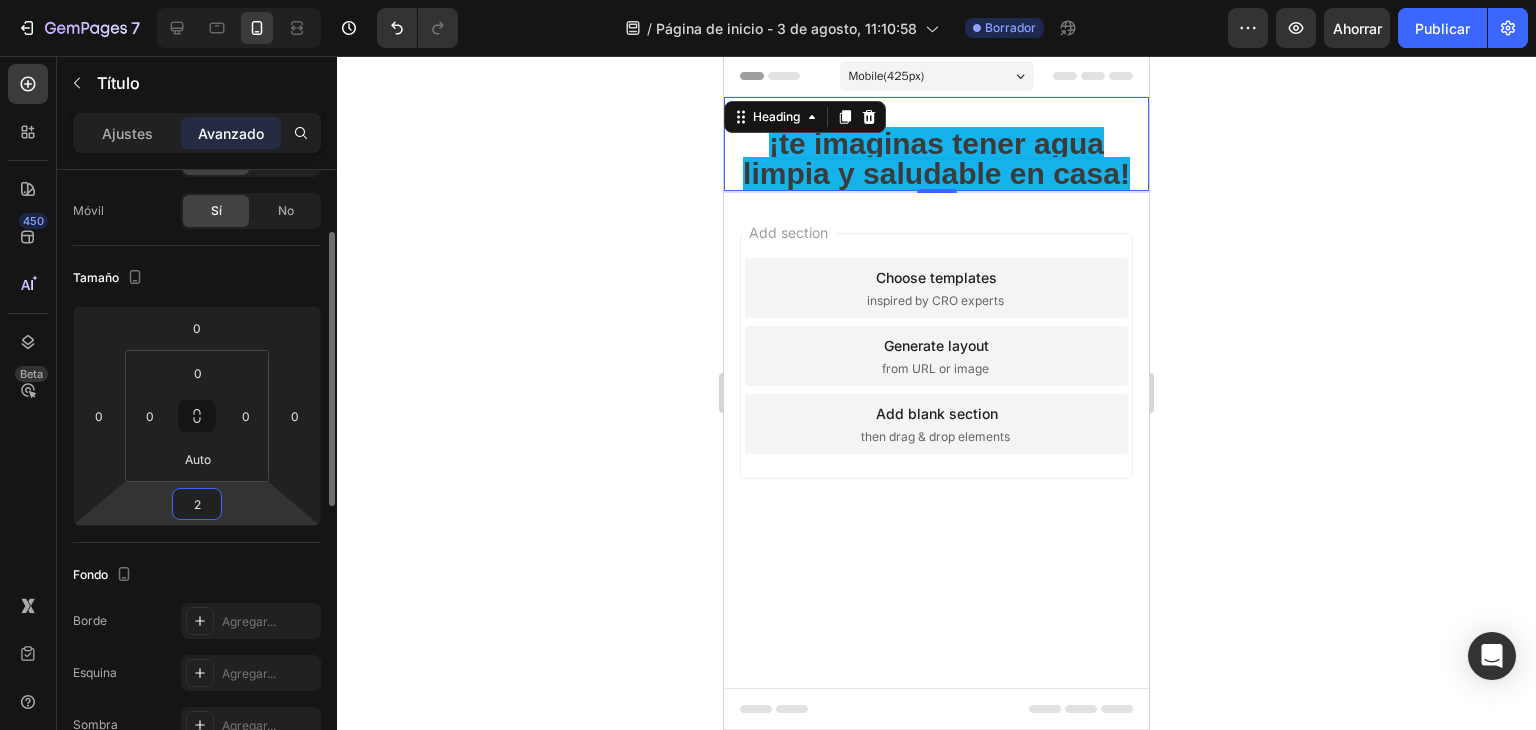 click on "2" at bounding box center [197, 504] 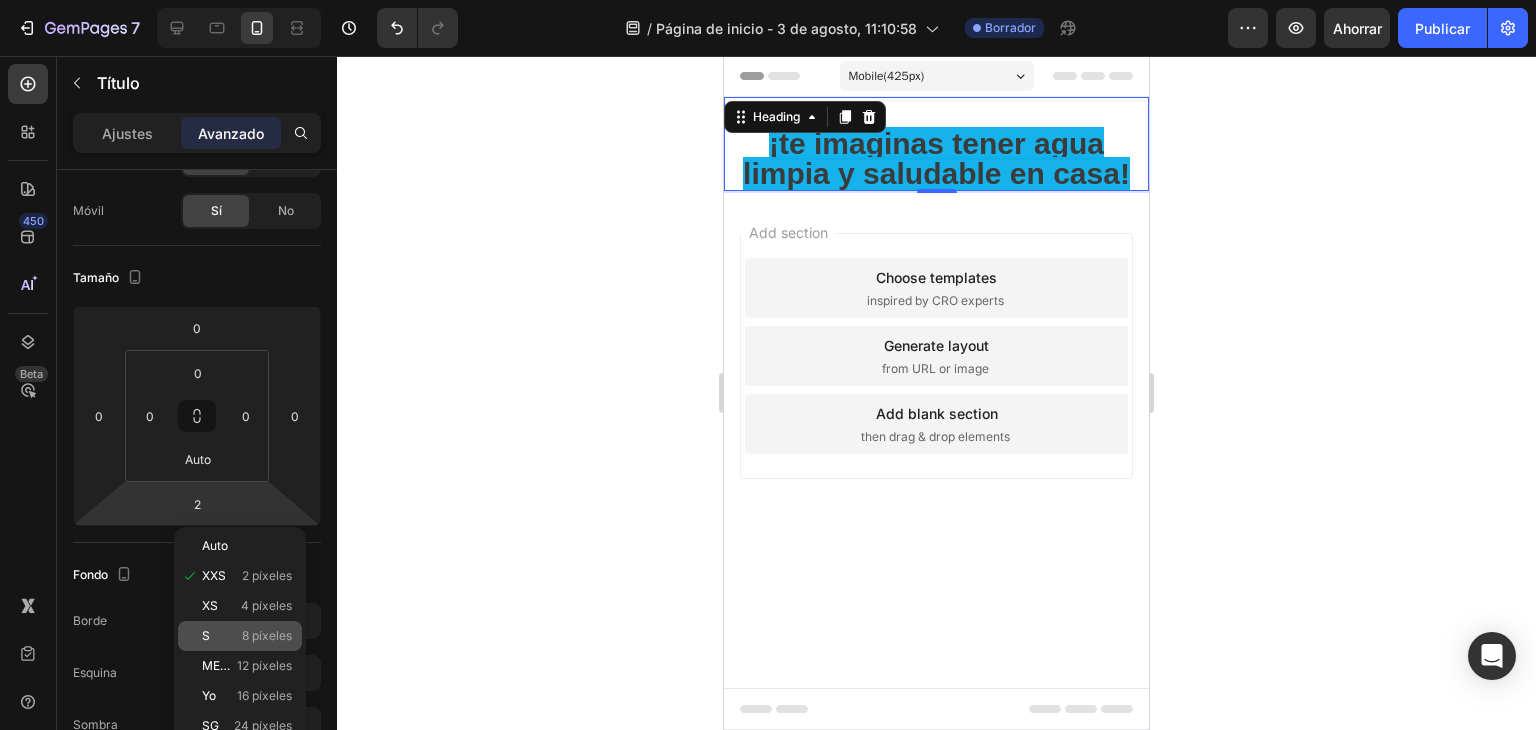 click on "S 8 píxeles" 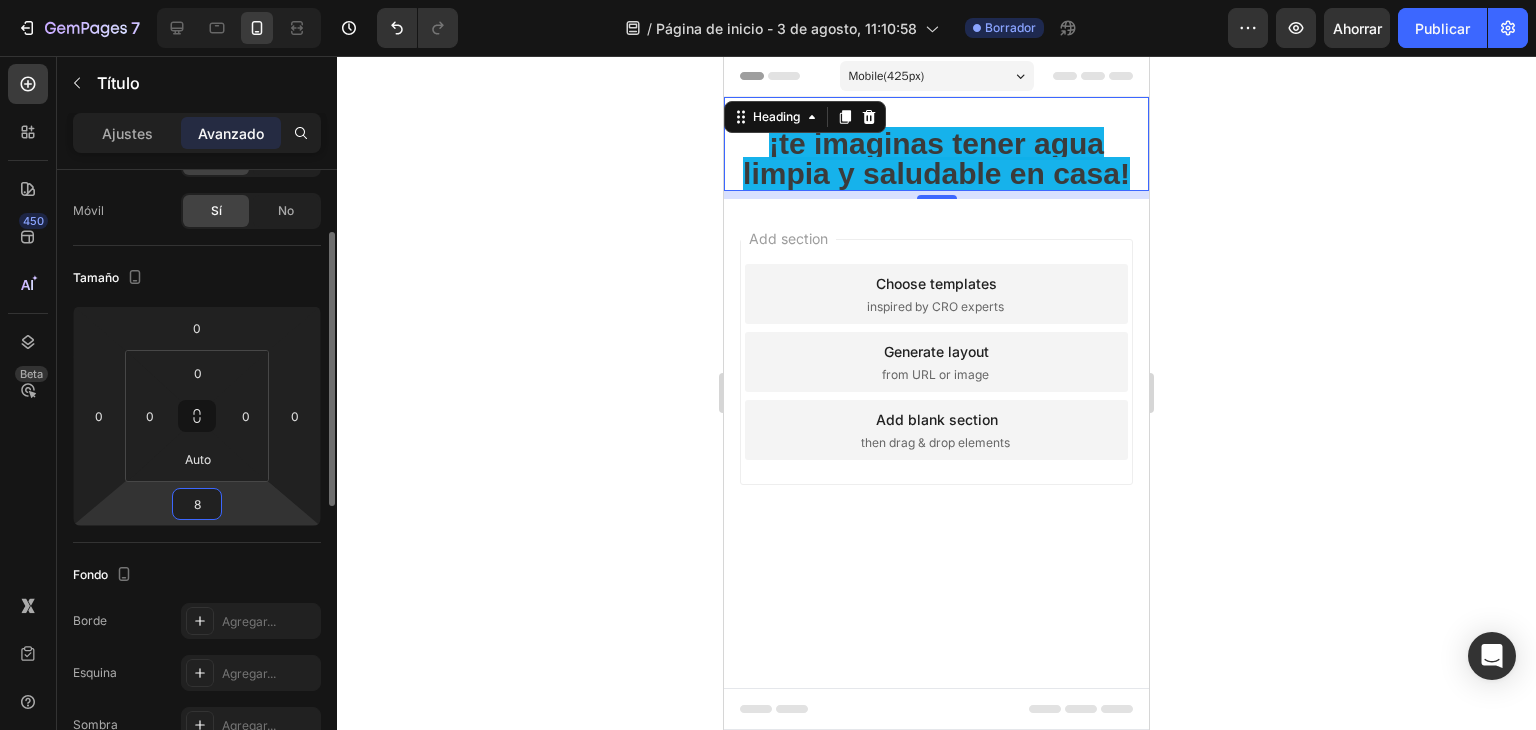 click on "8" at bounding box center (197, 504) 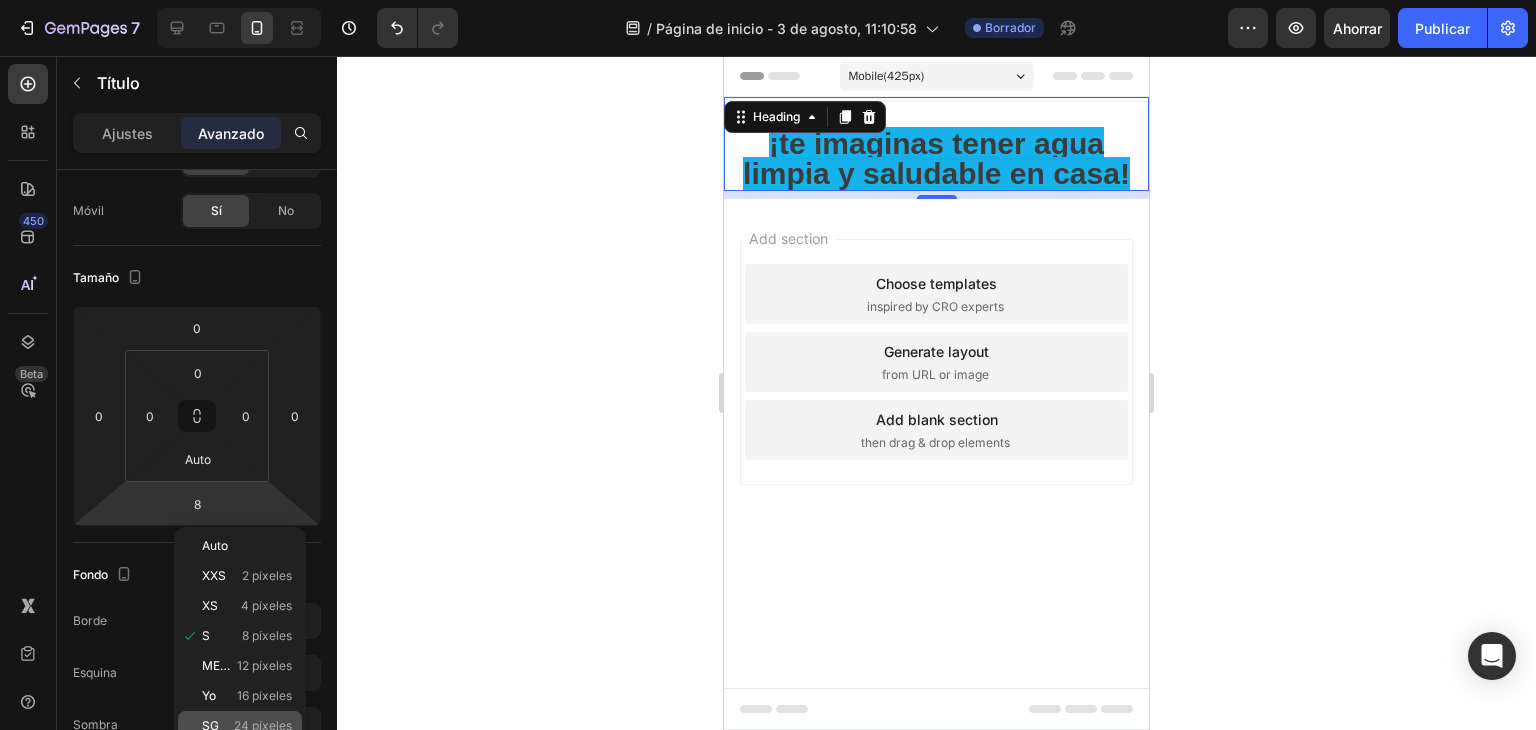 click on "SG 24 píxeles" 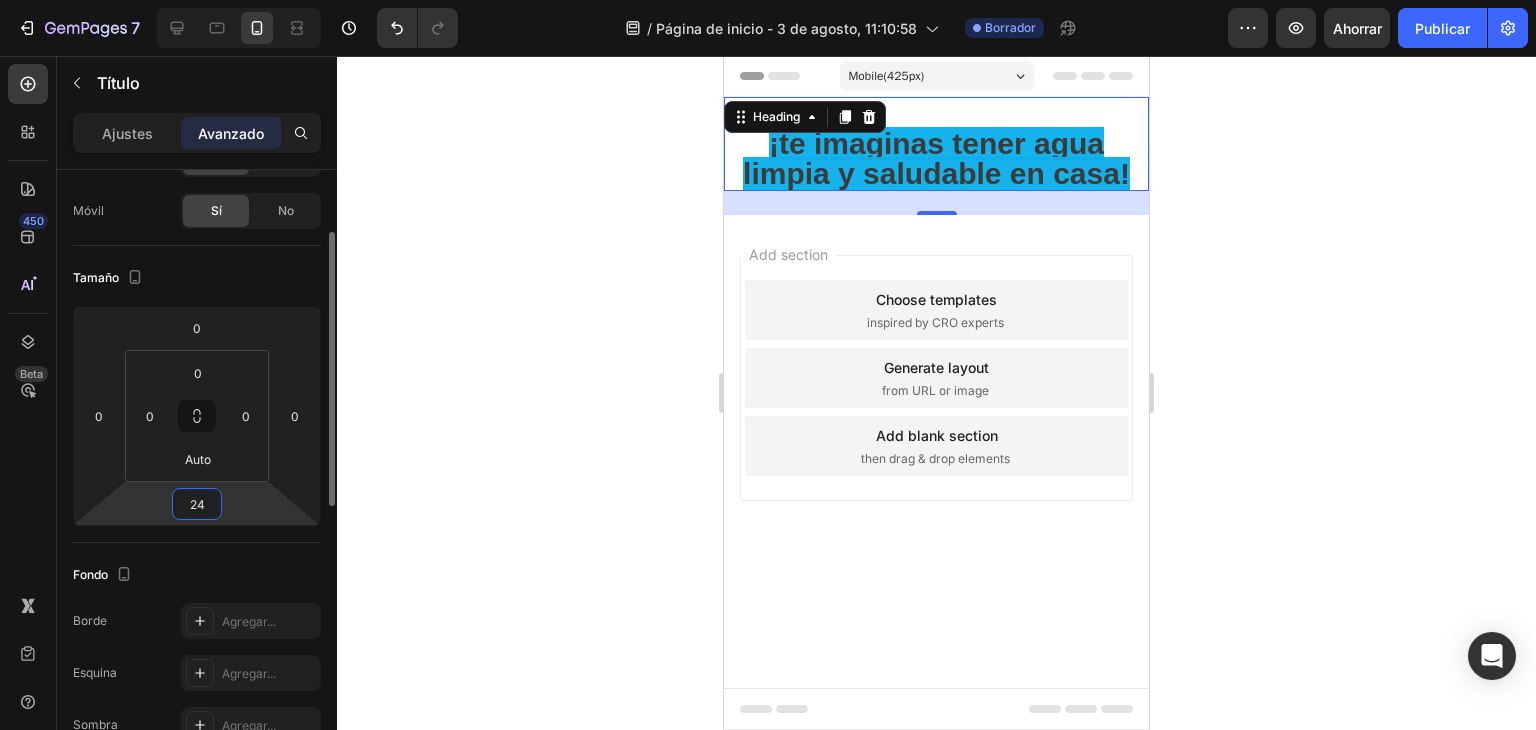 click on "24" at bounding box center [197, 504] 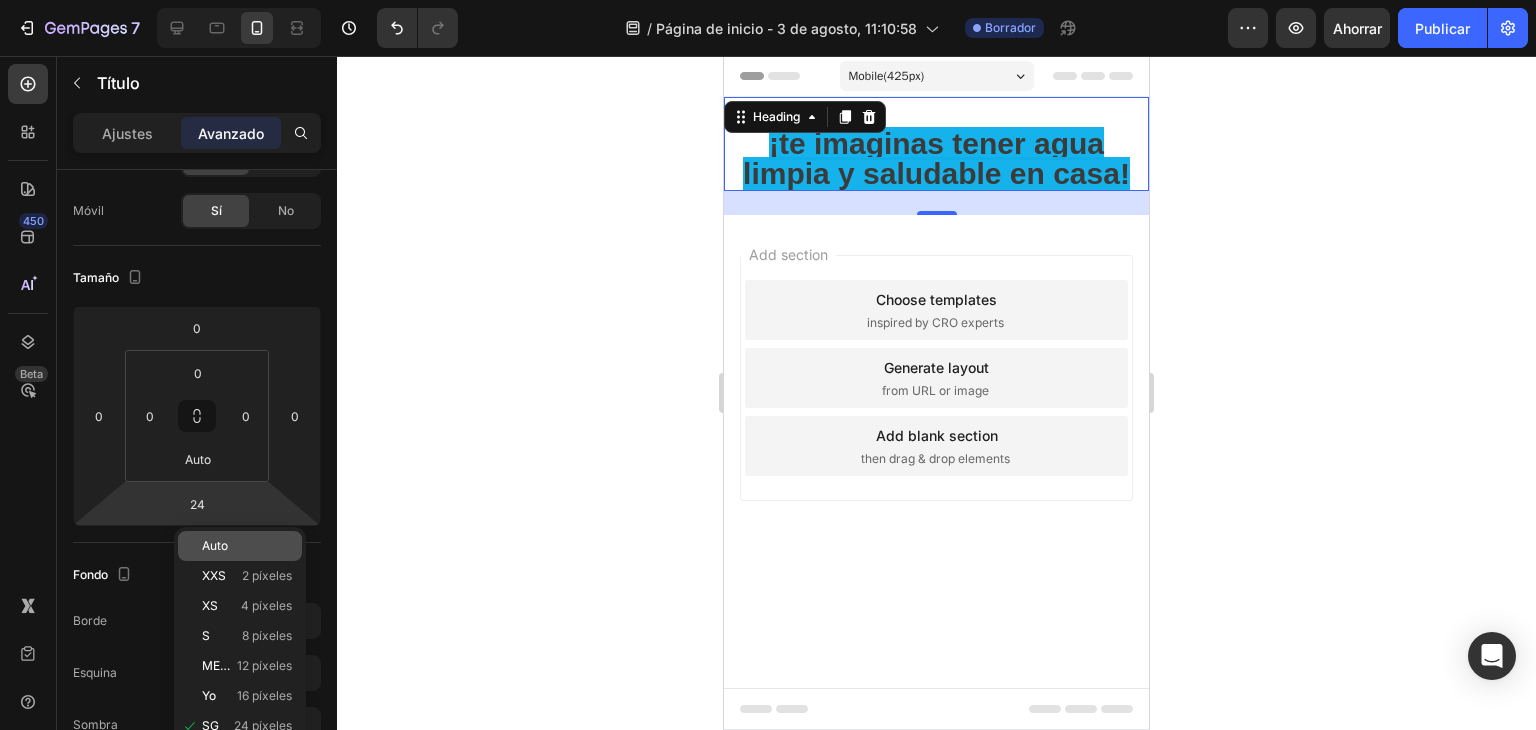 click on "Auto" at bounding box center (215, 545) 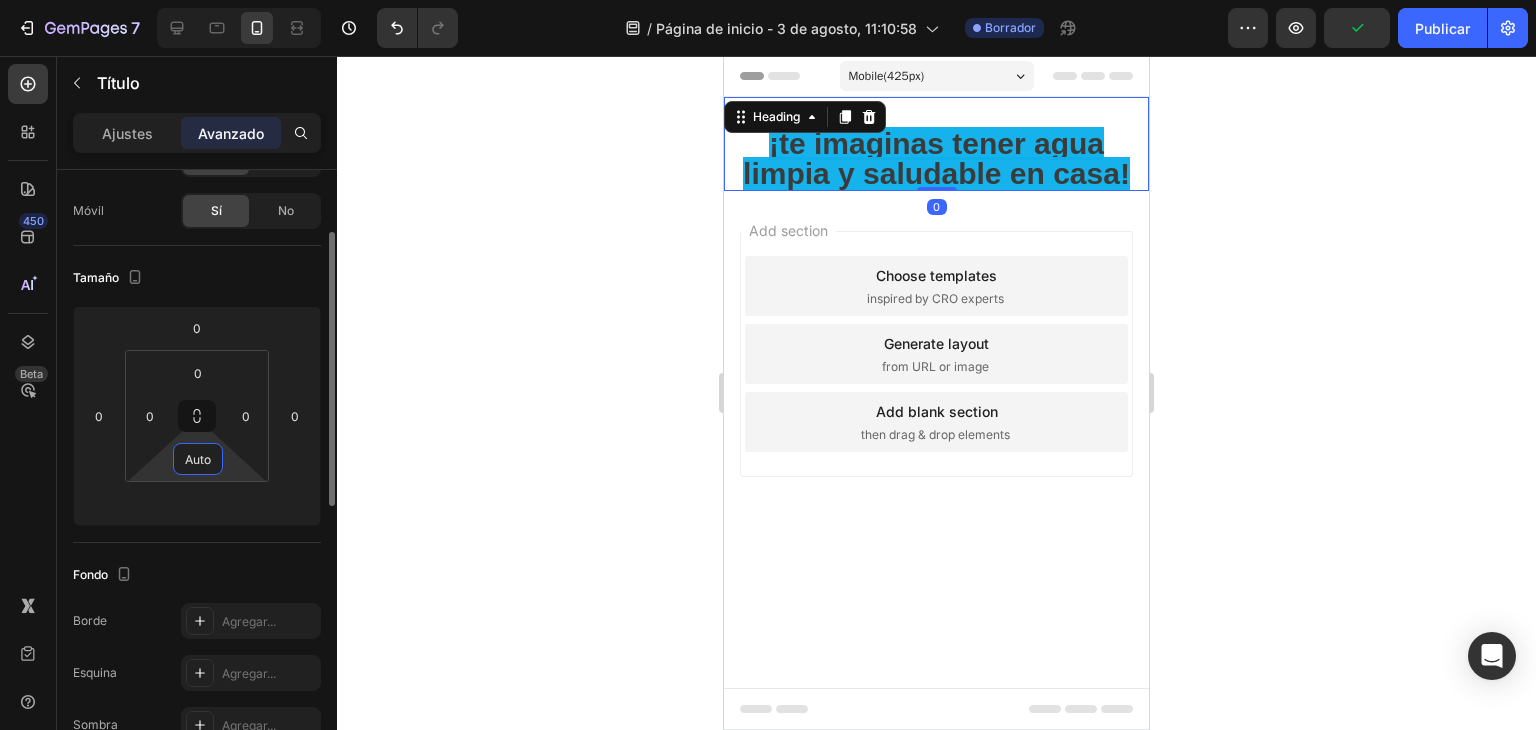 click on "Auto" at bounding box center [198, 459] 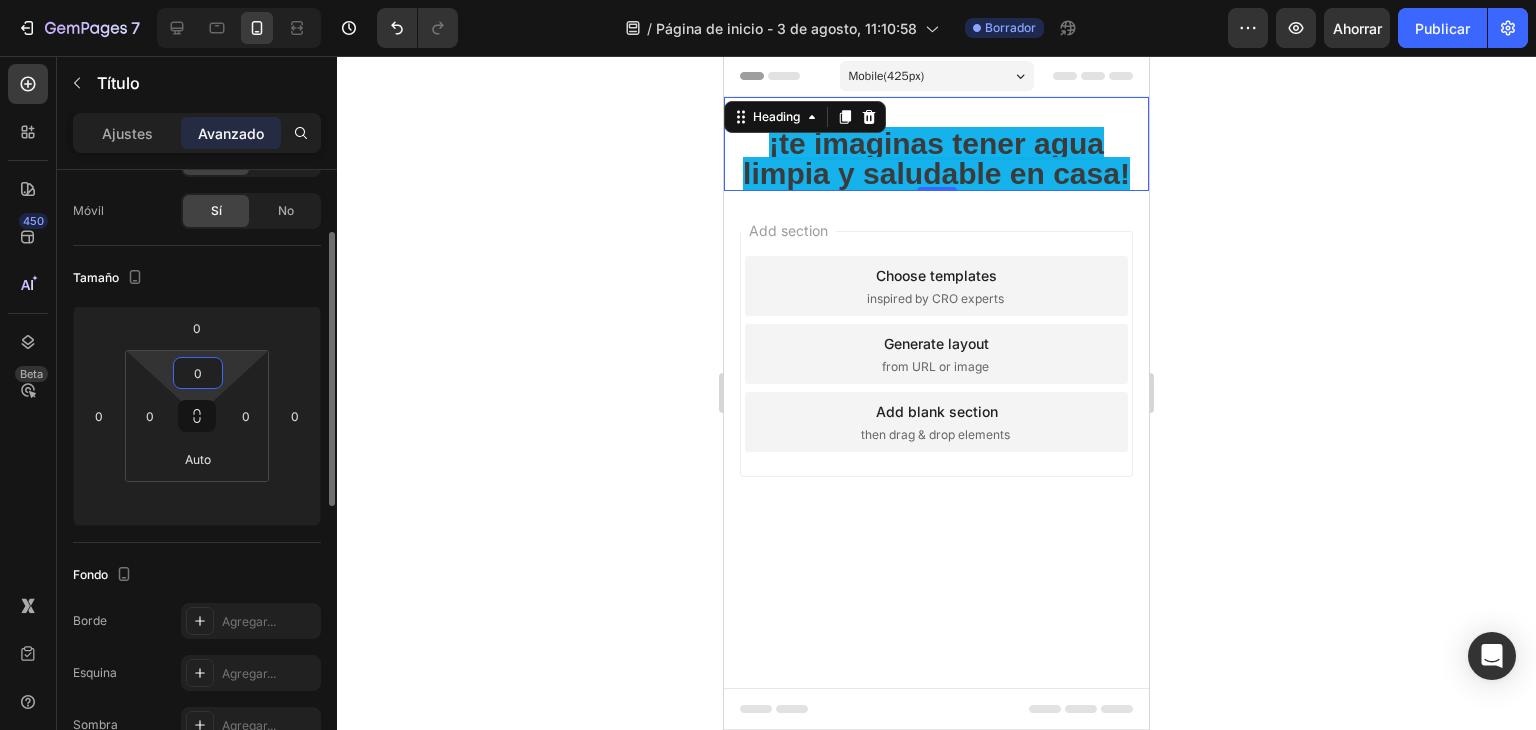 click on "0" at bounding box center (198, 373) 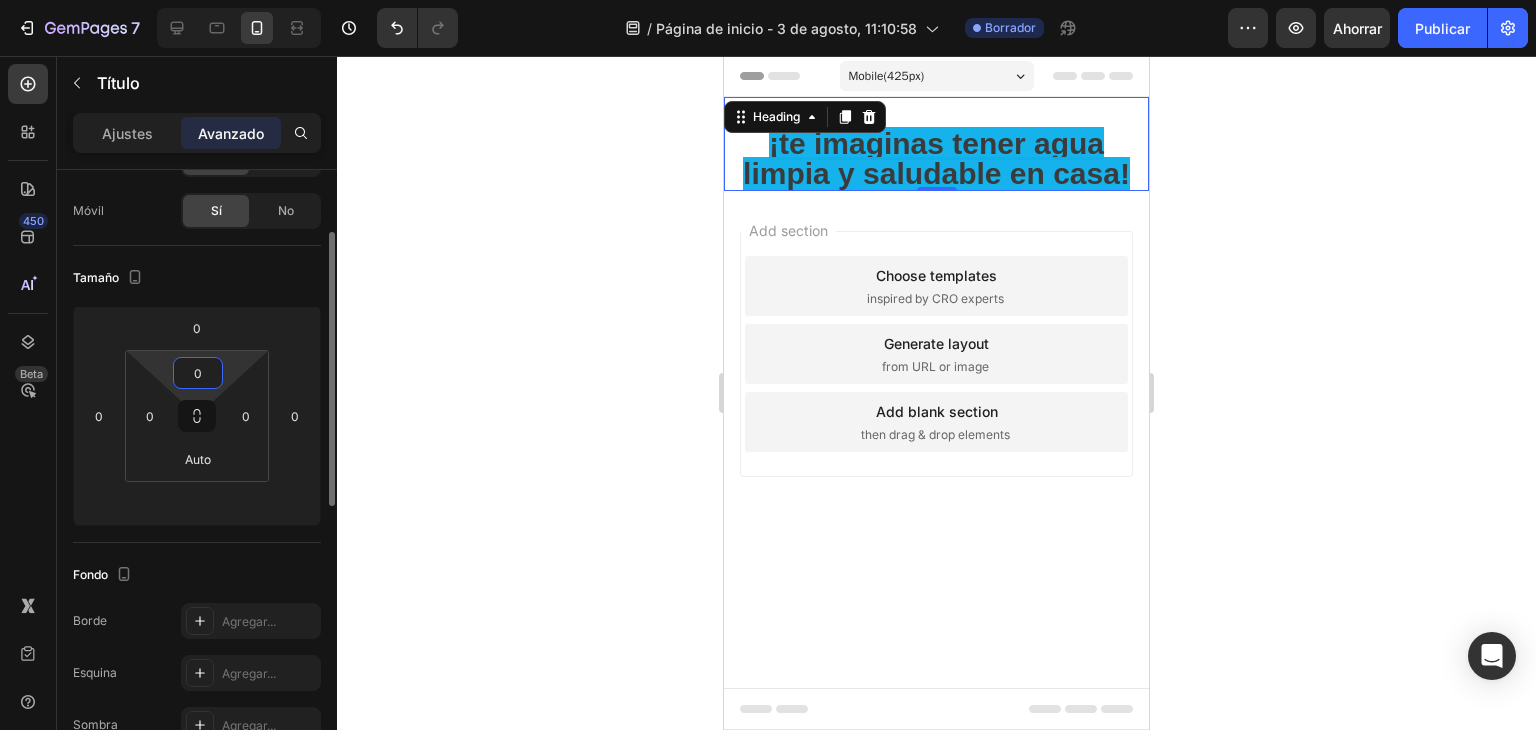 type 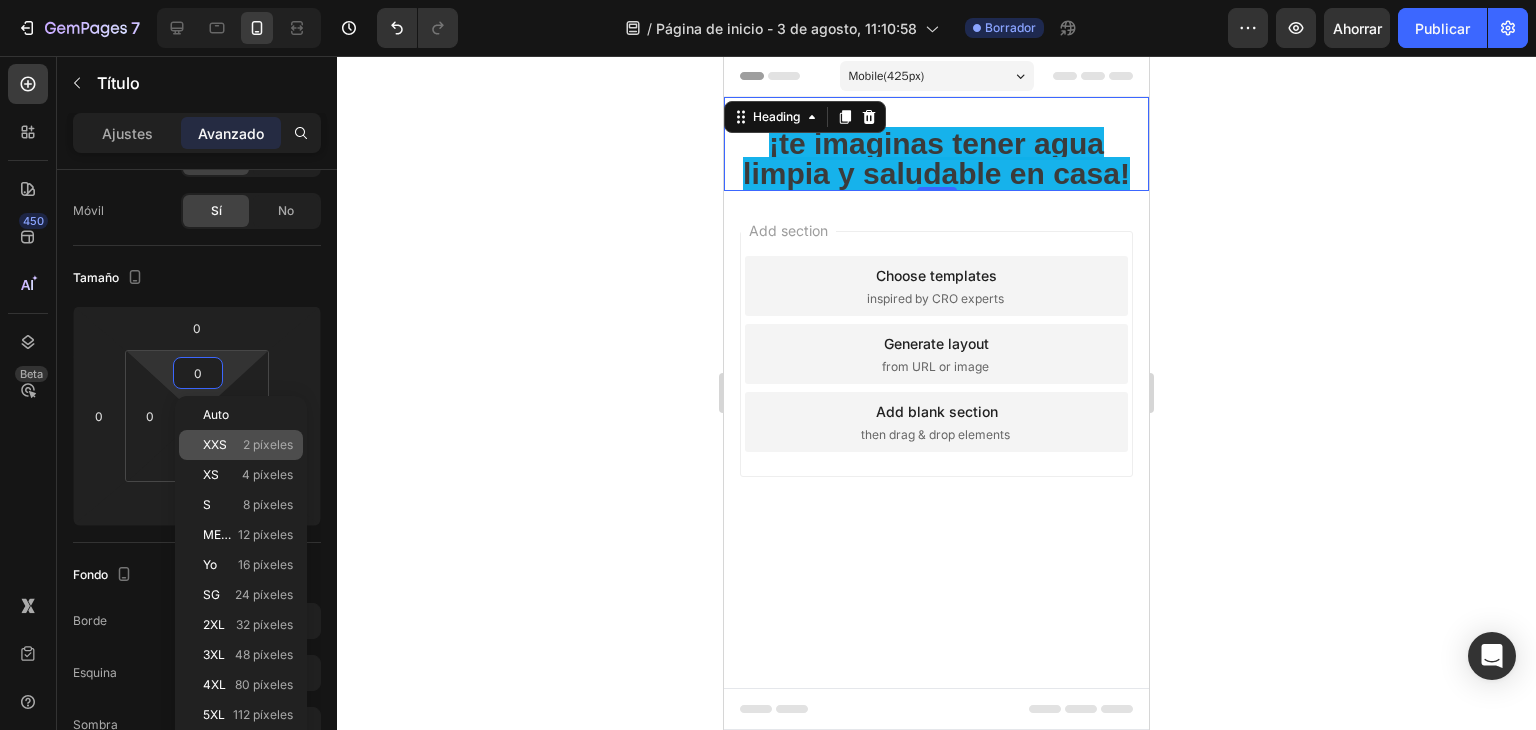 click on "XXS" at bounding box center [215, 444] 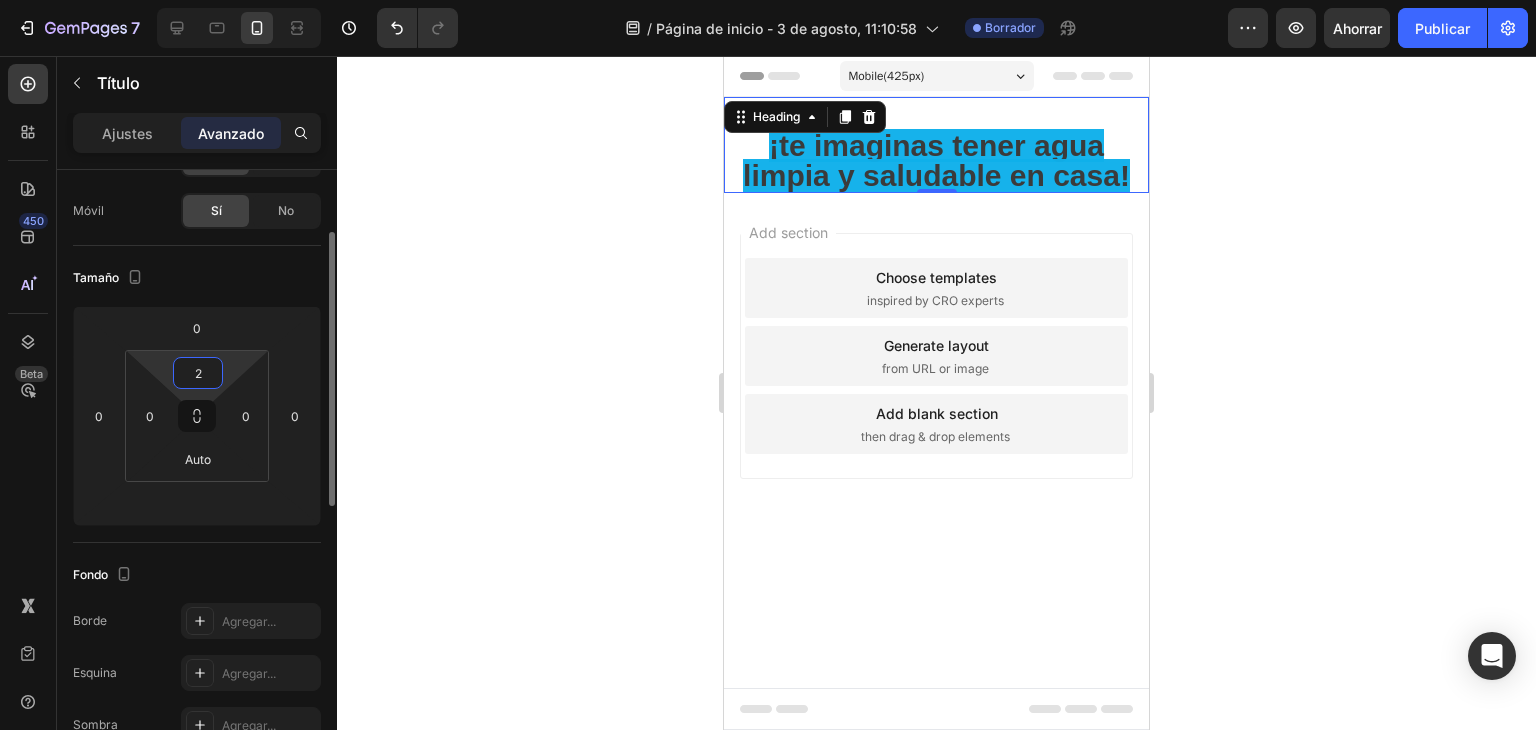 click on "2" at bounding box center (198, 373) 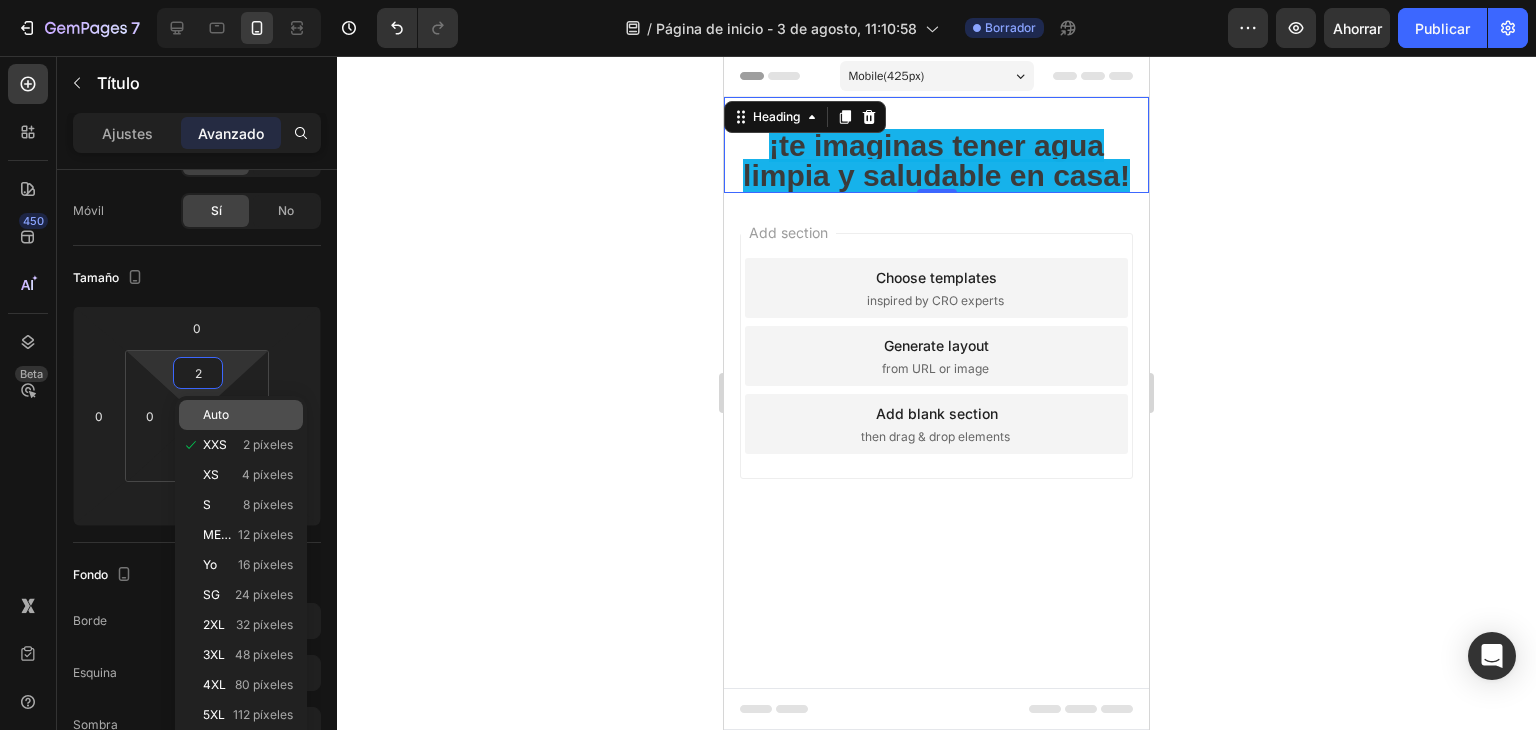 click on "Auto" at bounding box center [216, 414] 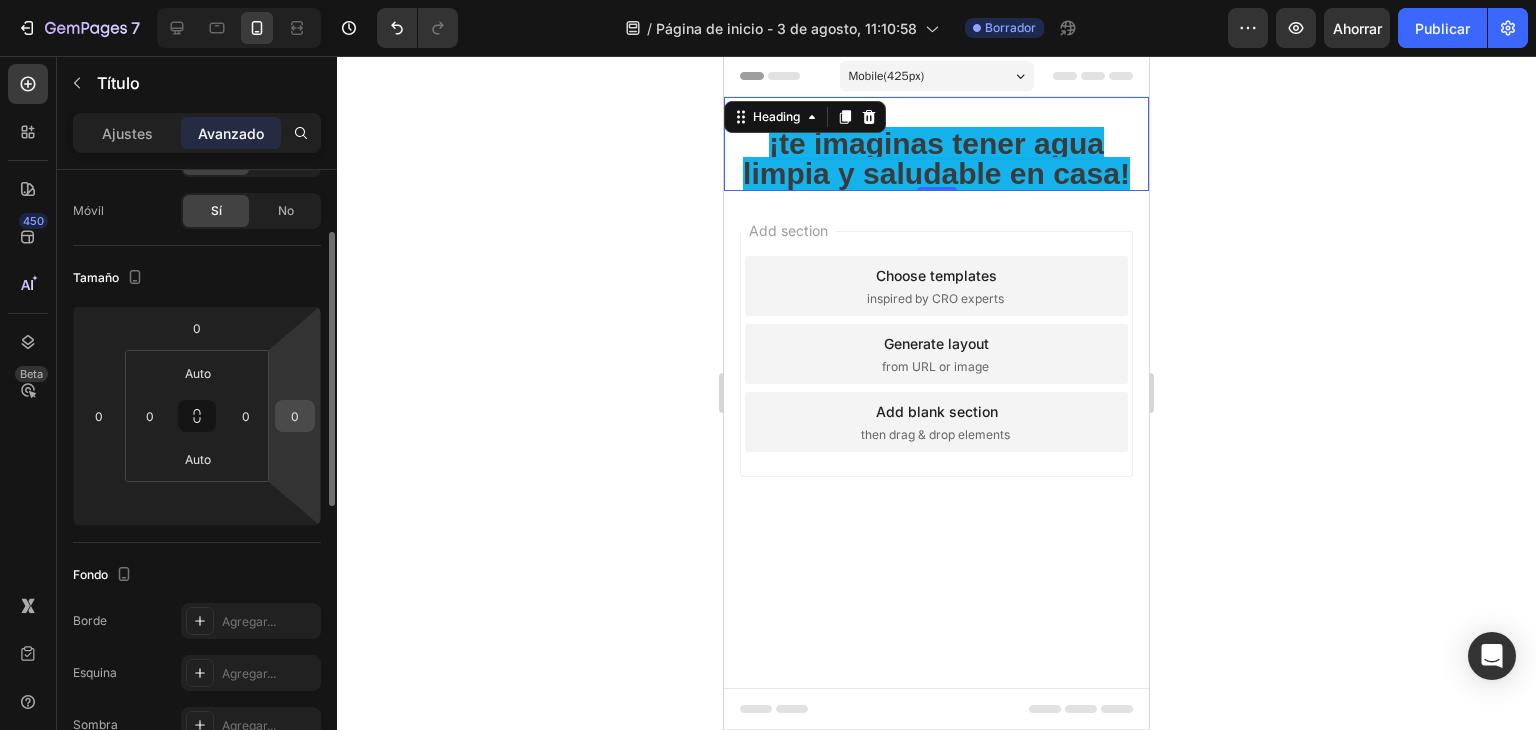click on "0" at bounding box center [295, 416] 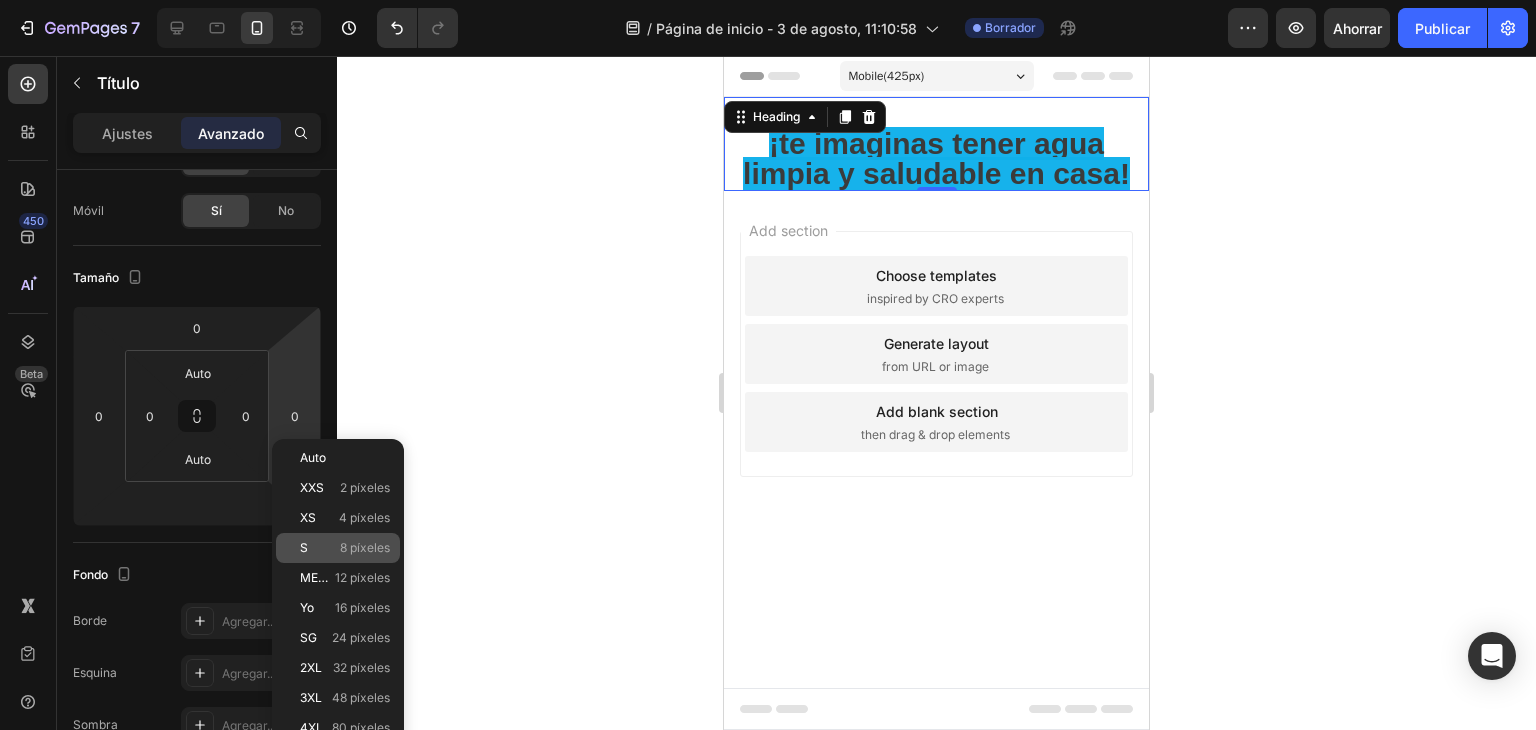 click on "S 8 píxeles" 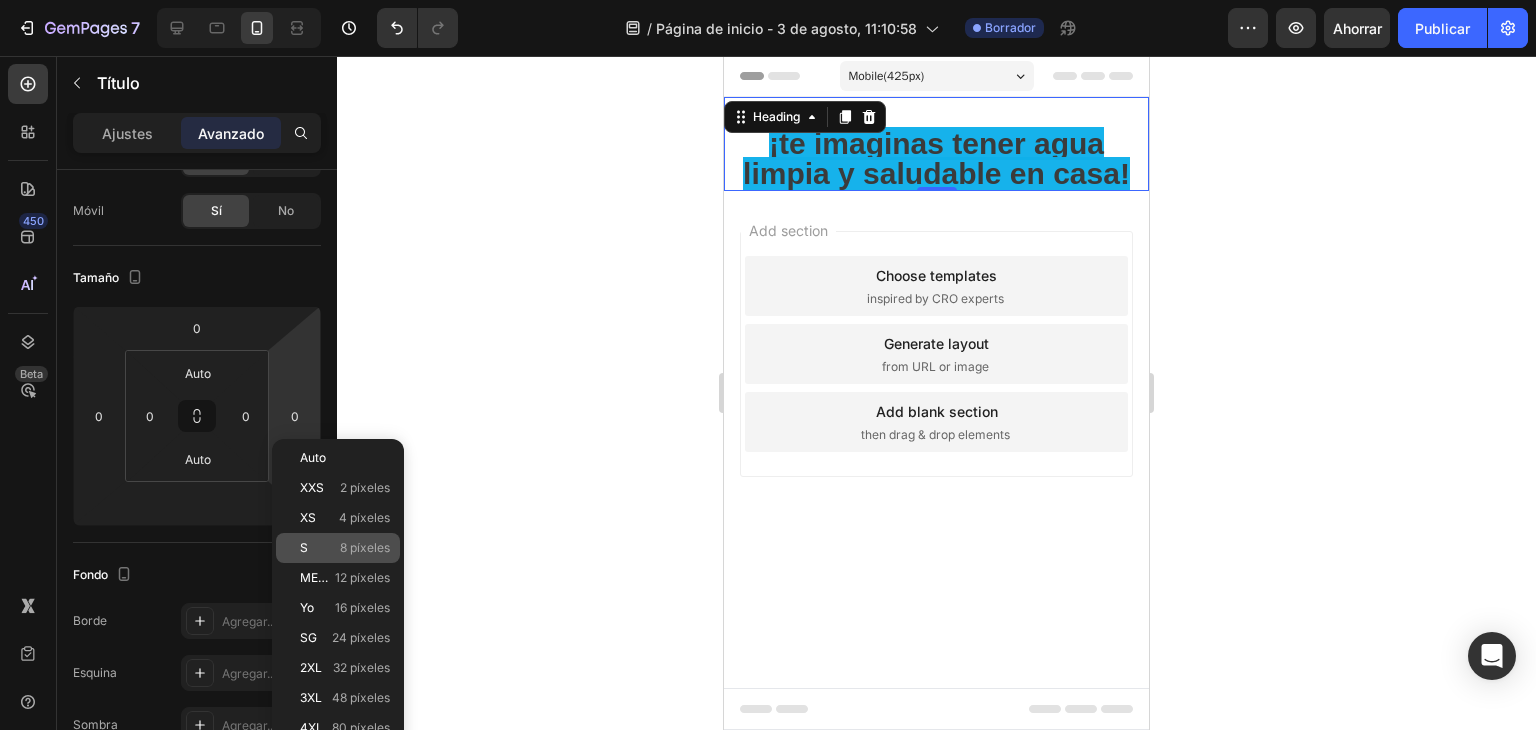 type on "8" 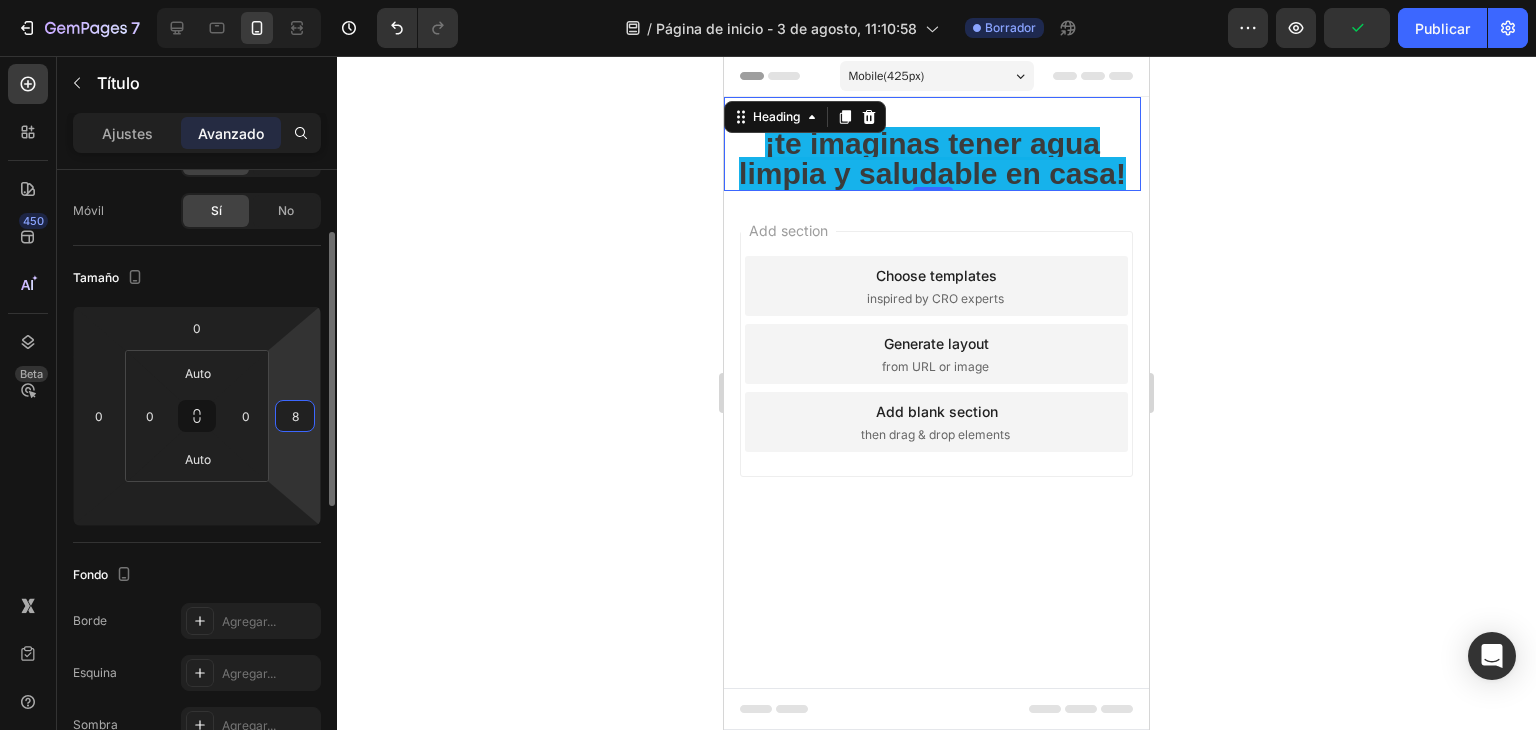 click on "8" at bounding box center [295, 416] 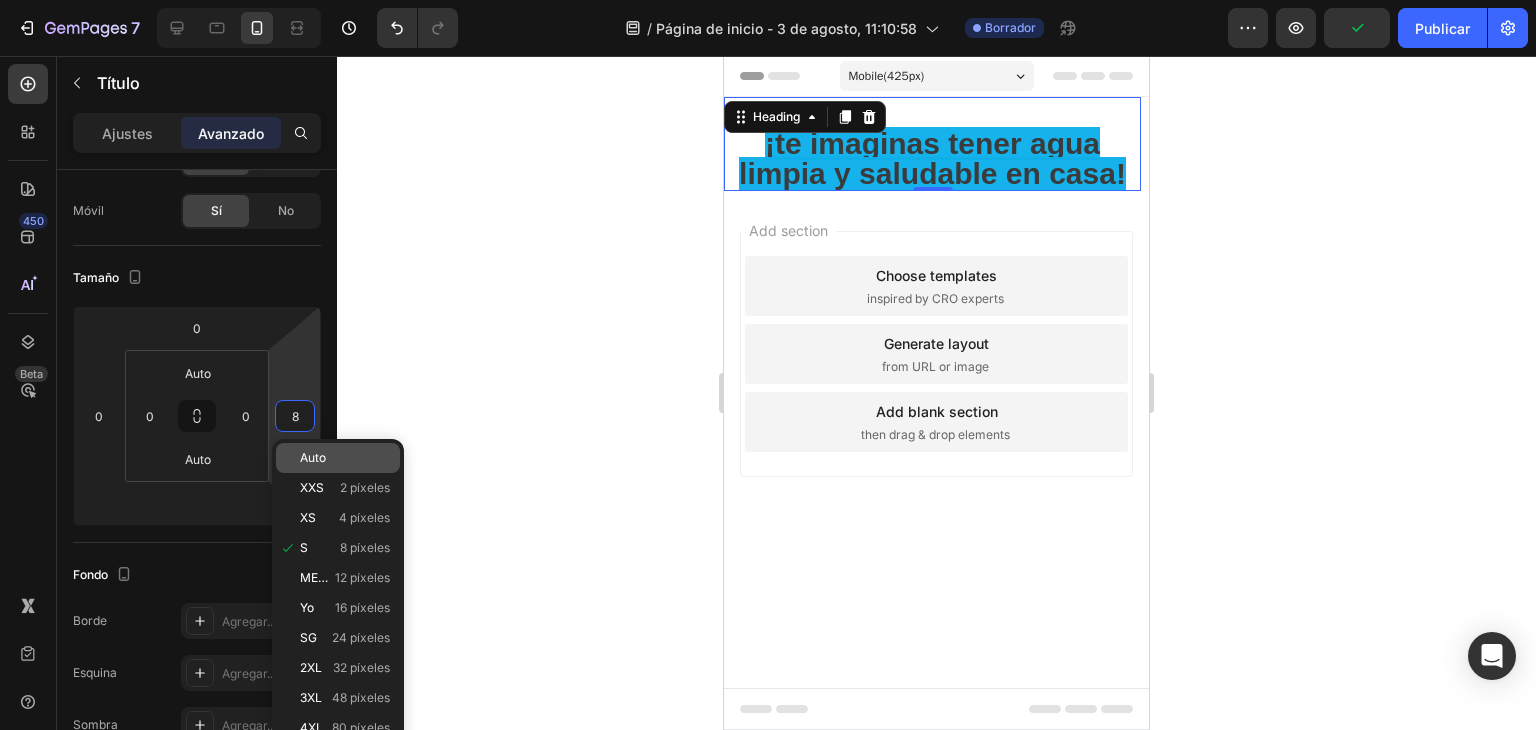 click on "Auto" at bounding box center (313, 457) 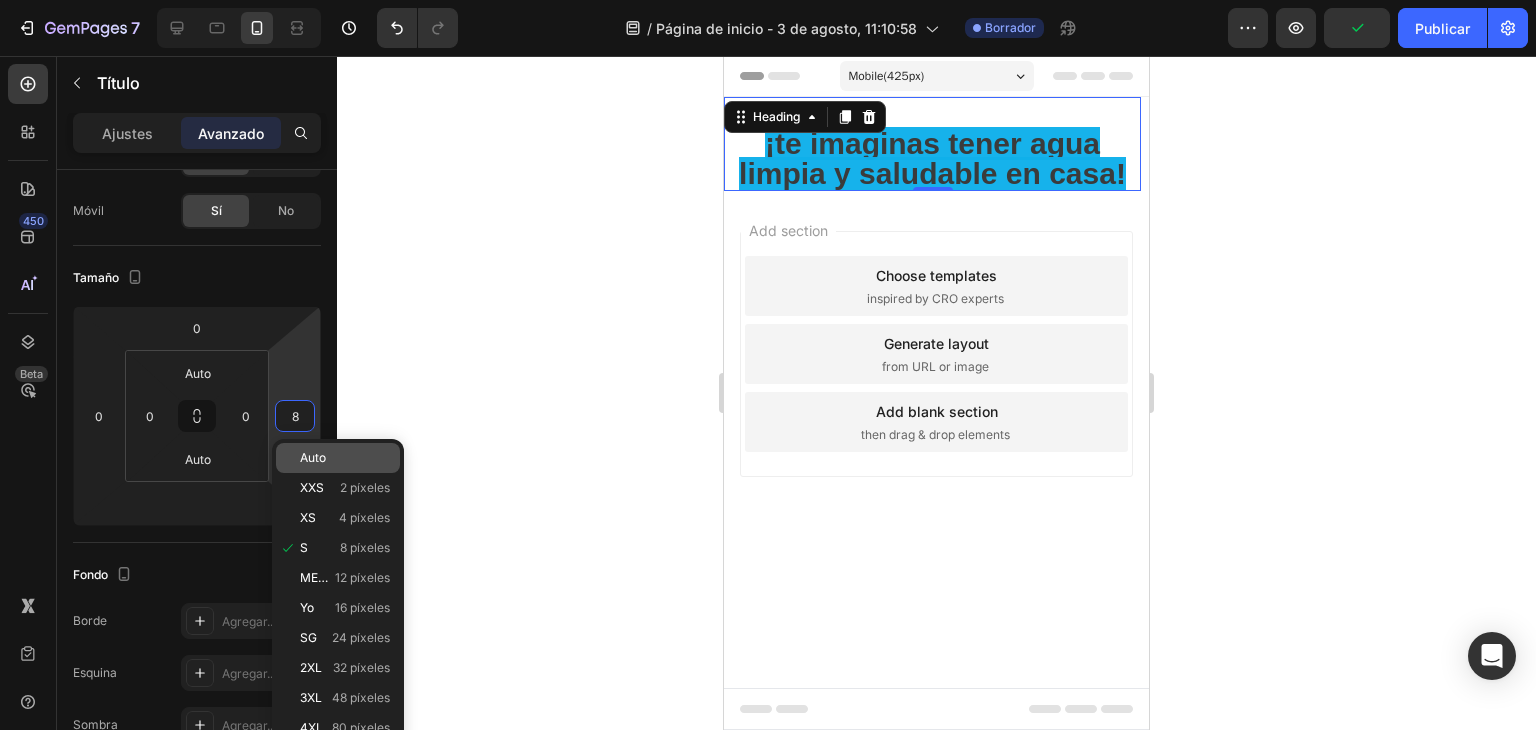 type 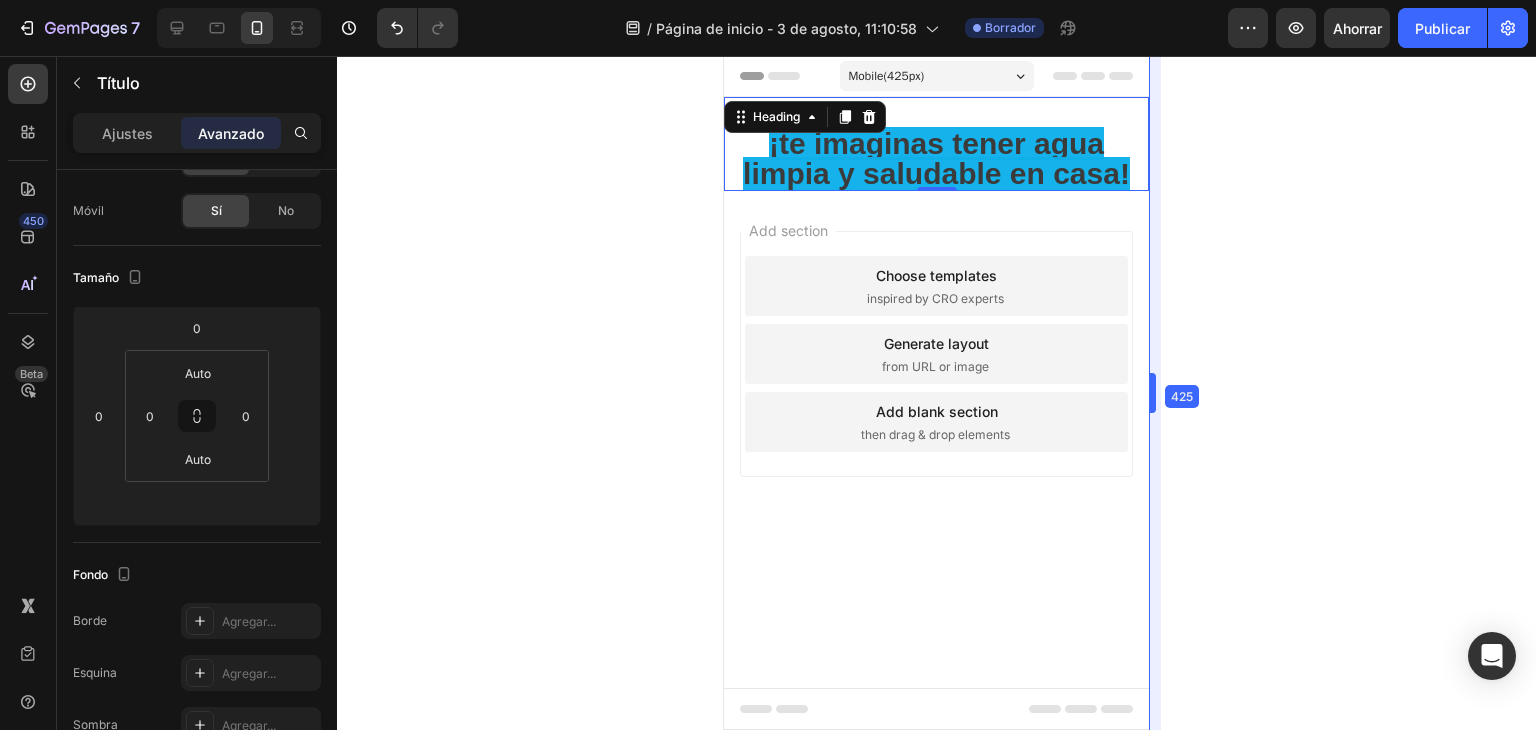 drag, startPoint x: 1150, startPoint y: 213, endPoint x: 424, endPoint y: 158, distance: 728.0803 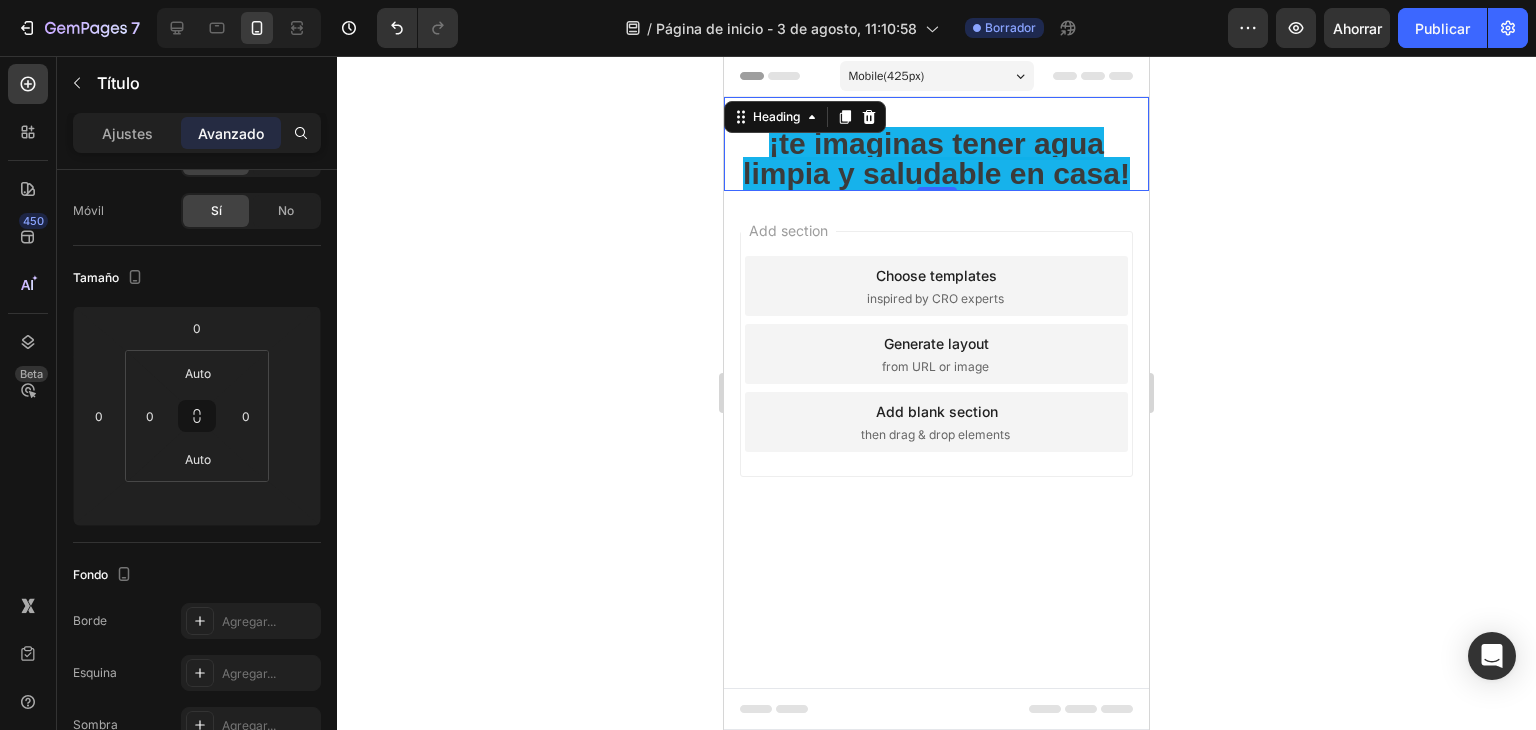 click 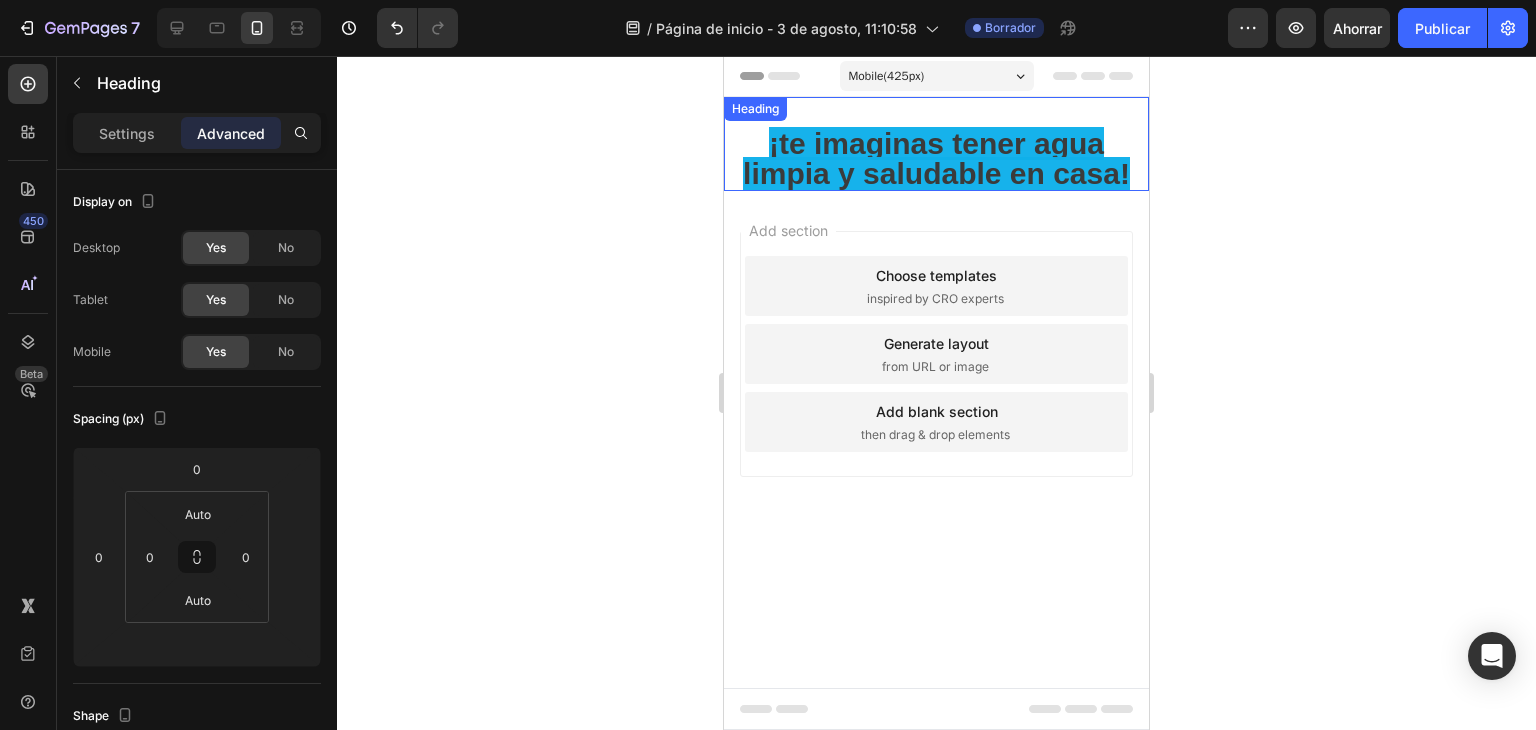click on "¡te imaginas tener agua limpia y saludable en casa!" at bounding box center (936, 158) 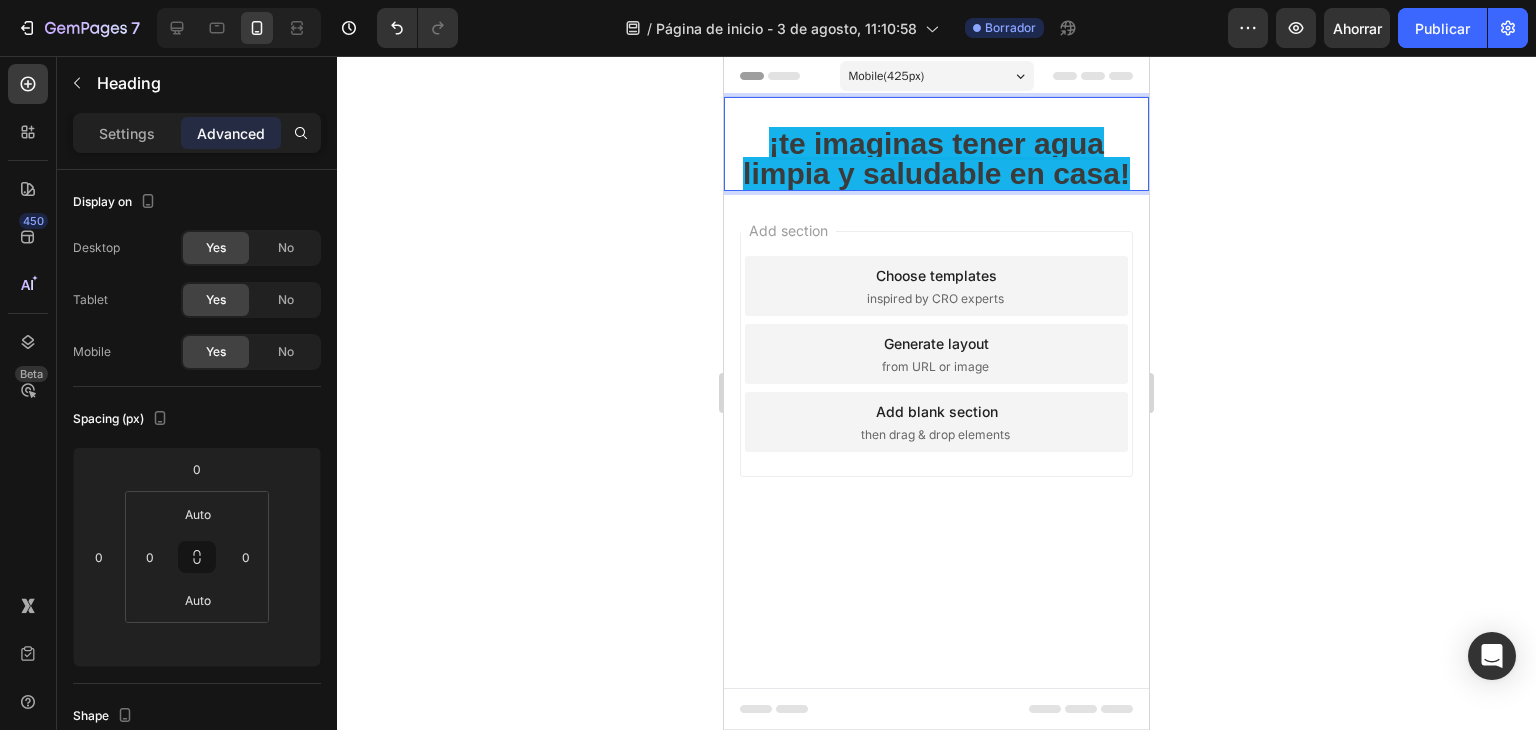 click on "¡te imaginas tener agua limpia y saludable en casa!" at bounding box center [936, 158] 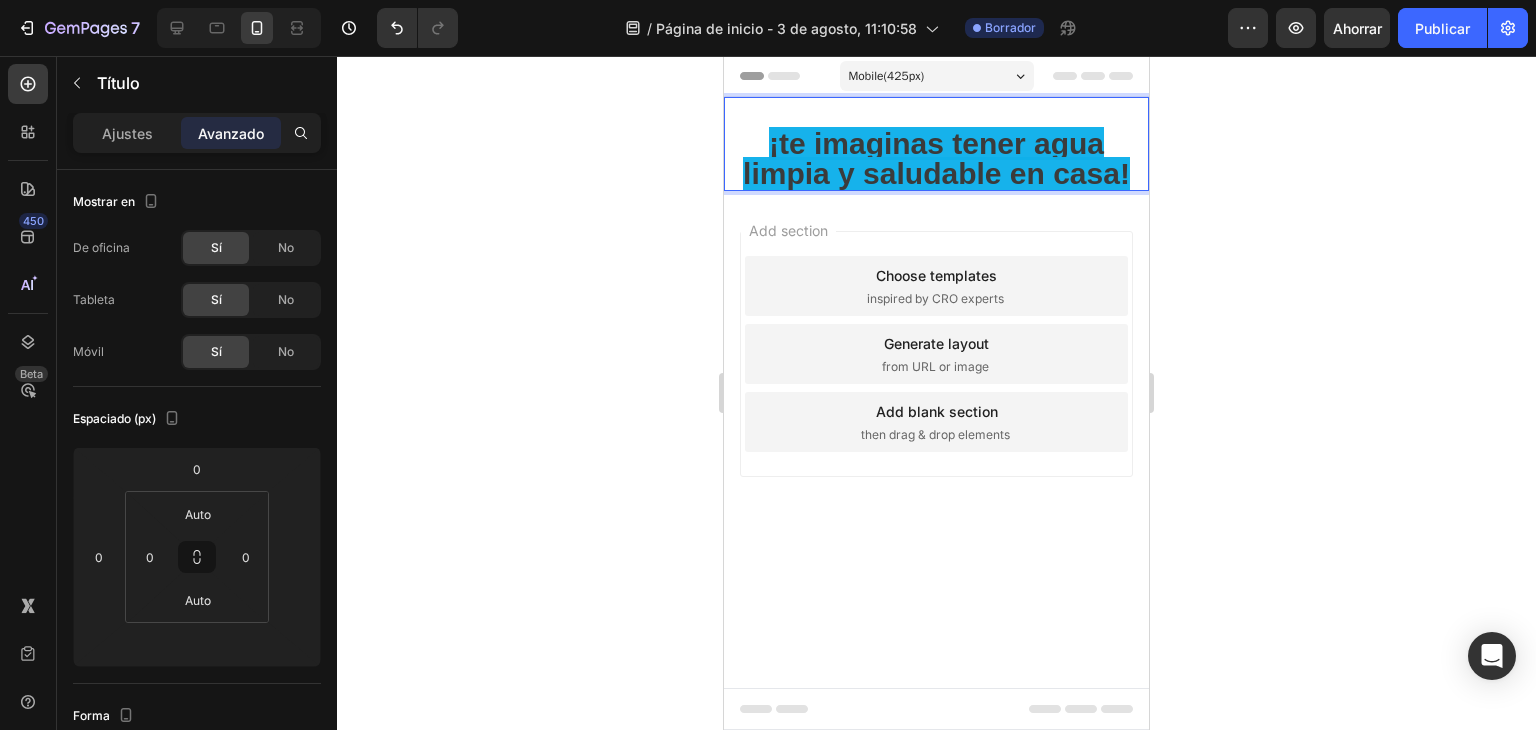 click 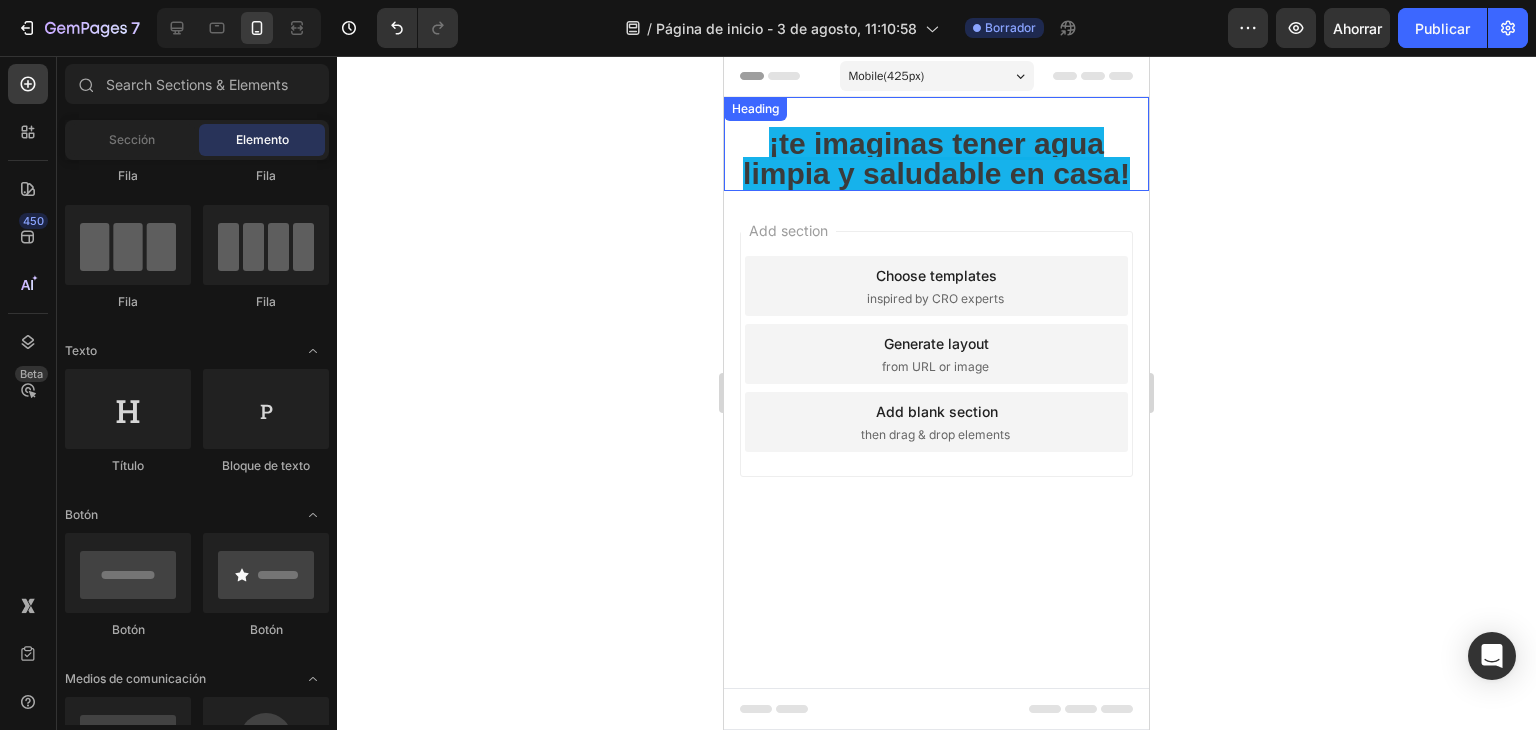 click on "⁠⁠⁠⁠⁠⁠⁠ ¡te imaginas tener agua limpia y saludable en casa! Heading" at bounding box center [936, 144] 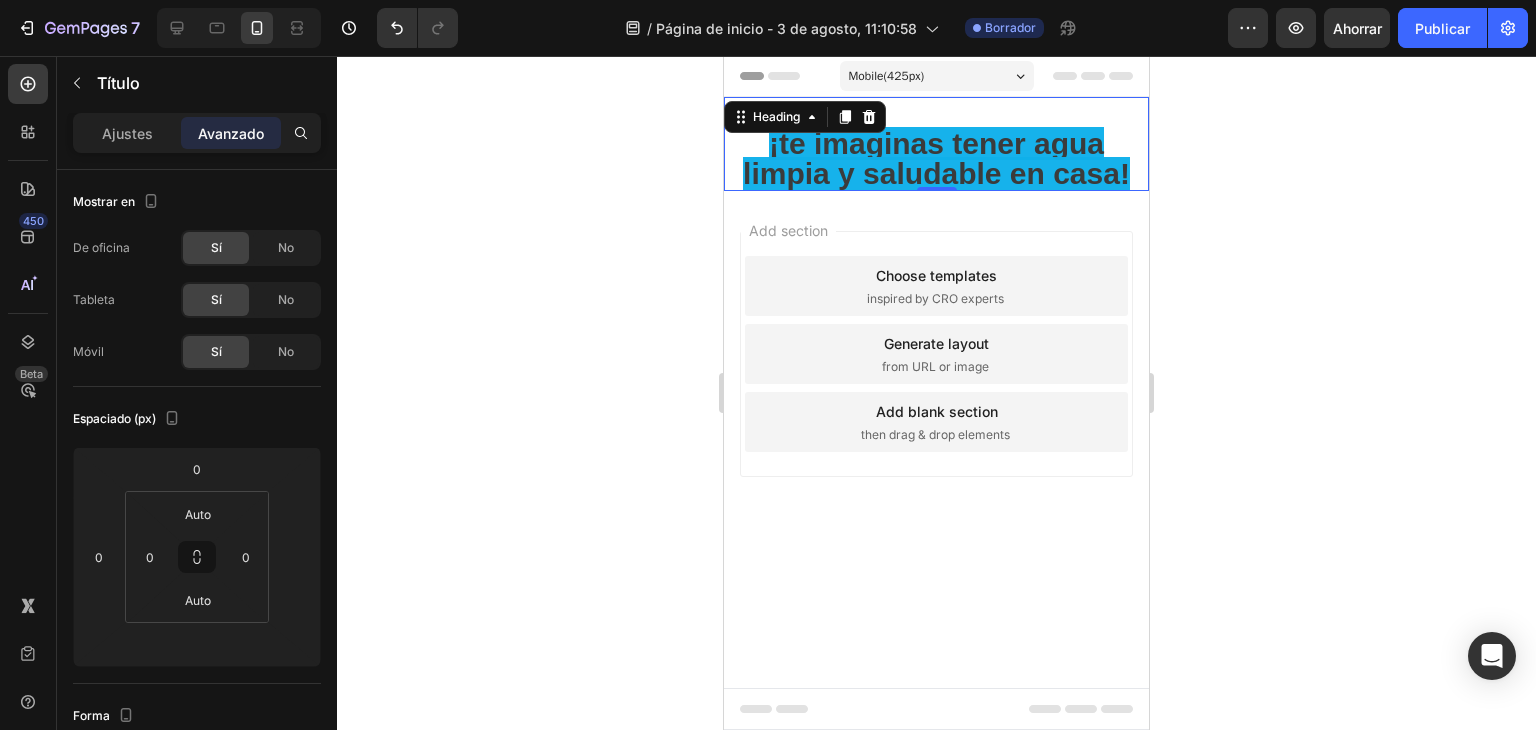drag, startPoint x: 339, startPoint y: 209, endPoint x: 349, endPoint y: 301, distance: 92.541885 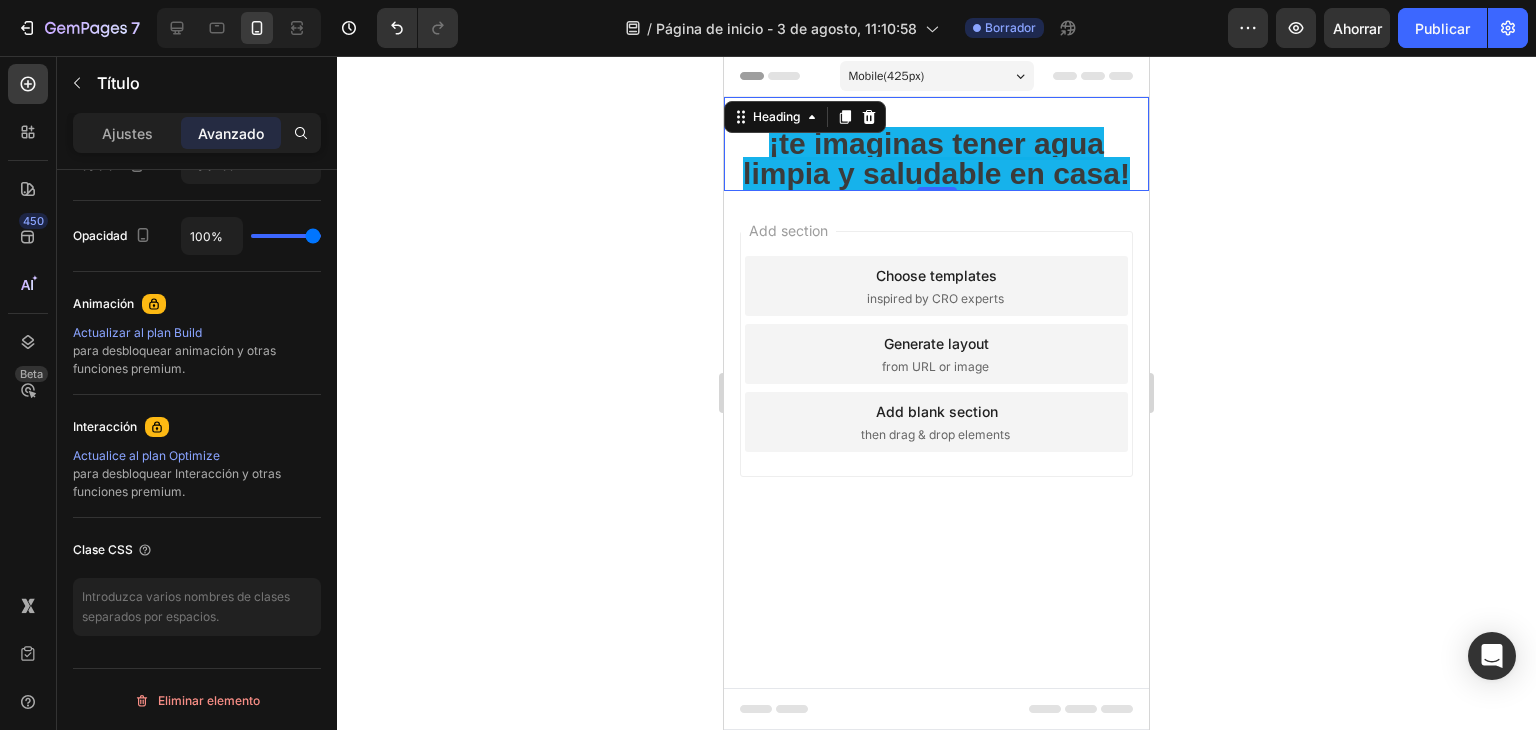scroll, scrollTop: 0, scrollLeft: 0, axis: both 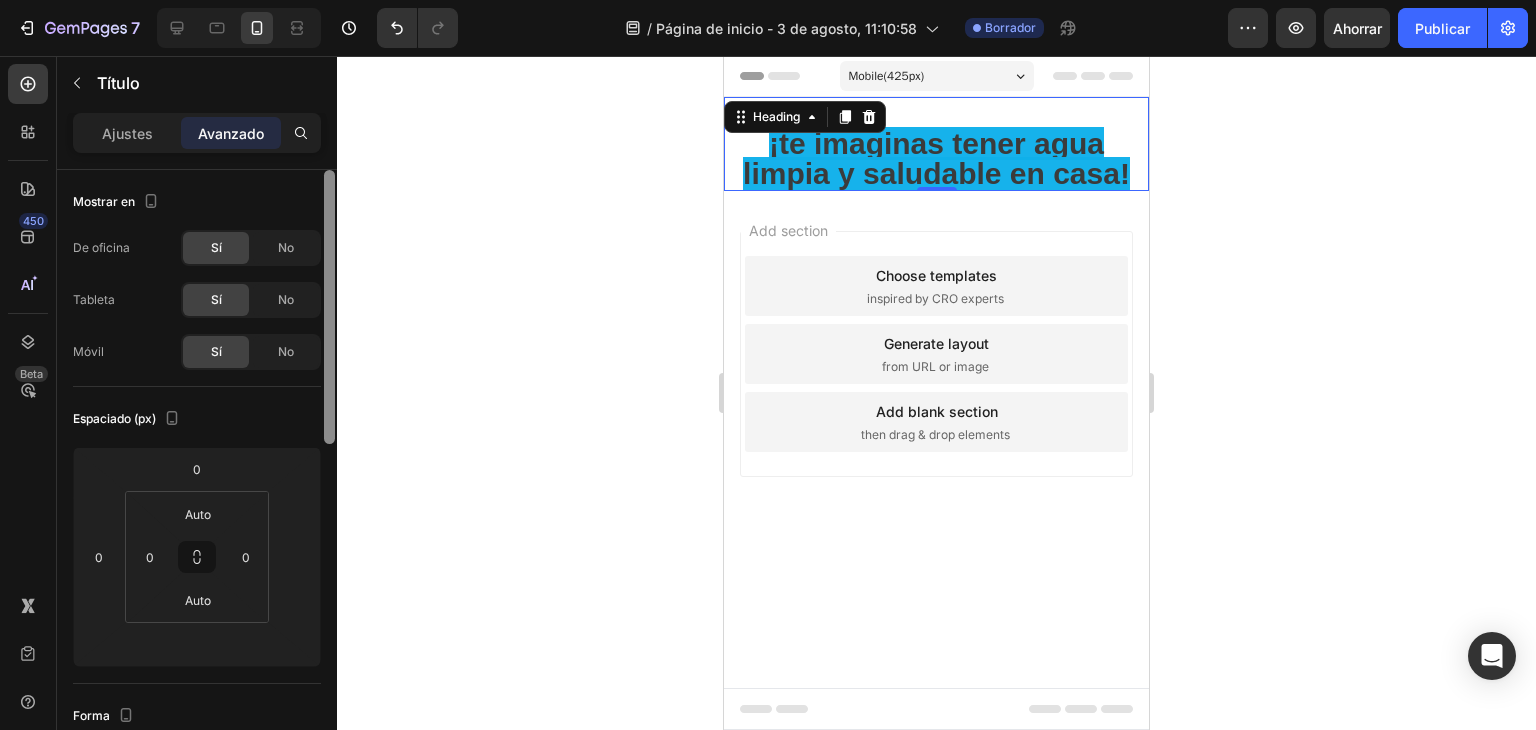 drag, startPoint x: 334, startPoint y: 262, endPoint x: 276, endPoint y: 163, distance: 114.73883 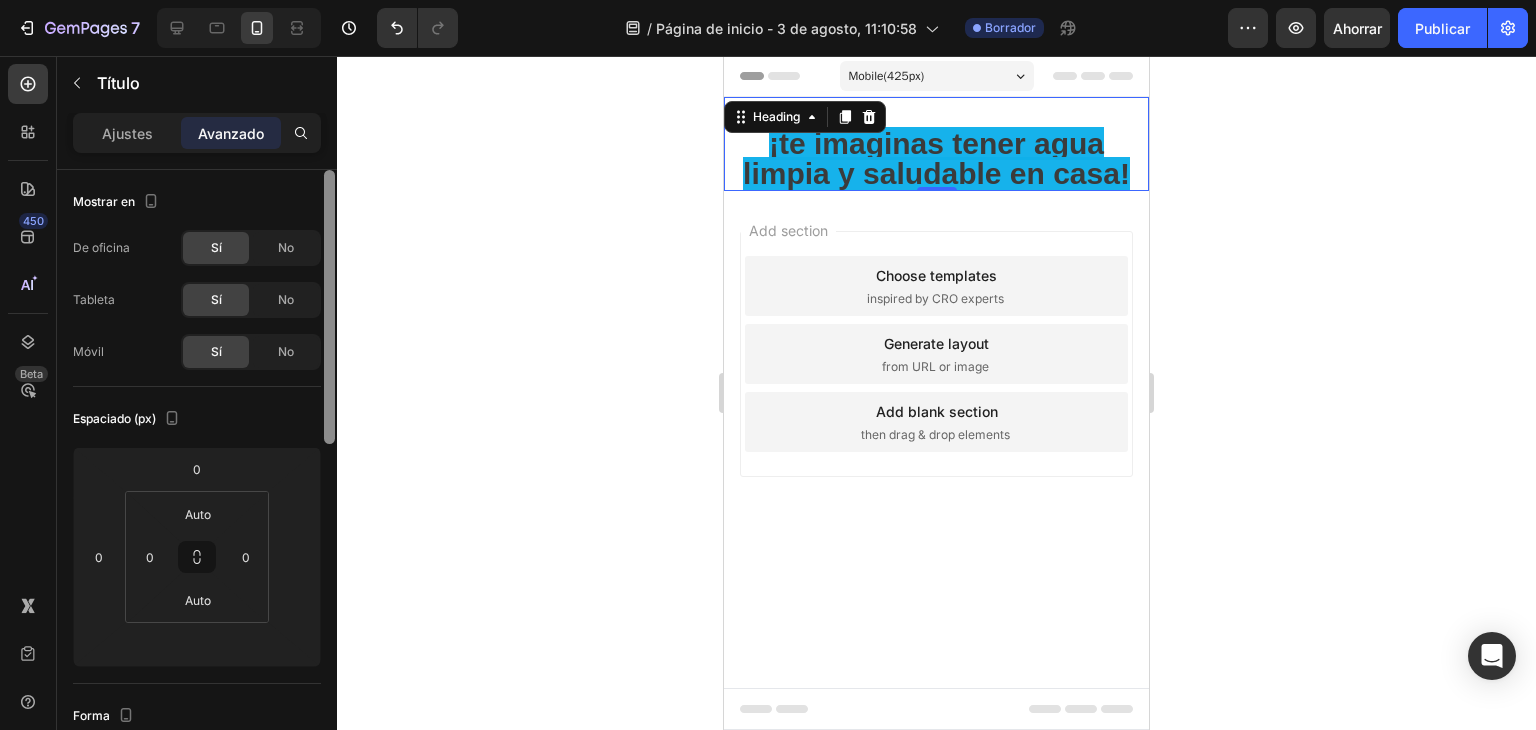 click on "Ajustes Avanzado Mostrar en De oficina Sí No Tableta Sí No Móvil Sí No Espaciado (px) 0 0 Auto 0 Auto 0 Forma Borde Agregar... Esquina Agregar... Sombra Agregar... Posición Estático Opacidad 100% Animación Actualizar al plan Build para desbloquear animación y otras funciones premium. Interacción Actualice al plan Optimize para desbloquear Interacción y otras funciones premium. Clase CSS Eliminar elemento" at bounding box center (197, 450) 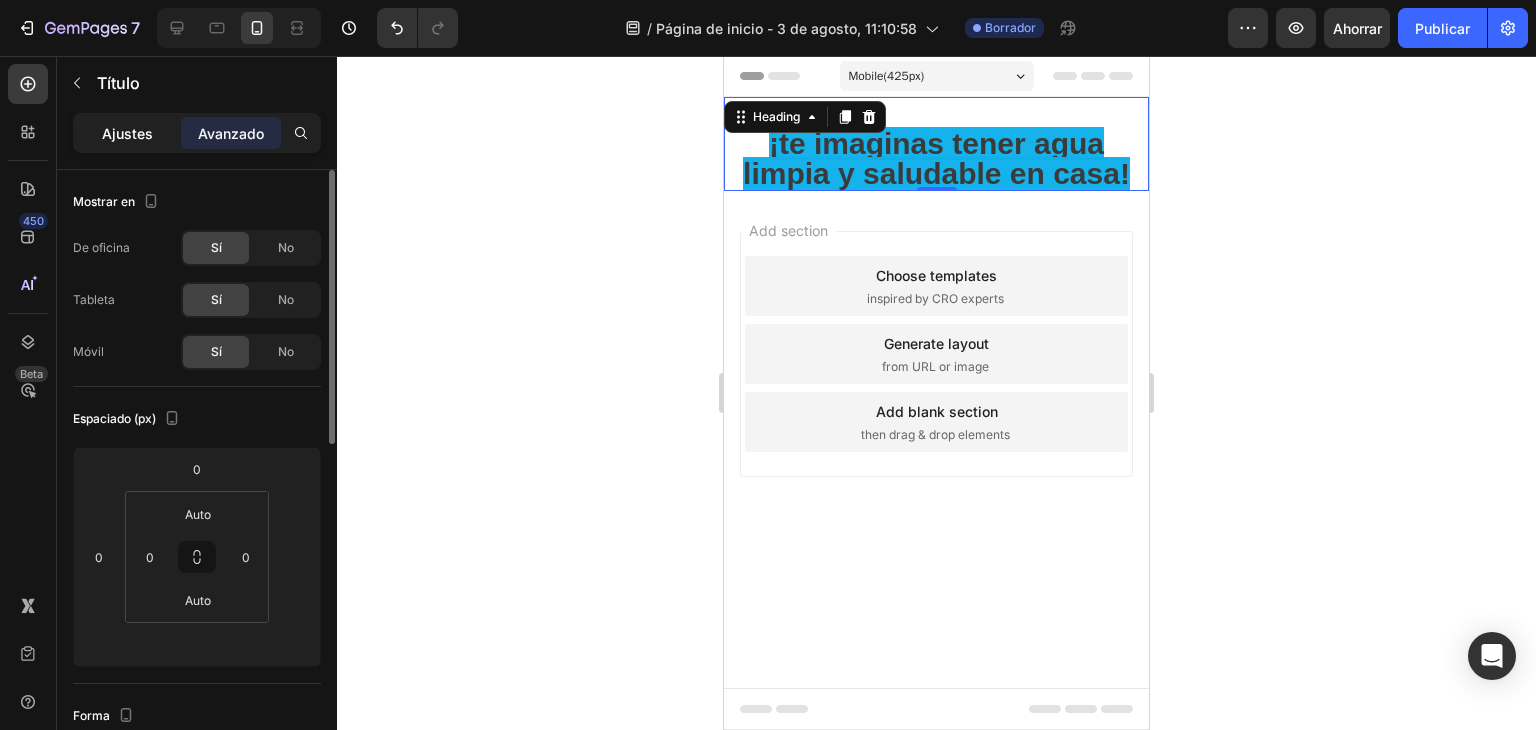 click on "Ajustes" at bounding box center [127, 133] 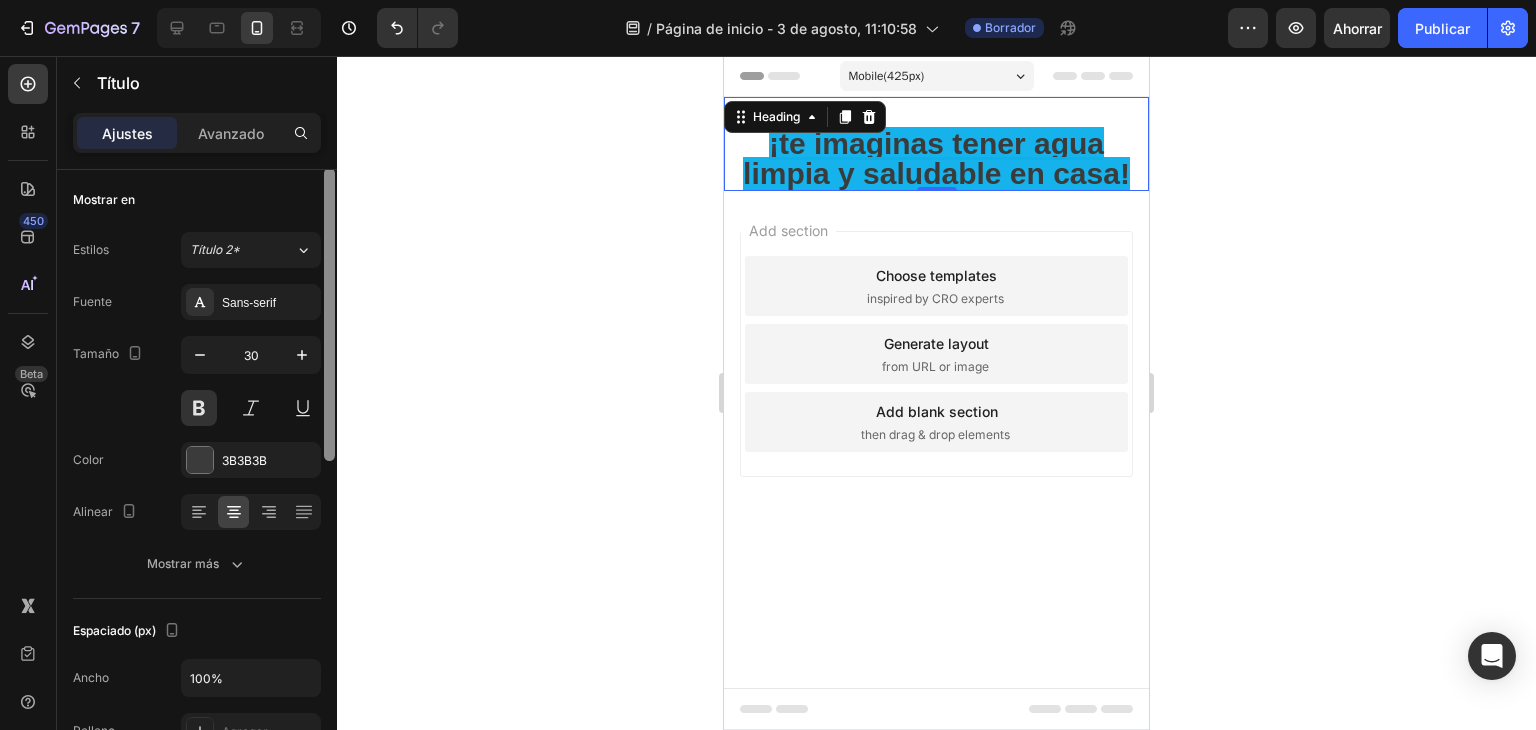 scroll, scrollTop: 0, scrollLeft: 0, axis: both 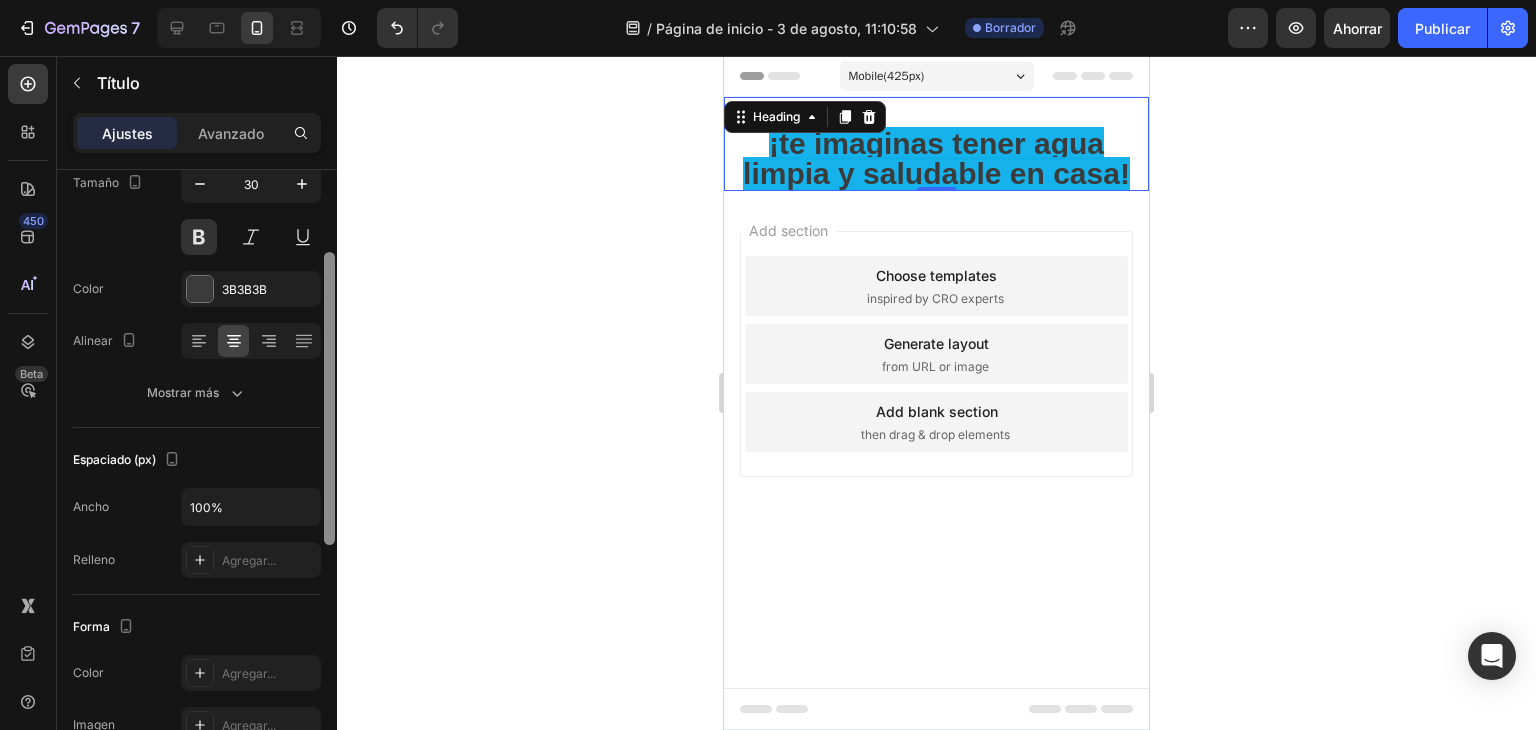 drag, startPoint x: 328, startPoint y: 193, endPoint x: 341, endPoint y: 278, distance: 85.98837 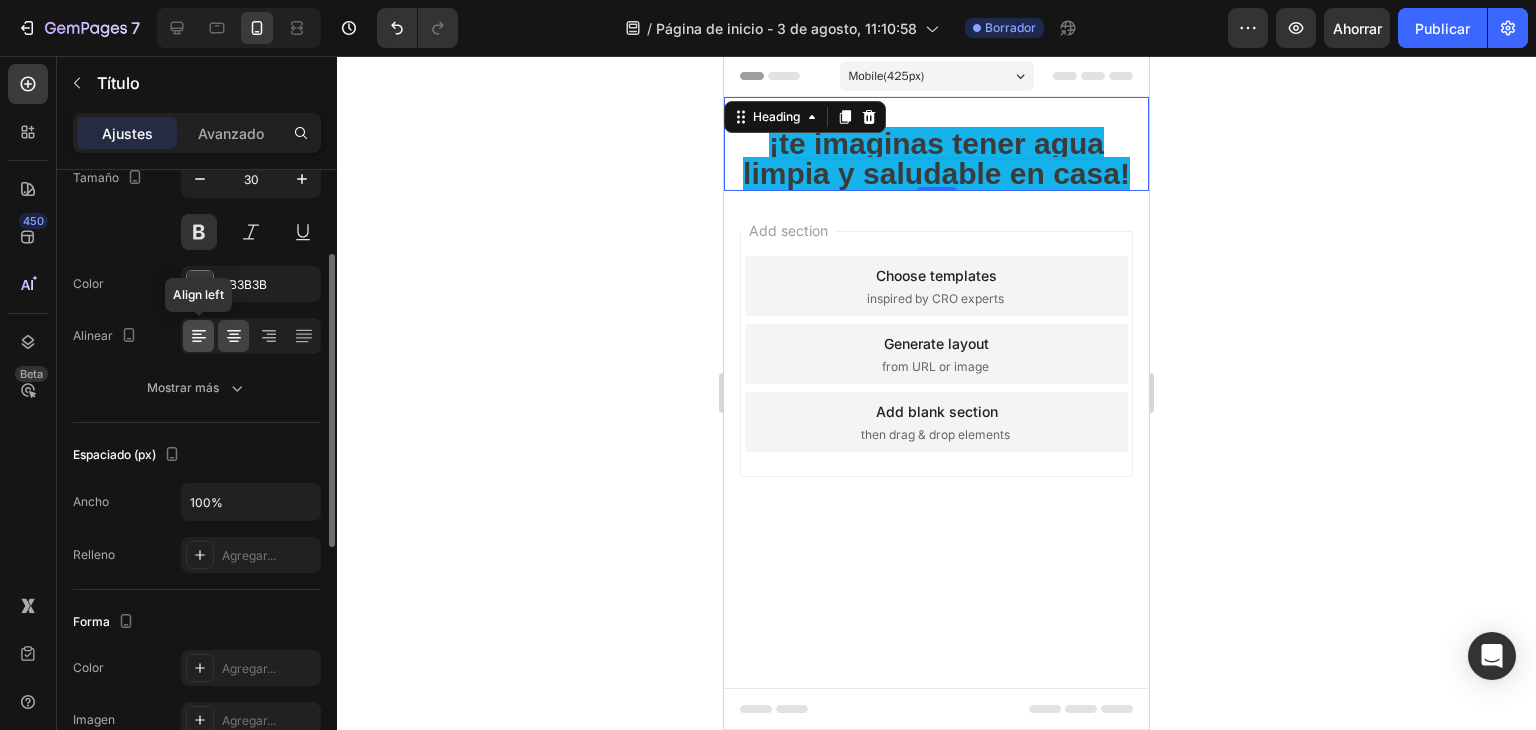click 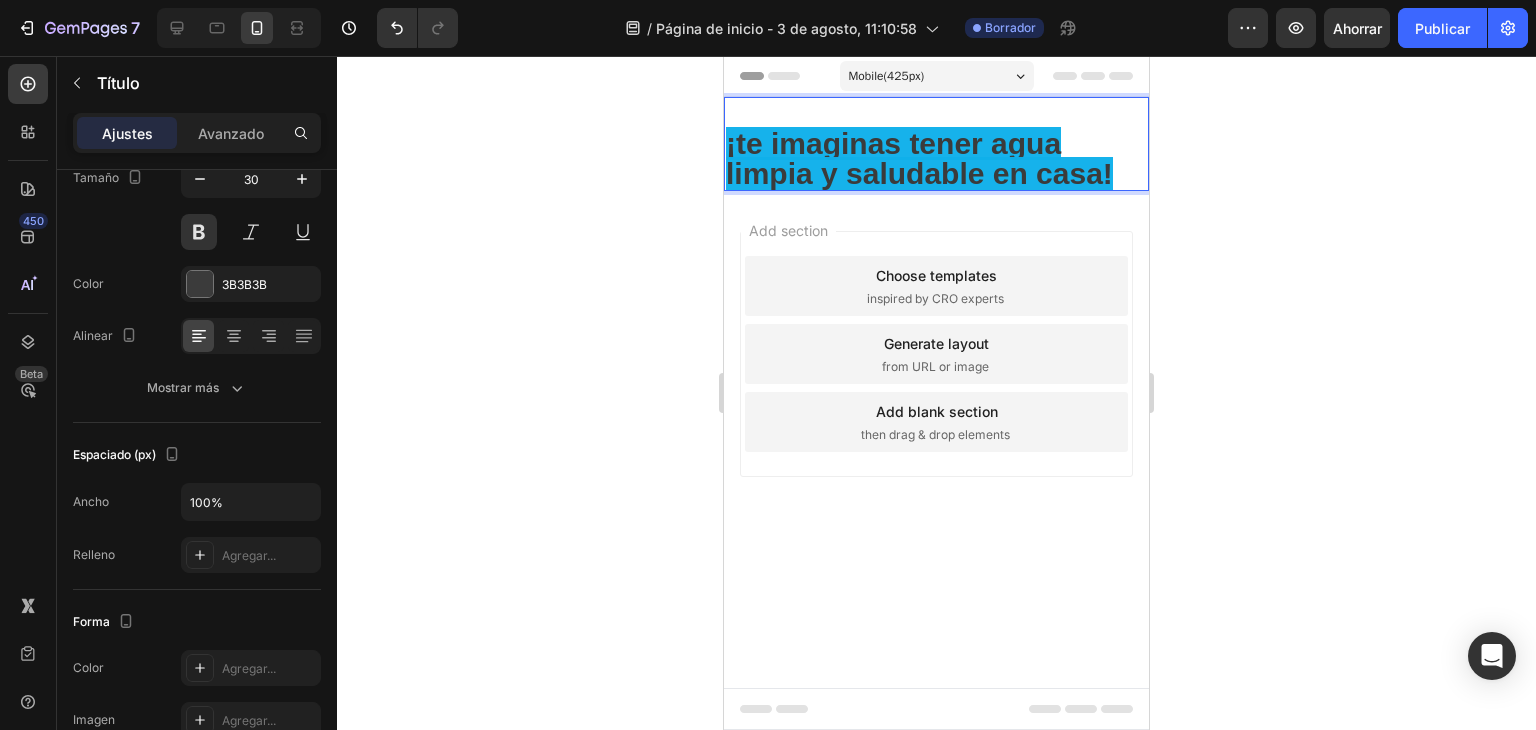 click on "⁠⁠⁠⁠⁠⁠⁠ ¡te imaginas tener agua limpia y saludable en casa!" at bounding box center (936, 144) 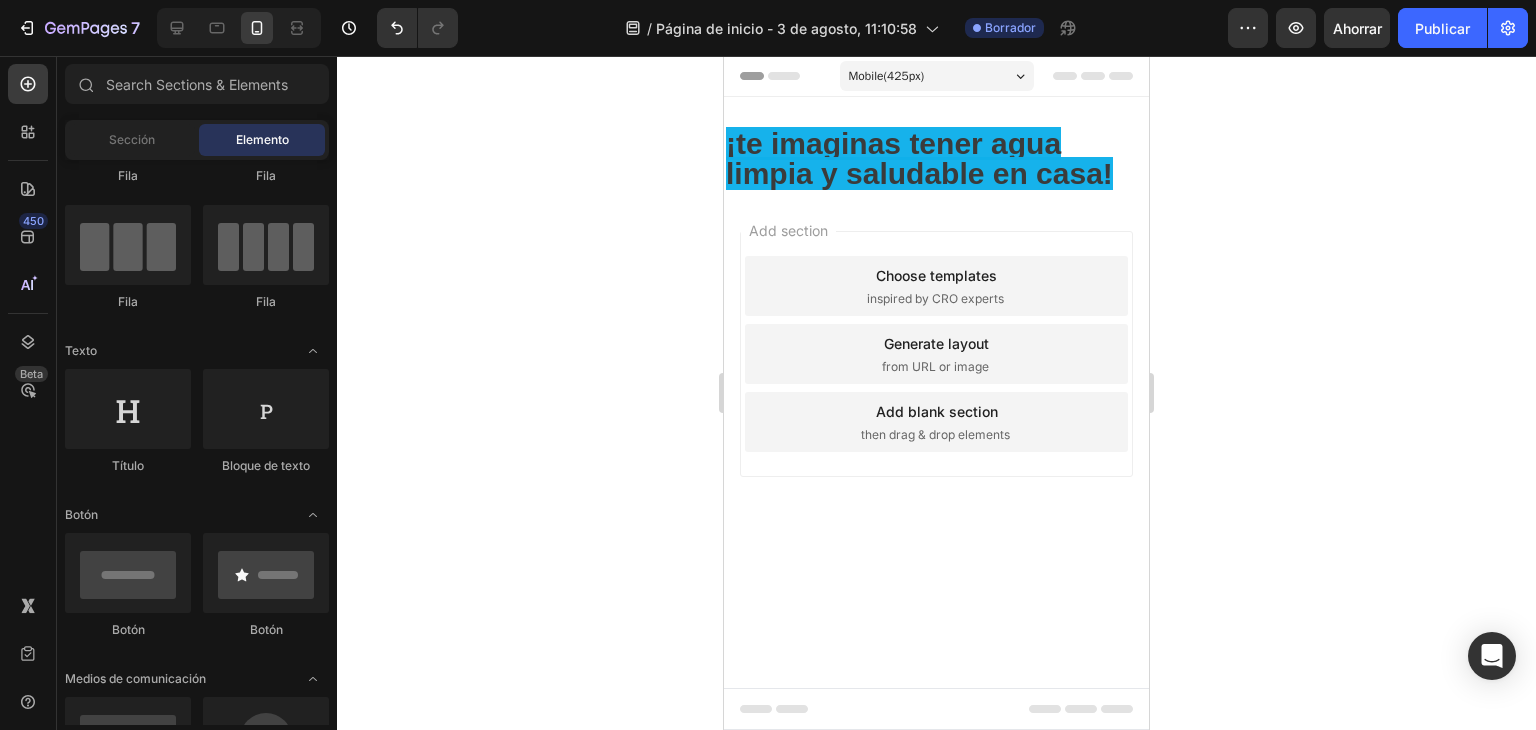 click on "Add section Choose templates inspired by CRO experts Generate layout from URL or image Add blank section then drag & drop elements" at bounding box center (936, 382) 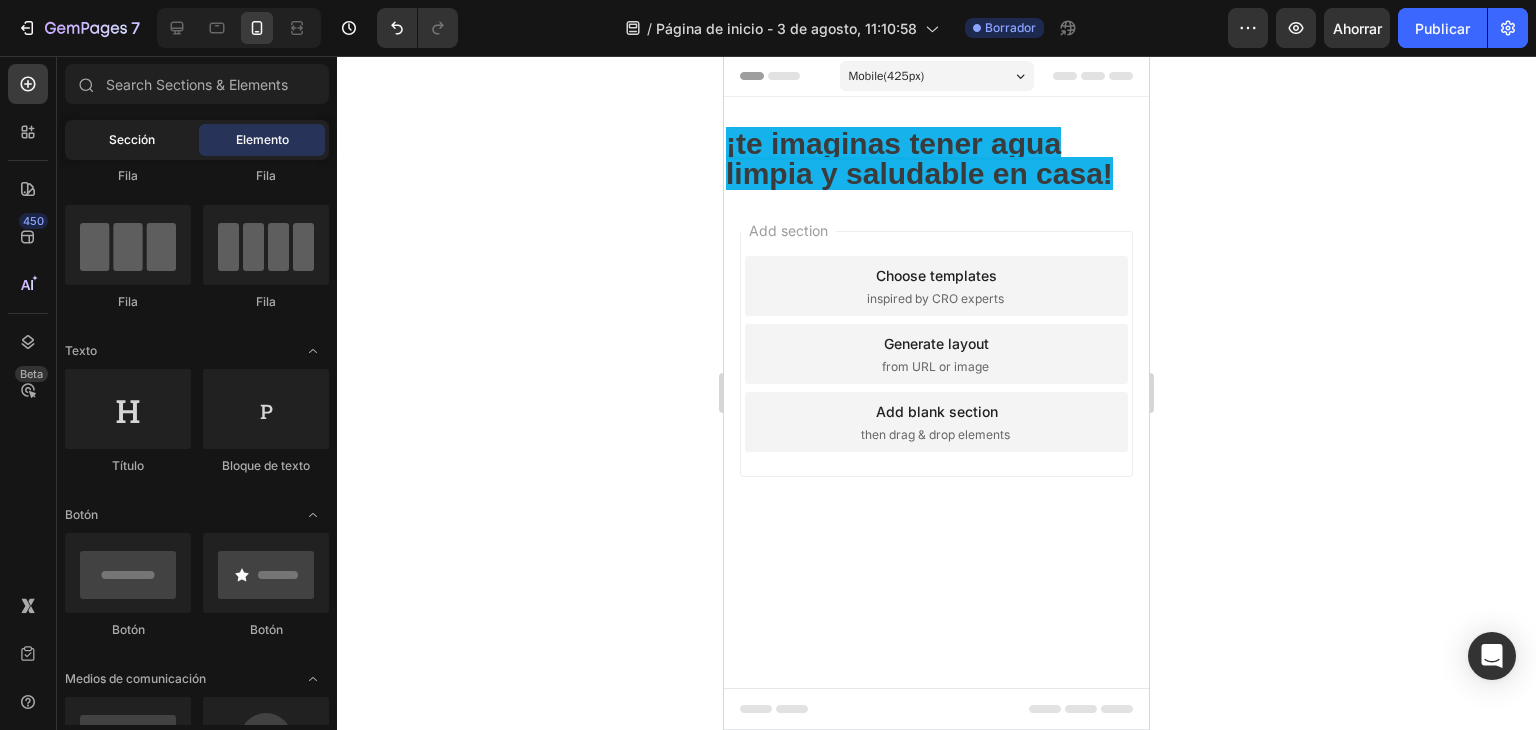 click on "Sección" at bounding box center [132, 139] 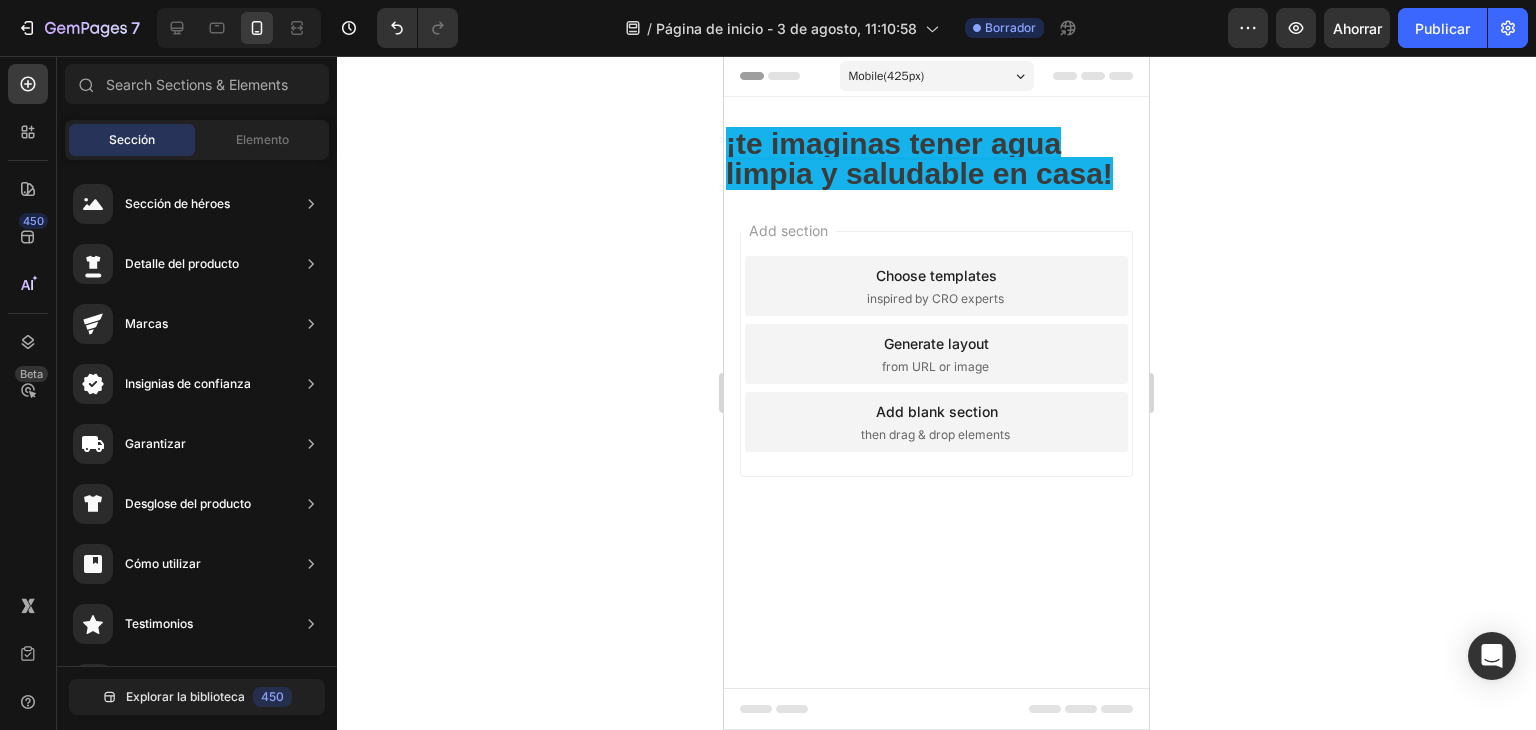 drag, startPoint x: 1092, startPoint y: 201, endPoint x: 767, endPoint y: 171, distance: 326.38168 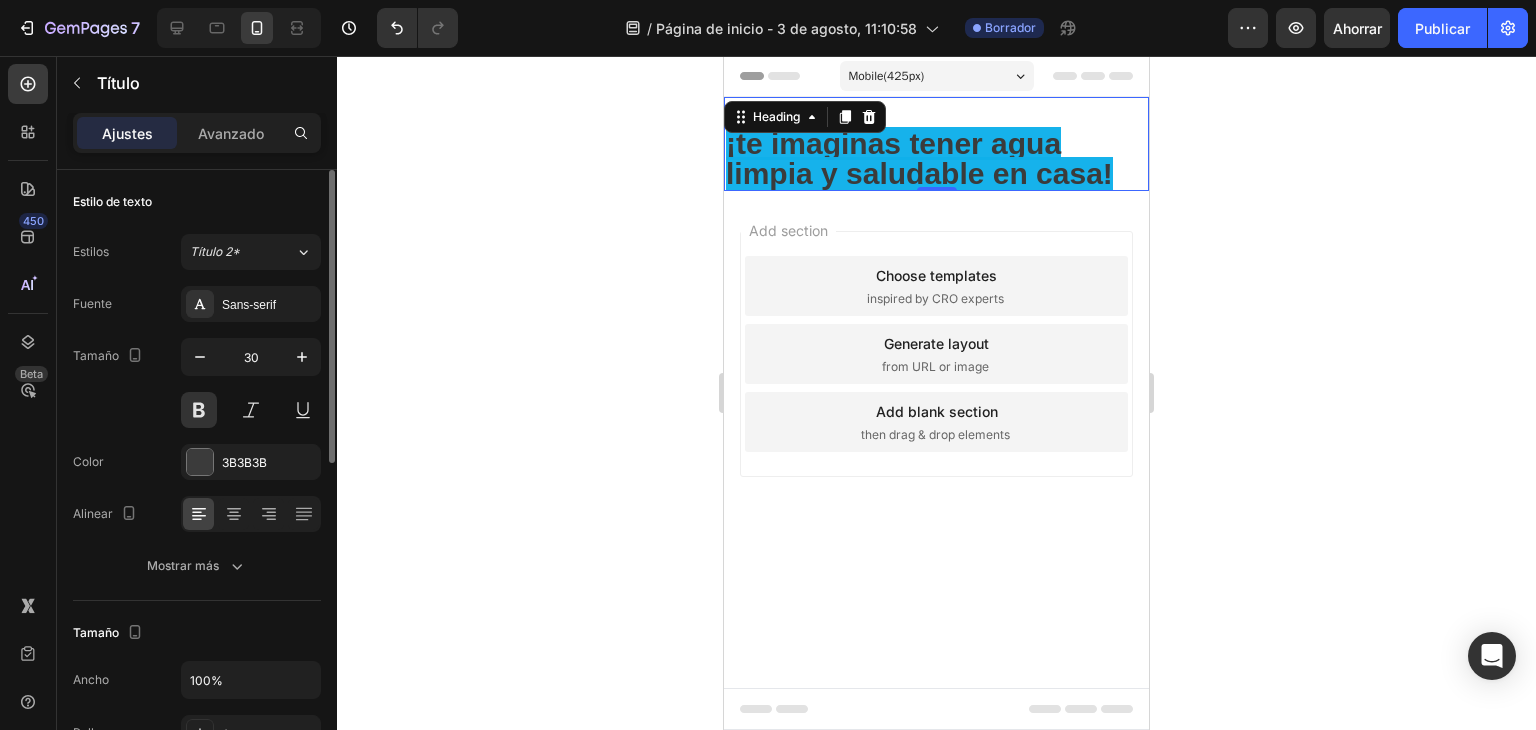 drag, startPoint x: 88, startPoint y: 256, endPoint x: 241, endPoint y: 183, distance: 169.52286 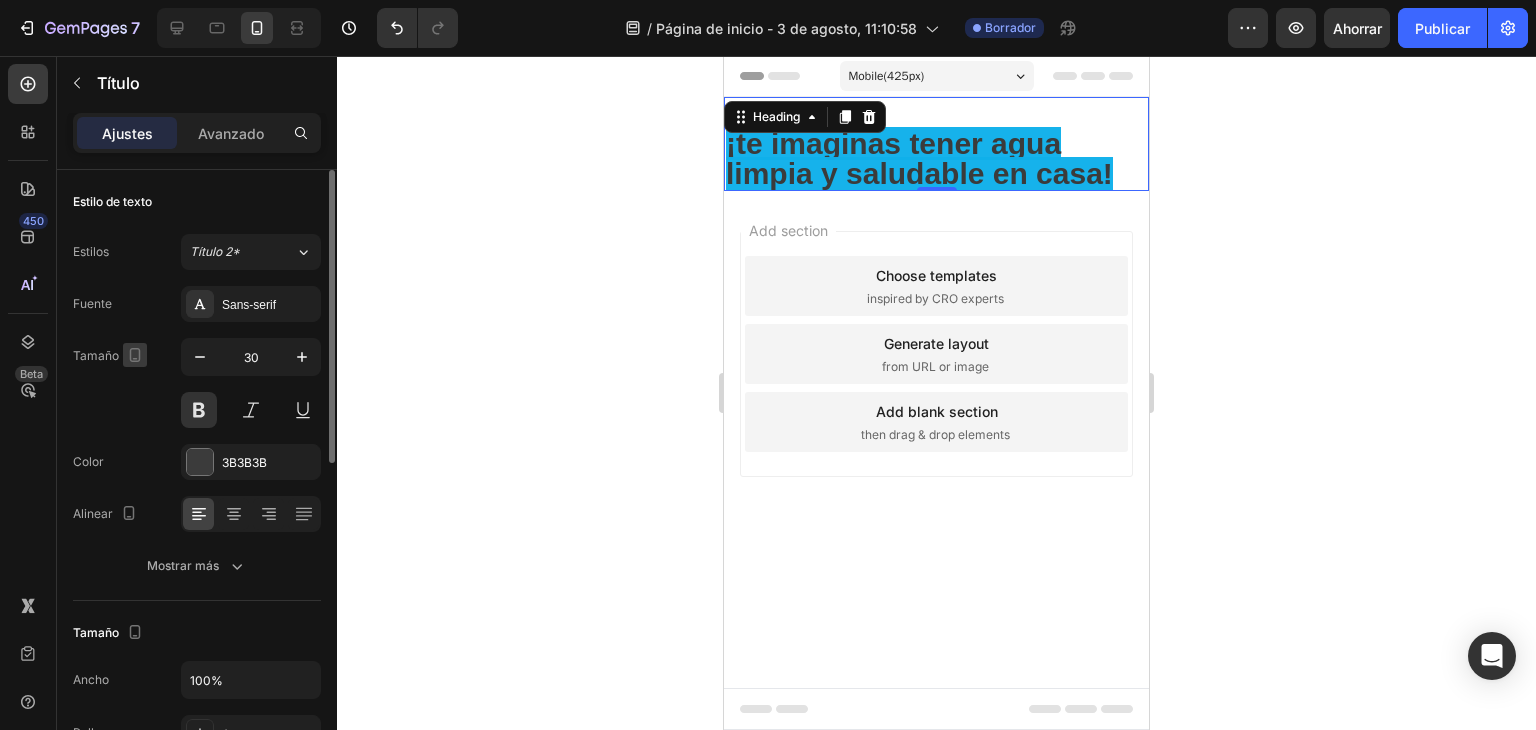 click 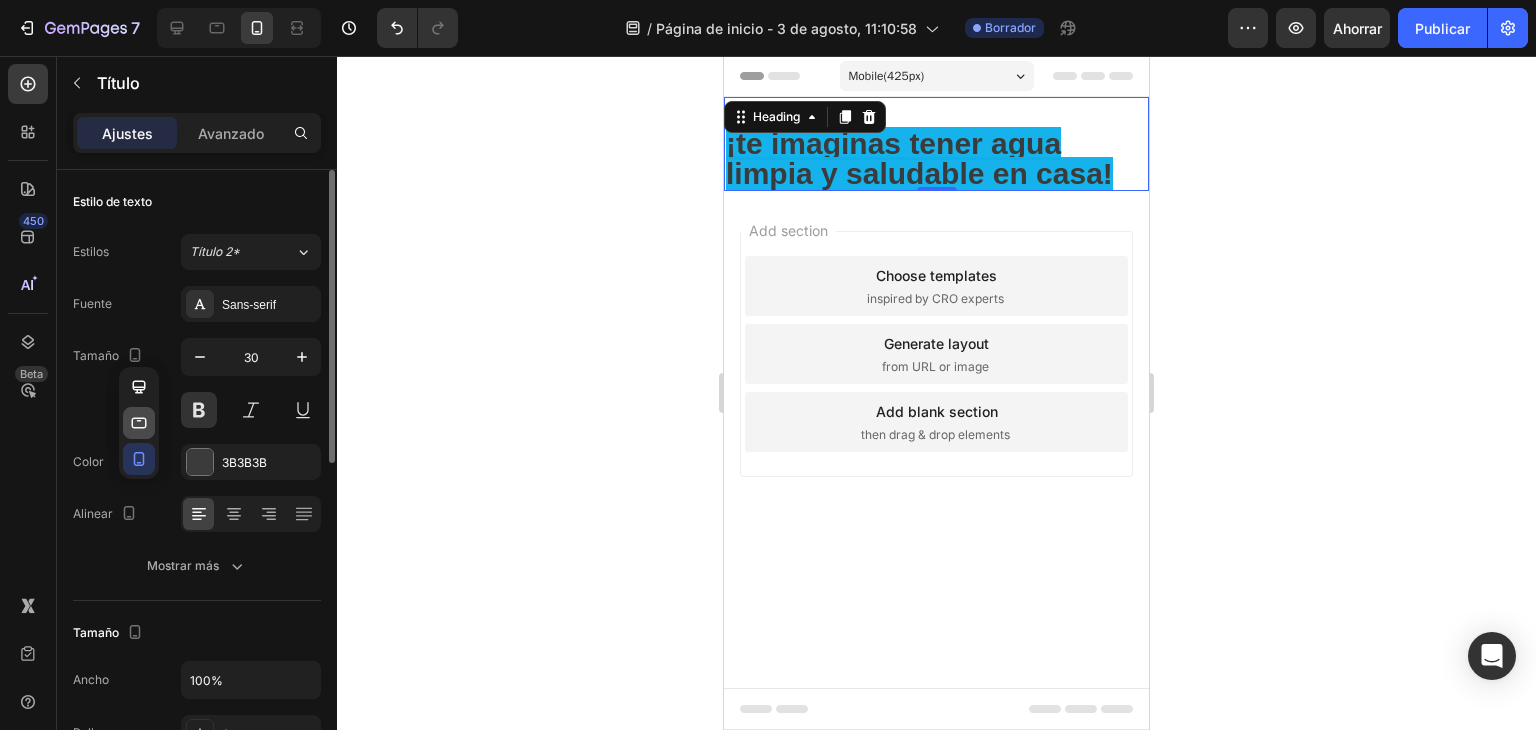 click 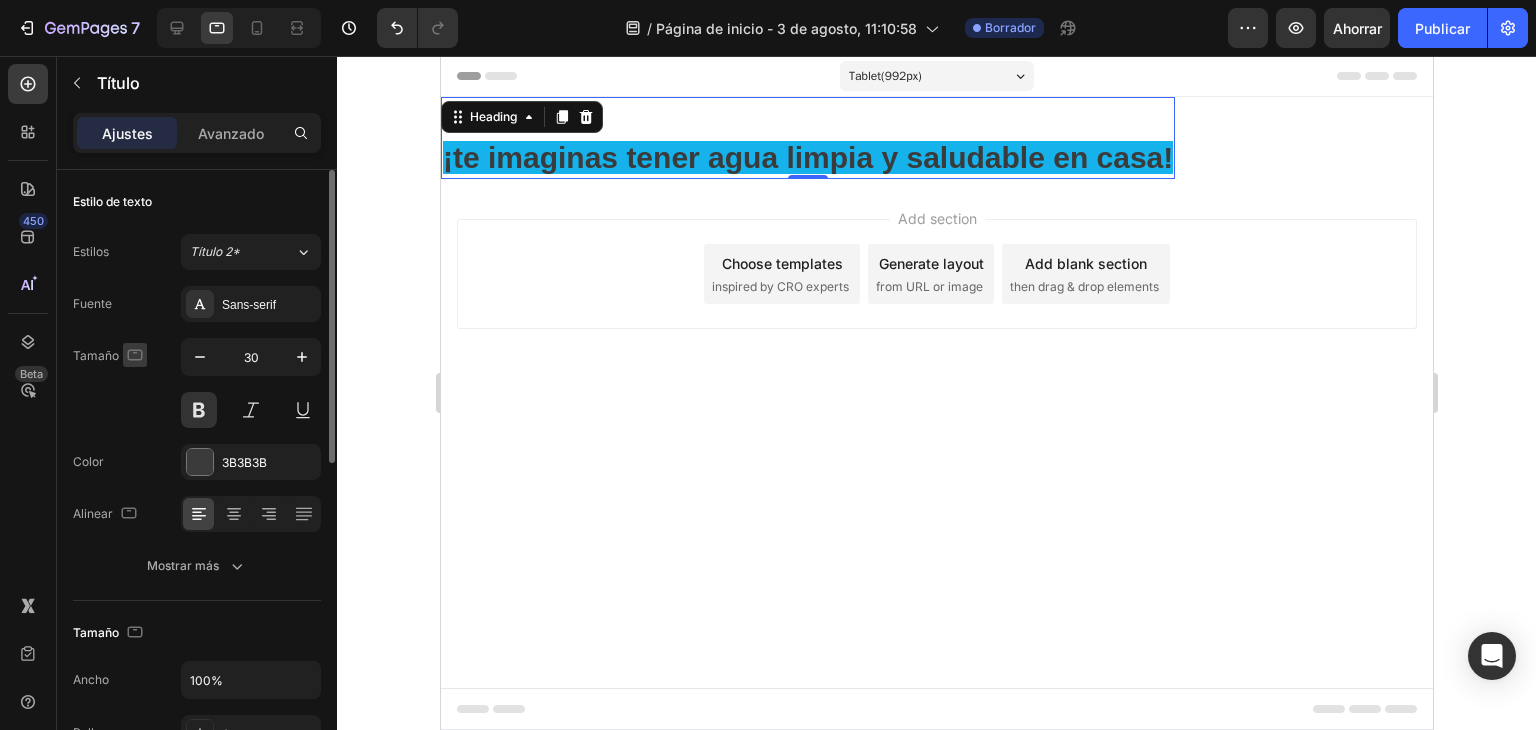 click 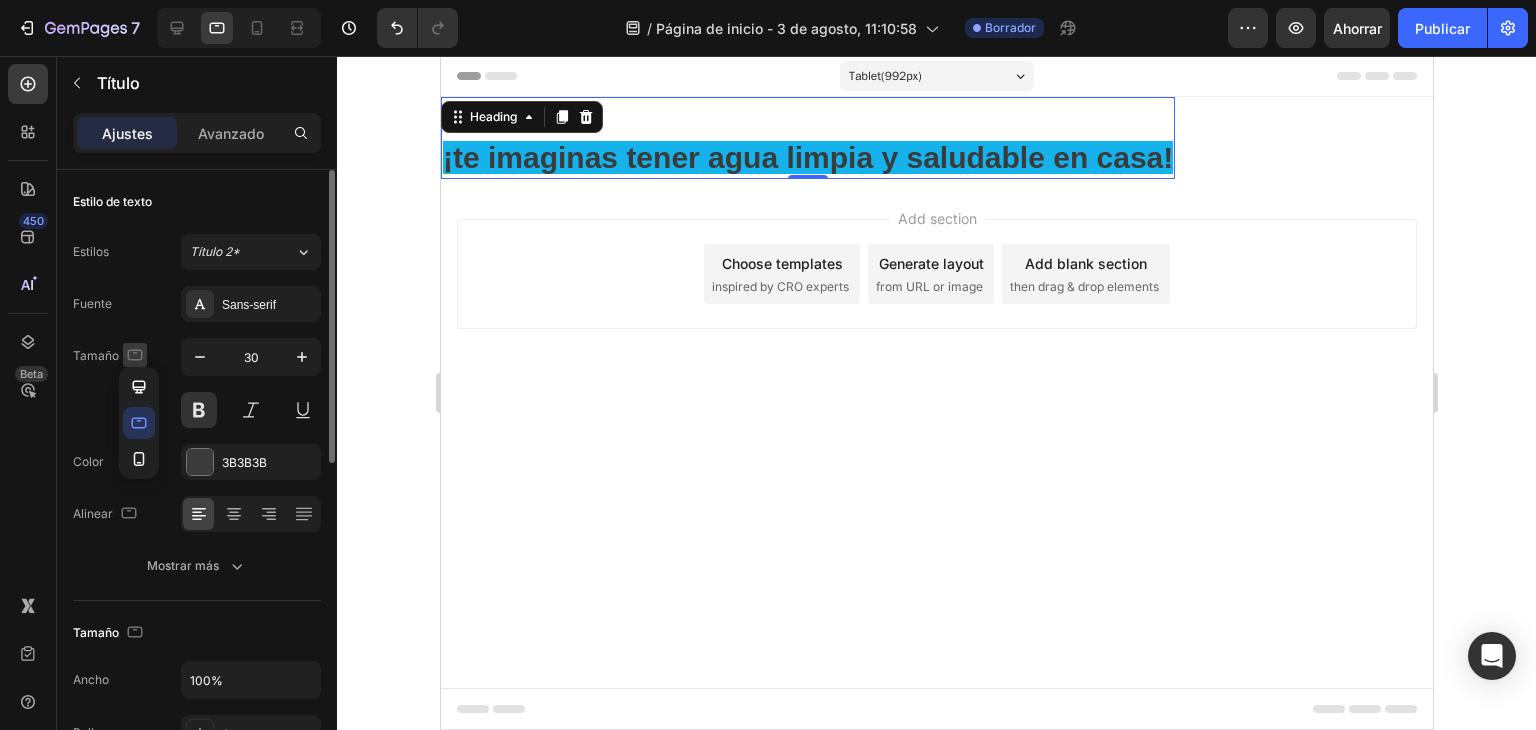click 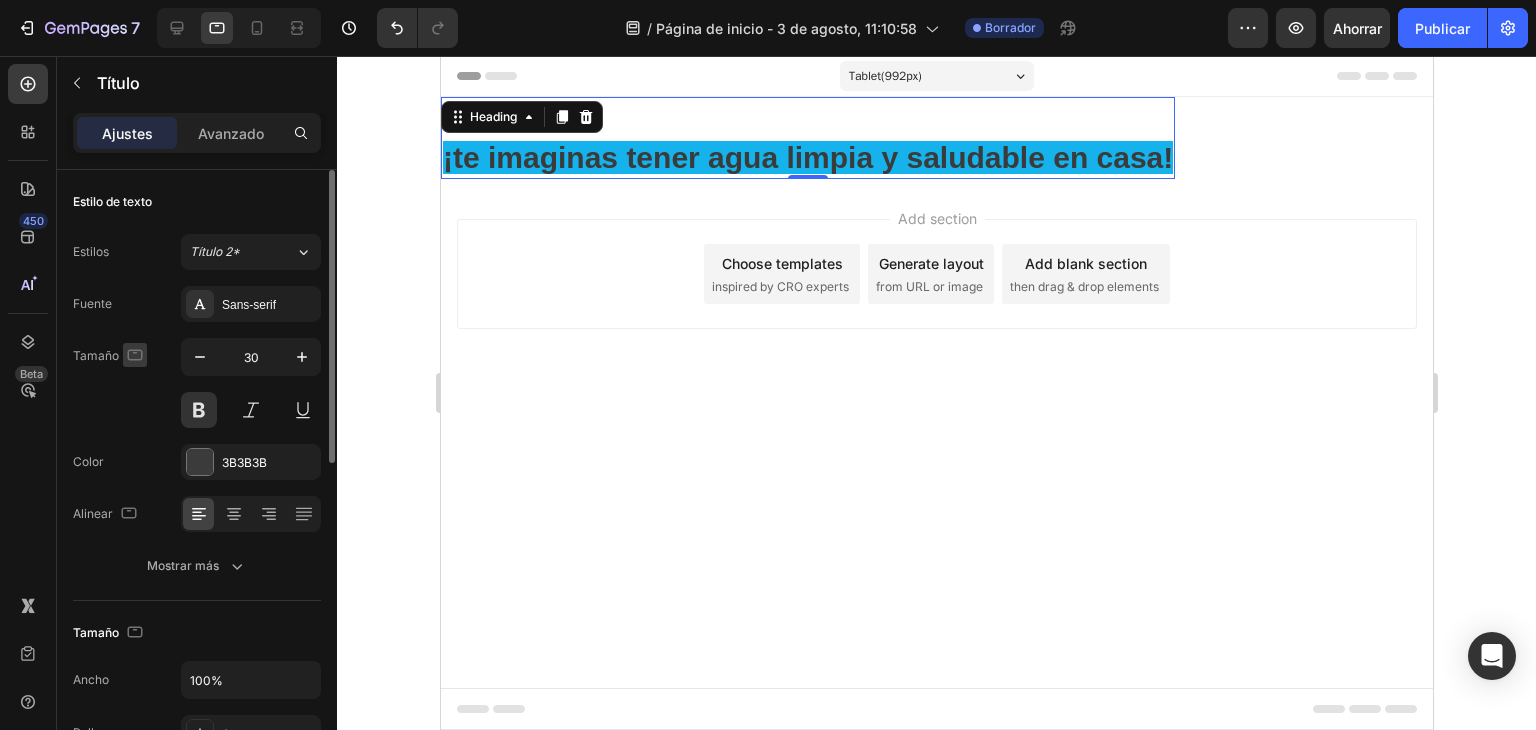 click 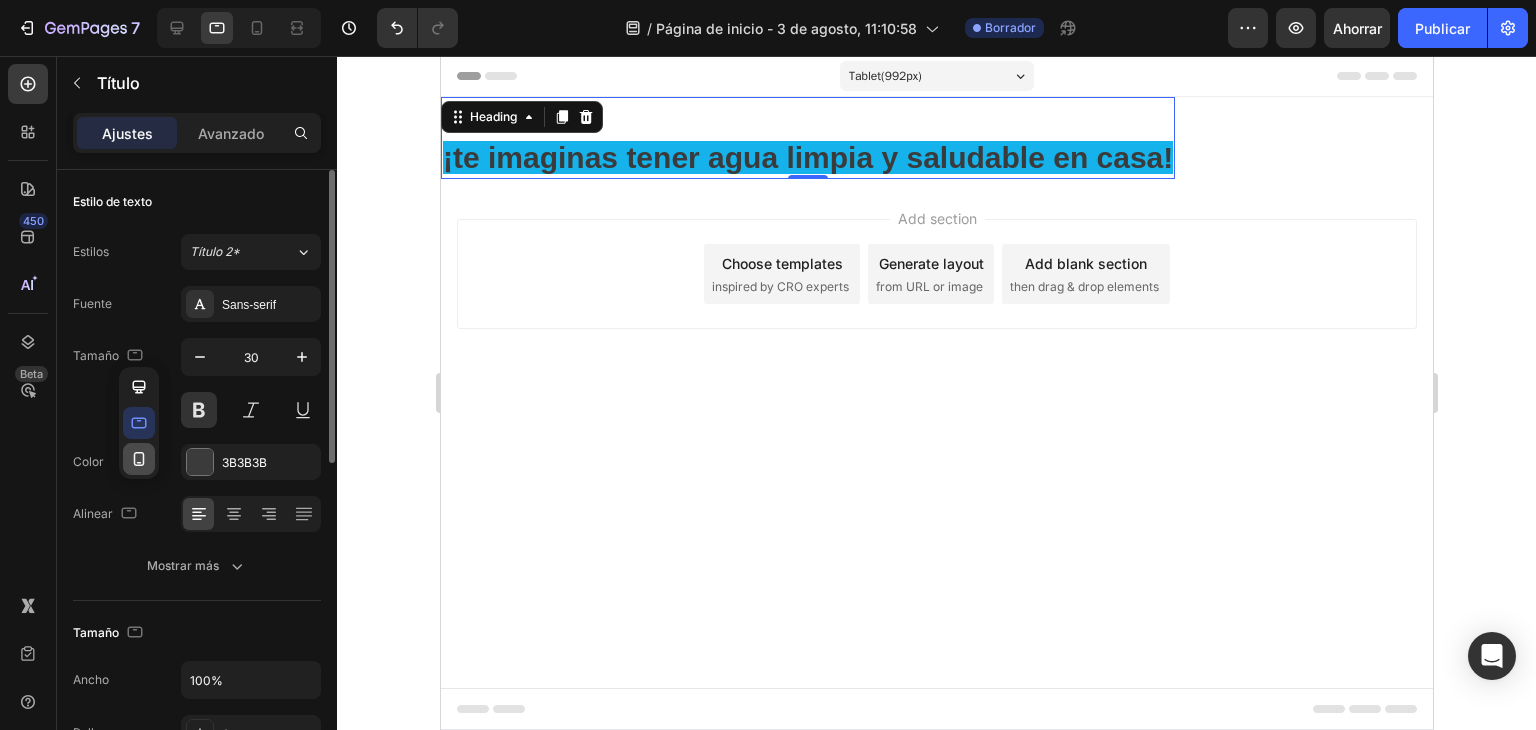 click 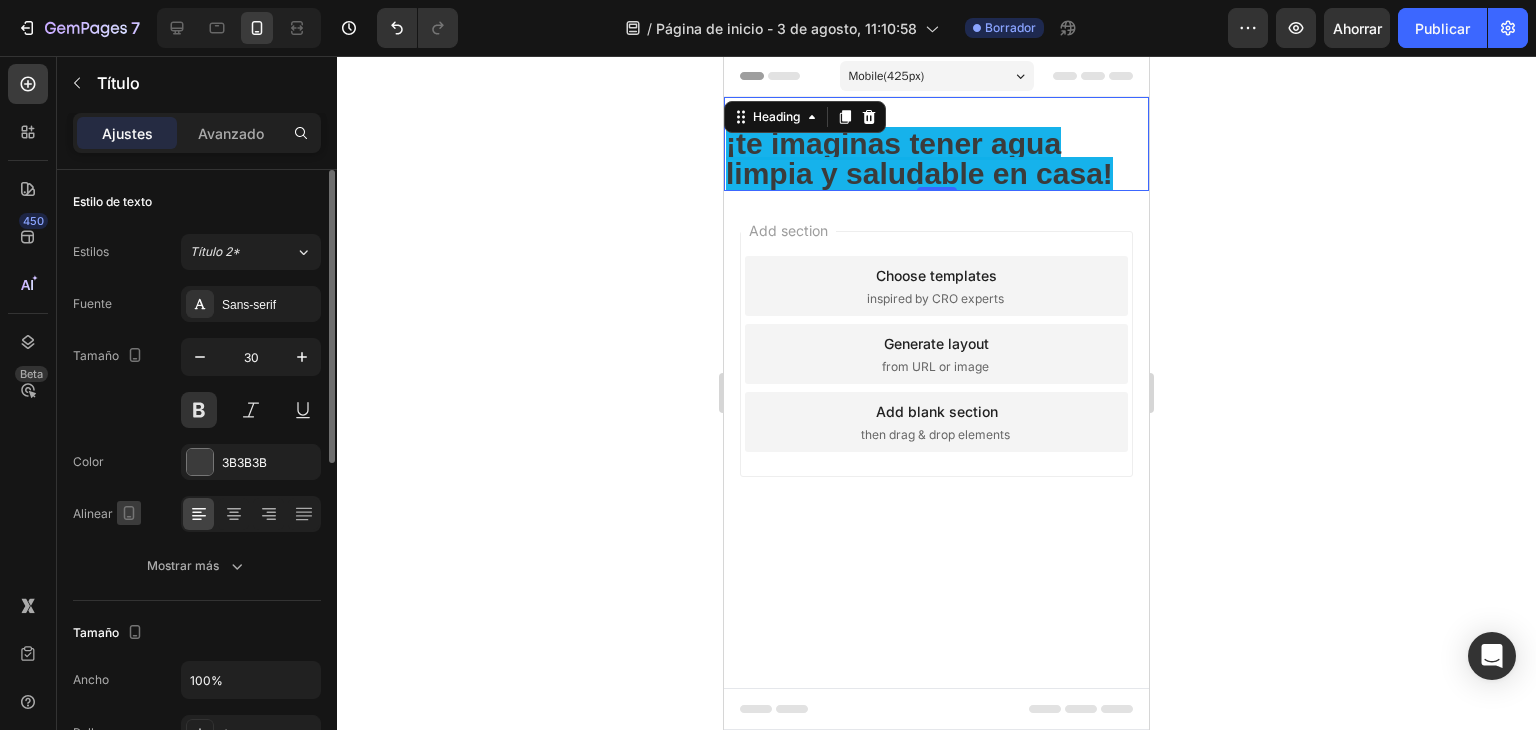 click 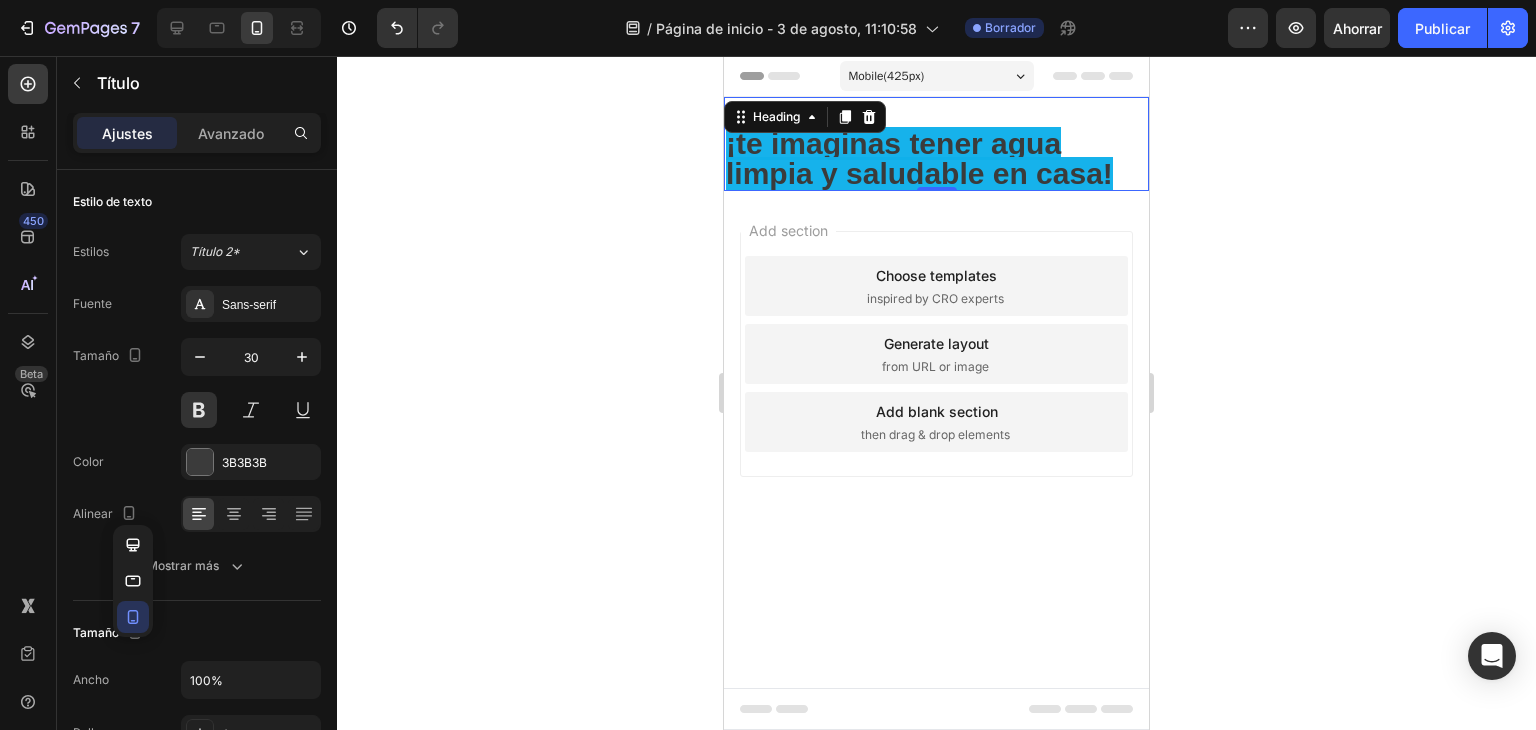drag, startPoint x: 125, startPoint y: 570, endPoint x: 579, endPoint y: 451, distance: 469.33676 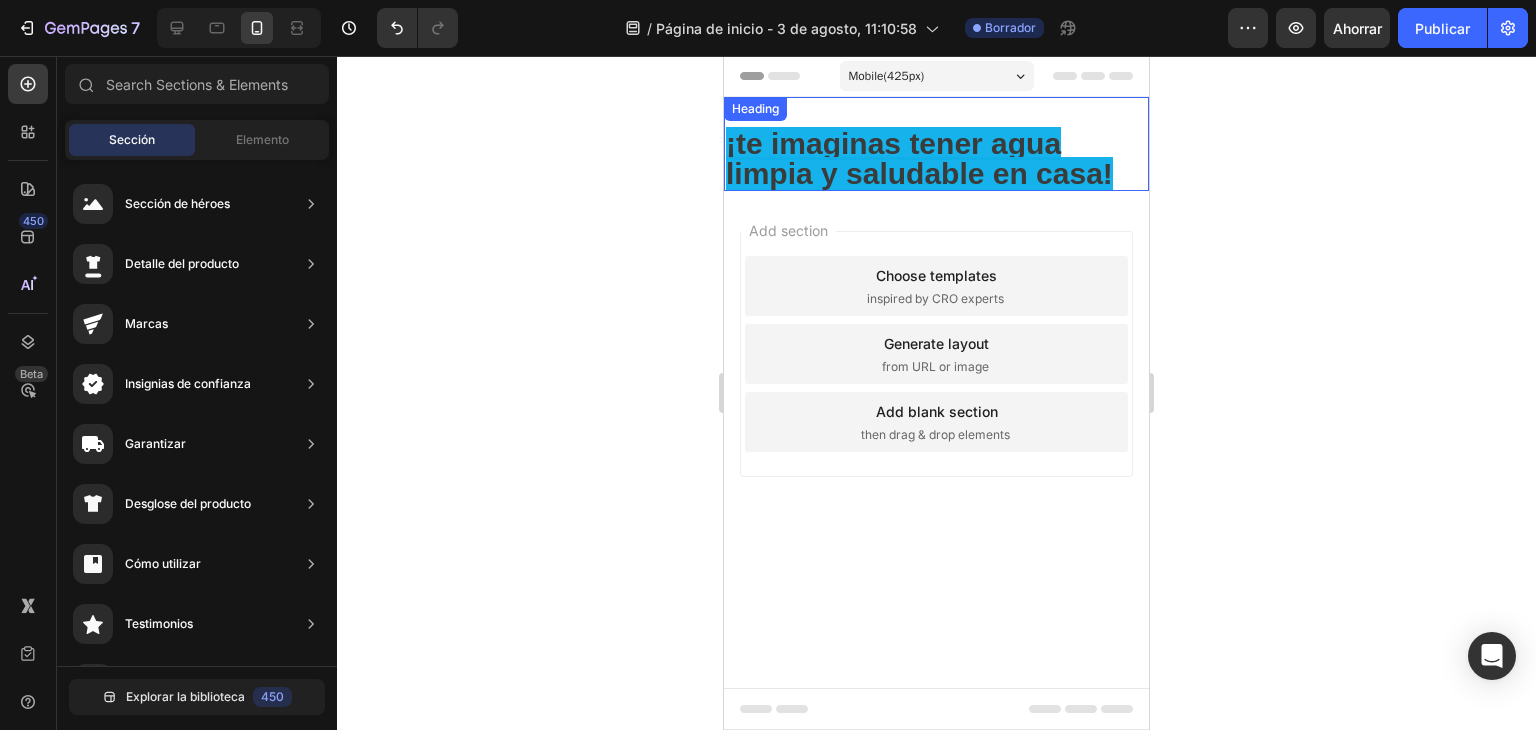 click on "¡te imaginas tener agua limpia y saludable en casa!" at bounding box center [919, 158] 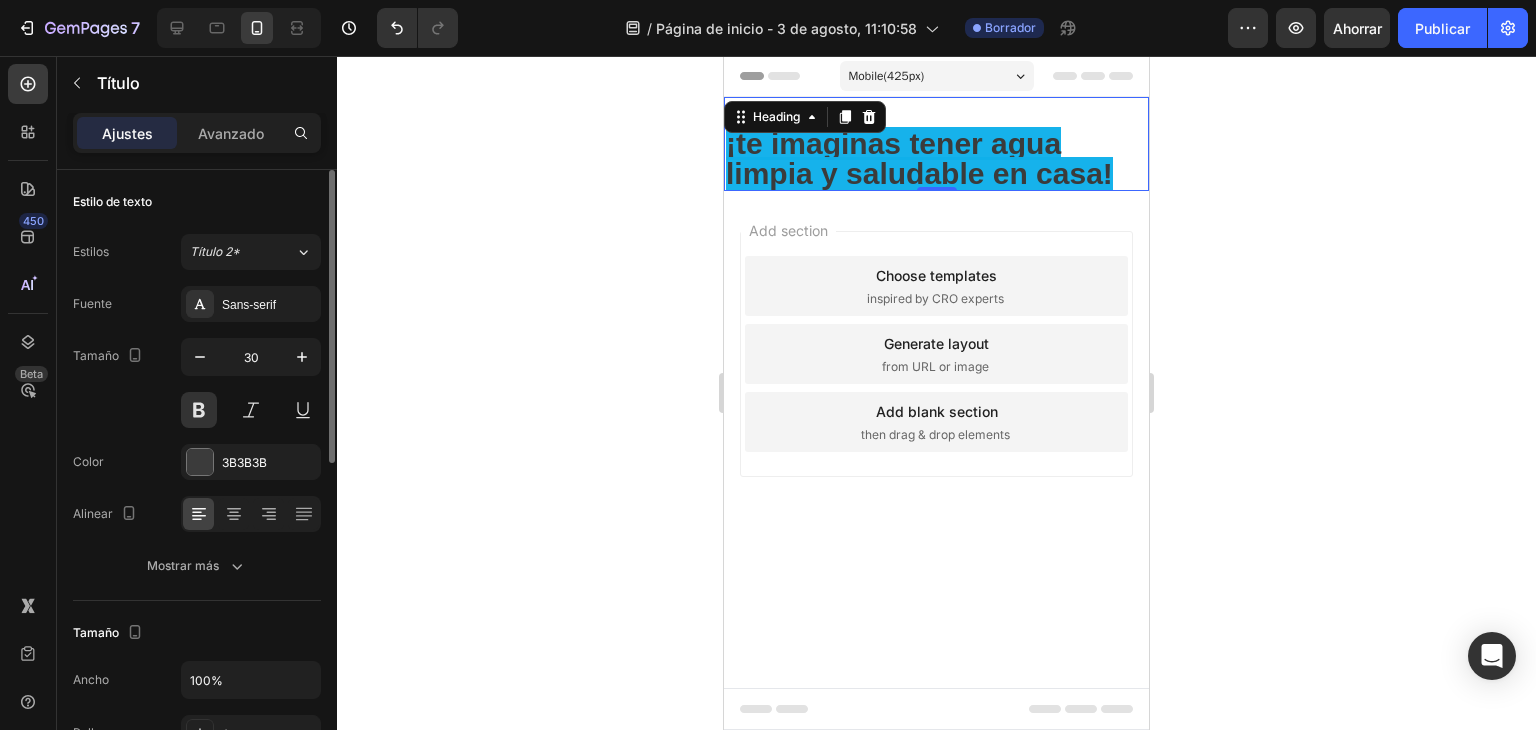 drag, startPoint x: 132, startPoint y: 629, endPoint x: 112, endPoint y: 616, distance: 23.853722 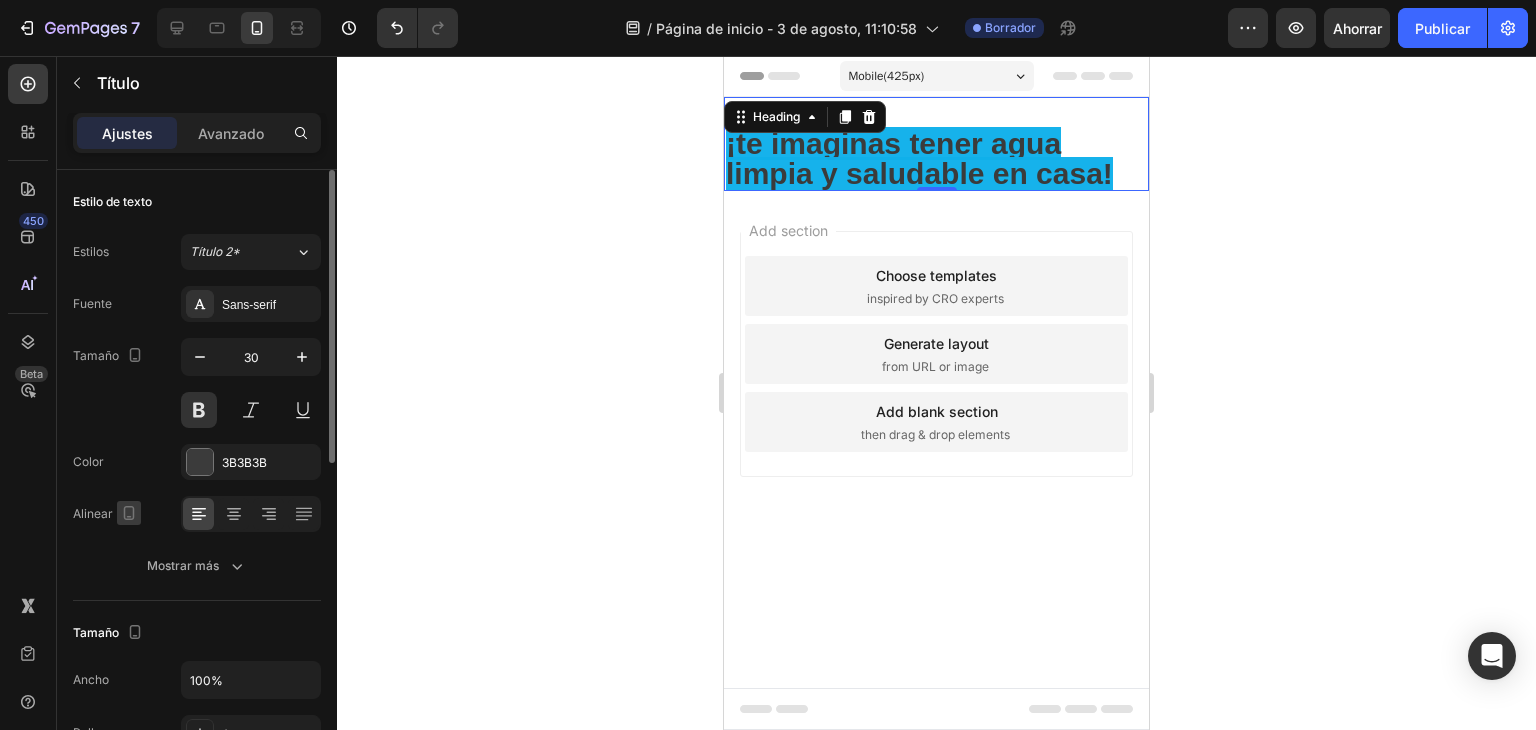 click 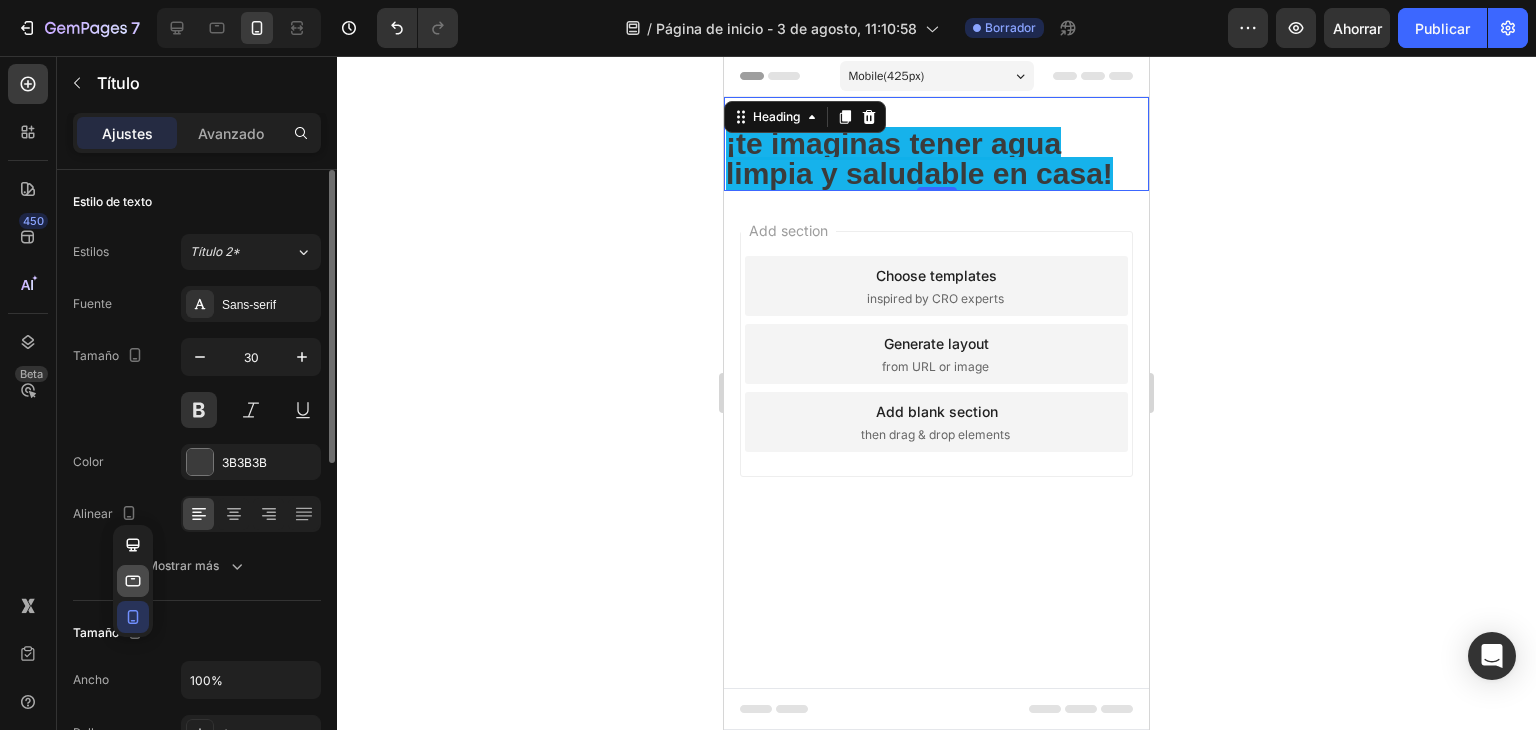 click 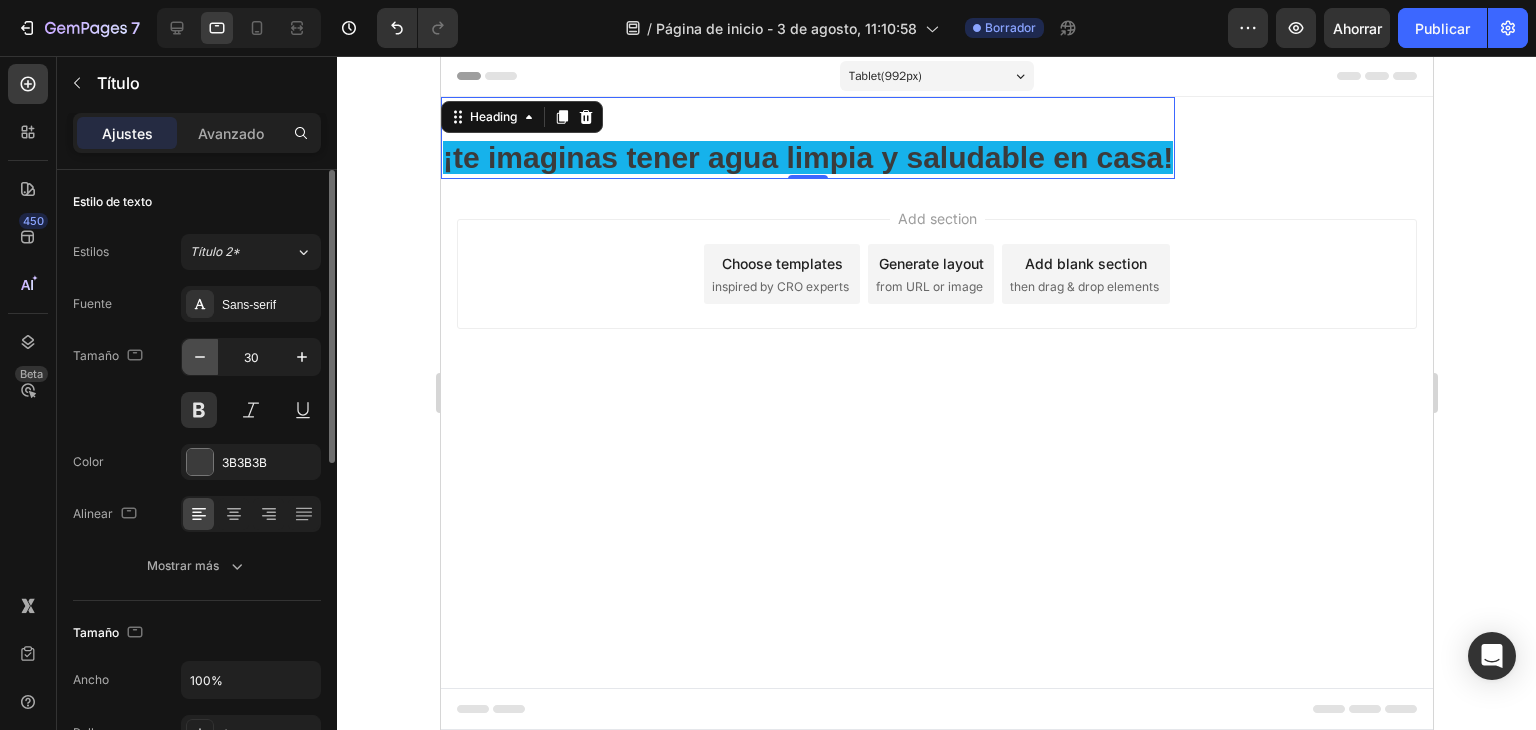 click 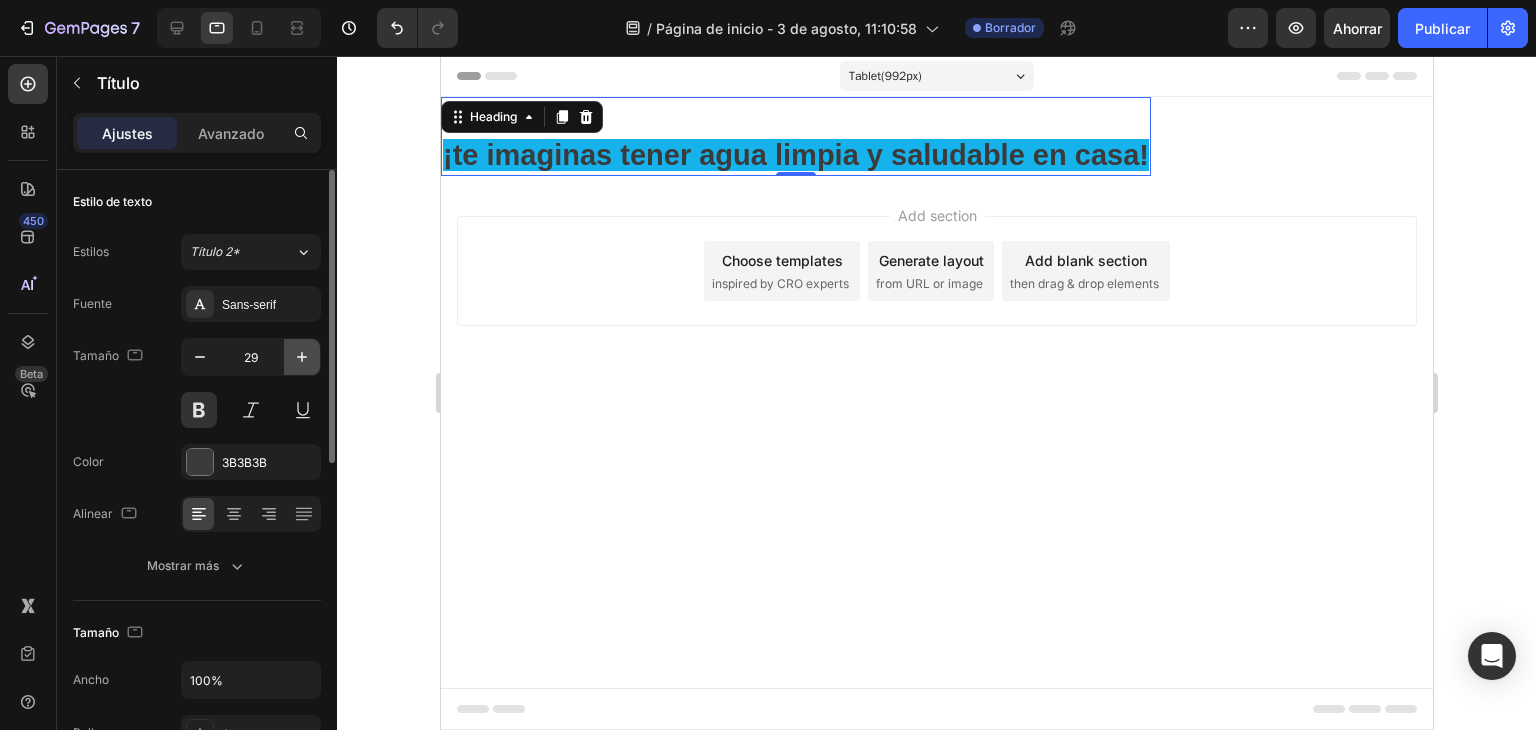 click at bounding box center [302, 357] 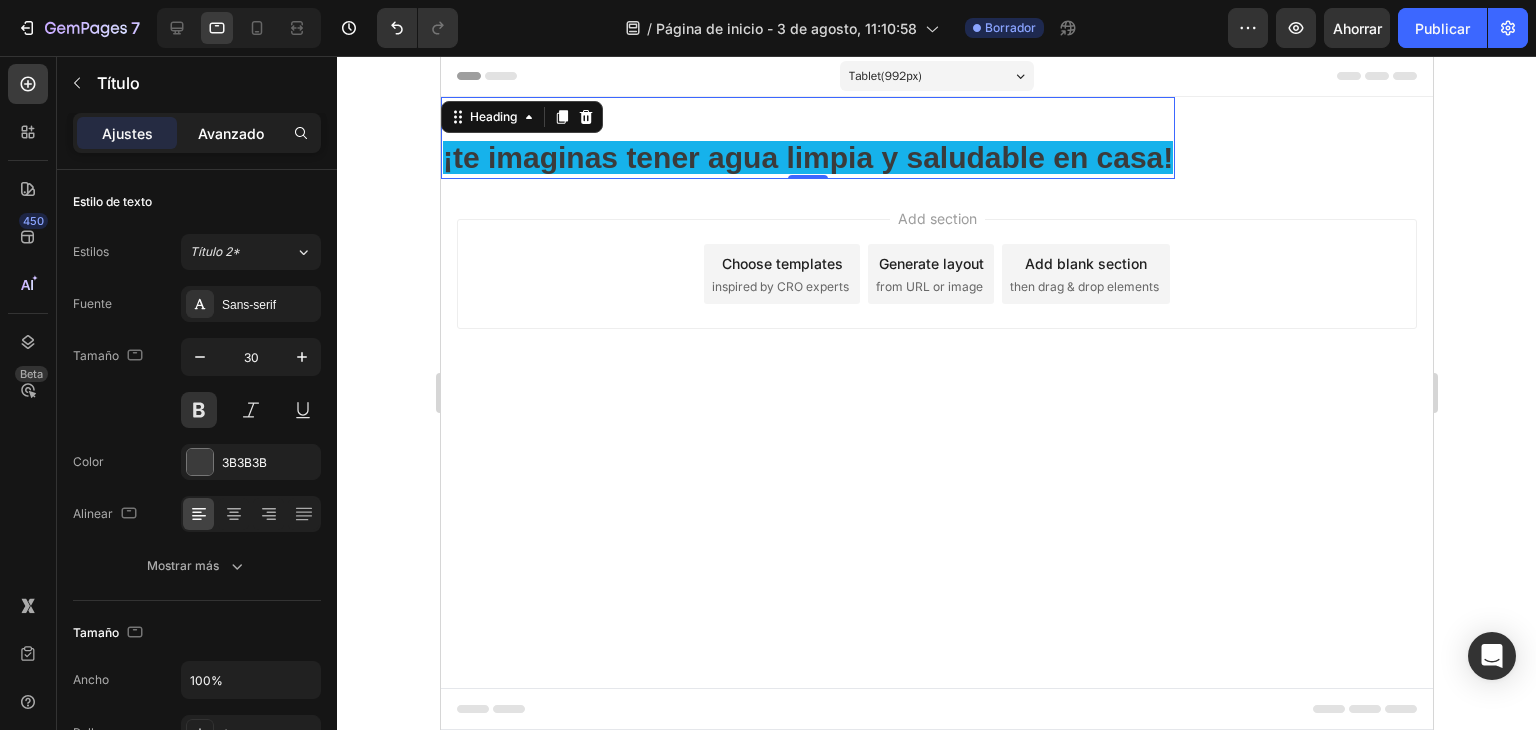 click on "Avanzado" at bounding box center (231, 133) 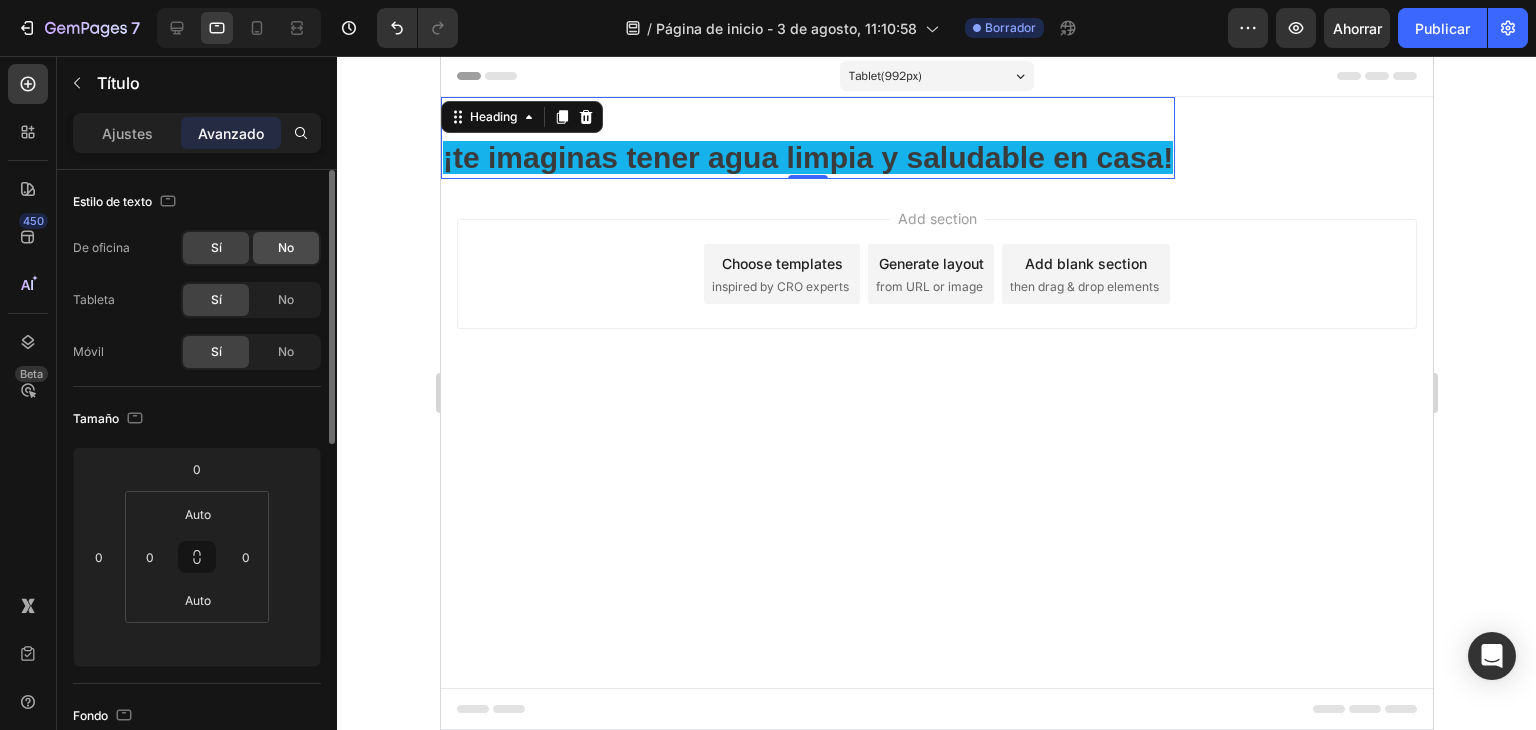 click on "No" 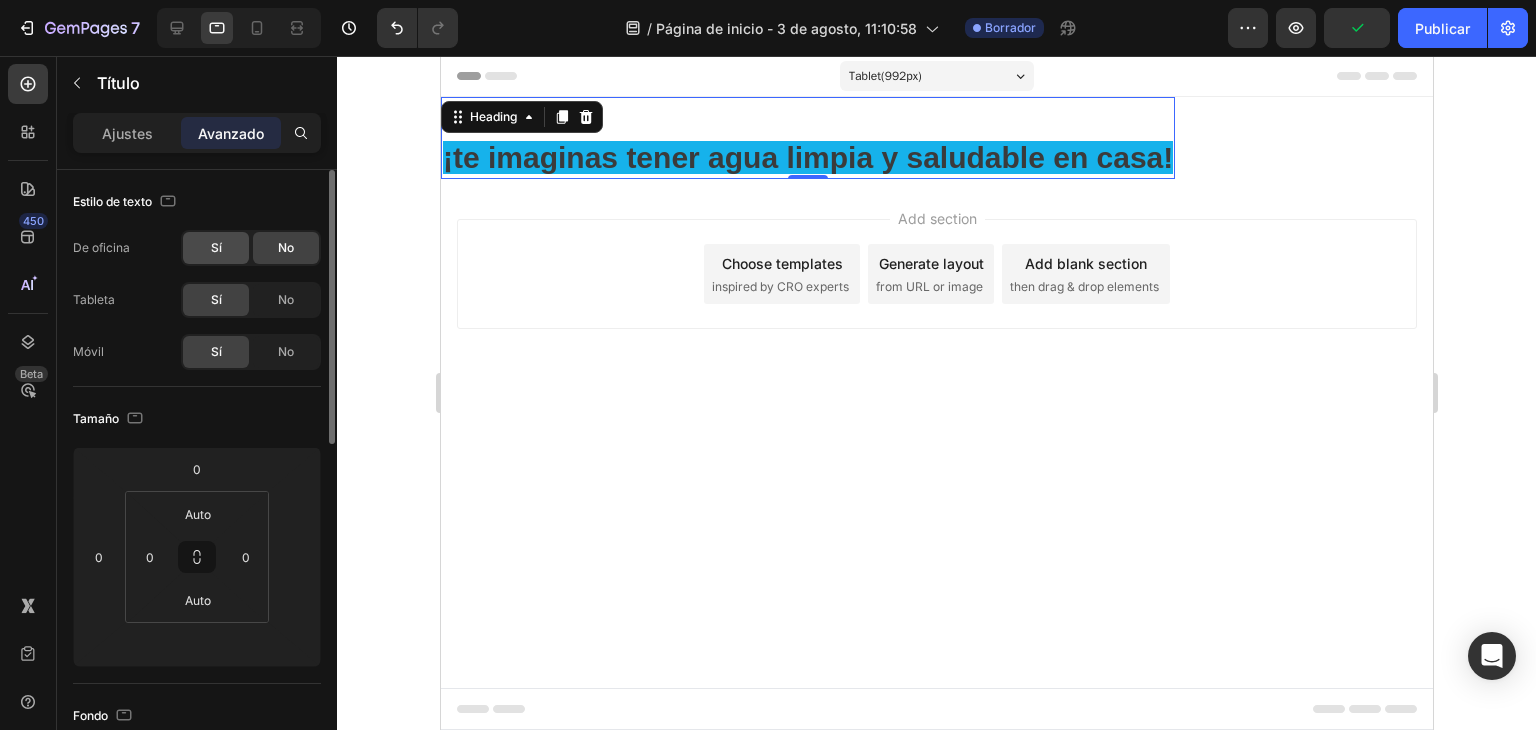 click on "Sí" at bounding box center [216, 247] 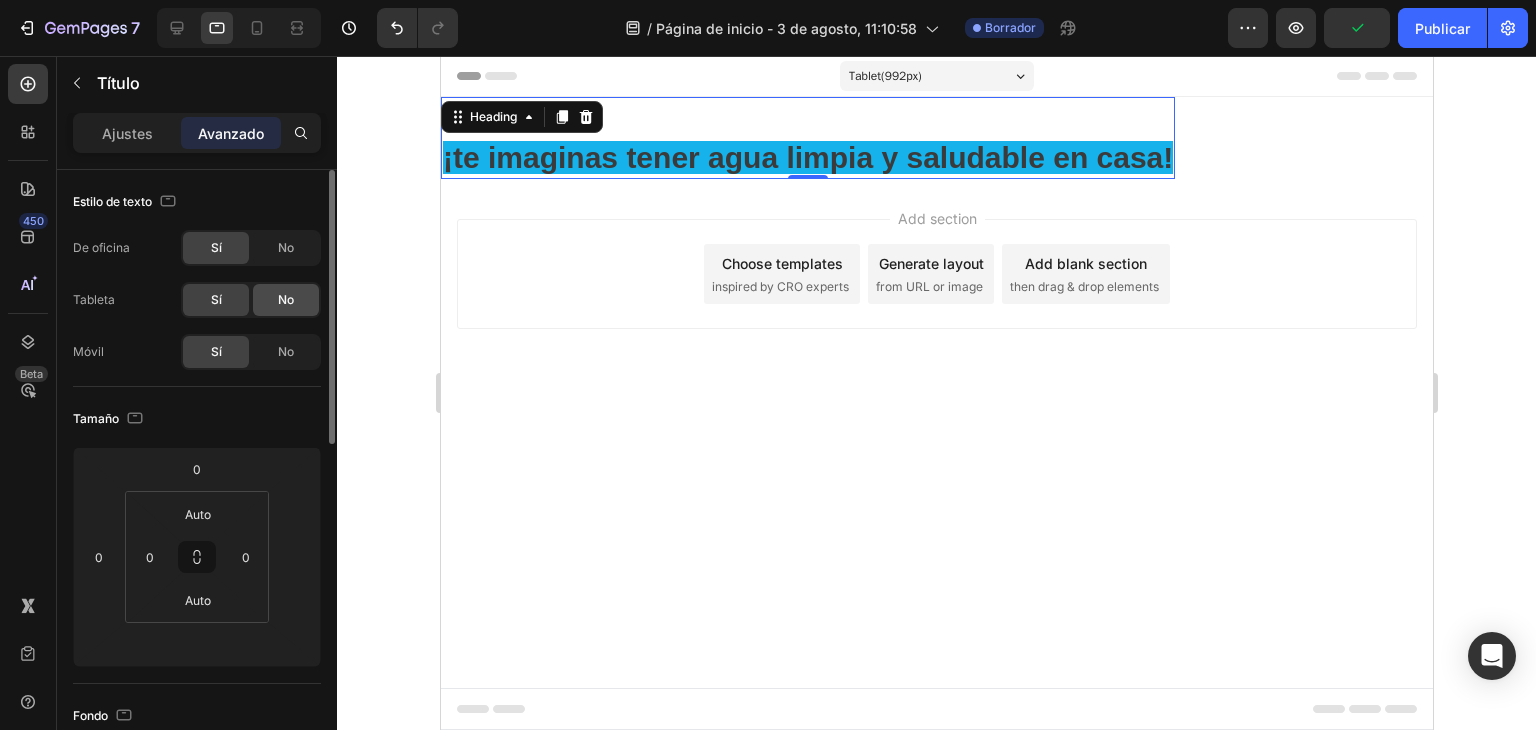 click on "No" 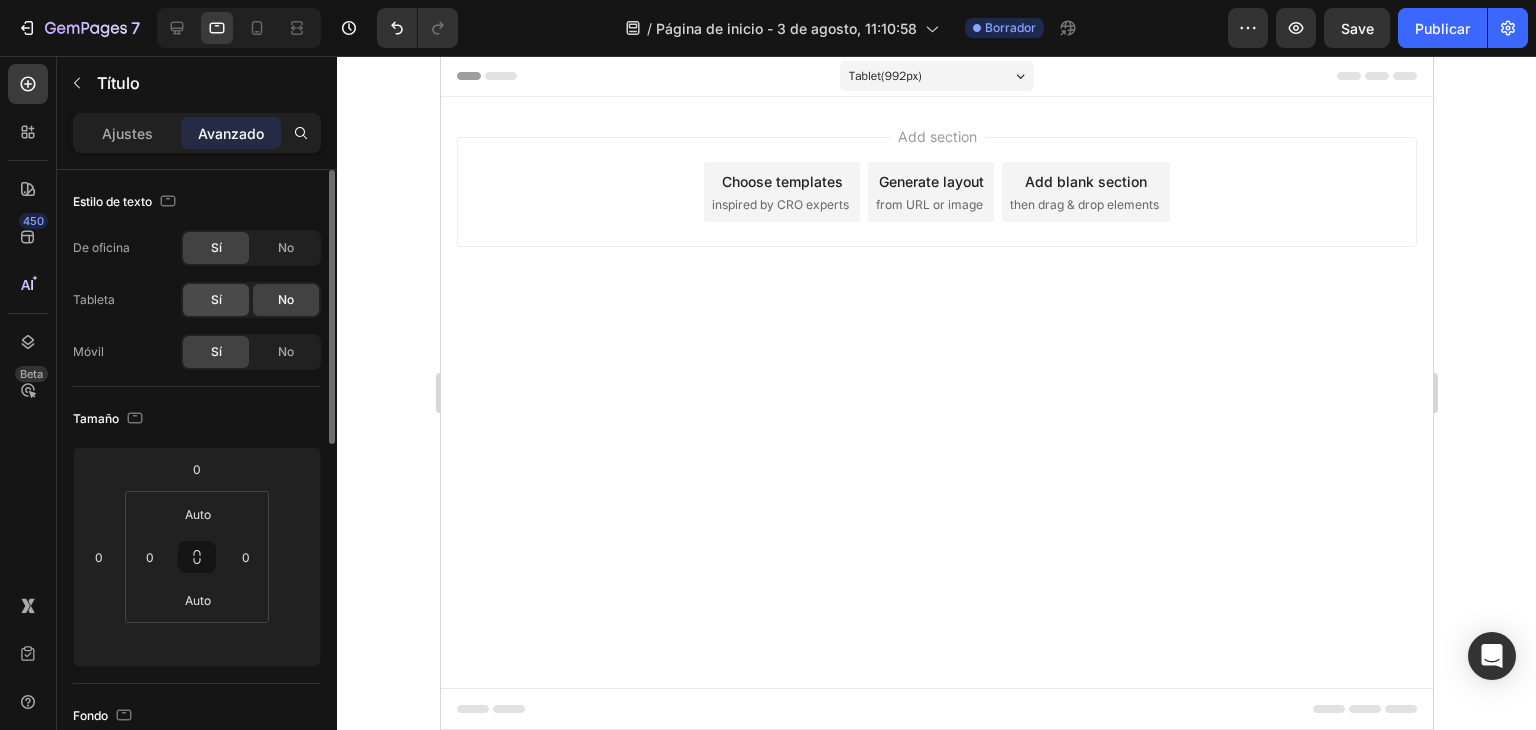 click on "Sí" at bounding box center (216, 299) 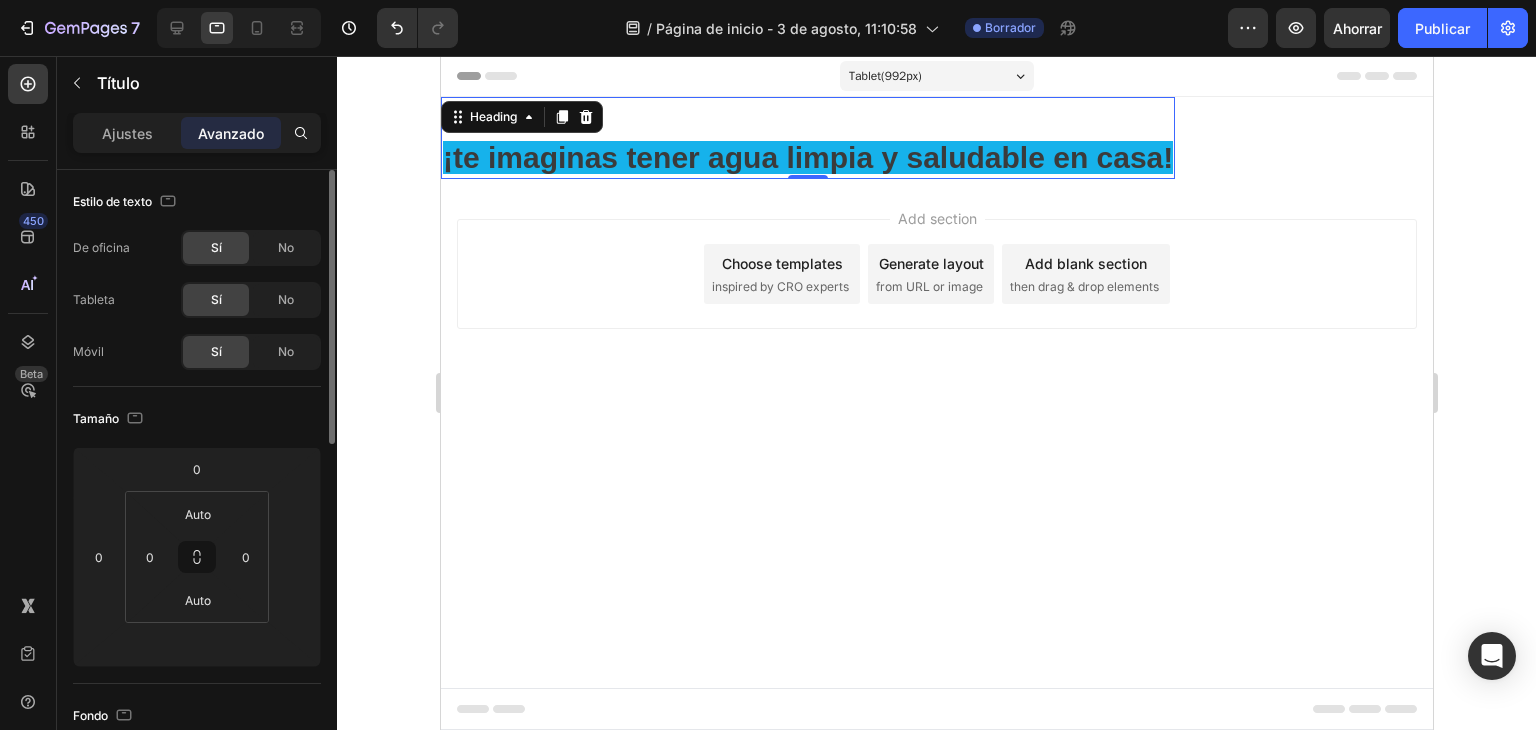 drag, startPoint x: 264, startPoint y: 353, endPoint x: 220, endPoint y: 361, distance: 44.72136 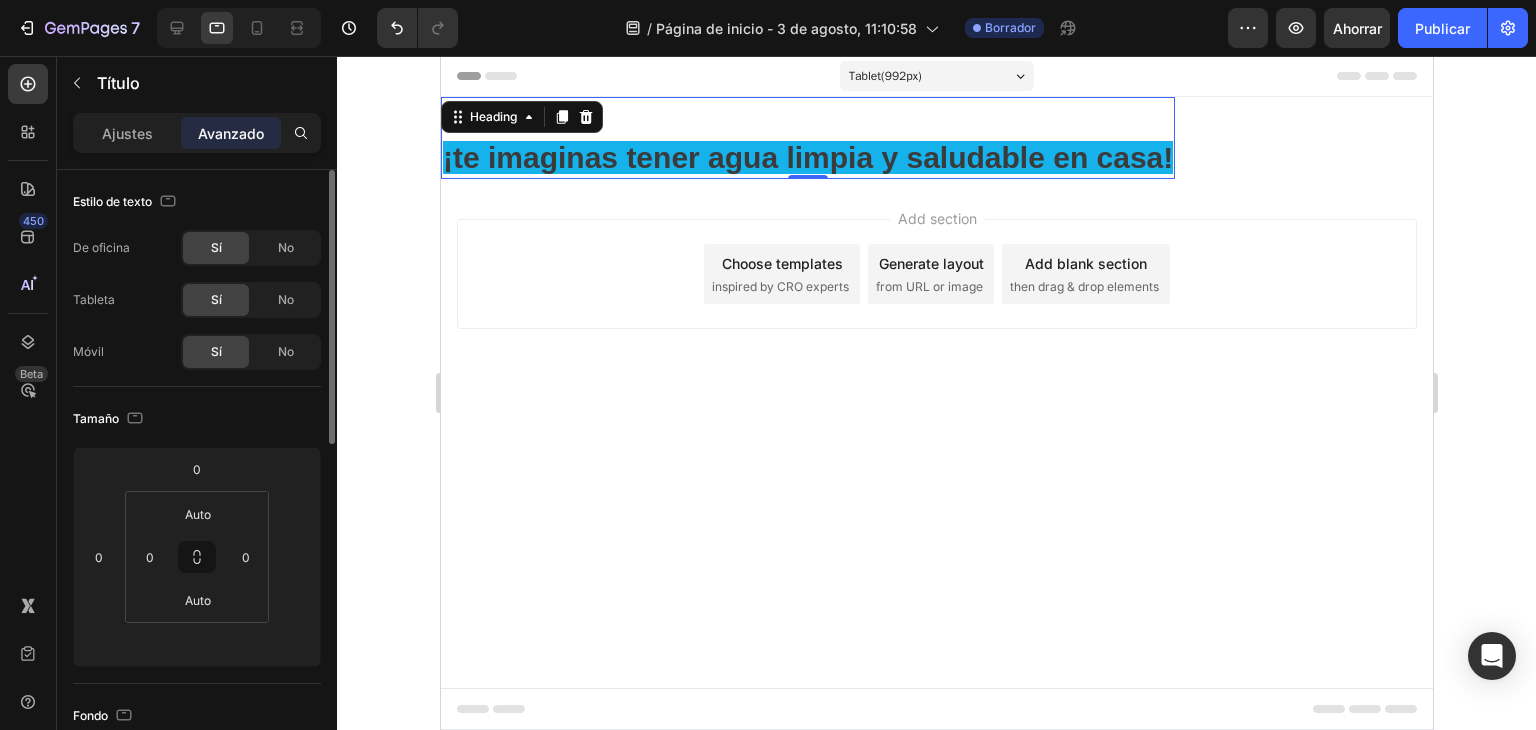 drag, startPoint x: 220, startPoint y: 361, endPoint x: 262, endPoint y: 173, distance: 192.63437 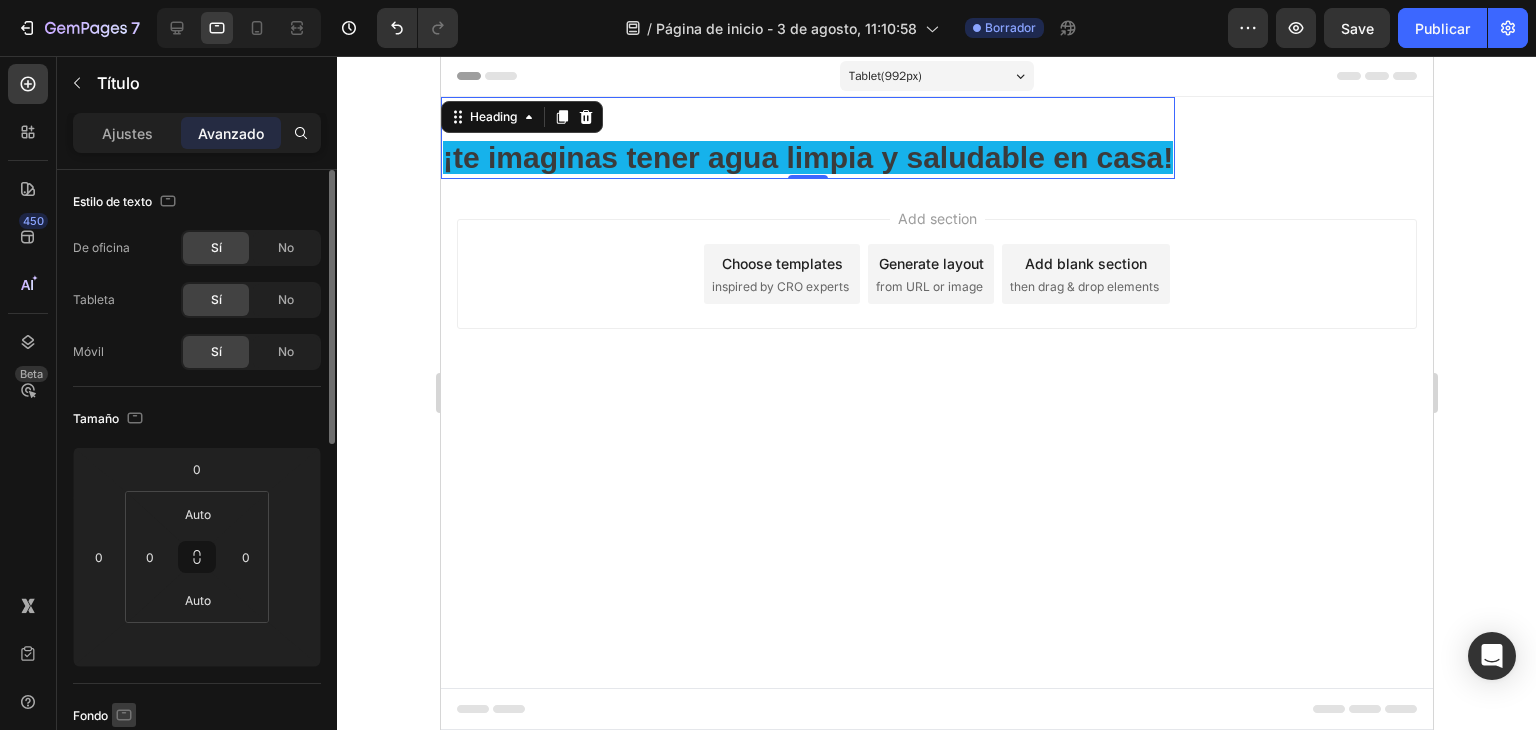click 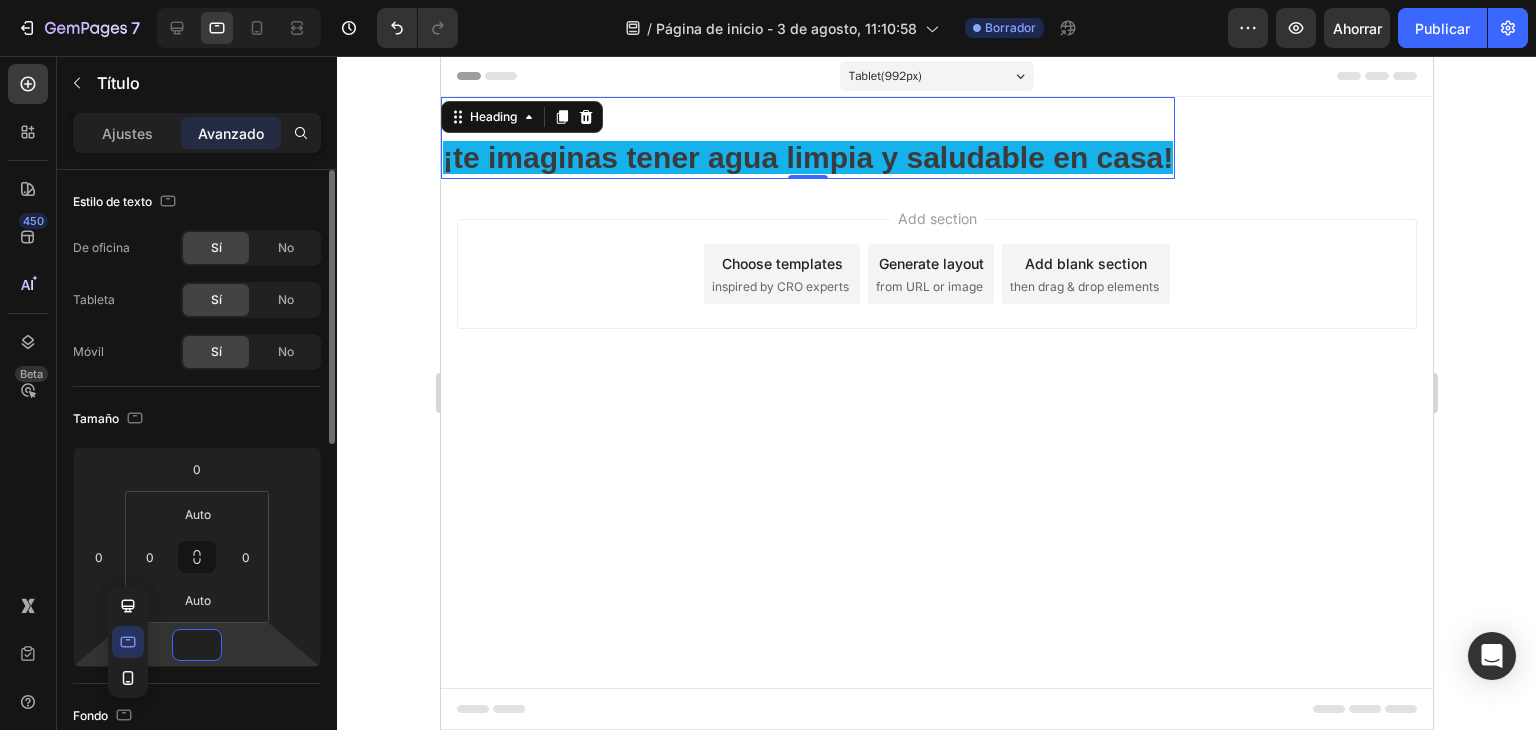 click on "7 / Página de inicio - 3 de [DATE], [TIME] Borrador Avance Ahorrar Publicar 450 Beta Secciones(0) Elementos(83) Sección Elemento Sección de héroes Detalle del producto Marcas Insignias de confianza Garantizar Desglose del producto Cómo utilizar Testimonios Comparar Manojo Preguntas frecuentes Prueba social Historia de la marca Lista de productos Recopilación Lista de blogs Contacto Sticky Añadir al carrito Pie de página personalizado Explorar la biblioteca 450 Disposición
Fila
Fila
Fila
Fila Texto
Título
Bloque de texto Botón
Botón
Botón Medios de comunicación" at bounding box center [768, 0] 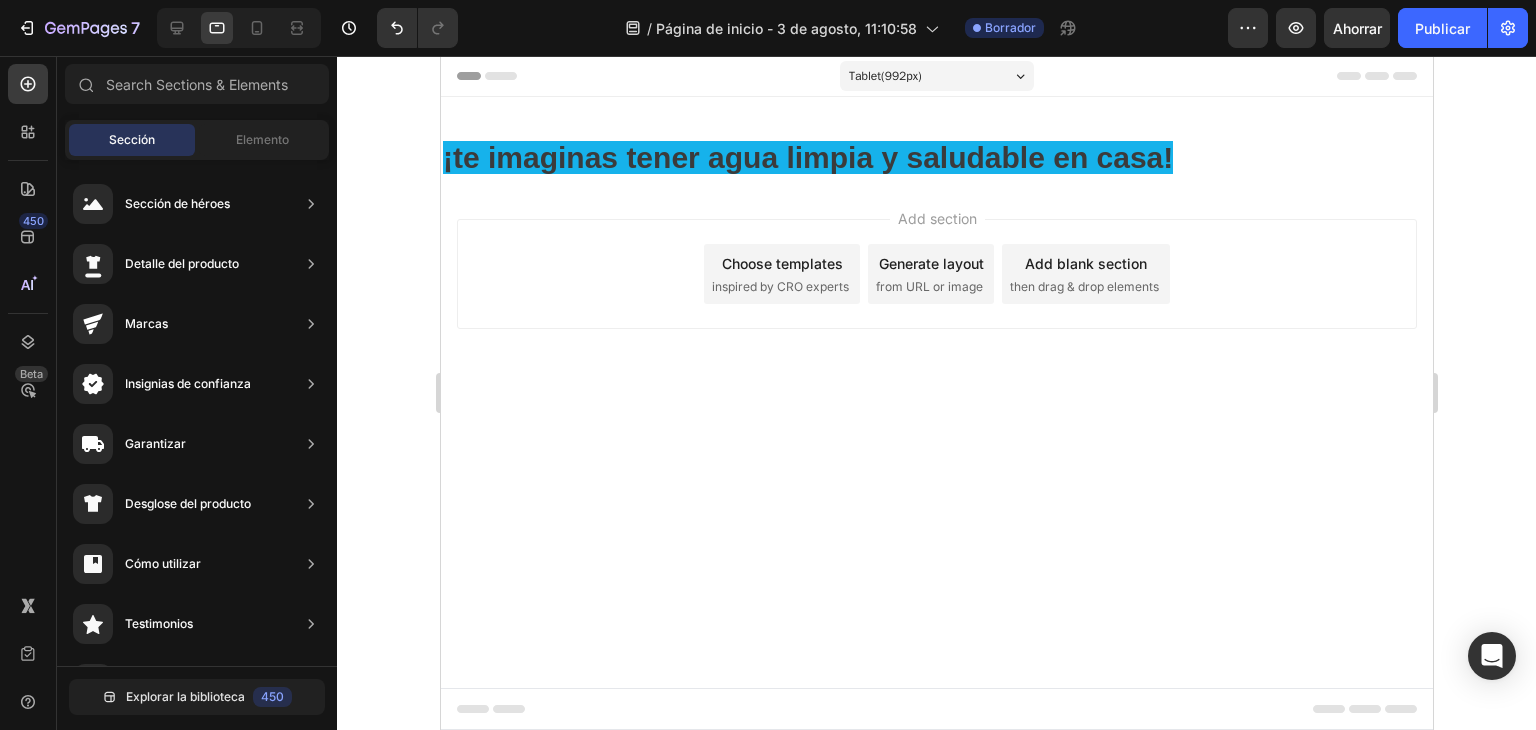 drag, startPoint x: 536, startPoint y: 328, endPoint x: 775, endPoint y: 95, distance: 333.78137 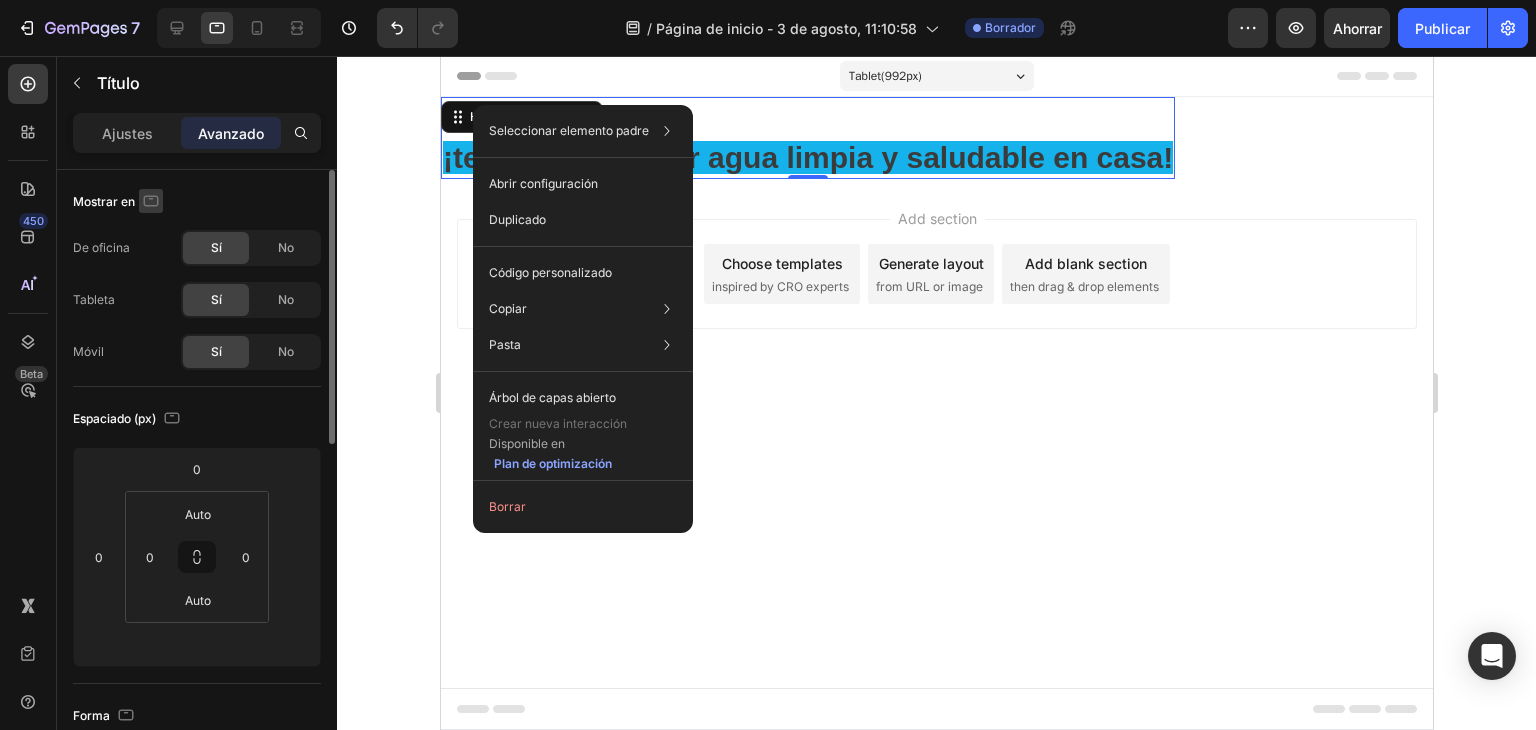 click 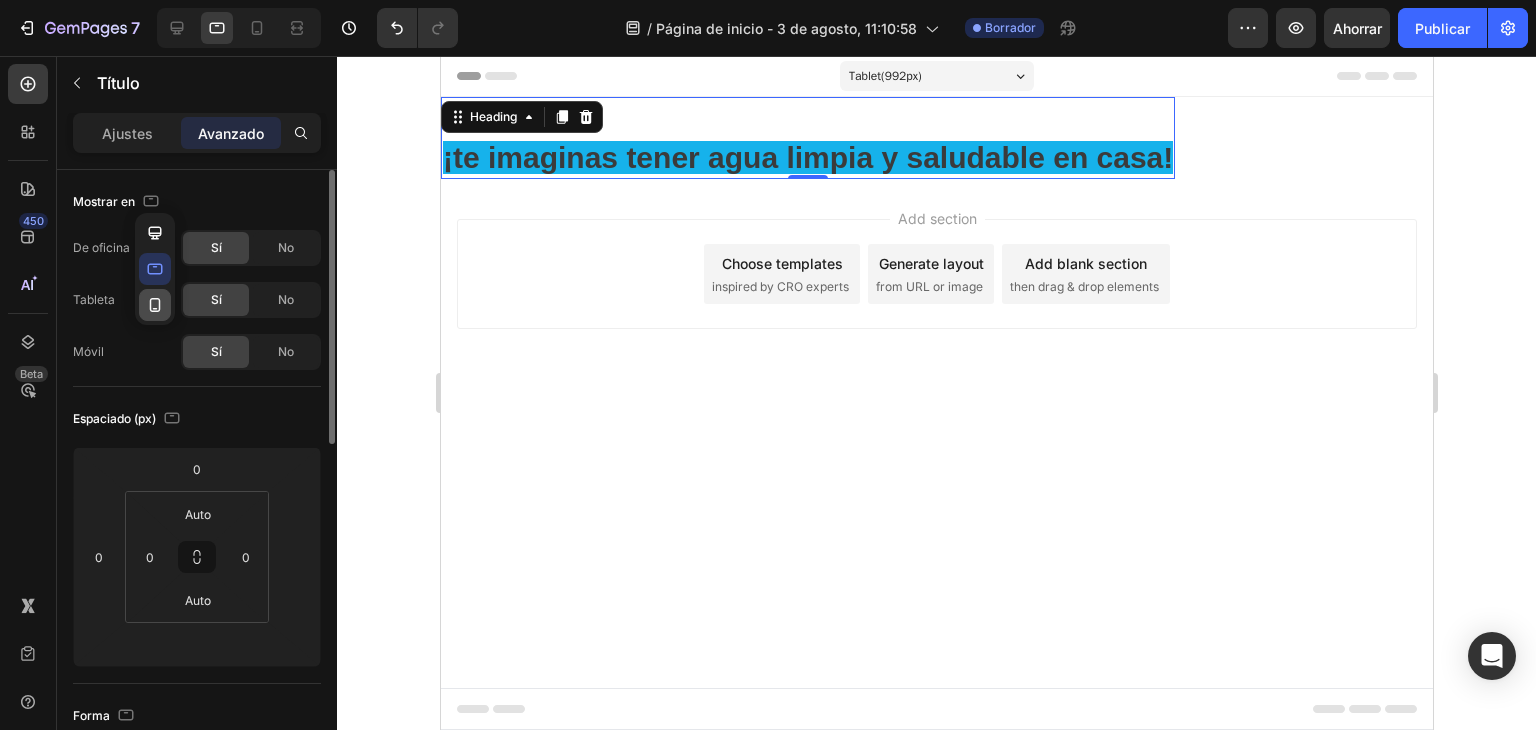 click 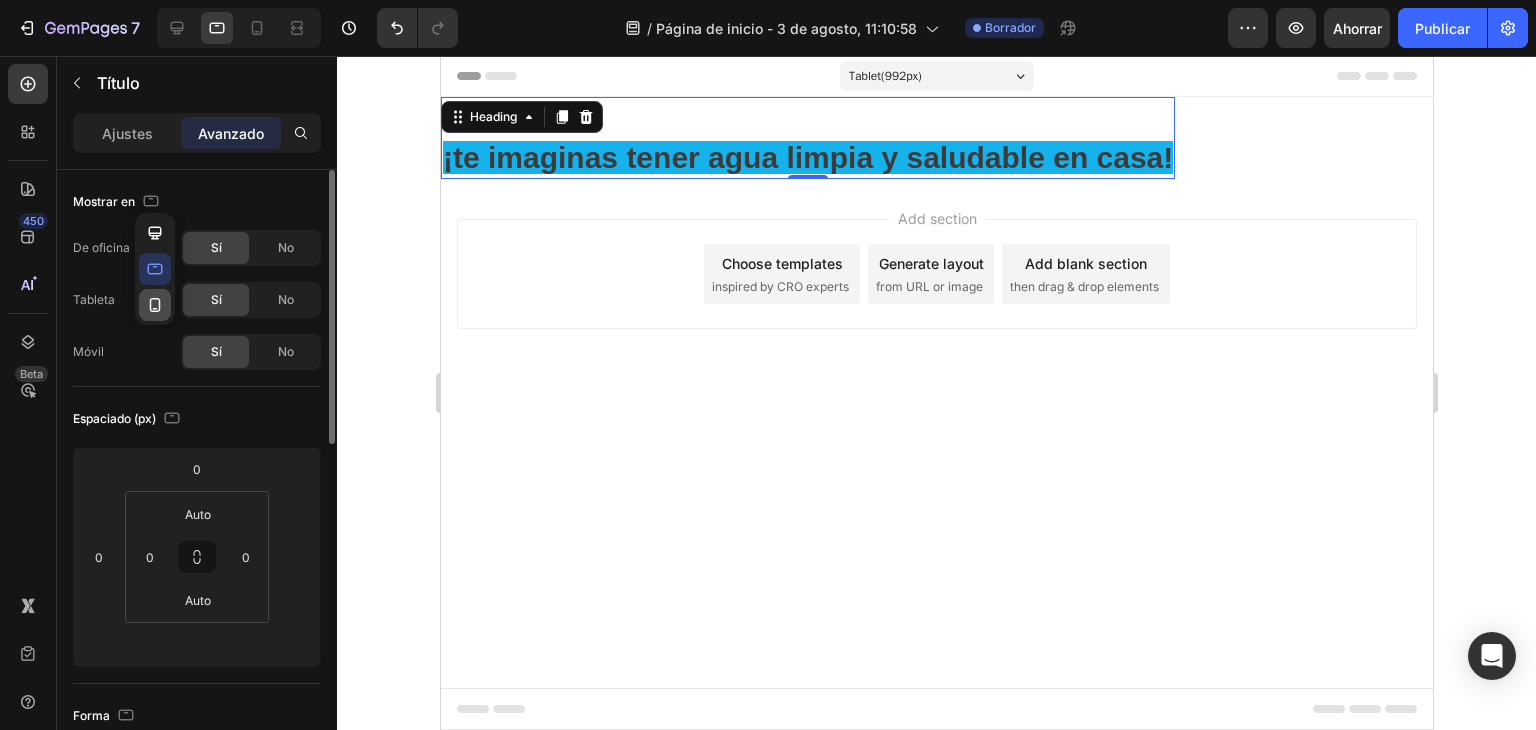 type 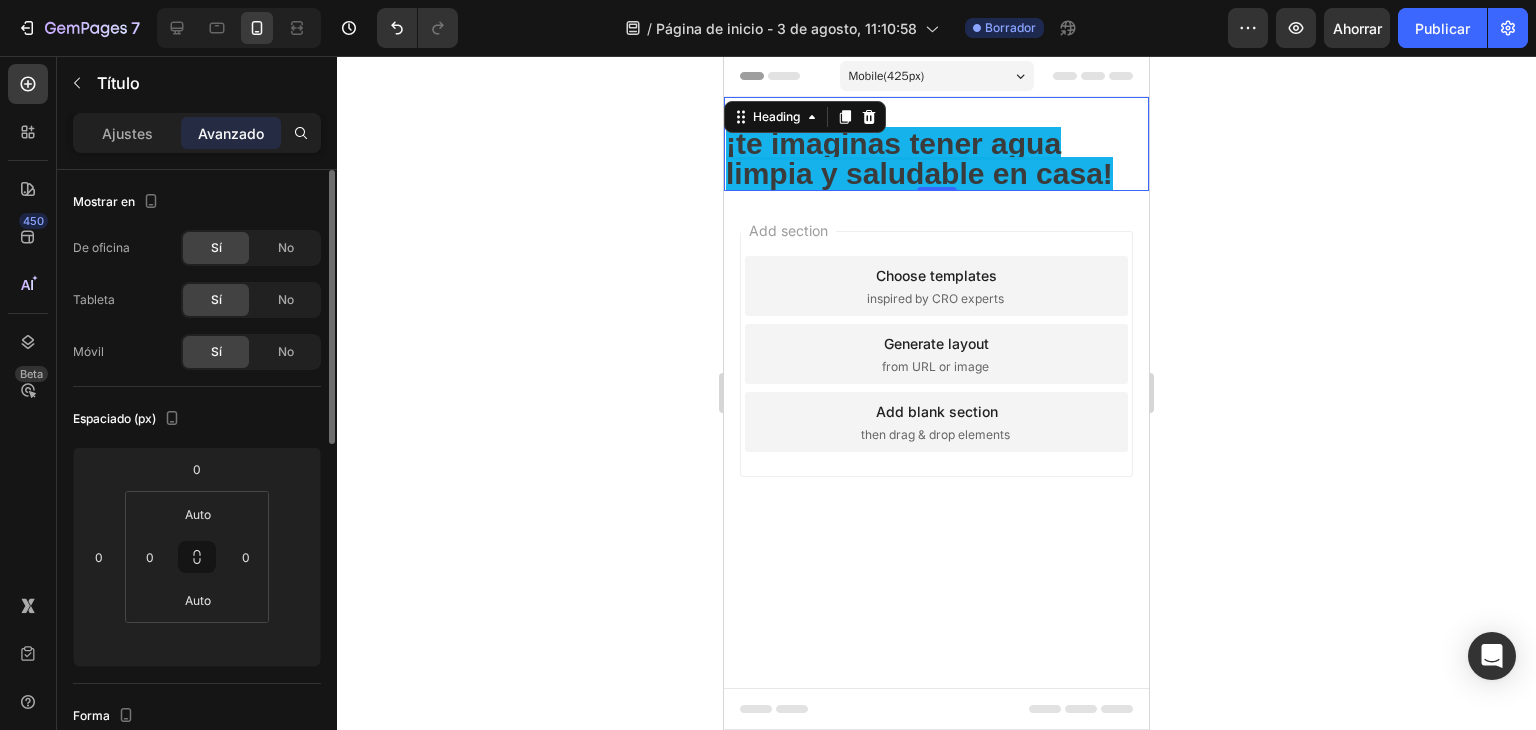 click 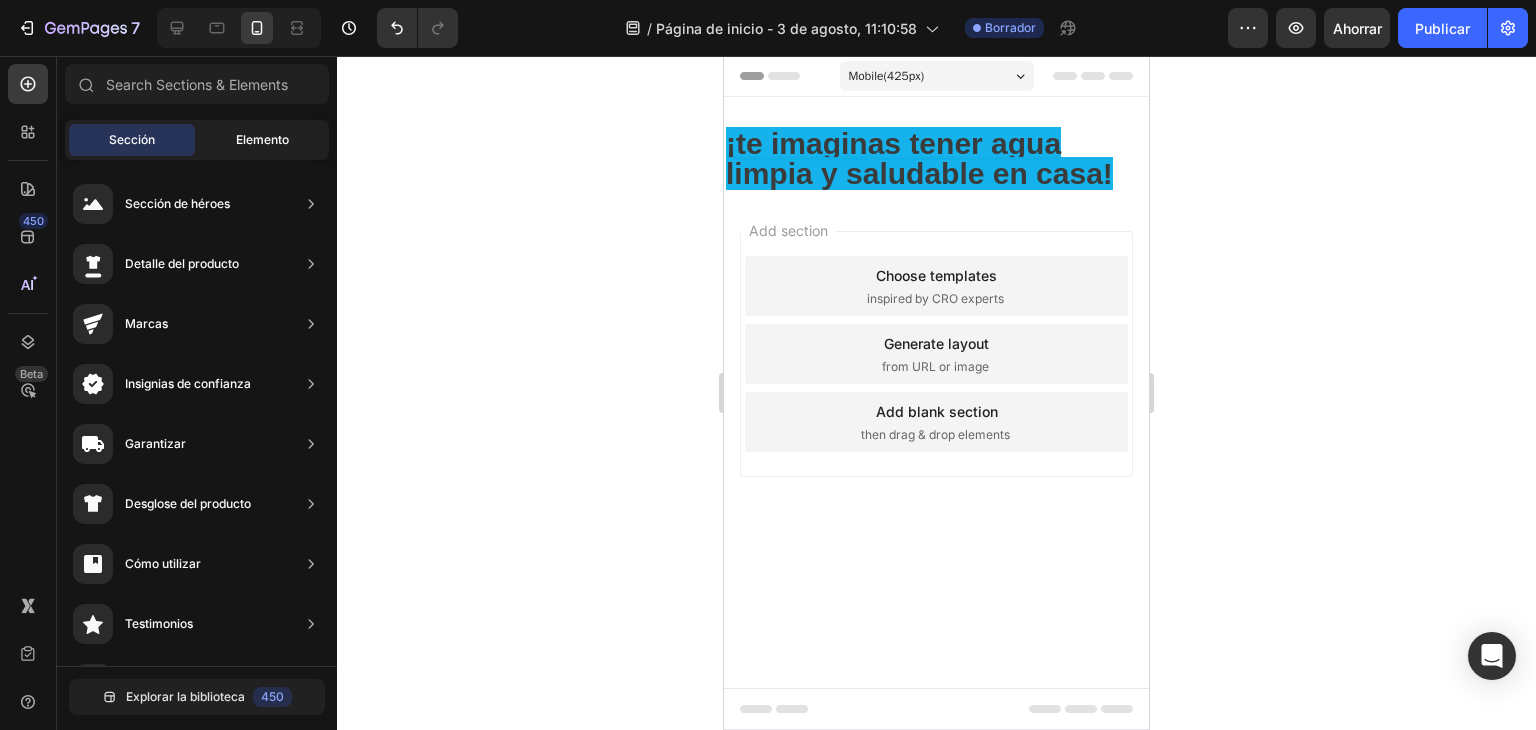 click on "Elemento" at bounding box center [262, 139] 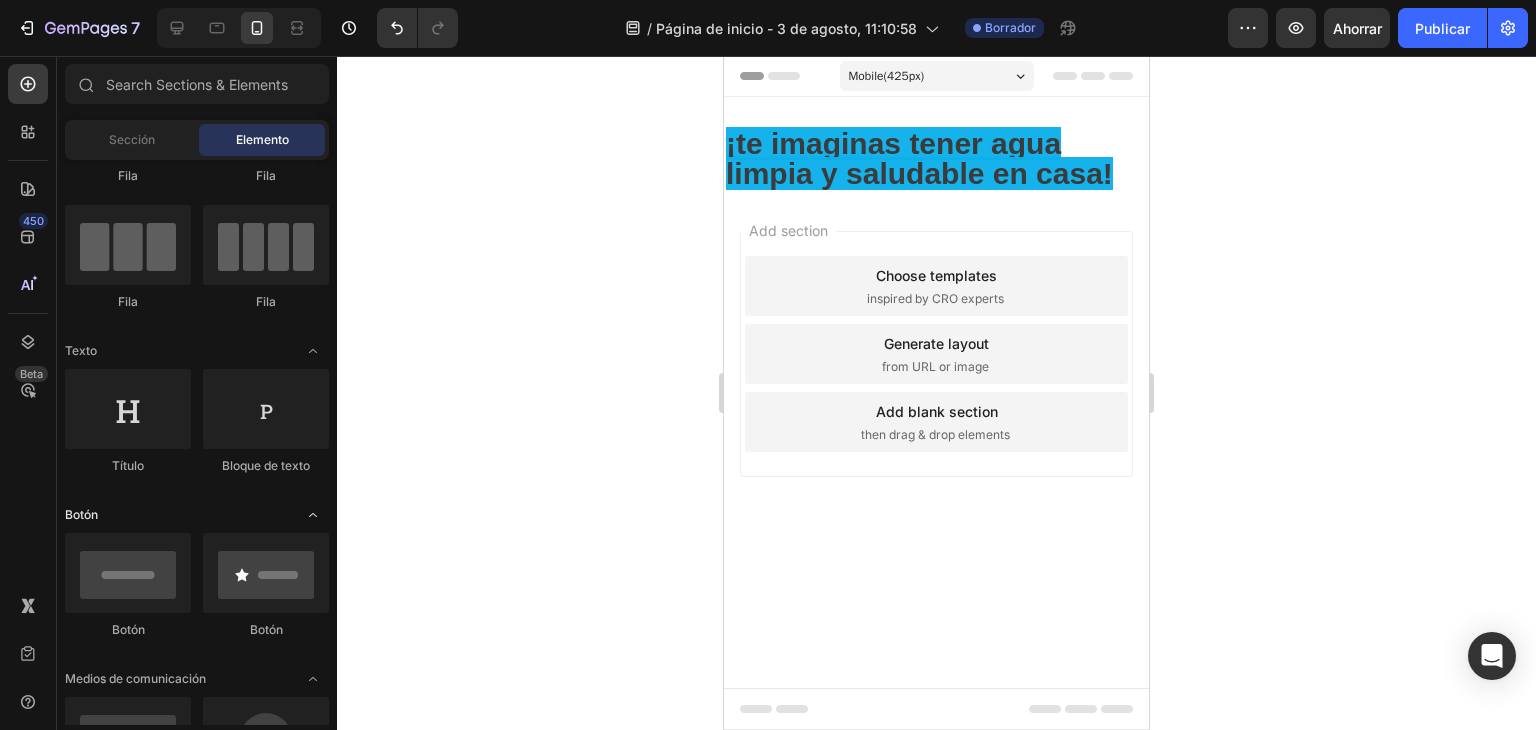 click 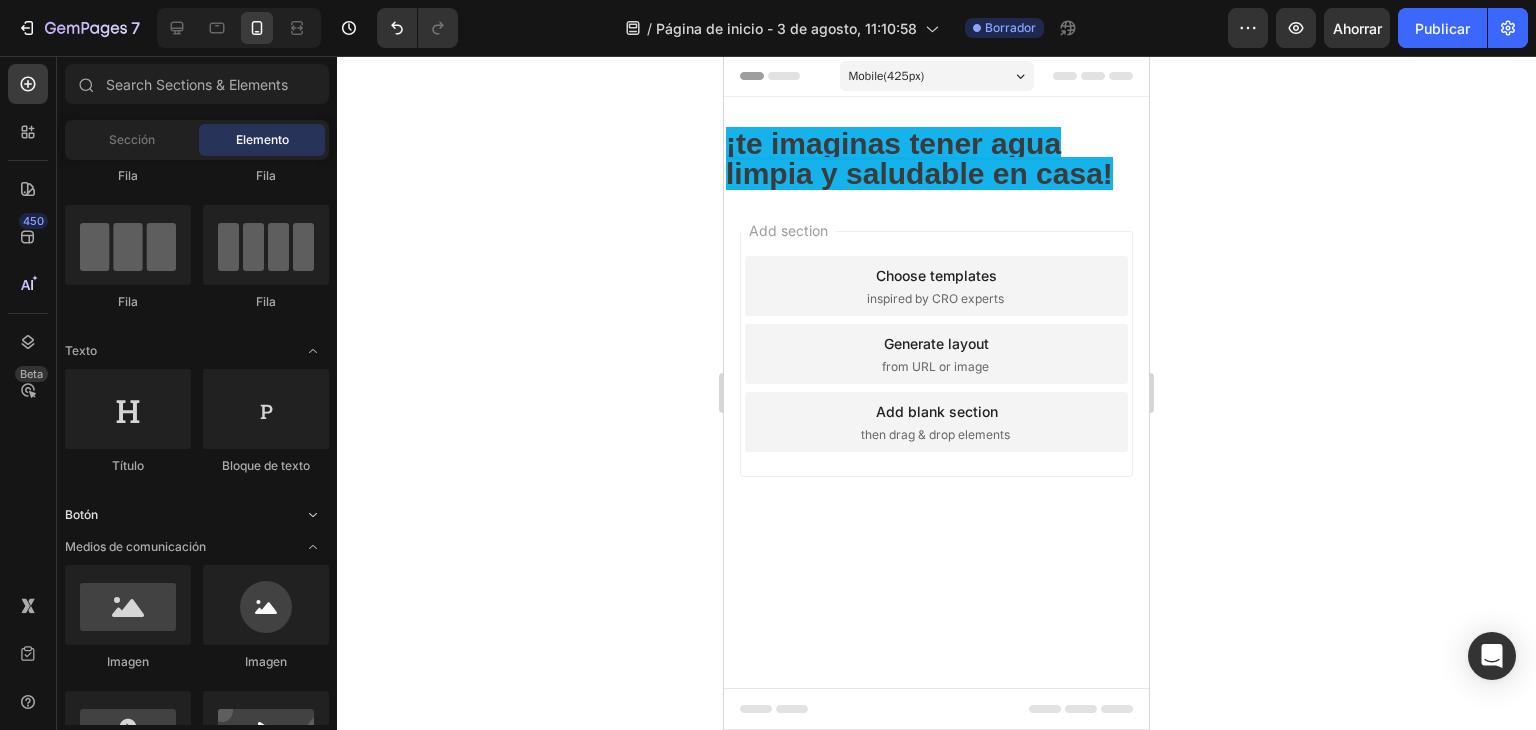 click 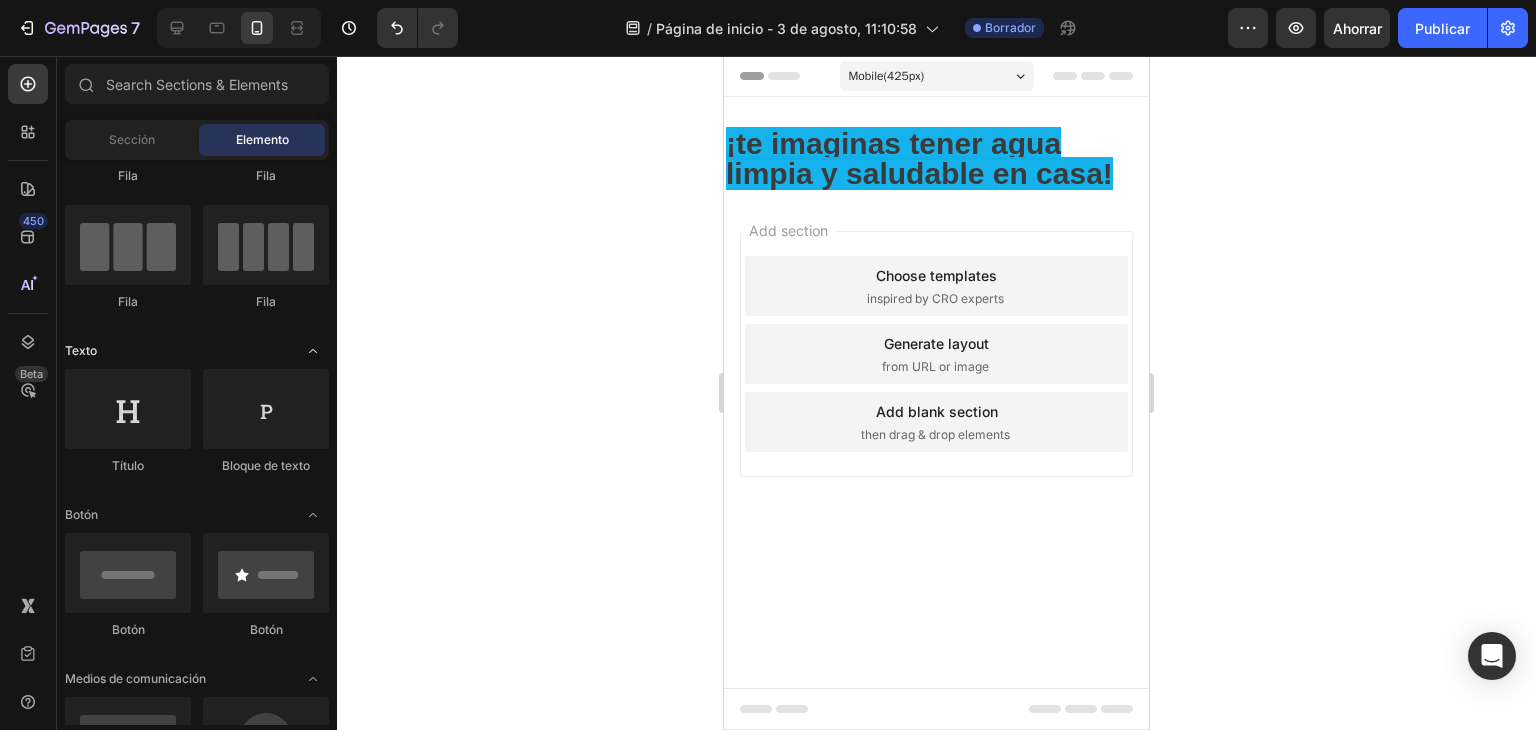 click 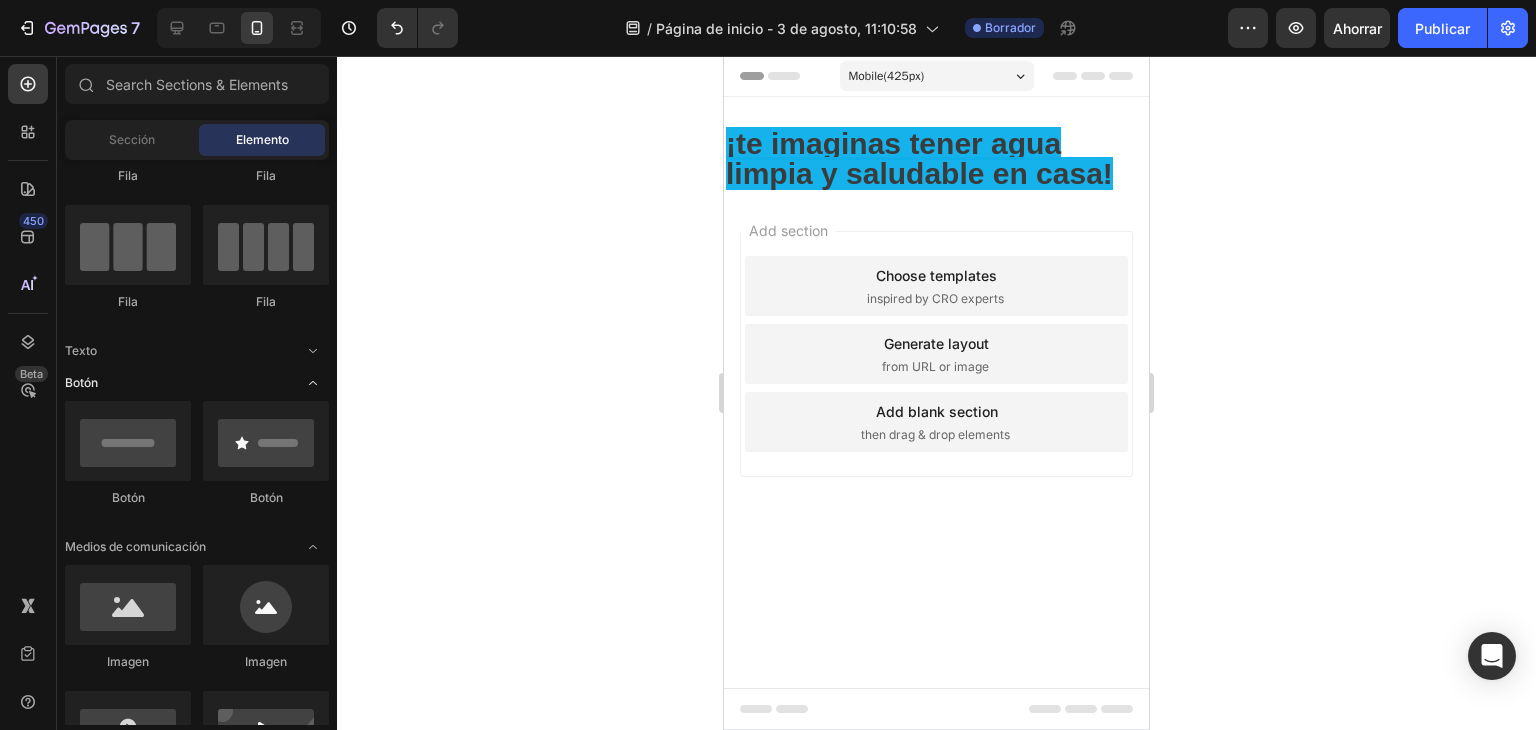 click at bounding box center [313, 383] 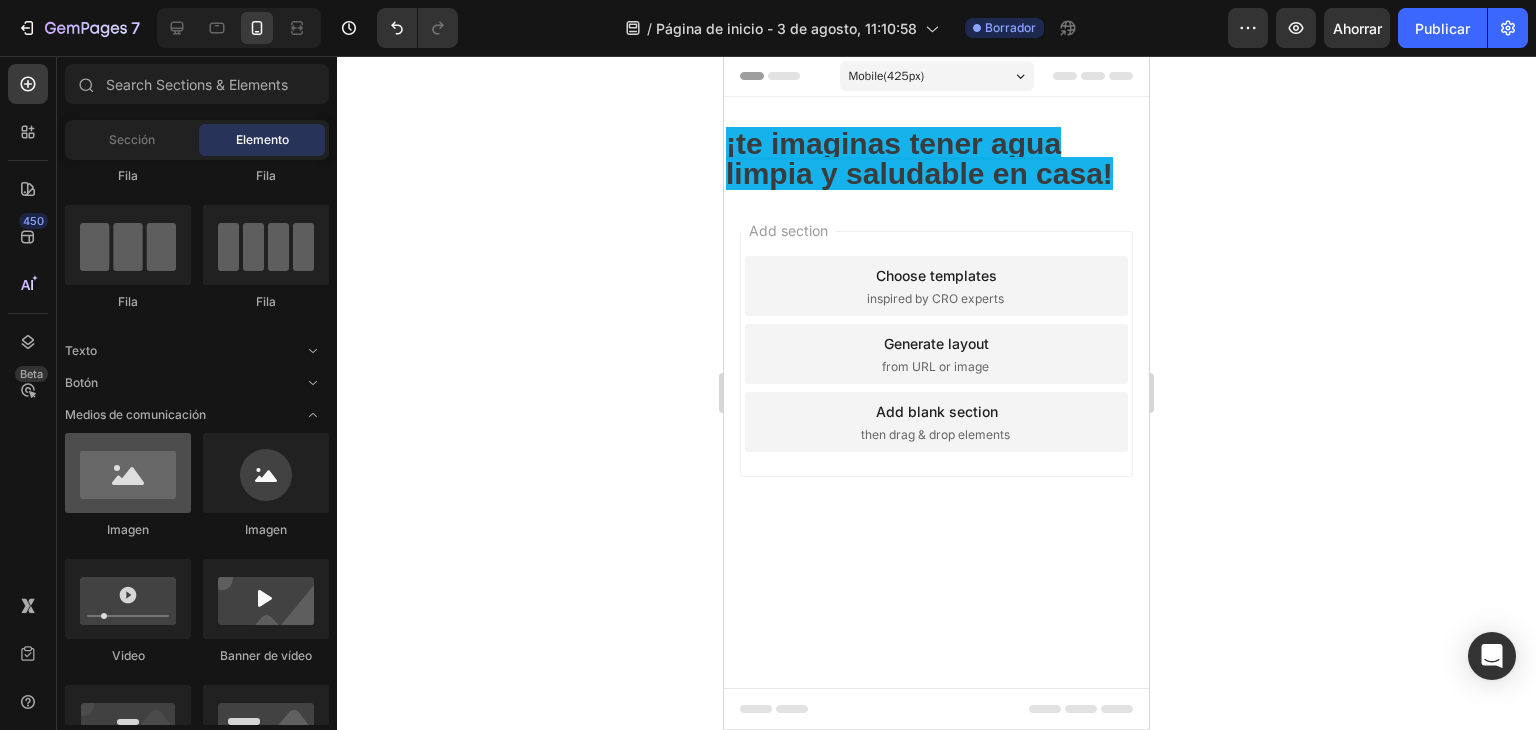 click at bounding box center (128, 473) 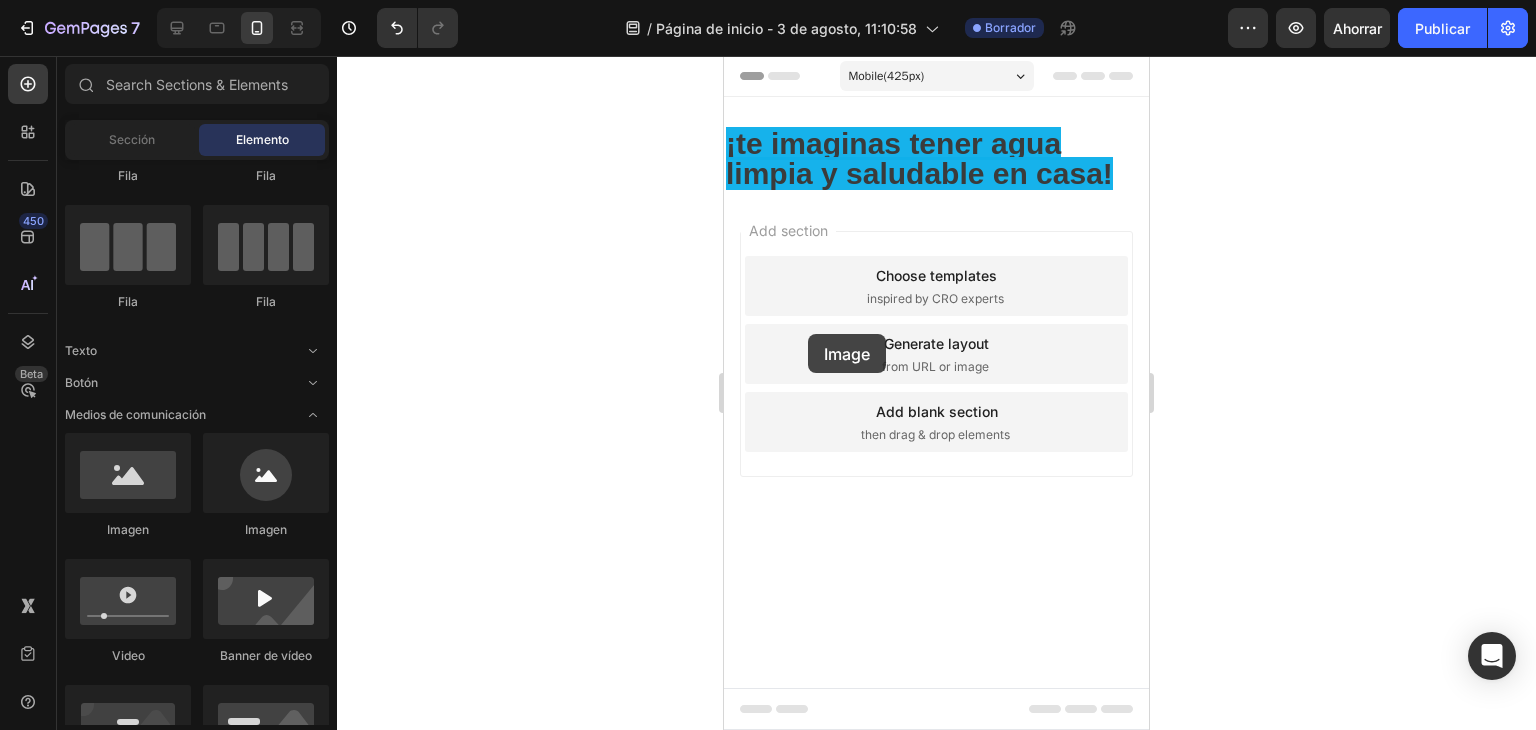 drag, startPoint x: 860, startPoint y: 517, endPoint x: 849, endPoint y: 325, distance: 192.31485 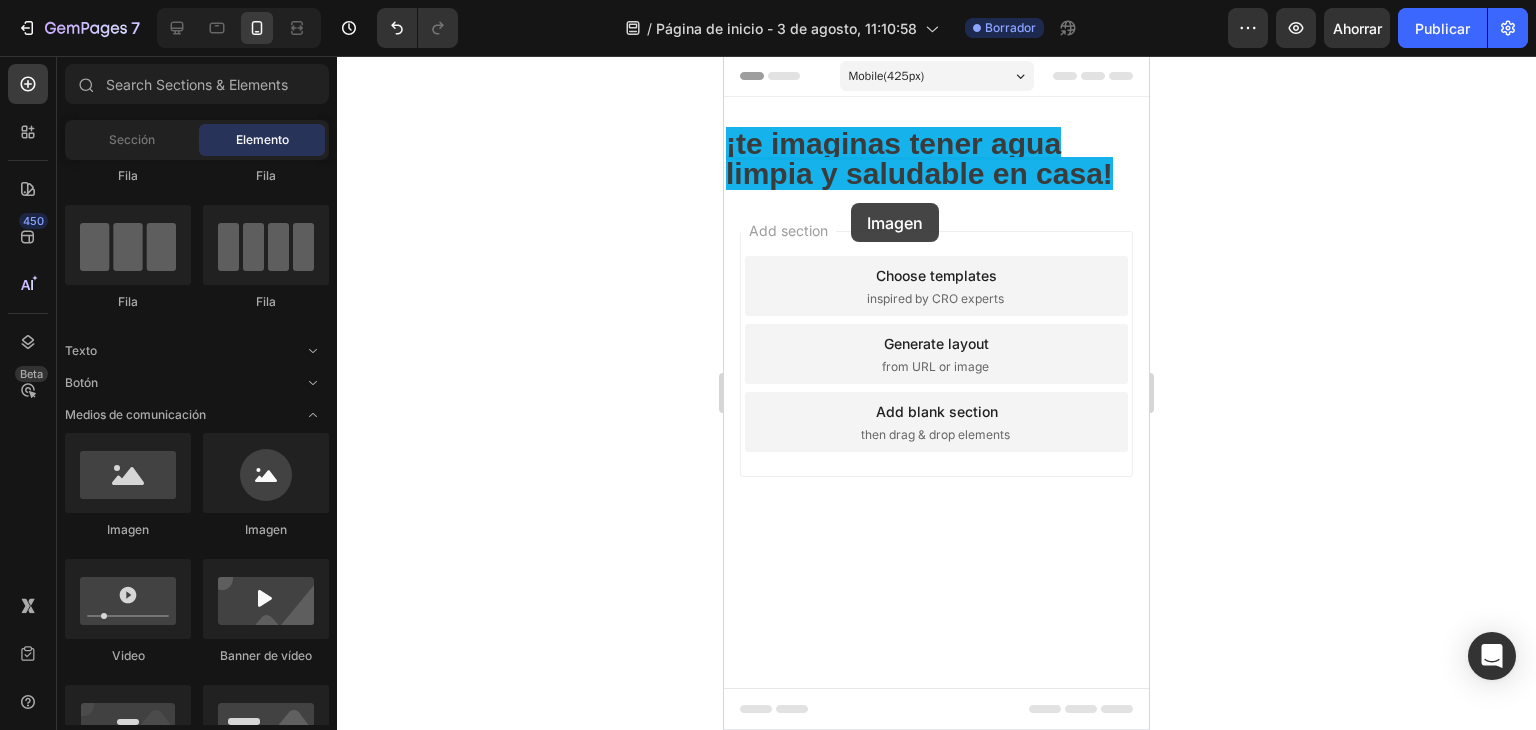 drag, startPoint x: 864, startPoint y: 538, endPoint x: 852, endPoint y: 201, distance: 337.2136 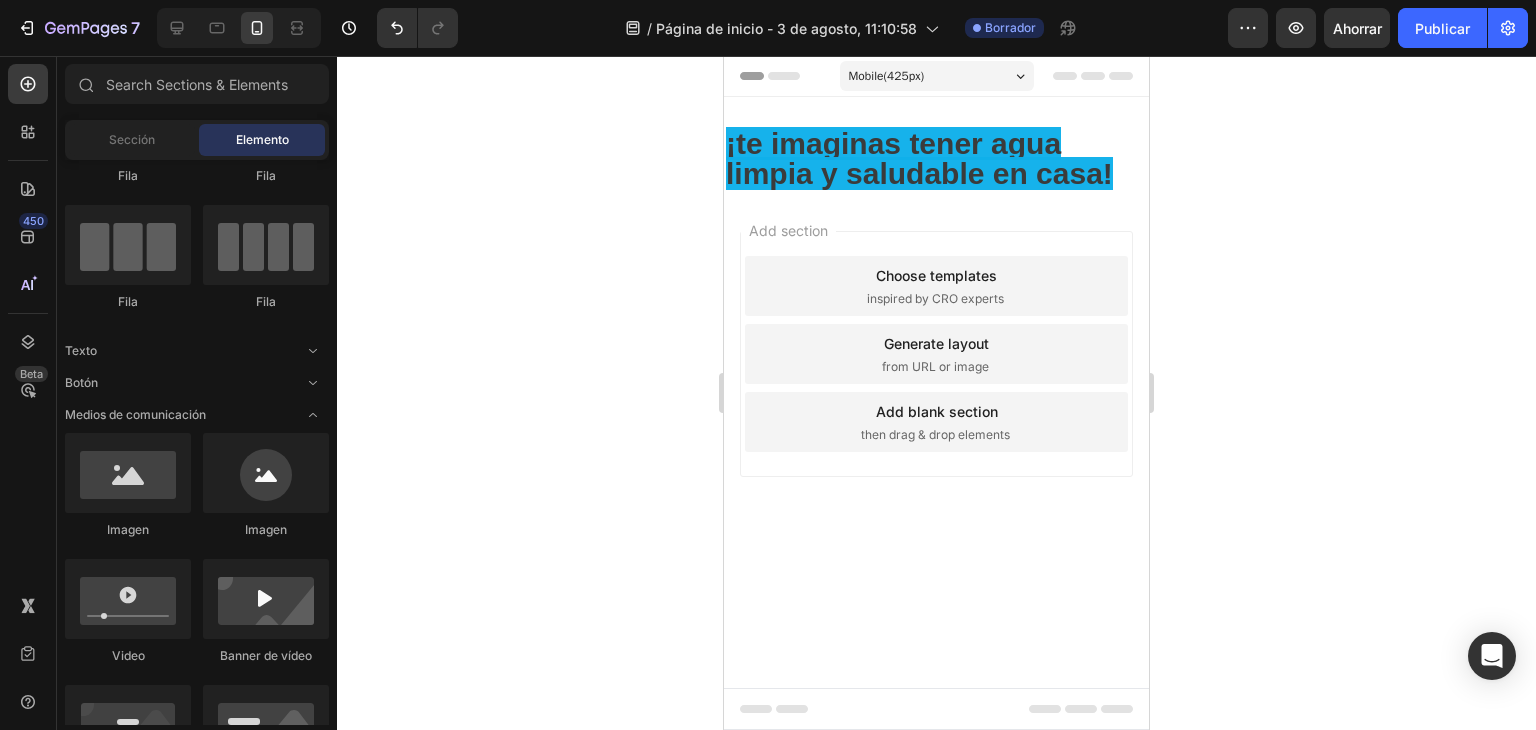 click on "Add section" at bounding box center (788, 230) 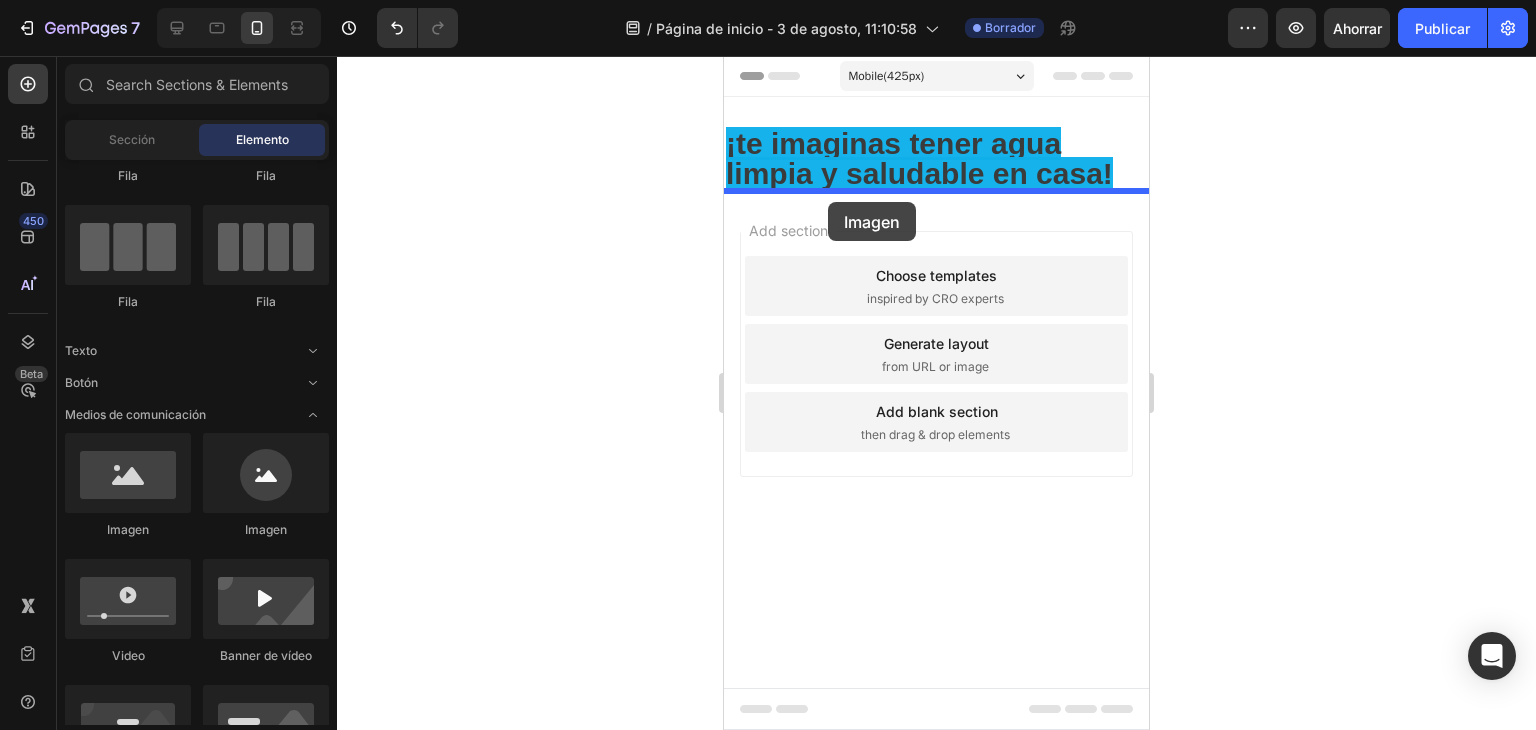 drag, startPoint x: 886, startPoint y: 515, endPoint x: 843, endPoint y: 195, distance: 322.87613 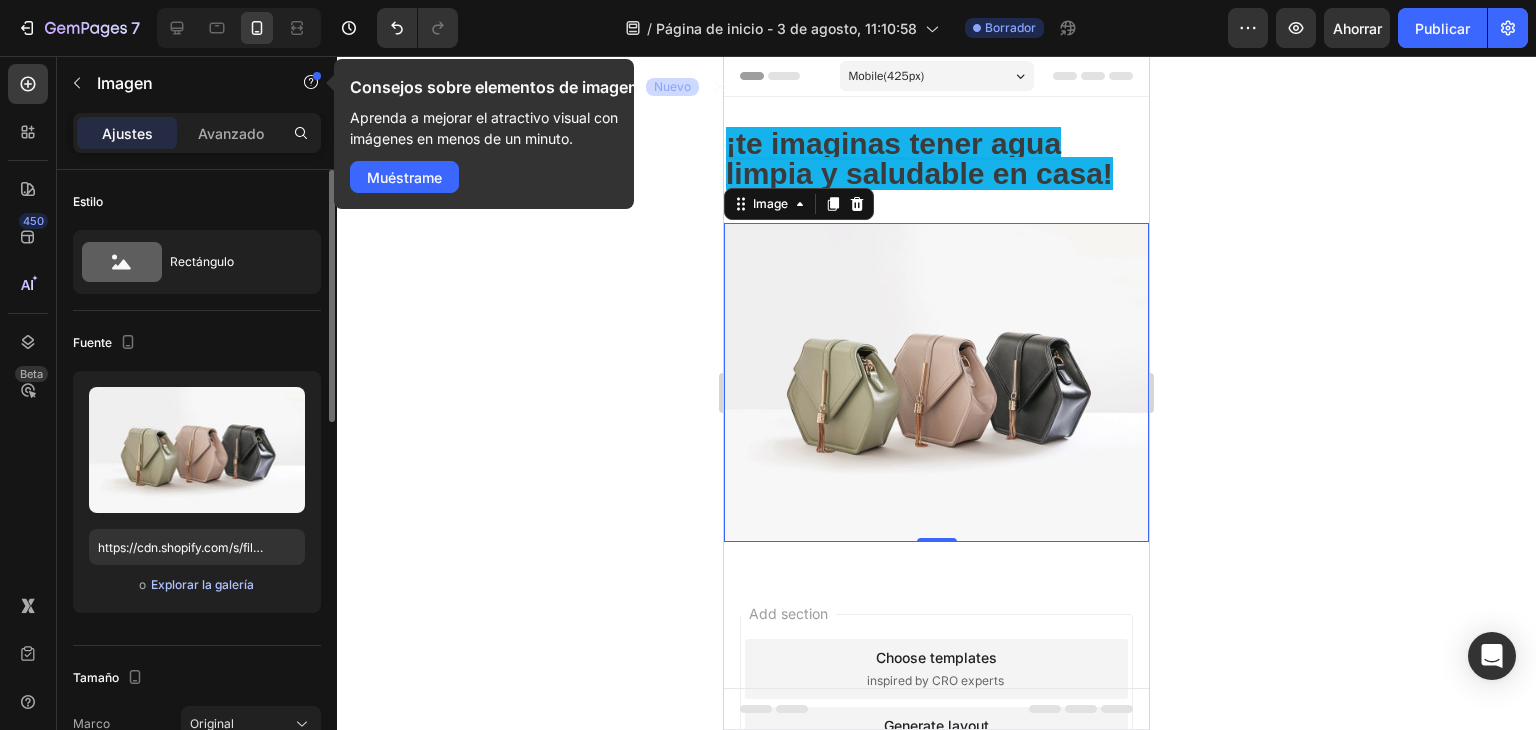 click on "Explorar la galería" 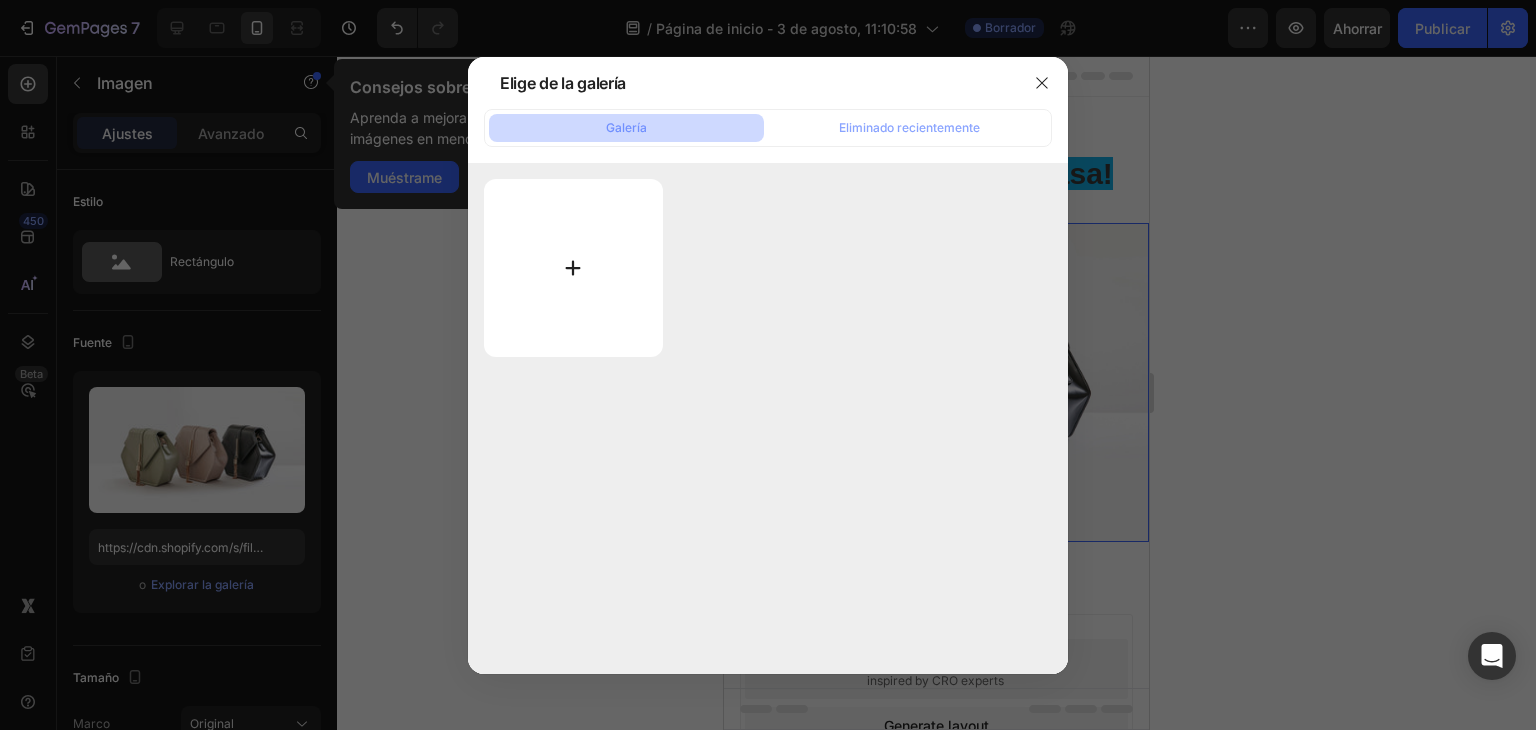 click at bounding box center (573, 268) 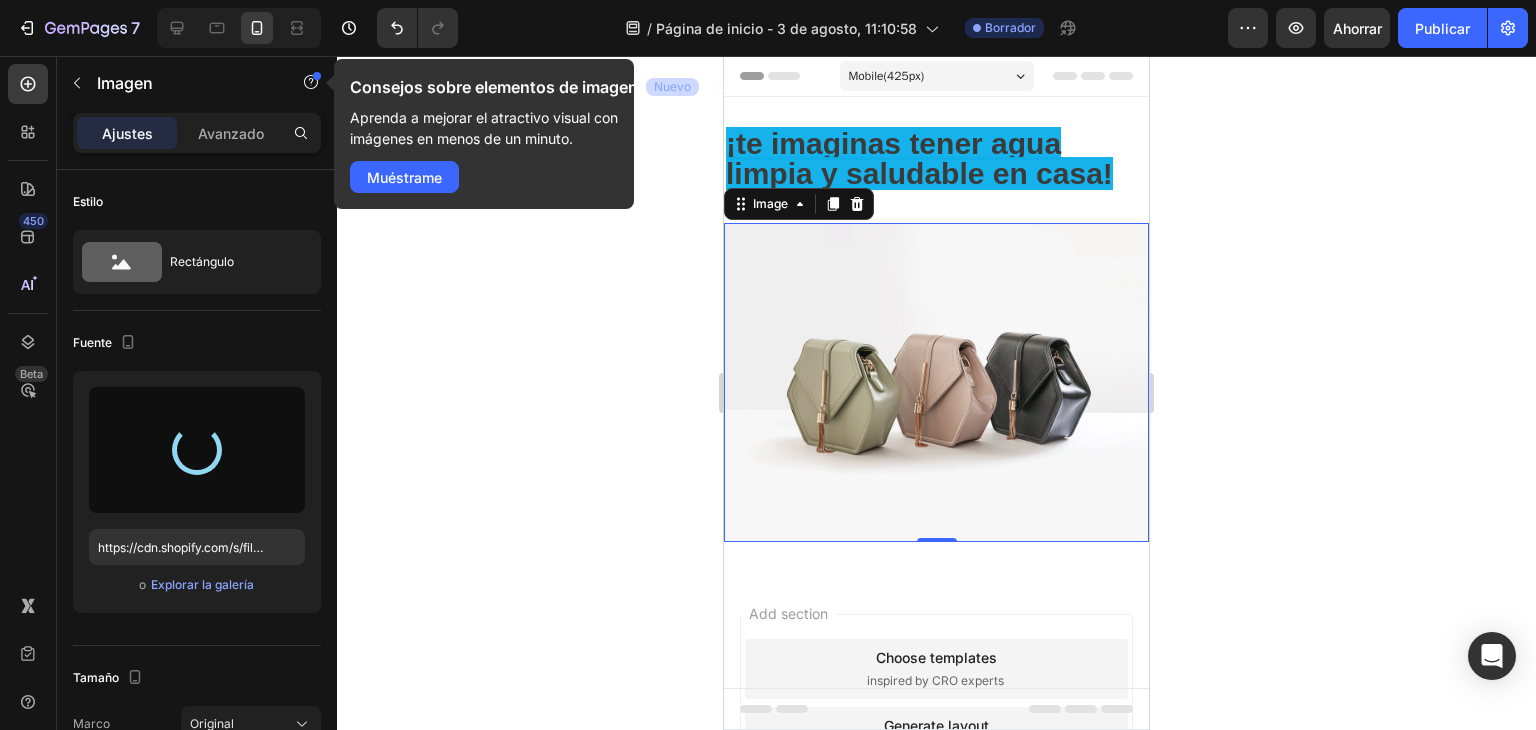 type on "https://cdn.shopify.com/s/files/1/0773/0744/5490/files/gempages_578318467174761413-04e6708b-b7ba-4b8a-bc02-c04d0d4b5b93.png" 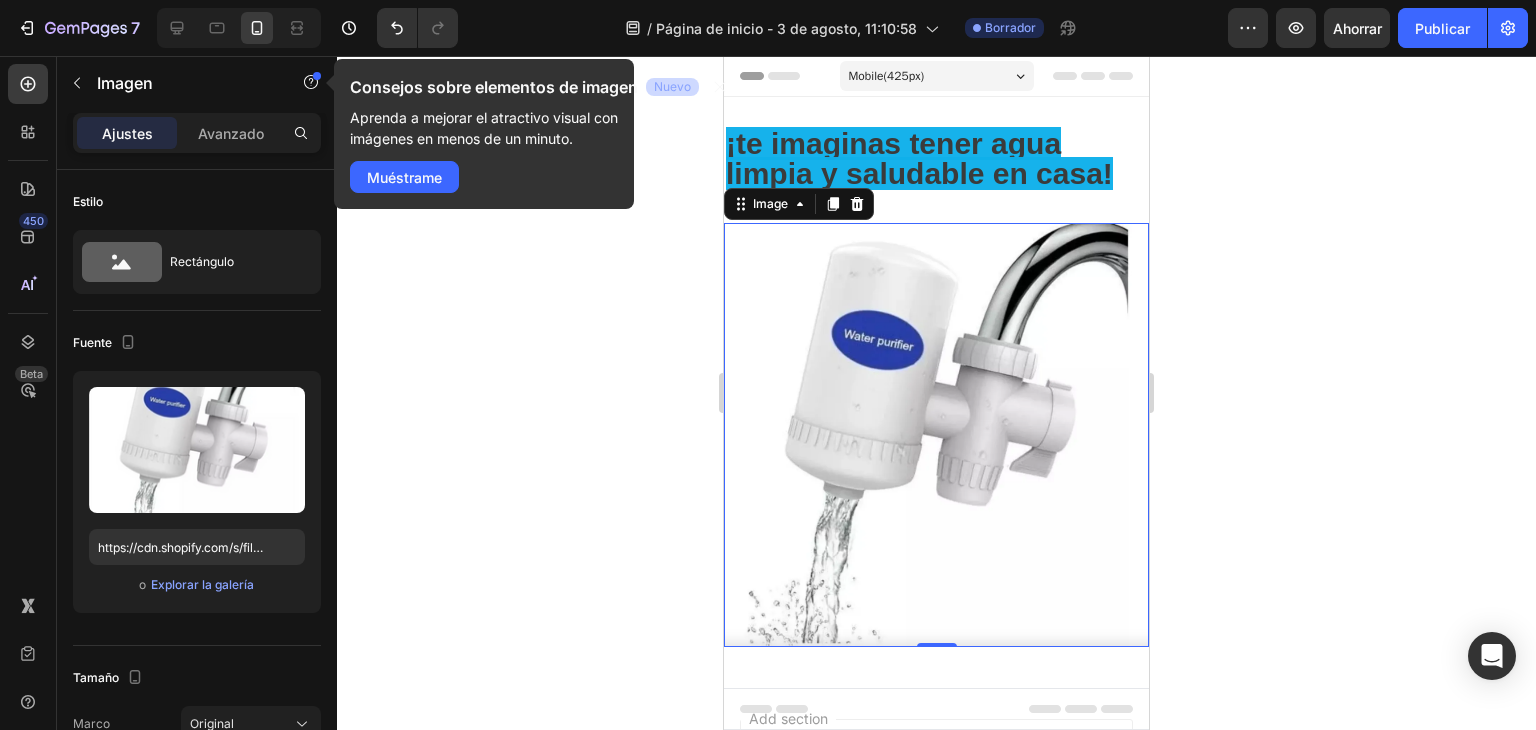 drag, startPoint x: 1410, startPoint y: 265, endPoint x: 1454, endPoint y: 288, distance: 49.648766 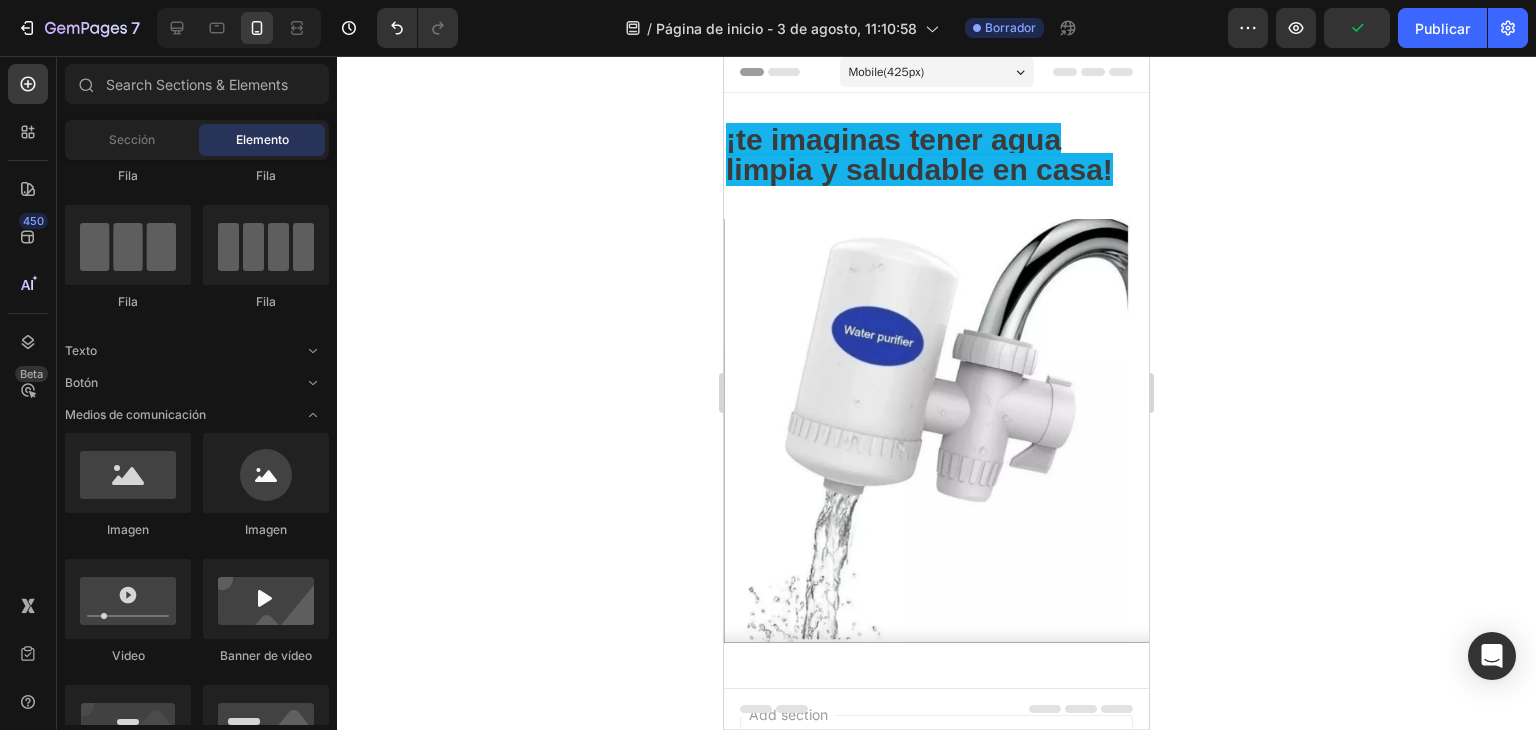 scroll, scrollTop: 0, scrollLeft: 0, axis: both 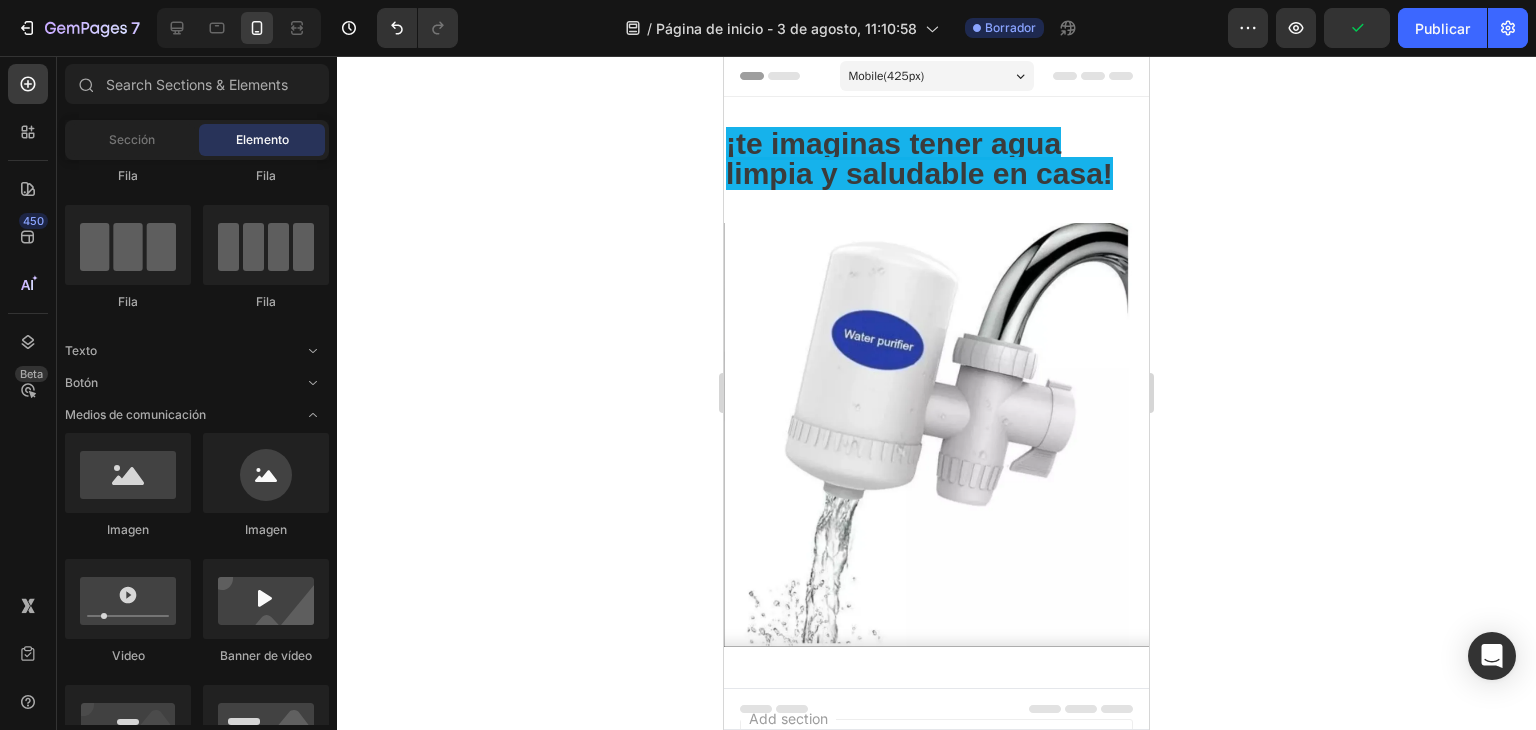 drag, startPoint x: 1138, startPoint y: 232, endPoint x: 1890, endPoint y: 278, distance: 753.4056 